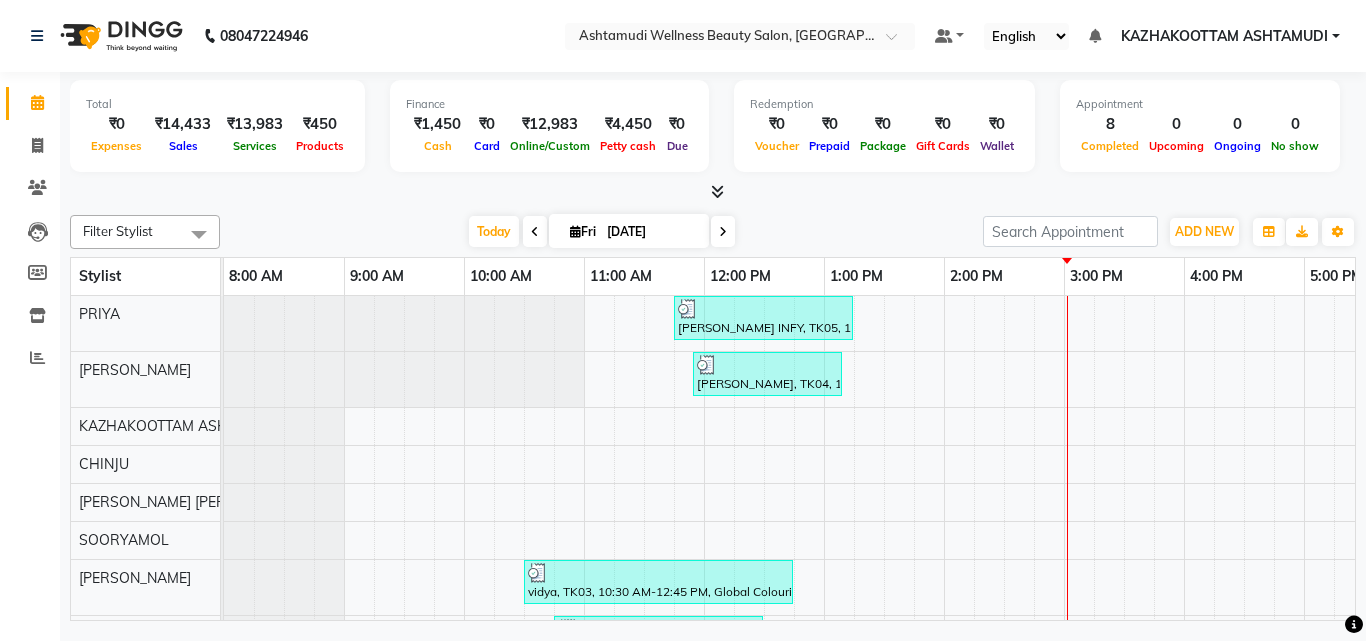 scroll, scrollTop: 0, scrollLeft: 0, axis: both 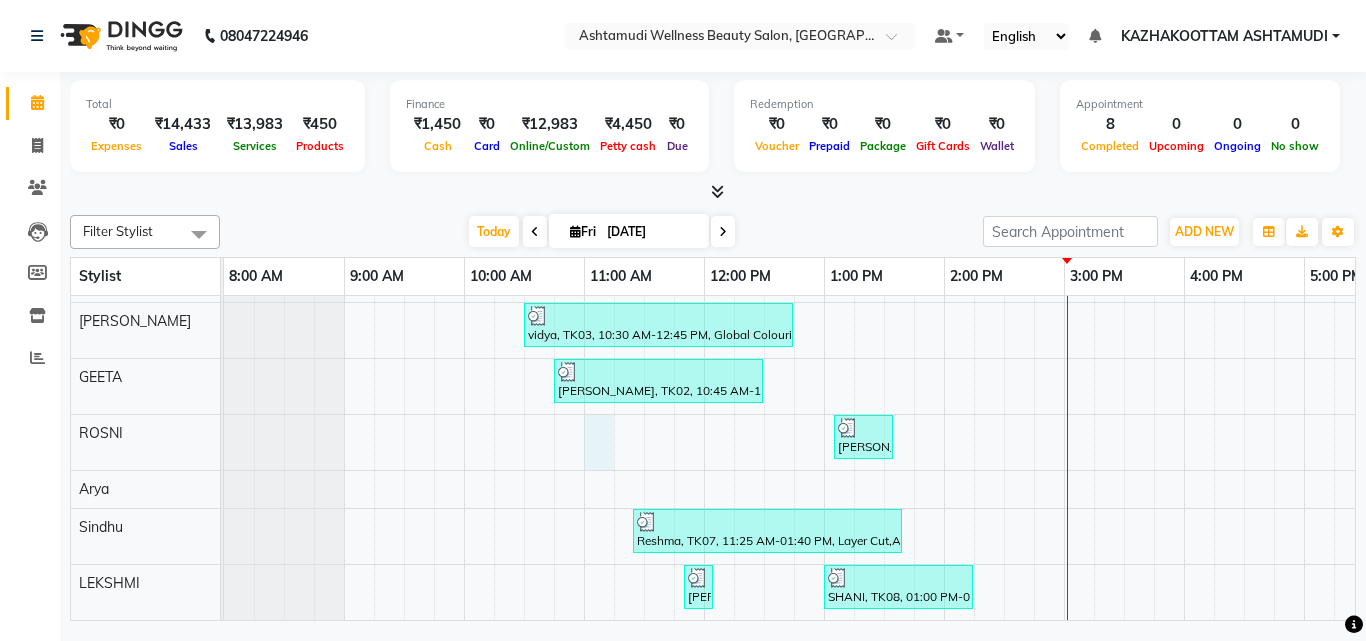 click on "[PERSON_NAME] INFY, TK05, 11:45 AM-01:15 PM, [MEDICAL_DATA] Facial,Full Hand D Tan,Eyebrows Threading     [PERSON_NAME], TK04, 11:55 AM-01:10 PM, D-Tan Cleanup,Eyebrows Threading     vidya, TK03, 10:30 AM-12:45 PM, Global Colouring ([MEDICAL_DATA] Free),Eyebrows Threading     [PERSON_NAME], TK02, 10:45 AM-12:30 PM, U Cut,Hair Cut With Fringes,Eyebrows Threading     maya, TK06, 01:05 PM-01:35 PM, Ironing     Reshma, TK07, 11:25 AM-01:40 PM, Layer Cut,Anti-[MEDICAL_DATA] Treatment With Spa,Eyebrows Threading     [PERSON_NAME] infy, TK01, 11:50 AM-12:05 PM, Eyebrows Threading     SHANI, TK08, 01:00 PM-02:15 PM, Stemcell  Facial,Full Hand D [PERSON_NAME]" at bounding box center (1004, 329) 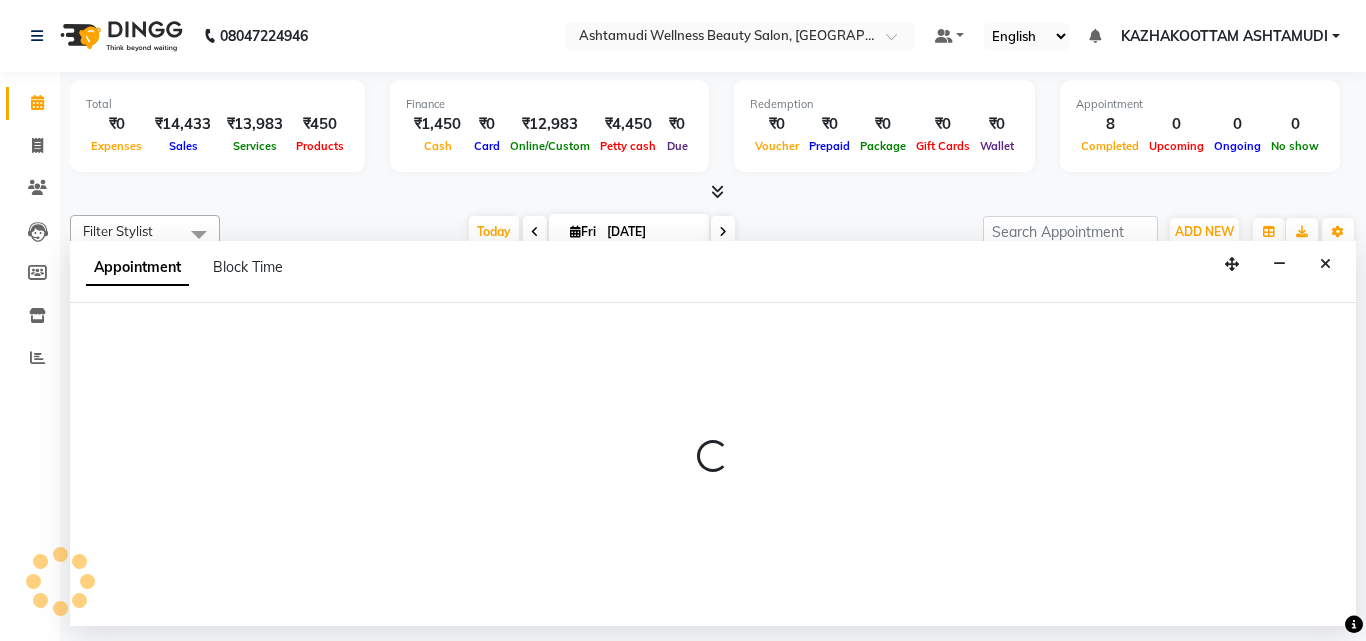 select on "52755" 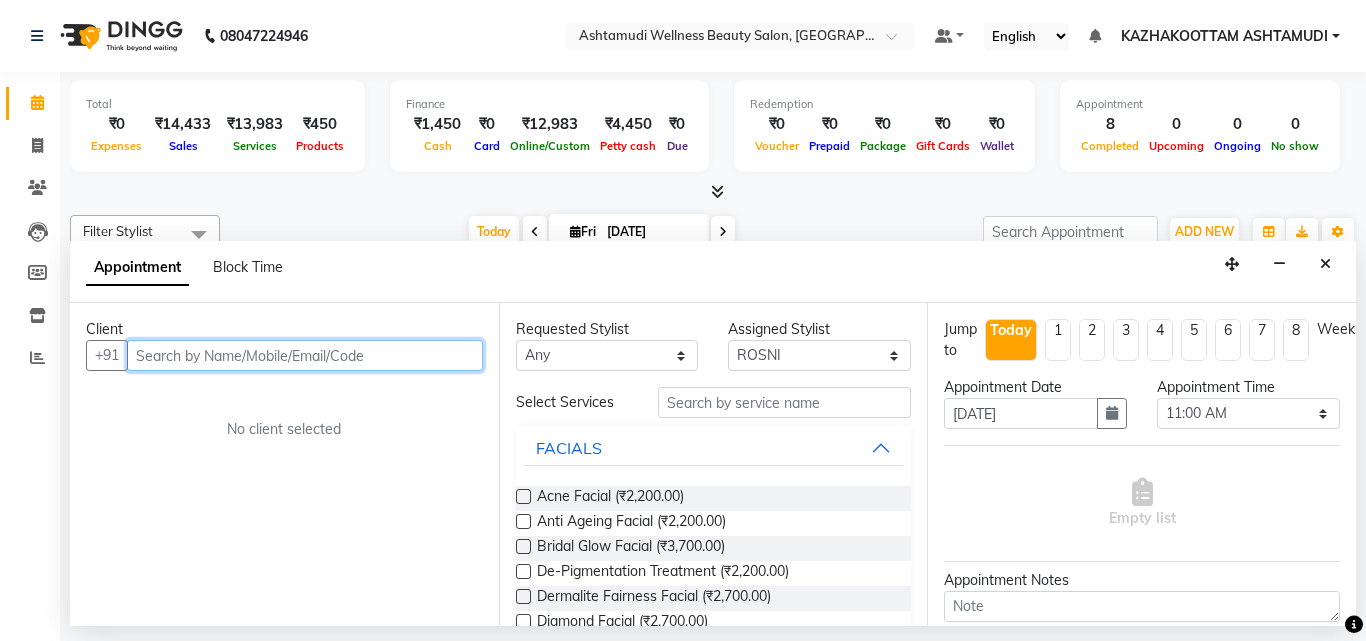 click at bounding box center [305, 355] 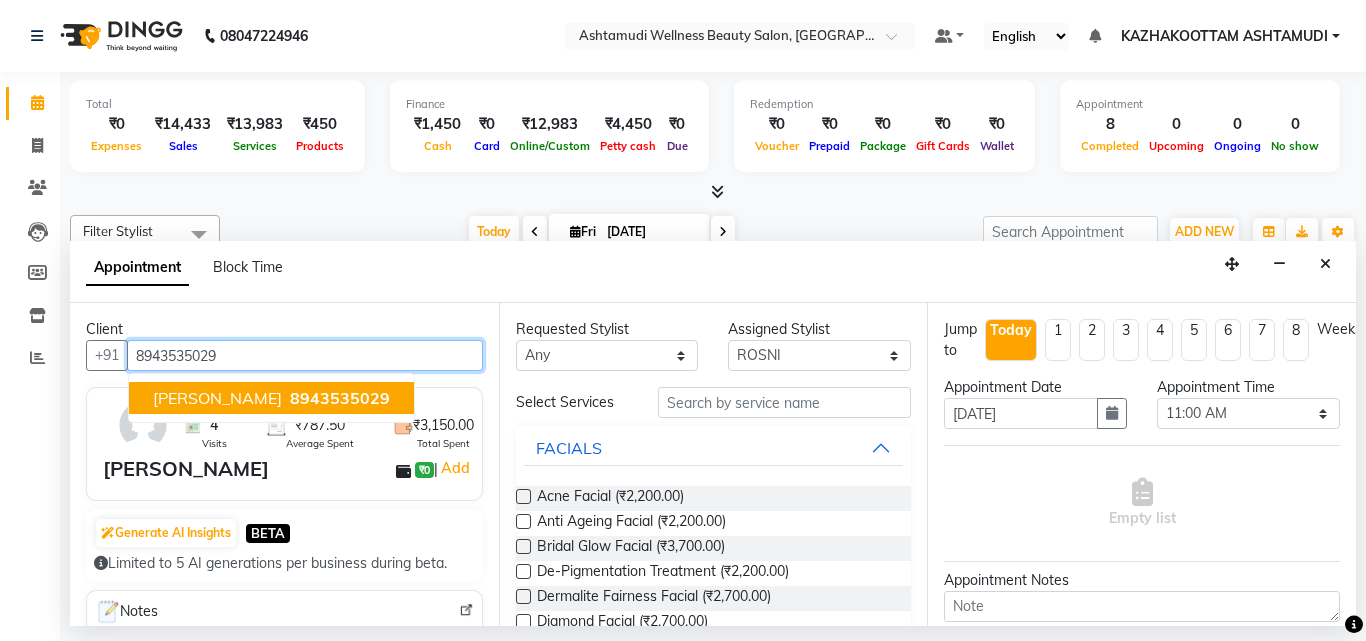 click on "8943535029" at bounding box center [340, 398] 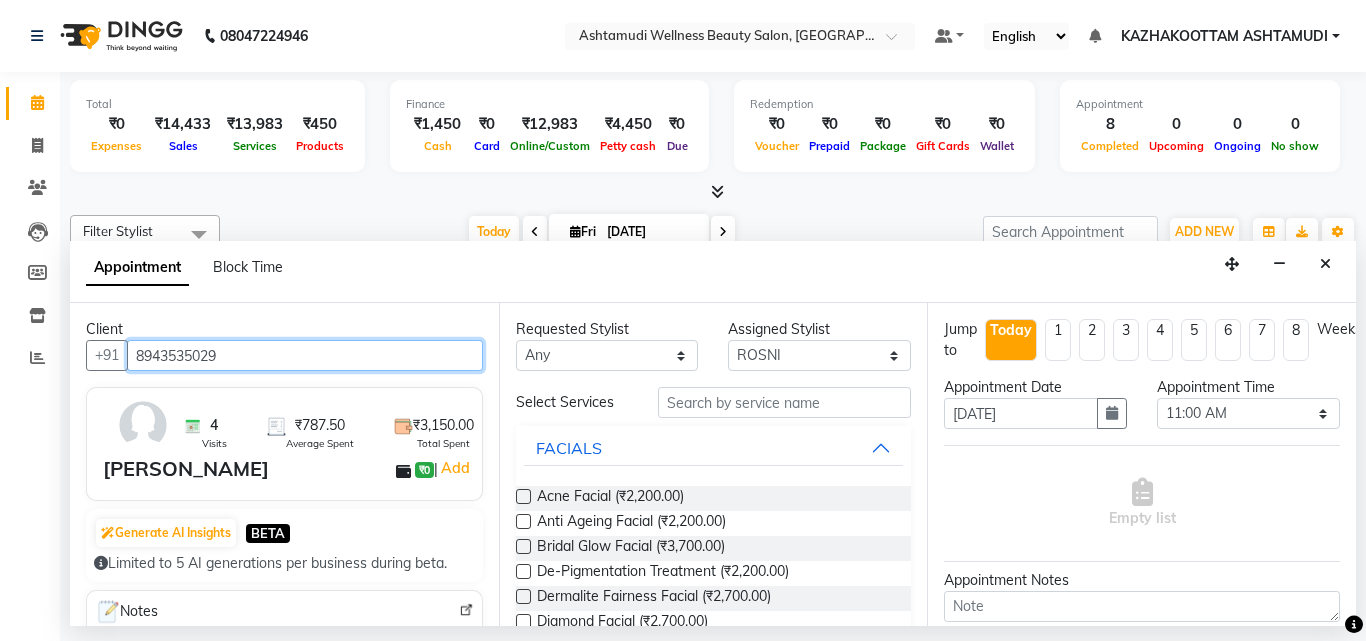 type on "8943535029" 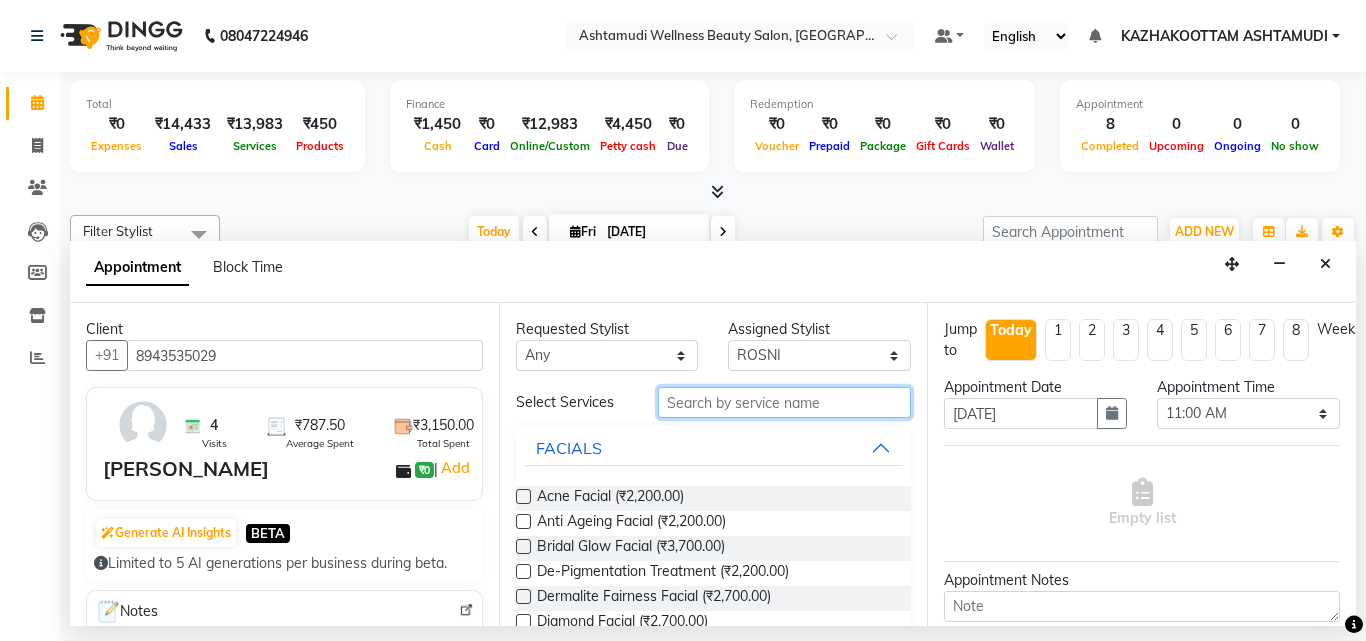 click at bounding box center [785, 402] 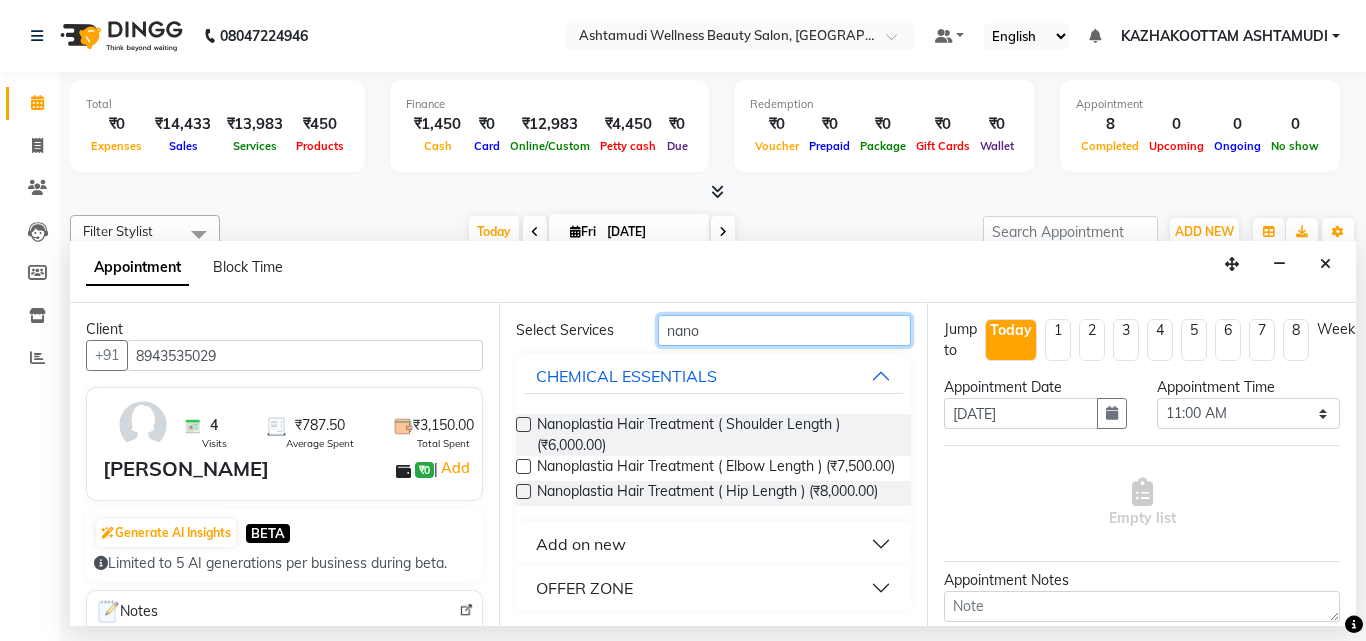 scroll, scrollTop: 106, scrollLeft: 0, axis: vertical 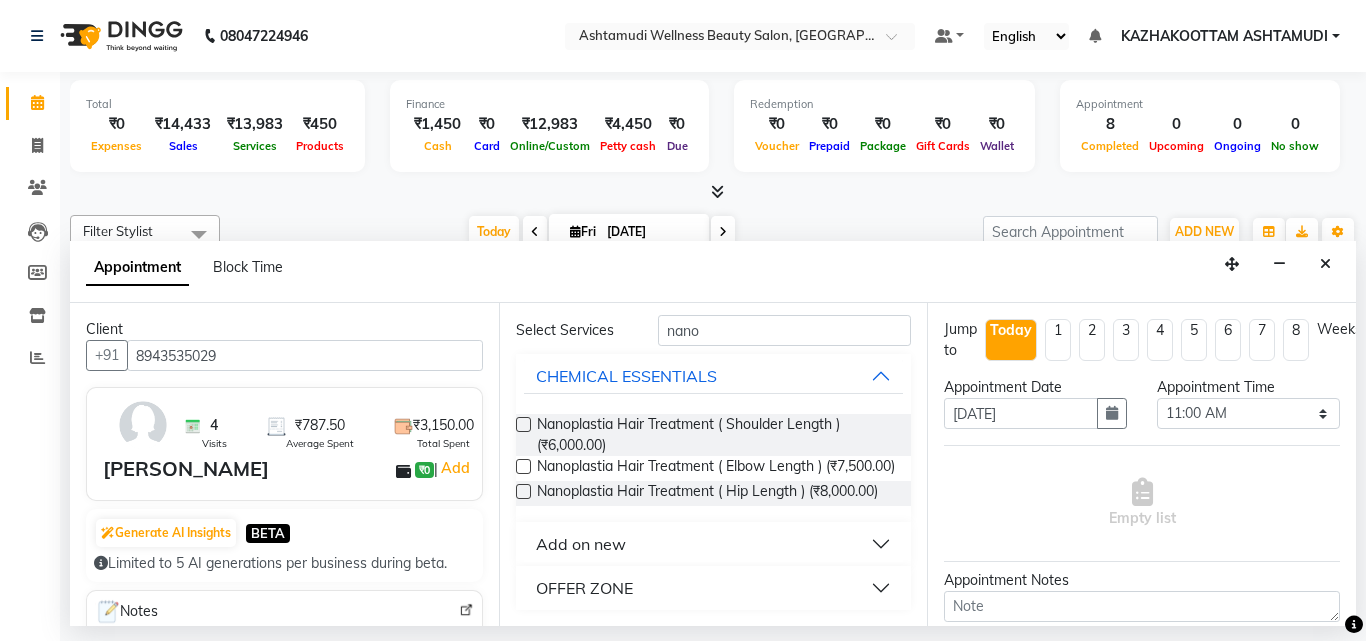 click on "OFFER ZONE" at bounding box center (584, 588) 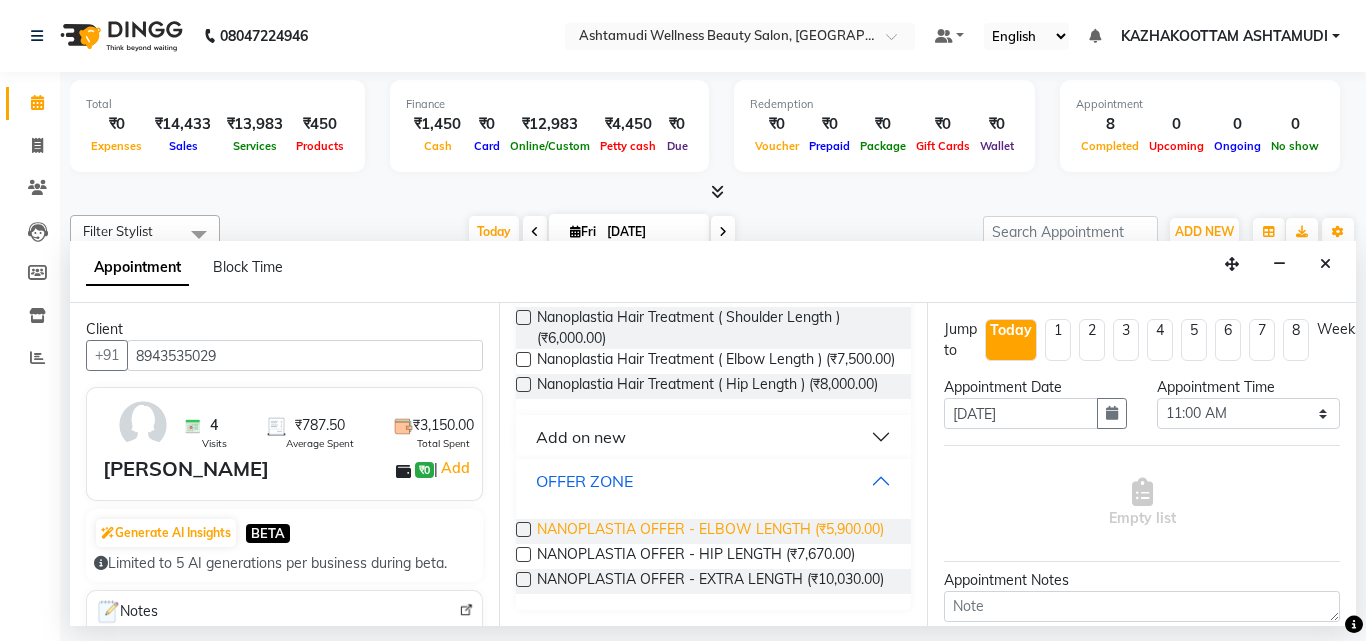 scroll, scrollTop: 246, scrollLeft: 0, axis: vertical 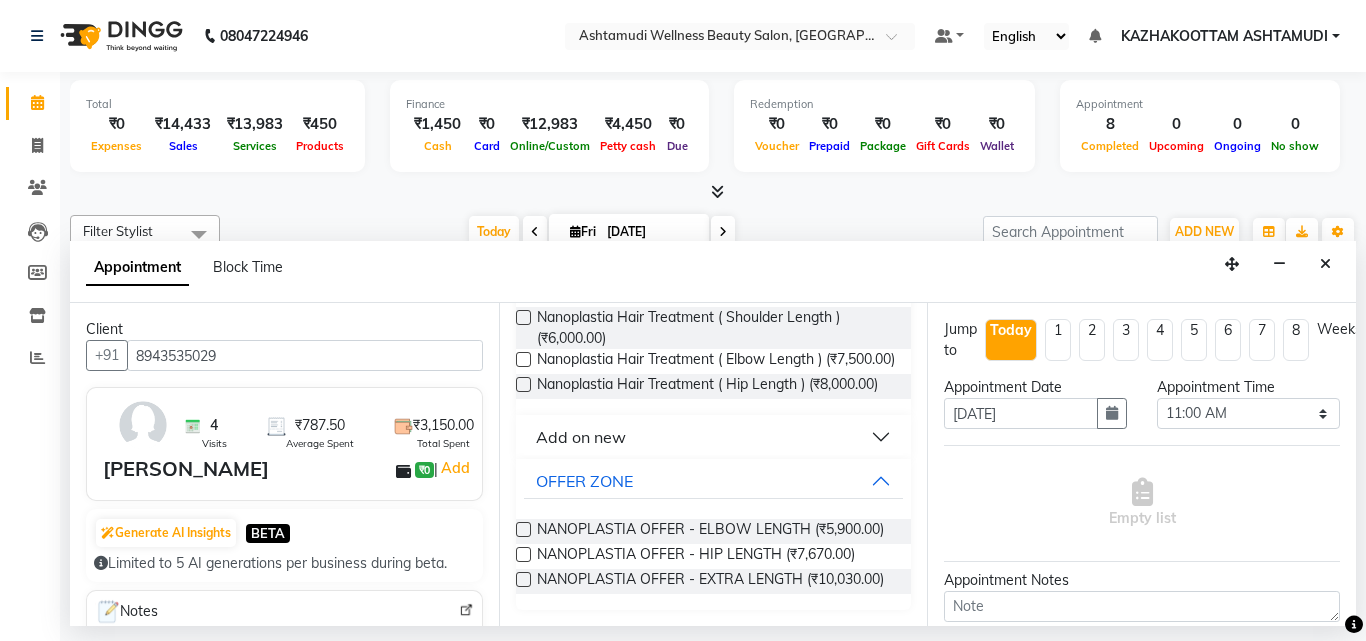 click at bounding box center [523, 529] 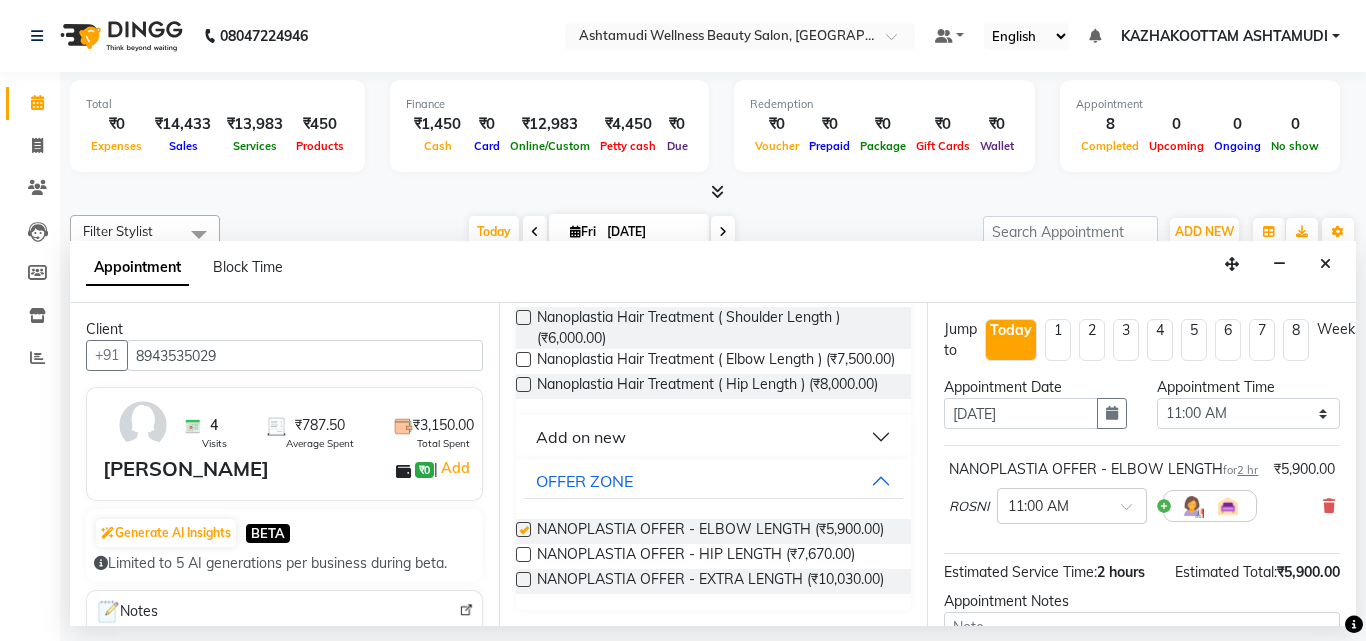 checkbox on "false" 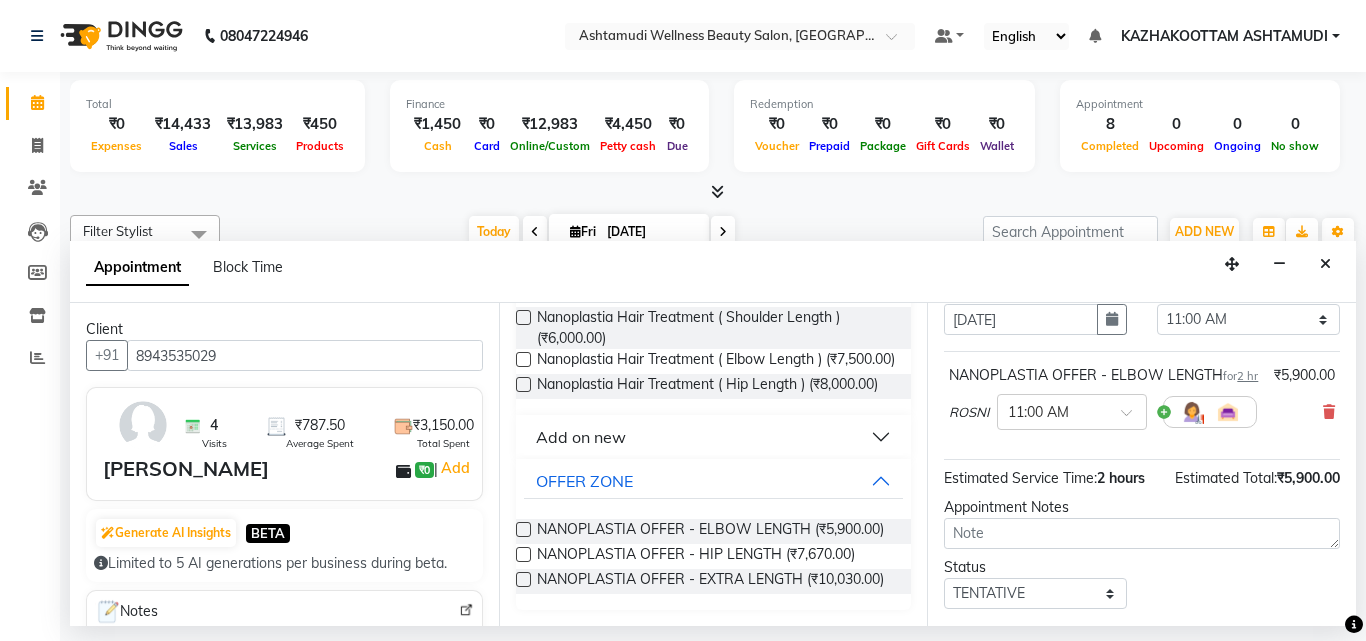 scroll, scrollTop: 260, scrollLeft: 0, axis: vertical 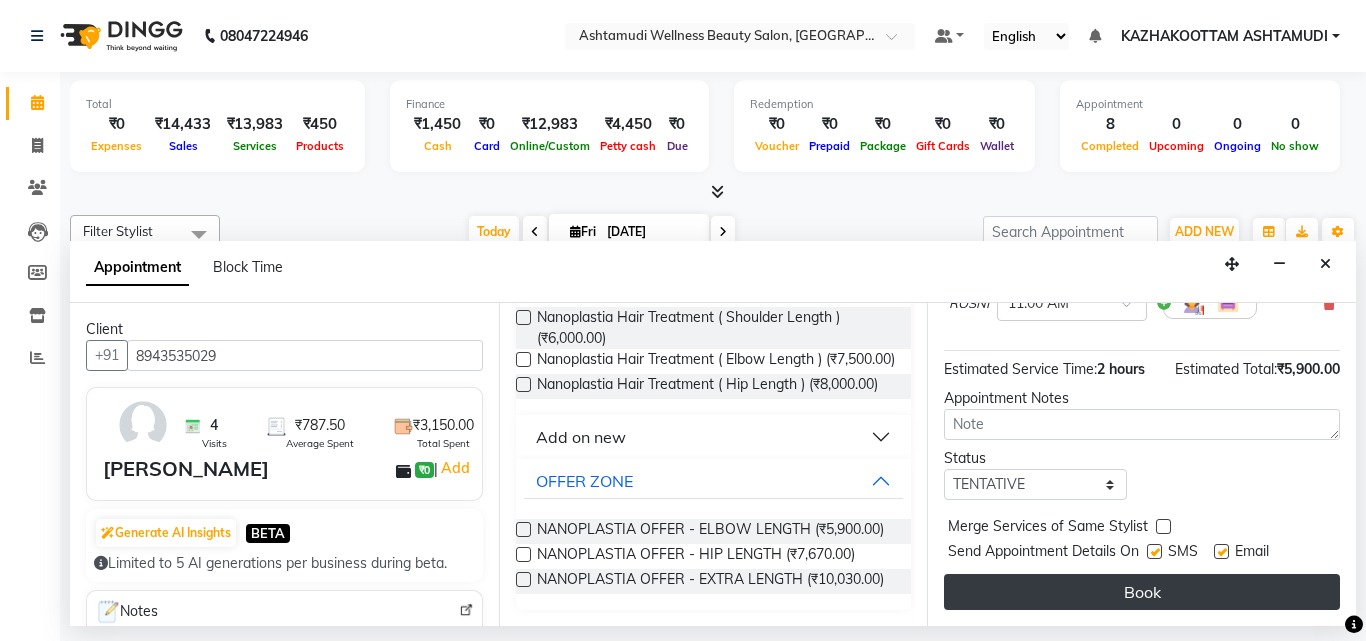 click on "Book" at bounding box center [1142, 592] 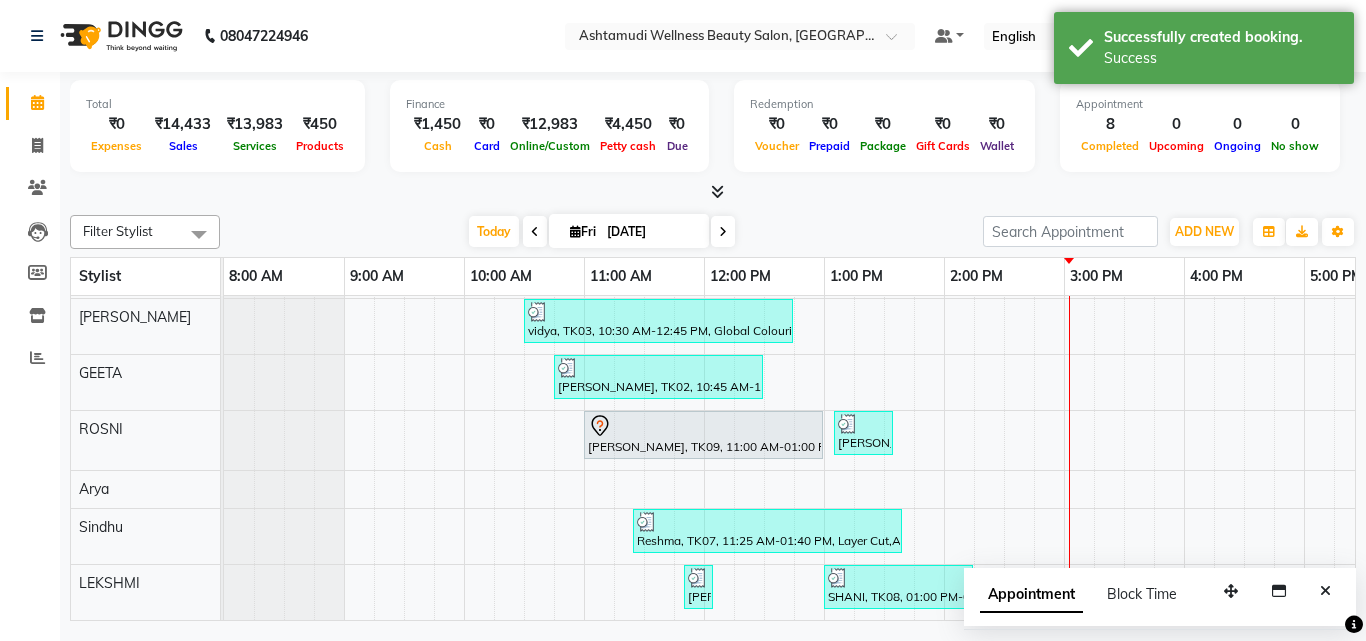scroll, scrollTop: 275, scrollLeft: 0, axis: vertical 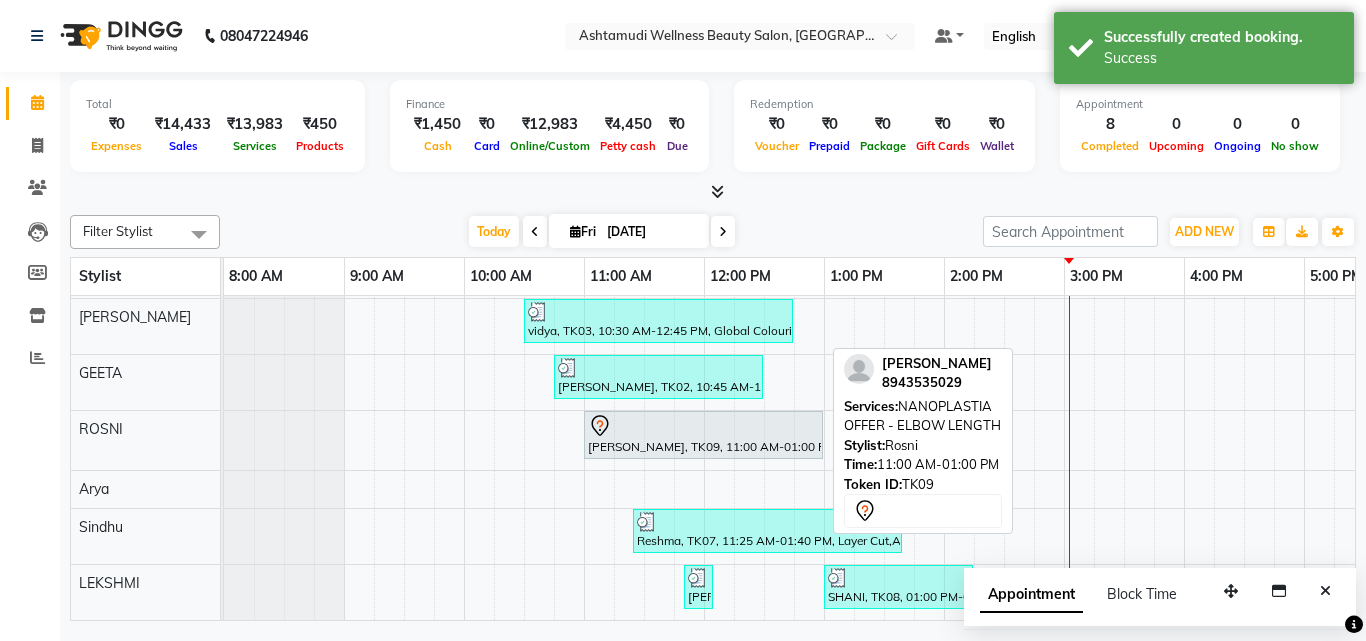 click on "[PERSON_NAME], TK09, 11:00 AM-01:00 PM, NANOPLASTIA OFFER - ELBOW LENGTH" at bounding box center (703, 435) 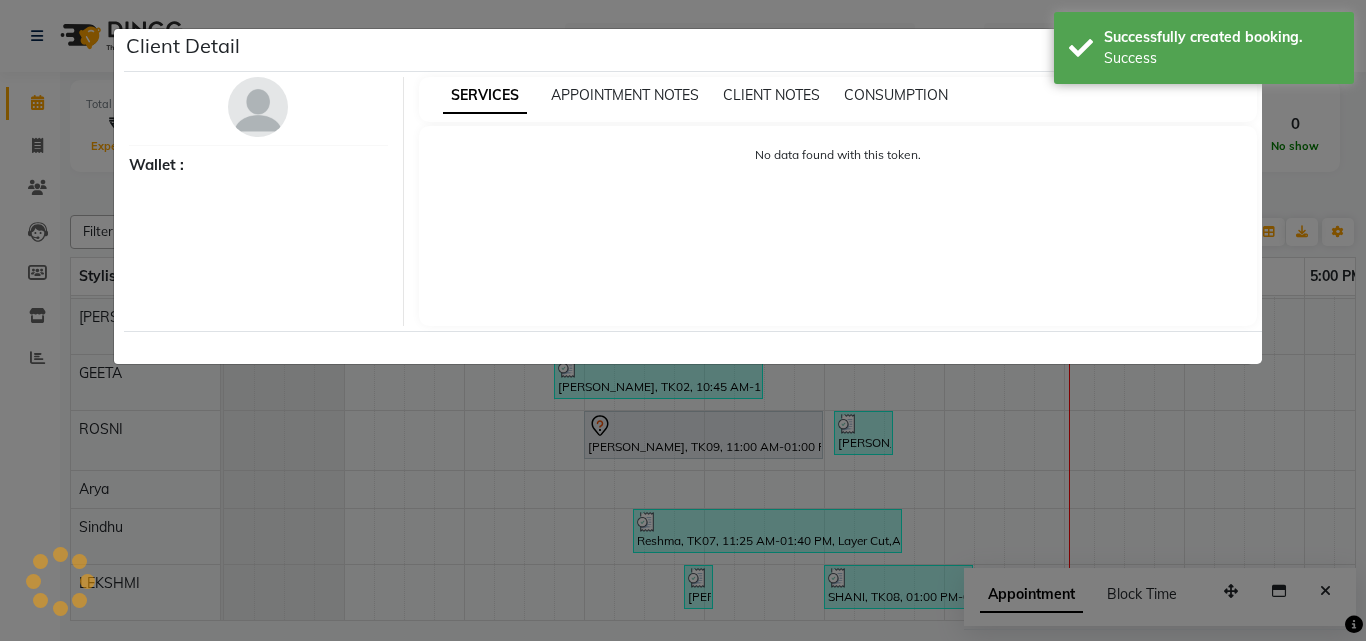 select on "7" 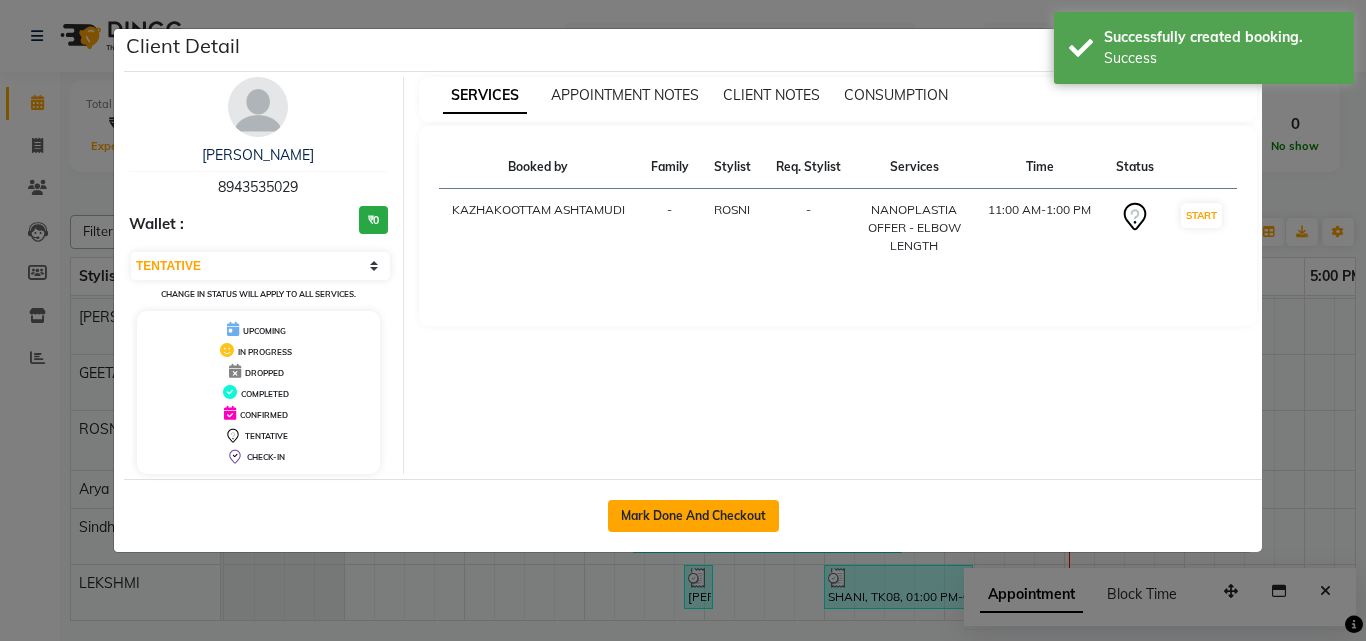 click on "Mark Done And Checkout" 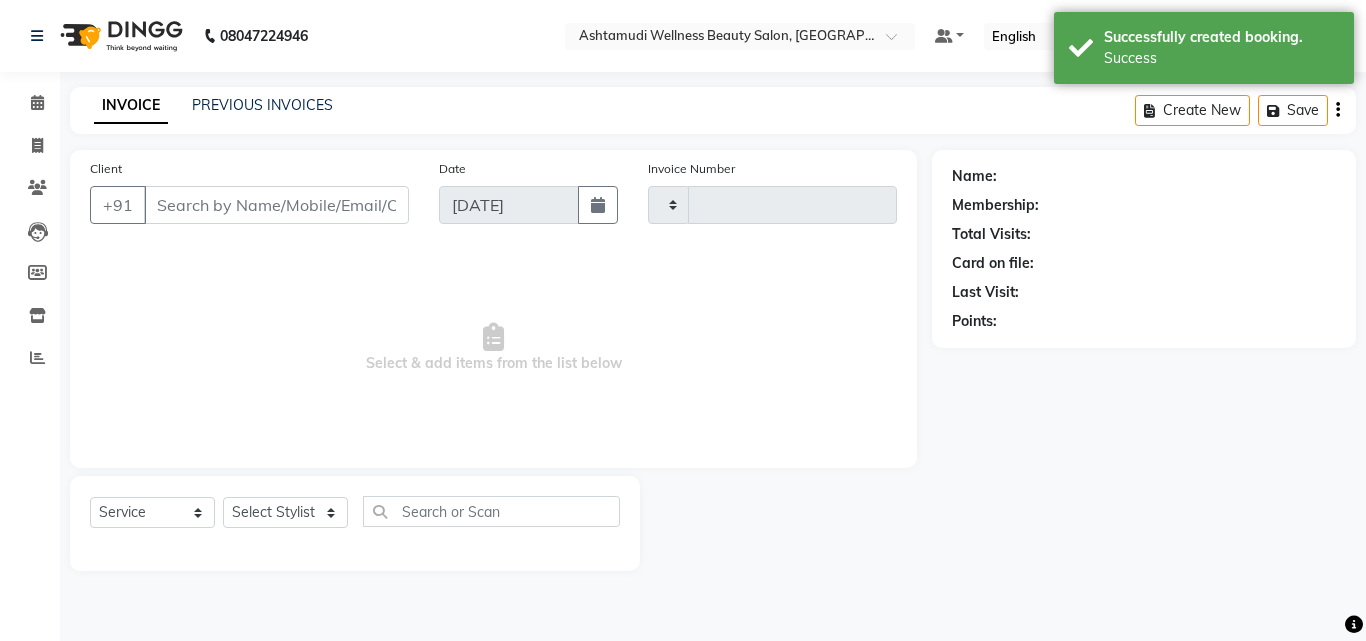 type on "2193" 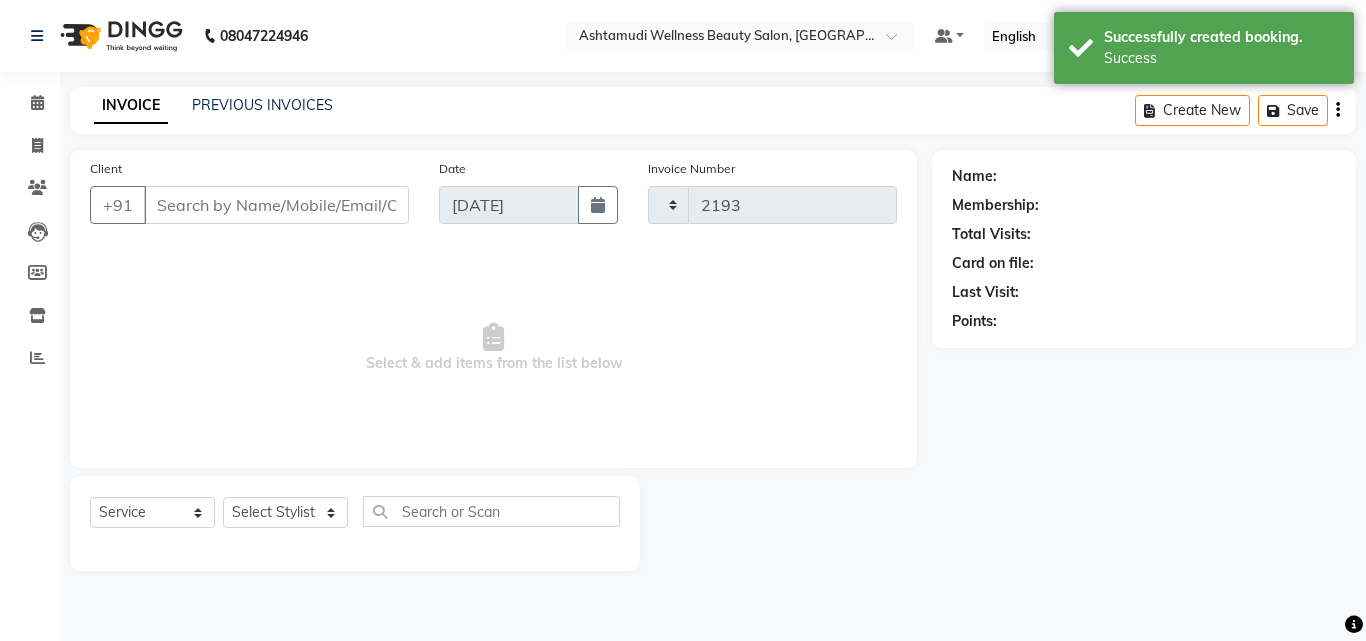 select on "4662" 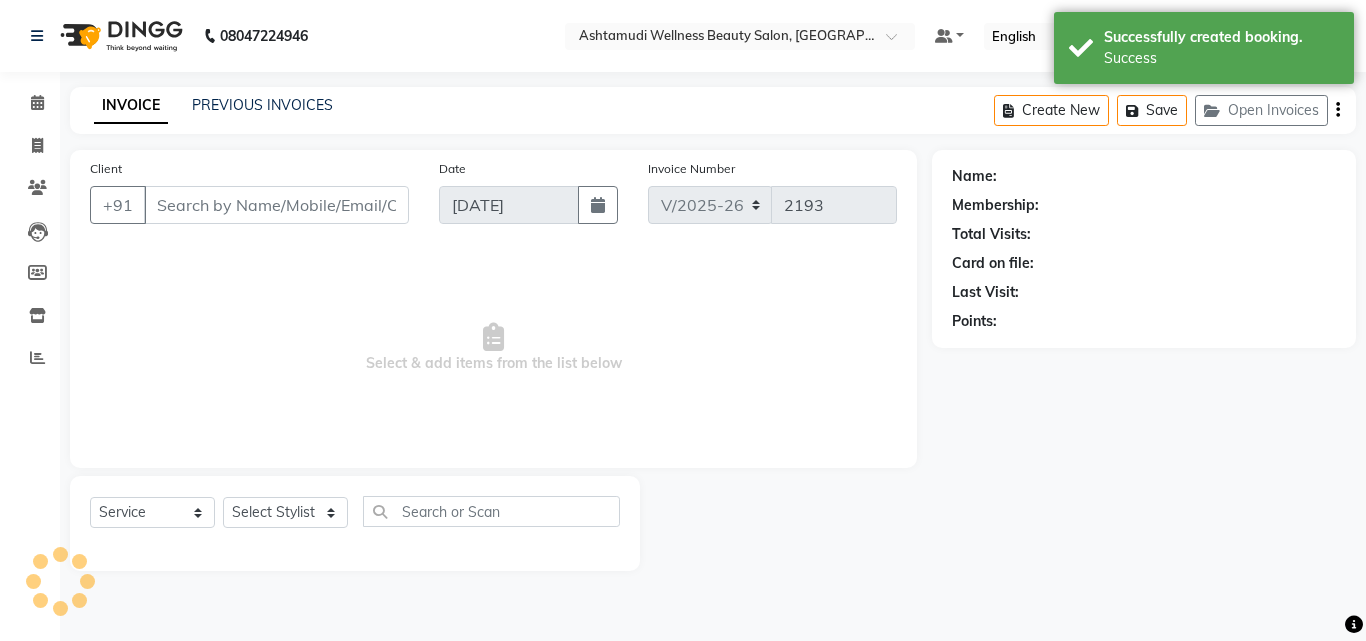 type on "8943535029" 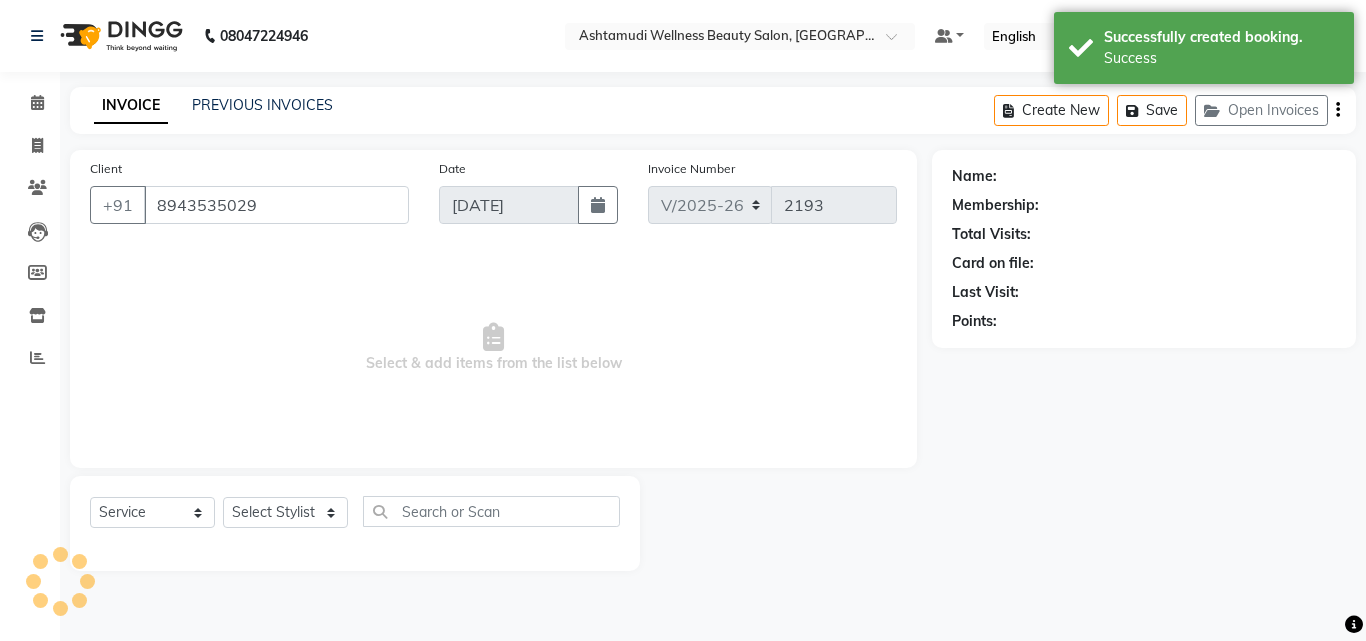 select on "52755" 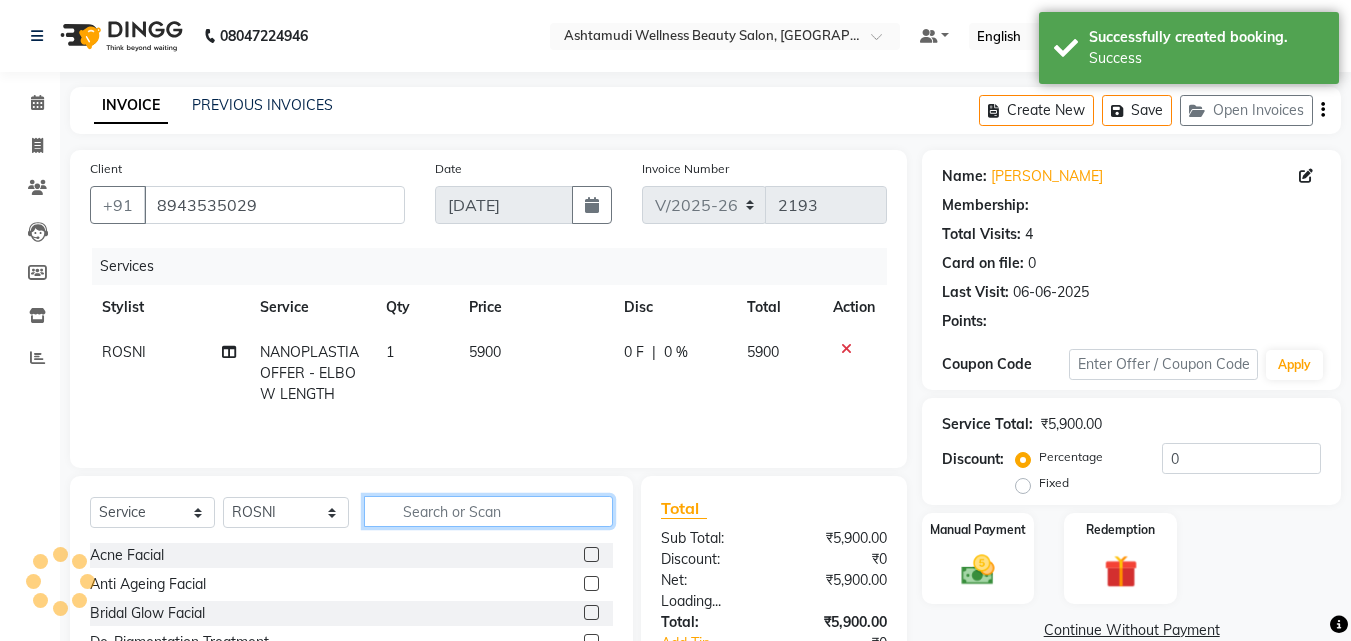 click 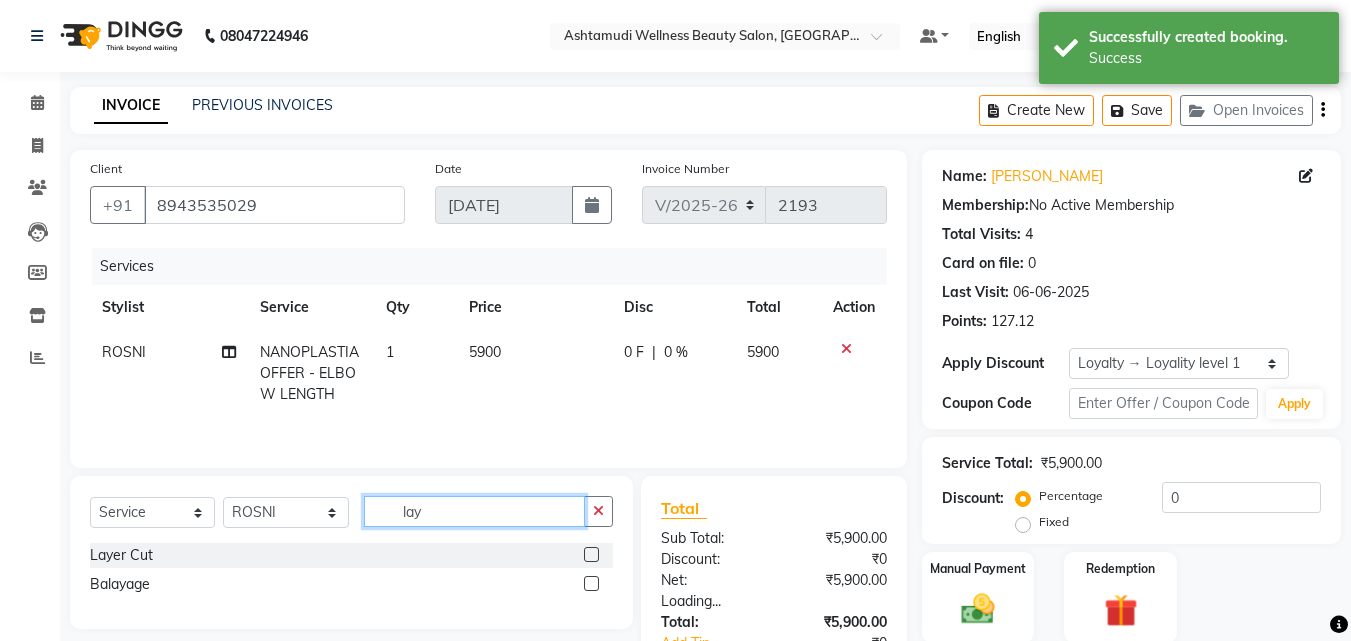 type on "lay" 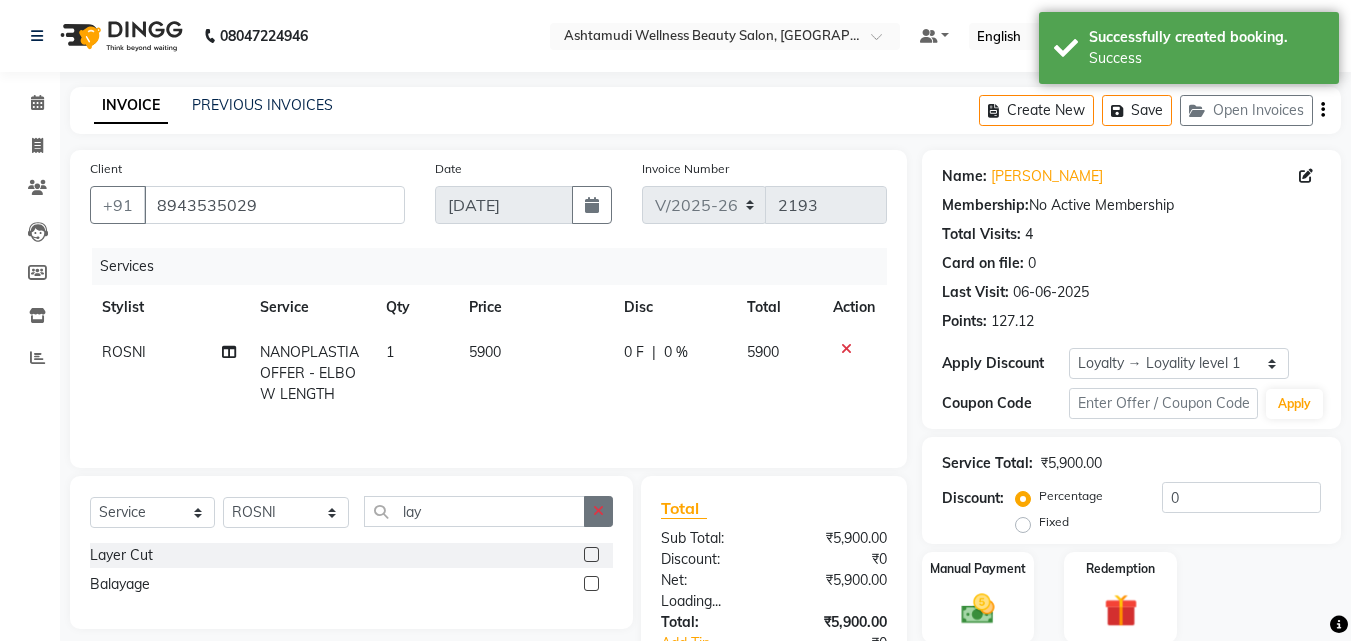 click 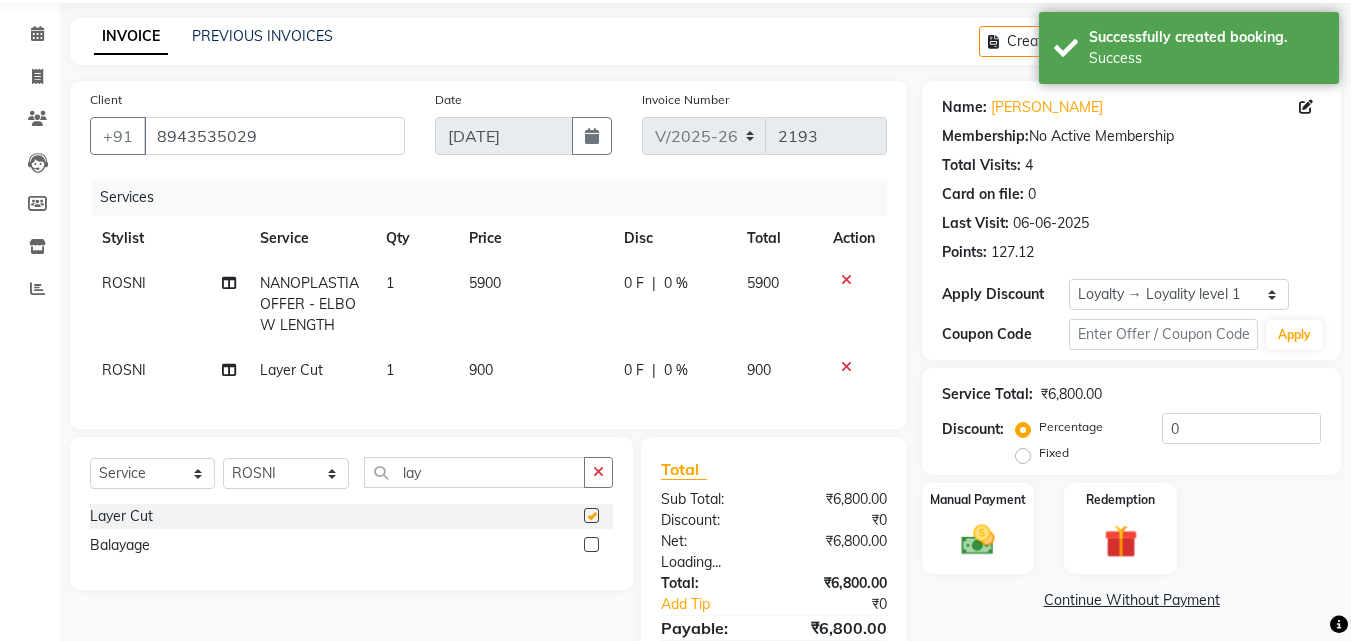 checkbox on "false" 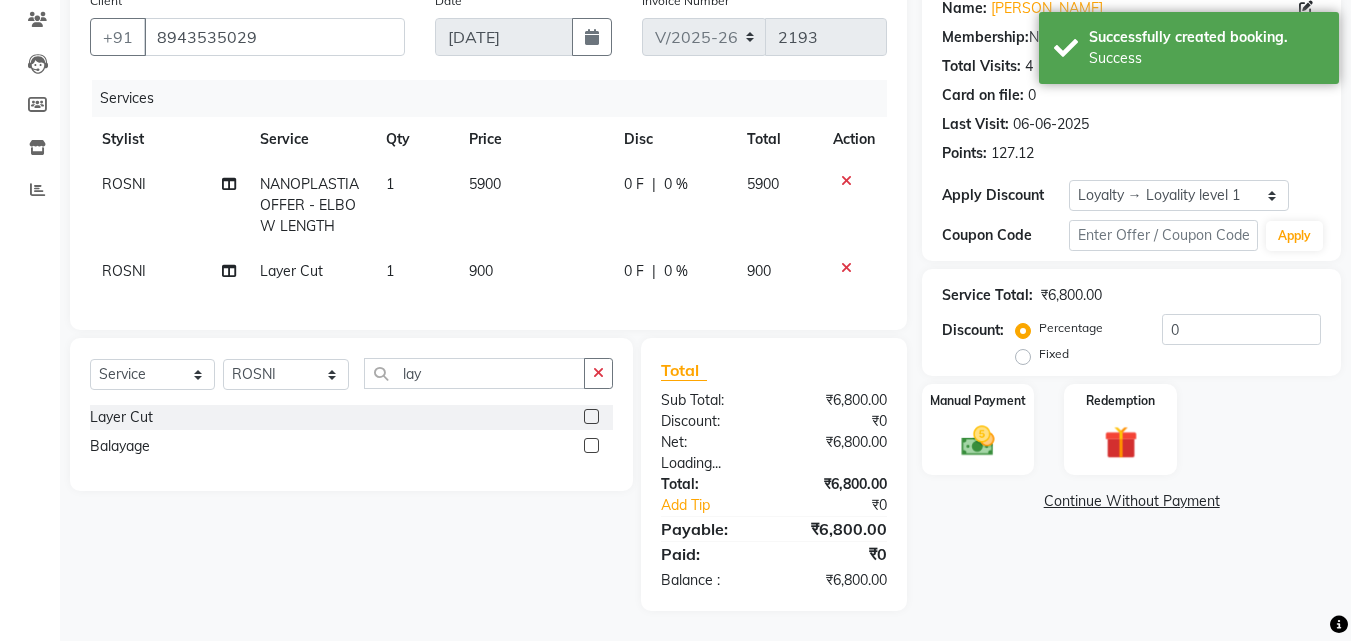 scroll, scrollTop: 183, scrollLeft: 0, axis: vertical 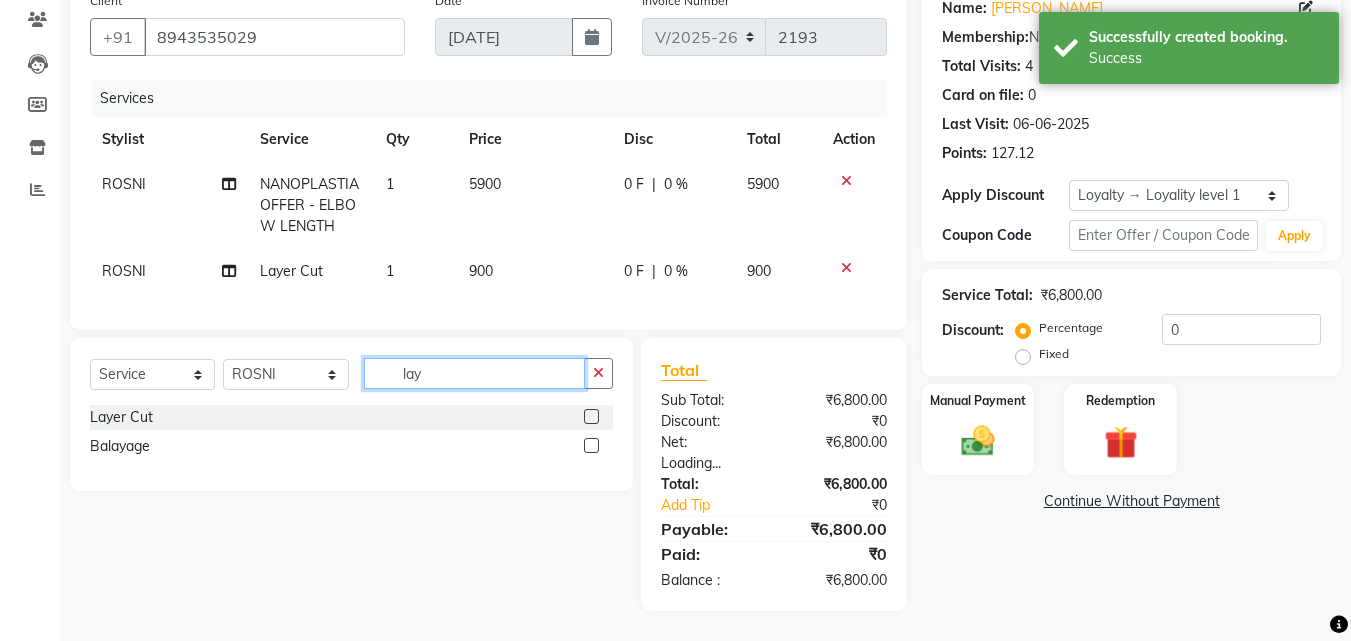 click on "lay" 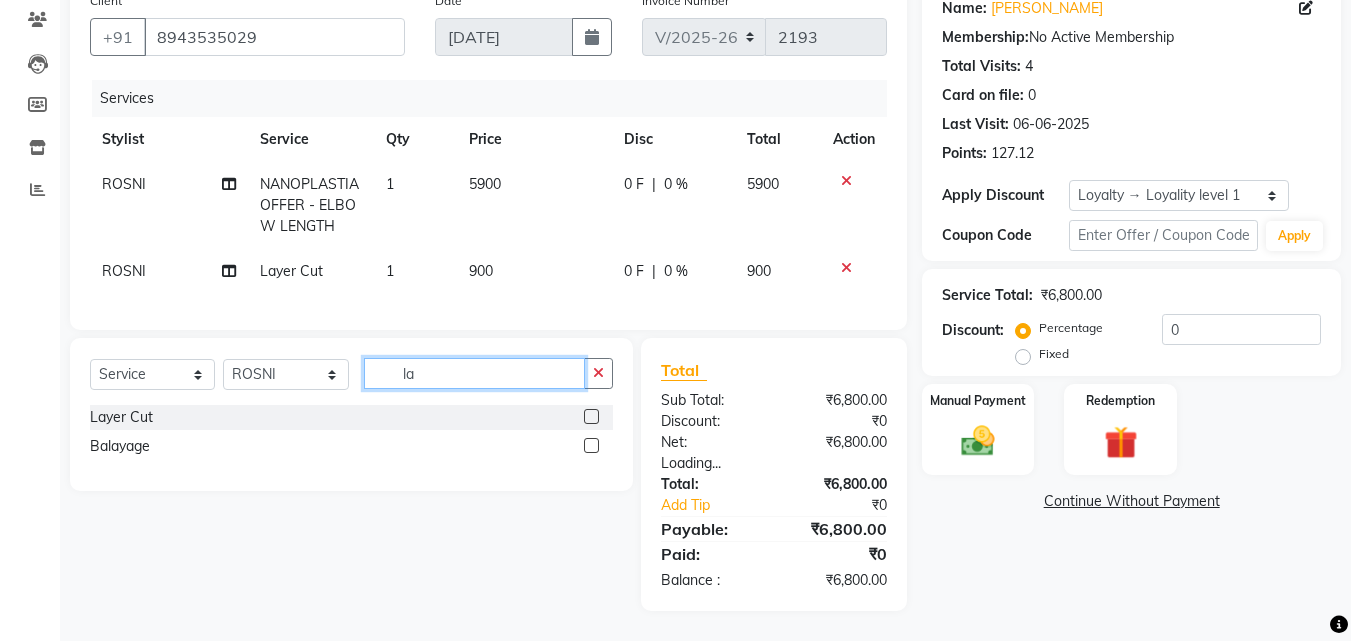 type on "l" 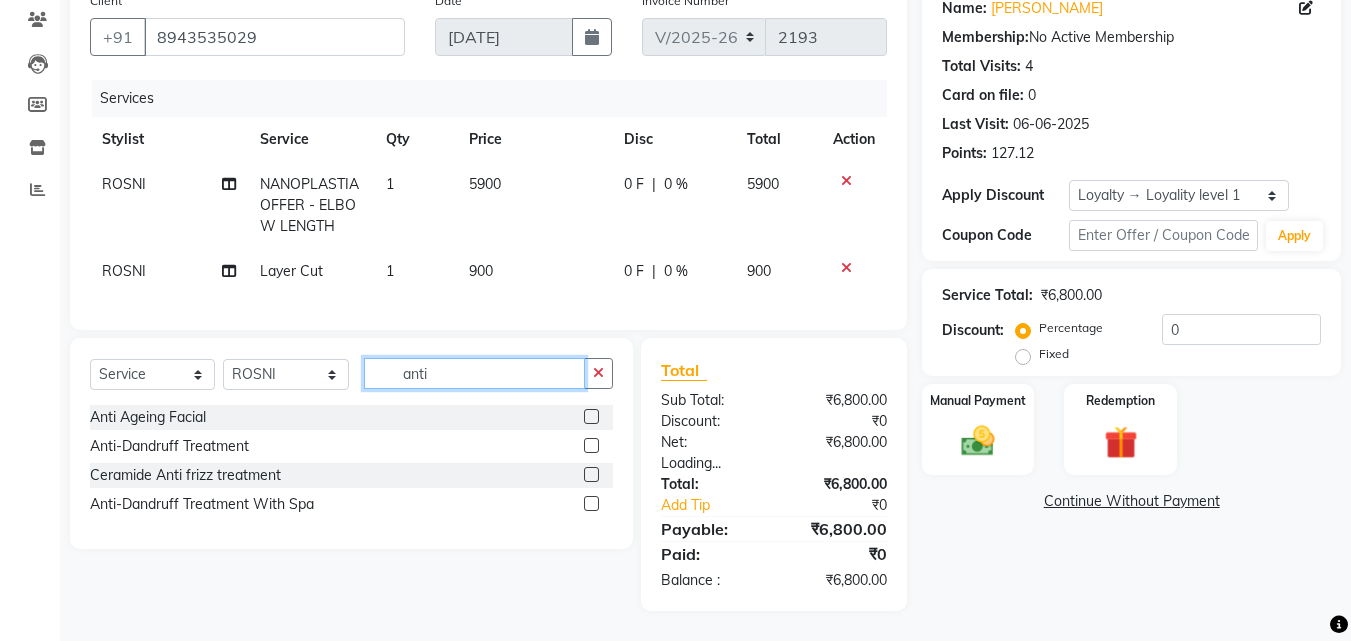 scroll, scrollTop: 166, scrollLeft: 0, axis: vertical 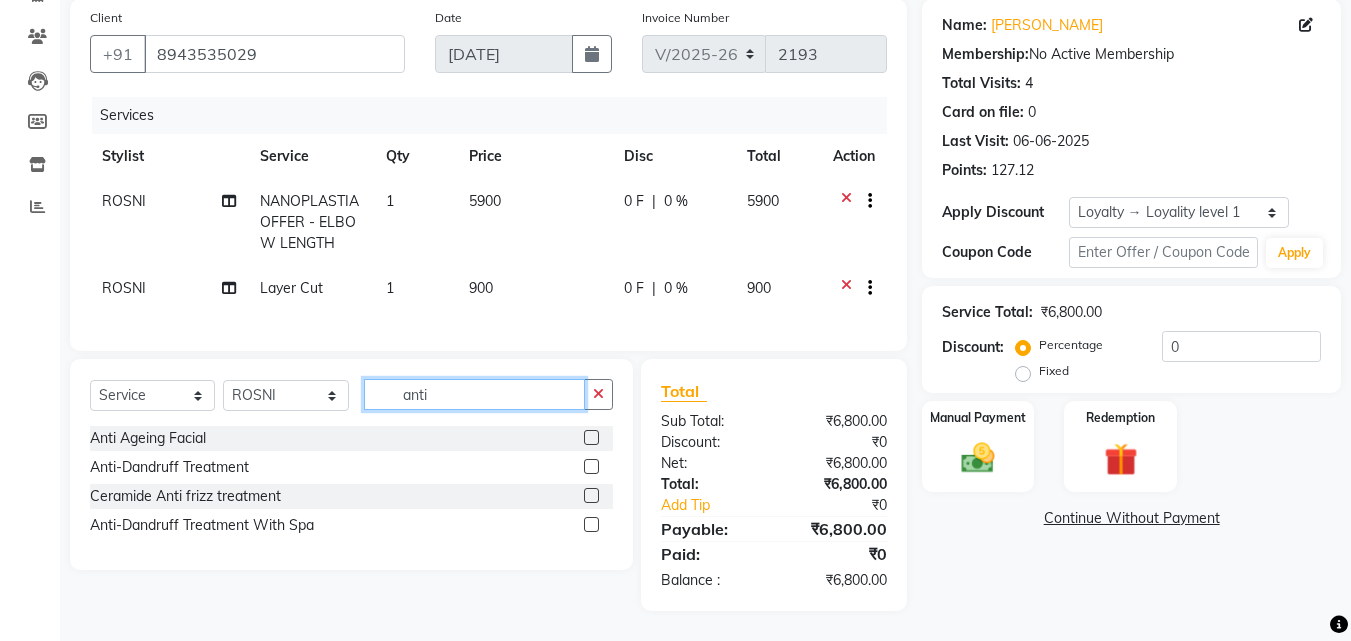 type on "anti" 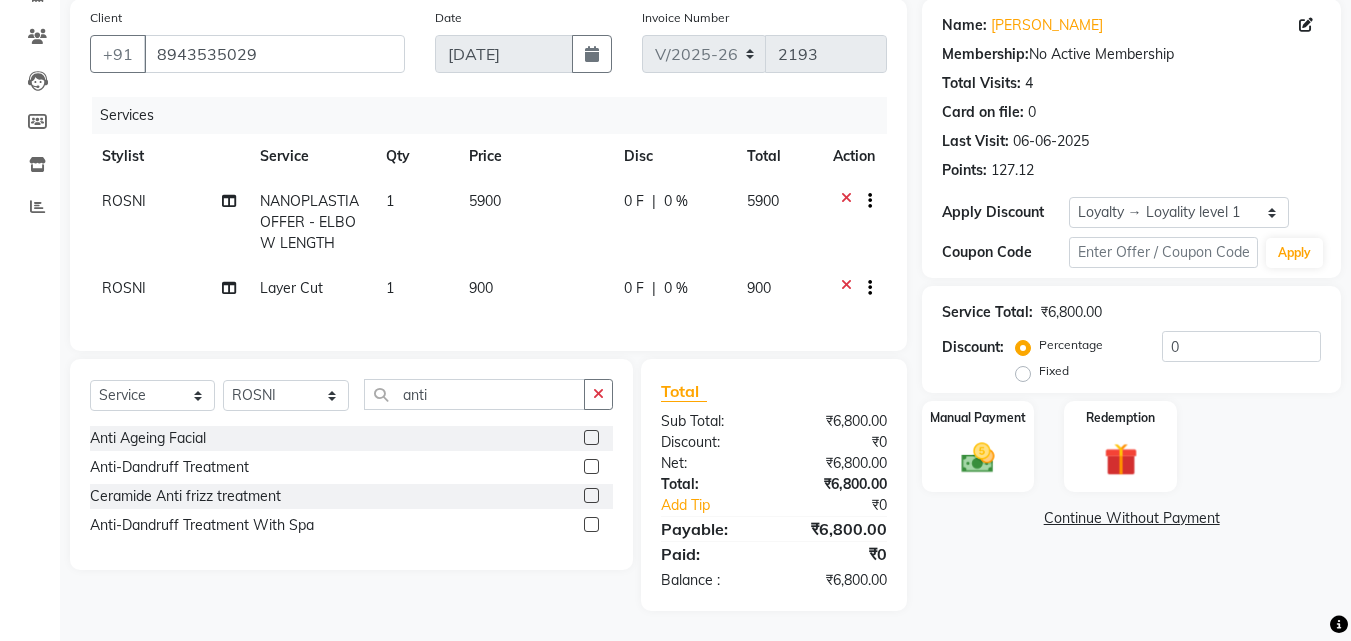 click 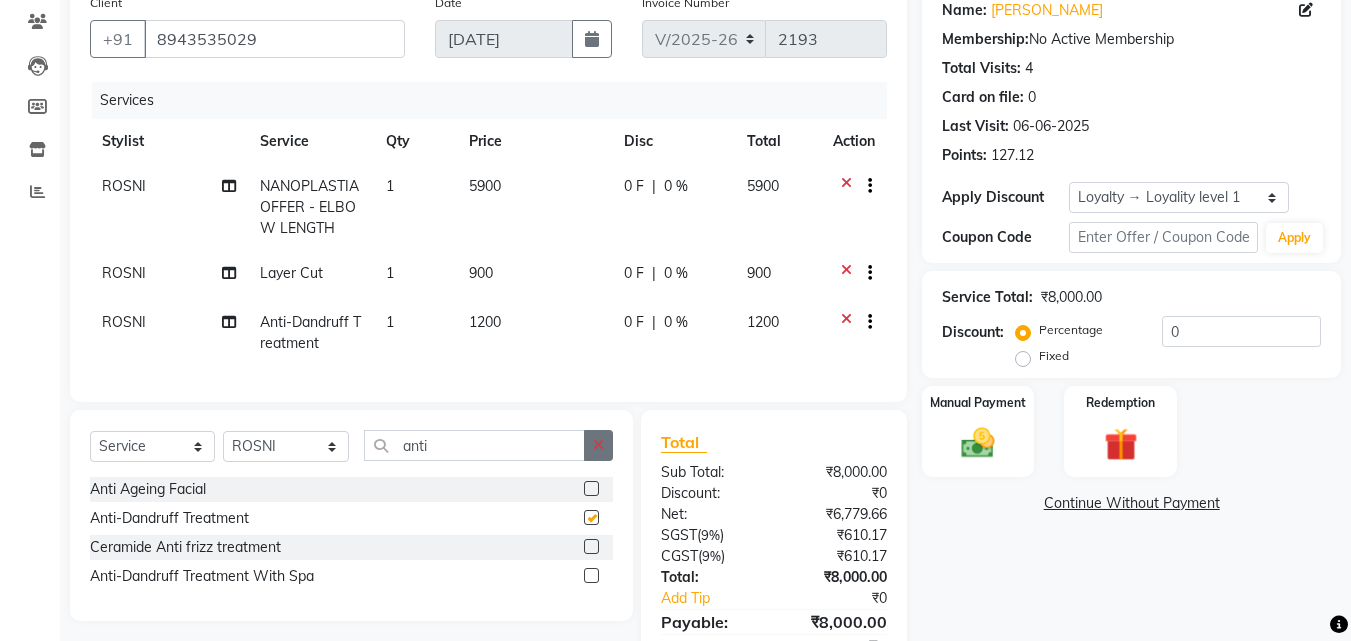 checkbox on "false" 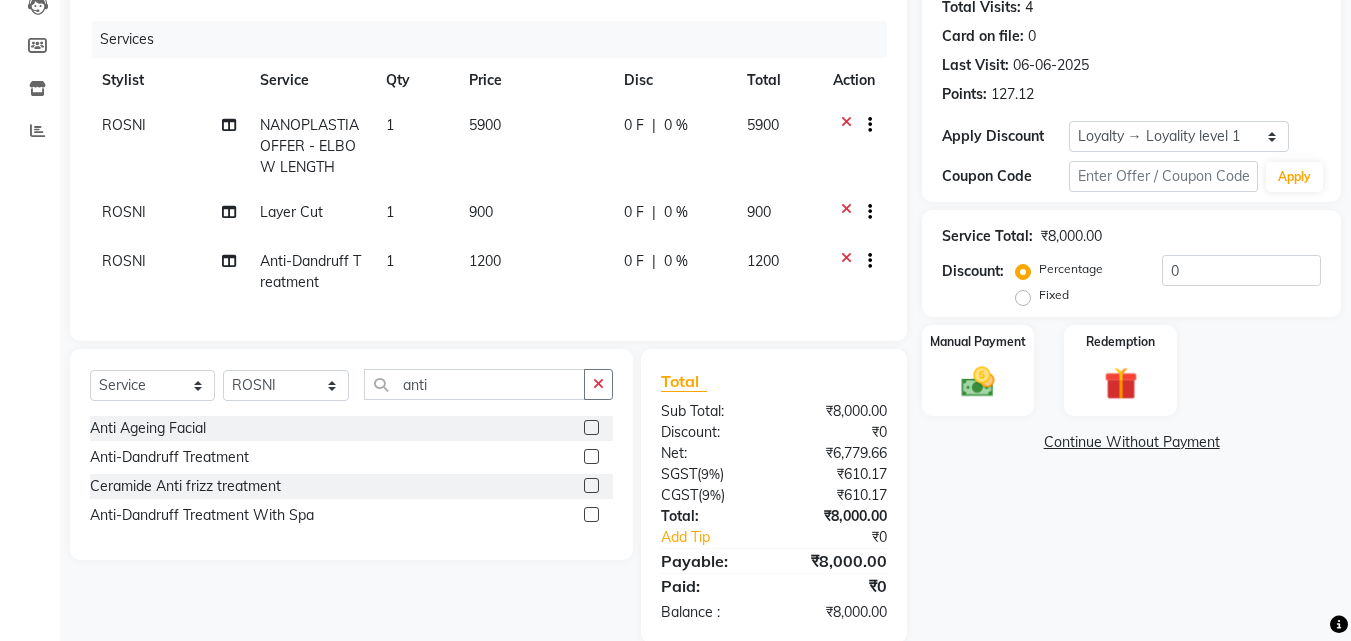 scroll, scrollTop: 274, scrollLeft: 0, axis: vertical 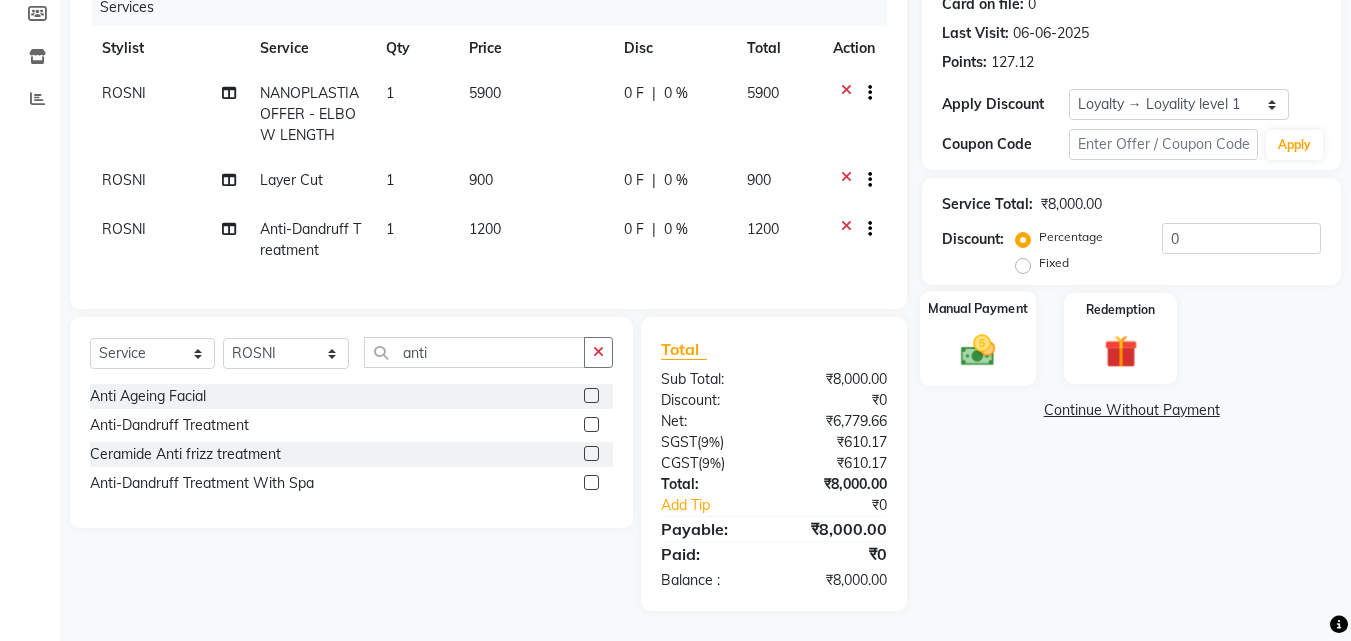 click 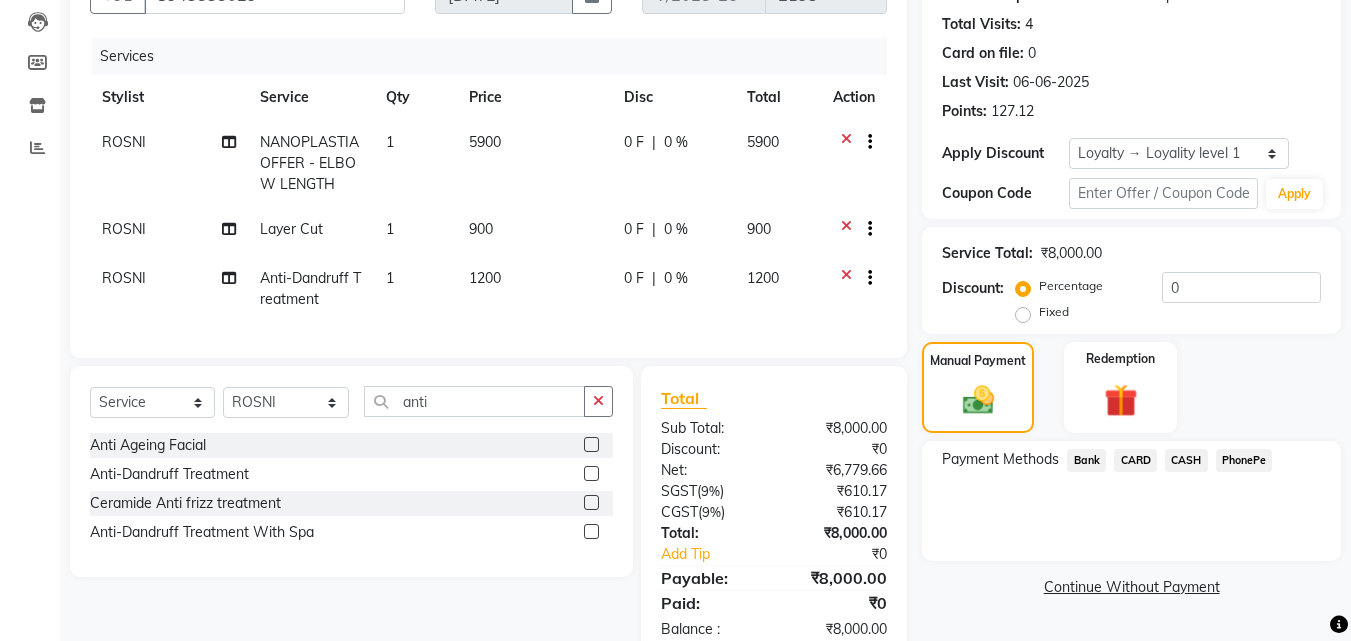 scroll, scrollTop: 274, scrollLeft: 0, axis: vertical 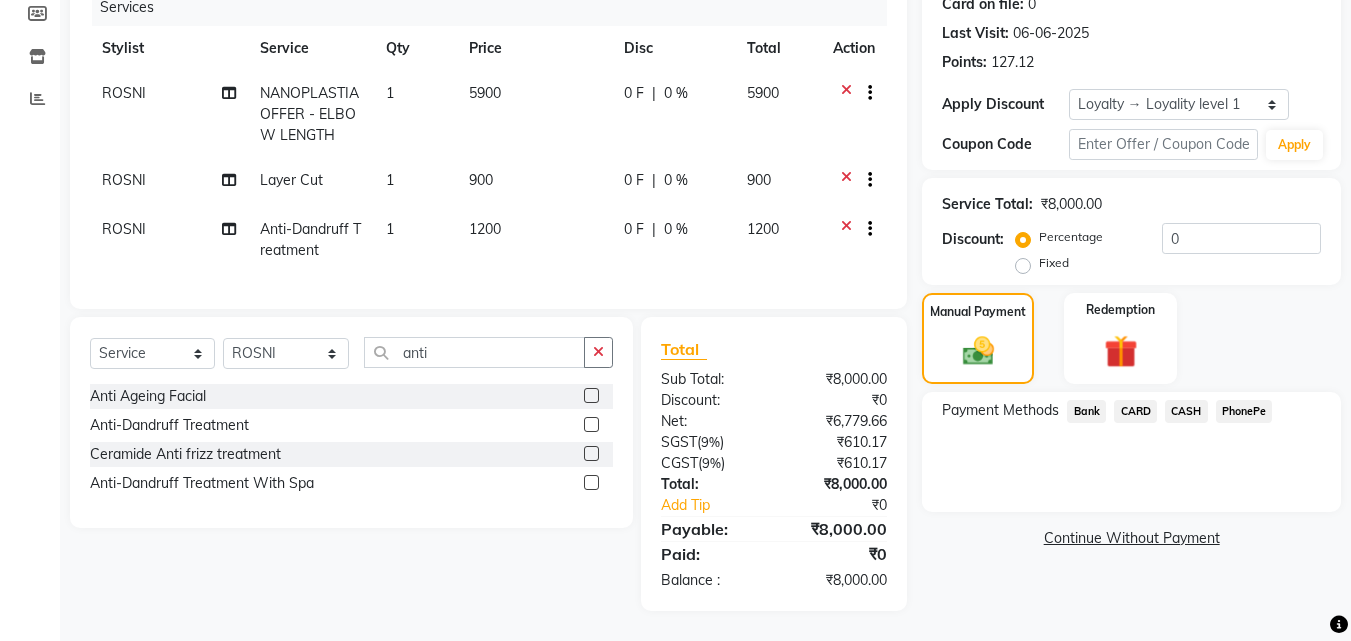 click on "PhonePe" 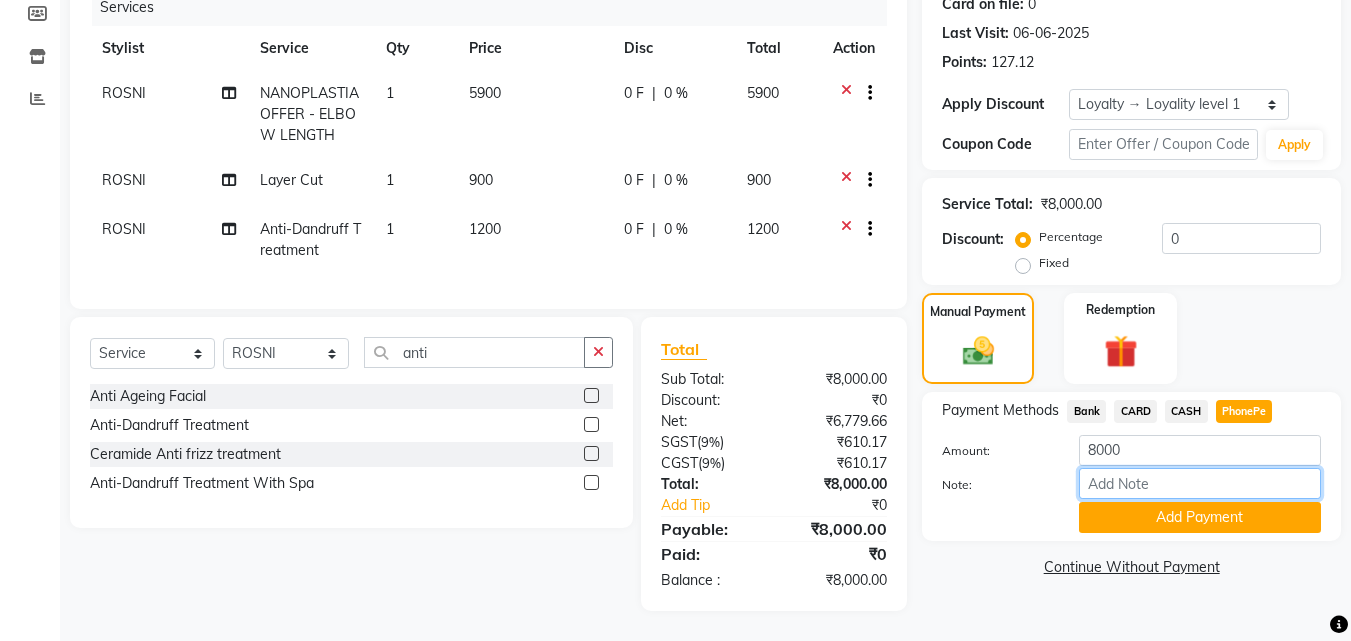 click on "Note:" at bounding box center (1200, 483) 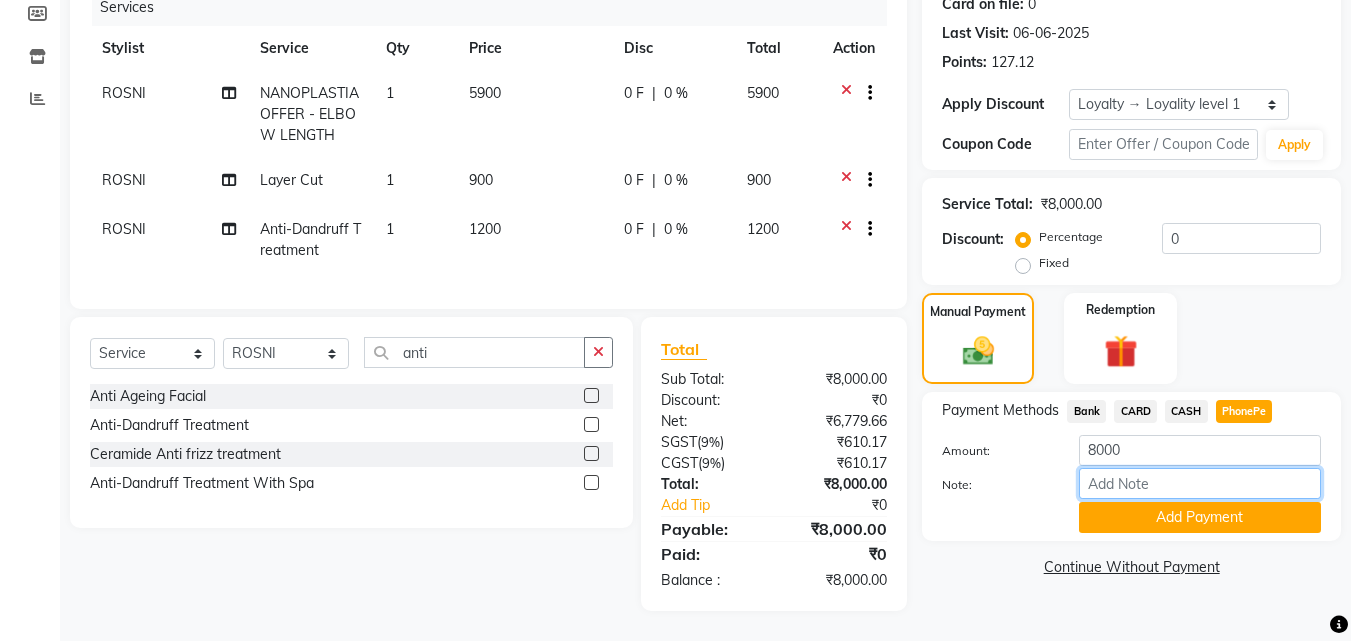 type on "soorya" 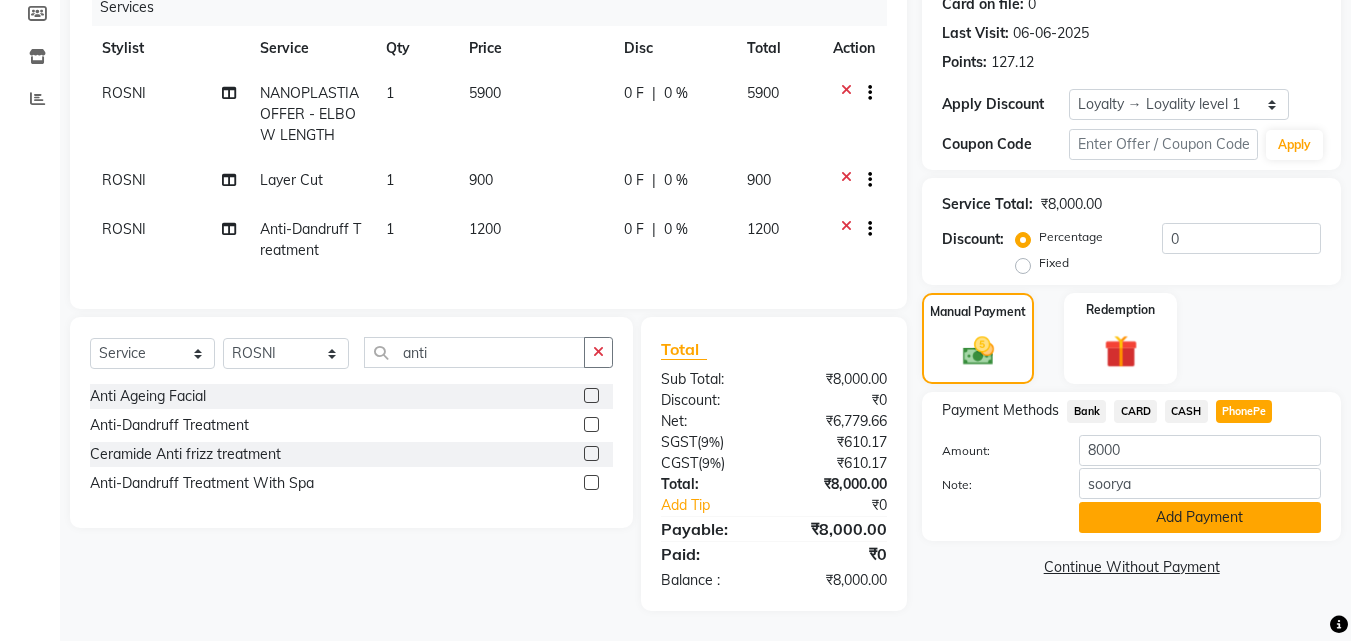 click on "Add Payment" 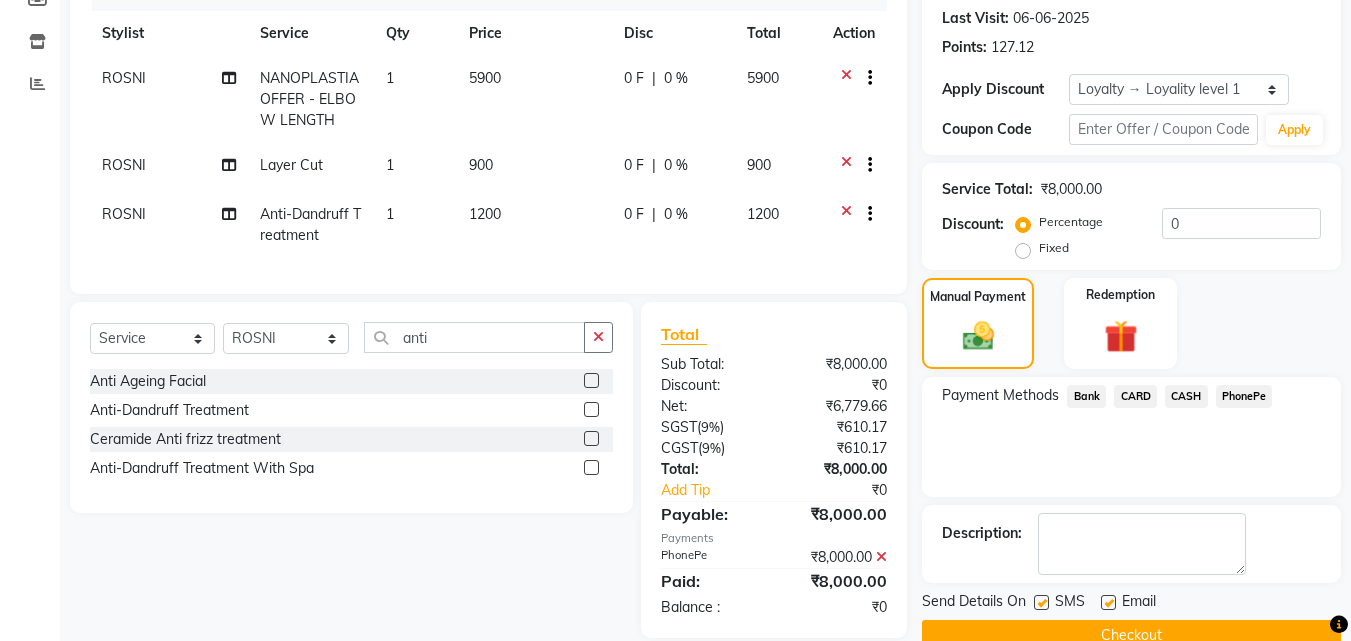 scroll, scrollTop: 436, scrollLeft: 0, axis: vertical 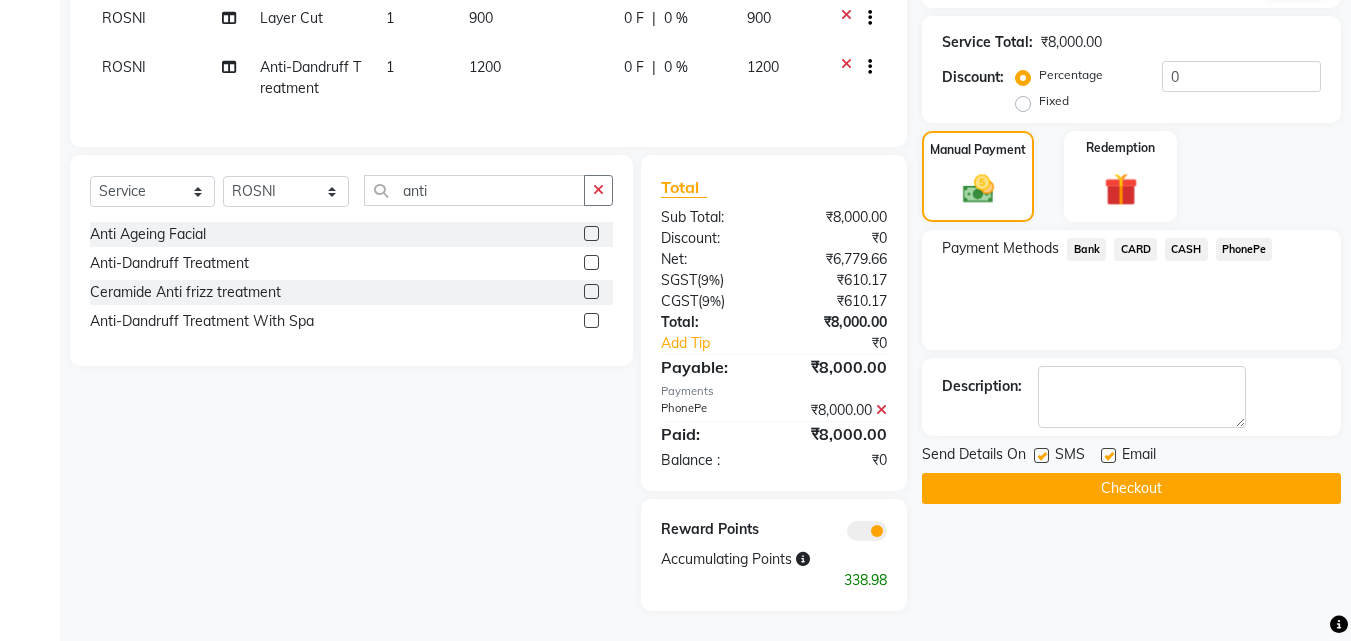 click 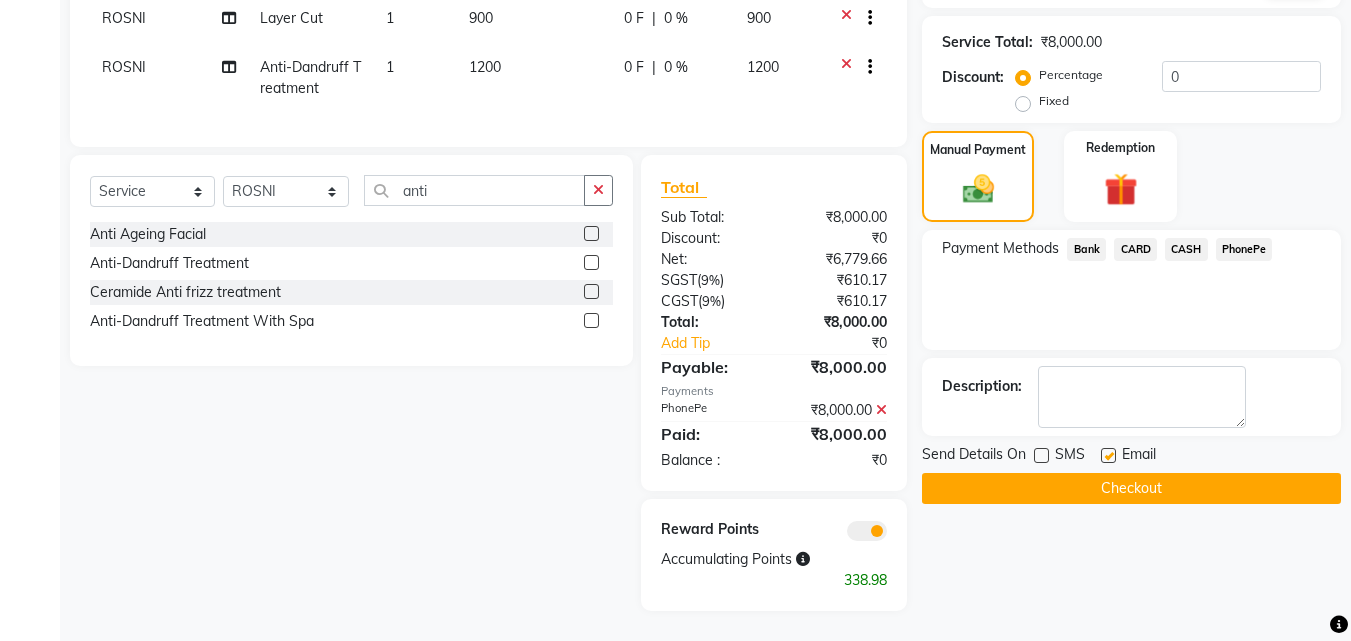 click 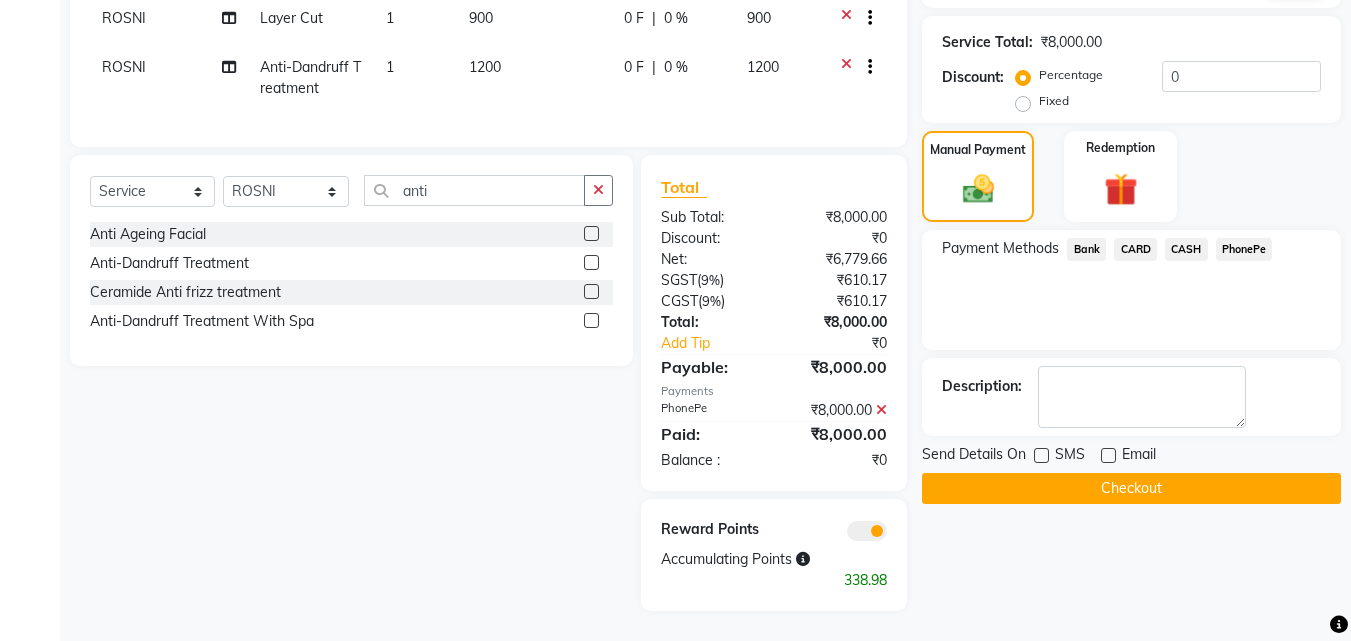 click on "Checkout" 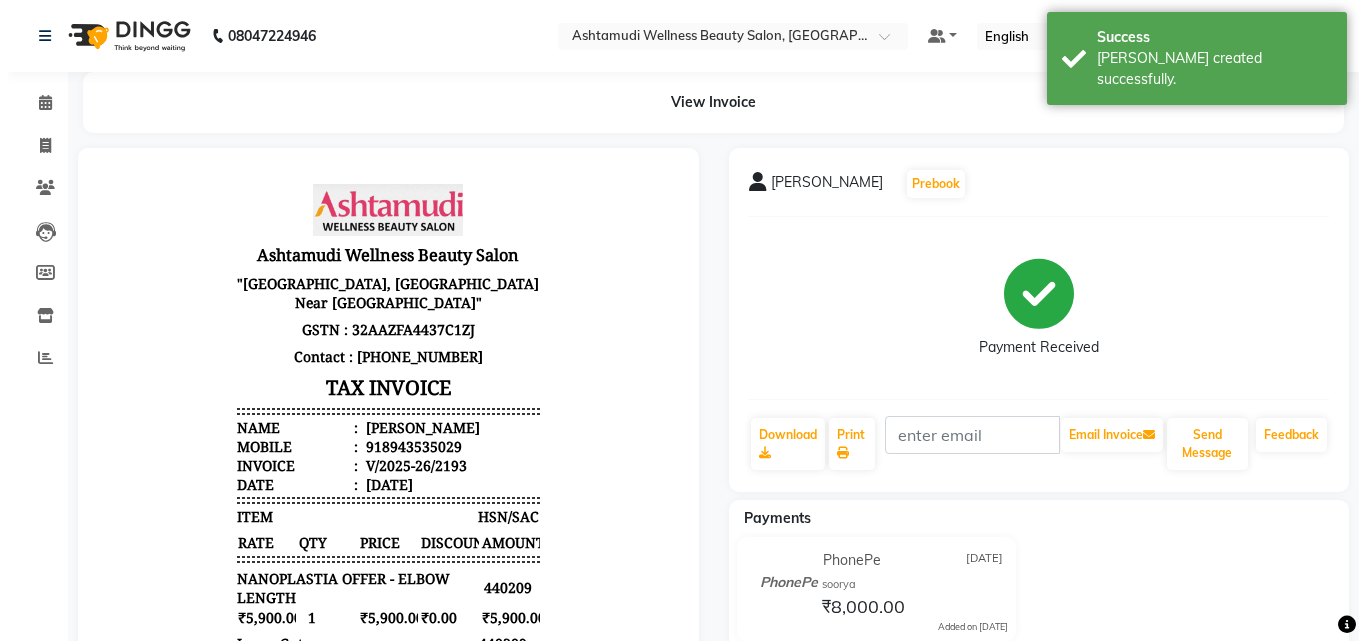 scroll, scrollTop: 0, scrollLeft: 0, axis: both 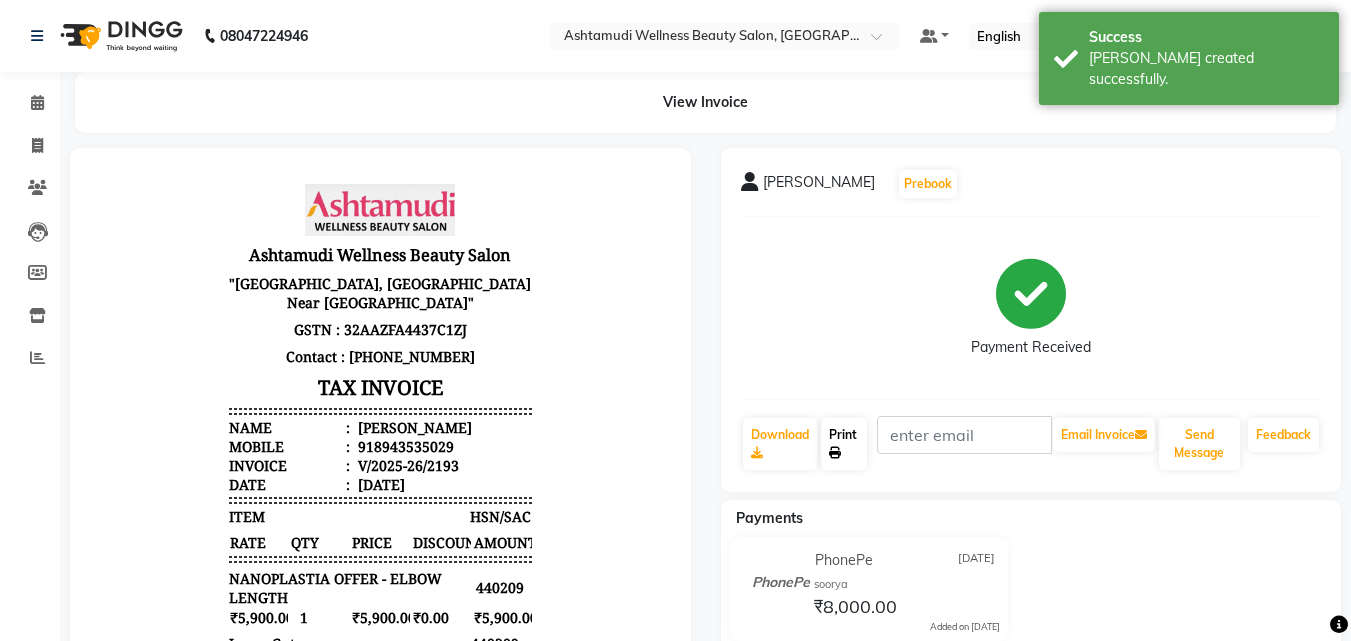 click on "Print" 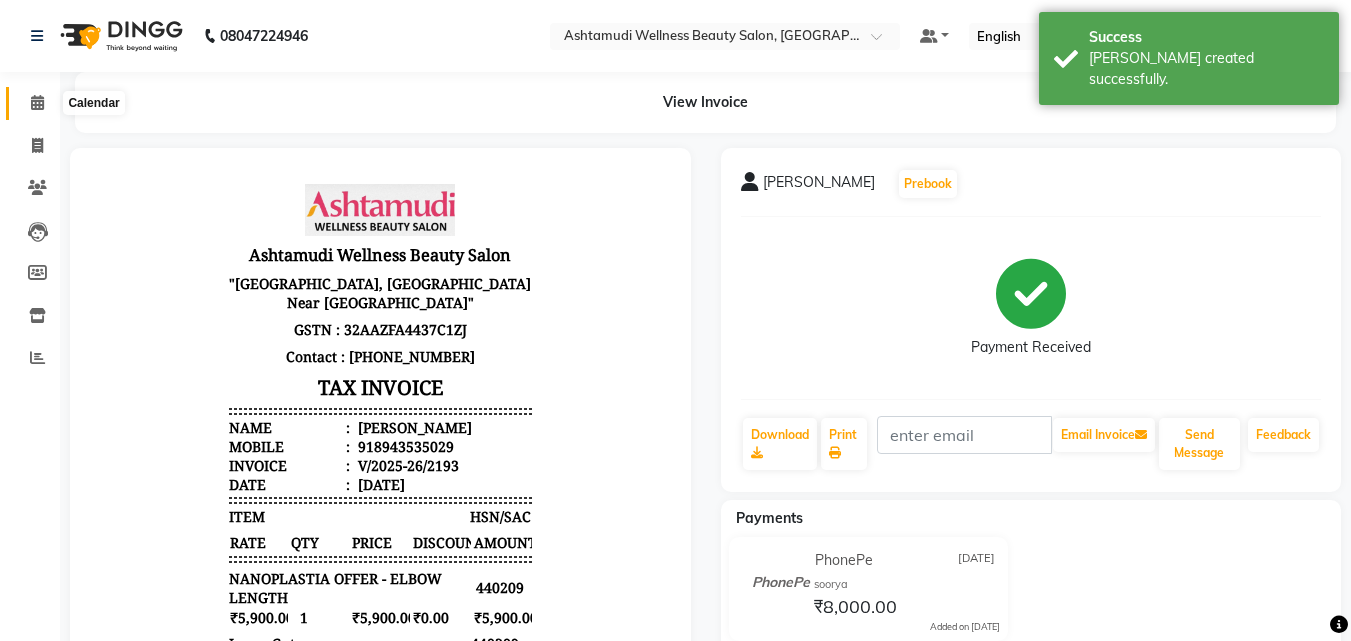 click 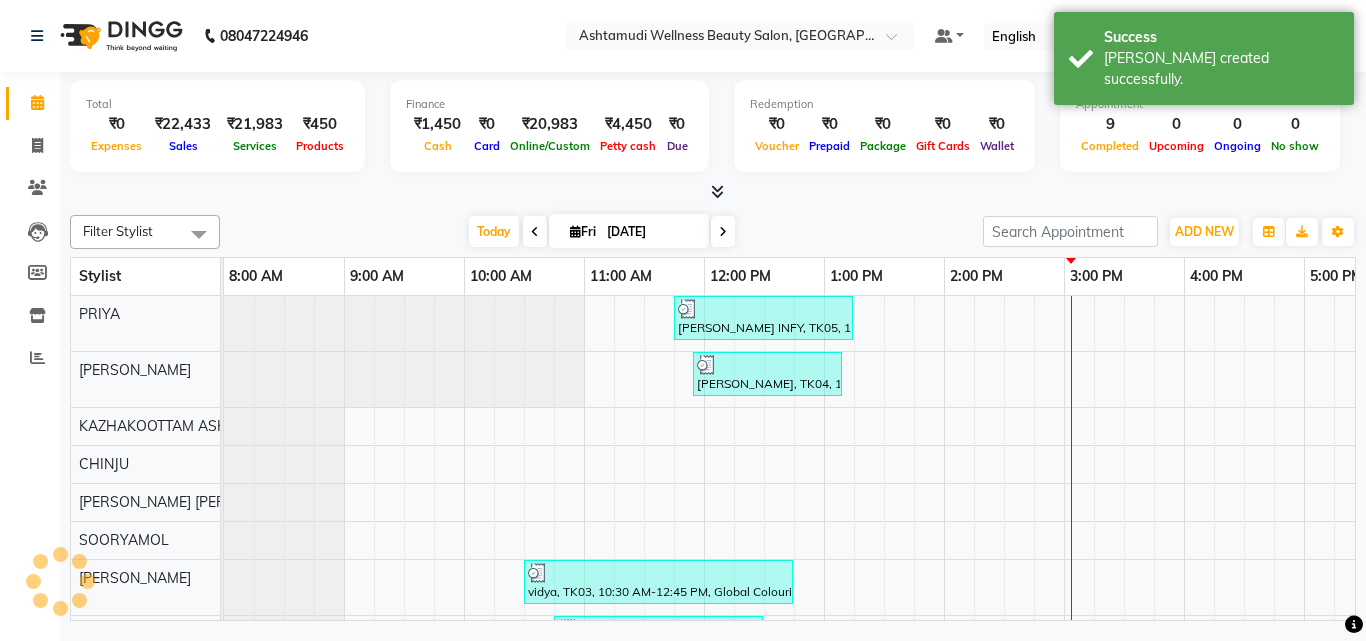 scroll, scrollTop: 0, scrollLeft: 0, axis: both 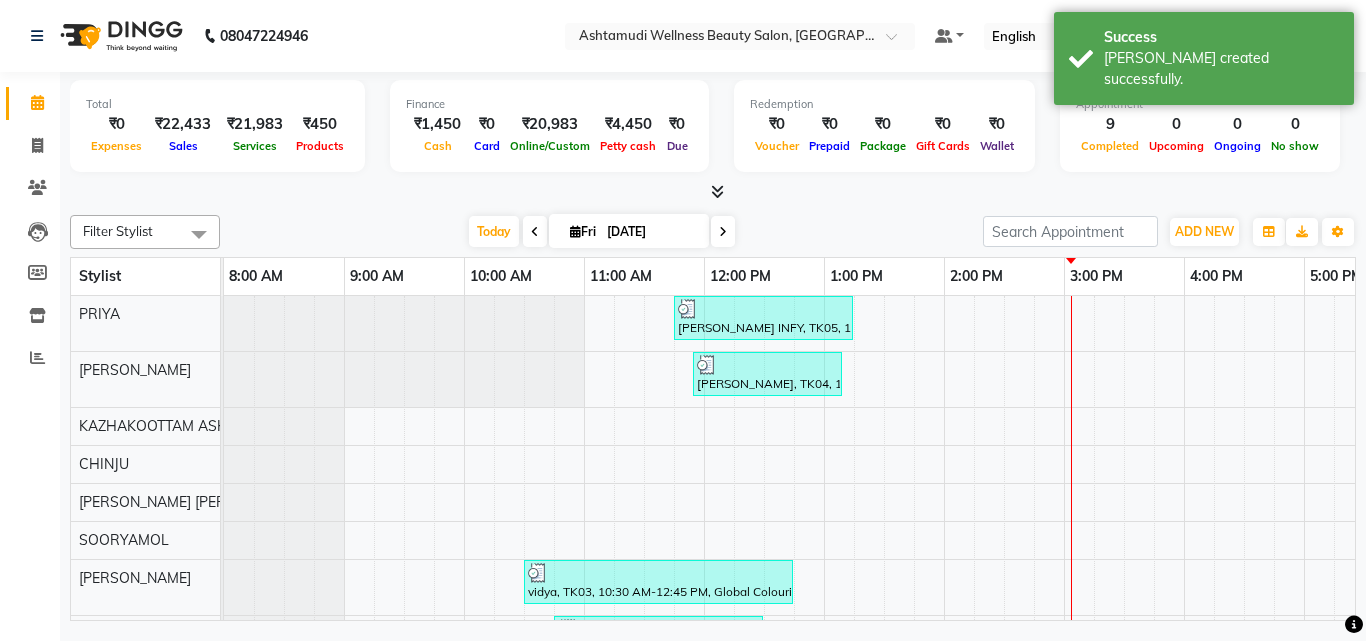 click at bounding box center [717, 191] 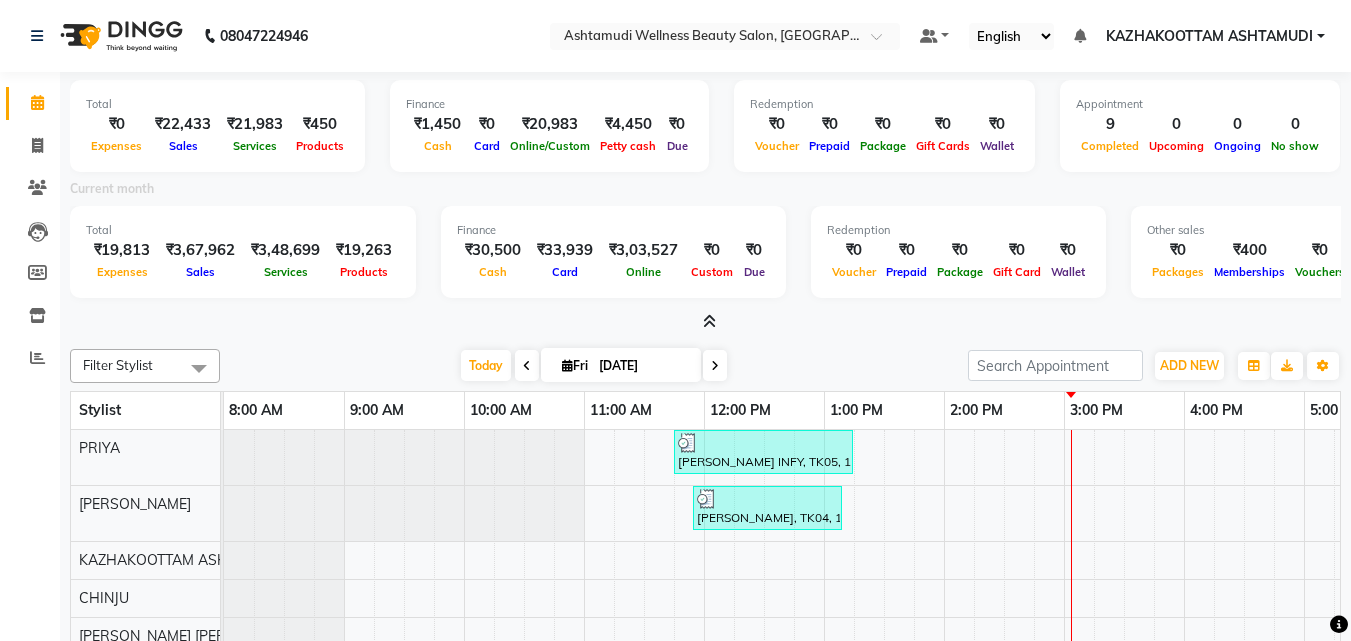 click at bounding box center (705, 322) 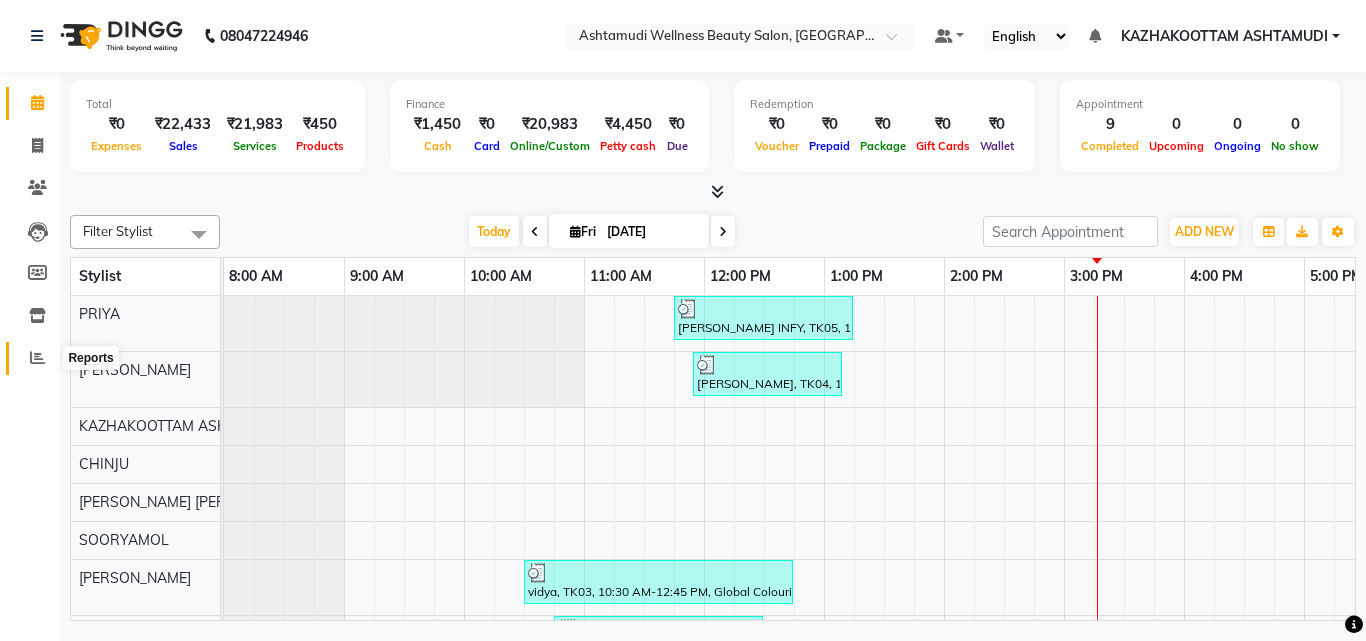 click 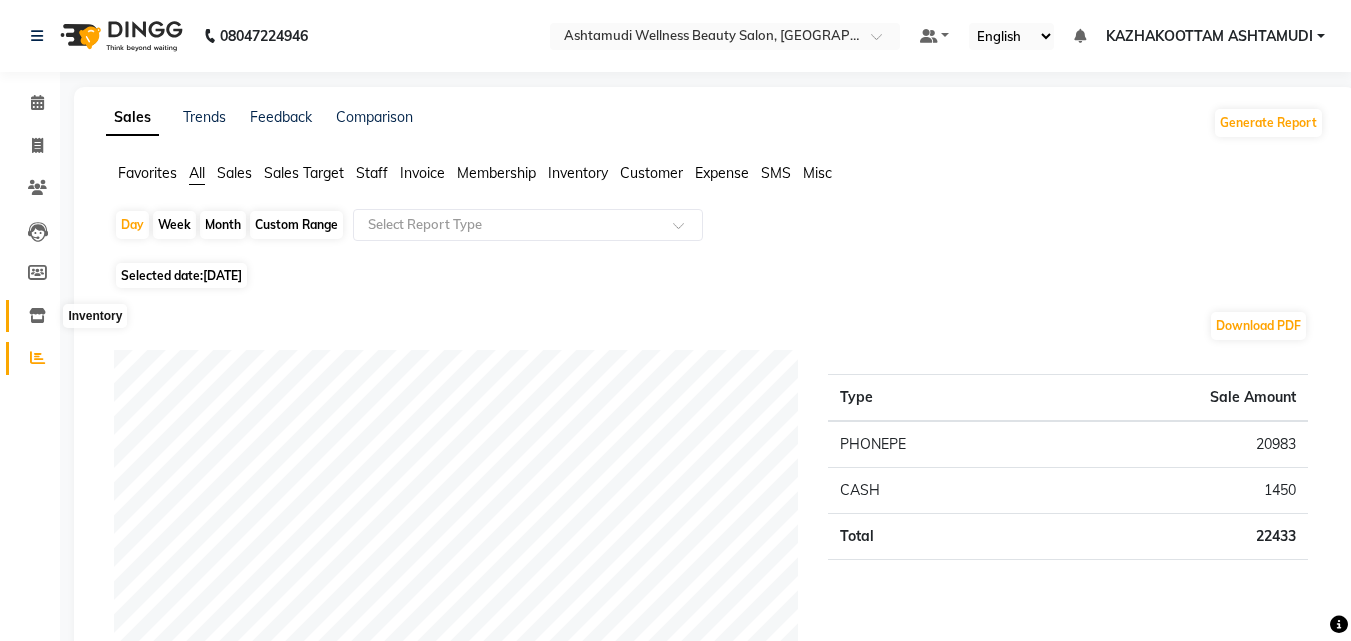 click 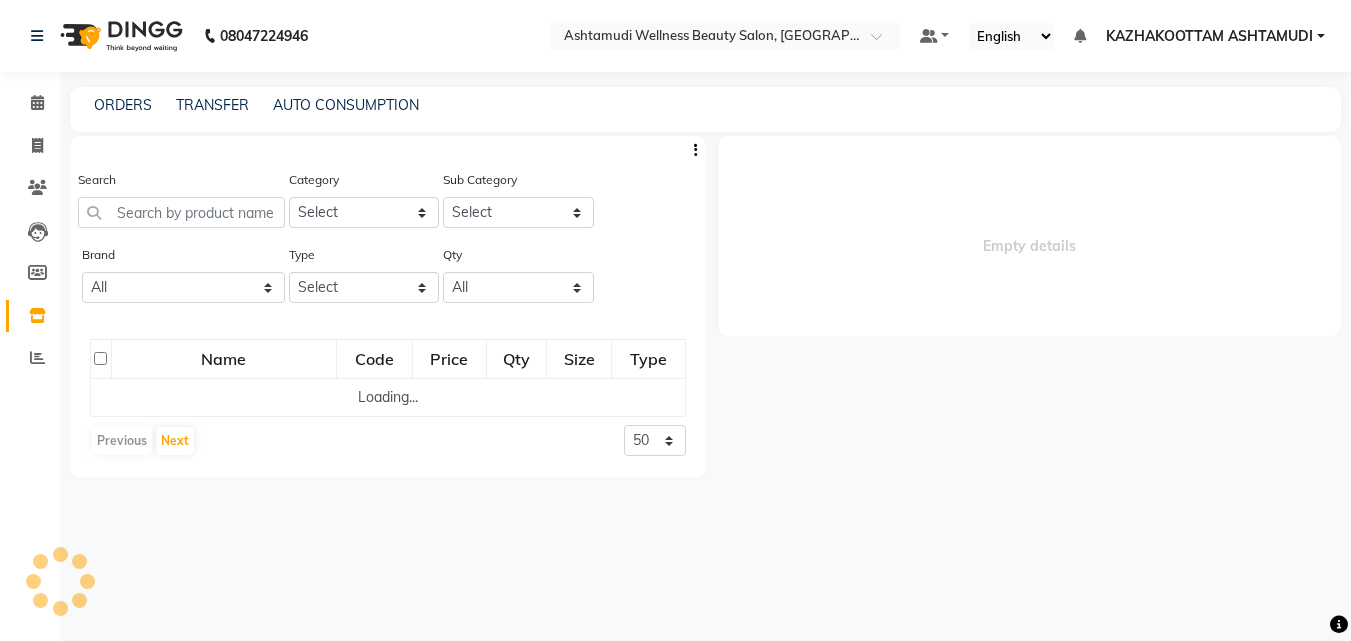 select 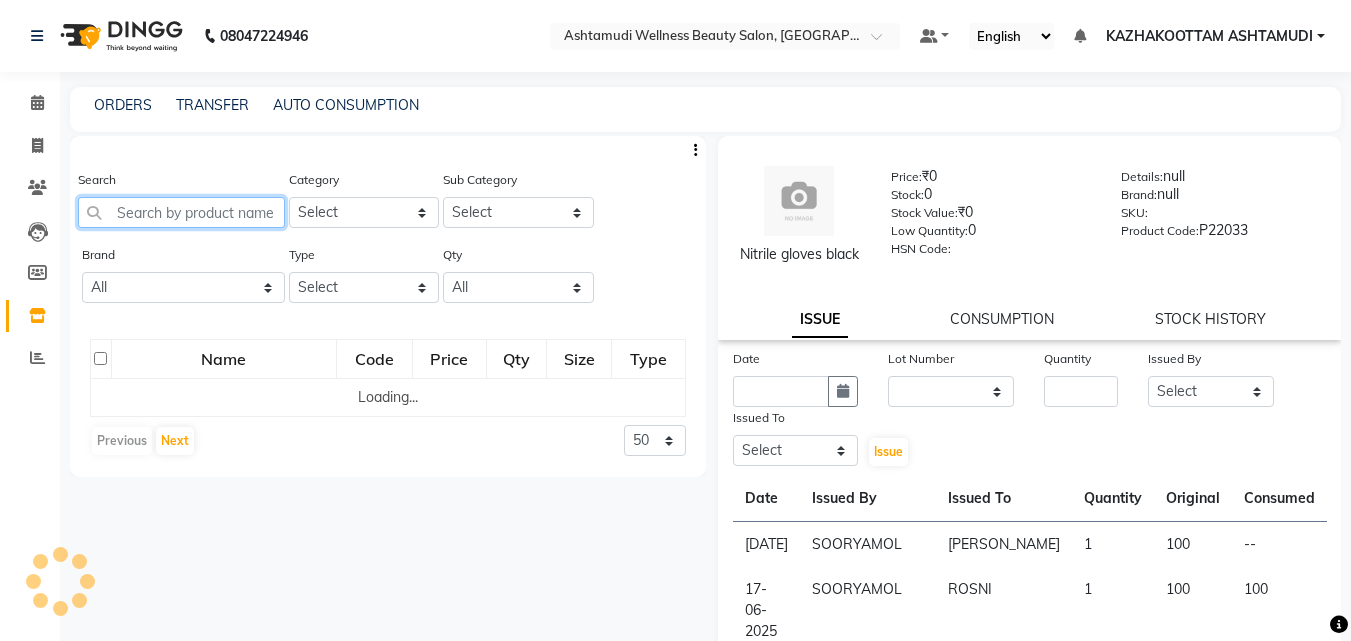 click 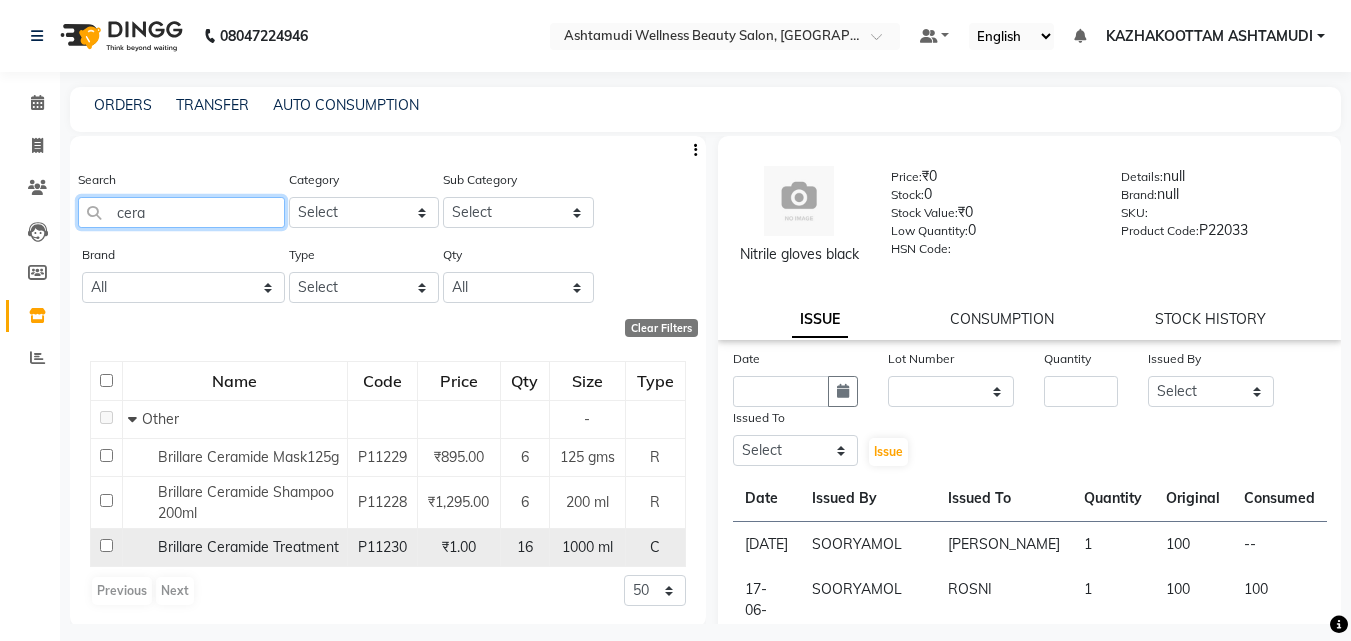 type on "cera" 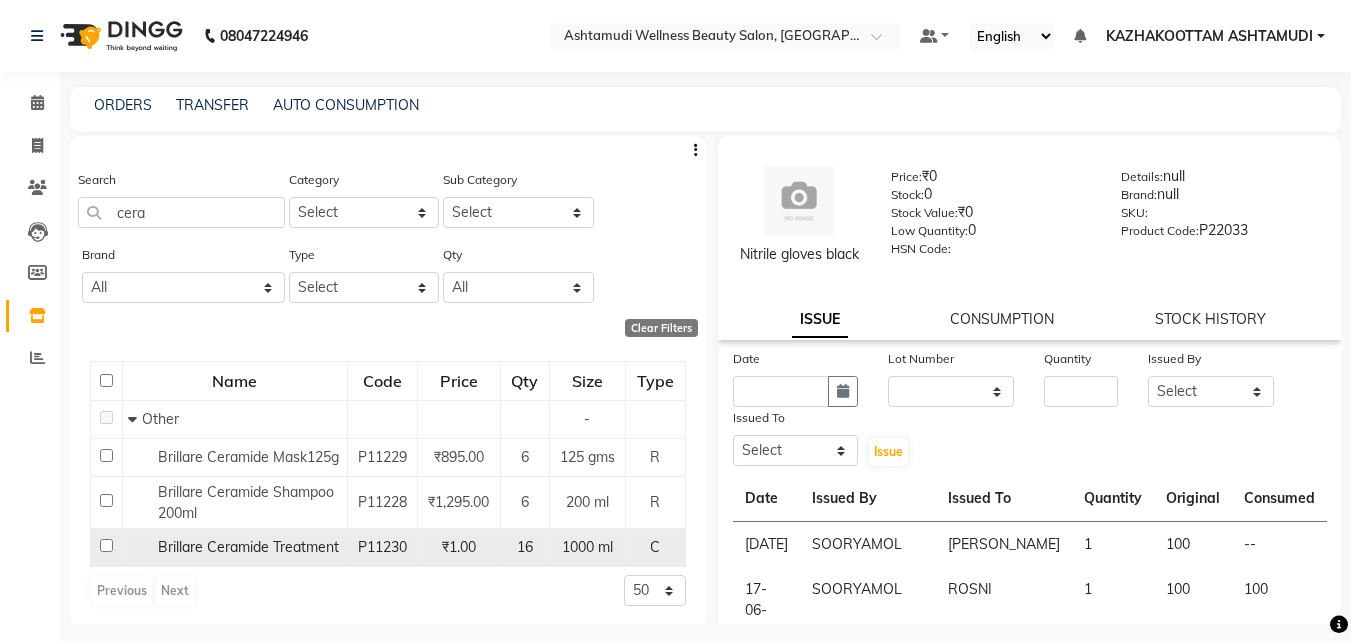 click on "Brillare Ceramide Treatment" 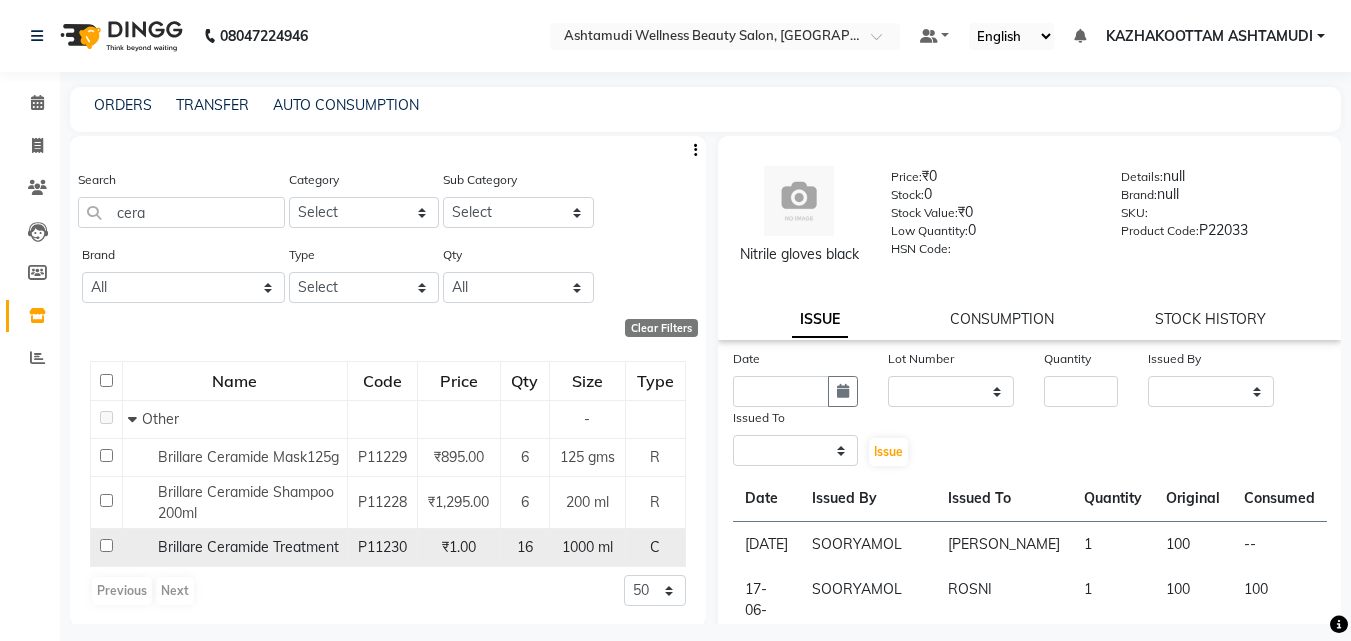 select 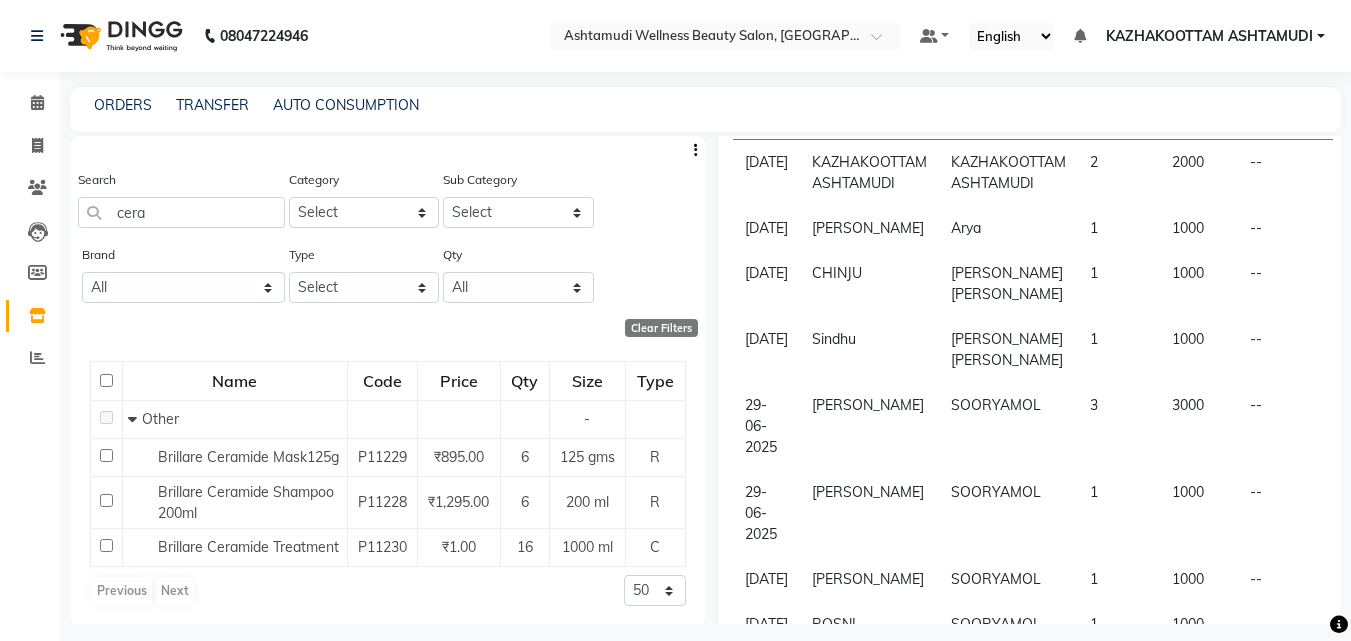scroll, scrollTop: 100, scrollLeft: 0, axis: vertical 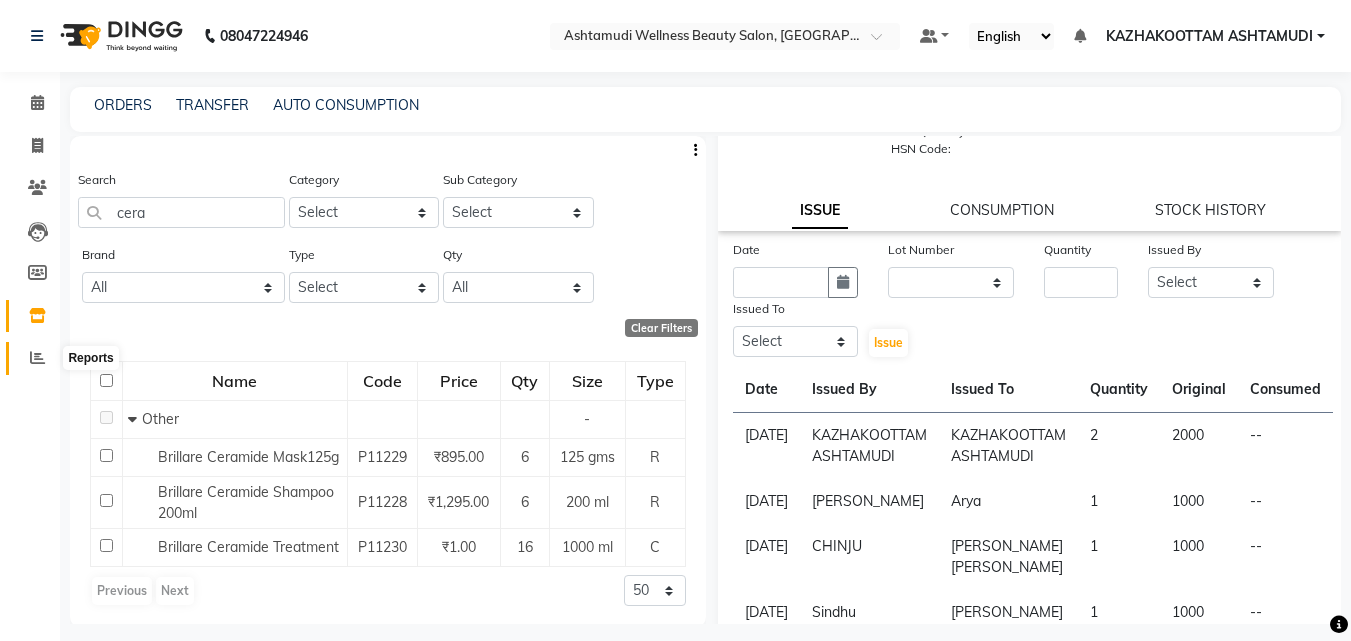 click 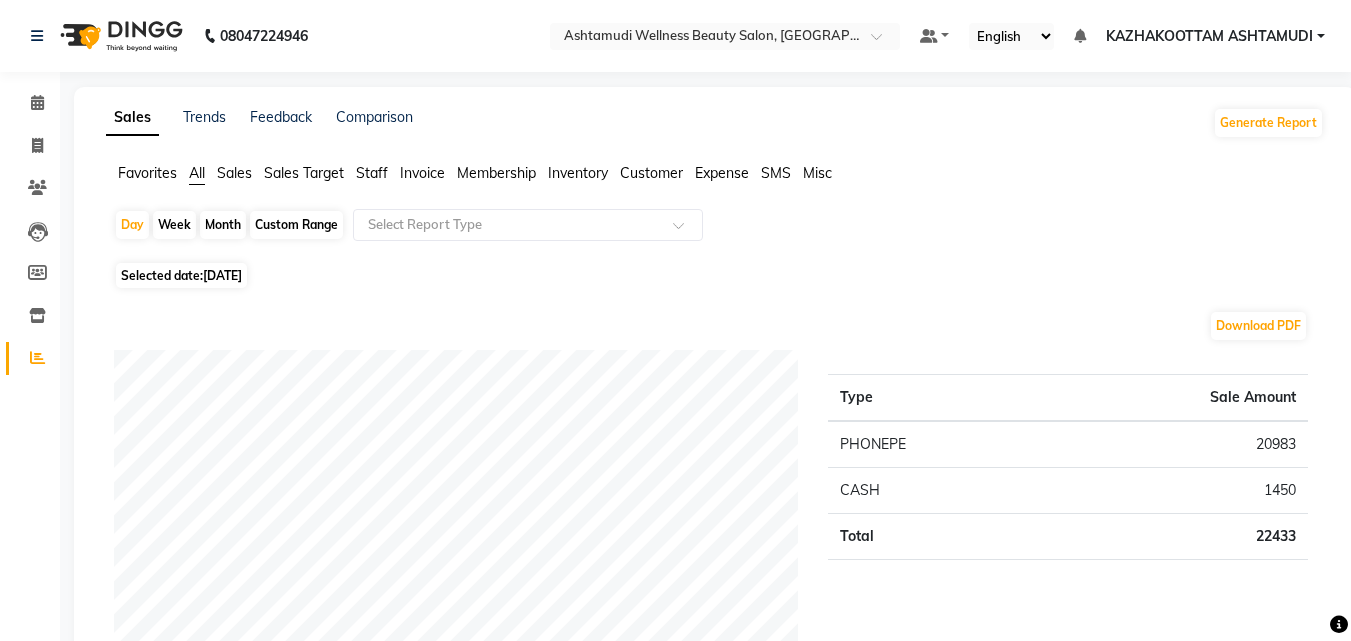 click on "[DATE]" 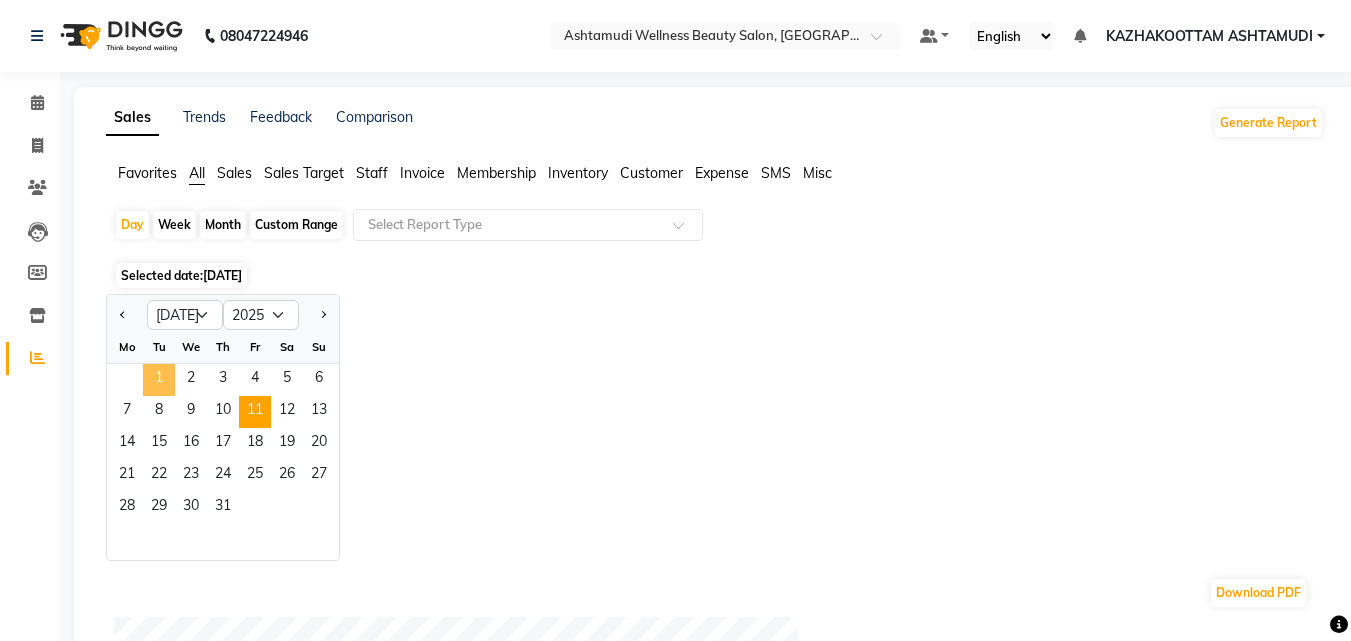 click on "1" 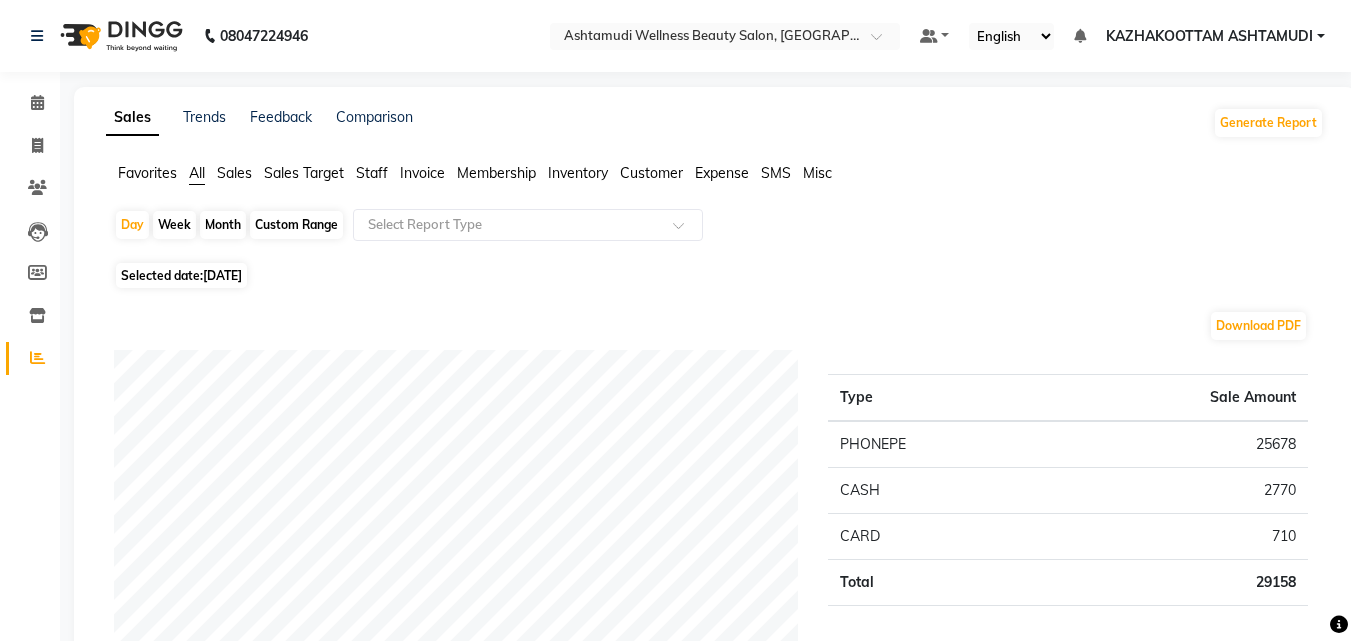 click on "Custom Range" 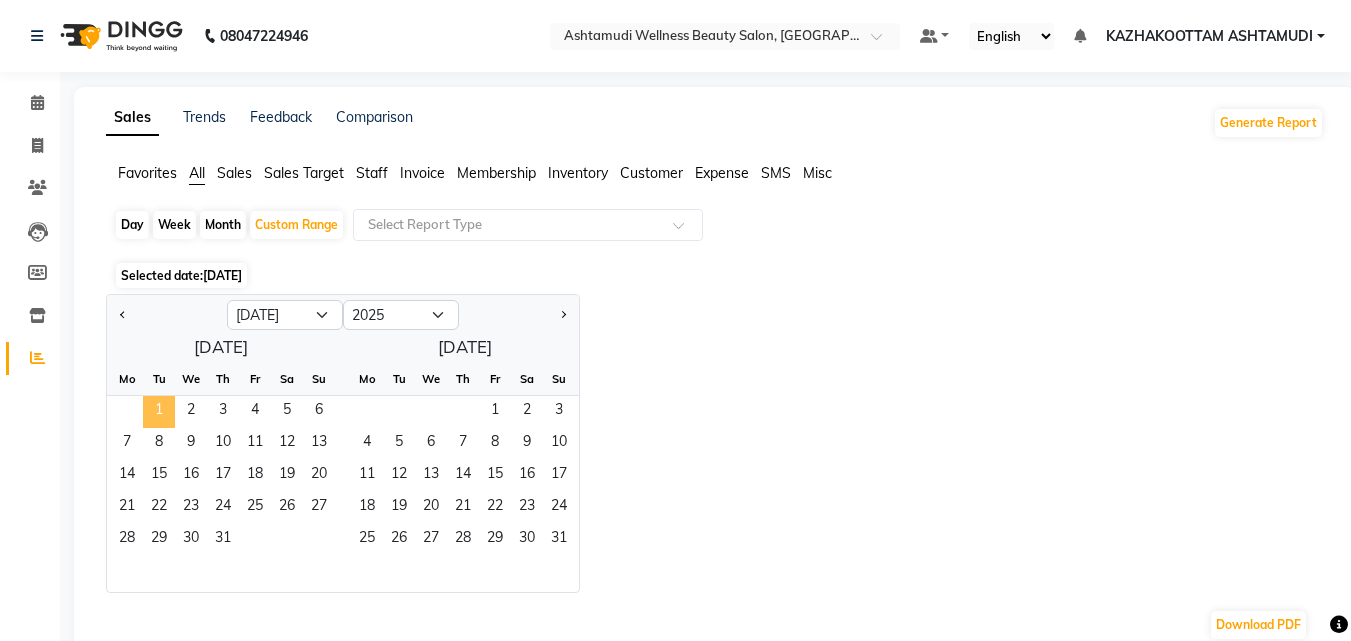 click on "1" 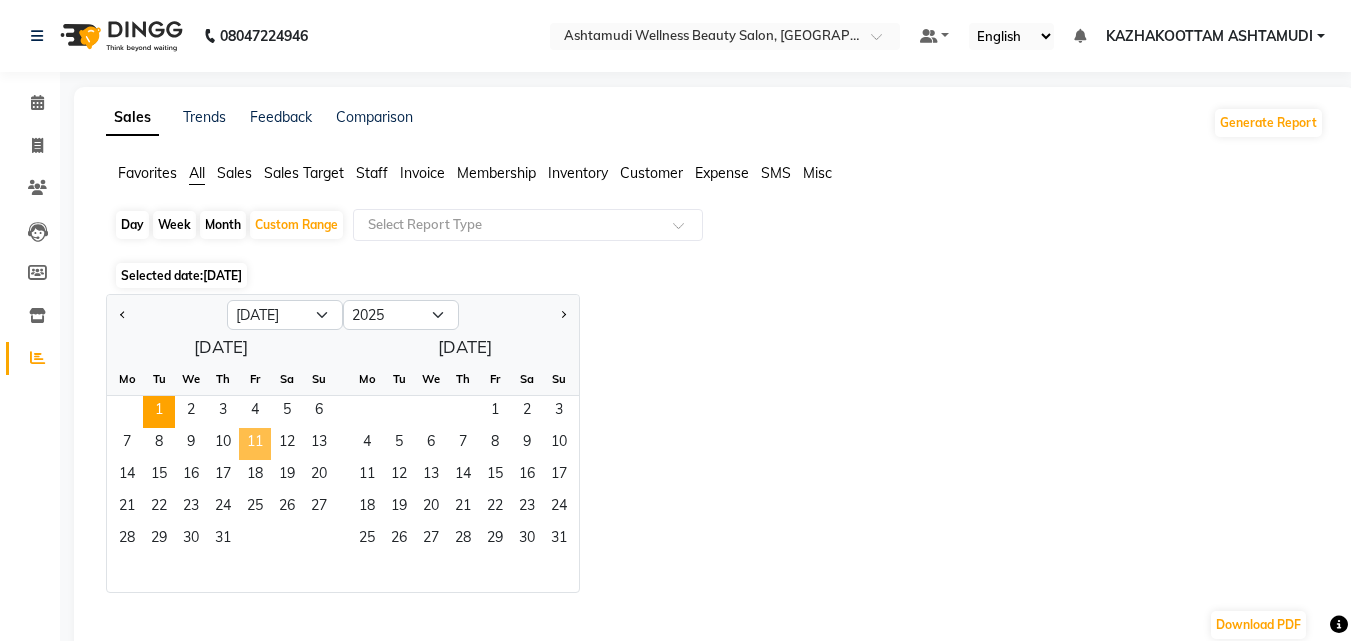 click on "11" 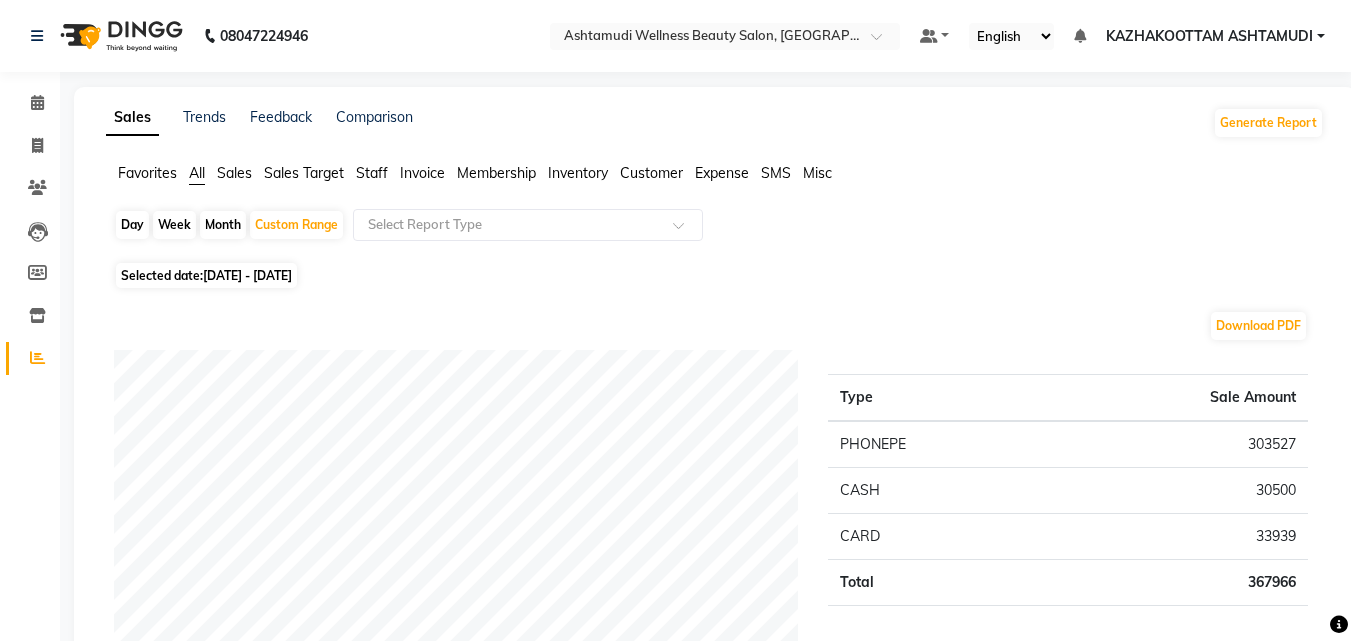 click on "Staff" 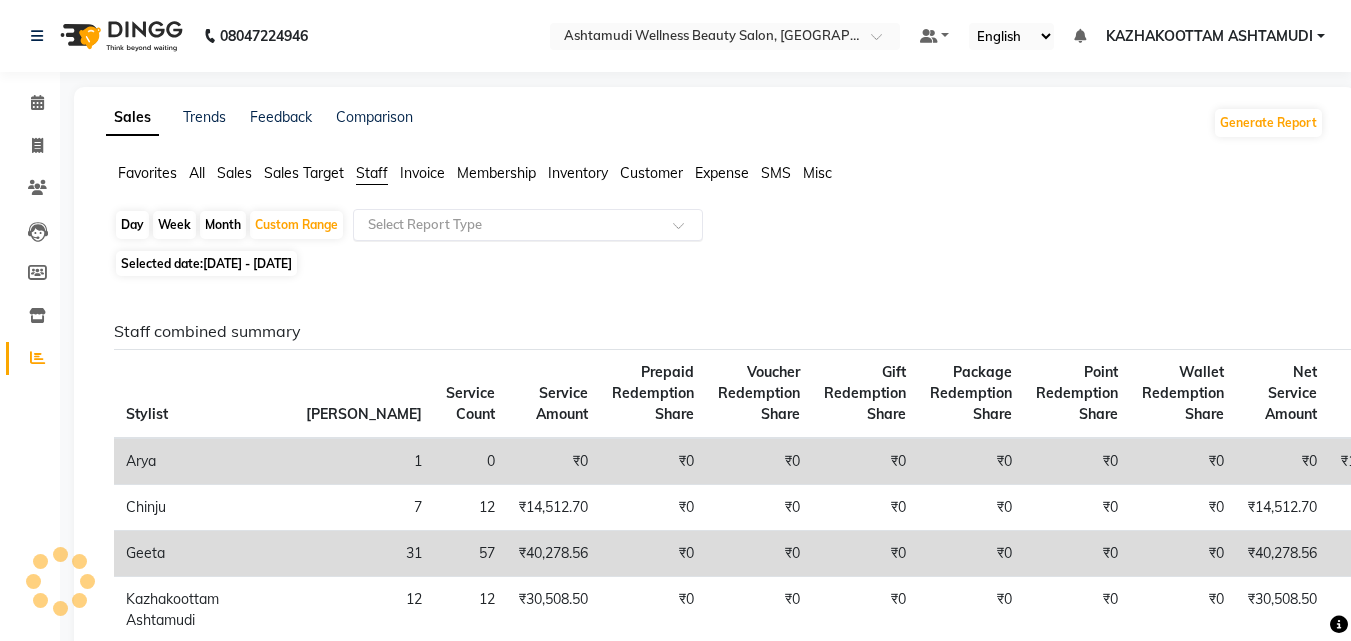 click 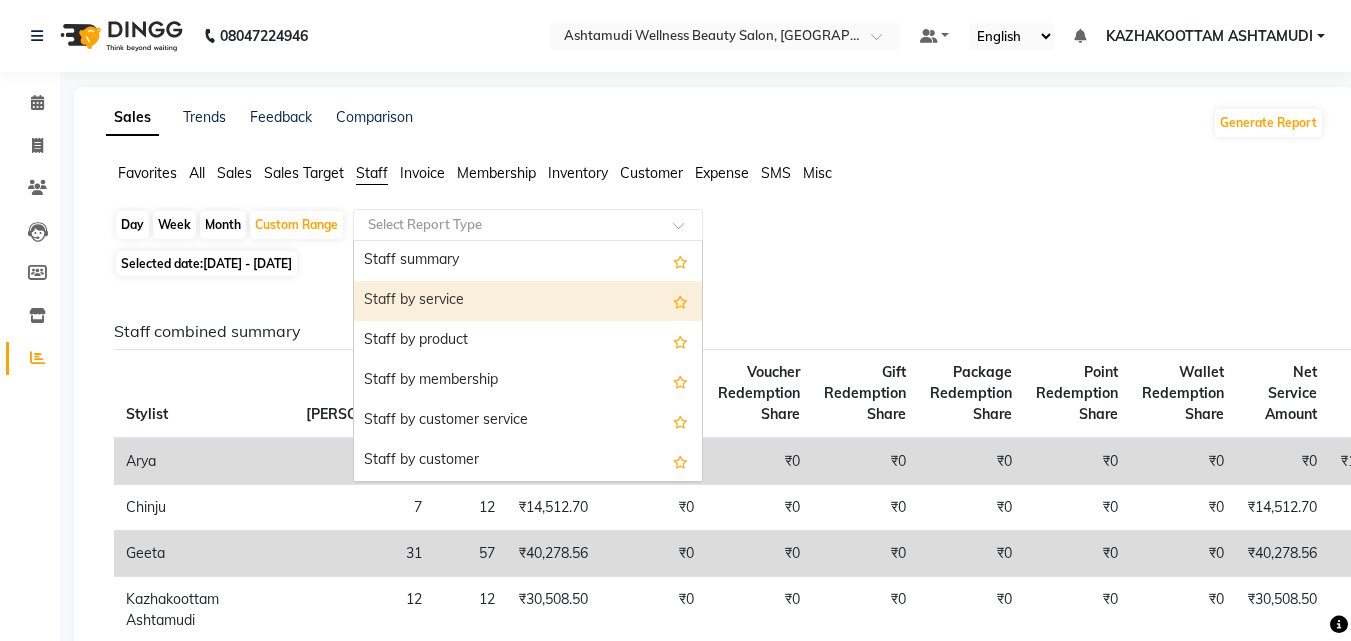 click on "Staff by service" at bounding box center (528, 301) 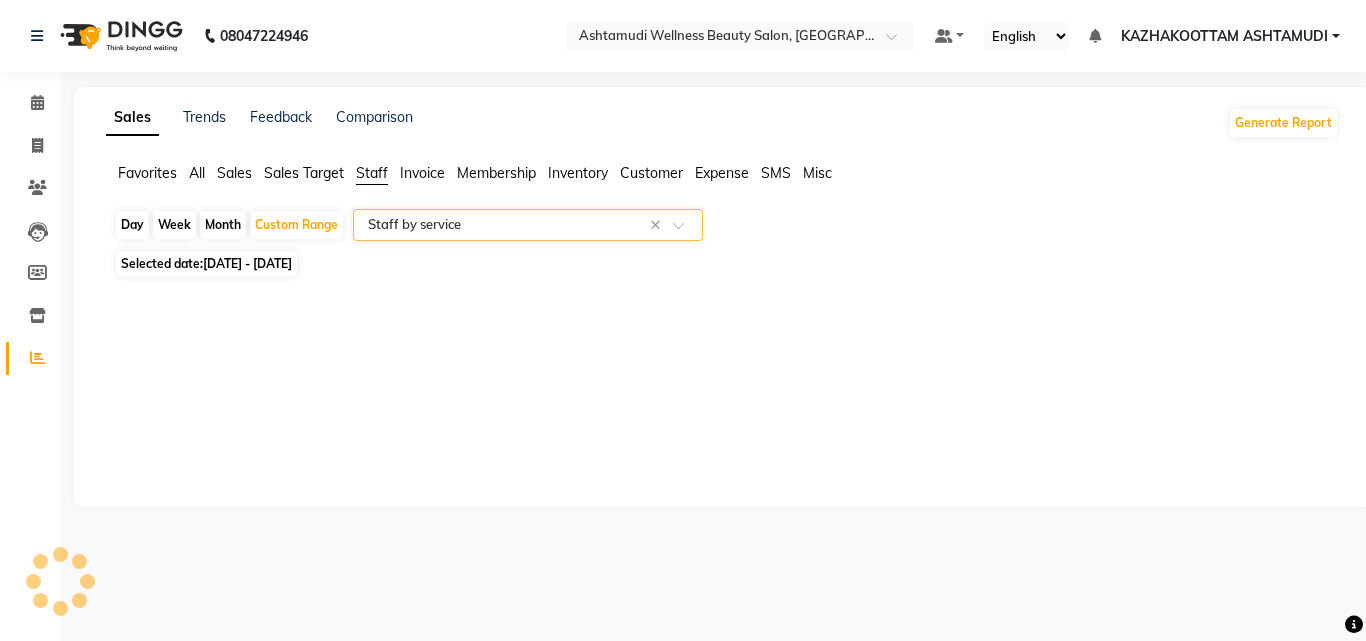 select on "full_report" 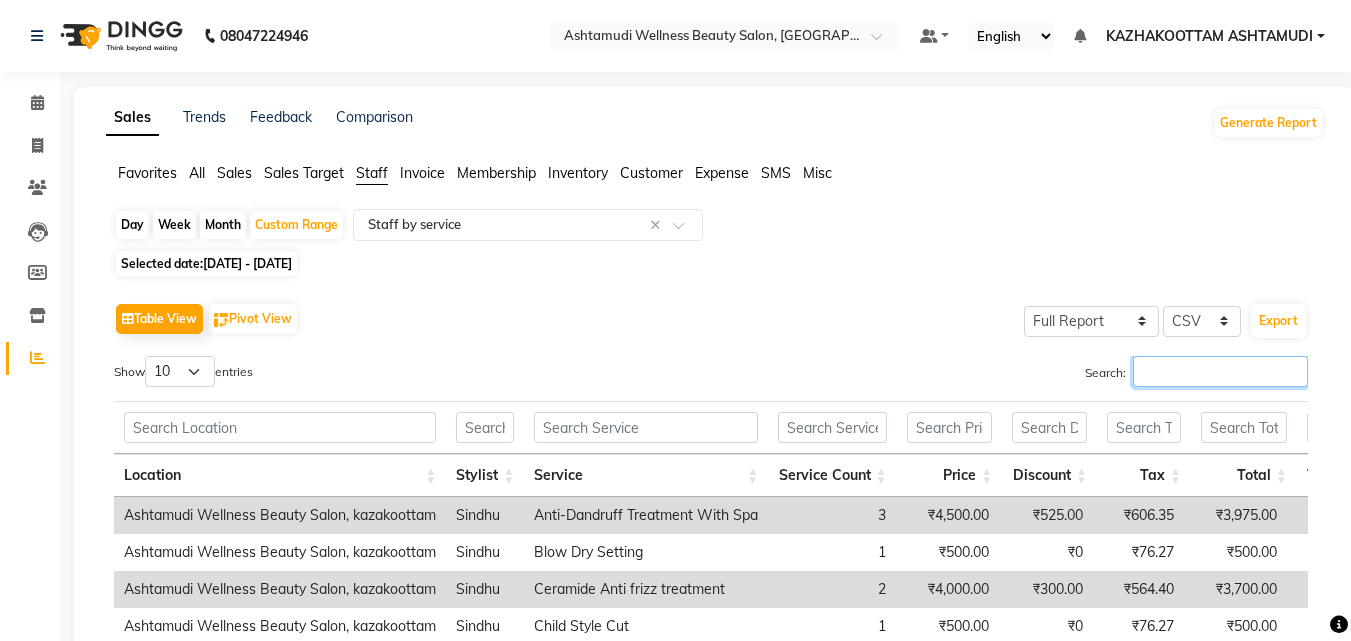 click on "Search:" at bounding box center [1220, 371] 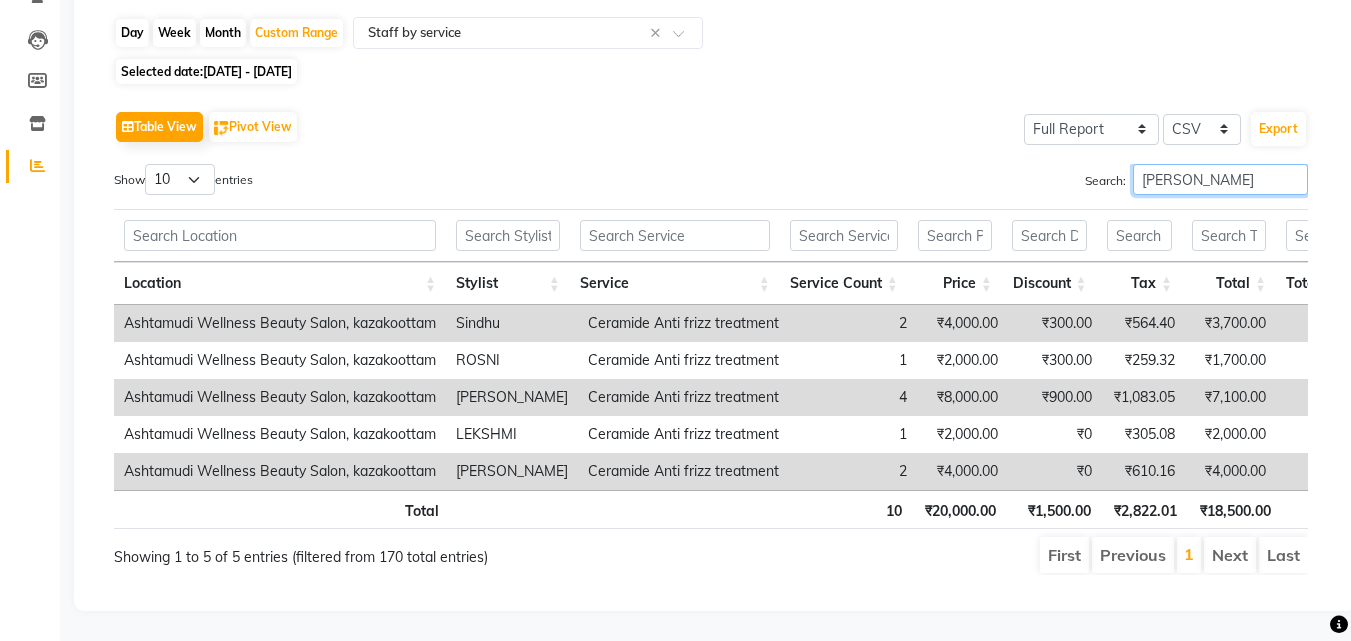 scroll, scrollTop: 222, scrollLeft: 0, axis: vertical 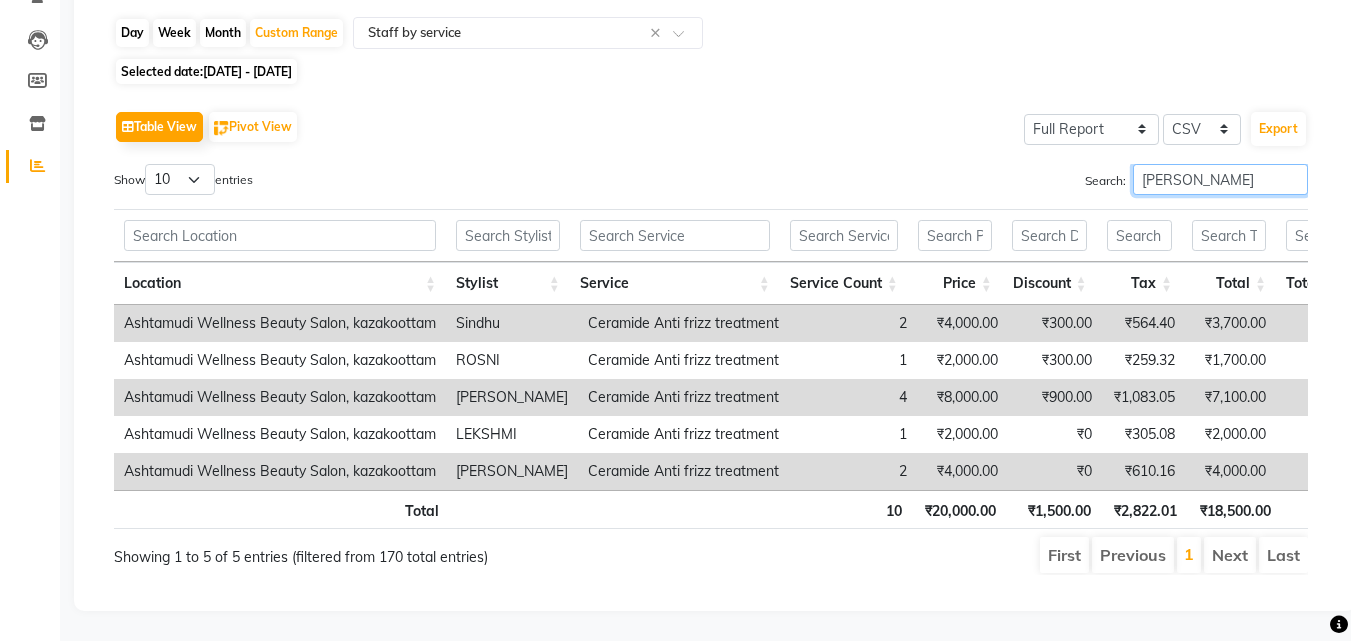 type on "[PERSON_NAME]" 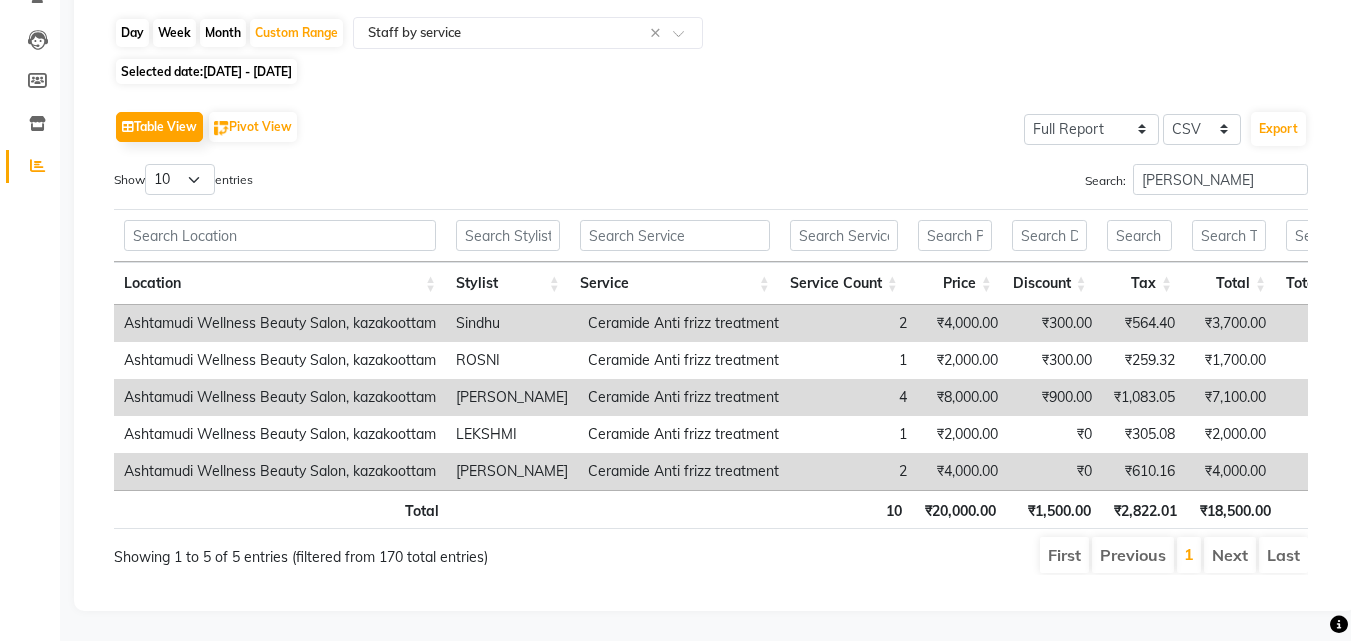 click on "2" at bounding box center [853, 323] 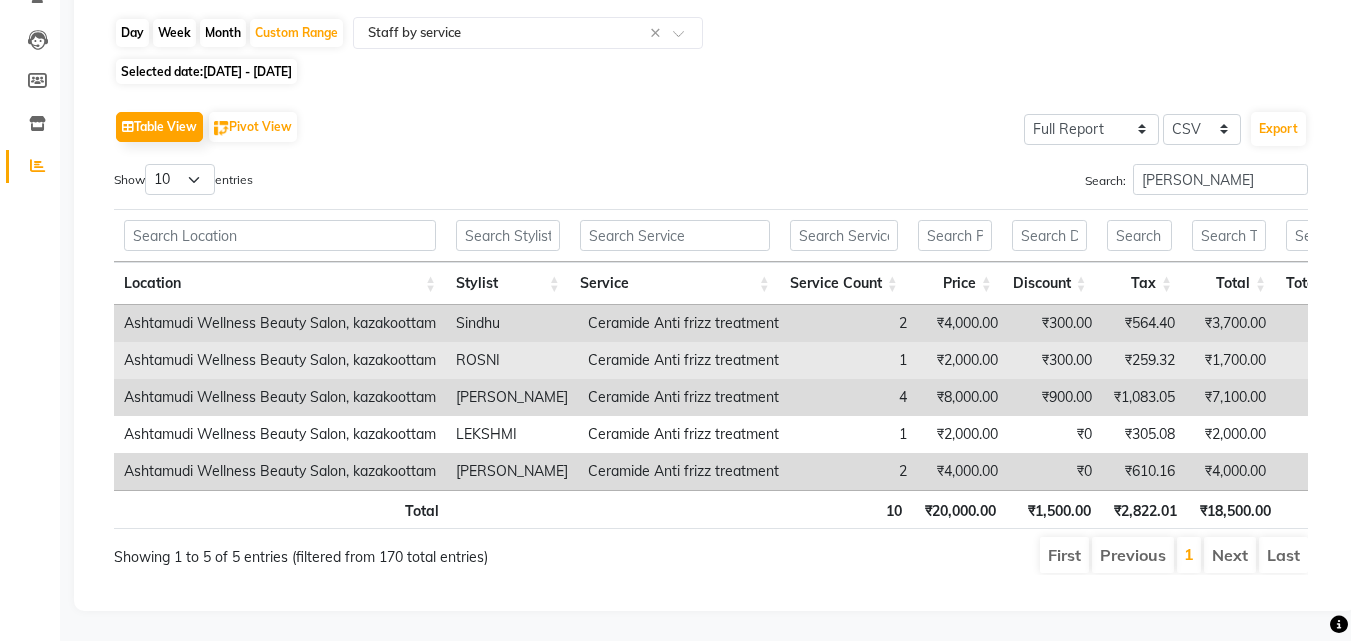 click on "1" at bounding box center [853, 360] 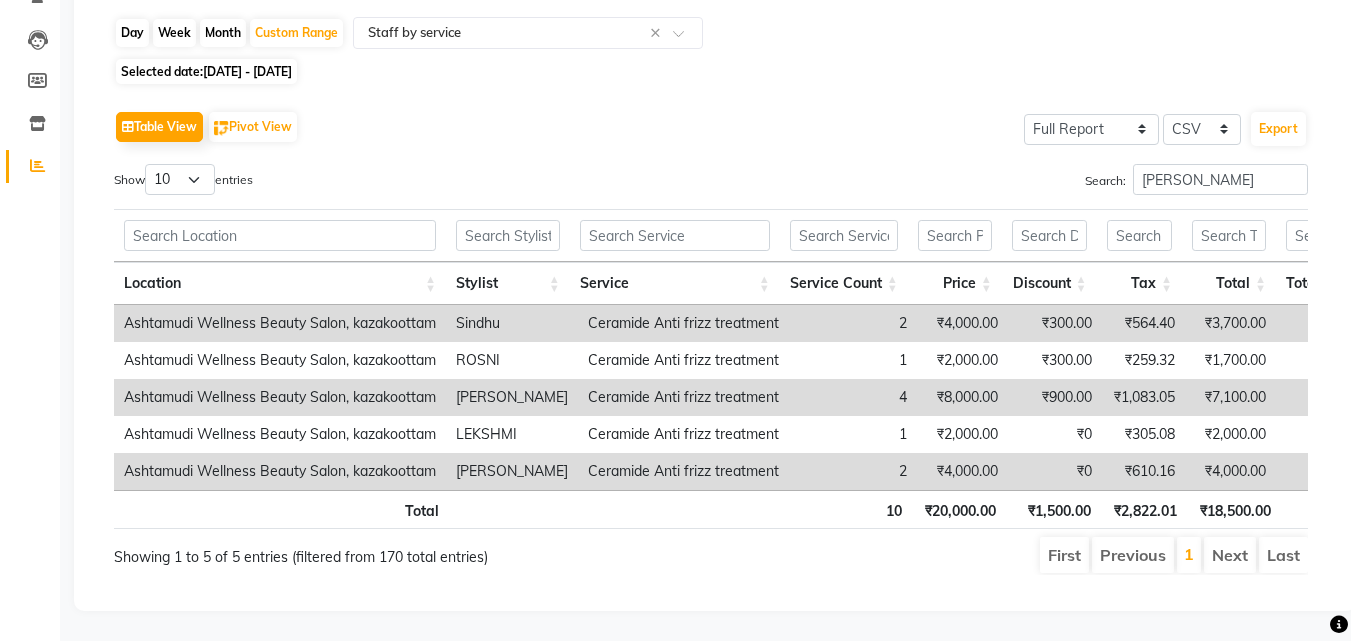 click on "₹8,000.00" at bounding box center [962, 397] 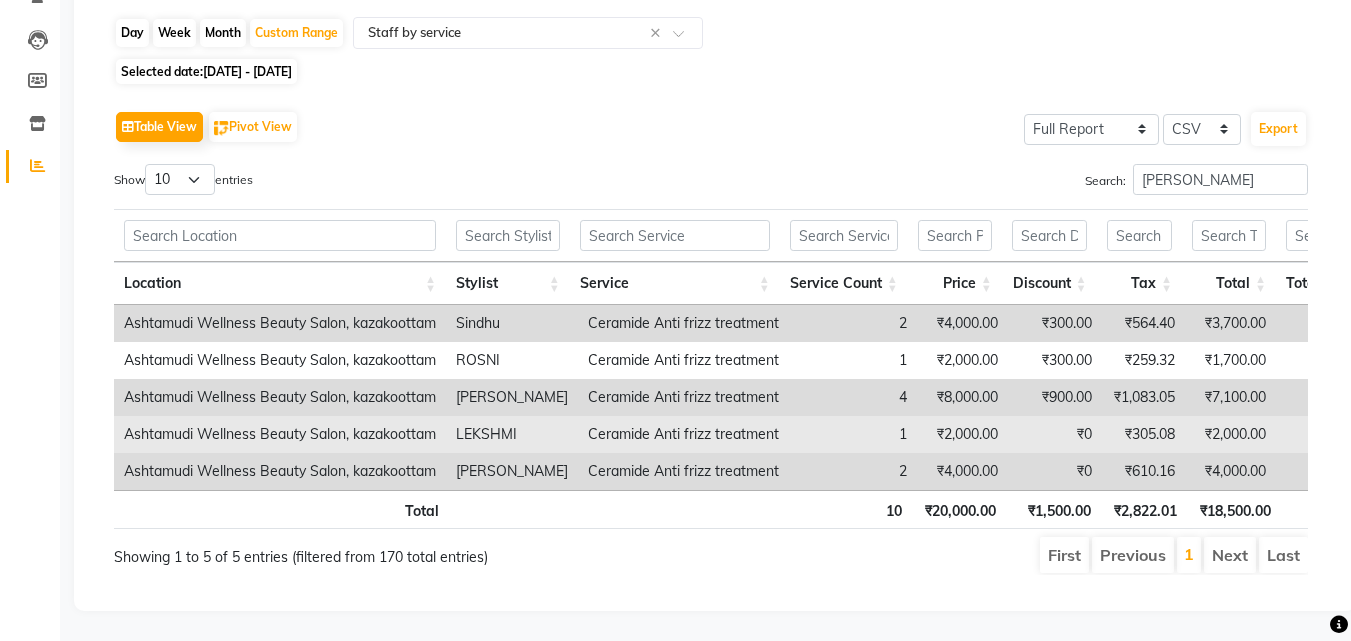 click on "1" at bounding box center [853, 434] 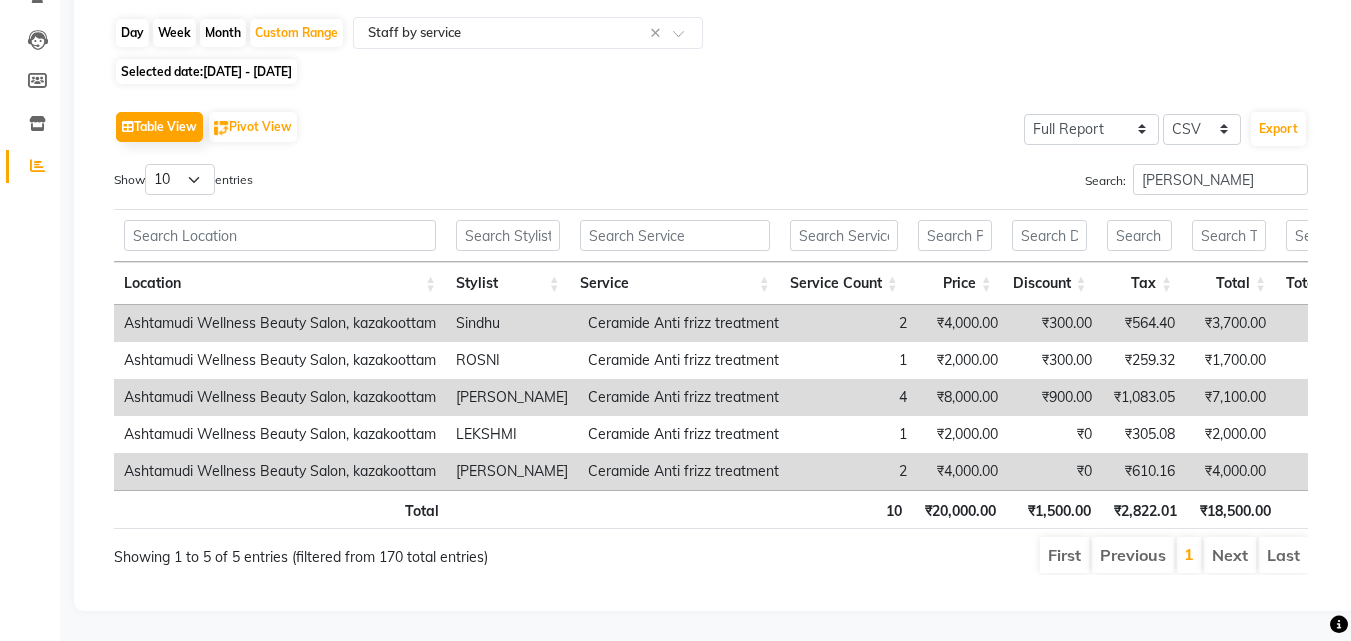 click on "2" at bounding box center [853, 471] 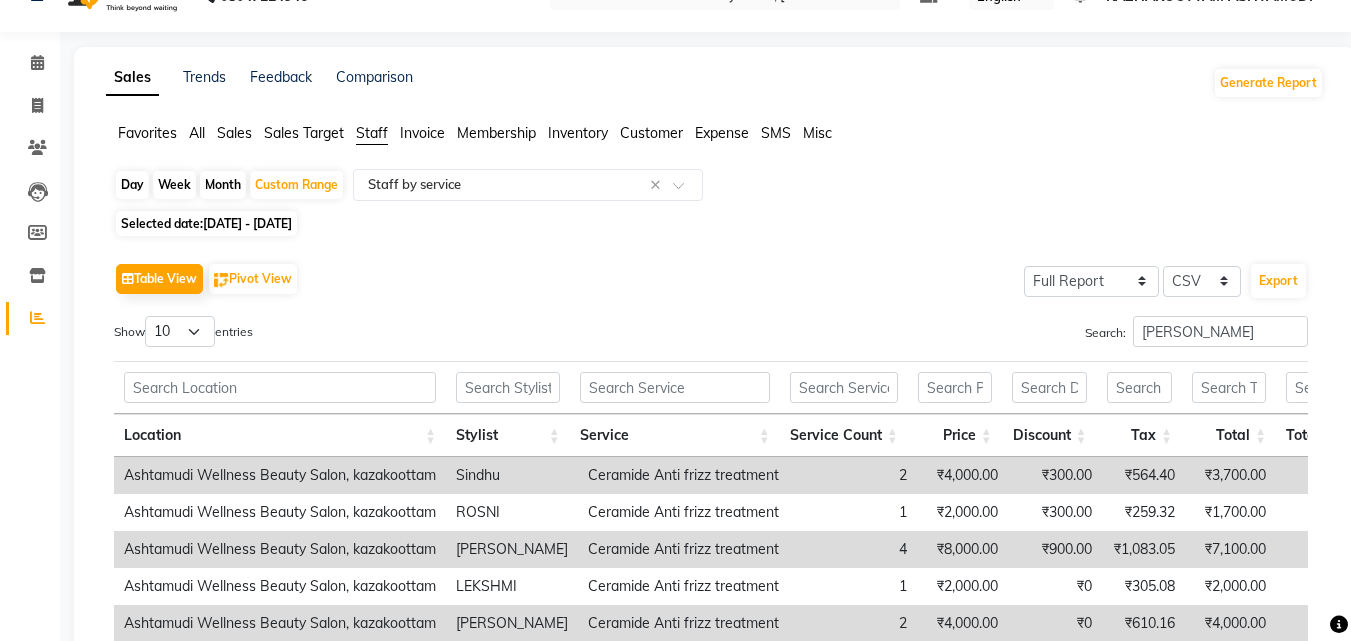 scroll, scrollTop: 0, scrollLeft: 0, axis: both 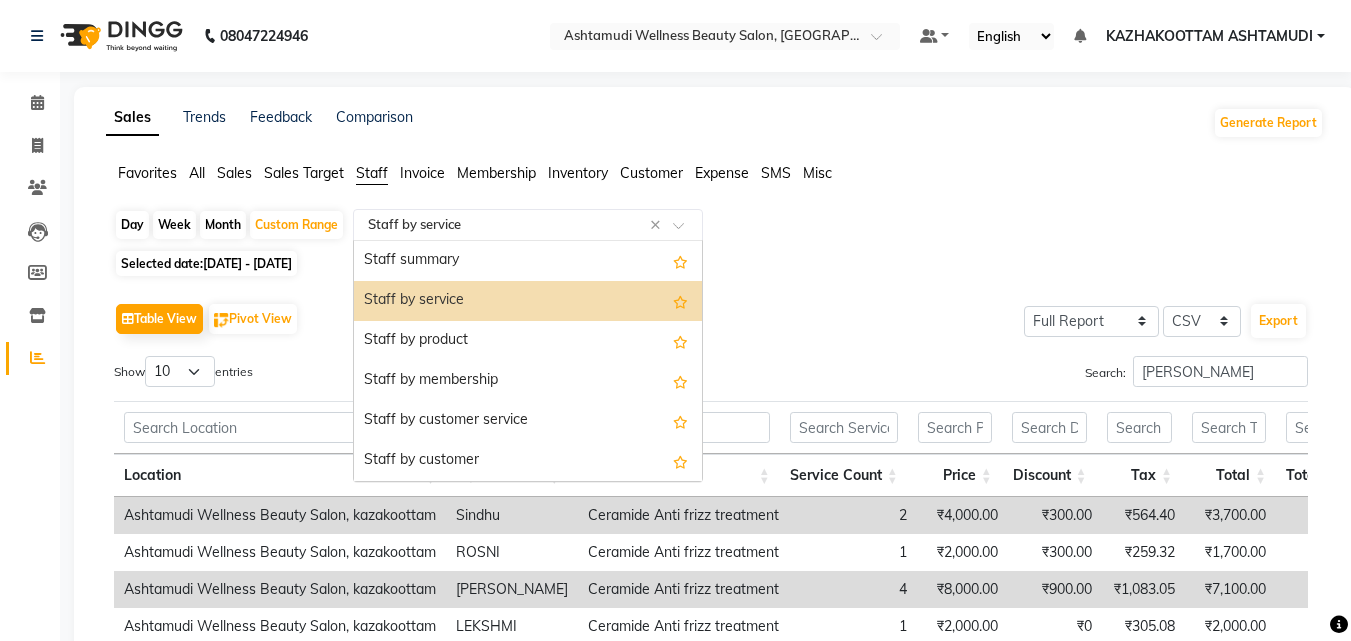 click 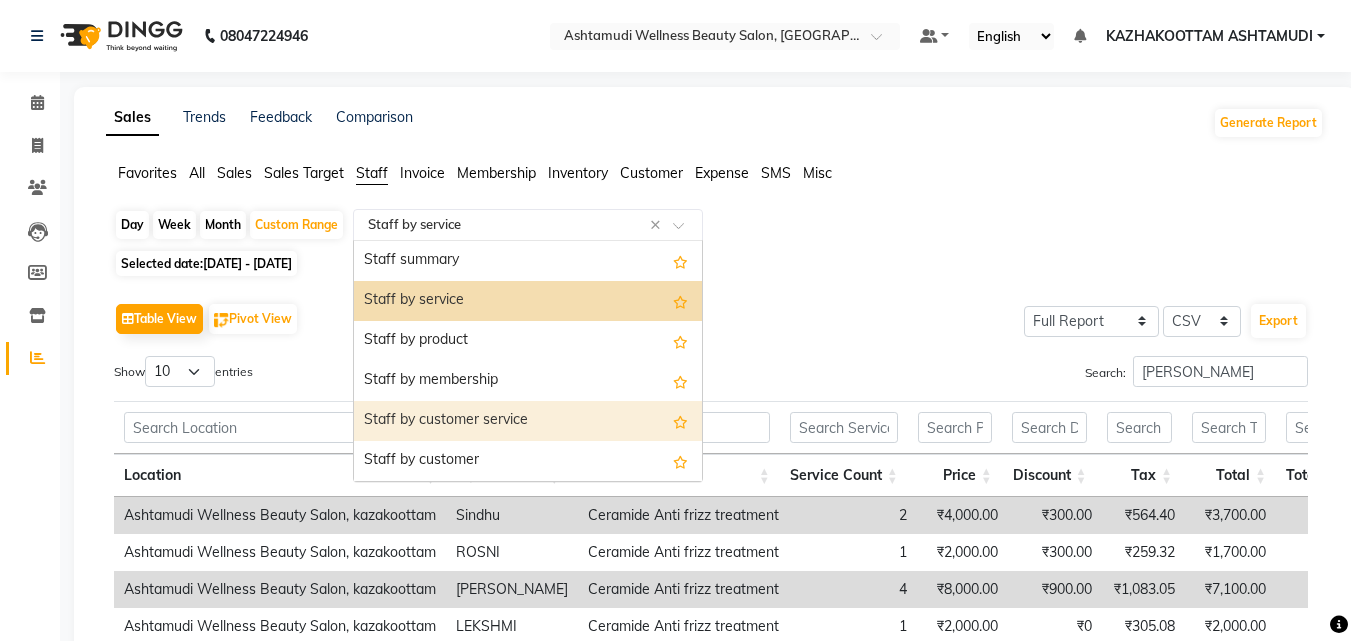 click on "Staff by customer service" at bounding box center (528, 421) 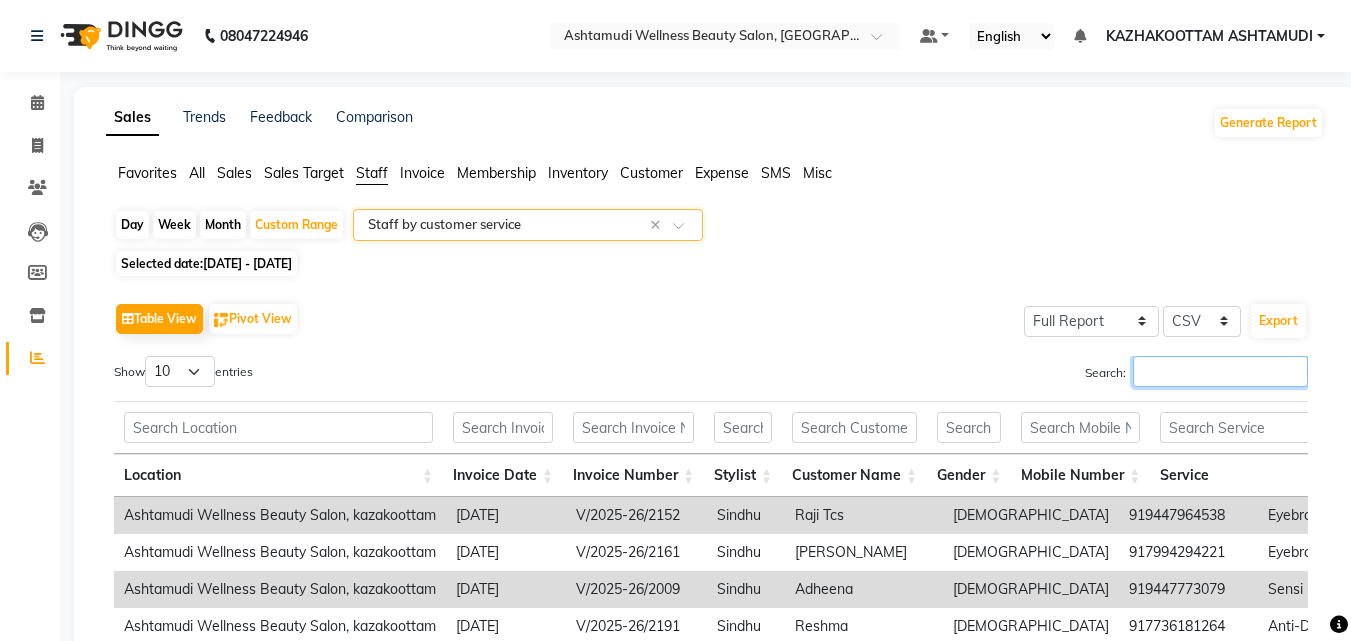click on "Search:" at bounding box center [1220, 371] 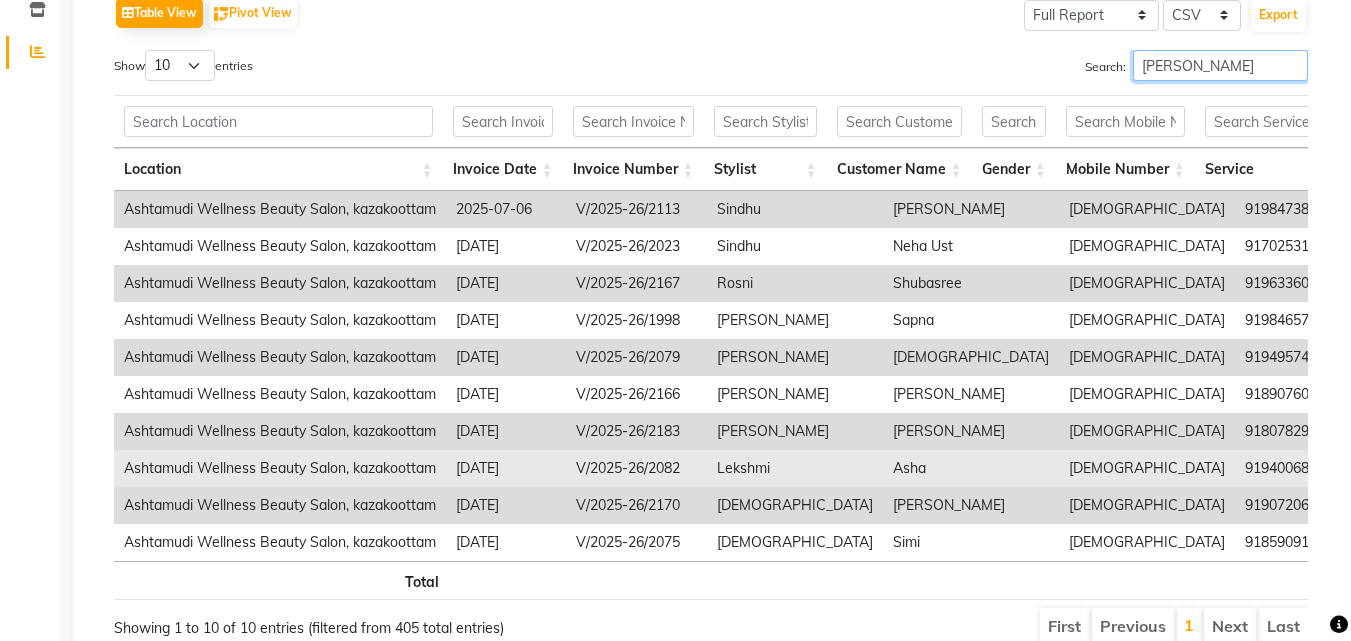 scroll, scrollTop: 400, scrollLeft: 0, axis: vertical 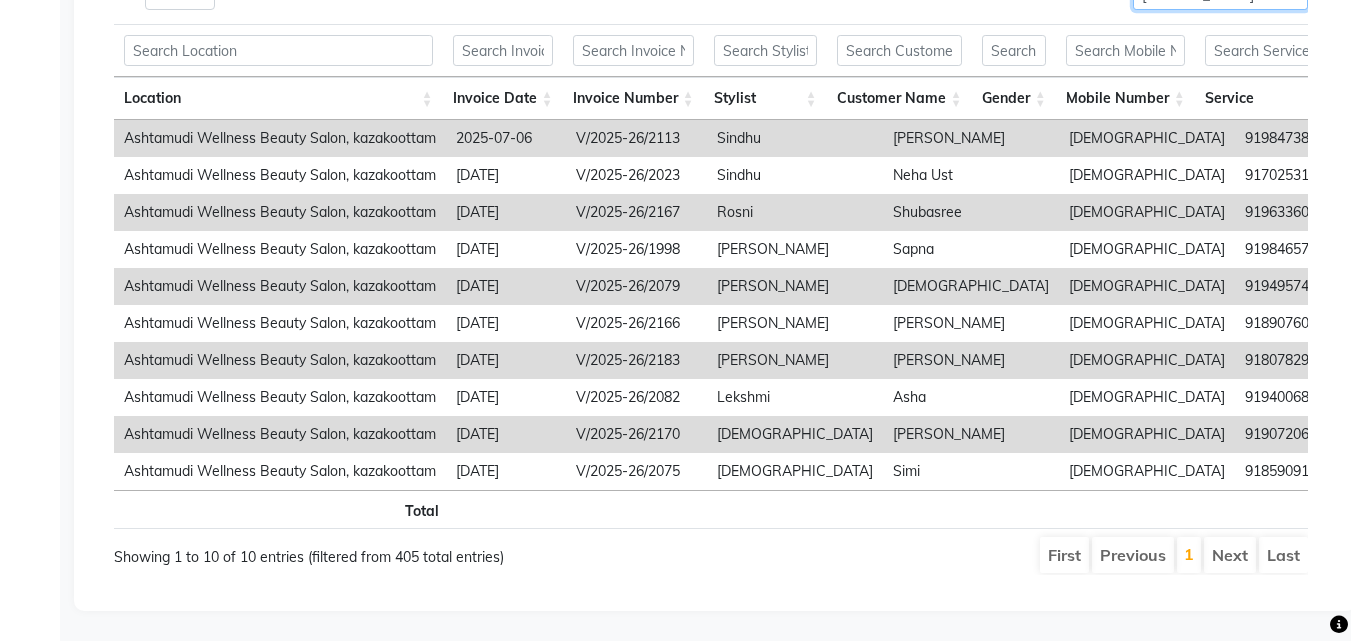 type on "[PERSON_NAME]" 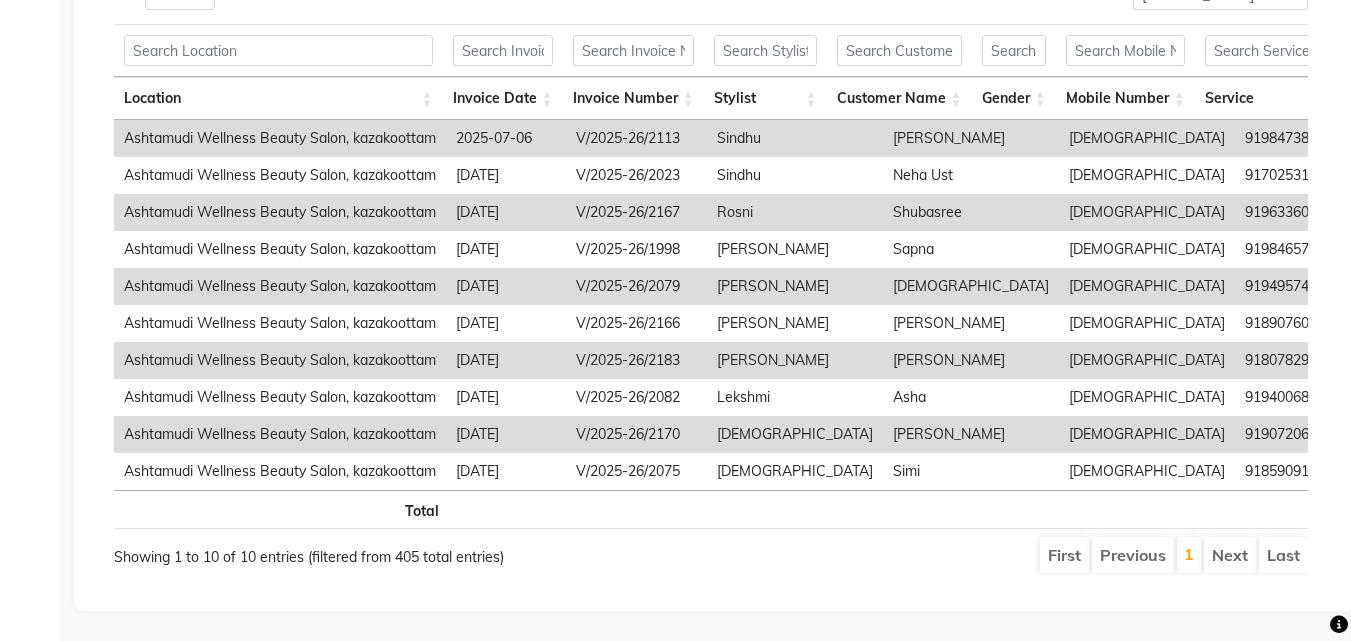 click on "[DATE]" at bounding box center (506, 286) 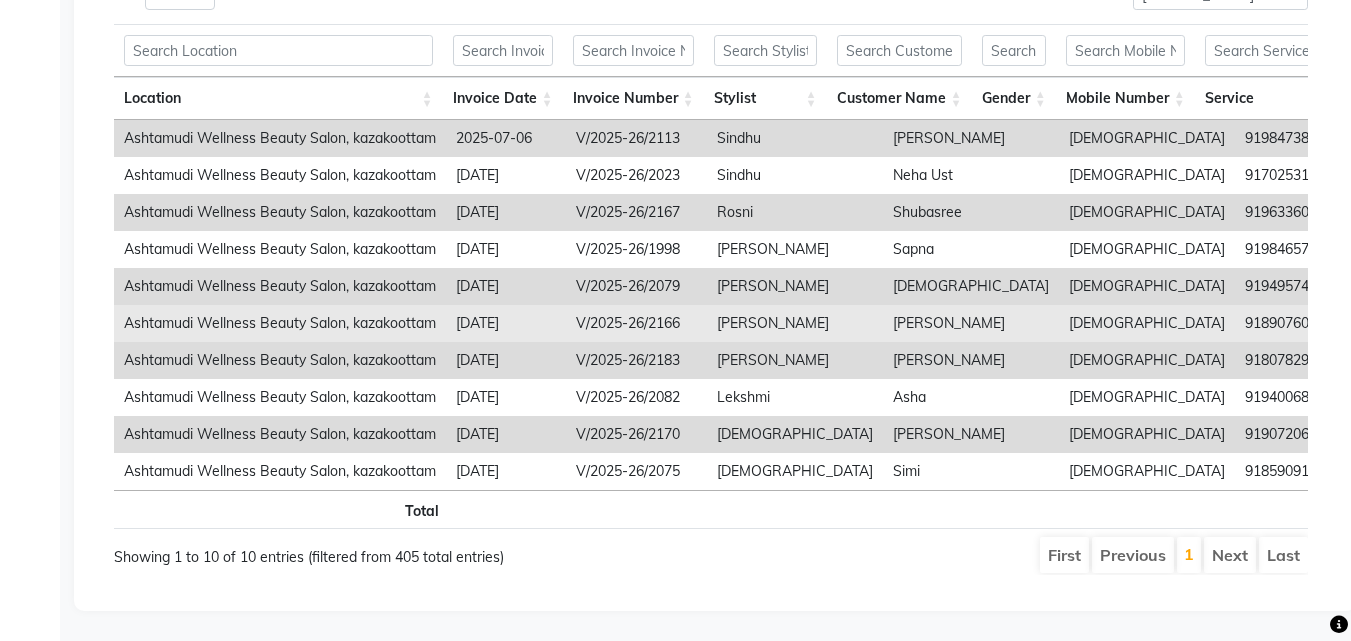 click on "[DATE]" at bounding box center (506, 323) 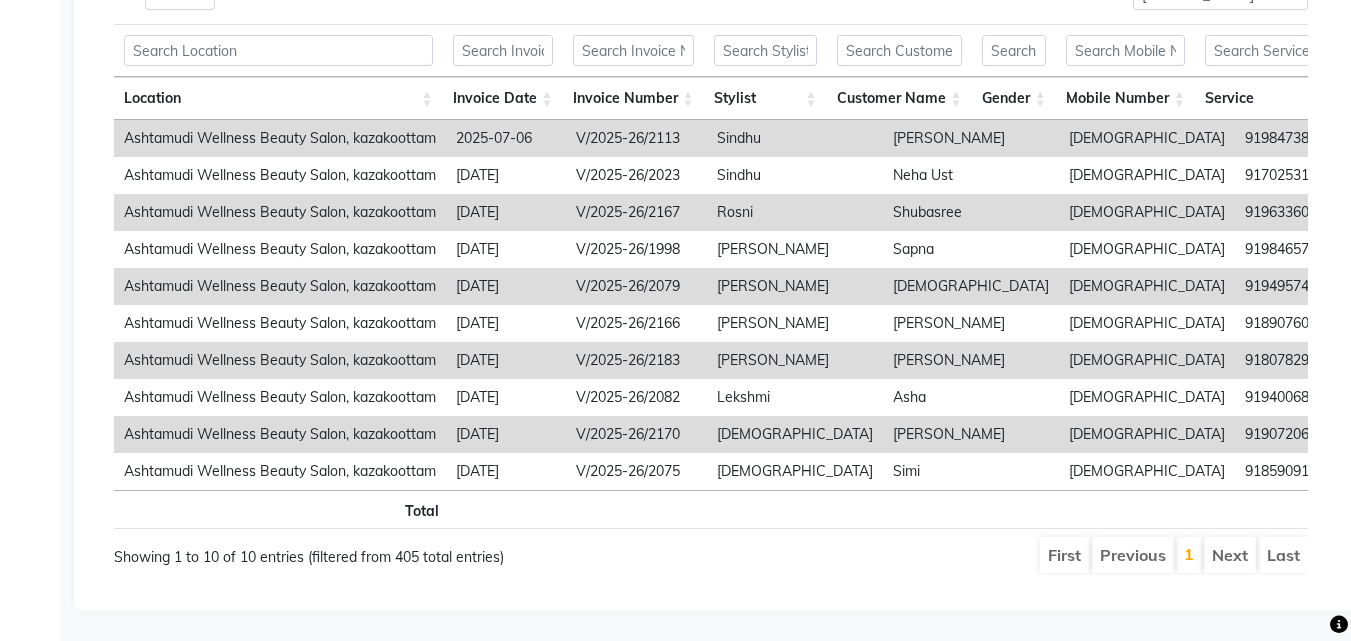 click on "[DATE]" at bounding box center [506, 360] 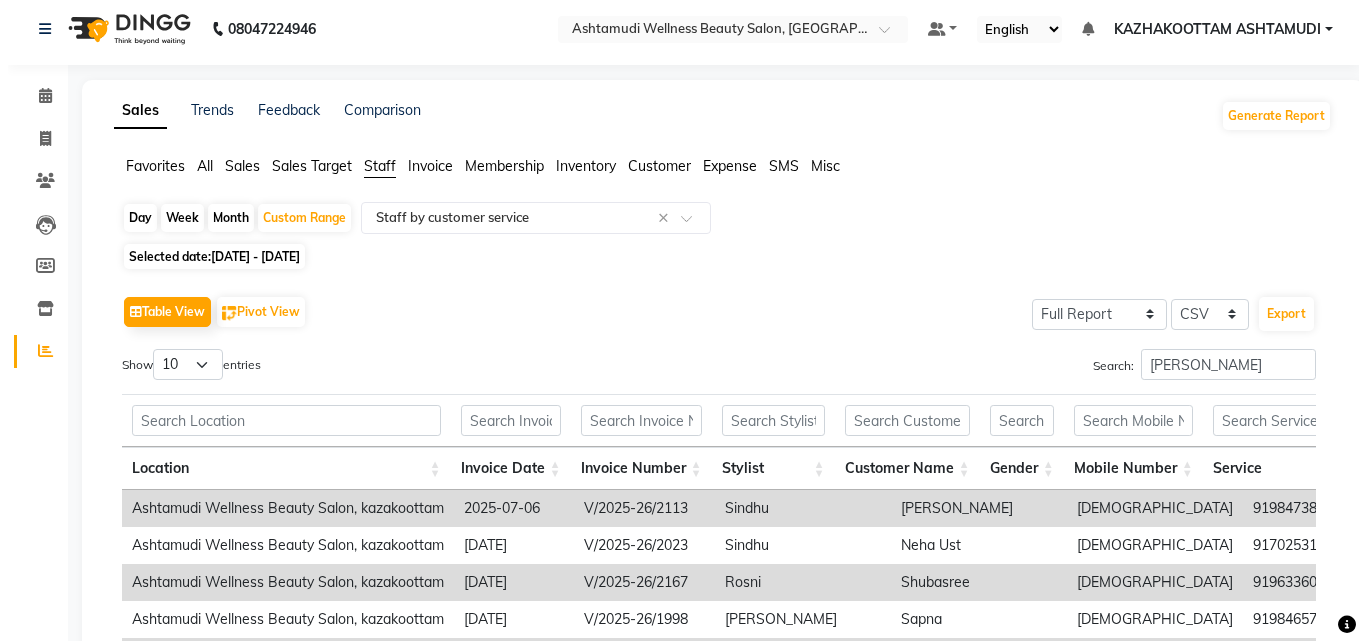scroll, scrollTop: 0, scrollLeft: 0, axis: both 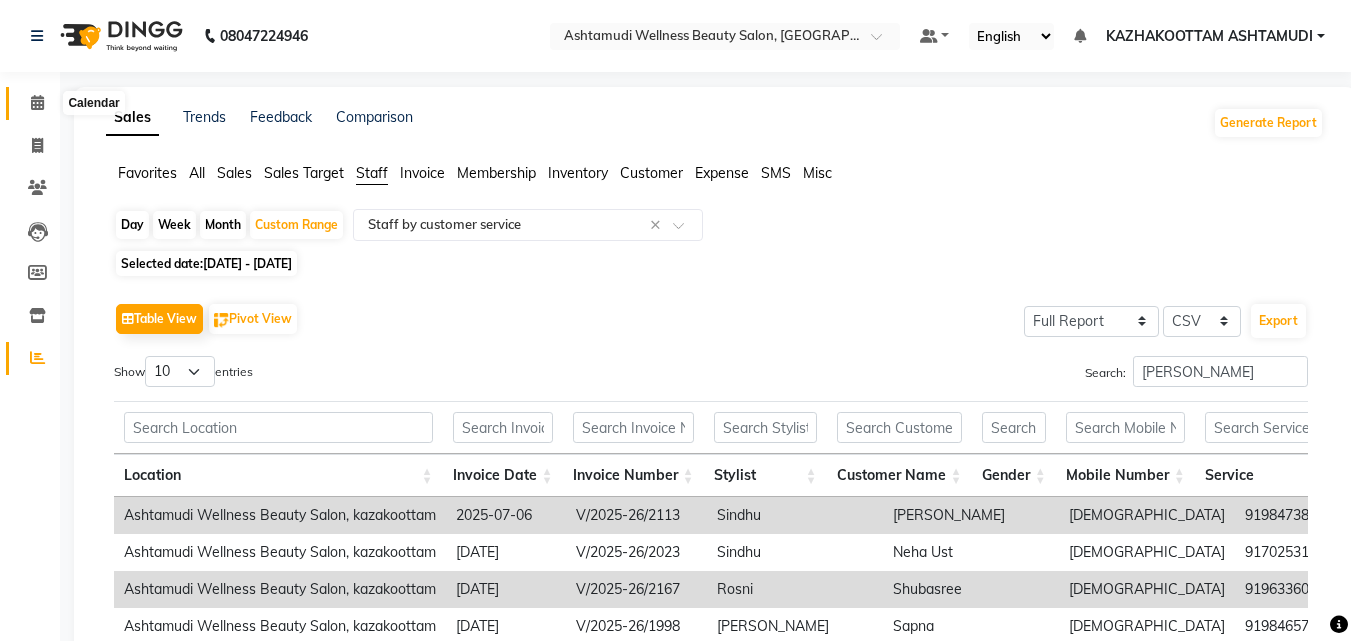 click 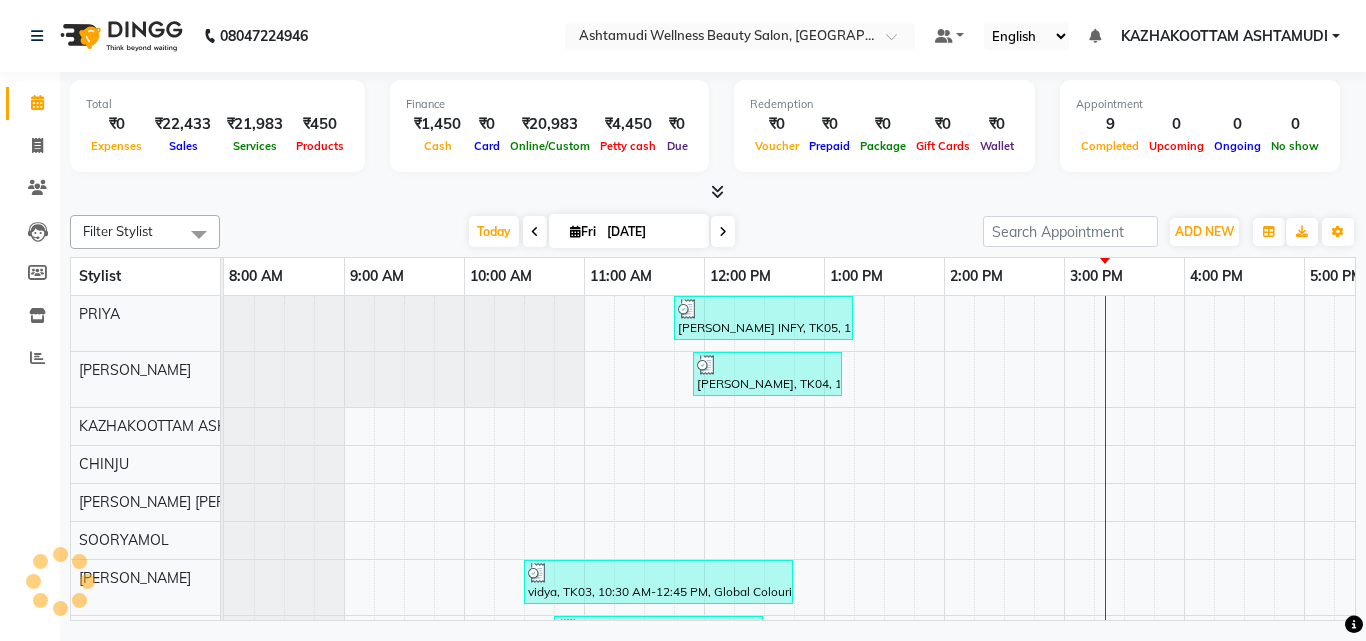 scroll, scrollTop: 0, scrollLeft: 0, axis: both 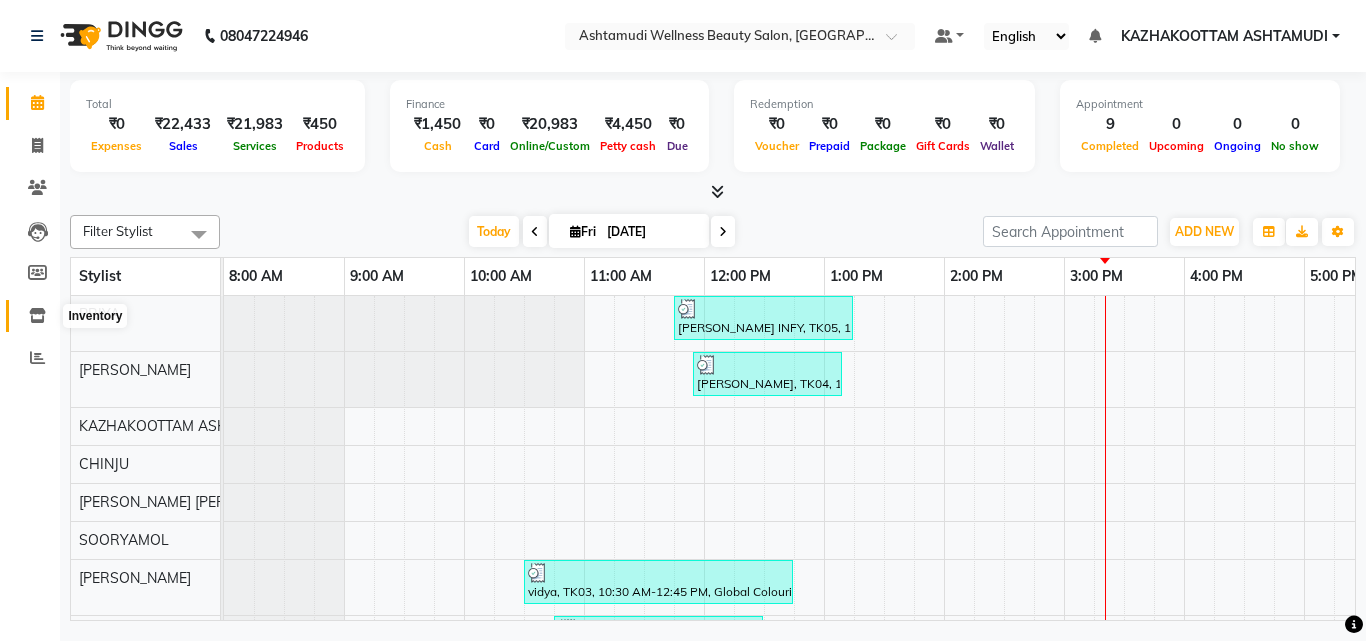 click 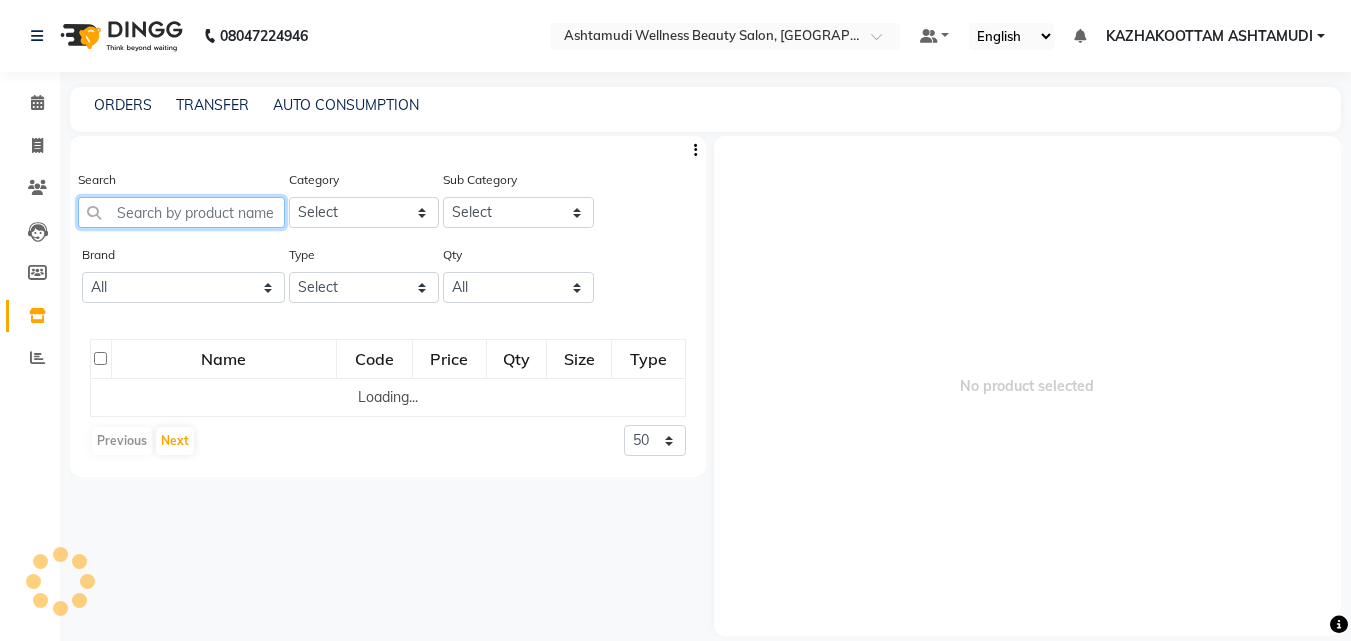 click 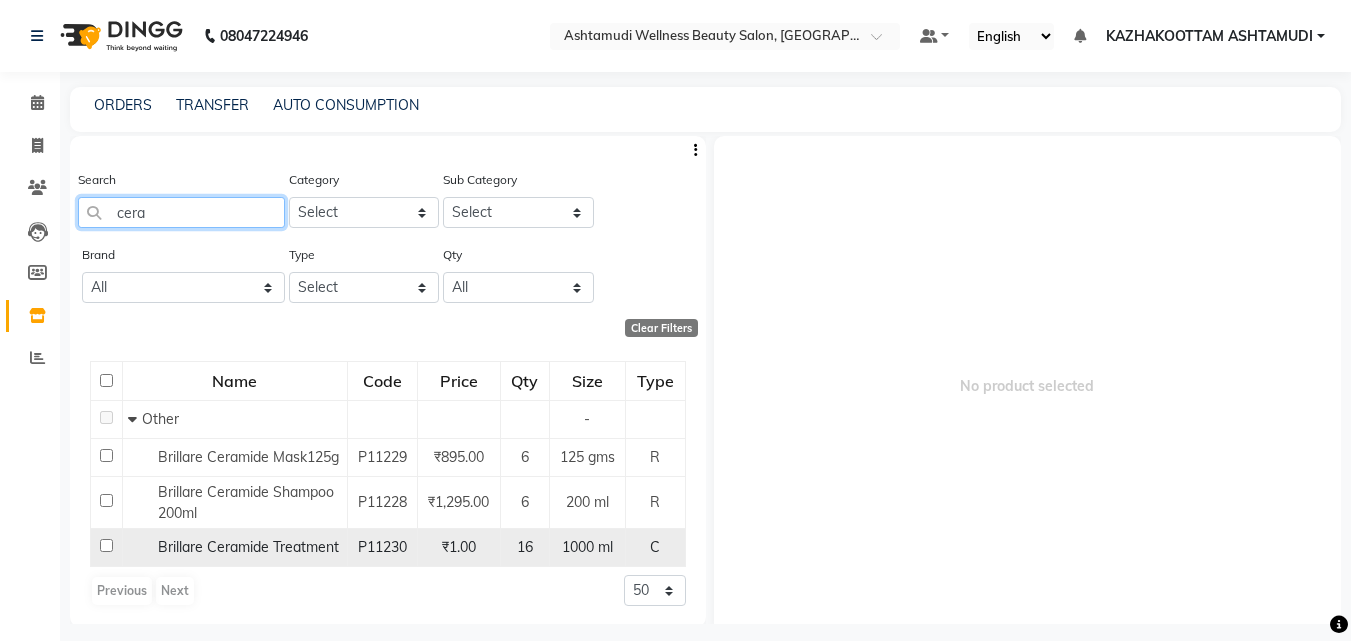 type on "cera" 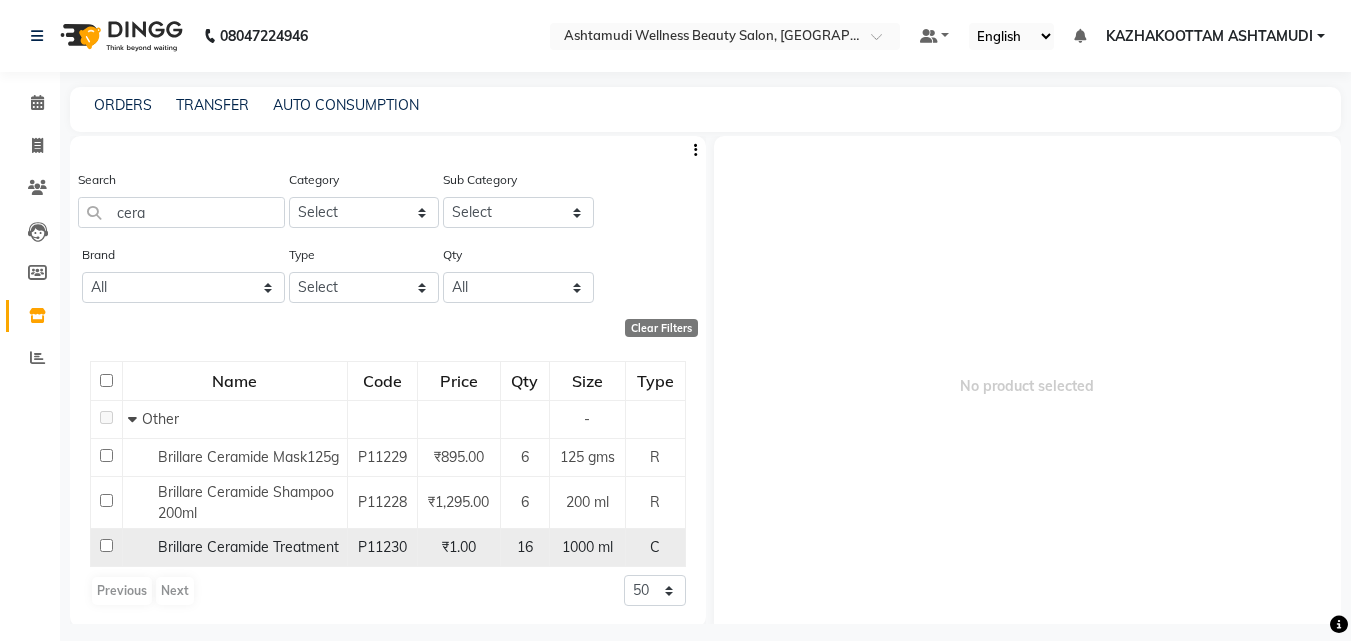 click on "Brillare Ceramide Treatment" 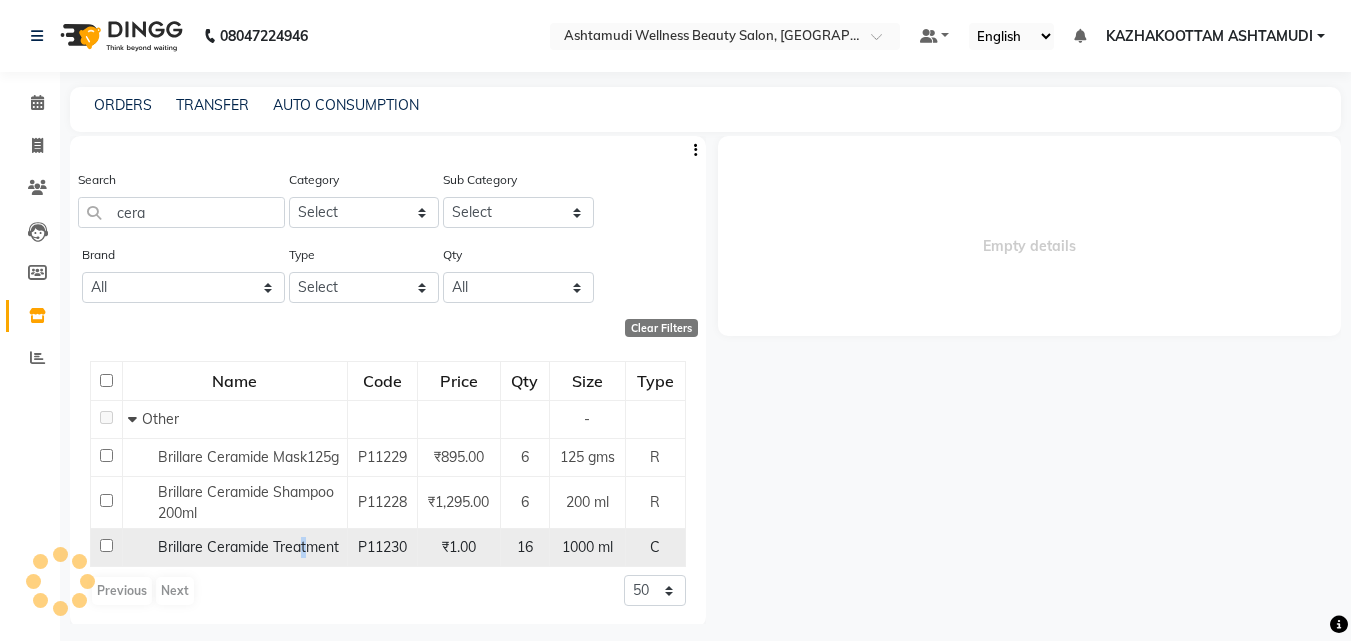 select 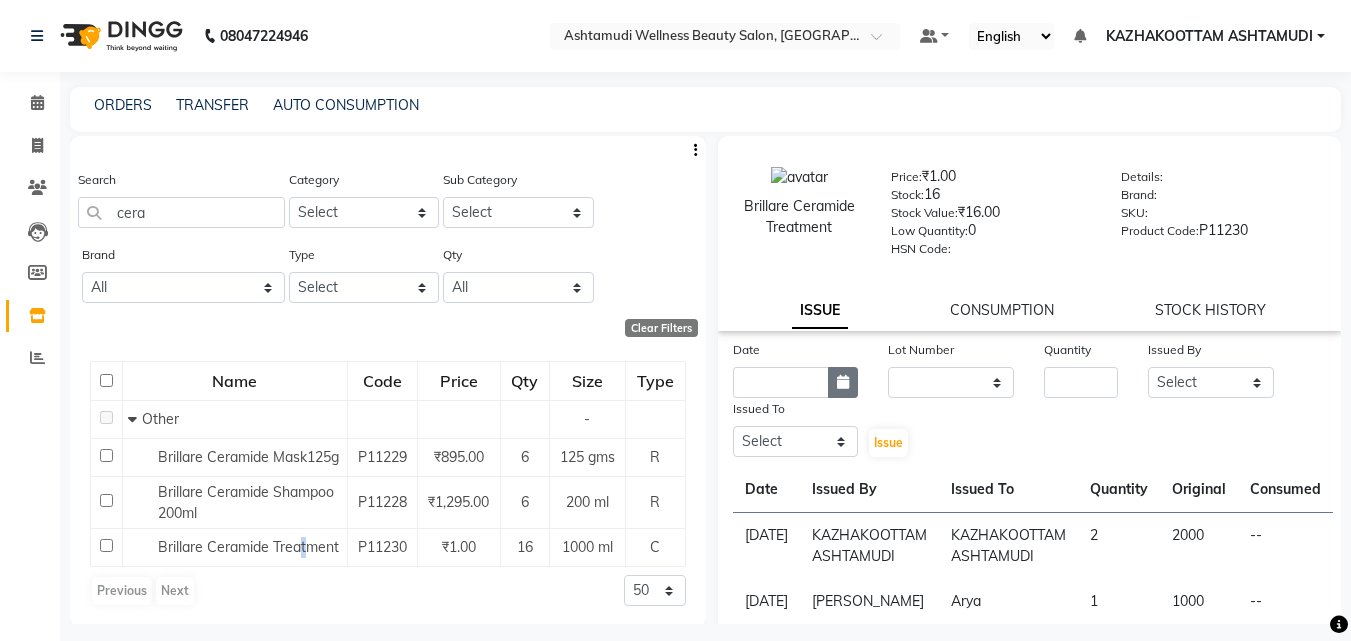click 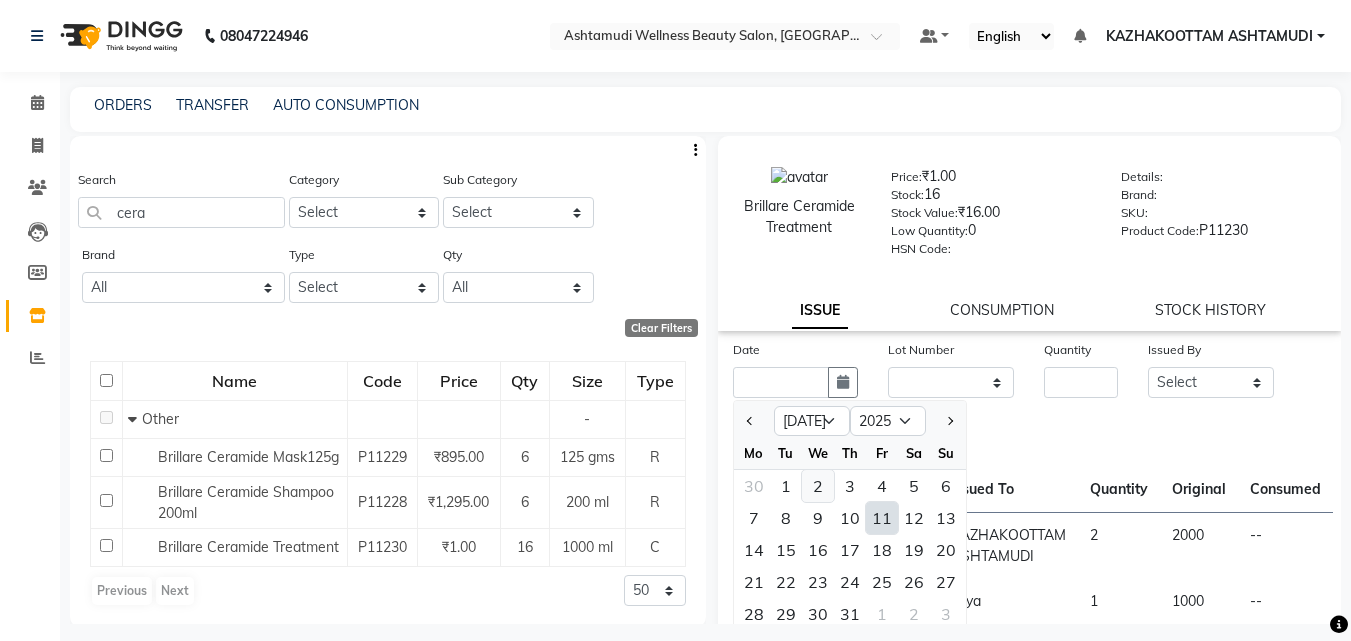 click on "2" 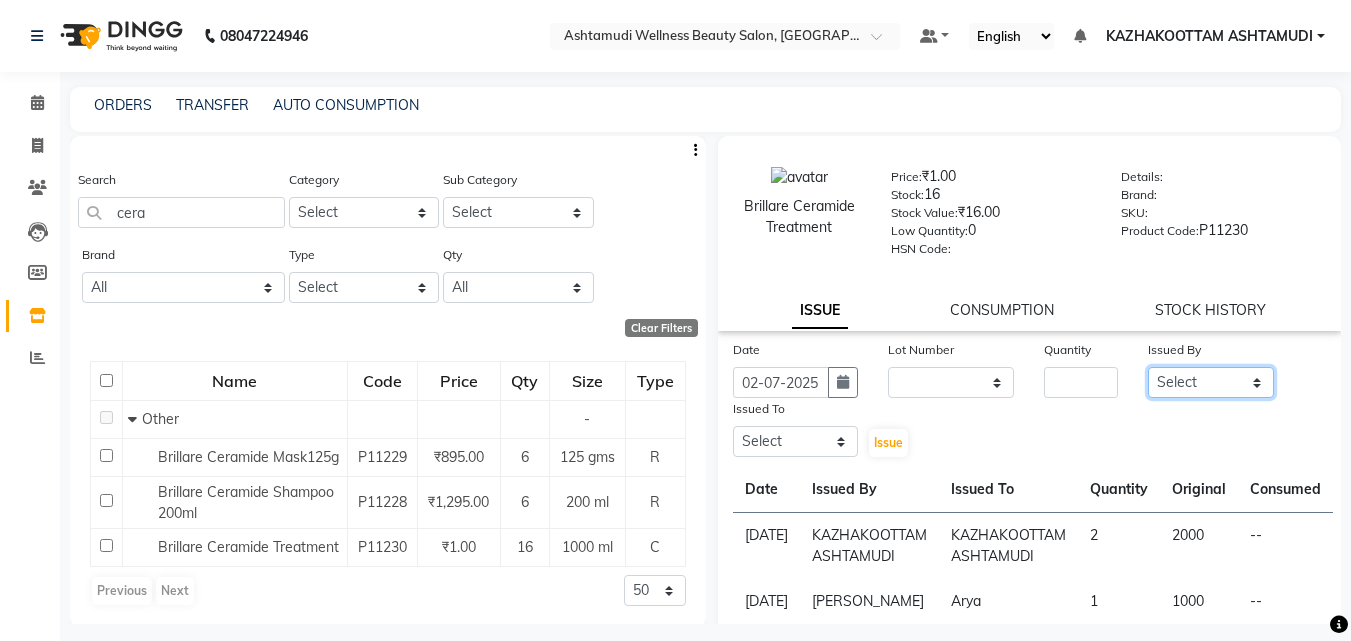 click on "Select [PERSON_NAME] [PERSON_NAME] [PERSON_NAME] [PERSON_NAME] [PERSON_NAME]" 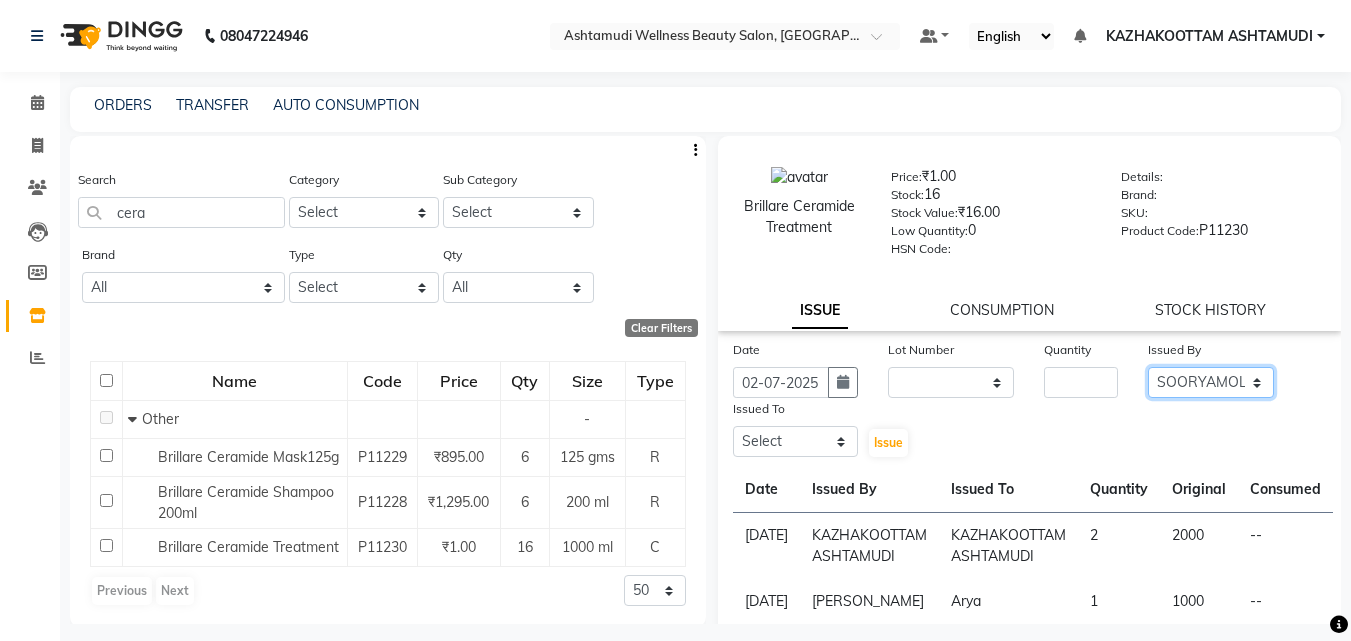 click on "Select [PERSON_NAME] [PERSON_NAME] [PERSON_NAME] [PERSON_NAME] [PERSON_NAME]" 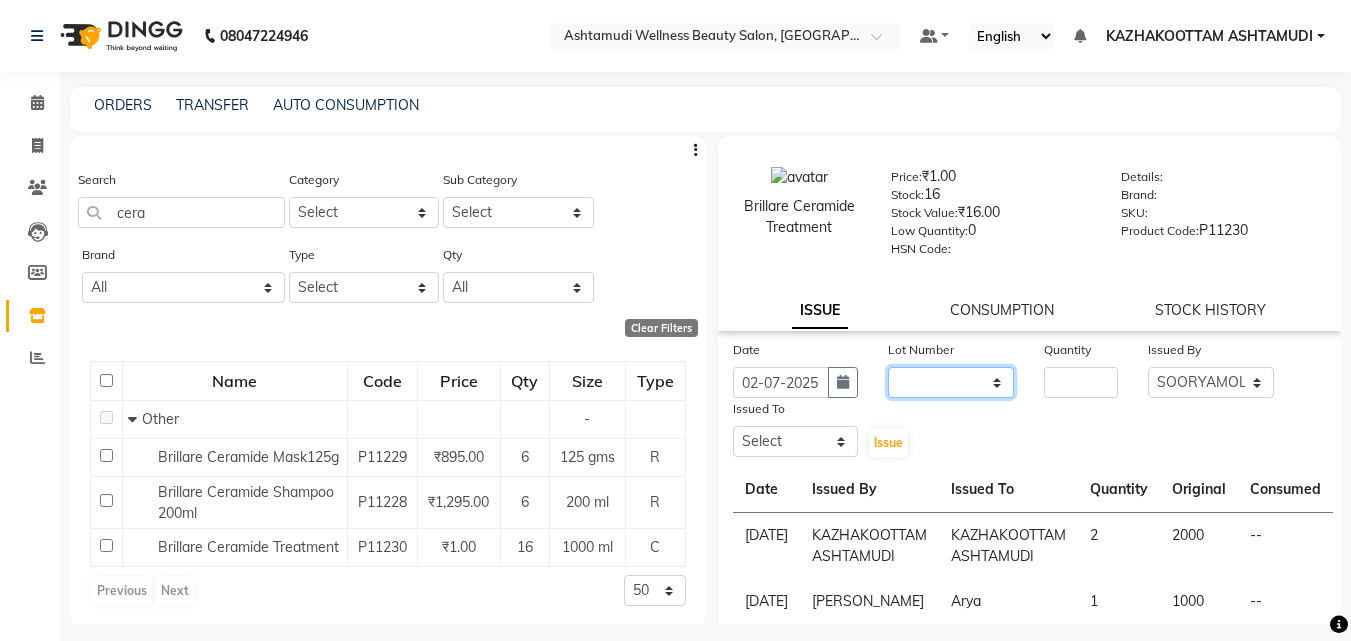 click on "None" 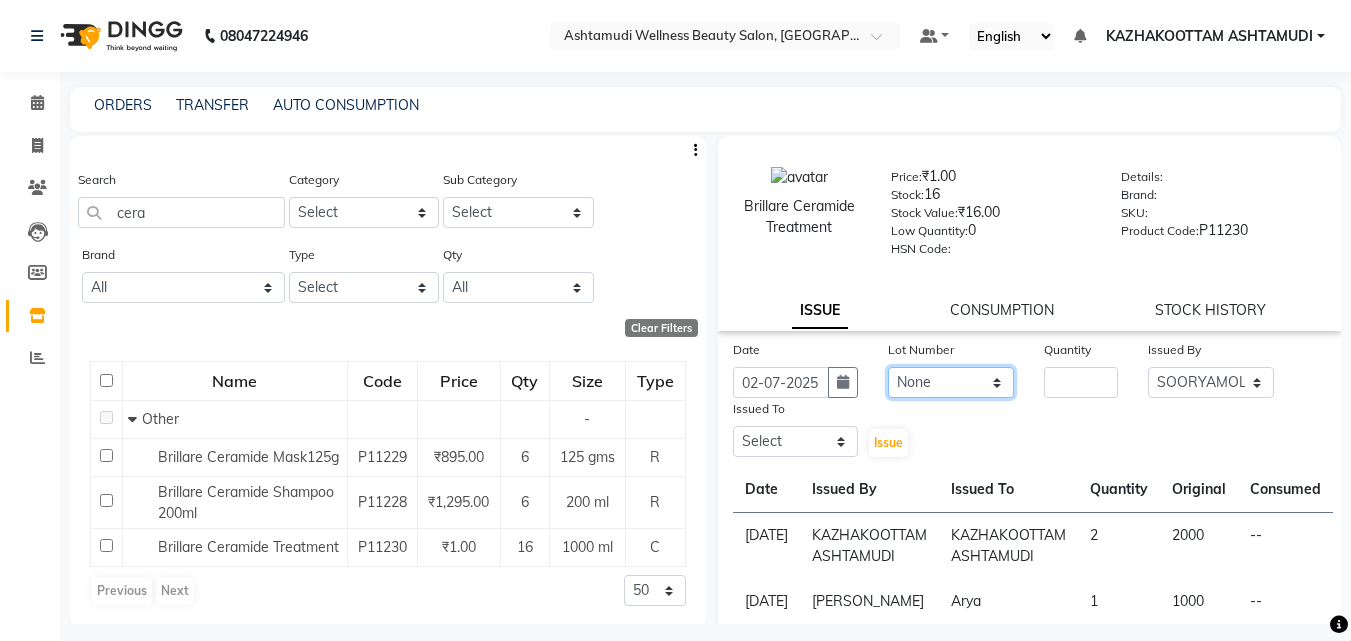 click on "None" 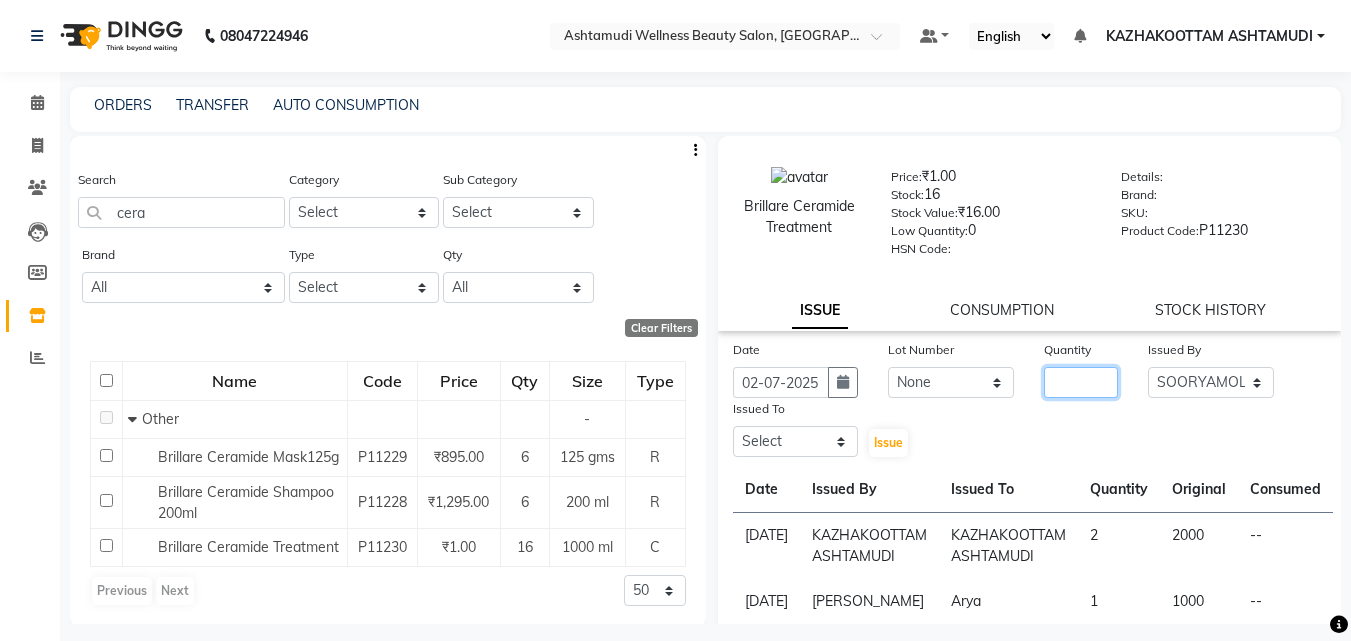 click 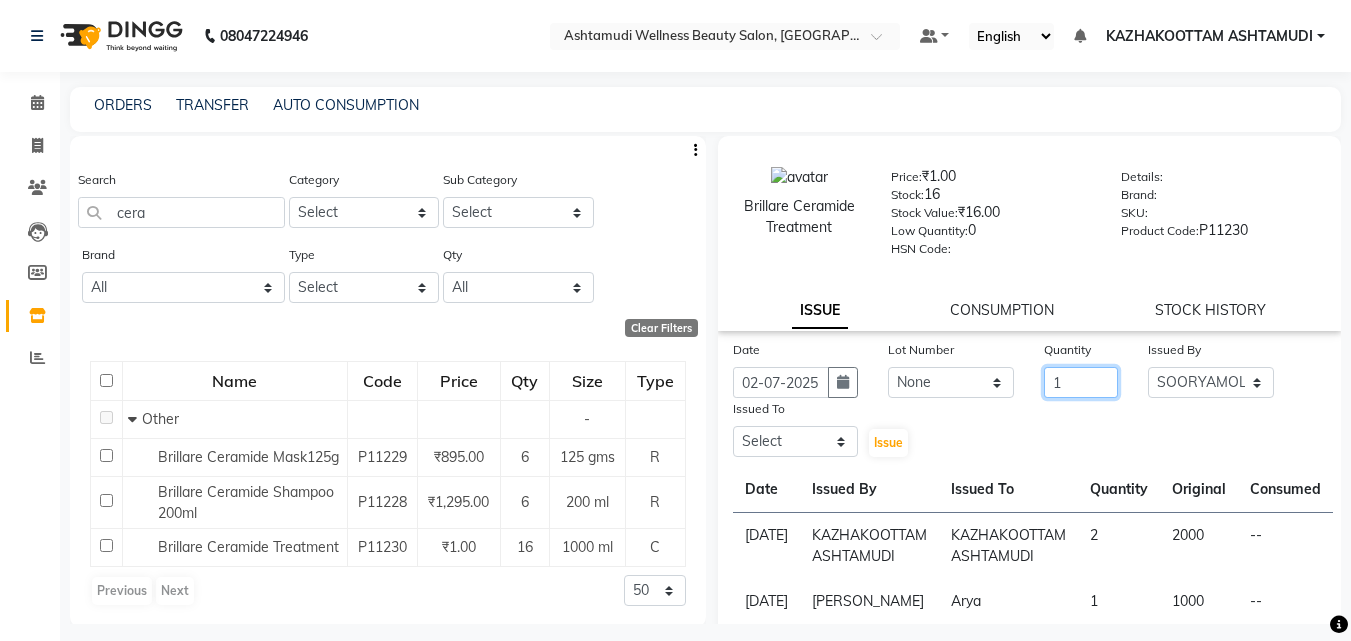 type on "1" 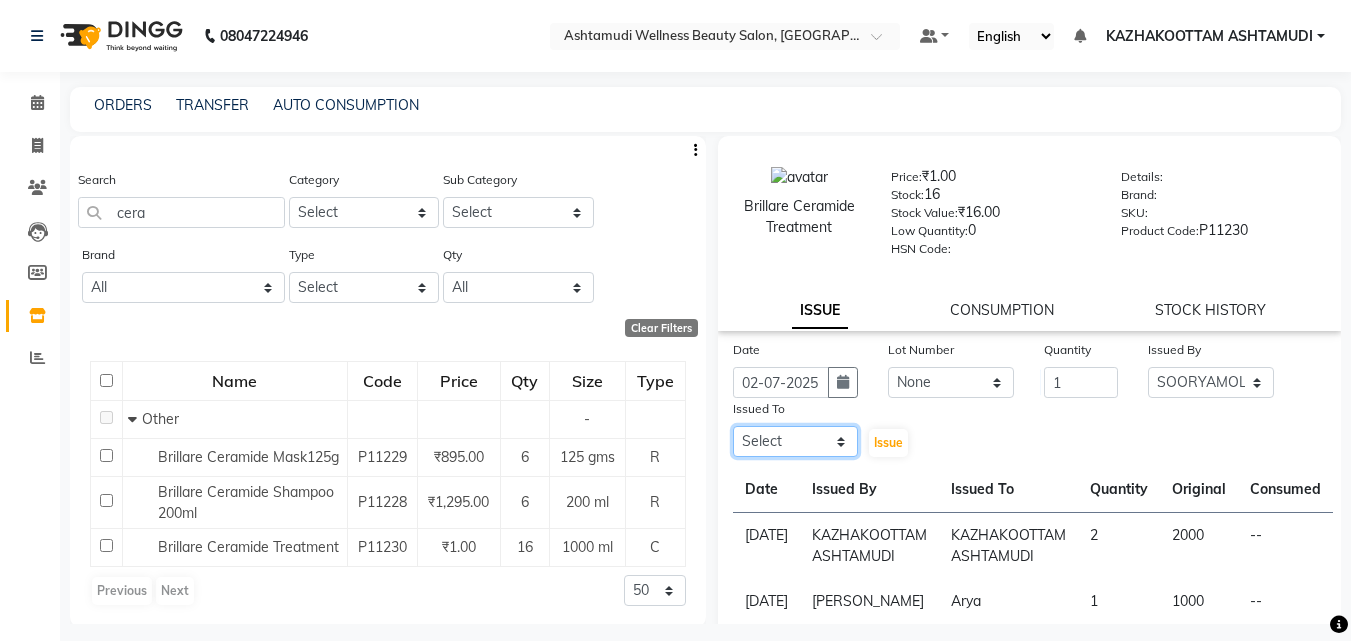 click on "Select [PERSON_NAME] [PERSON_NAME] [PERSON_NAME] [PERSON_NAME] [PERSON_NAME]" 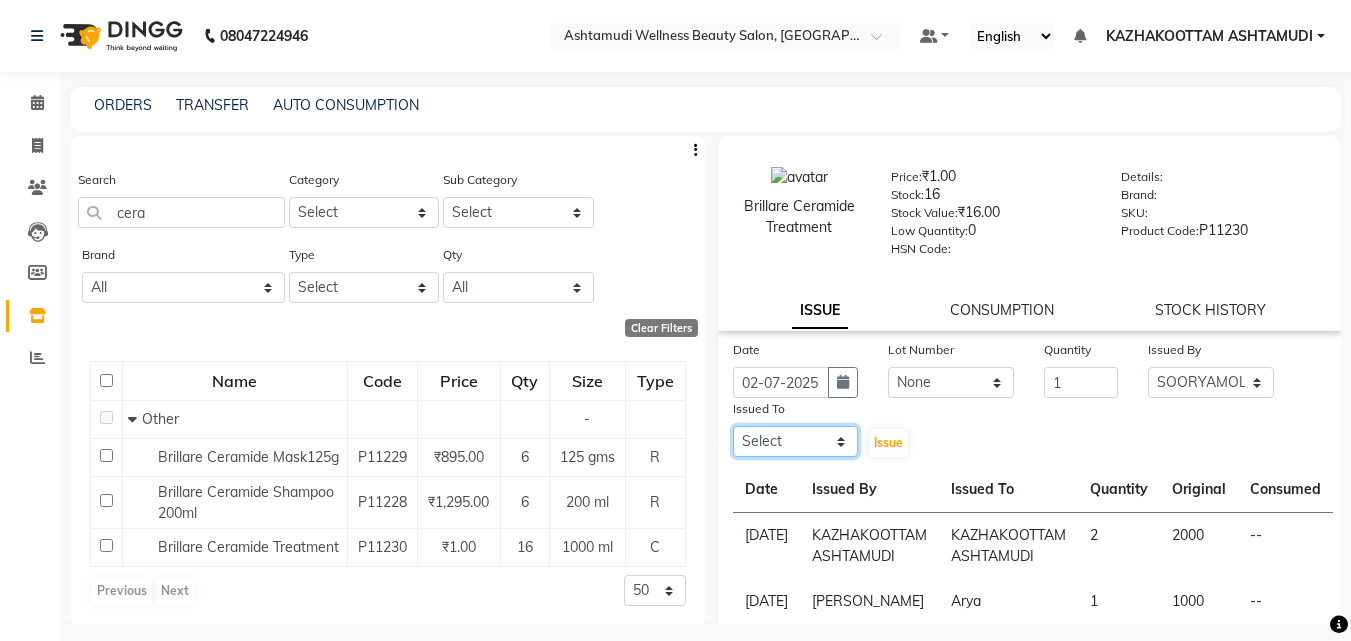 select on "59473" 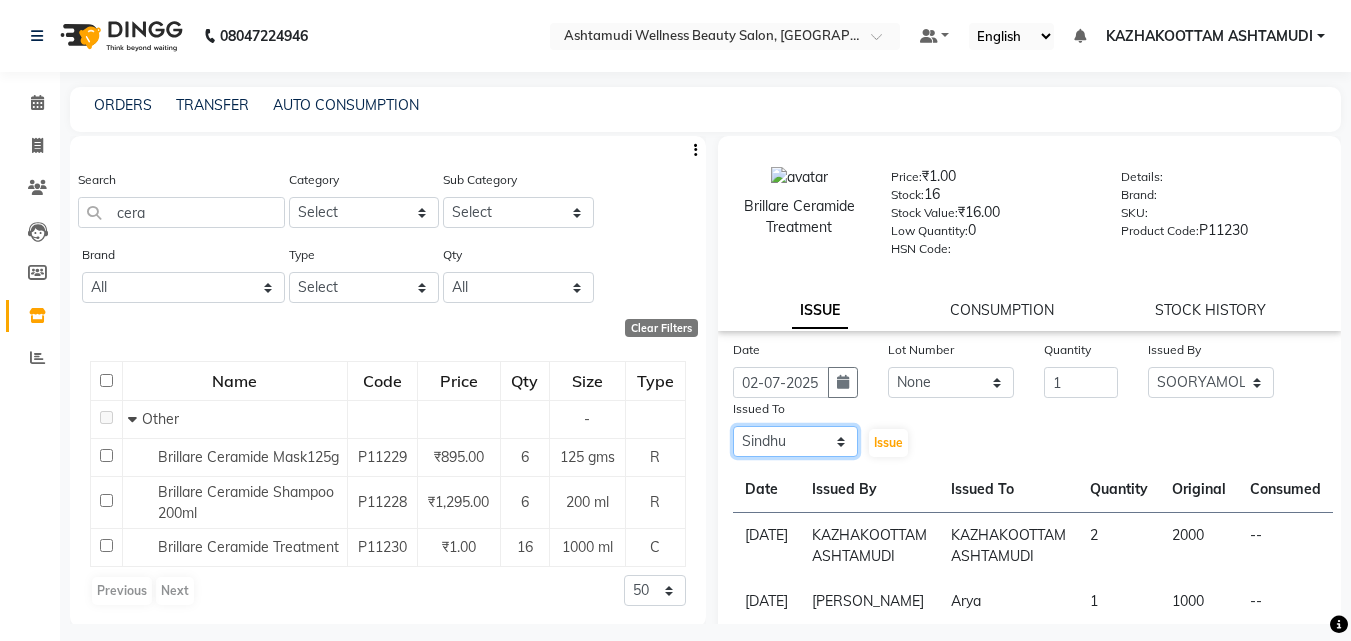 click on "Select [PERSON_NAME] [PERSON_NAME] [PERSON_NAME] [PERSON_NAME] [PERSON_NAME]" 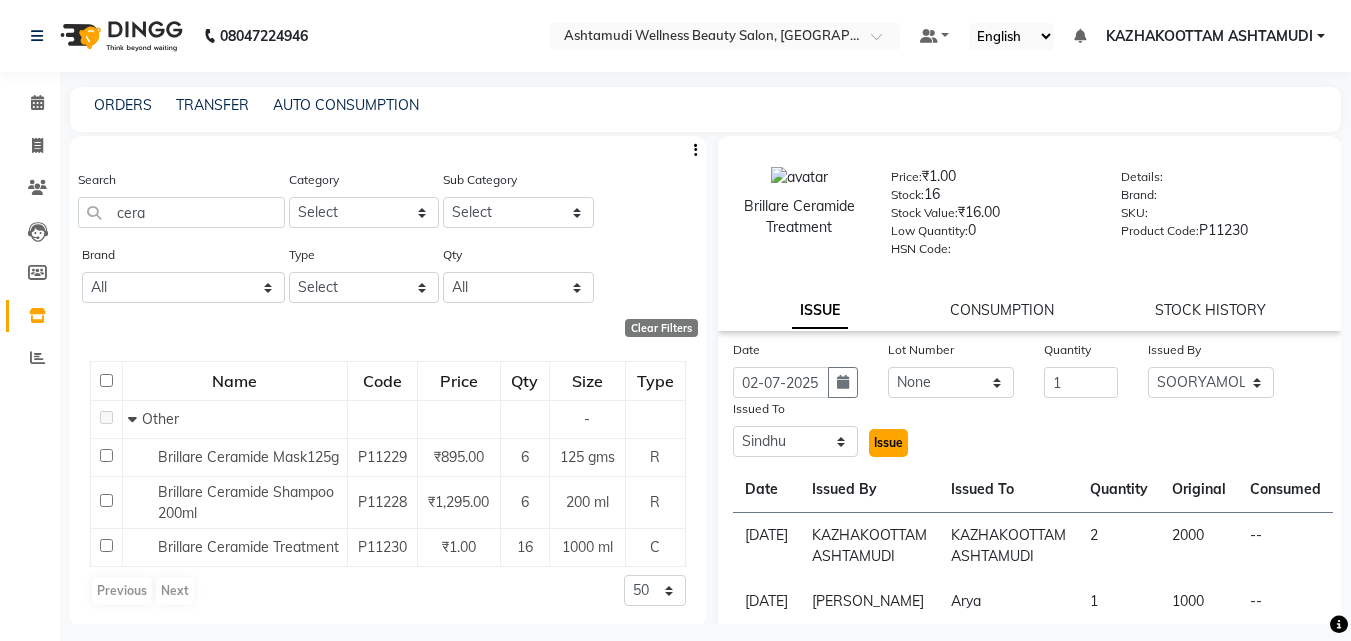 click on "Issue" 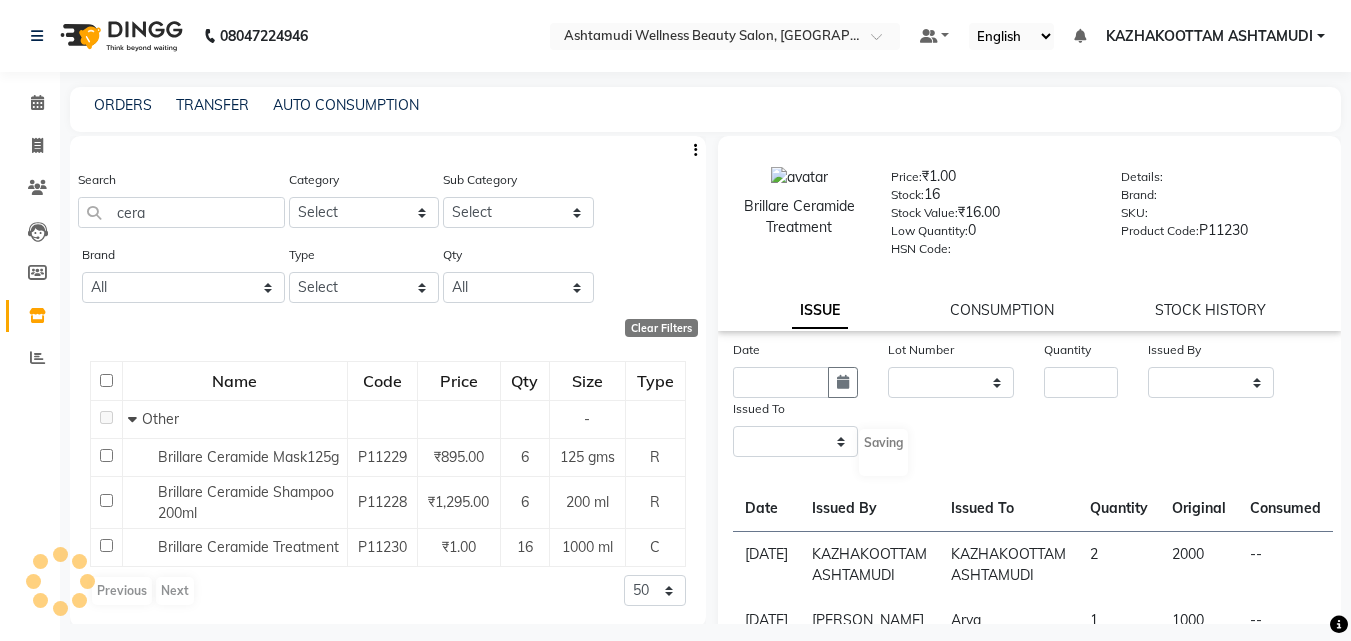 select 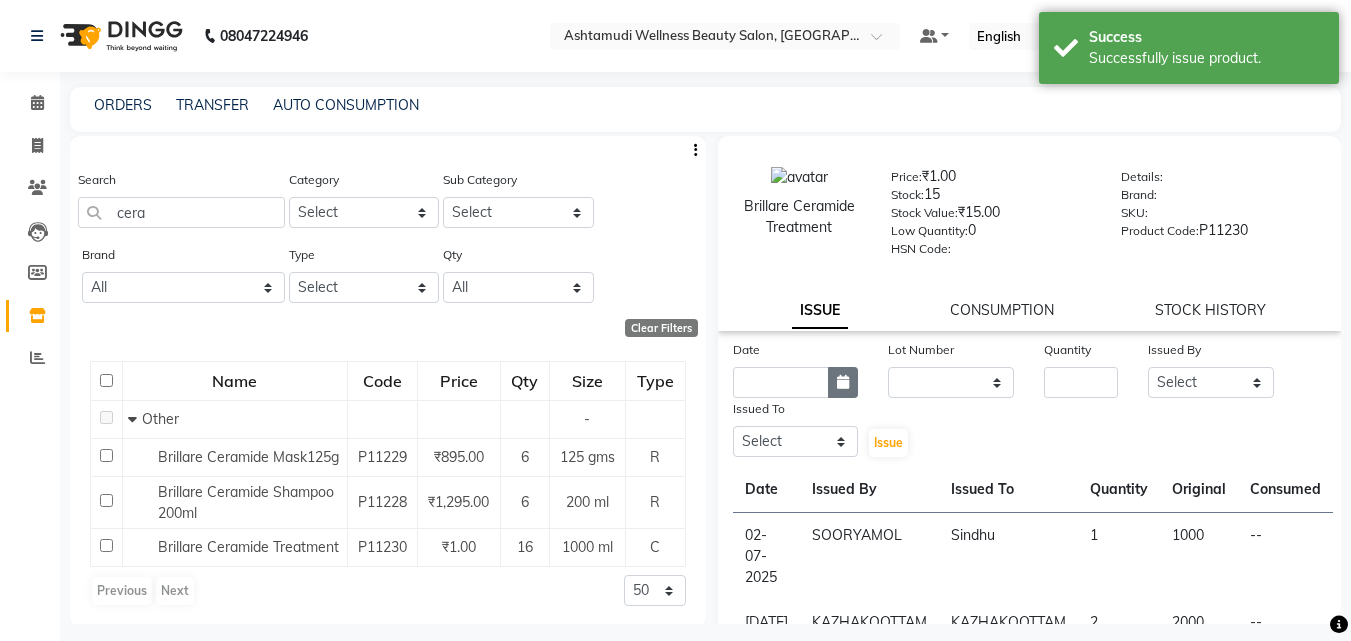 click 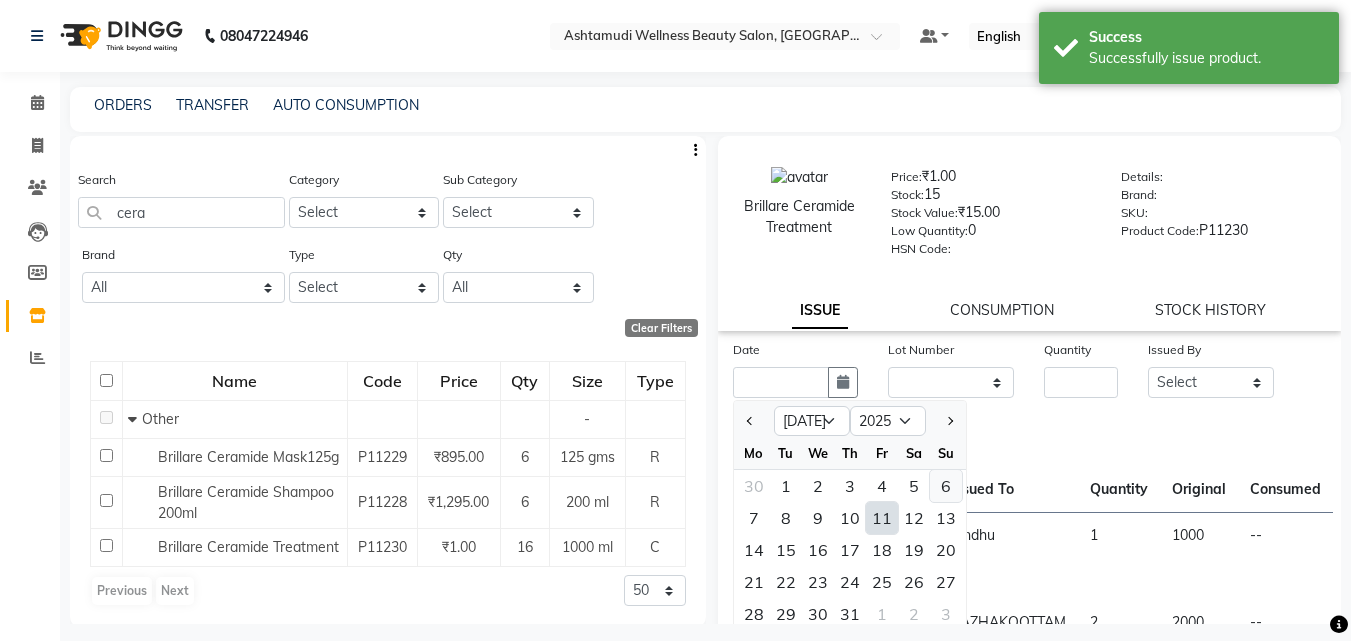 click on "6" 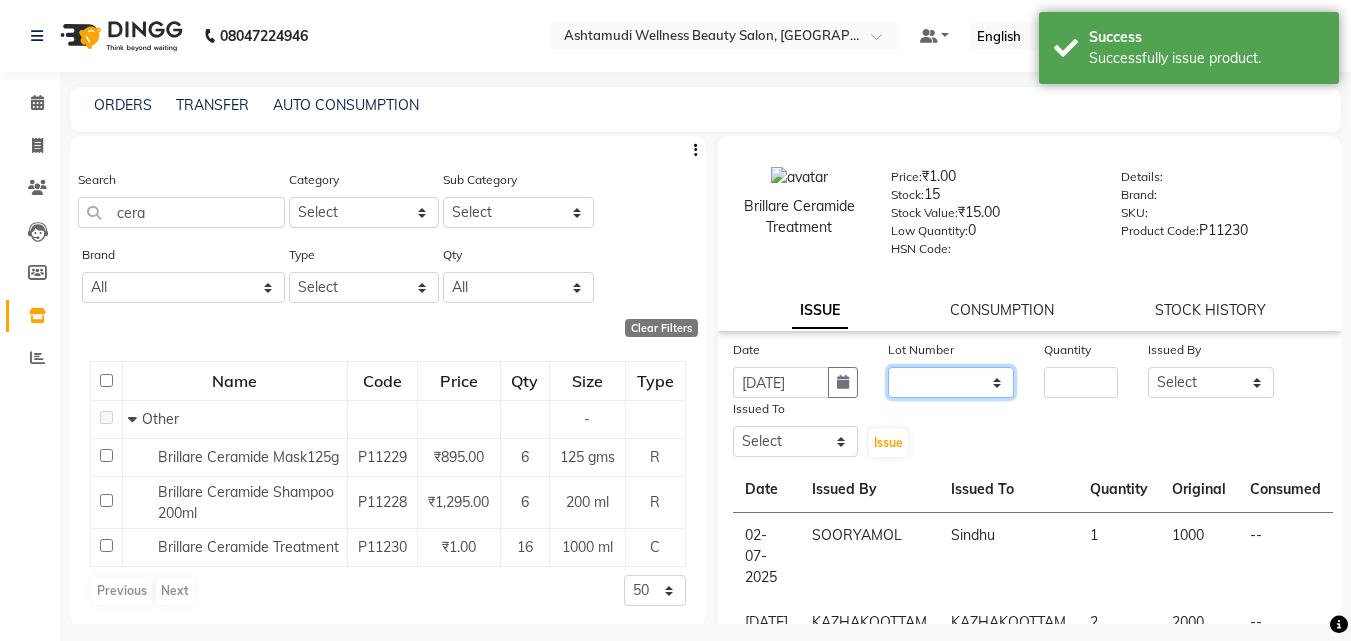 click on "None" 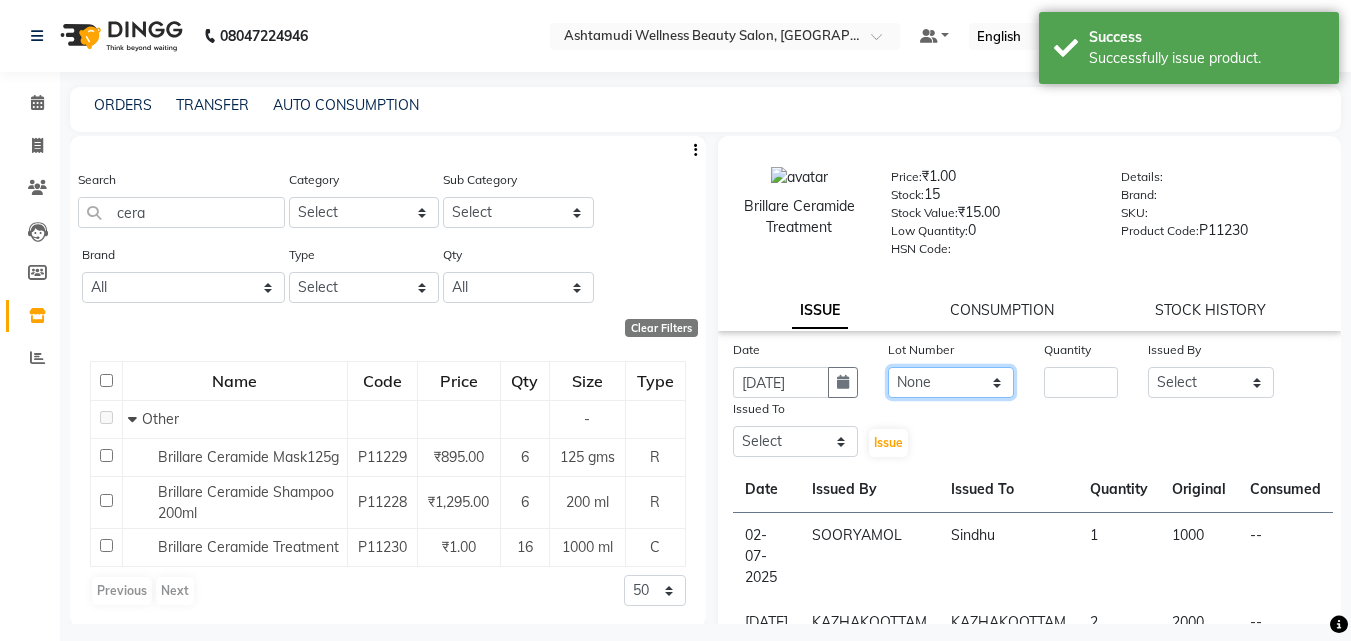 click on "None" 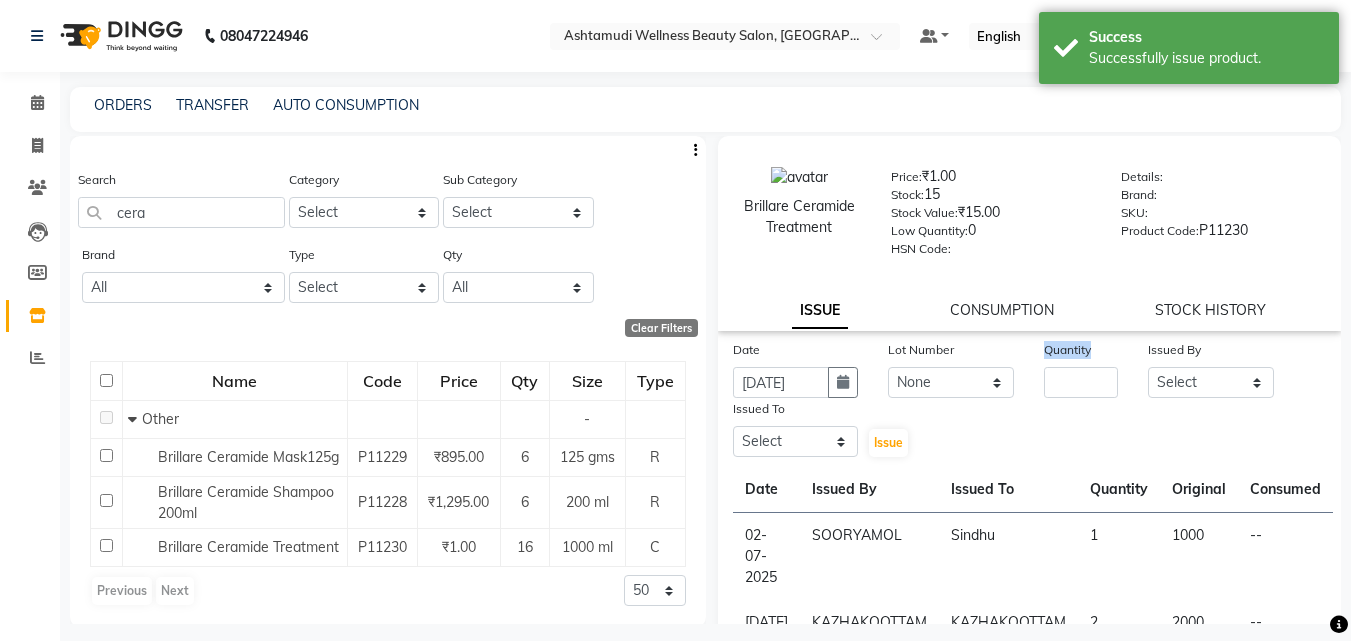 click on "Quantity" 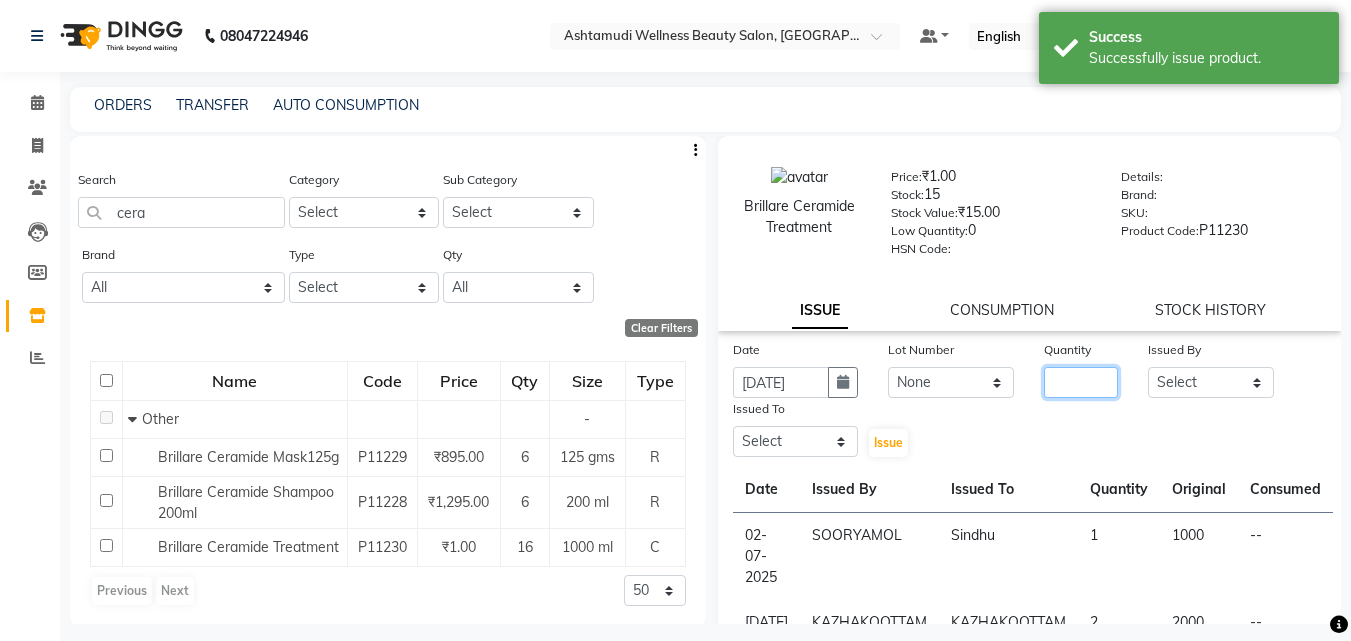 click 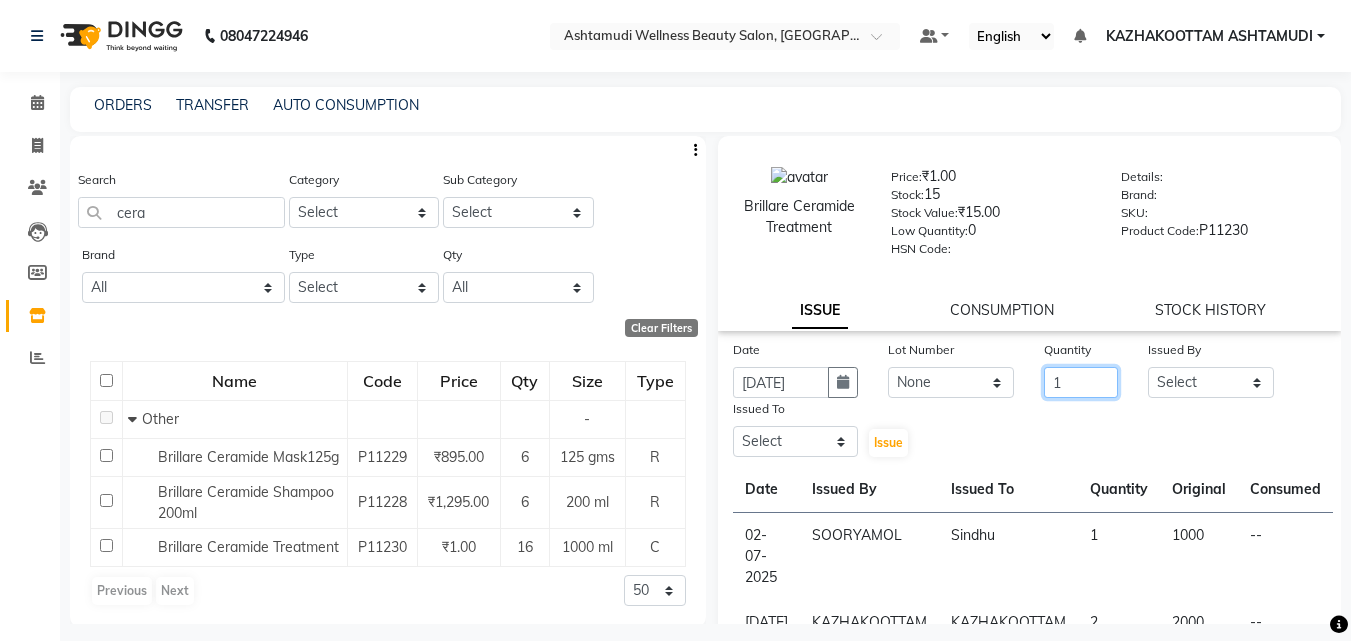 type on "1" 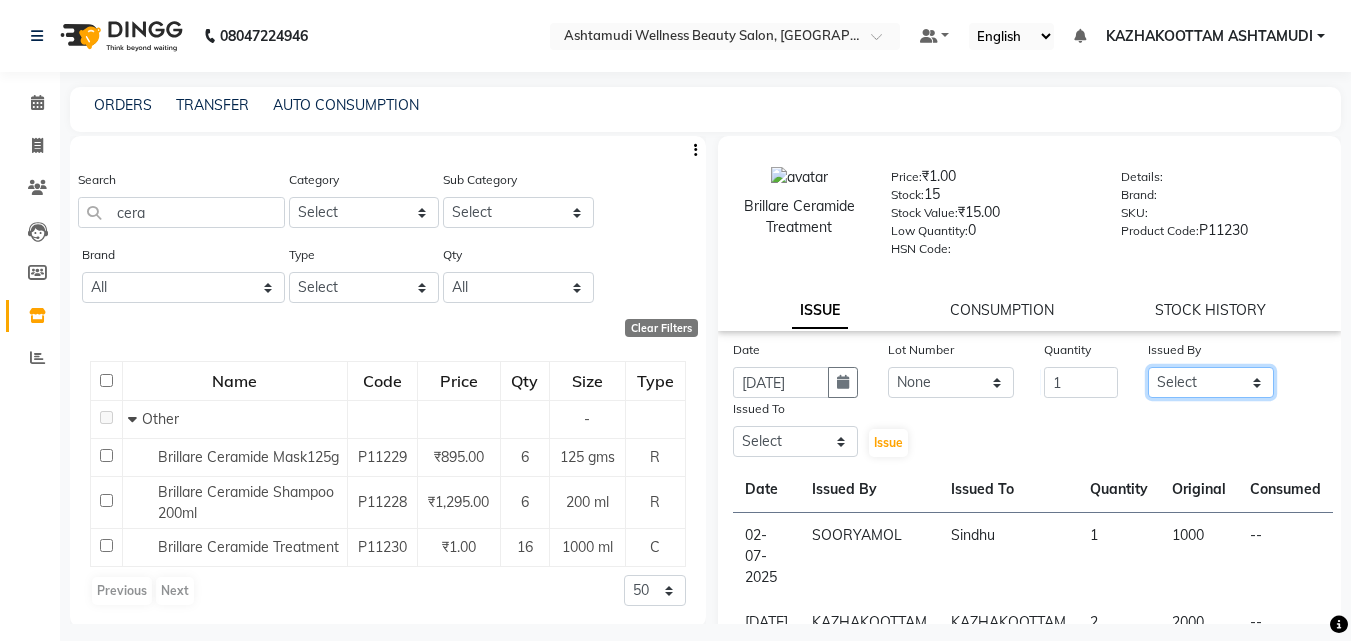 click on "Select [PERSON_NAME] [PERSON_NAME] [PERSON_NAME] [PERSON_NAME] [PERSON_NAME]" 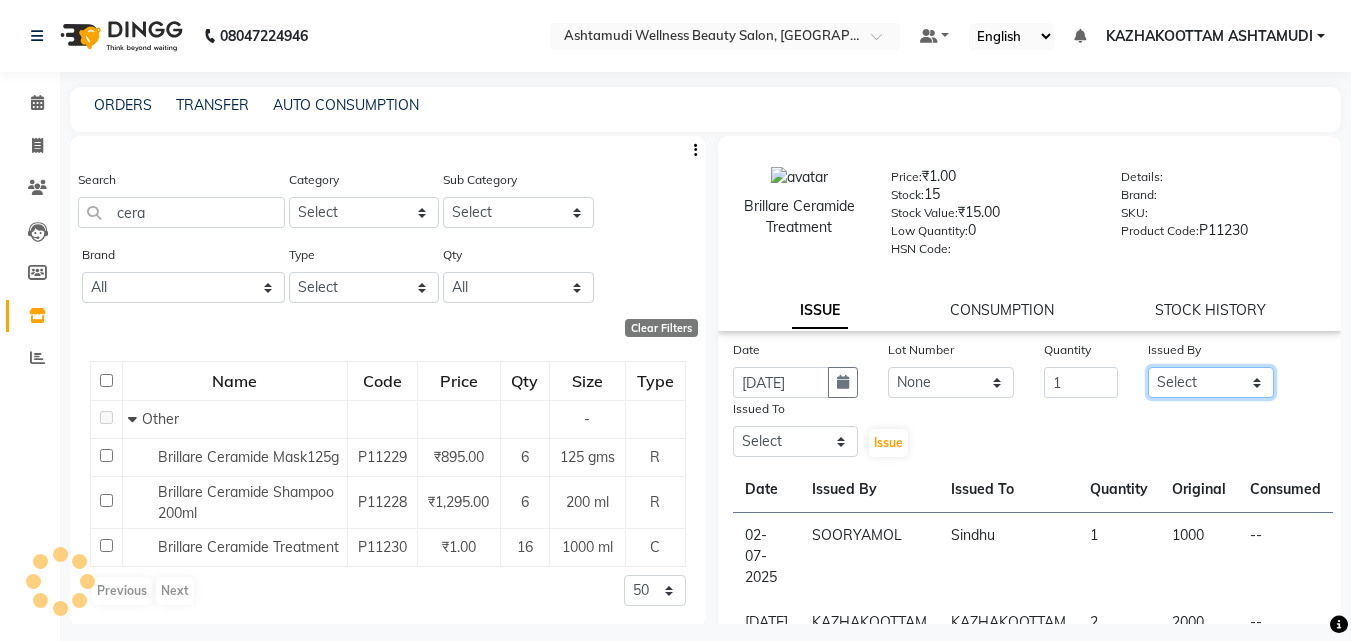 select on "47766" 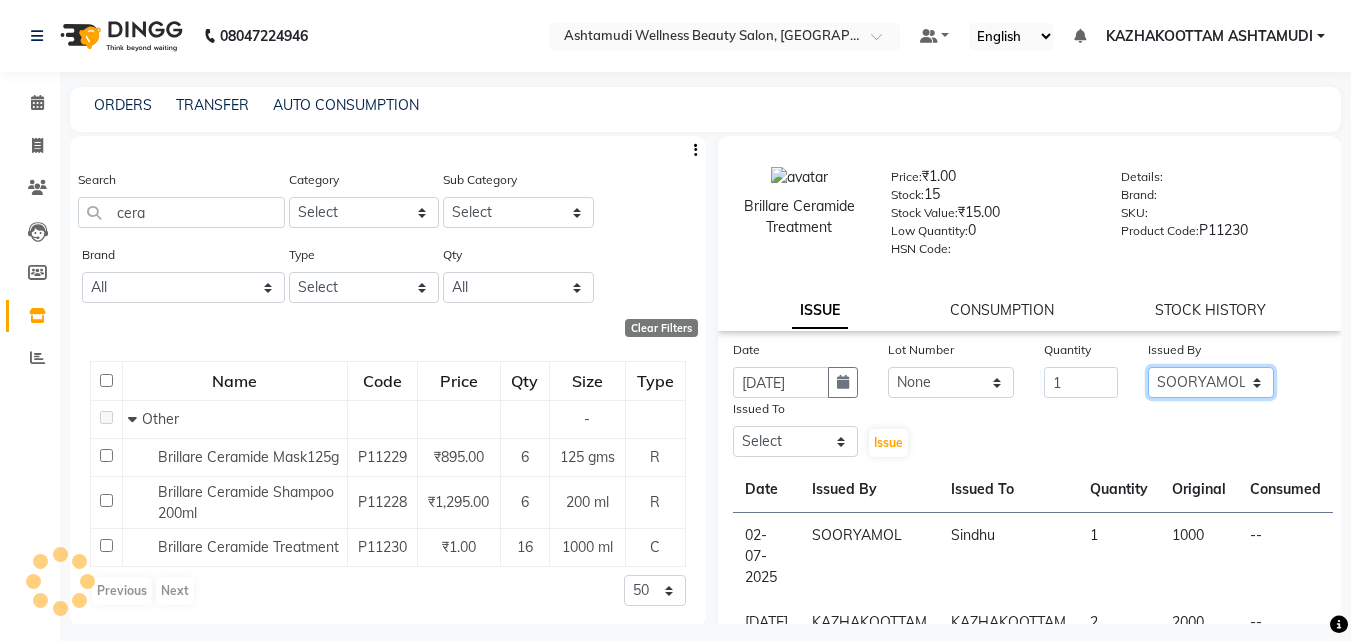 click on "Select [PERSON_NAME] [PERSON_NAME] [PERSON_NAME] [PERSON_NAME] [PERSON_NAME]" 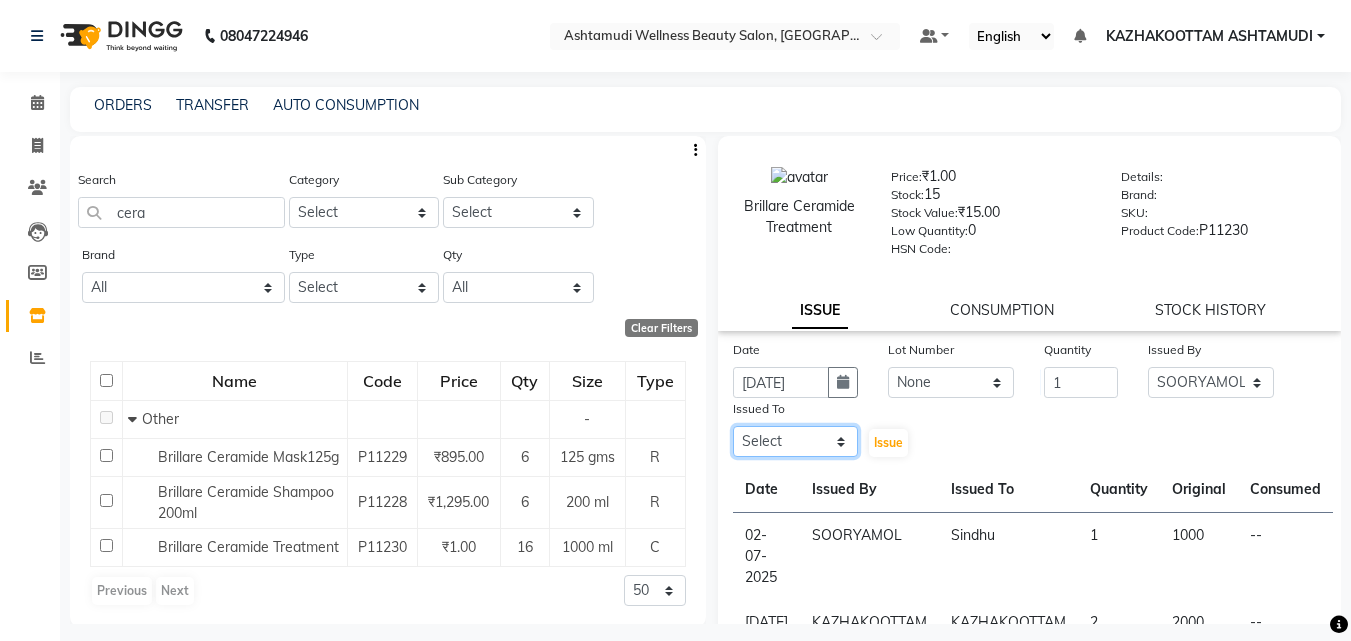 click on "Select [PERSON_NAME] [PERSON_NAME] [PERSON_NAME] [PERSON_NAME] [PERSON_NAME]" 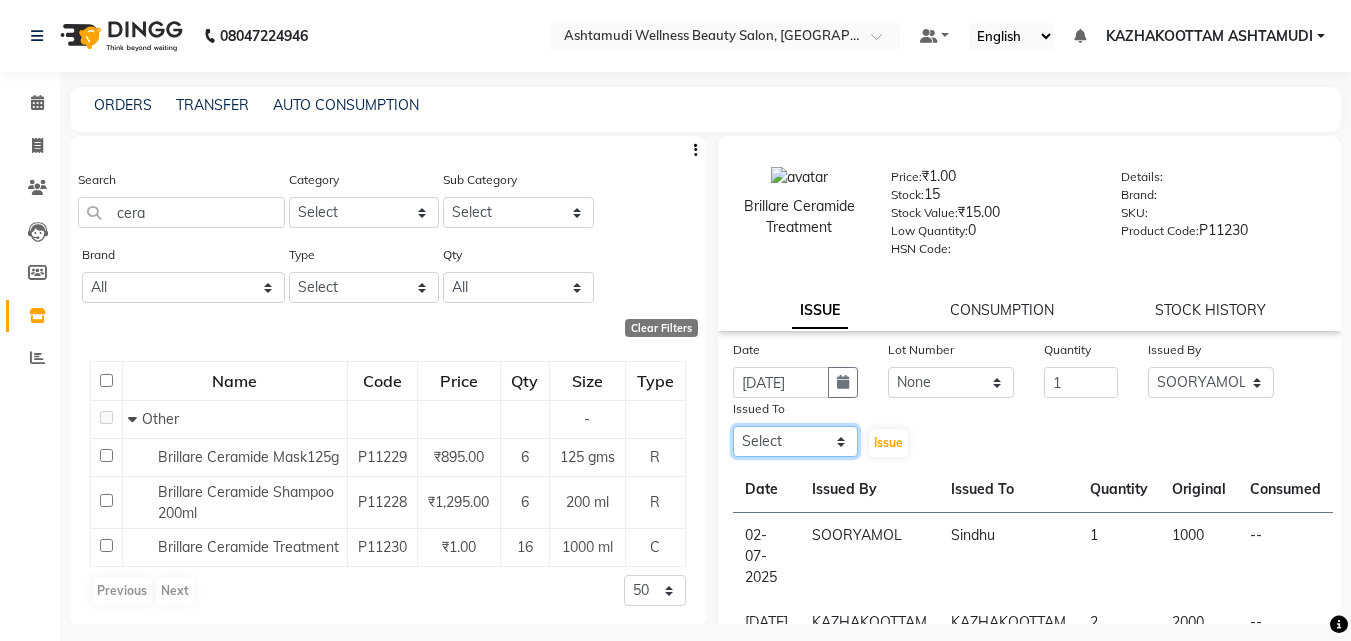 select on "59473" 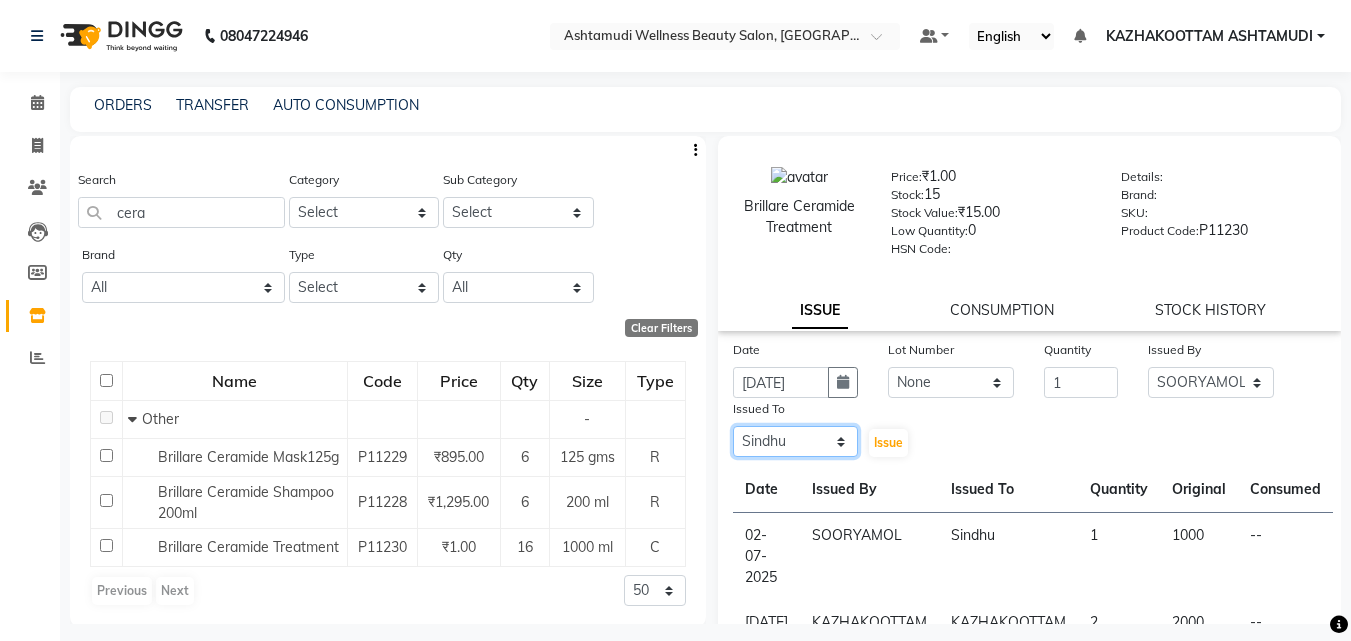 click on "Select [PERSON_NAME] [PERSON_NAME] [PERSON_NAME] [PERSON_NAME] [PERSON_NAME]" 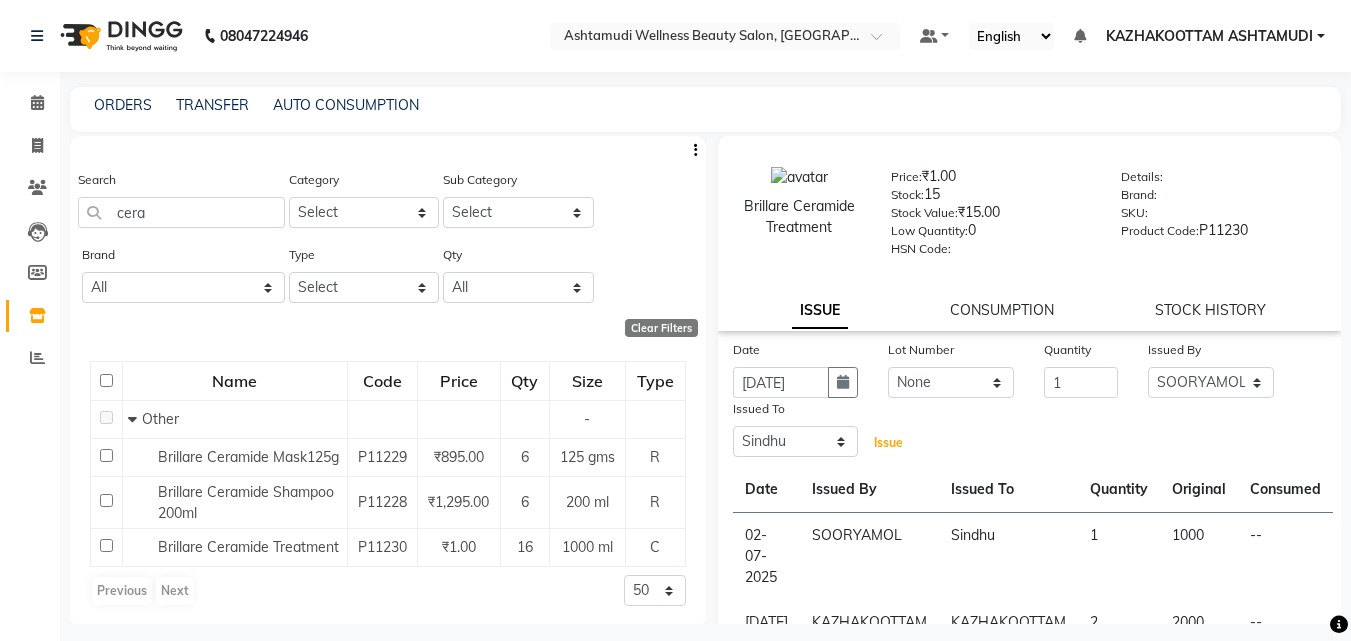 click on "Issue" 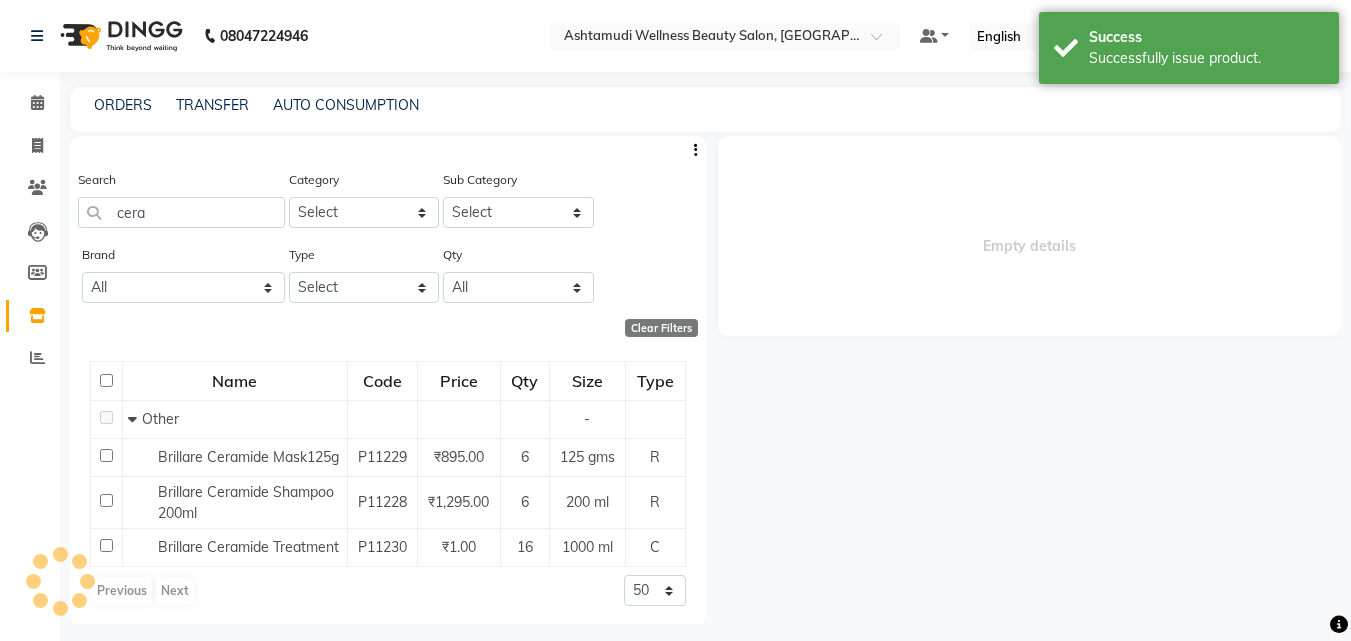 select 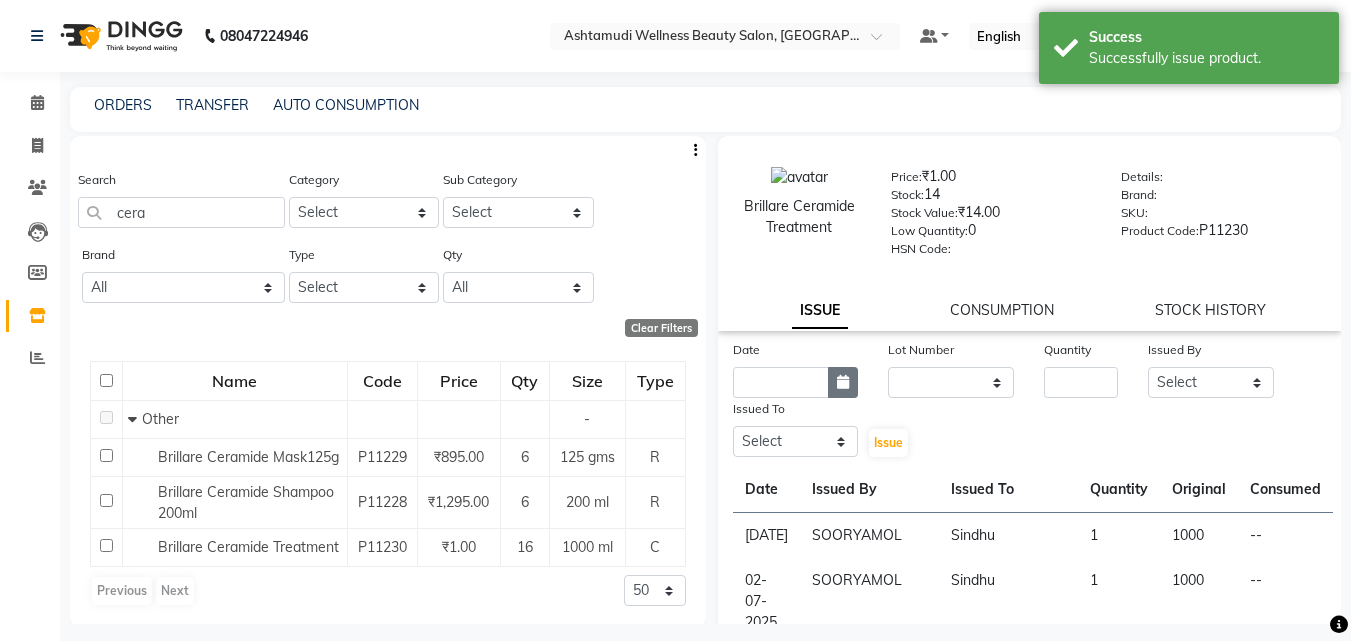 click 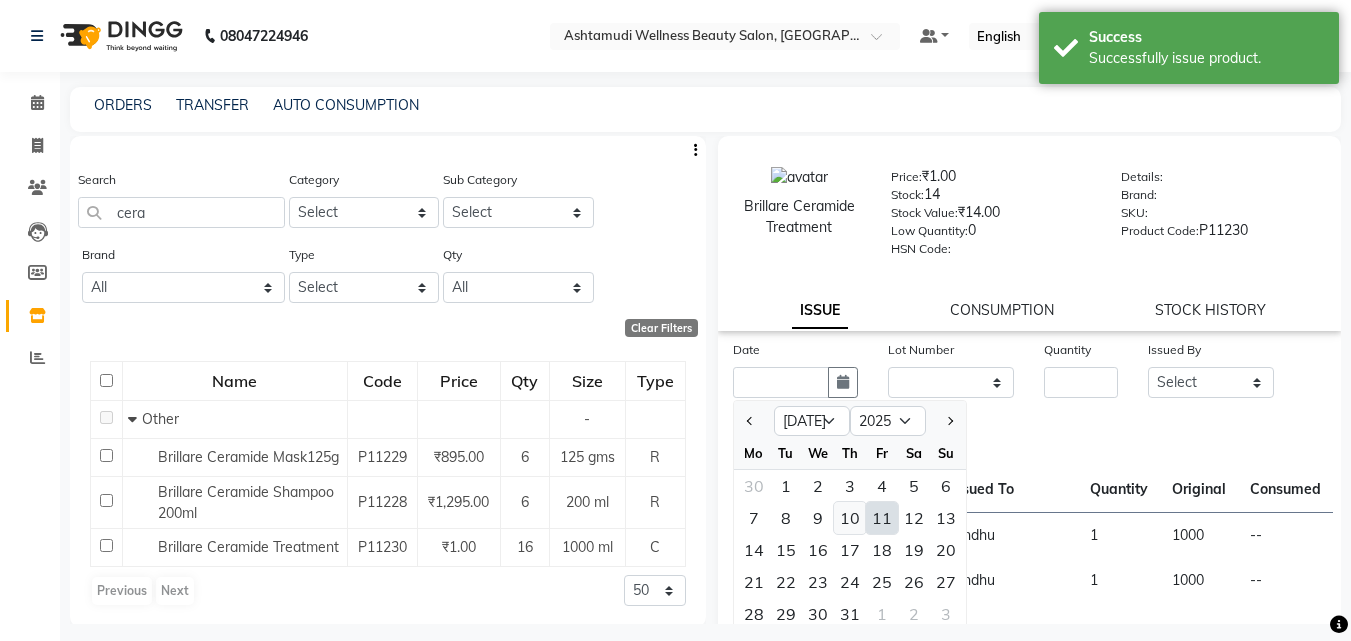 click on "10" 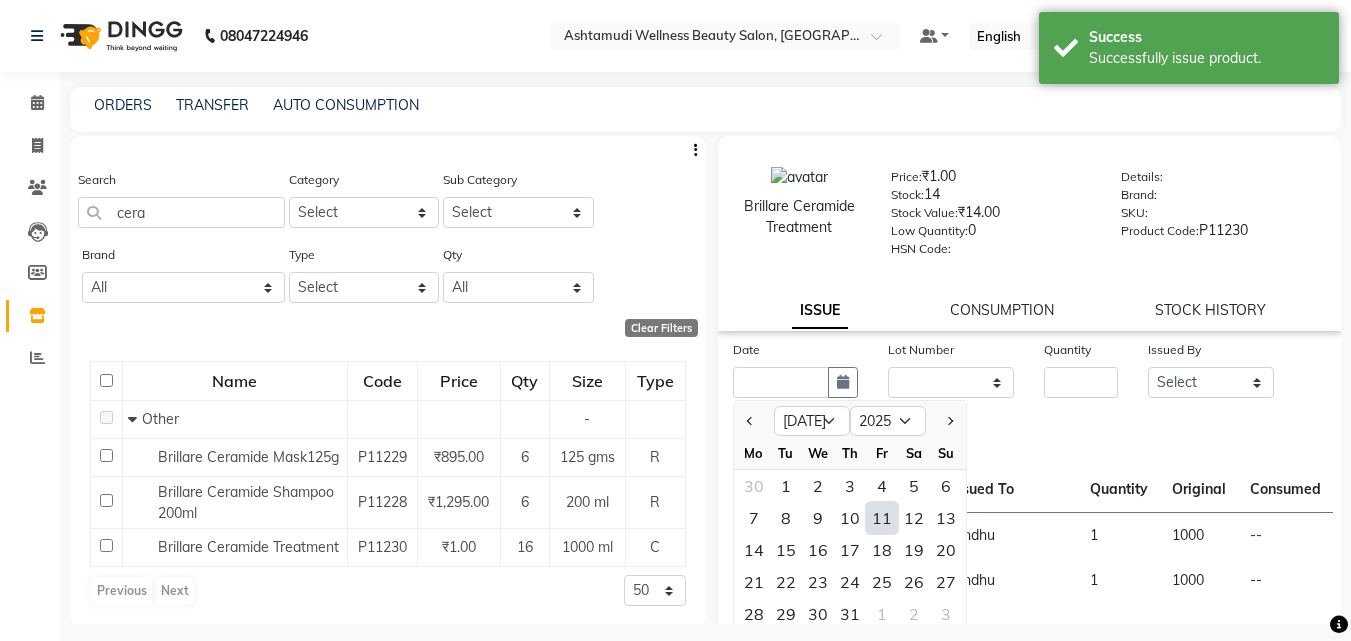 type on "[DATE]" 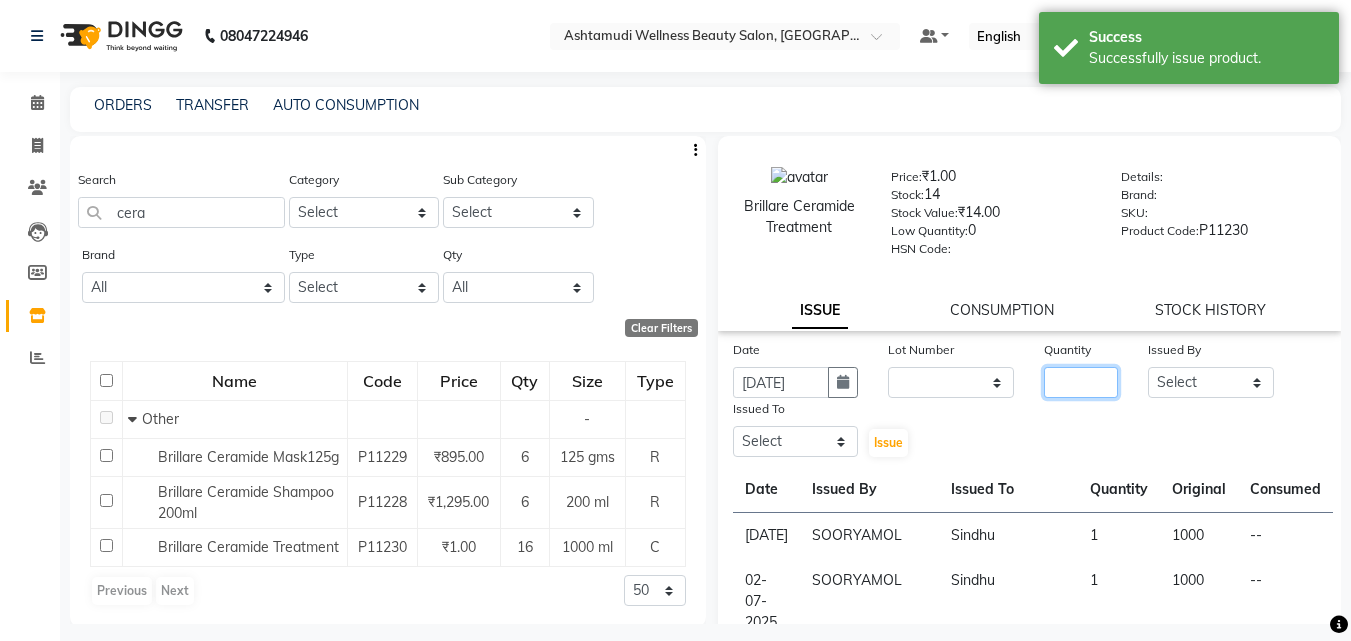 click 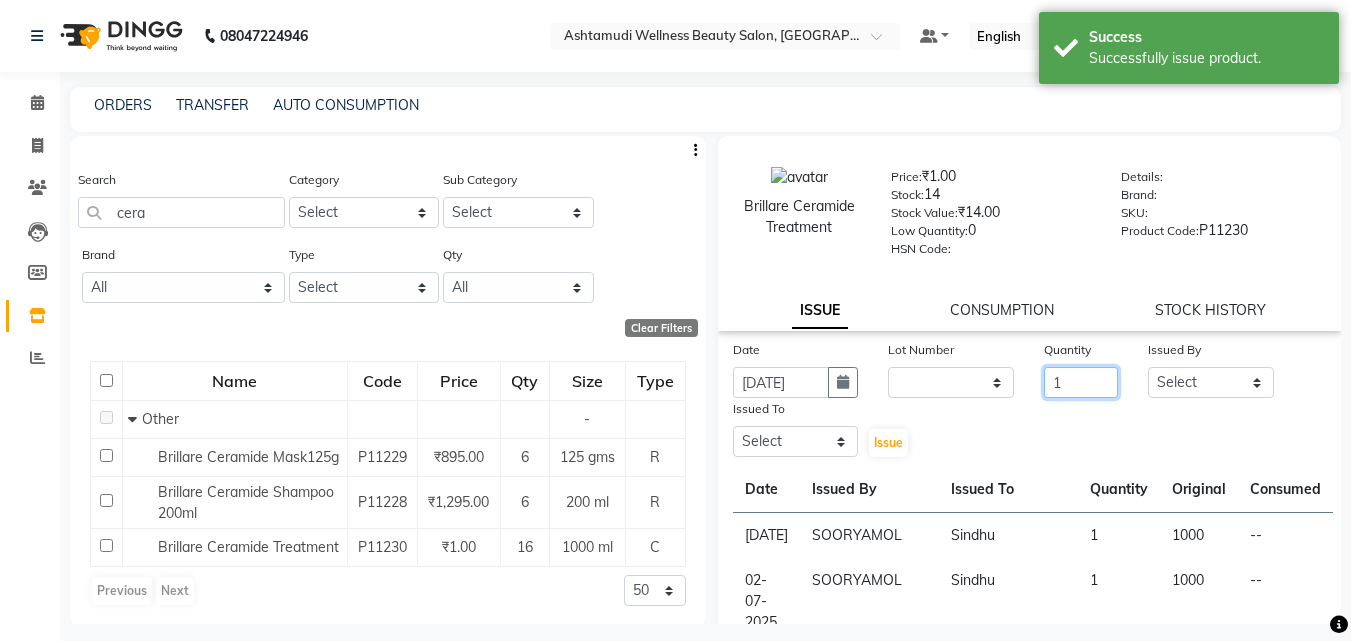 type on "1" 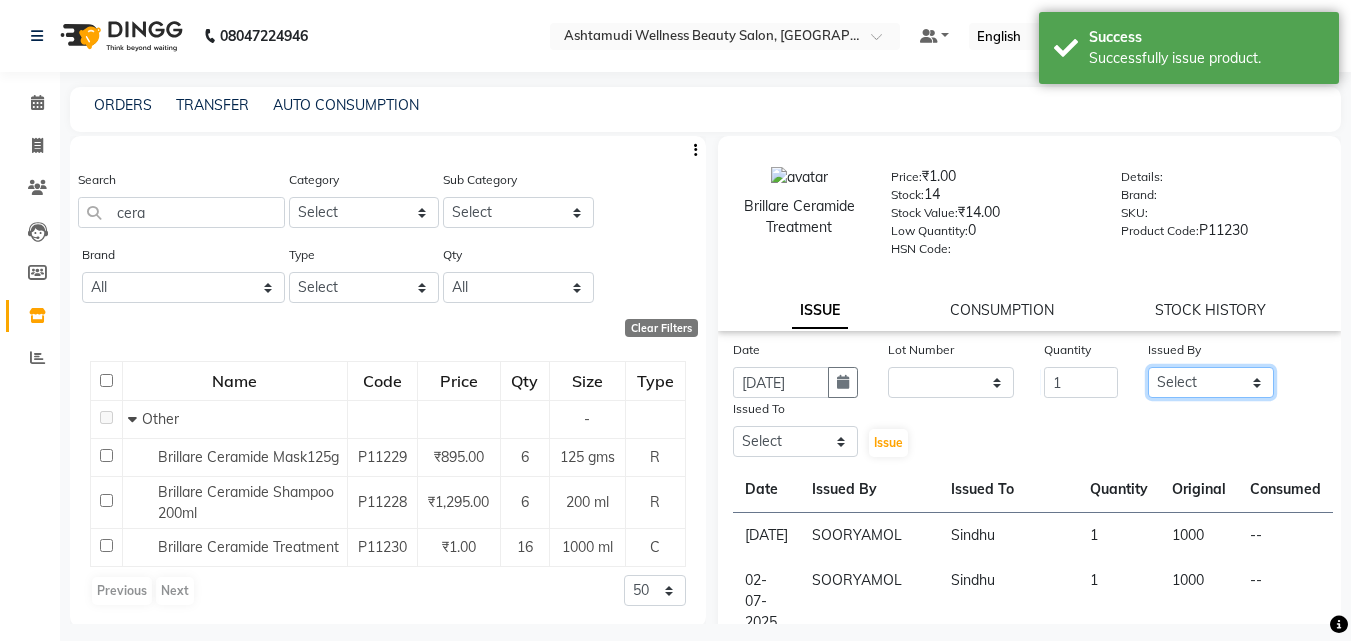 click on "Select [PERSON_NAME] [PERSON_NAME] [PERSON_NAME] [PERSON_NAME] [PERSON_NAME]" 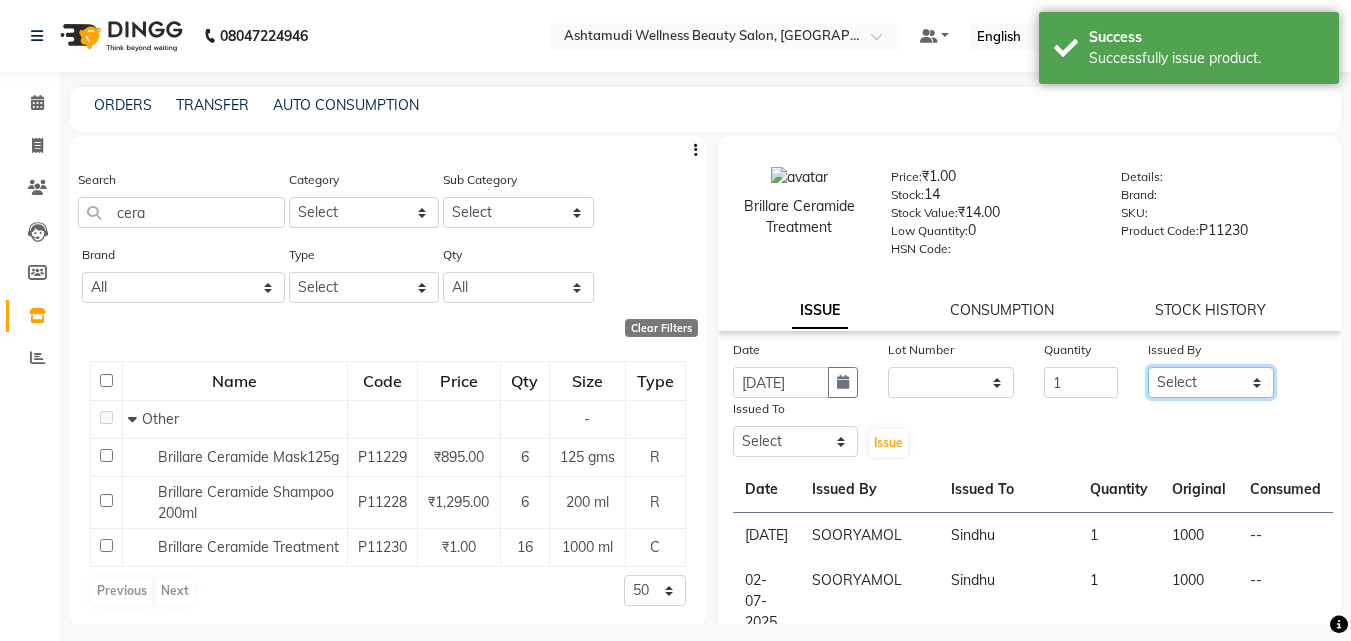 select on "47766" 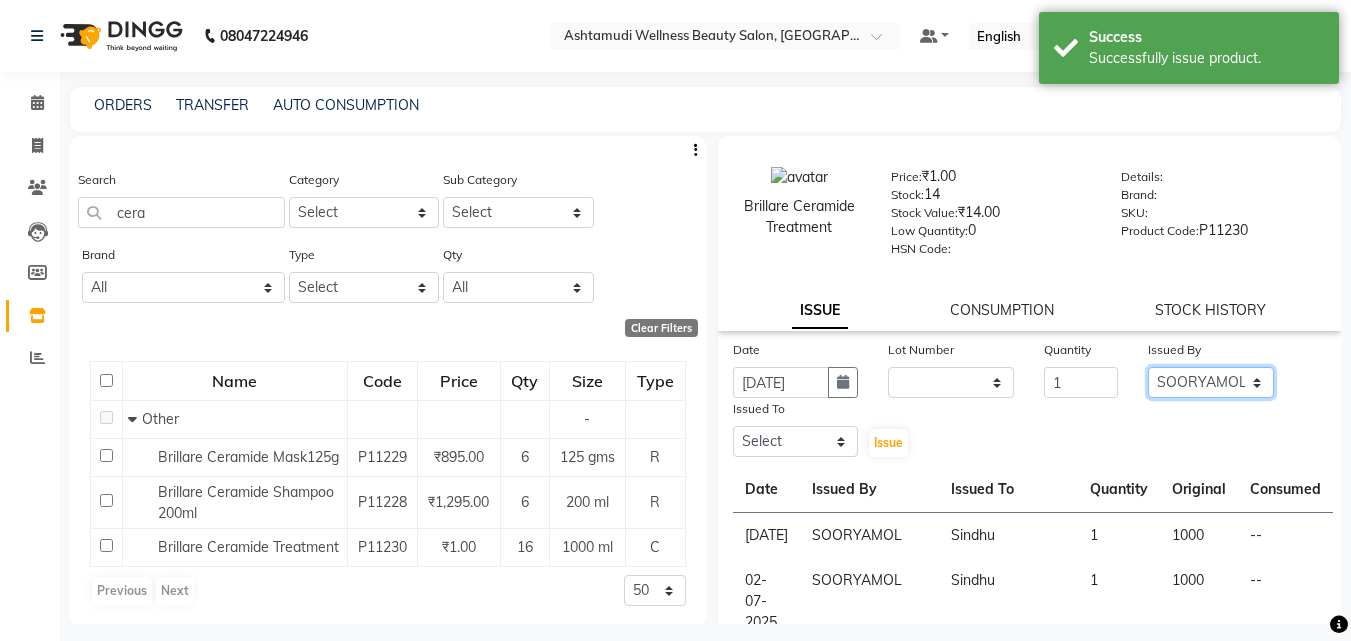 click on "Select [PERSON_NAME] [PERSON_NAME] [PERSON_NAME] [PERSON_NAME] [PERSON_NAME]" 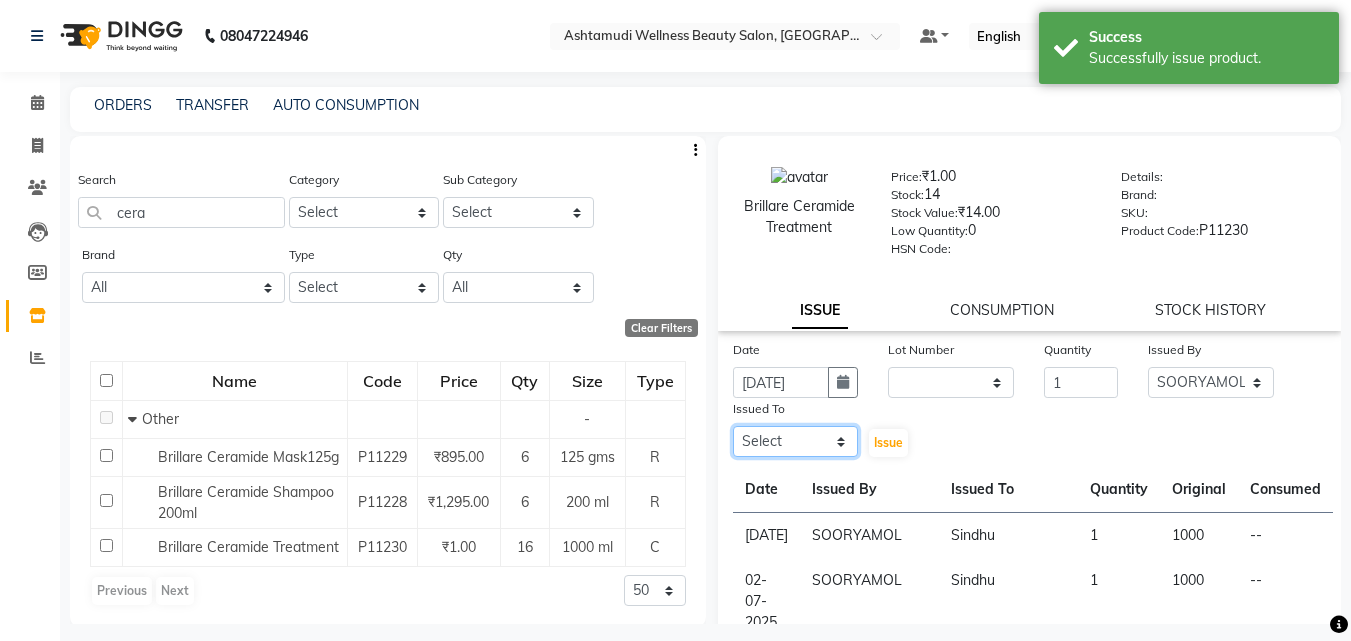 click on "Select [PERSON_NAME] [PERSON_NAME] [PERSON_NAME] [PERSON_NAME] [PERSON_NAME]" 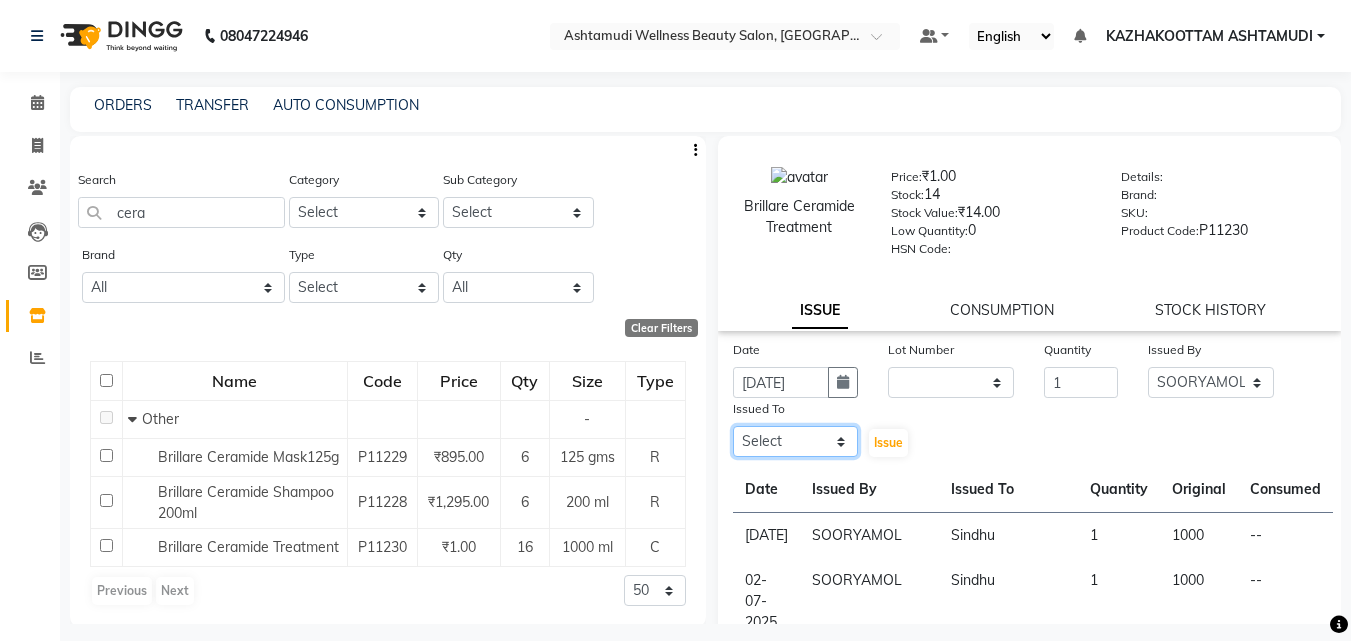 select on "52755" 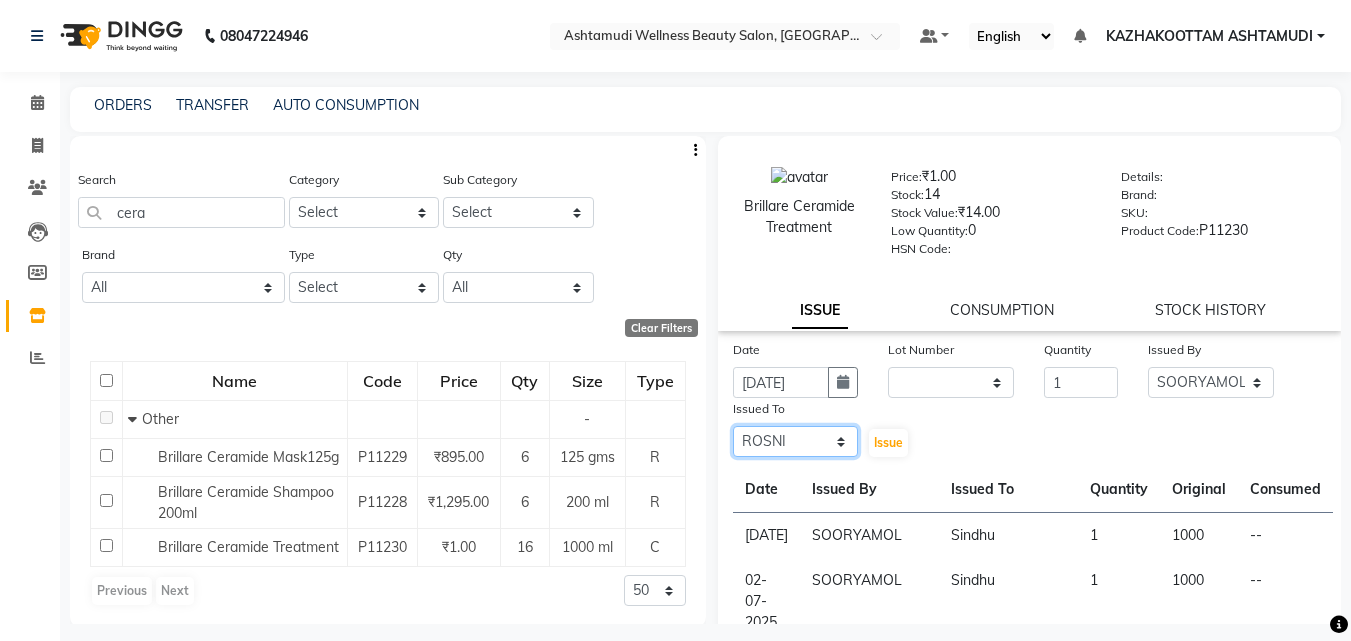 click on "Select [PERSON_NAME] [PERSON_NAME] [PERSON_NAME] [PERSON_NAME] [PERSON_NAME]" 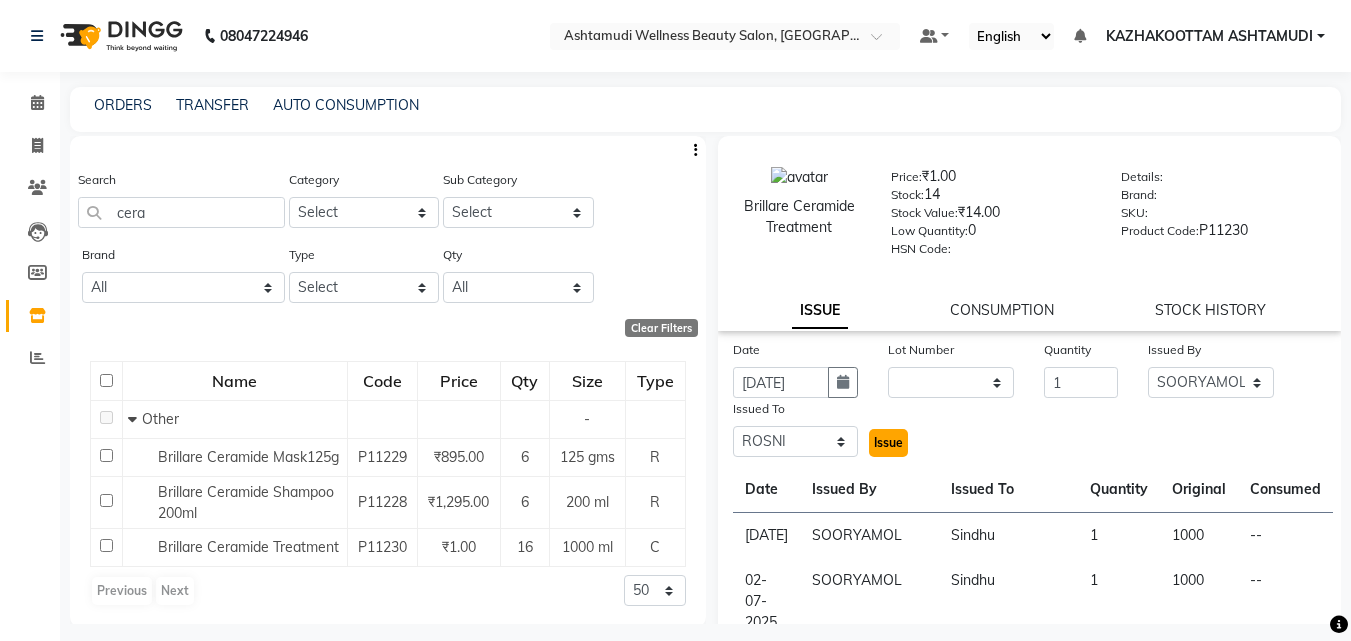click on "Issue" 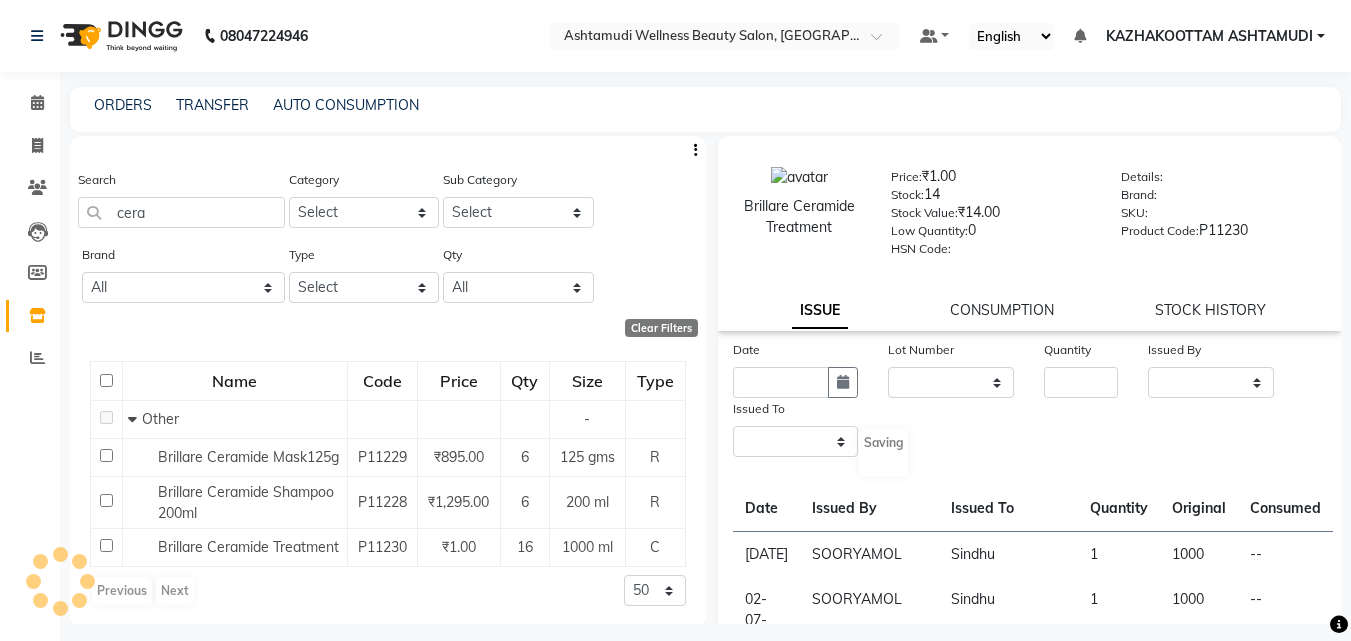 select 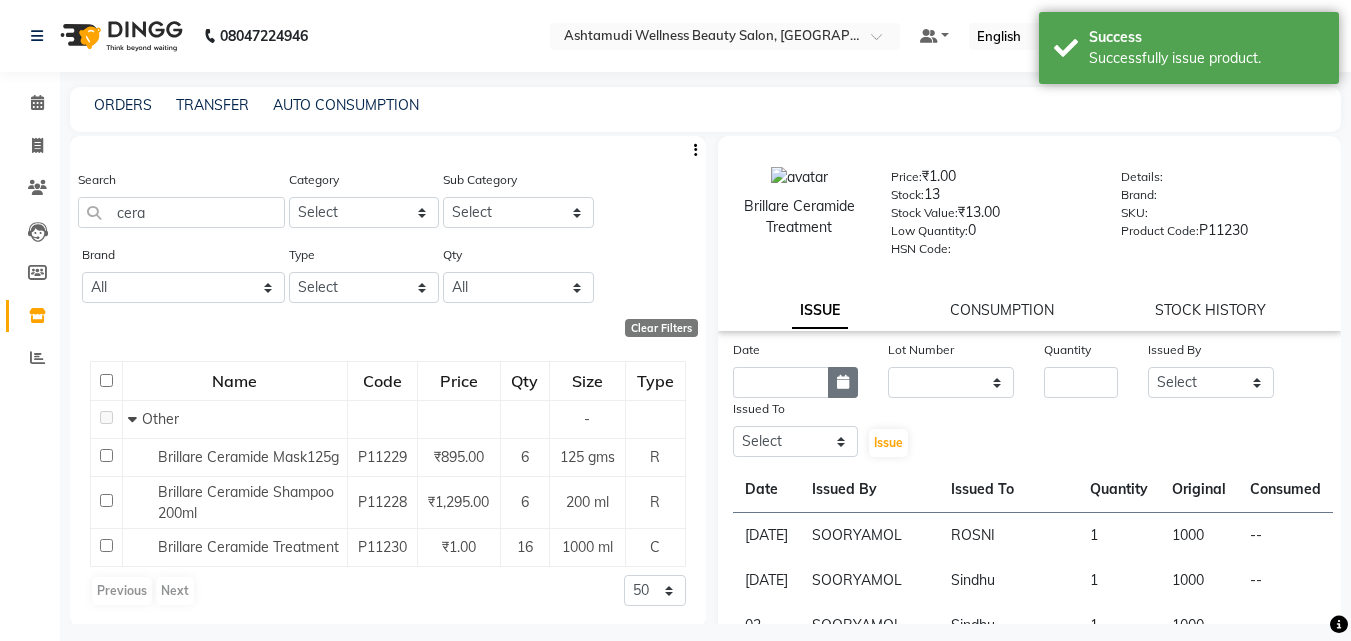 click 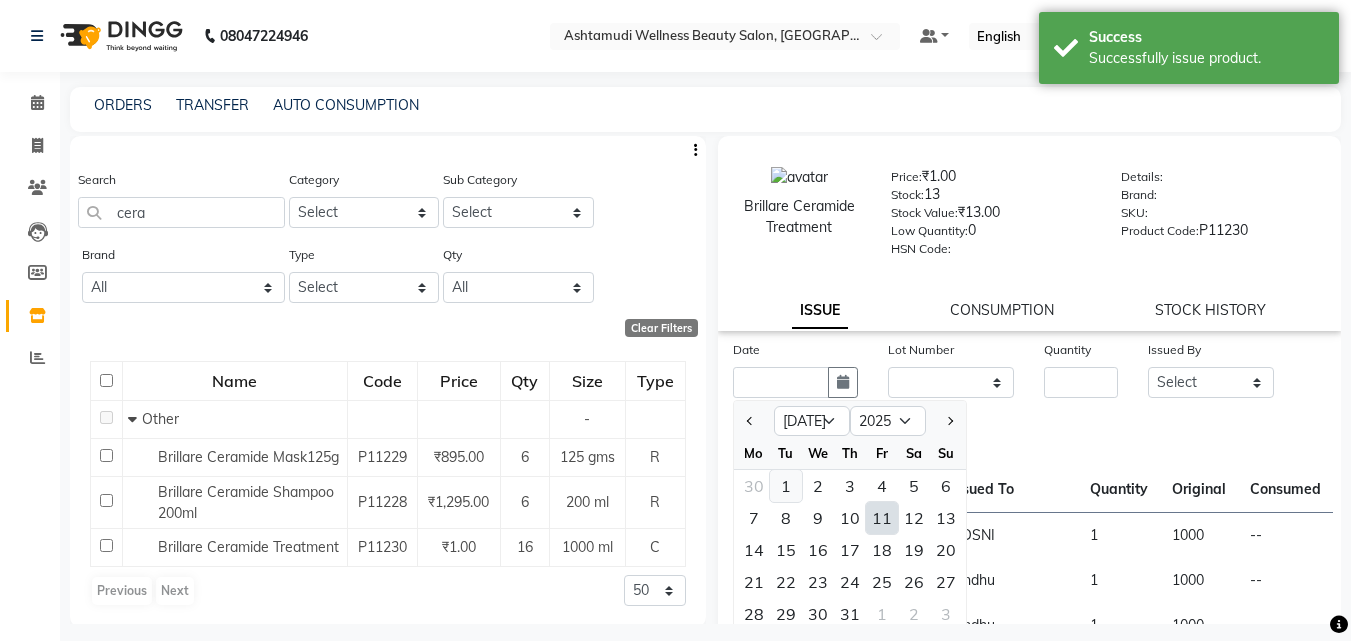 click on "1" 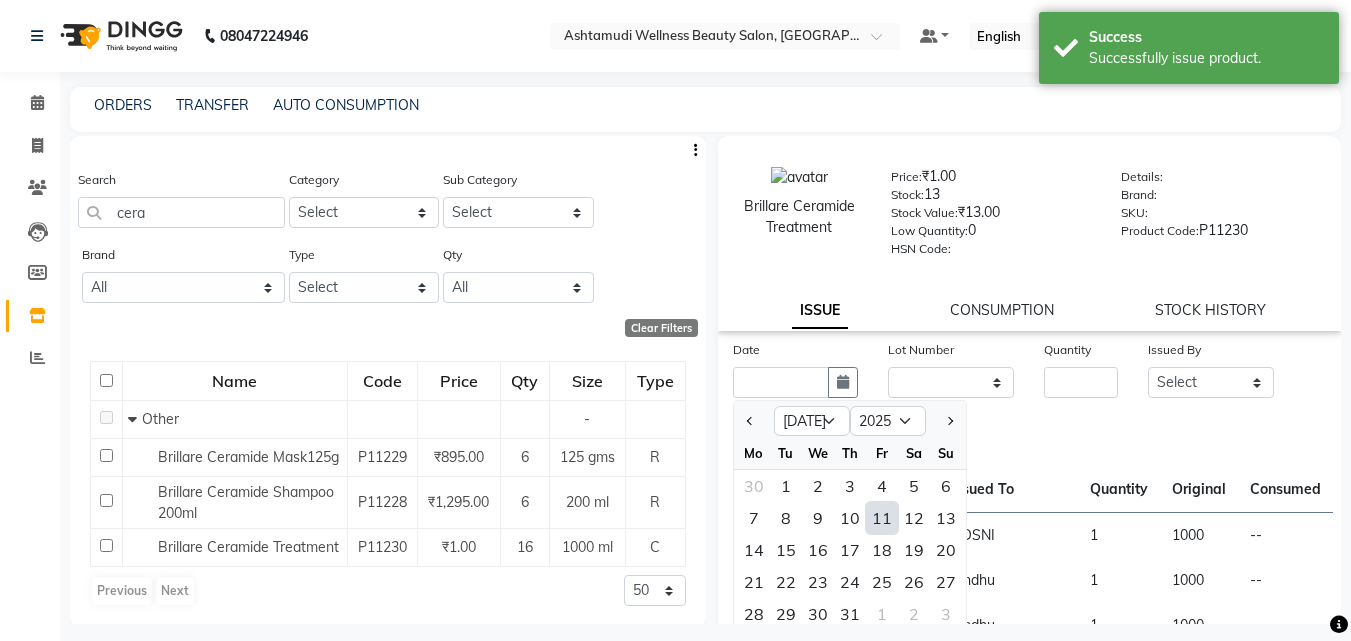 type on "[DATE]" 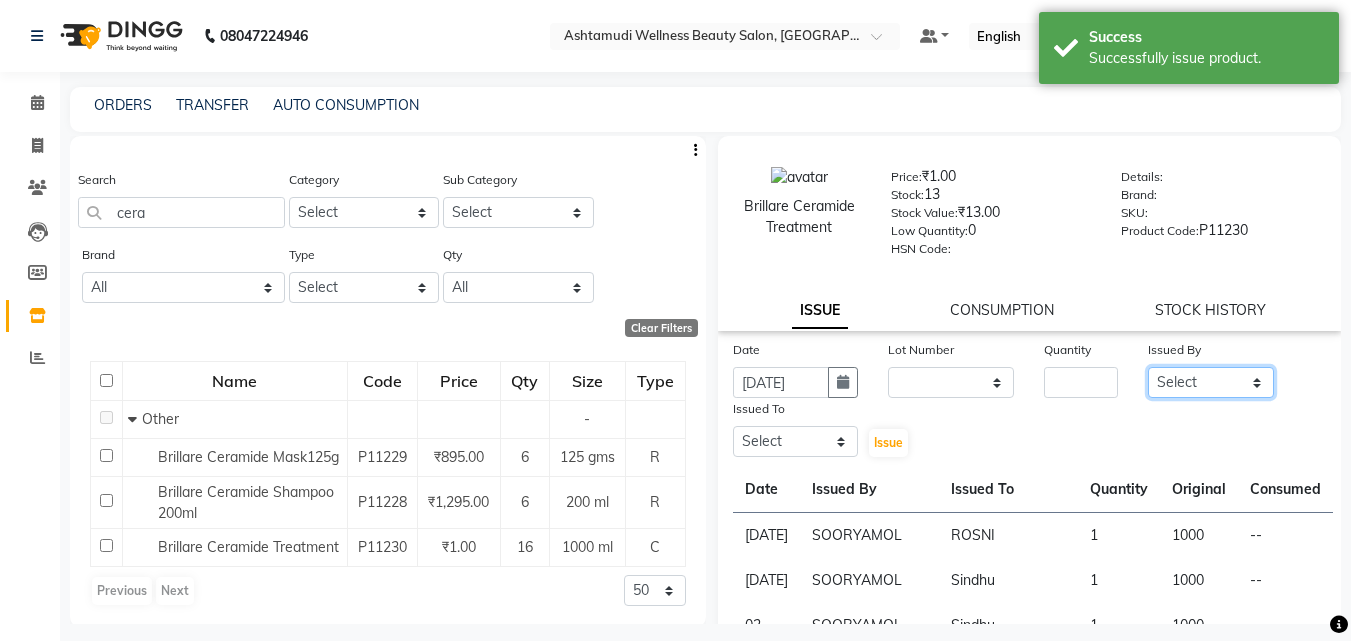 click on "Select [PERSON_NAME] [PERSON_NAME] [PERSON_NAME] [PERSON_NAME] [PERSON_NAME]" 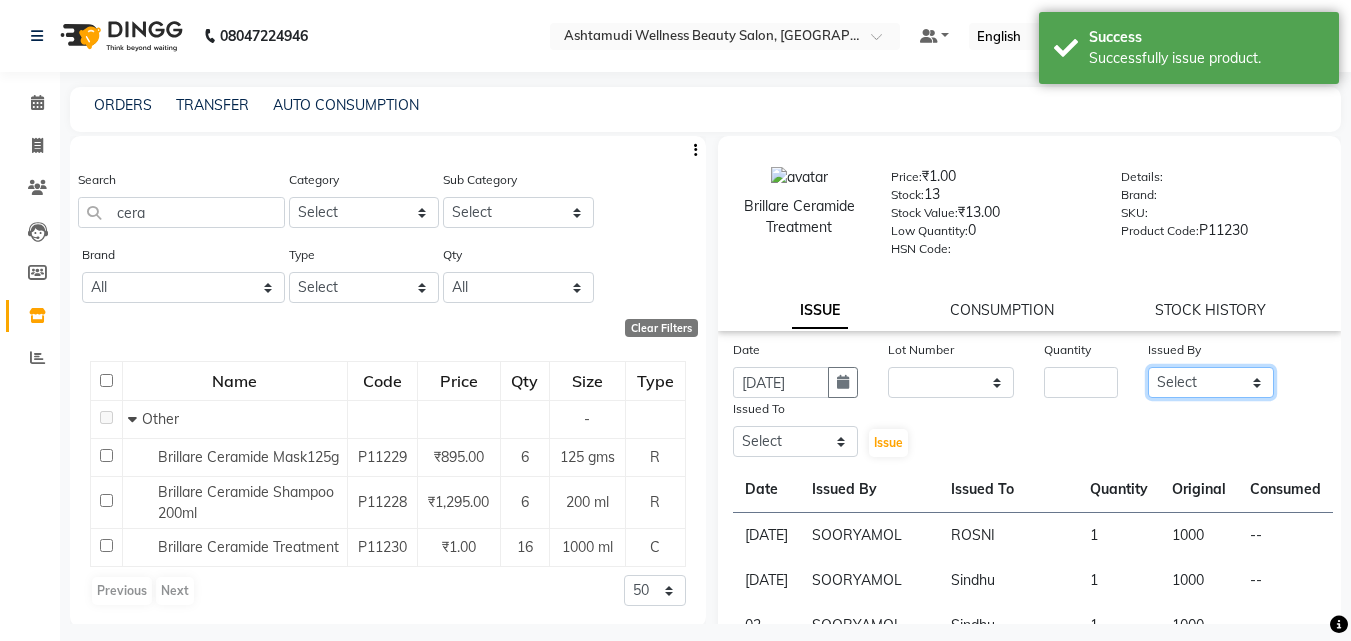 select on "47766" 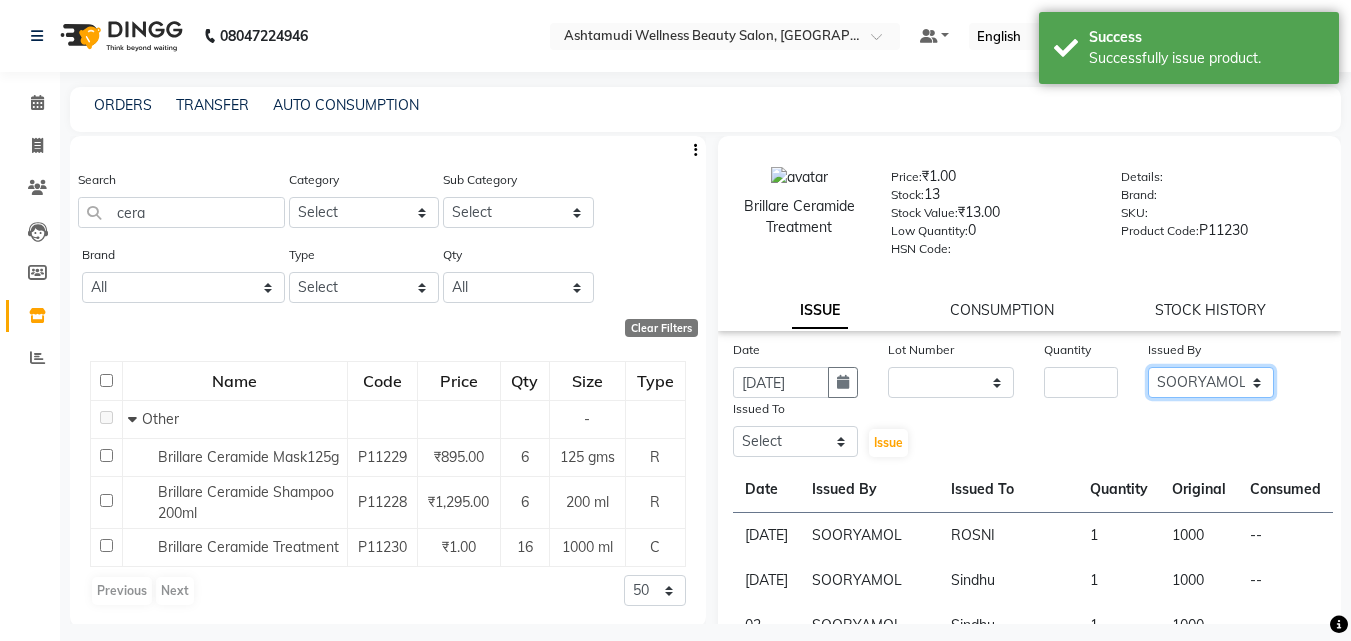 click on "Select [PERSON_NAME] [PERSON_NAME] [PERSON_NAME] [PERSON_NAME] [PERSON_NAME]" 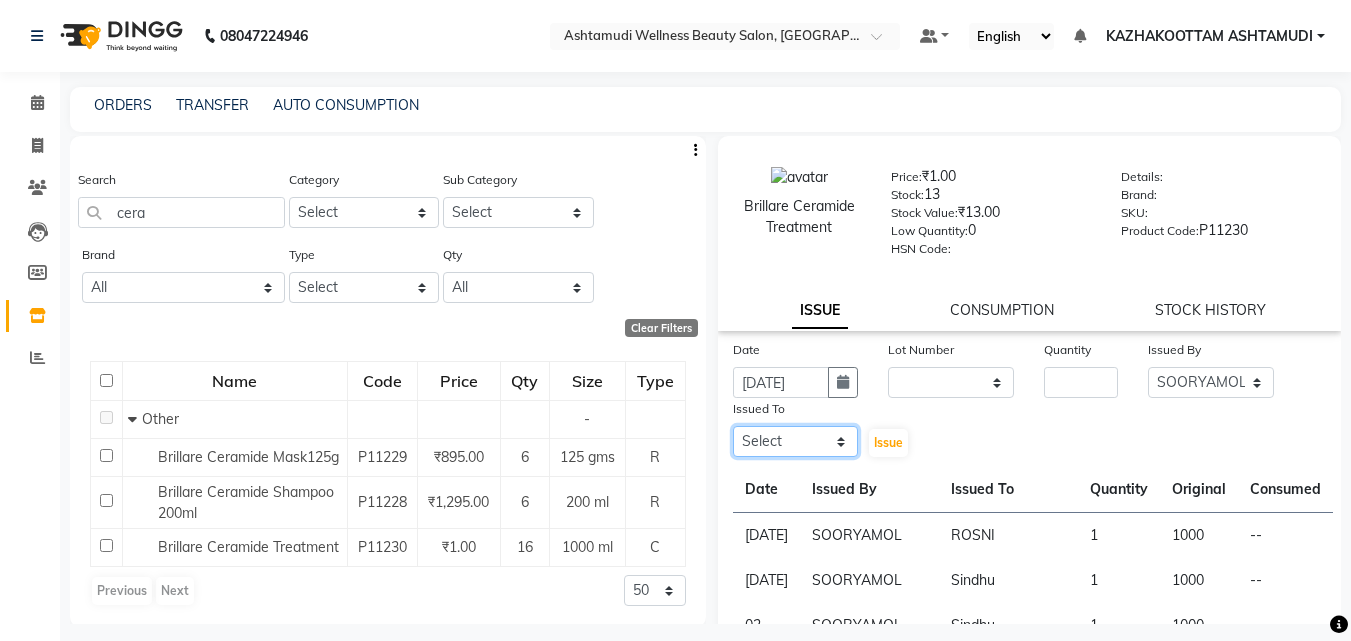 click on "Select [PERSON_NAME] [PERSON_NAME] [PERSON_NAME] [PERSON_NAME] [PERSON_NAME]" 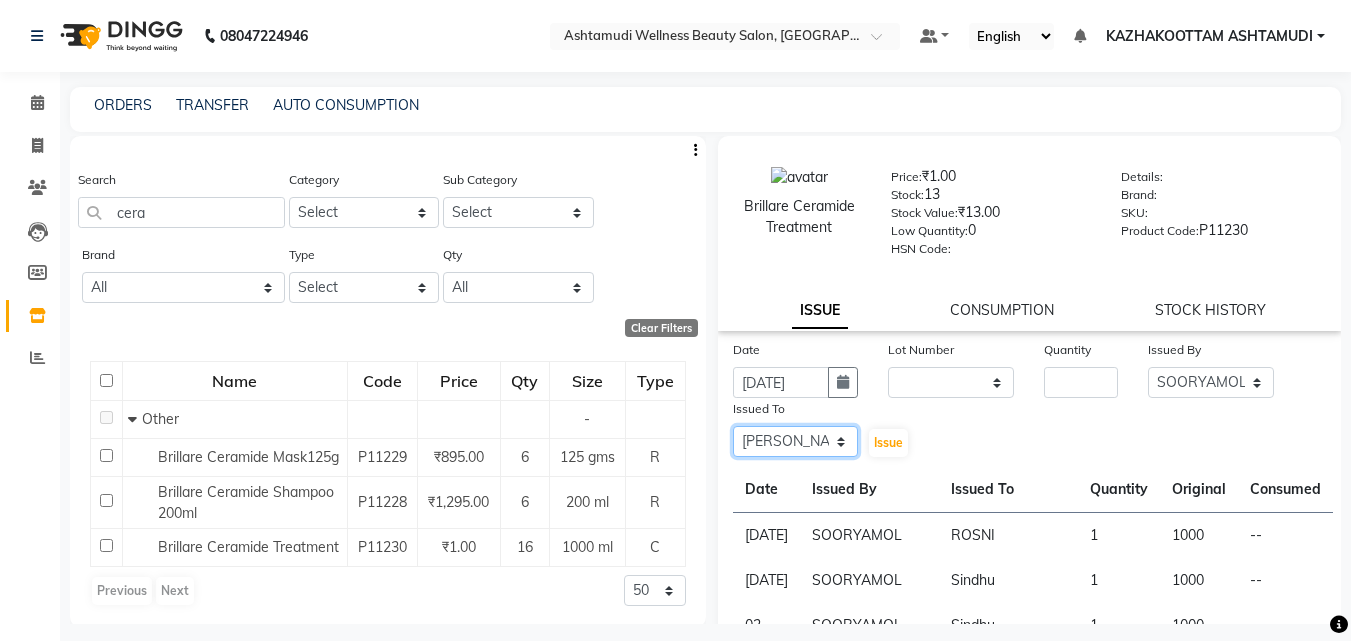click on "Select [PERSON_NAME] [PERSON_NAME] [PERSON_NAME] [PERSON_NAME] [PERSON_NAME]" 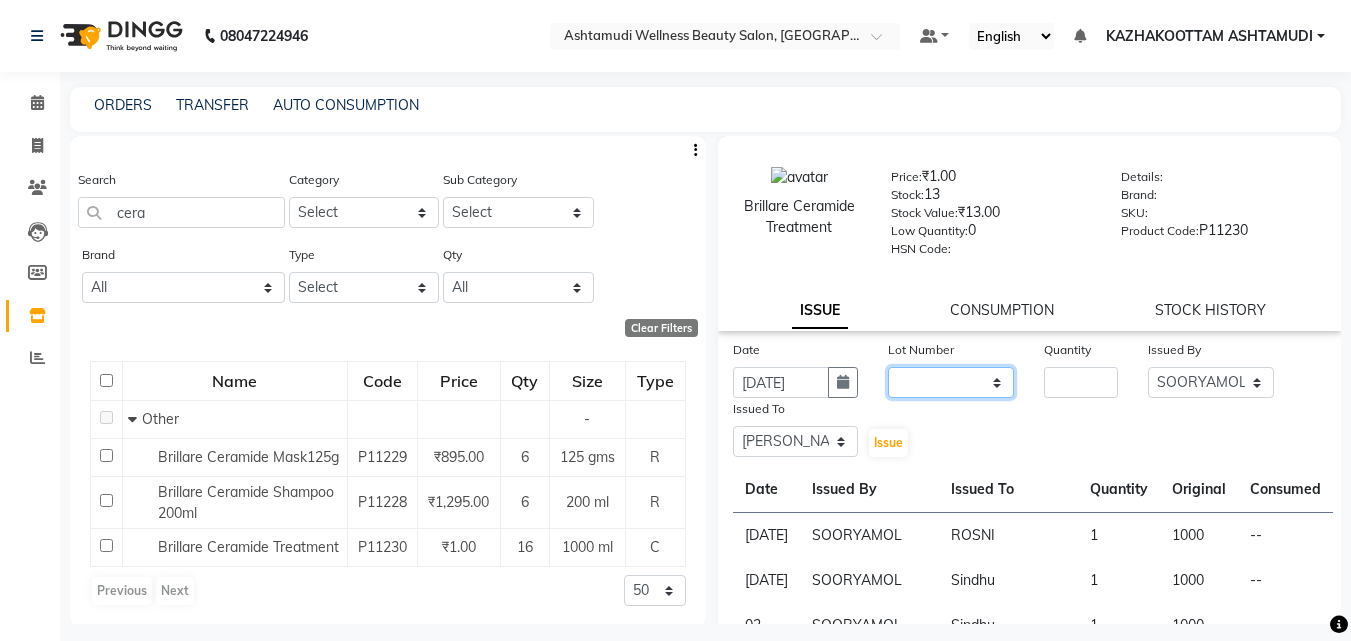 click on "None" 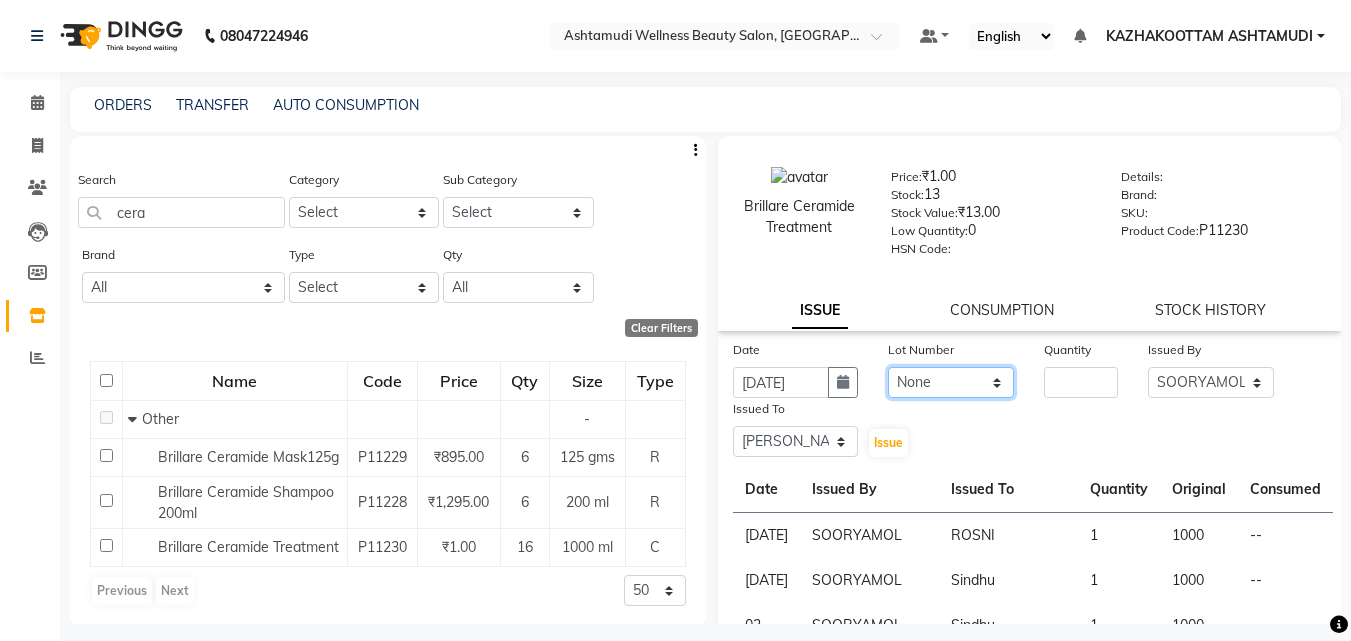 click on "None" 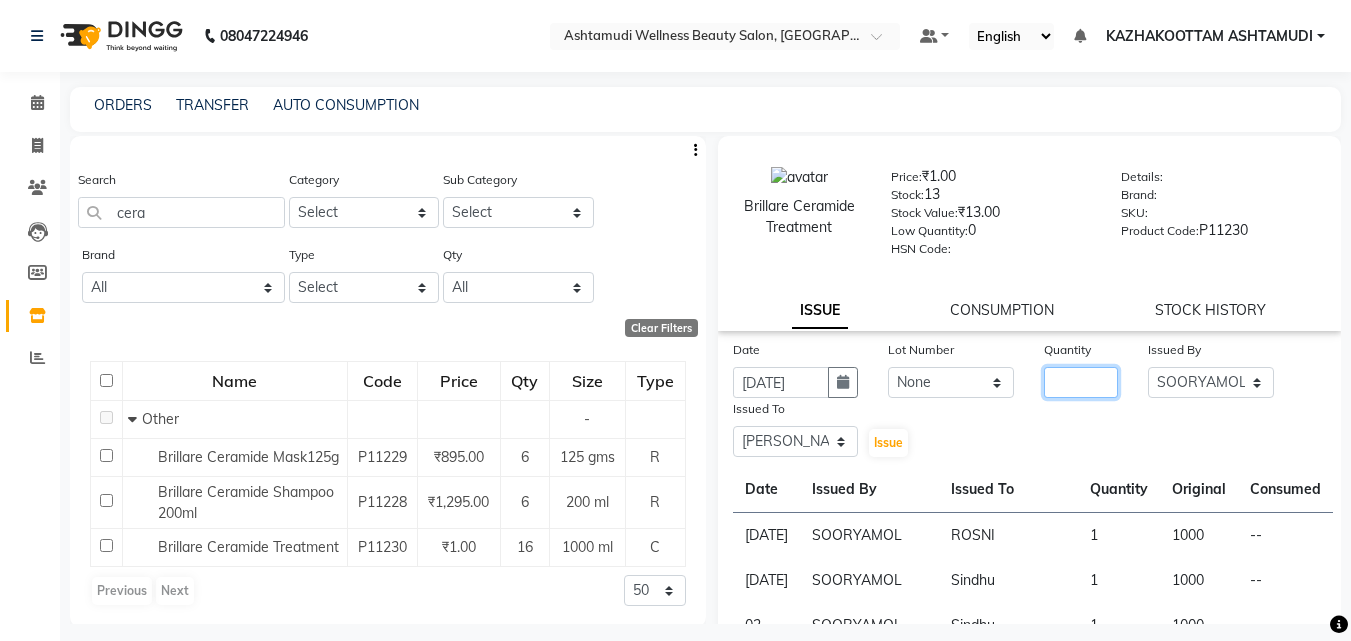 click 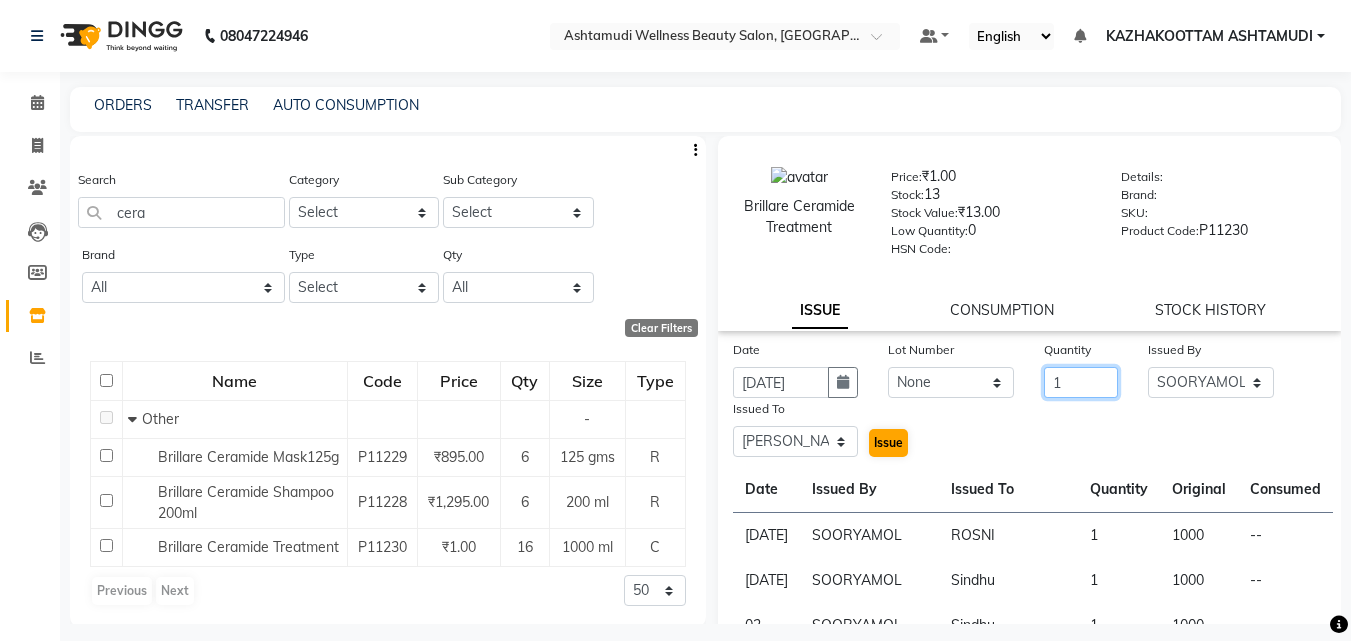 type on "1" 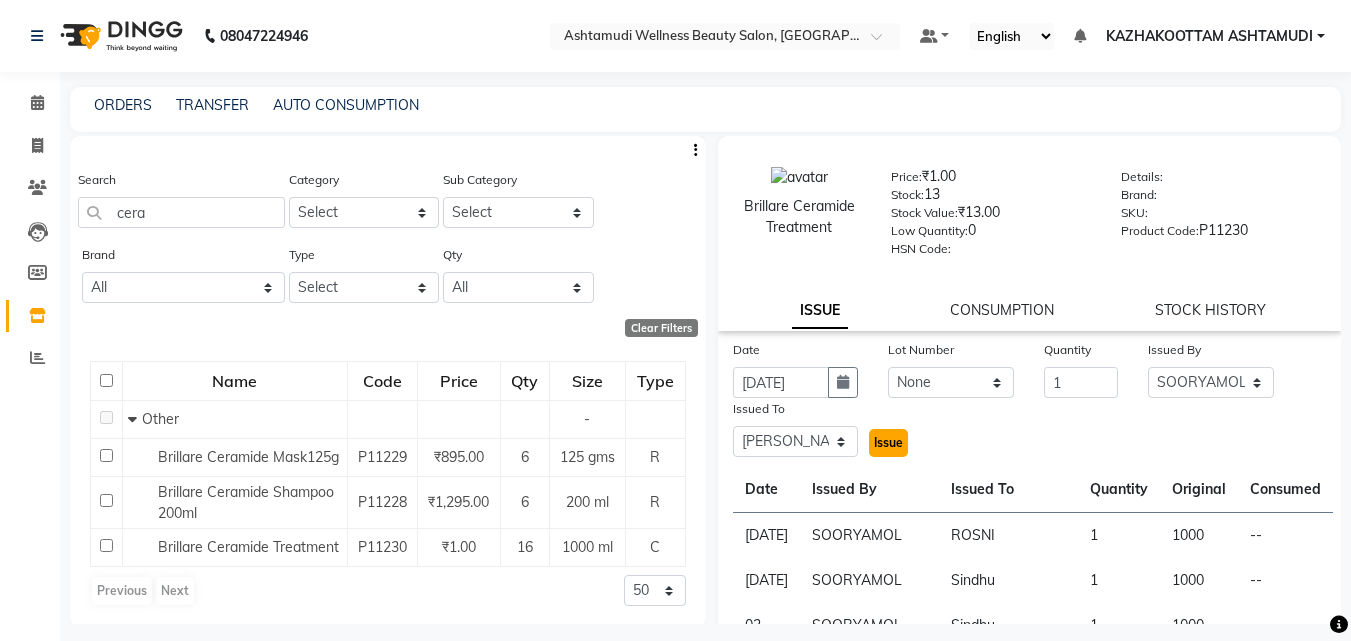 click on "Issue" 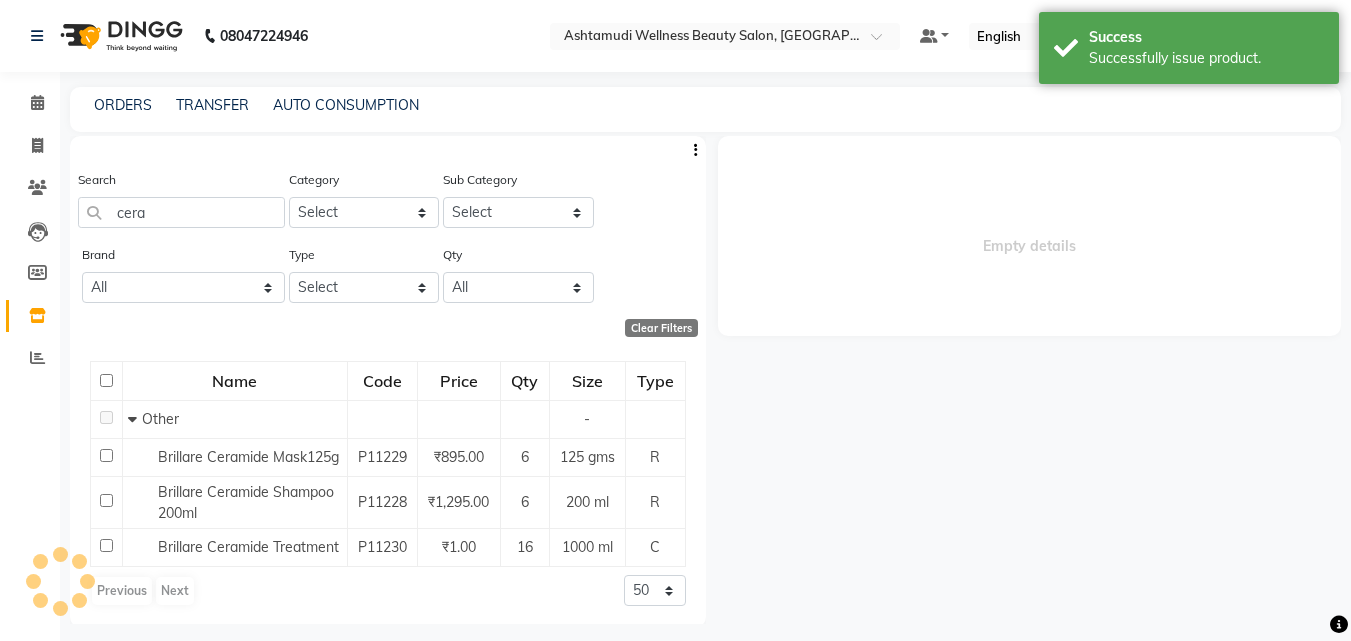 select 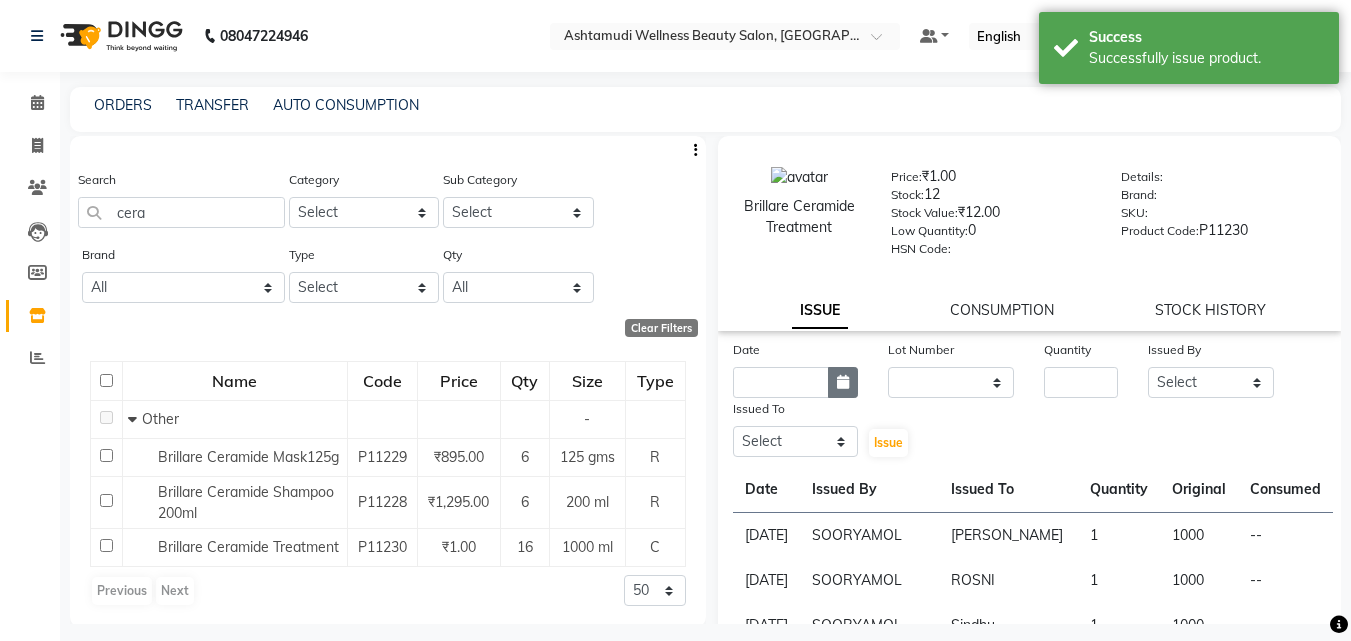 click 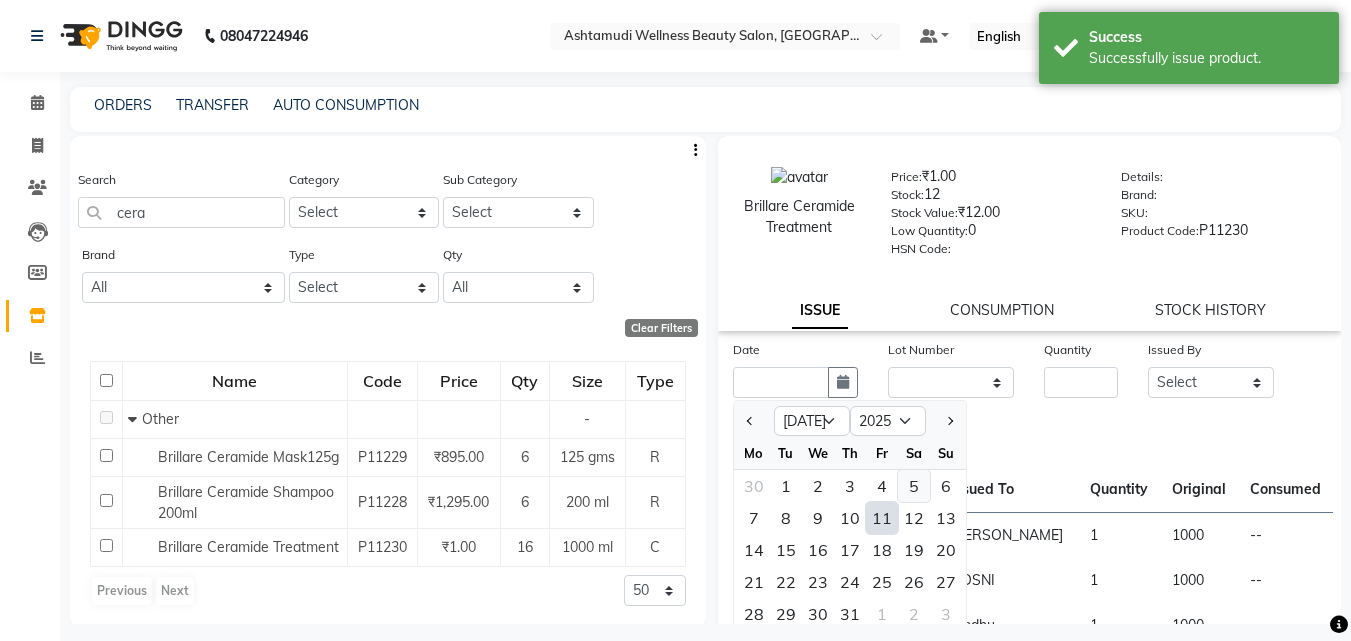click on "5" 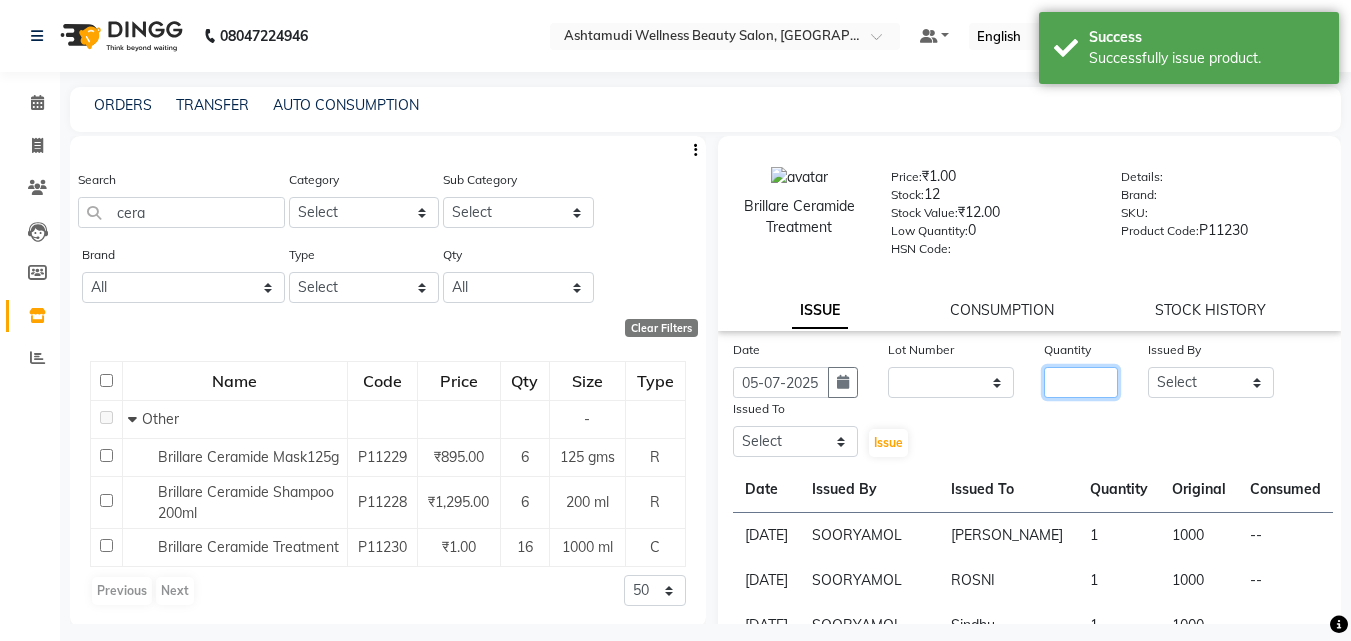click 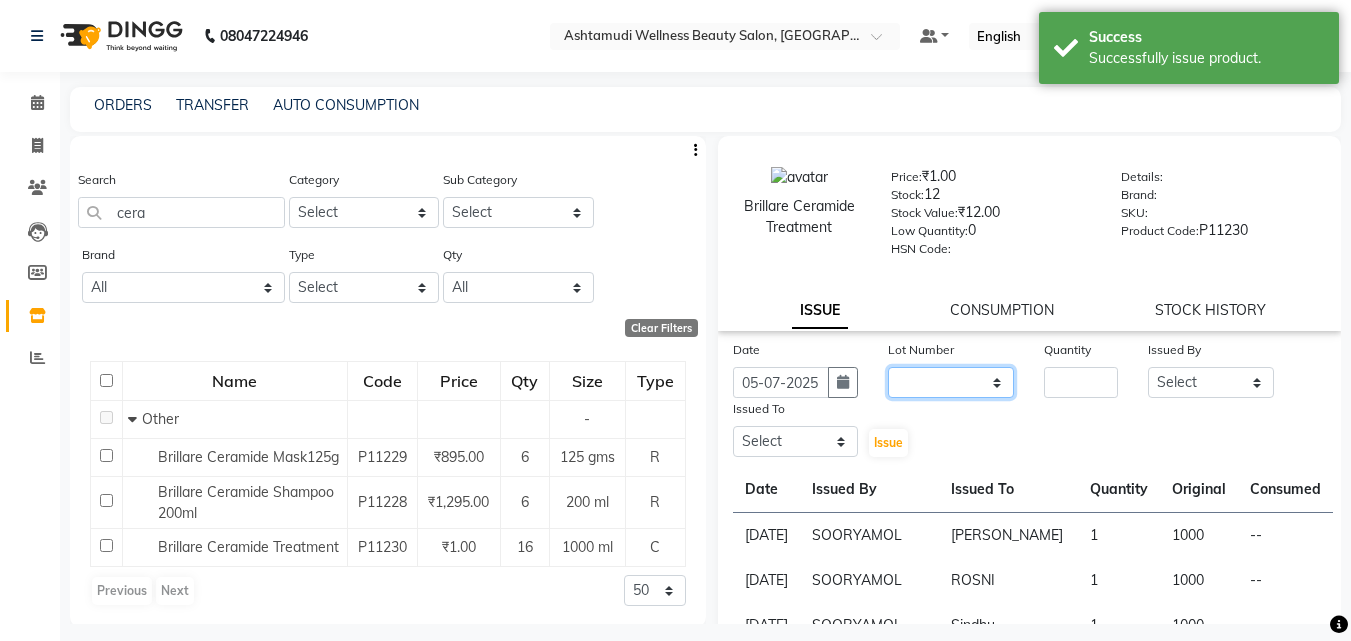 click on "None" 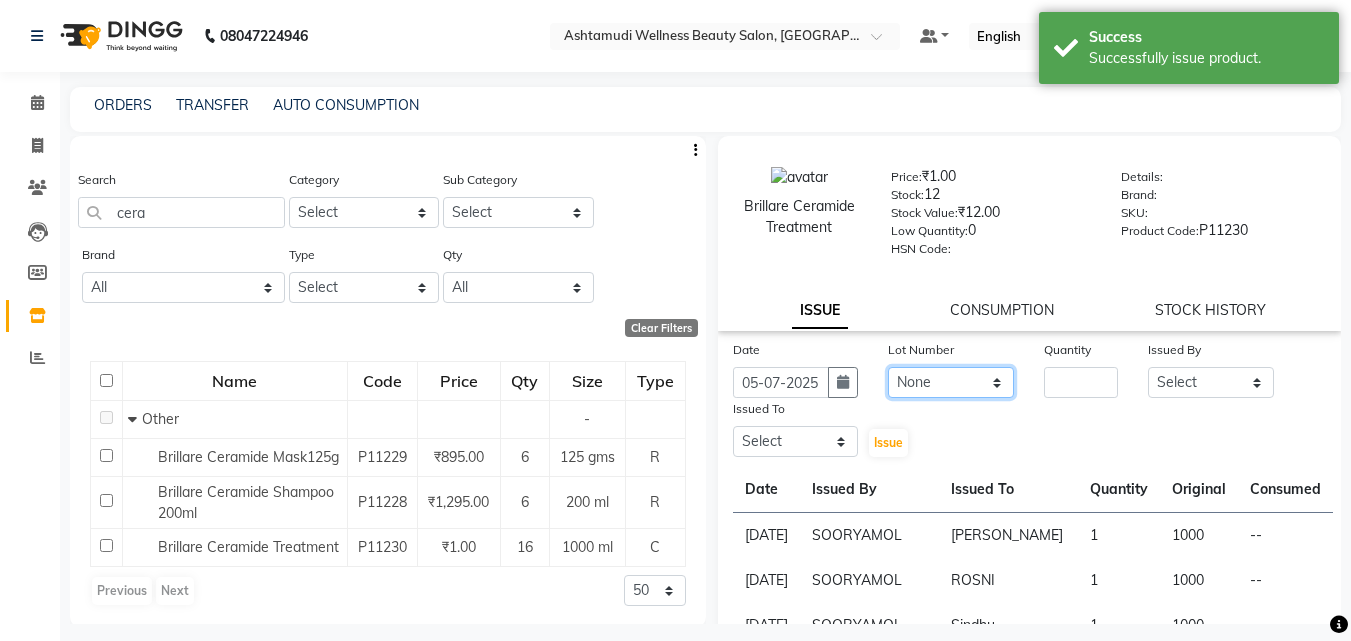 click on "None" 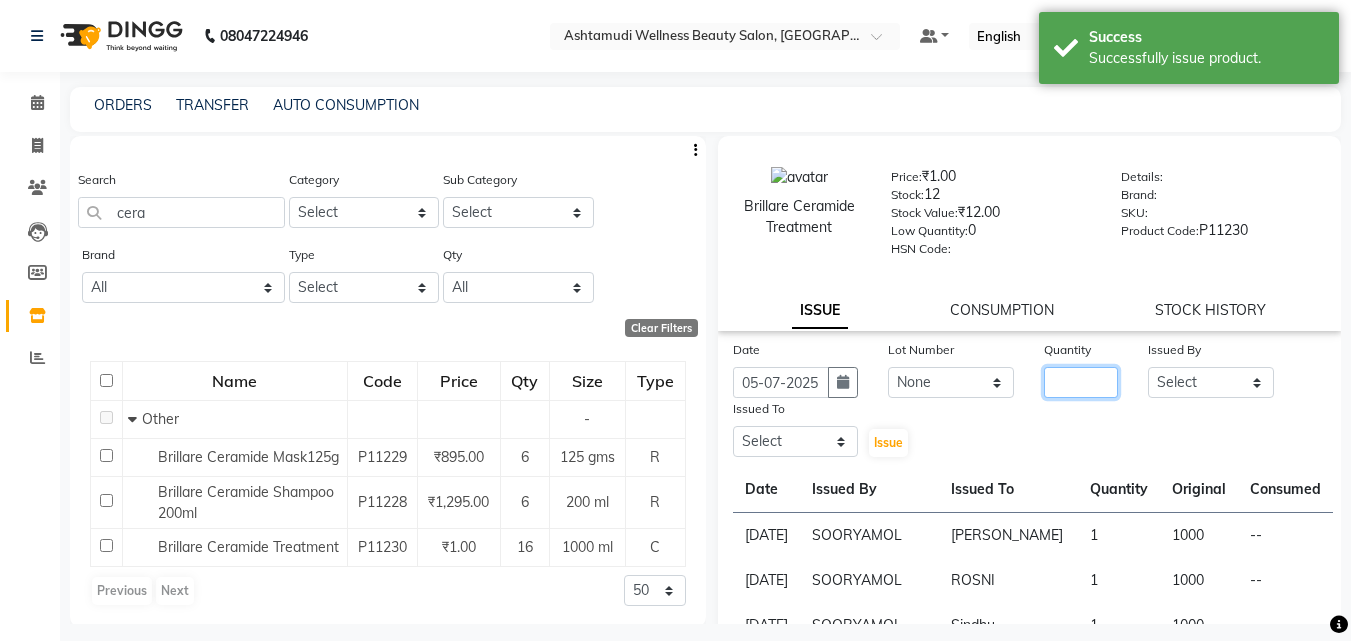 click 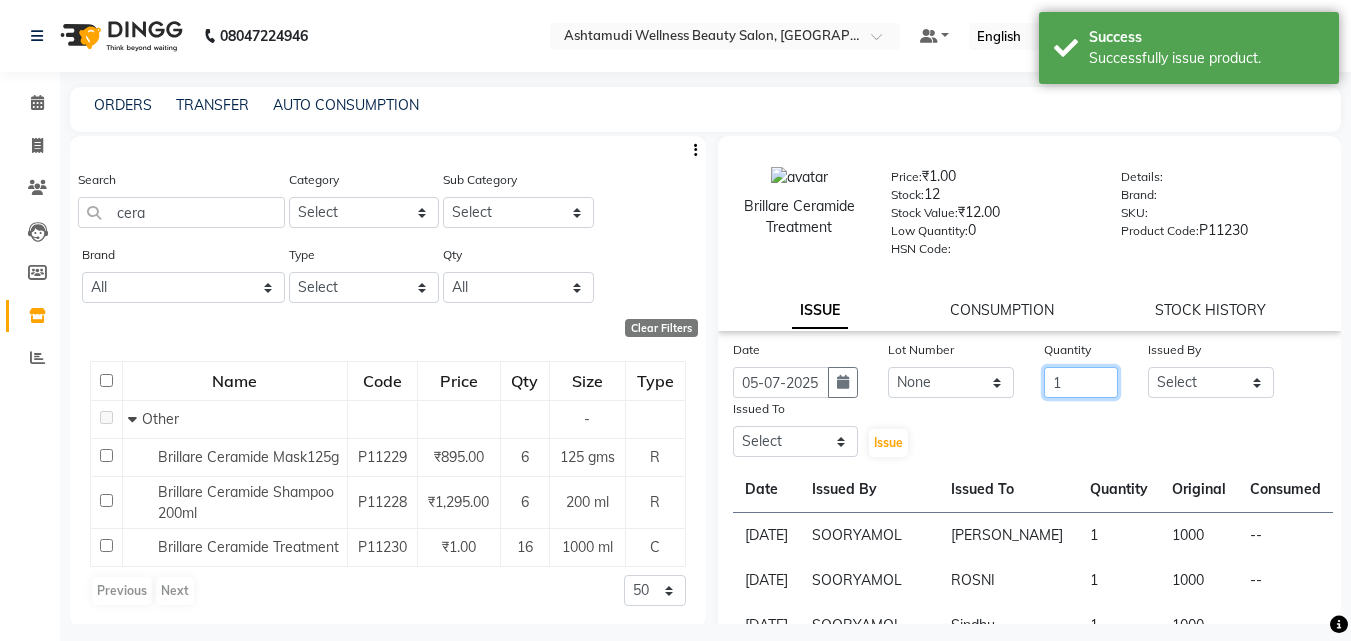 type on "1" 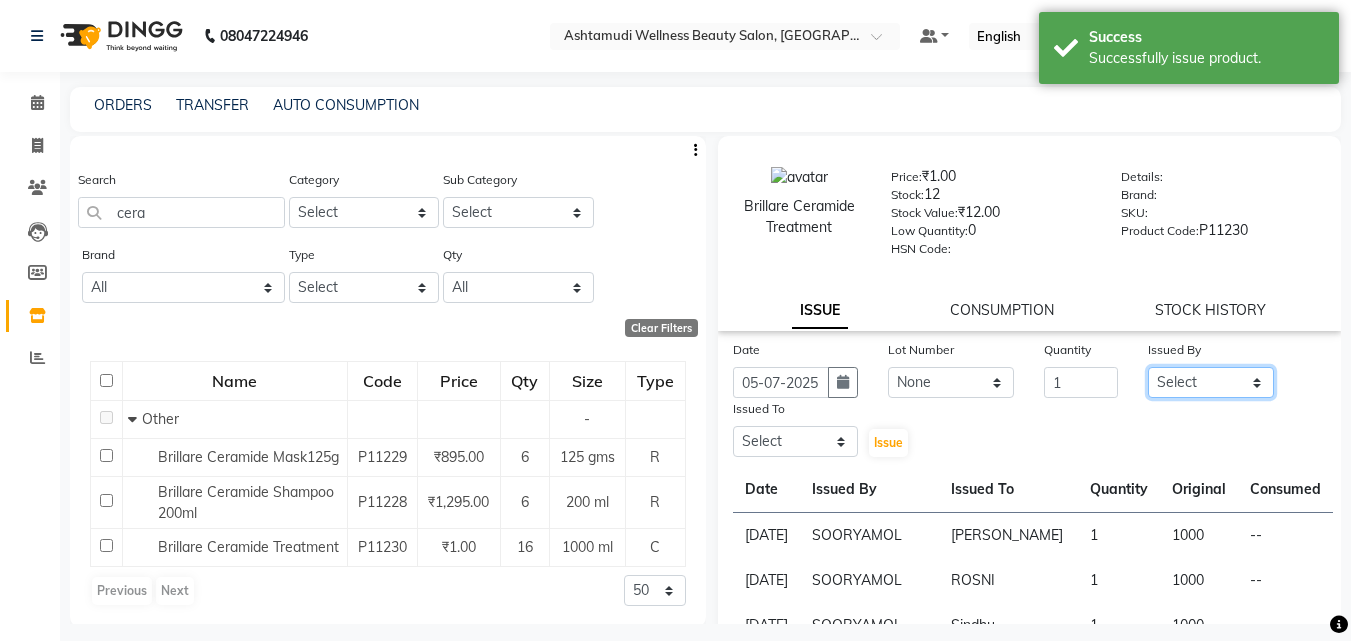 click on "Select [PERSON_NAME] [PERSON_NAME] [PERSON_NAME] [PERSON_NAME] [PERSON_NAME]" 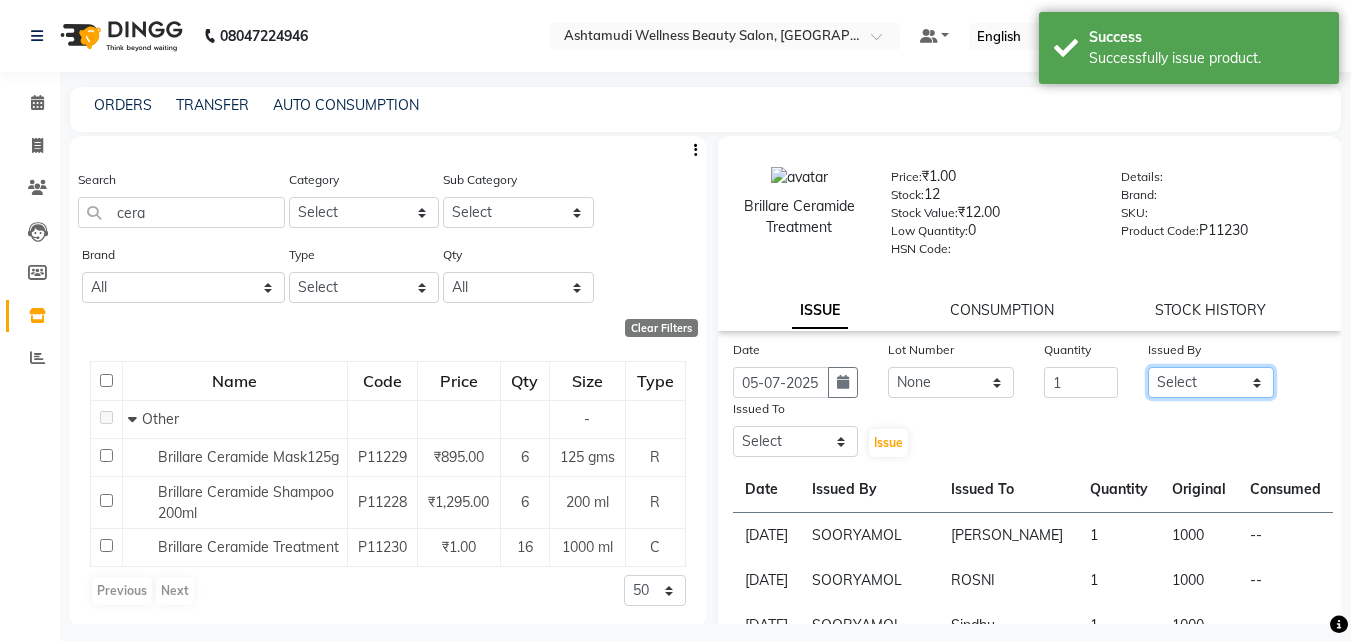 select on "54015" 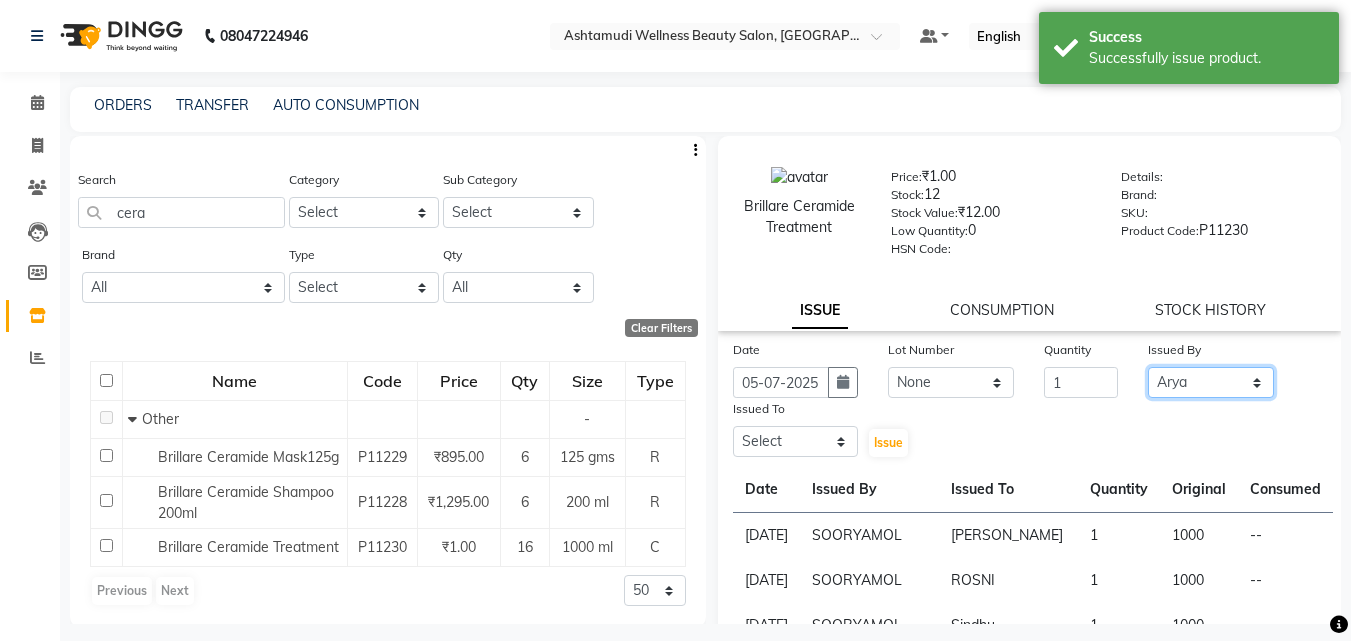 click on "Select [PERSON_NAME] [PERSON_NAME] [PERSON_NAME] [PERSON_NAME] [PERSON_NAME]" 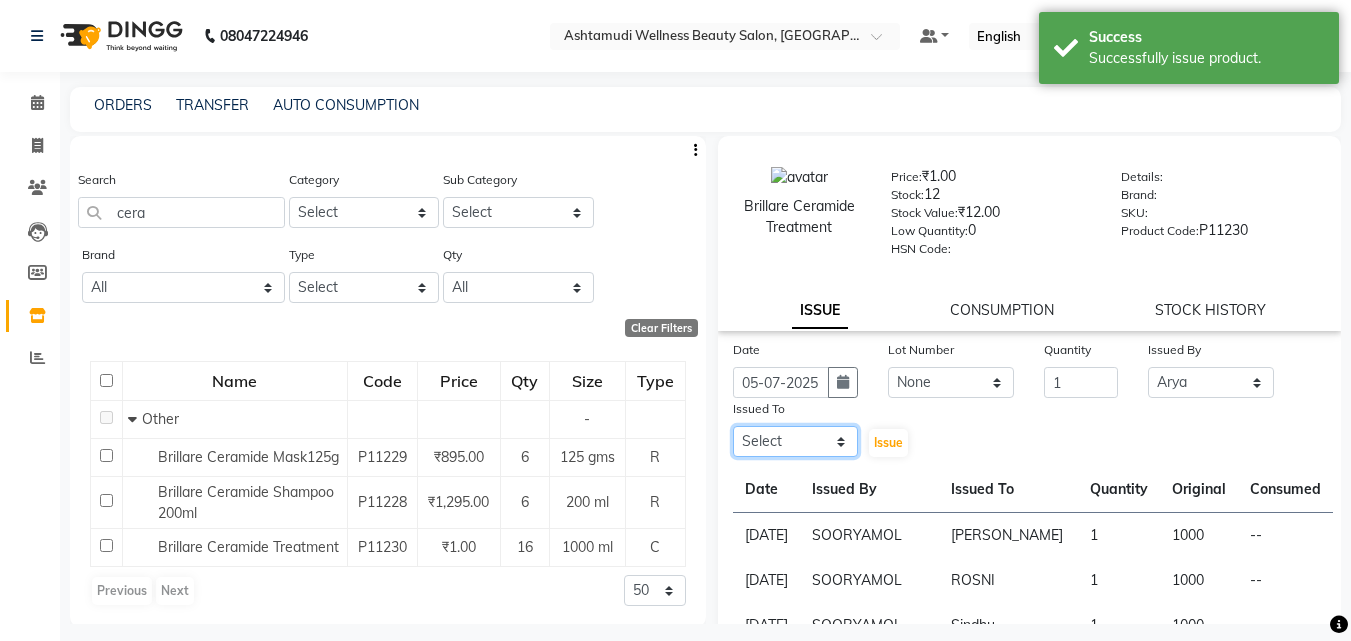 click on "Select [PERSON_NAME] [PERSON_NAME] [PERSON_NAME] [PERSON_NAME] [PERSON_NAME]" 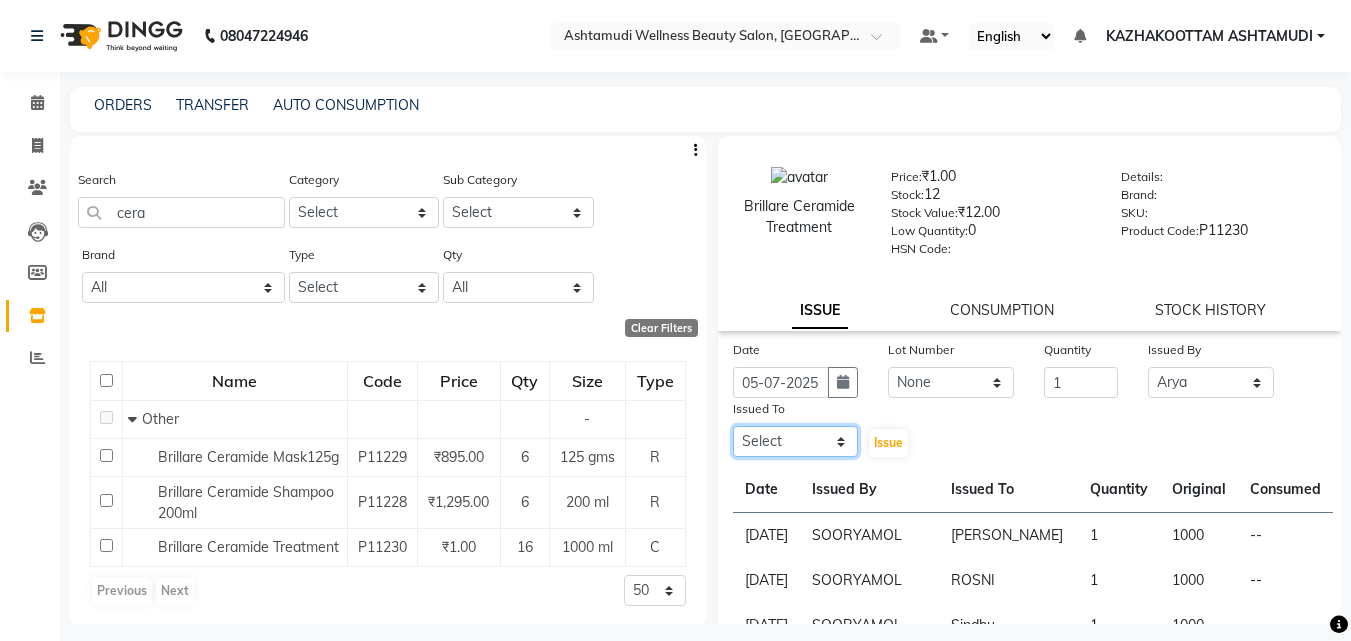 select on "49525" 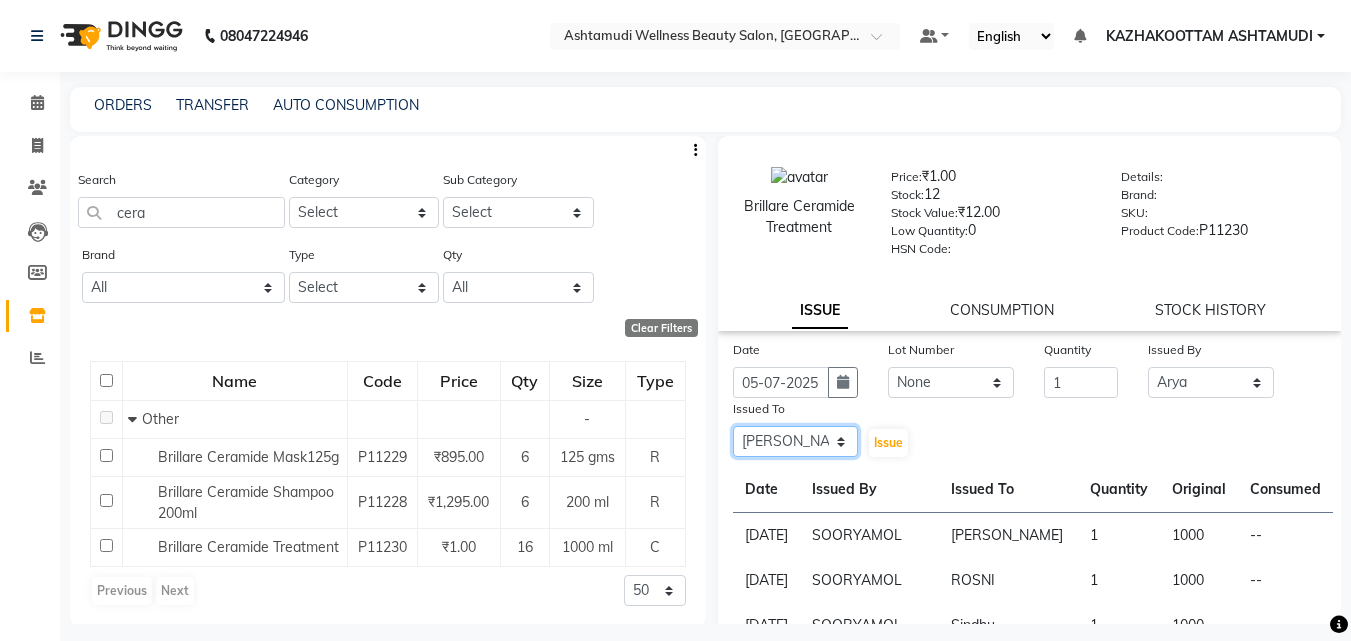 click on "Select [PERSON_NAME] [PERSON_NAME] [PERSON_NAME] [PERSON_NAME] [PERSON_NAME]" 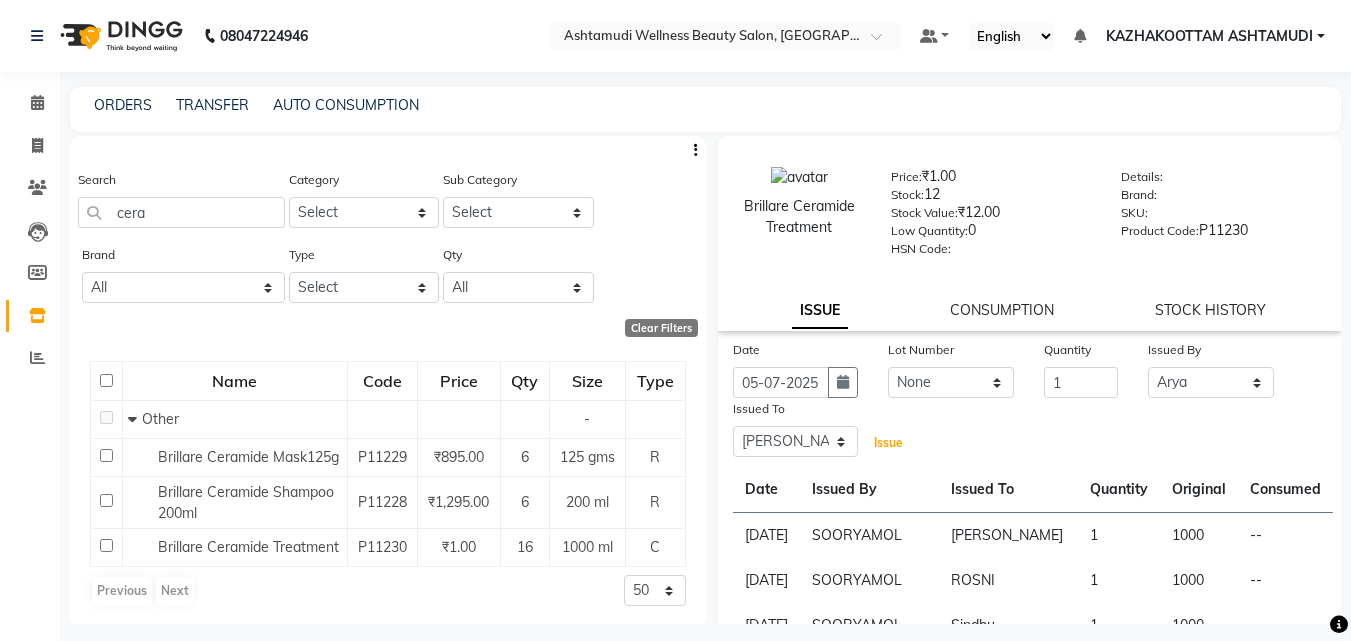 click on "Issue" 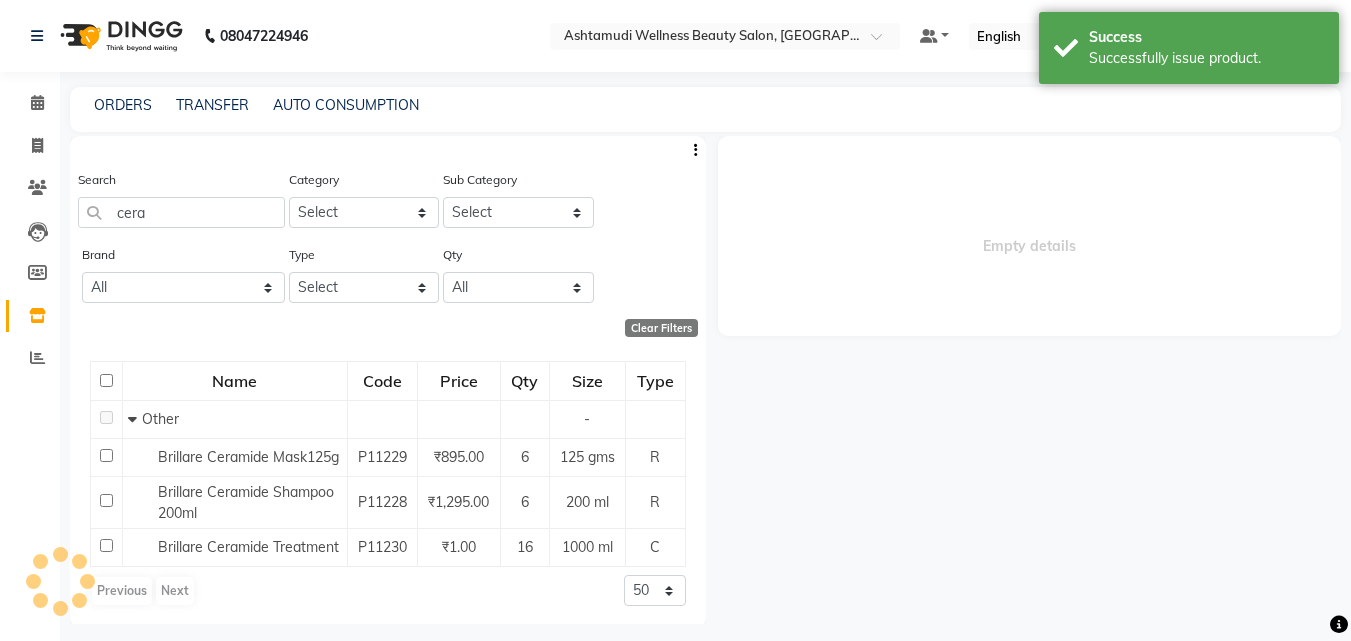 select 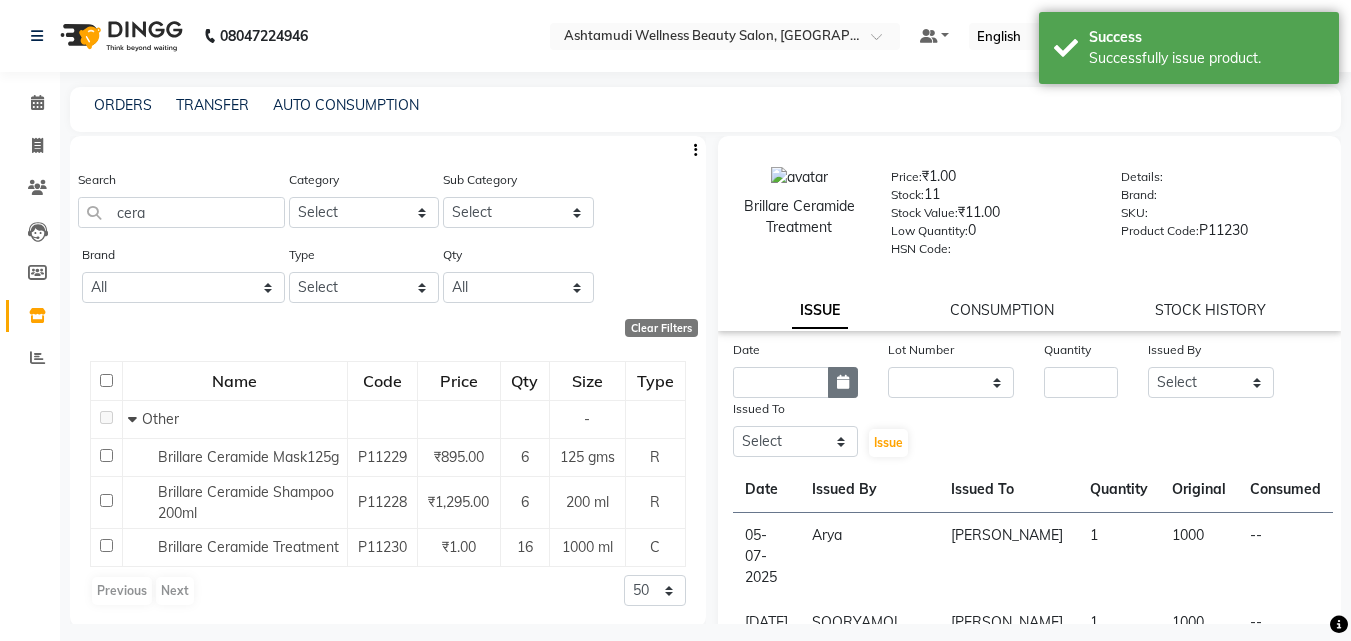 click 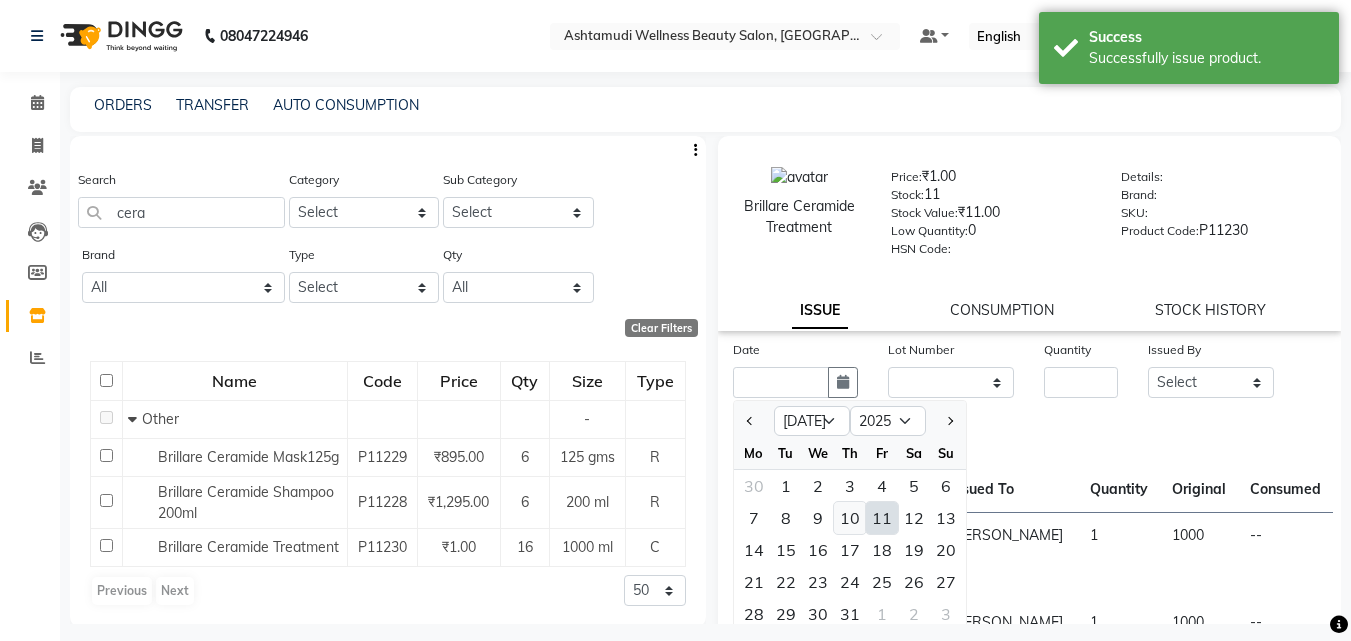 click on "10" 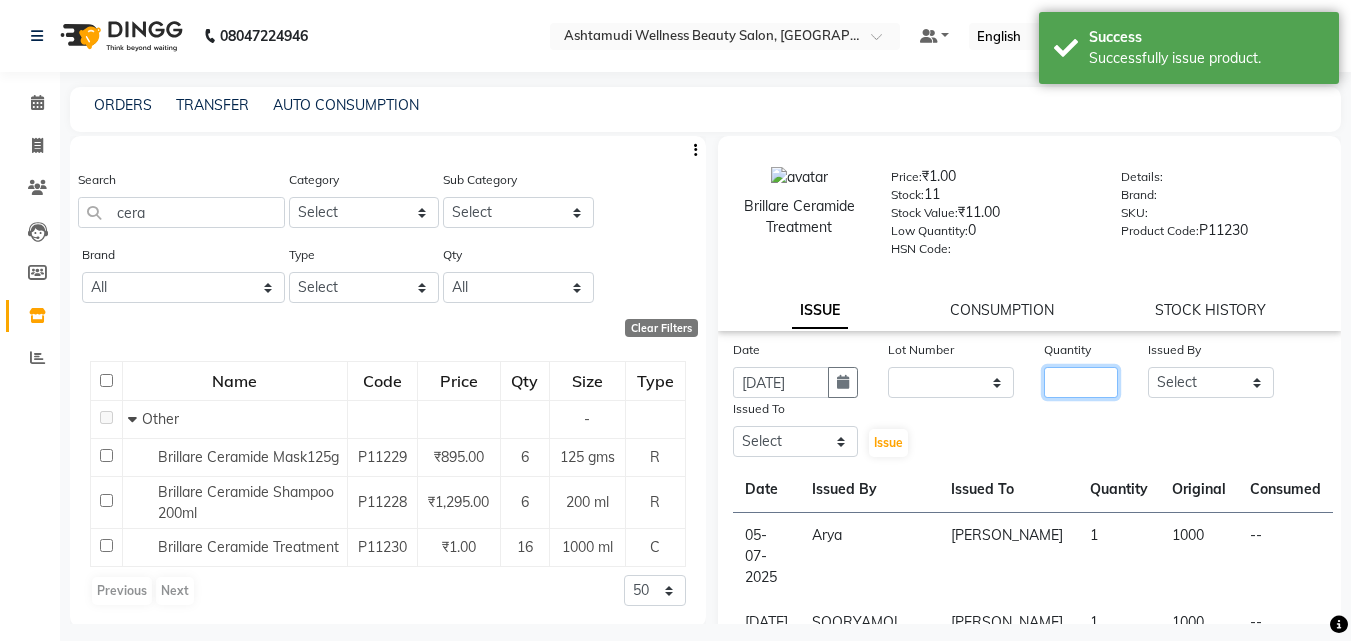 click 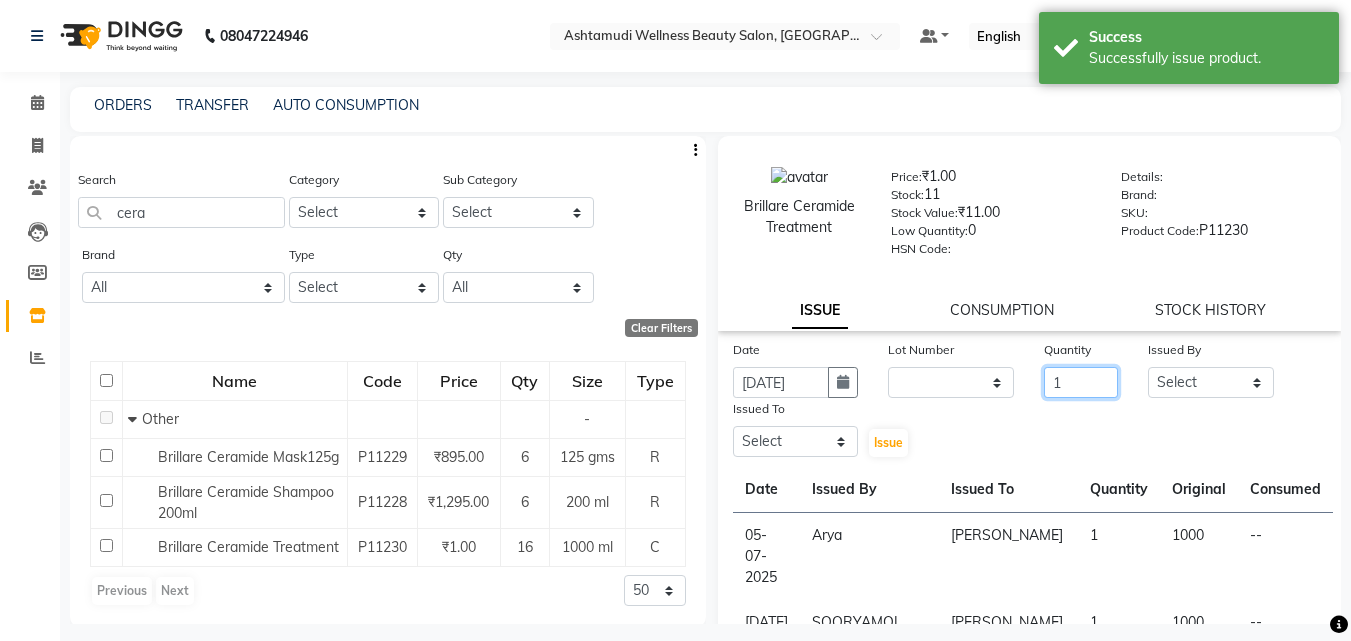 type on "1" 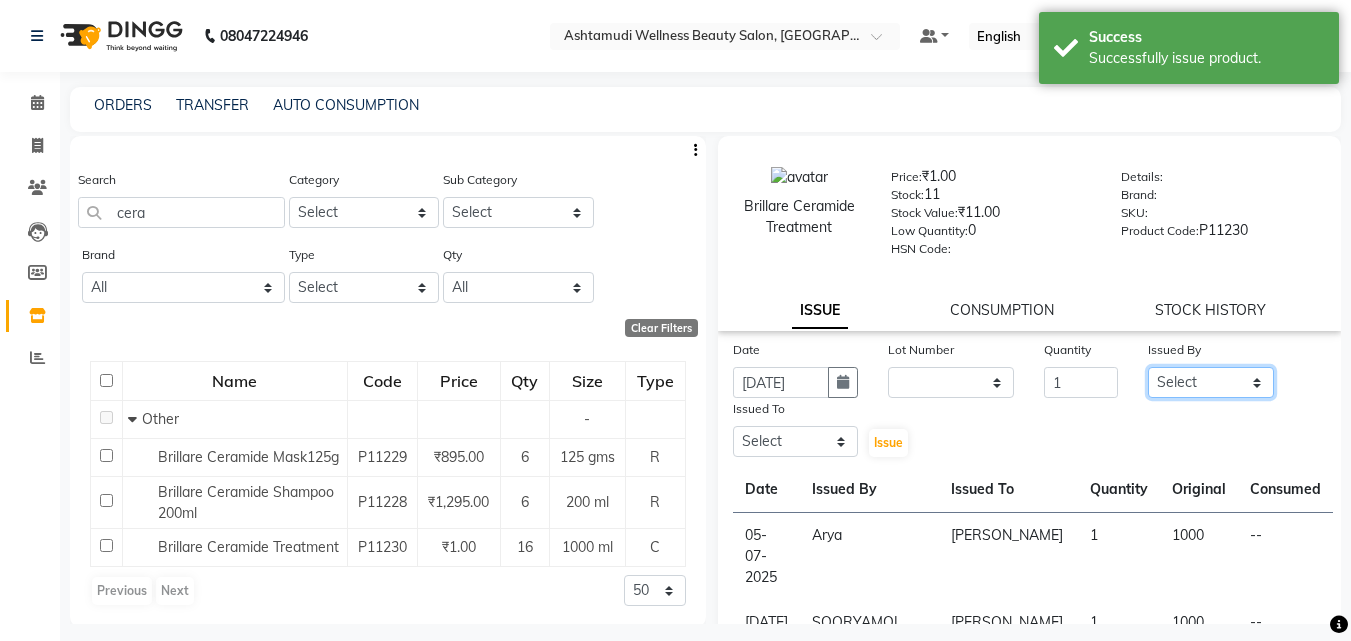 click on "Select [PERSON_NAME] [PERSON_NAME] [PERSON_NAME] [PERSON_NAME] [PERSON_NAME]" 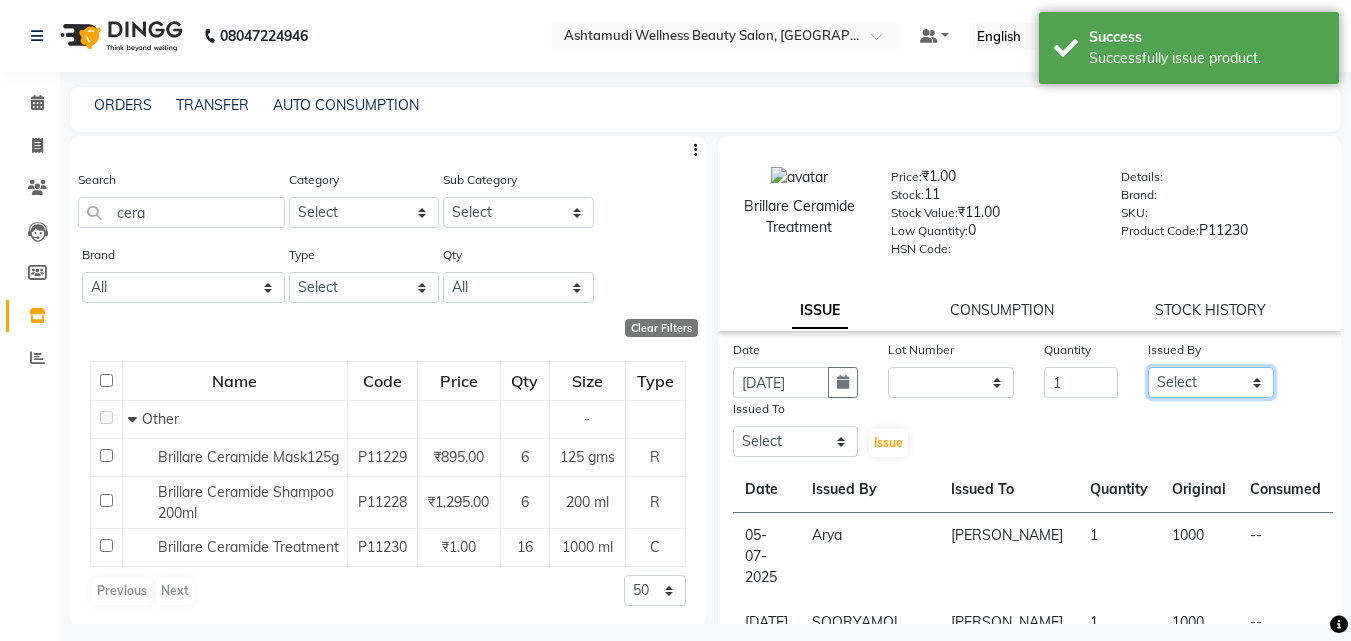 select on "47766" 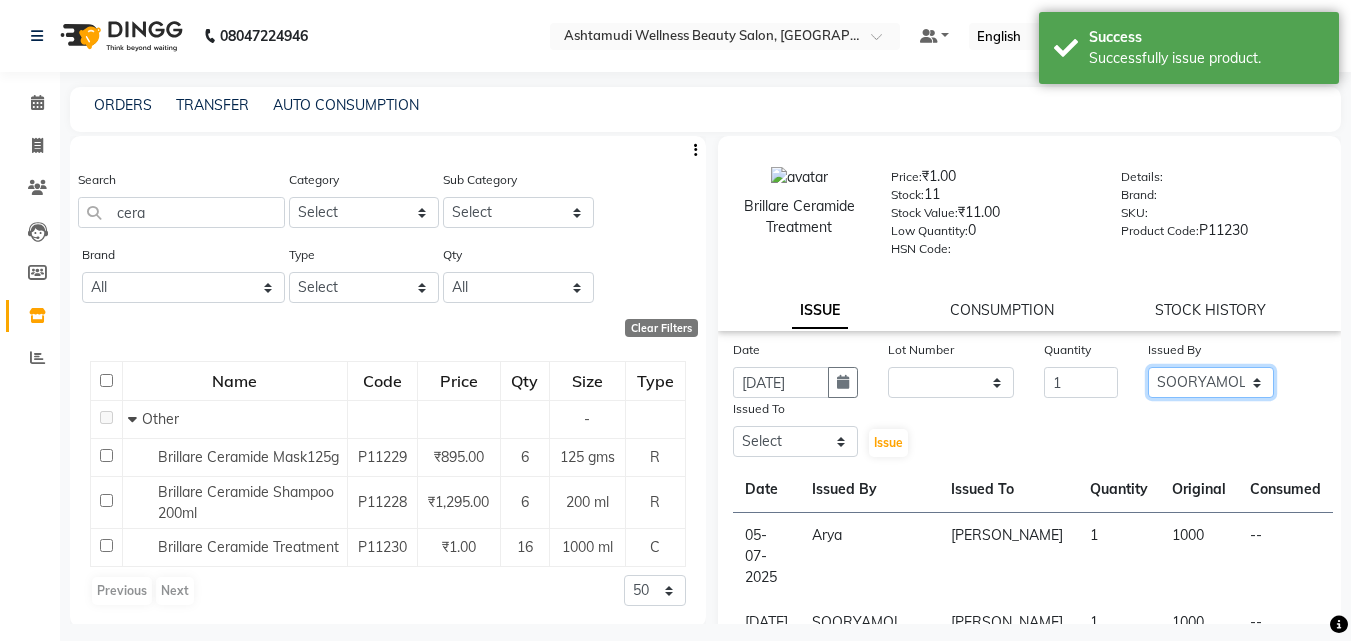 click on "Select [PERSON_NAME] [PERSON_NAME] [PERSON_NAME] [PERSON_NAME] [PERSON_NAME]" 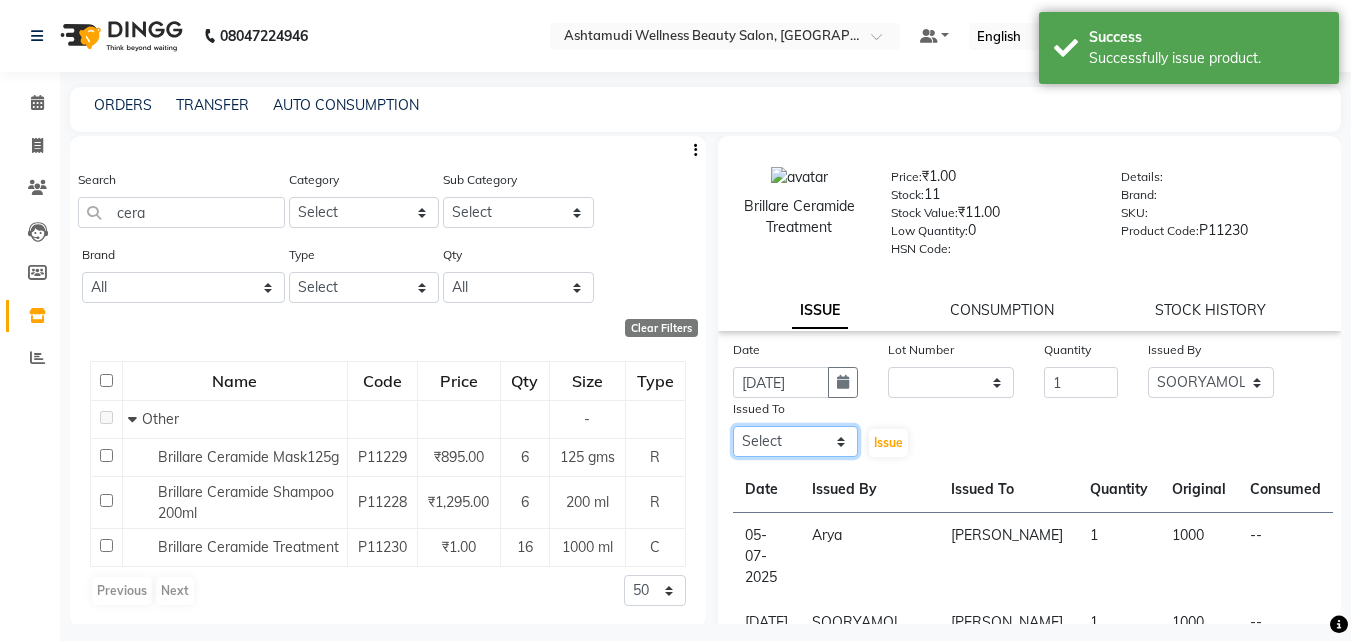 click on "Select [PERSON_NAME] [PERSON_NAME] [PERSON_NAME] [PERSON_NAME] [PERSON_NAME]" 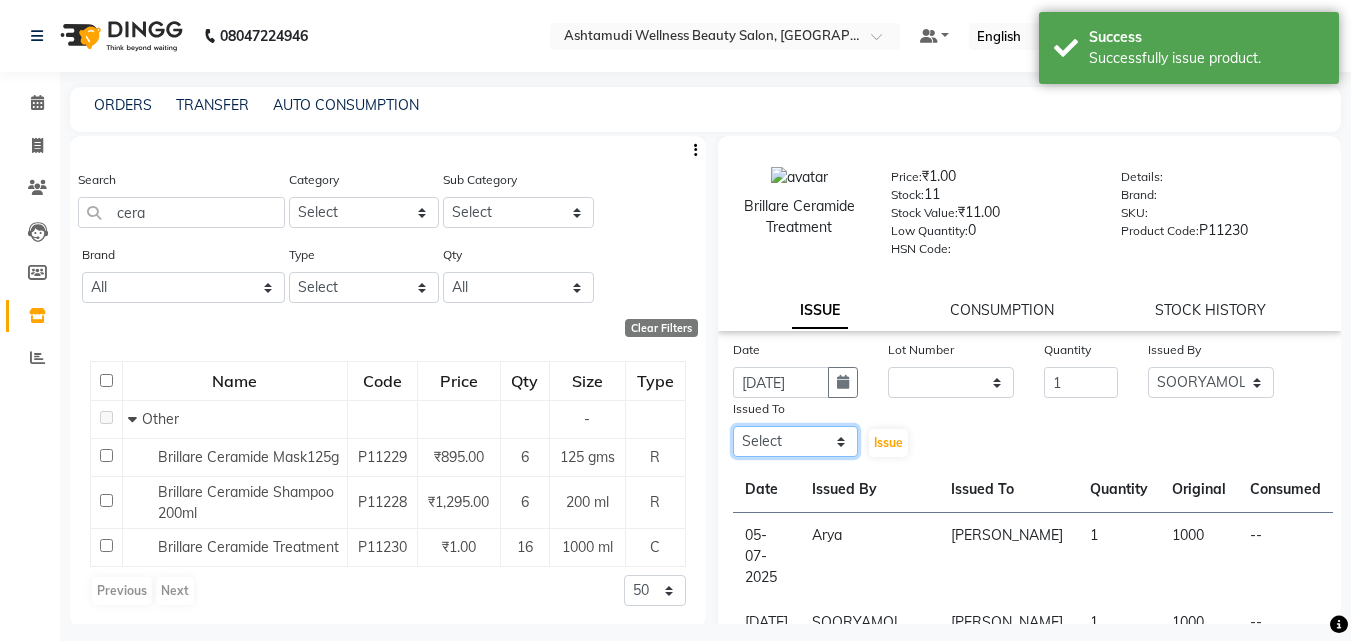select on "49525" 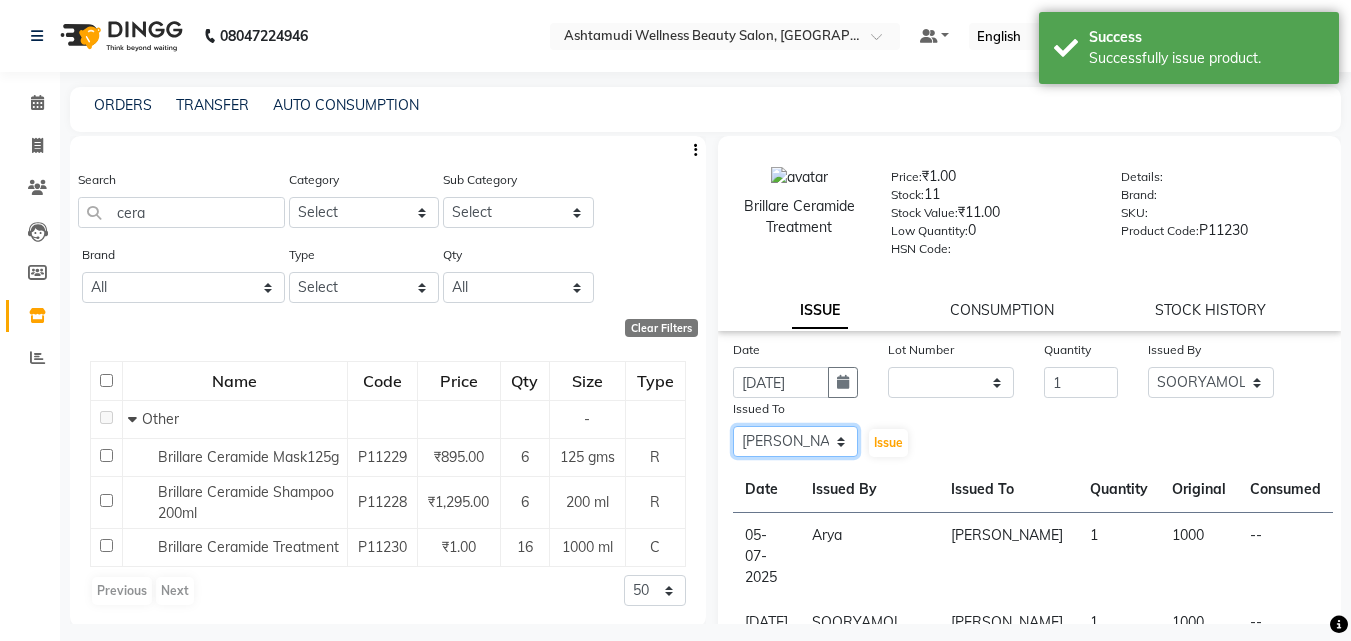 click on "Select [PERSON_NAME] [PERSON_NAME] [PERSON_NAME] [PERSON_NAME] [PERSON_NAME]" 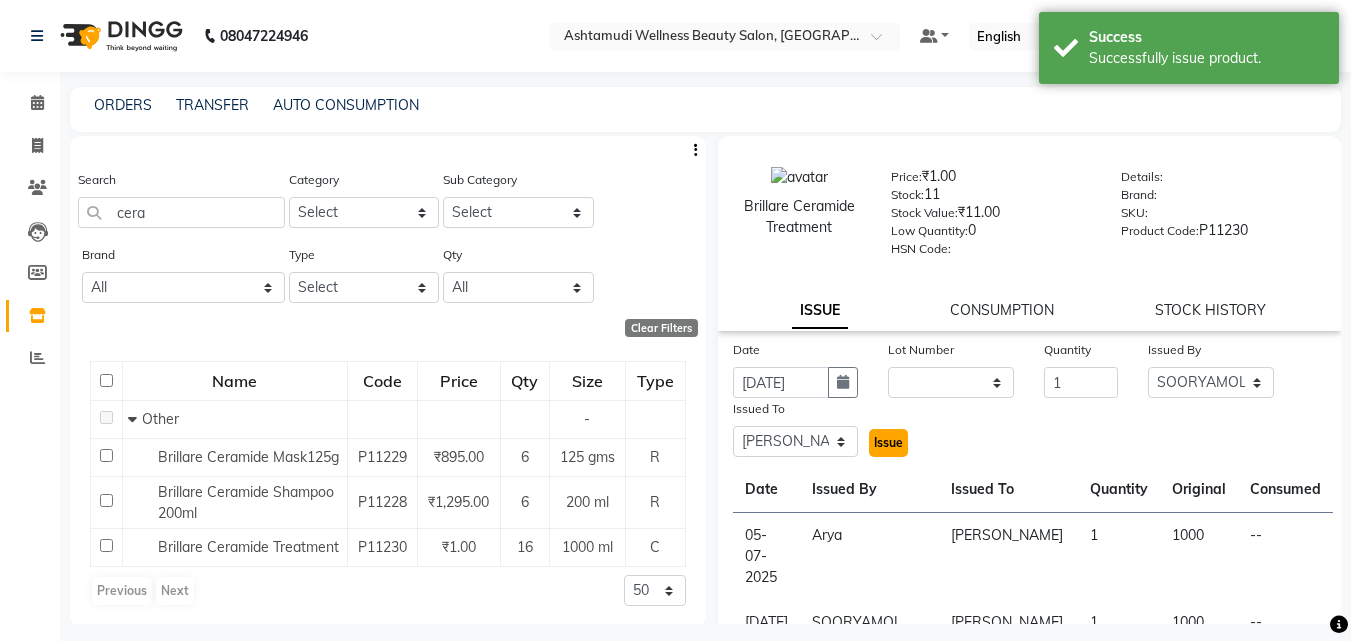 click on "Issue" 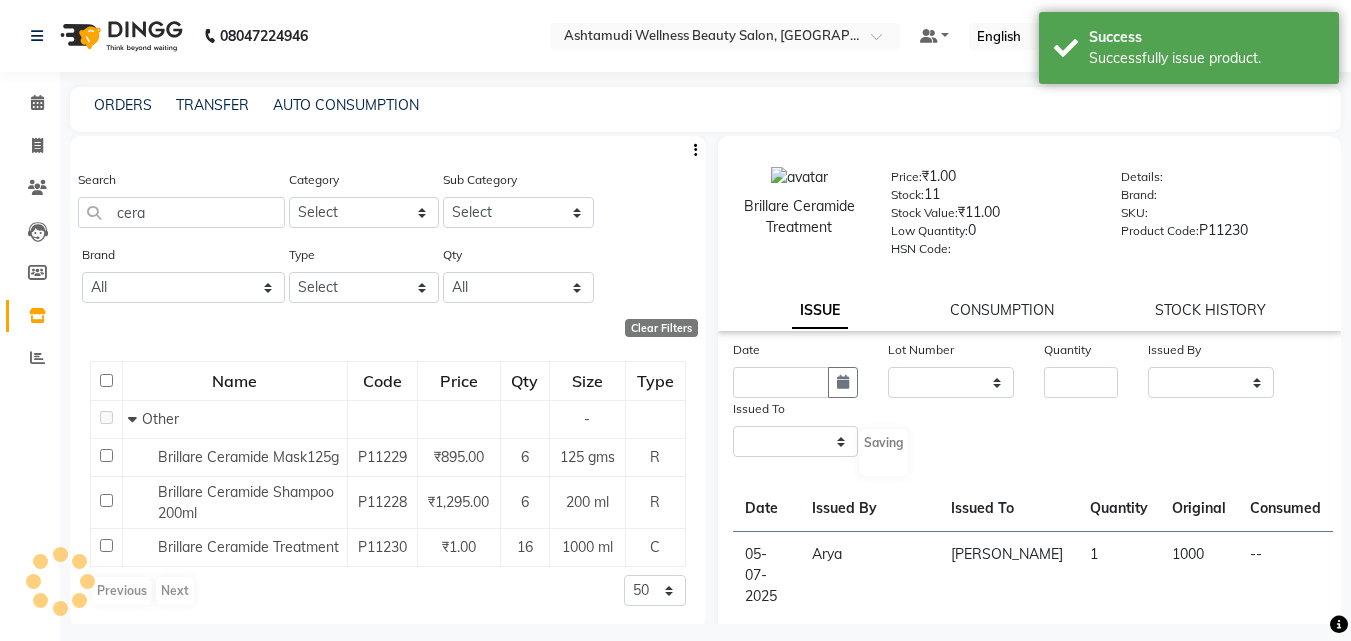 select 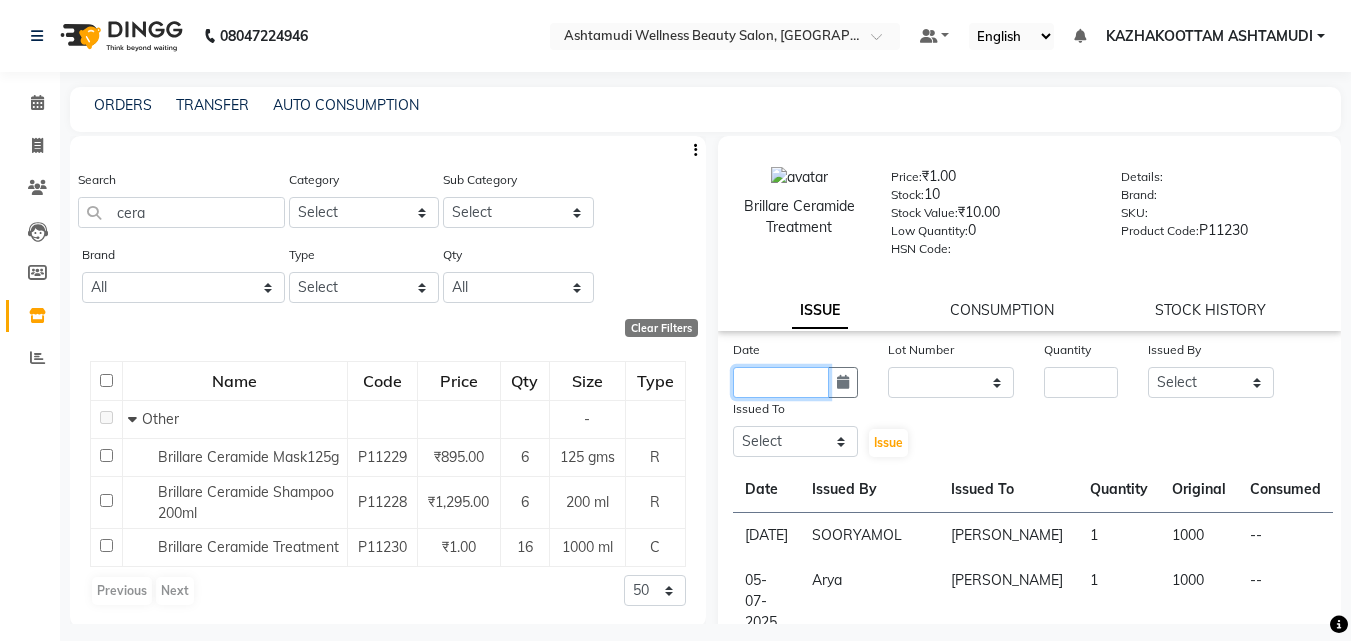 click 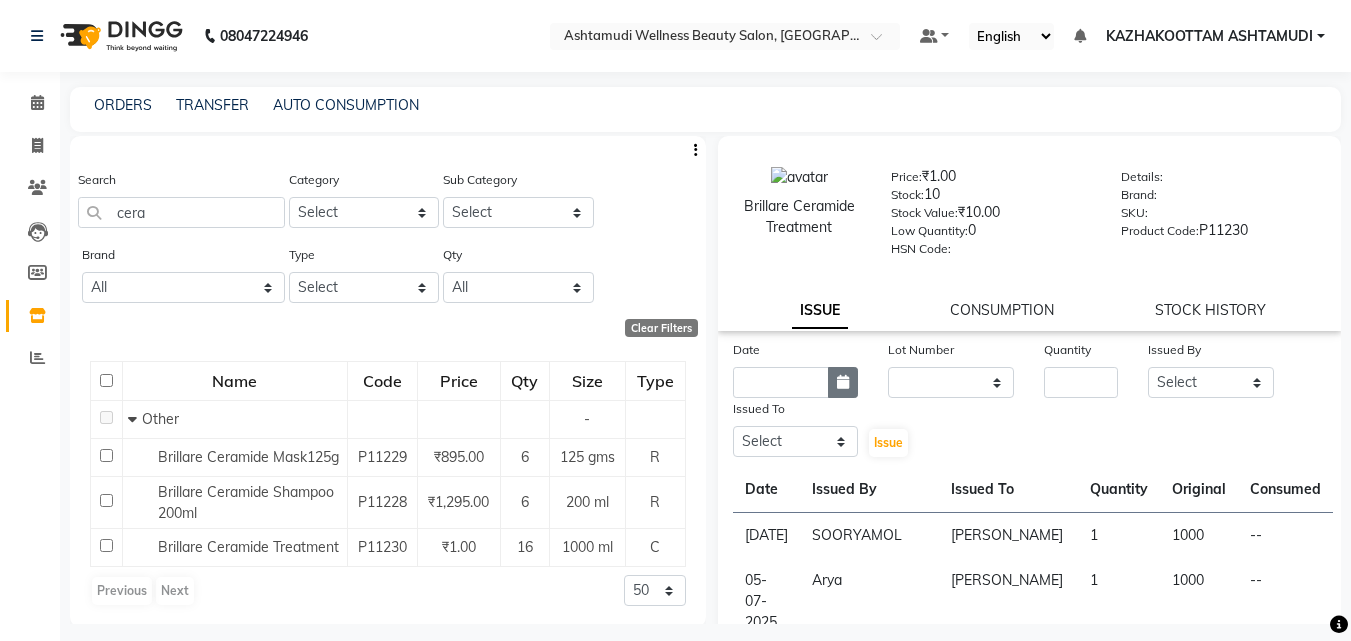 select on "7" 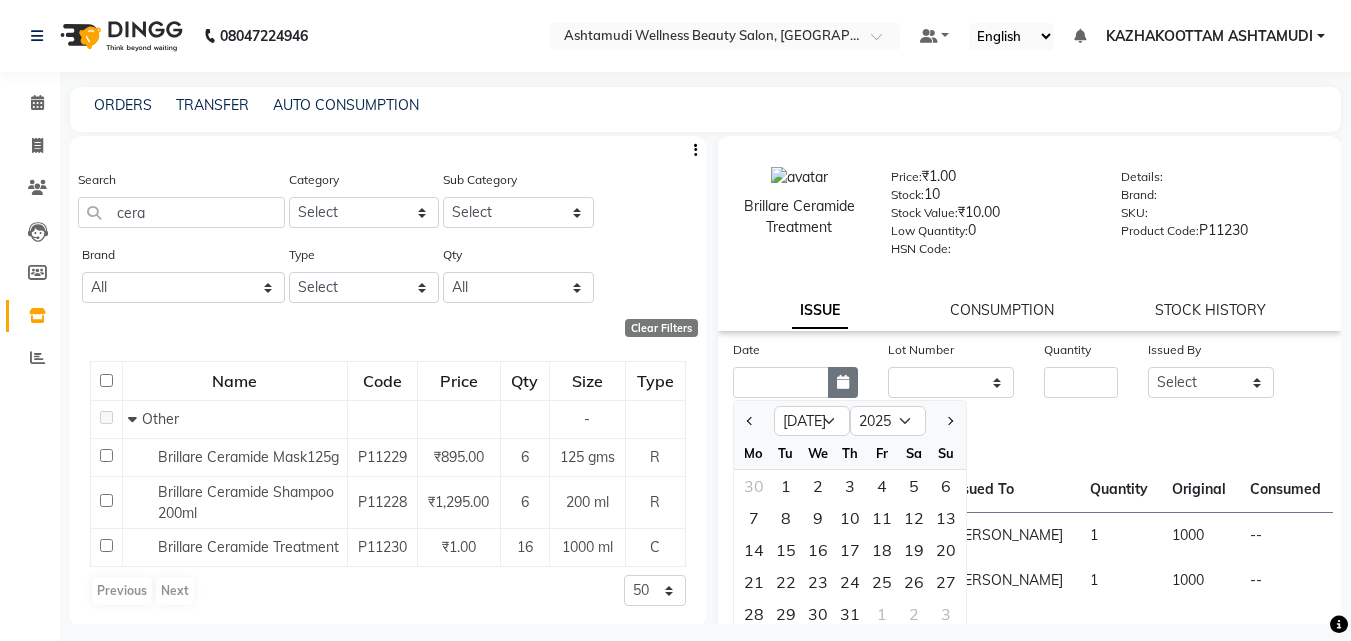 click 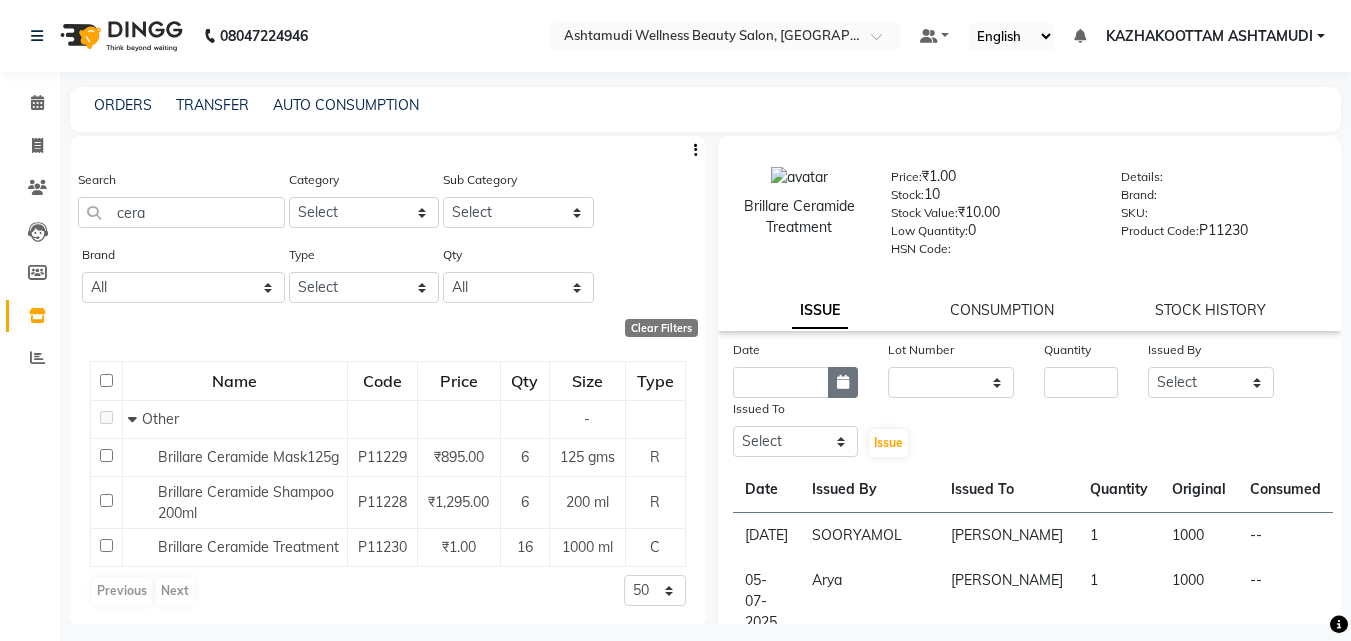 click 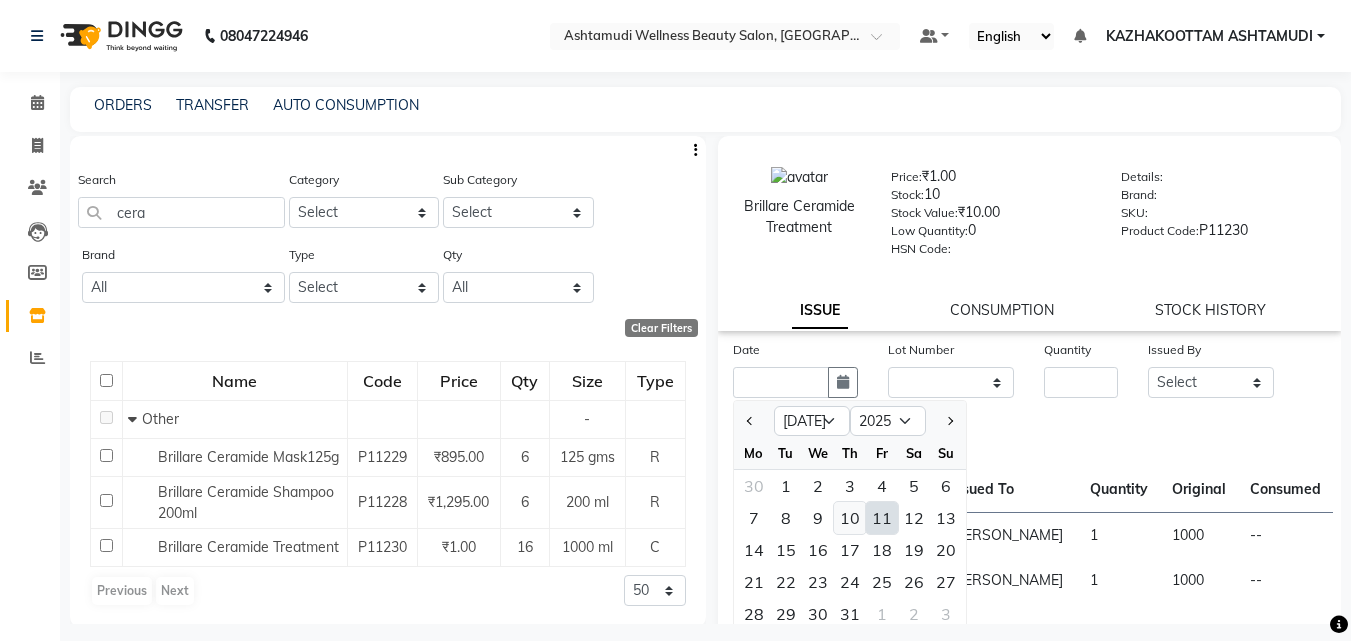 click on "10" 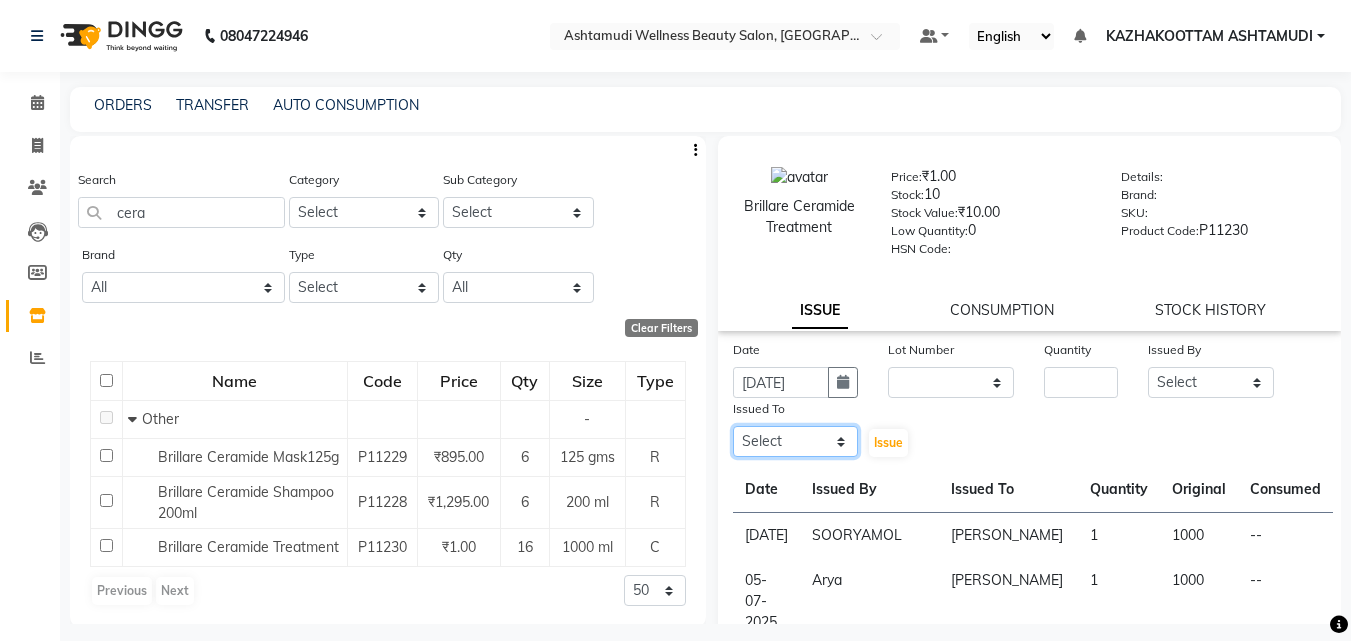 click on "Select [PERSON_NAME] [PERSON_NAME] [PERSON_NAME] [PERSON_NAME] [PERSON_NAME]" 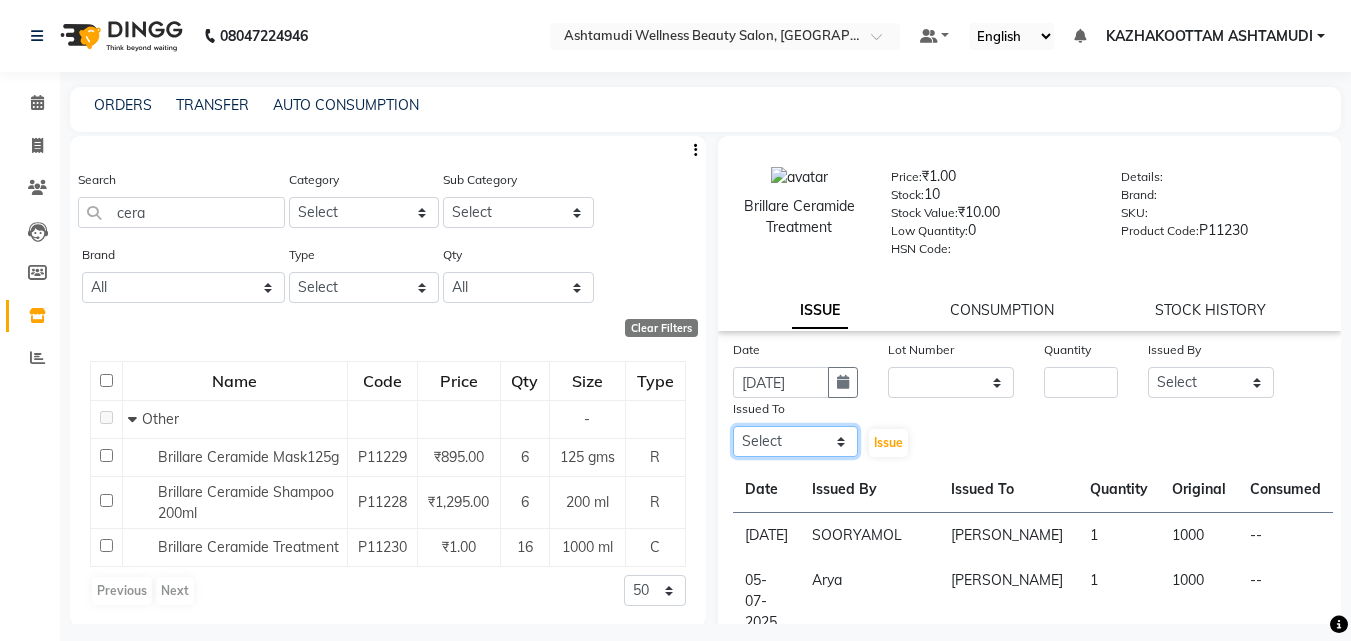 select on "49525" 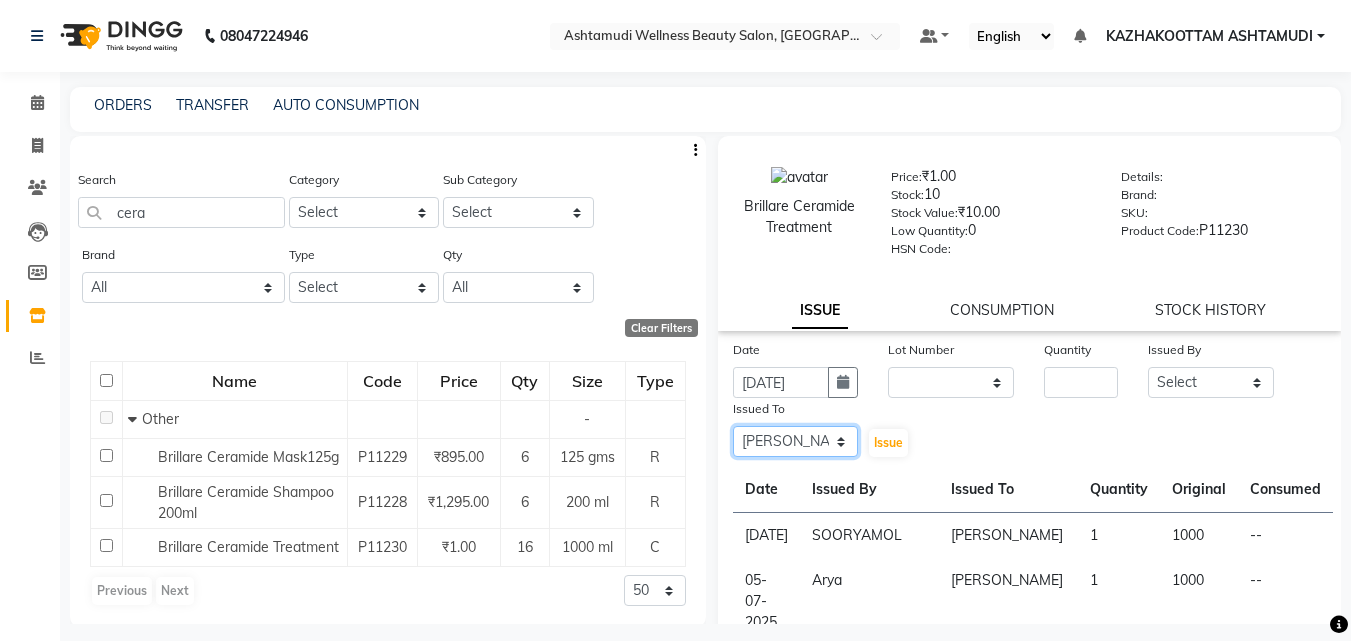 click on "Select [PERSON_NAME] [PERSON_NAME] [PERSON_NAME] [PERSON_NAME] [PERSON_NAME]" 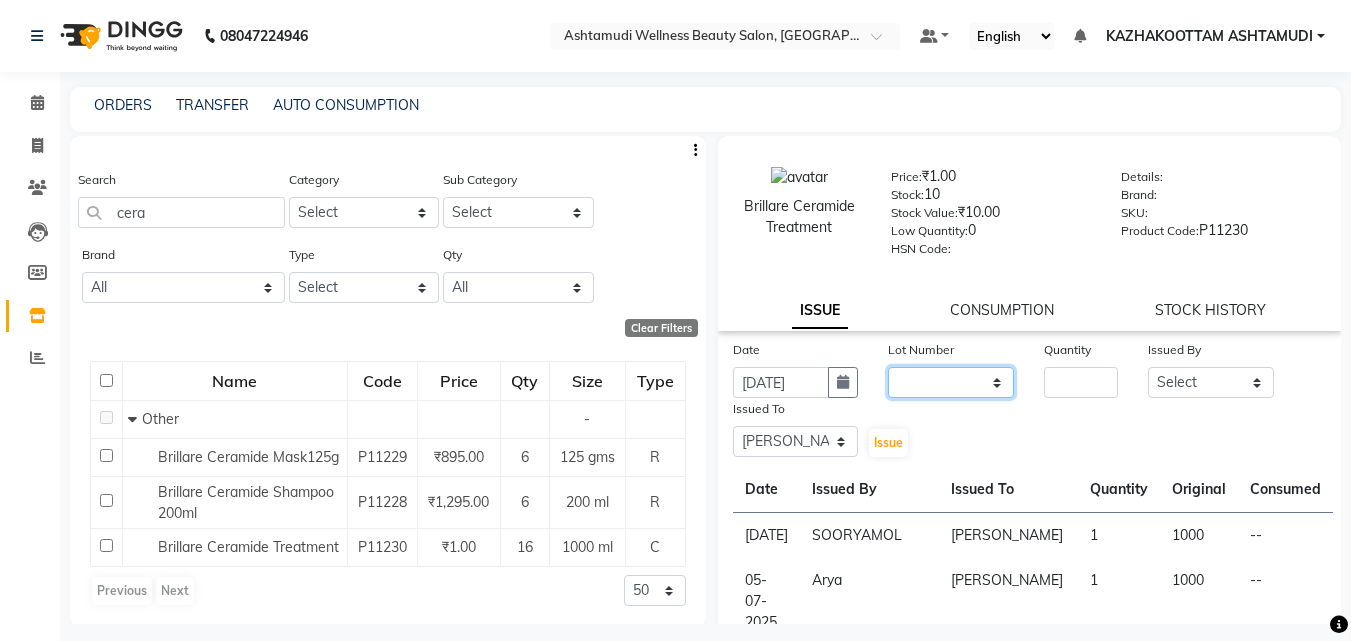 click on "None" 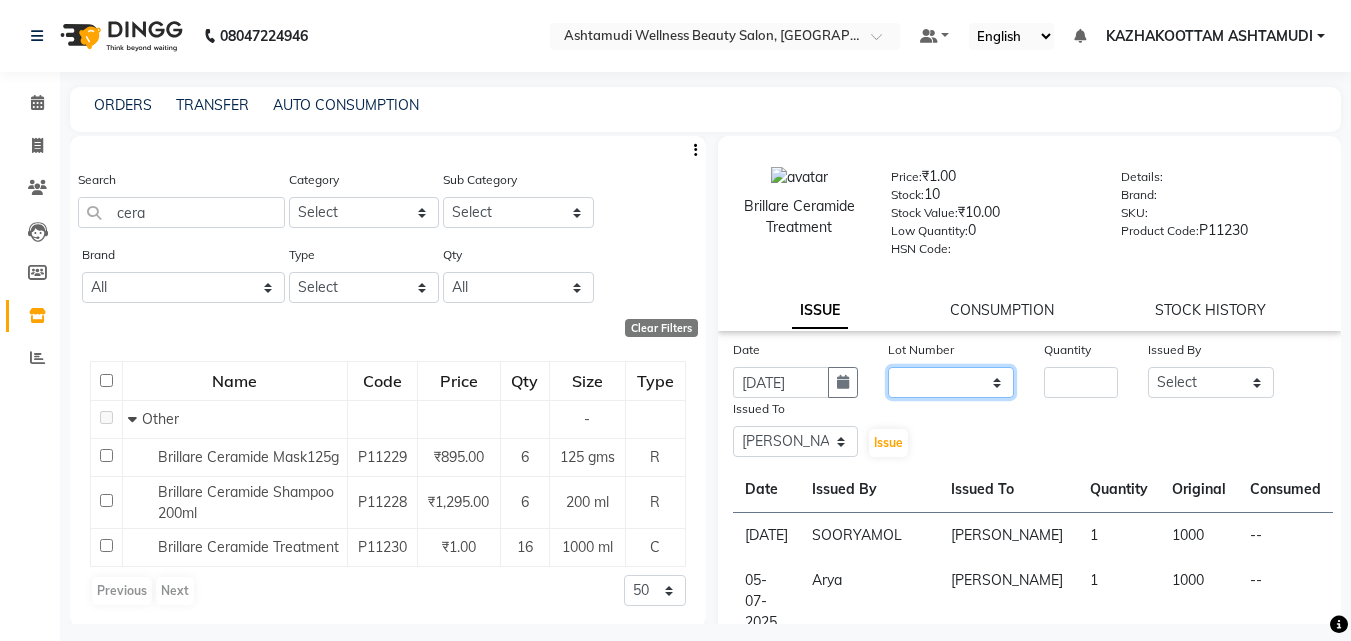 select on "0: null" 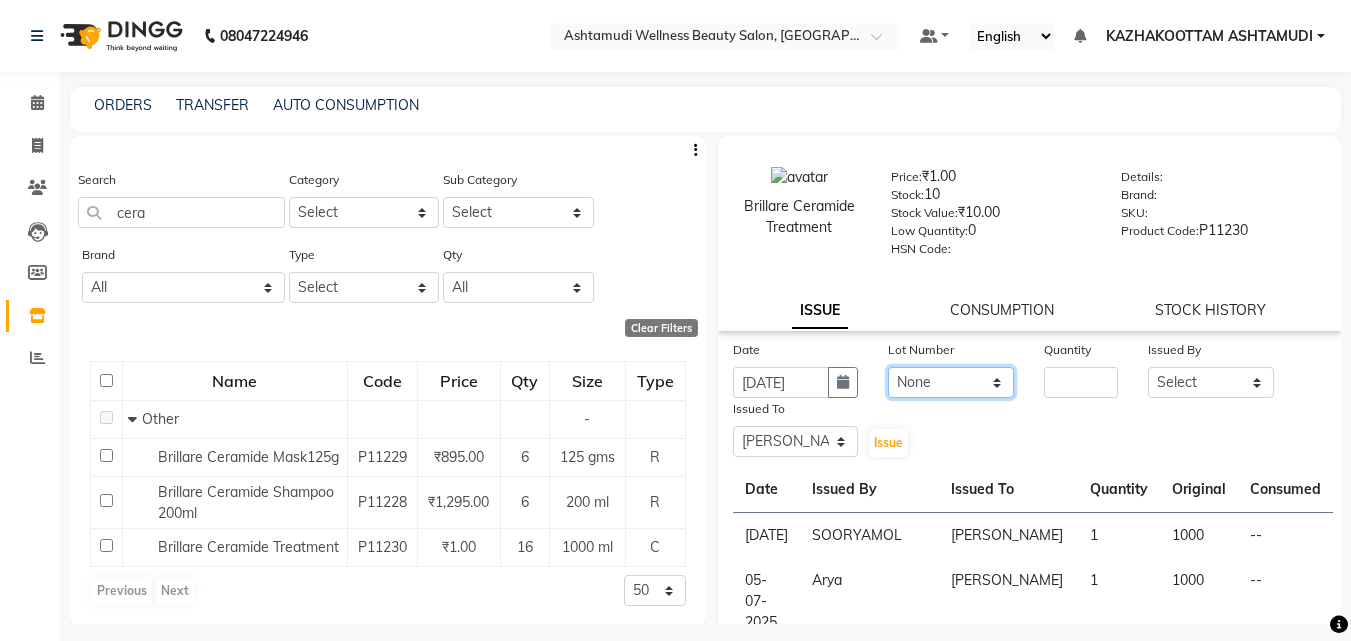 click on "None" 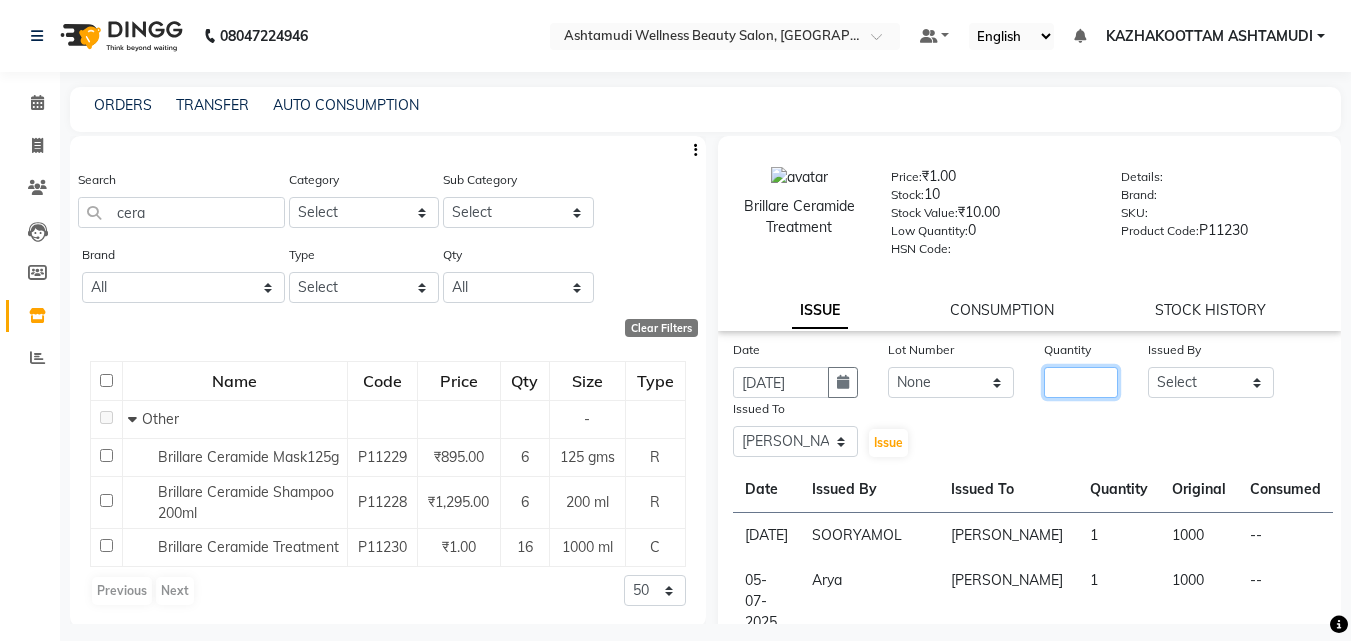 click 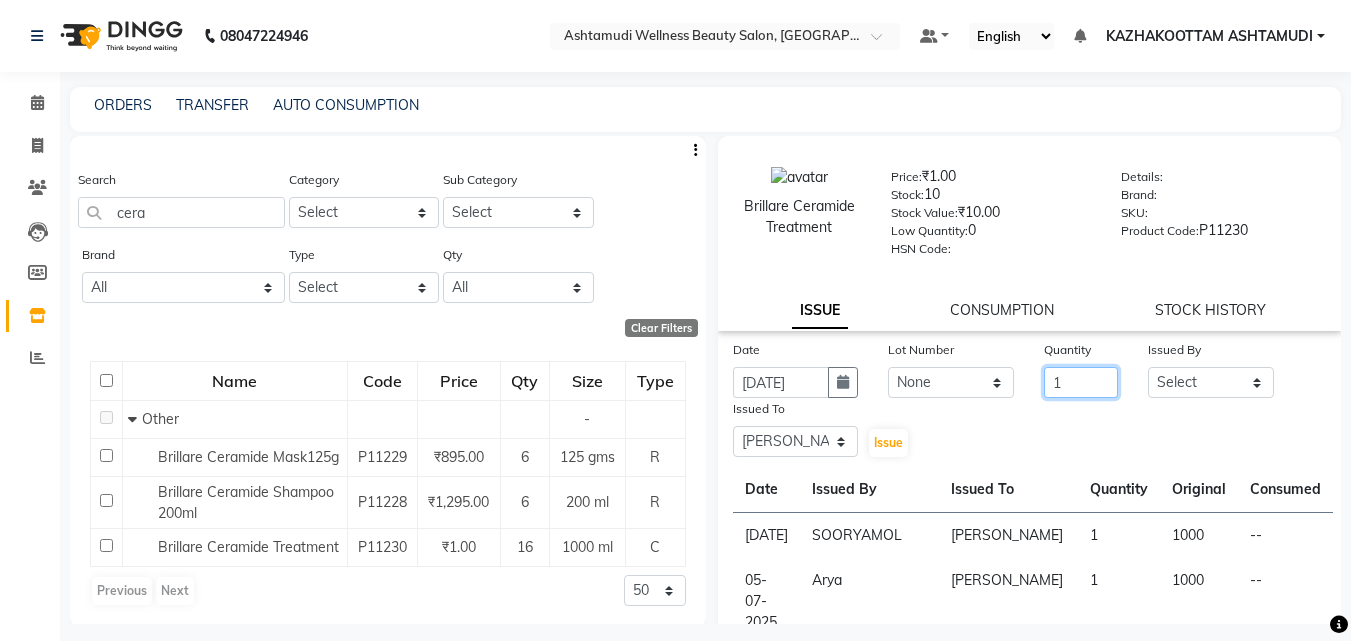 type on "1" 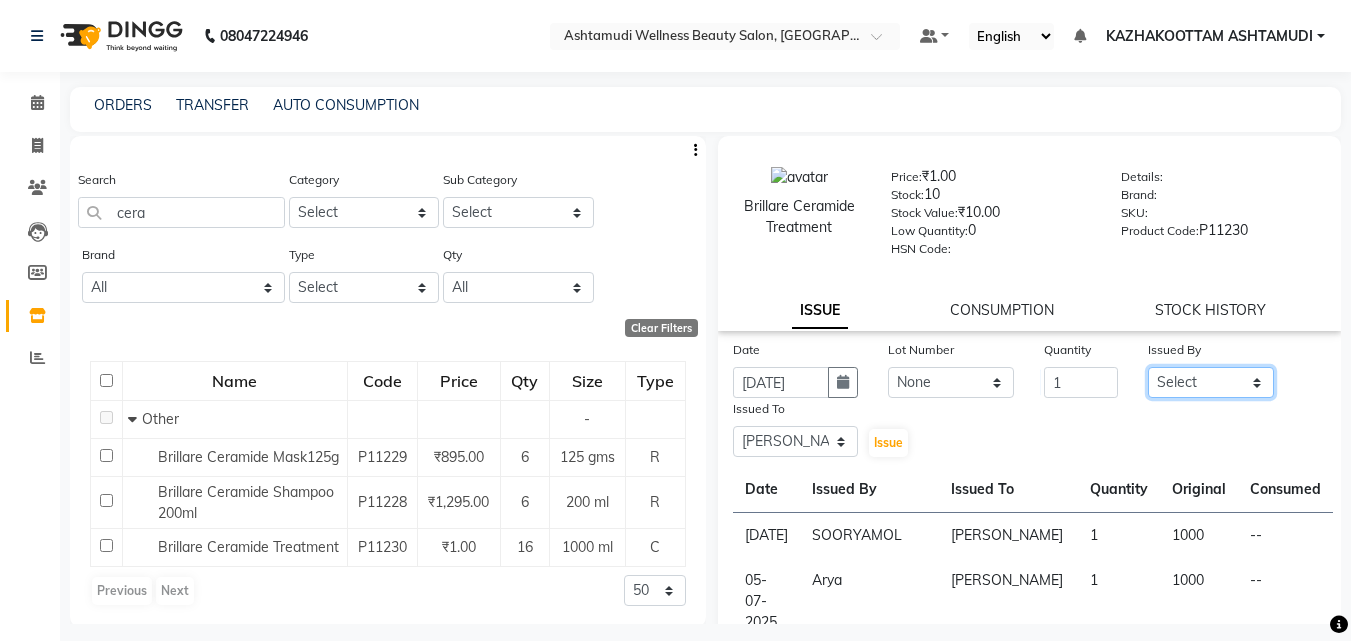 click on "Select [PERSON_NAME] [PERSON_NAME] [PERSON_NAME] [PERSON_NAME] [PERSON_NAME]" 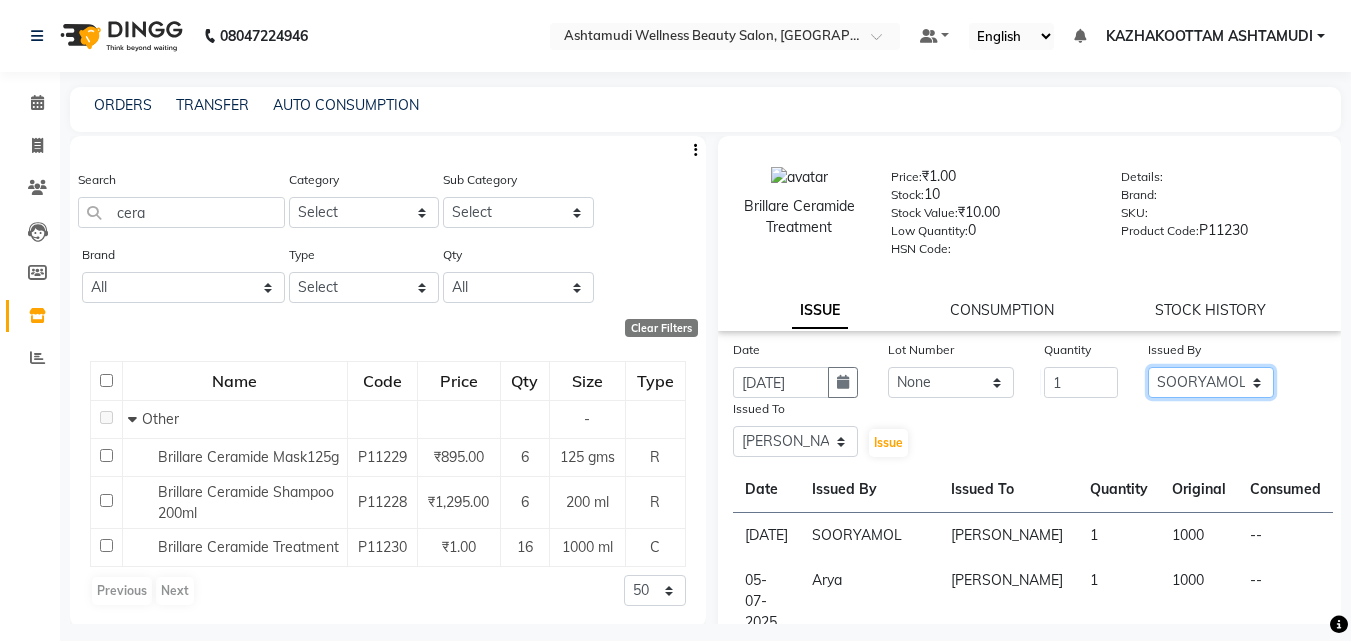 click on "Select [PERSON_NAME] [PERSON_NAME] [PERSON_NAME] [PERSON_NAME] [PERSON_NAME]" 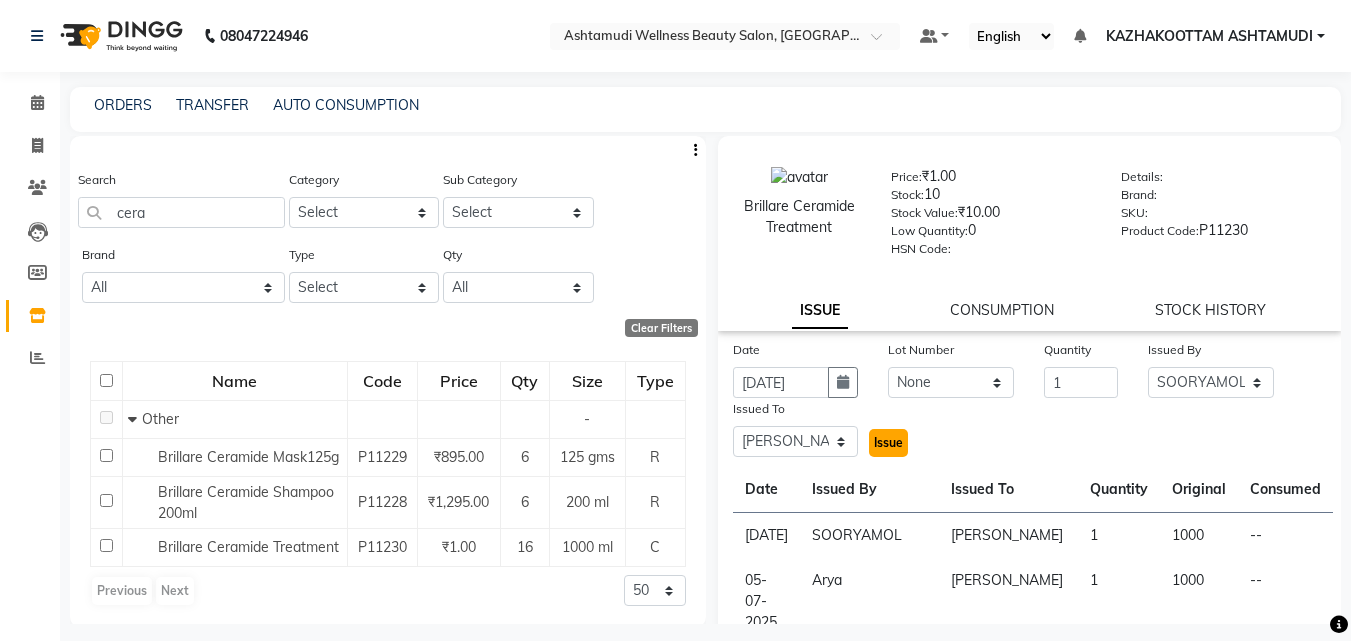 click on "Issue" 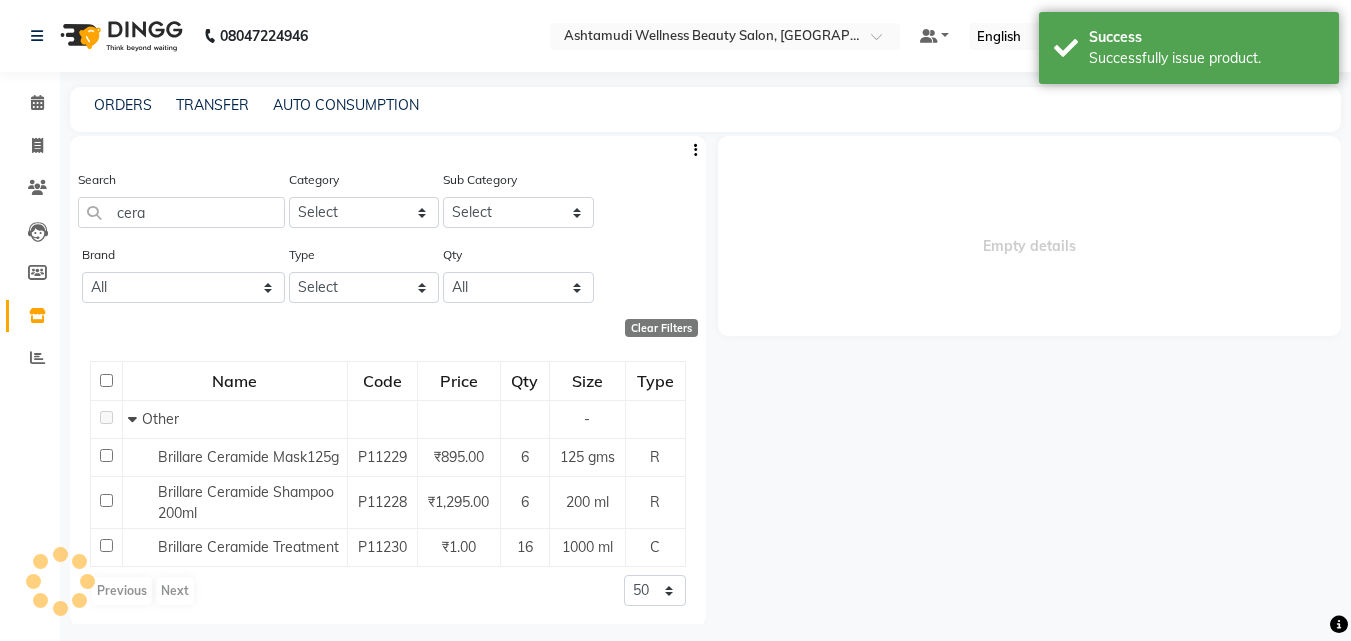 select 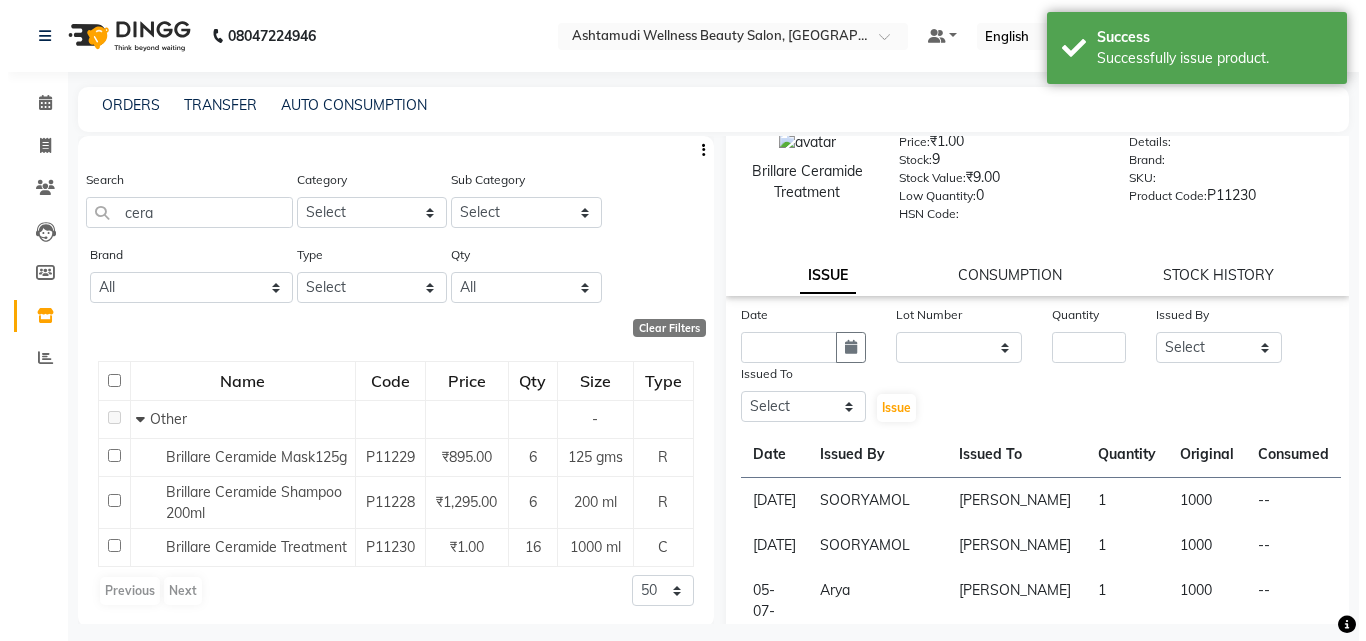 scroll, scrollTop: 0, scrollLeft: 0, axis: both 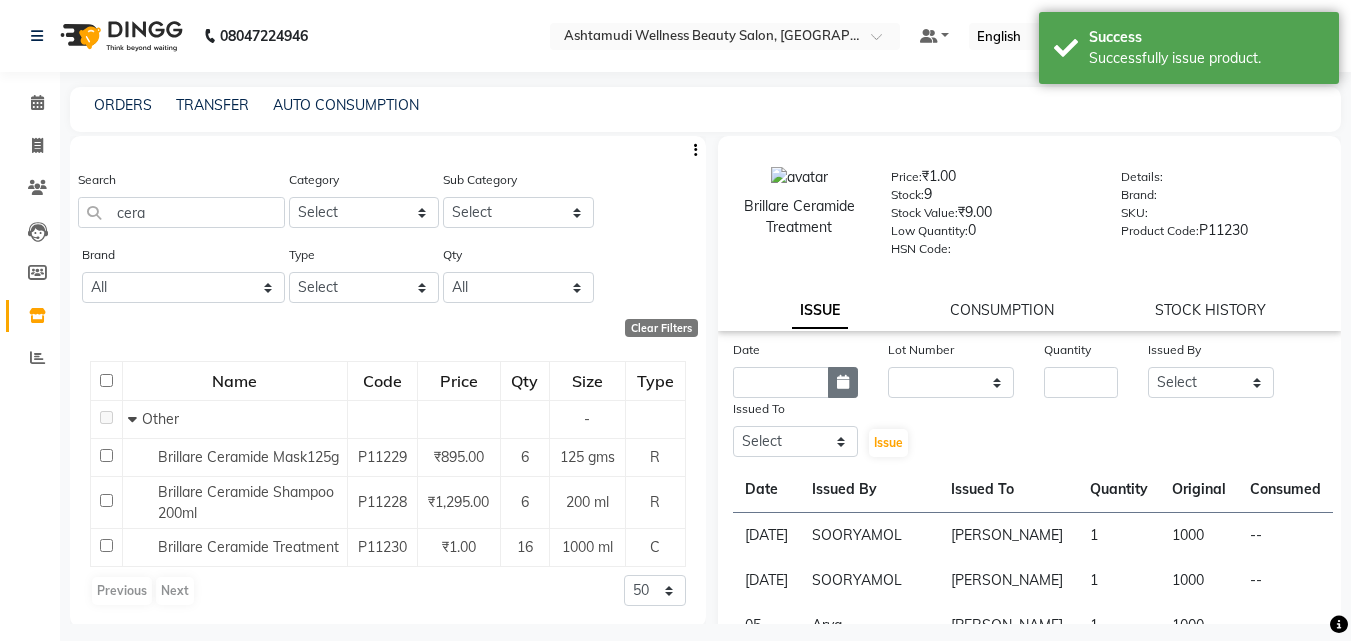 click 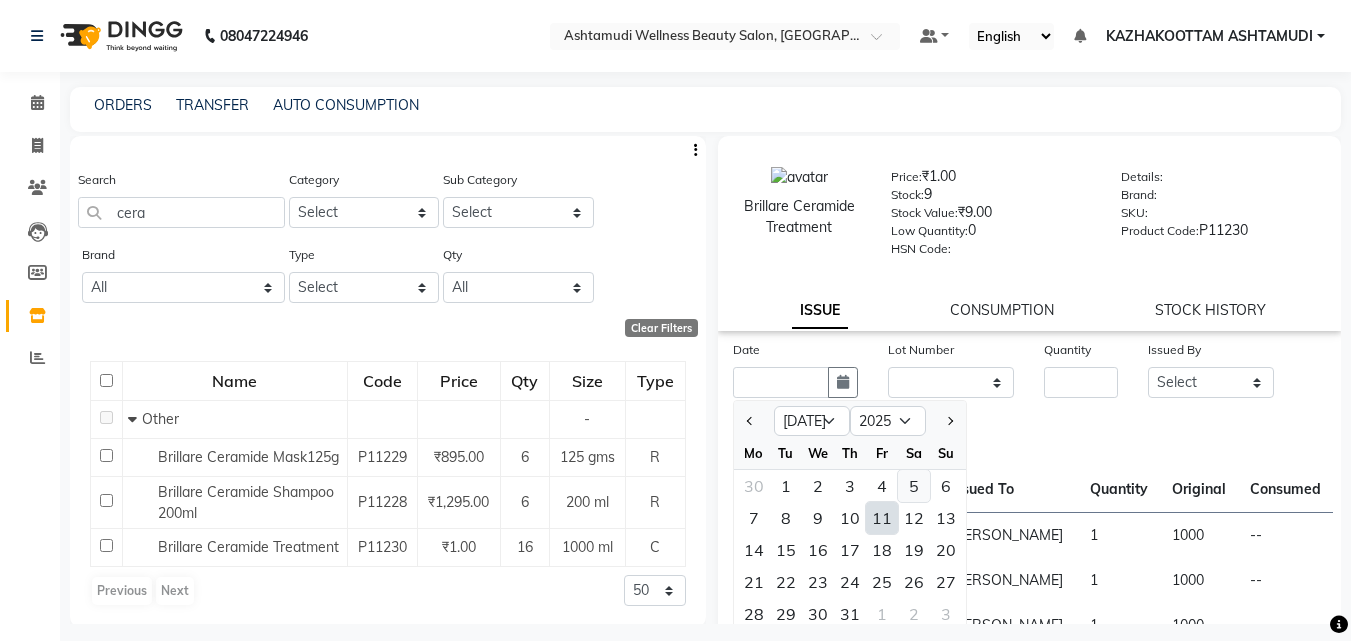 click on "5" 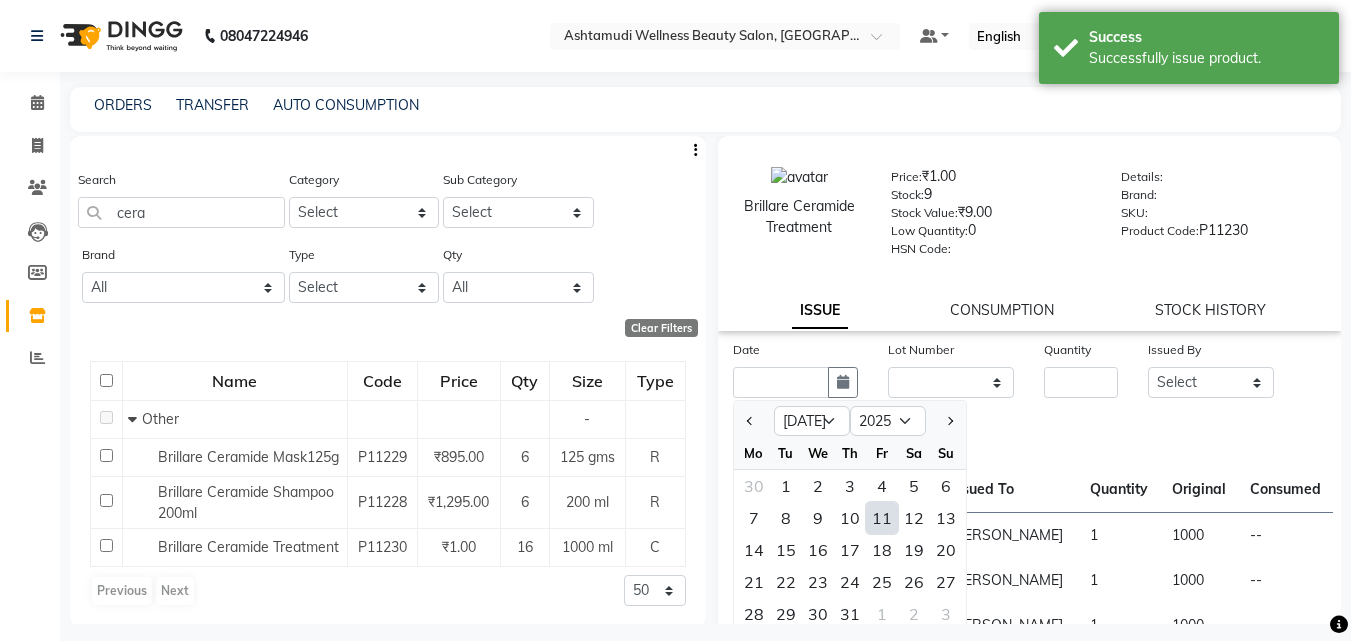 type on "05-07-2025" 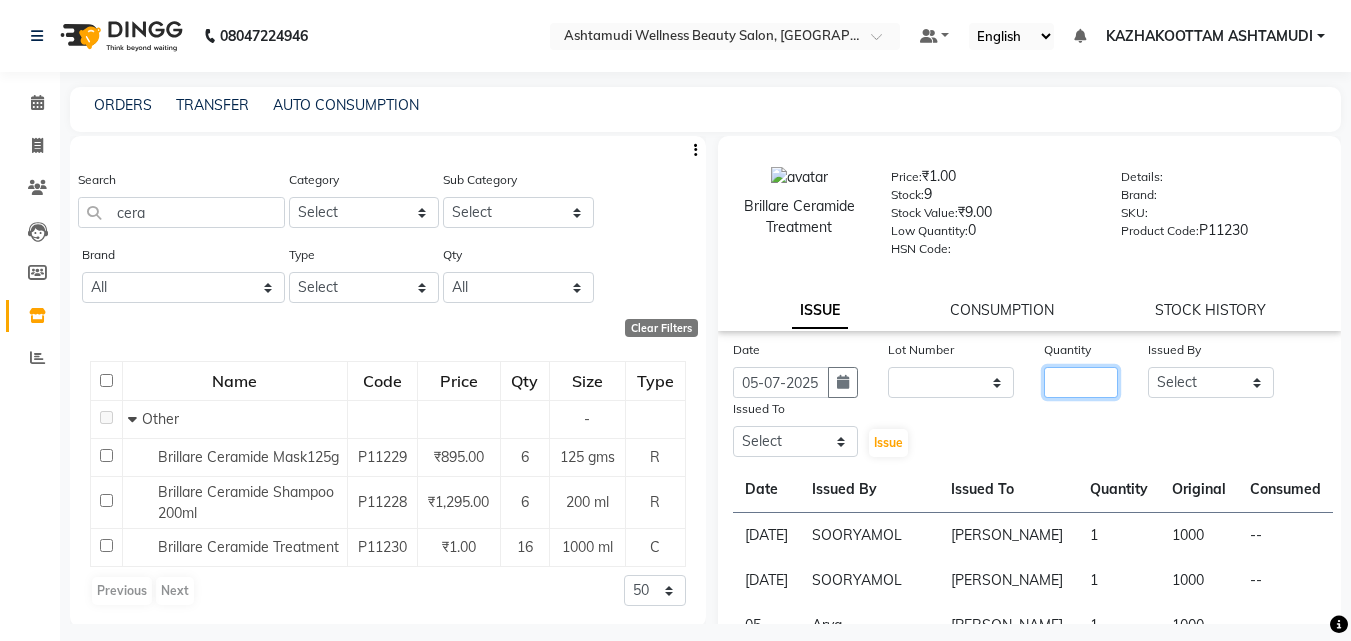 click 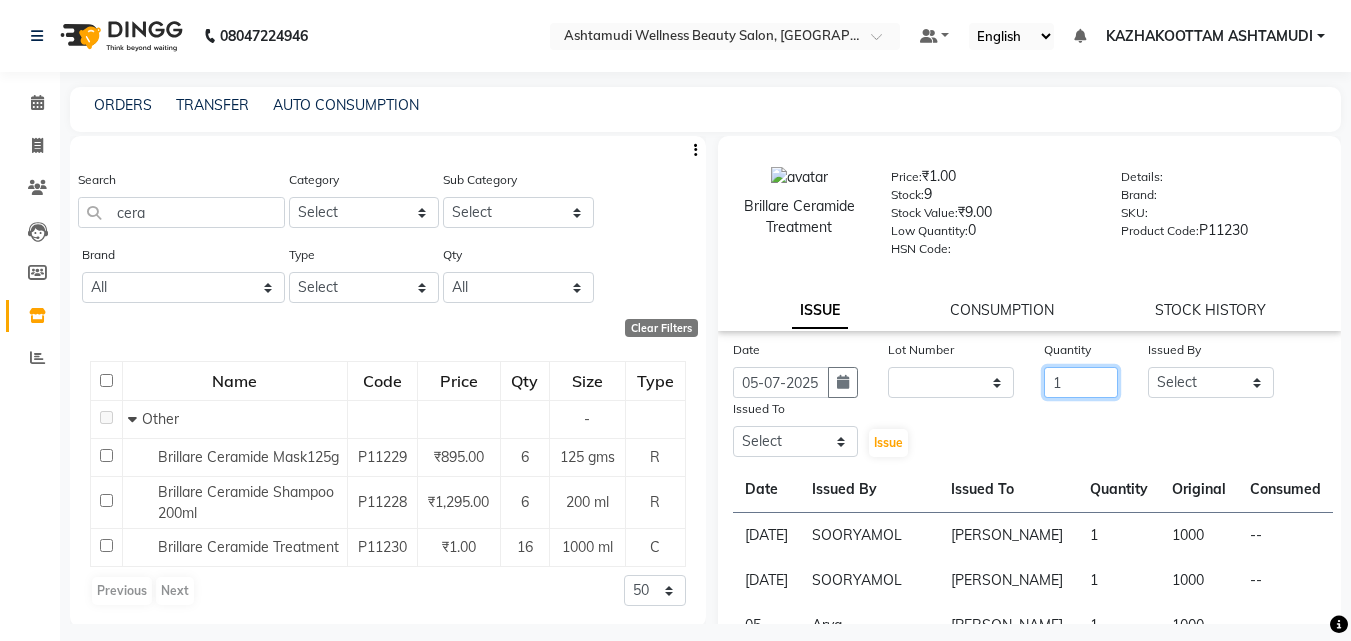 type on "1" 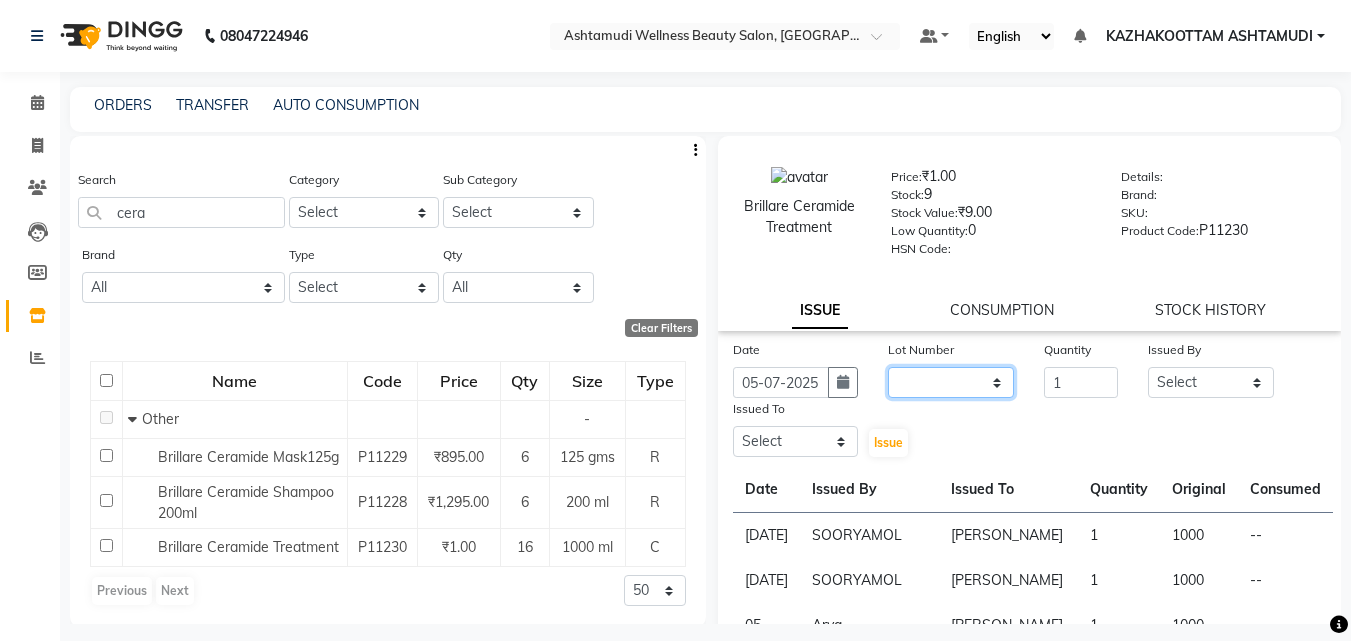 click on "None" 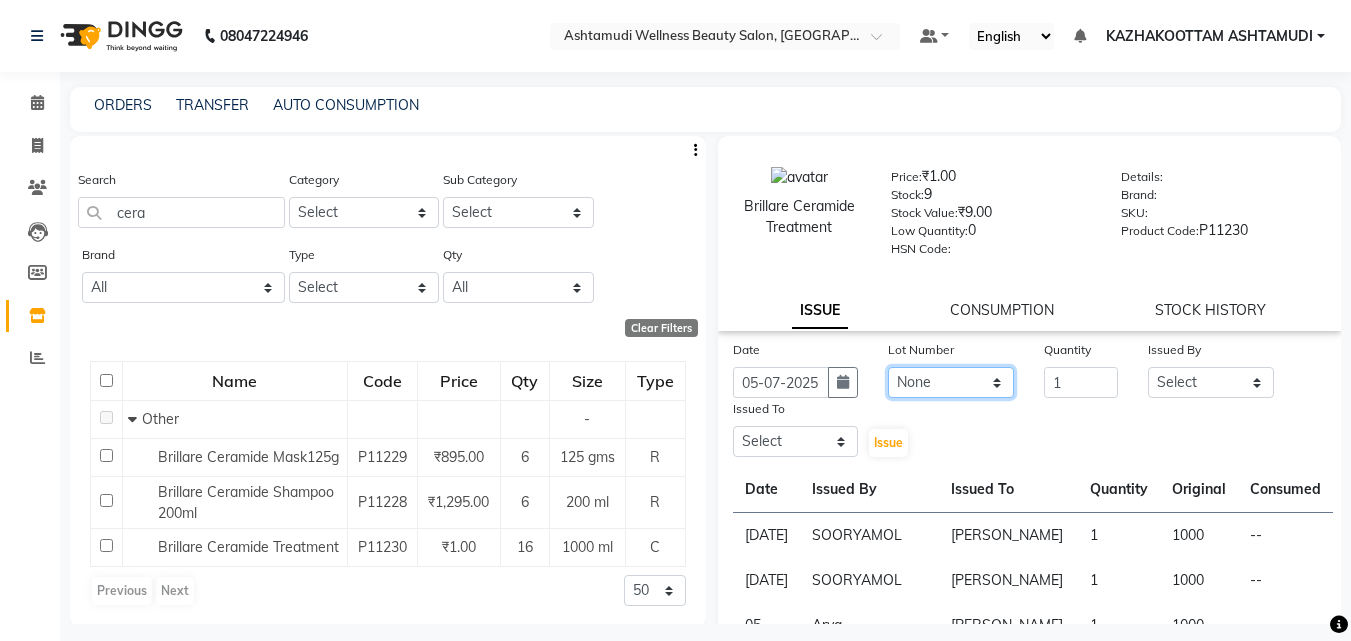 click on "None" 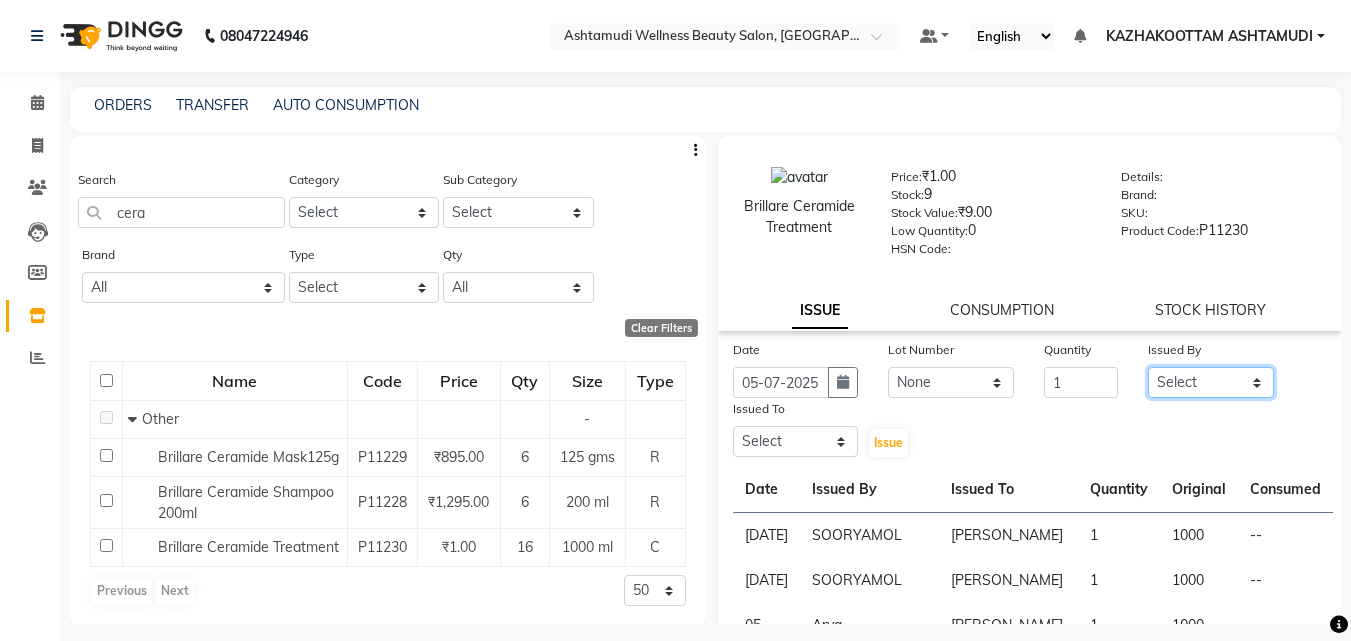 click on "Select [PERSON_NAME] [PERSON_NAME] [PERSON_NAME] [PERSON_NAME] [PERSON_NAME]" 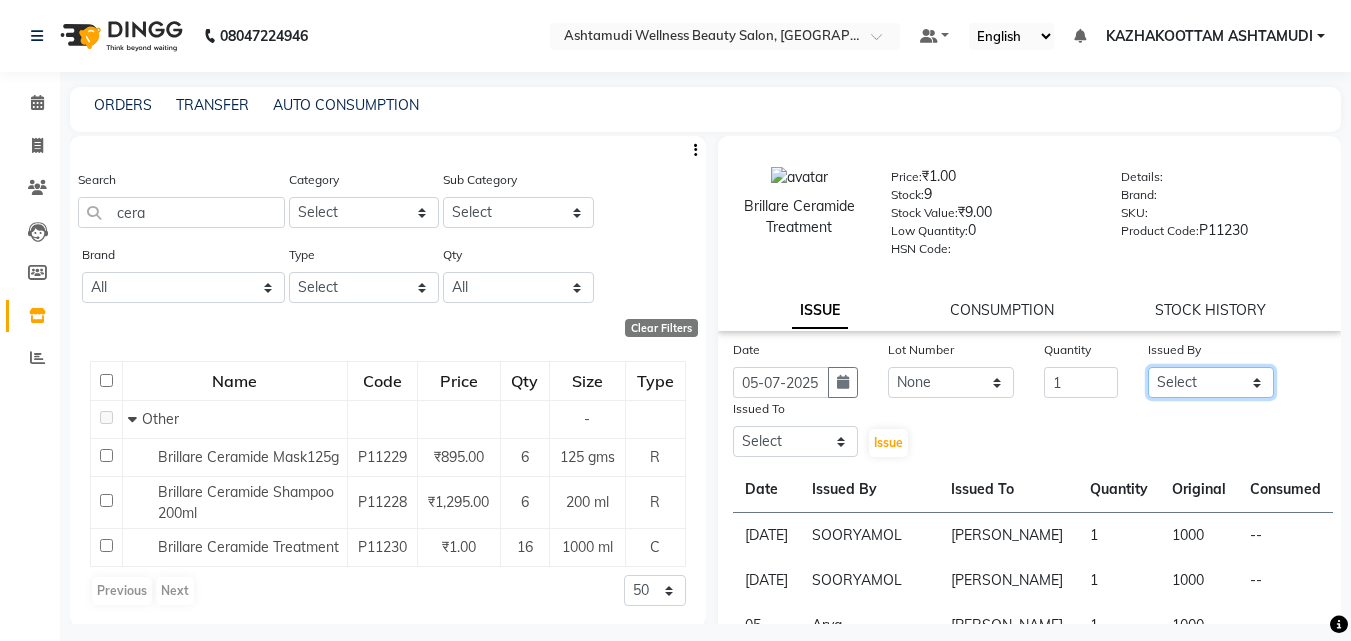 select on "47766" 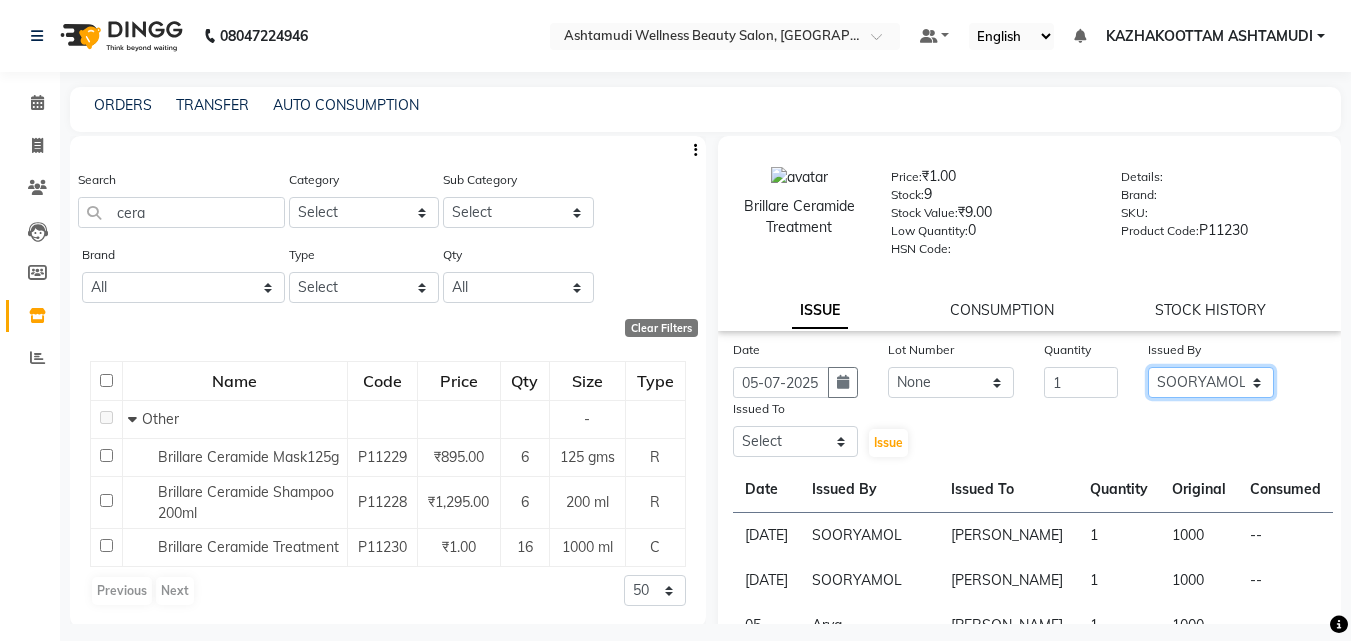 click on "Select [PERSON_NAME] [PERSON_NAME] [PERSON_NAME] [PERSON_NAME] [PERSON_NAME]" 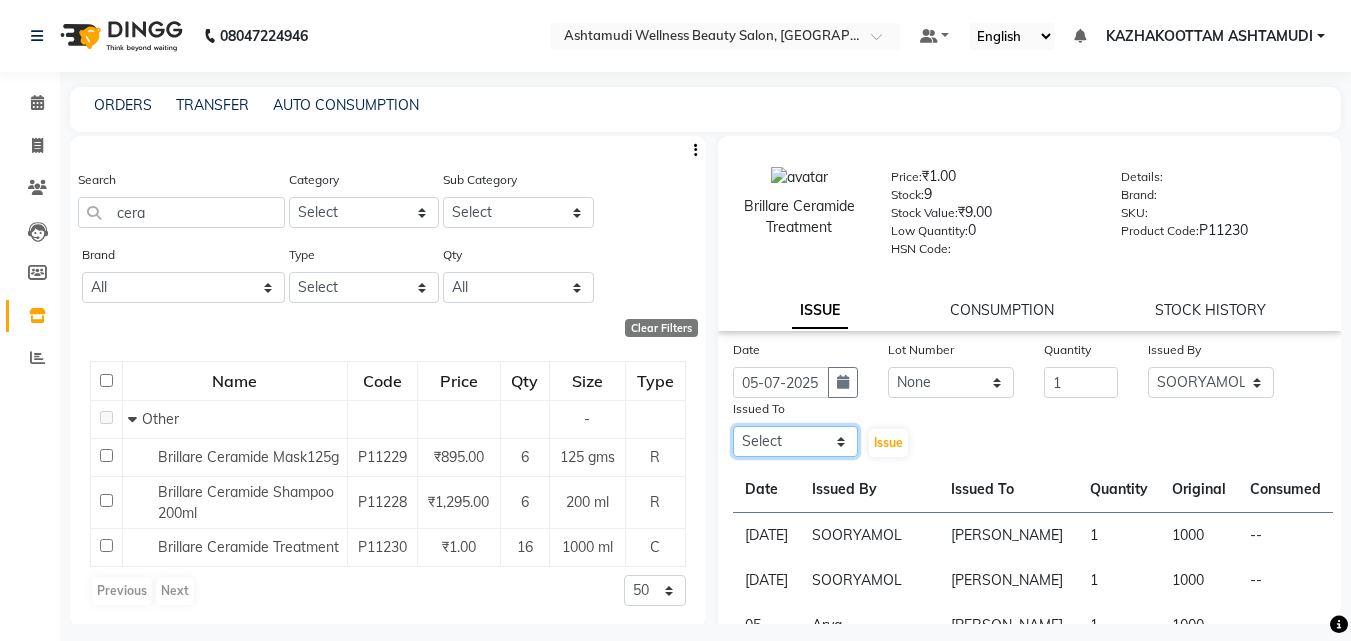 click on "Select [PERSON_NAME] [PERSON_NAME] [PERSON_NAME] [PERSON_NAME] [PERSON_NAME]" 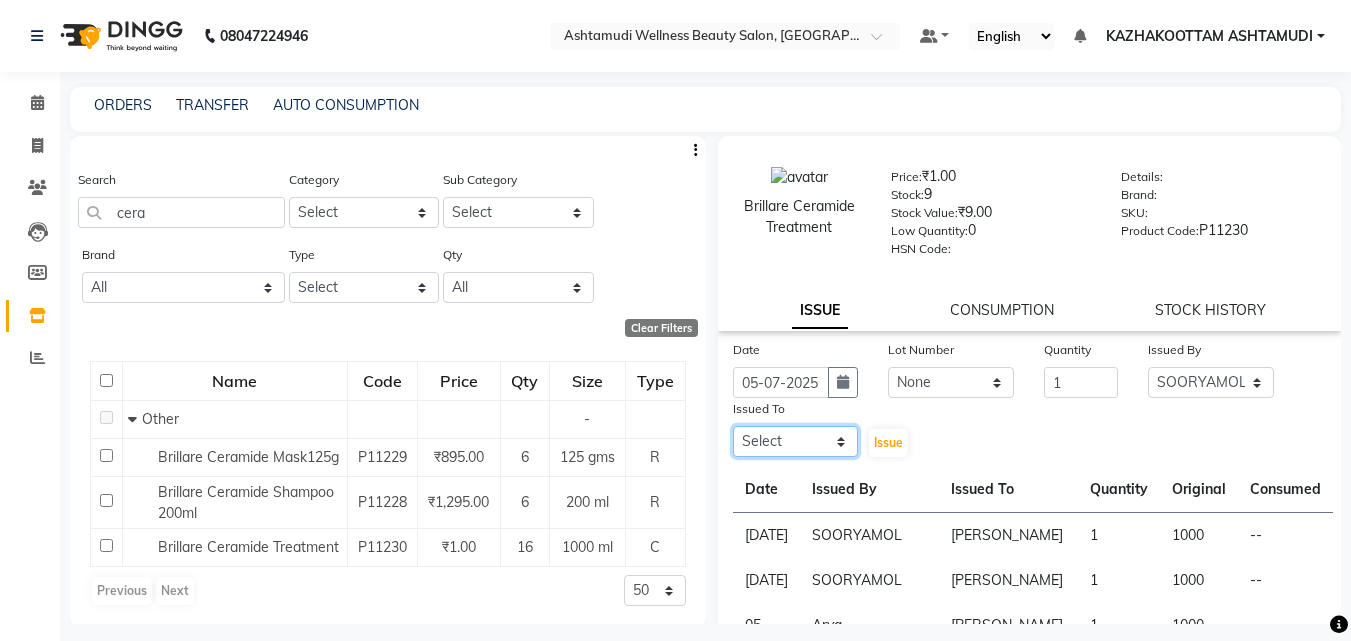 select on "85074" 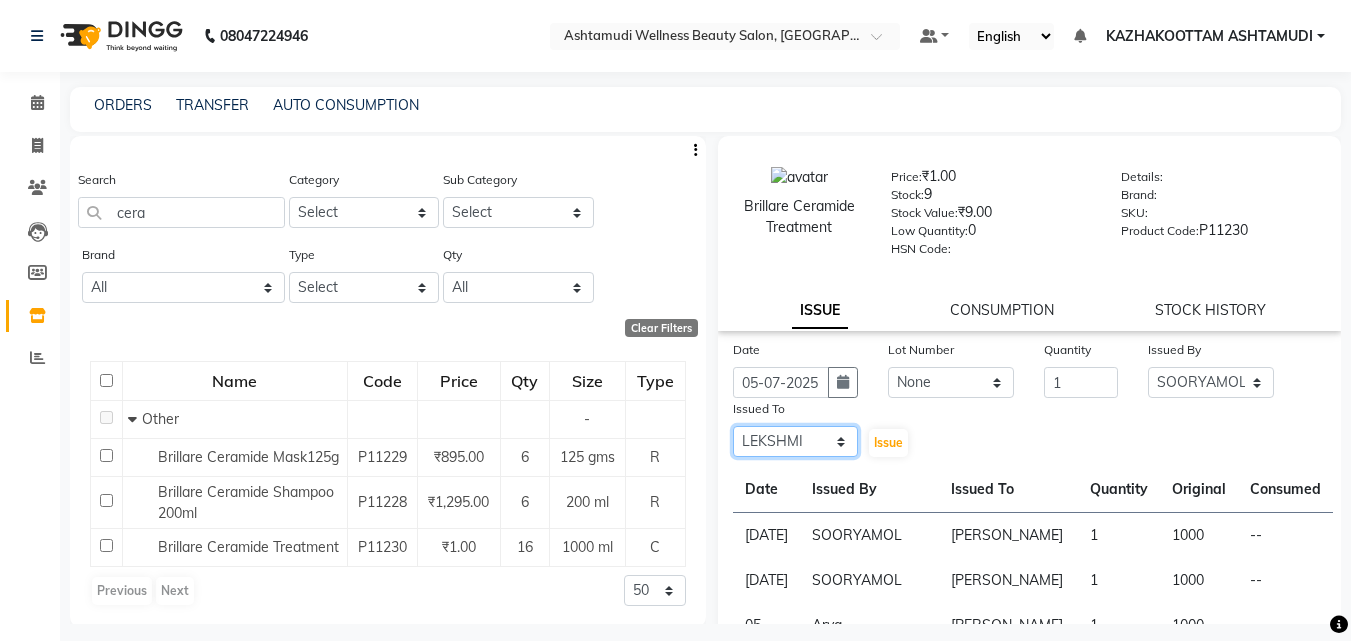 click on "Select [PERSON_NAME] [PERSON_NAME] [PERSON_NAME] [PERSON_NAME] [PERSON_NAME]" 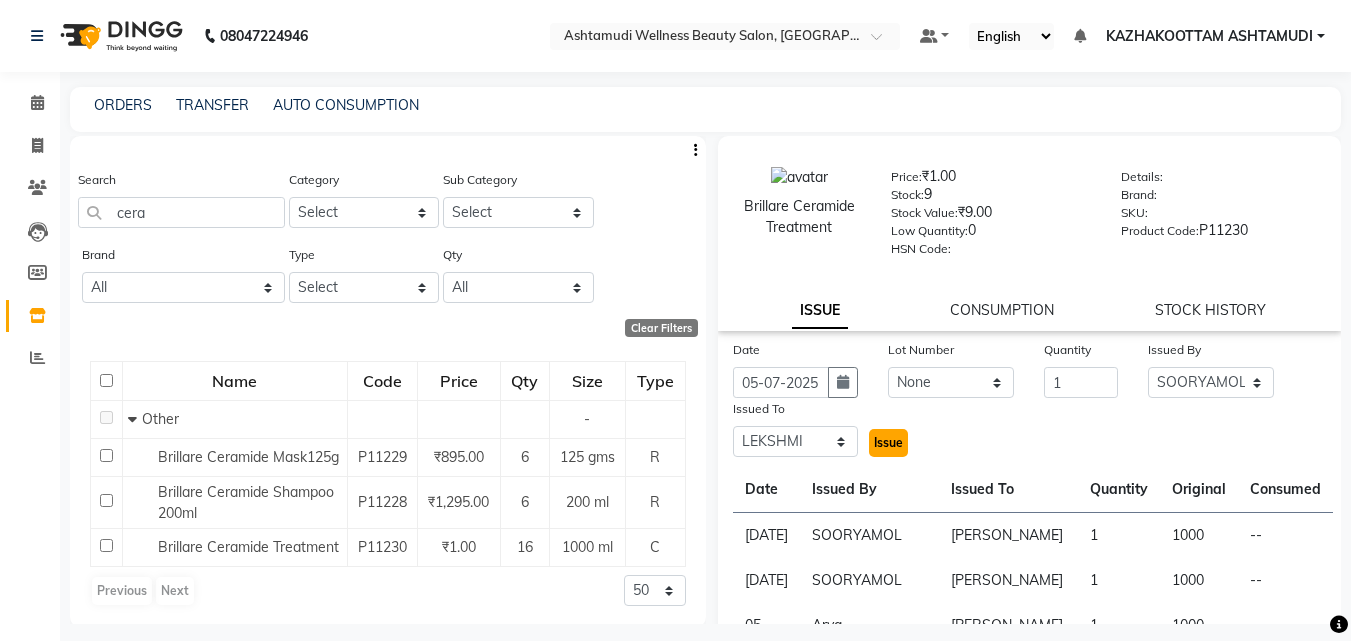 click on "Issue" 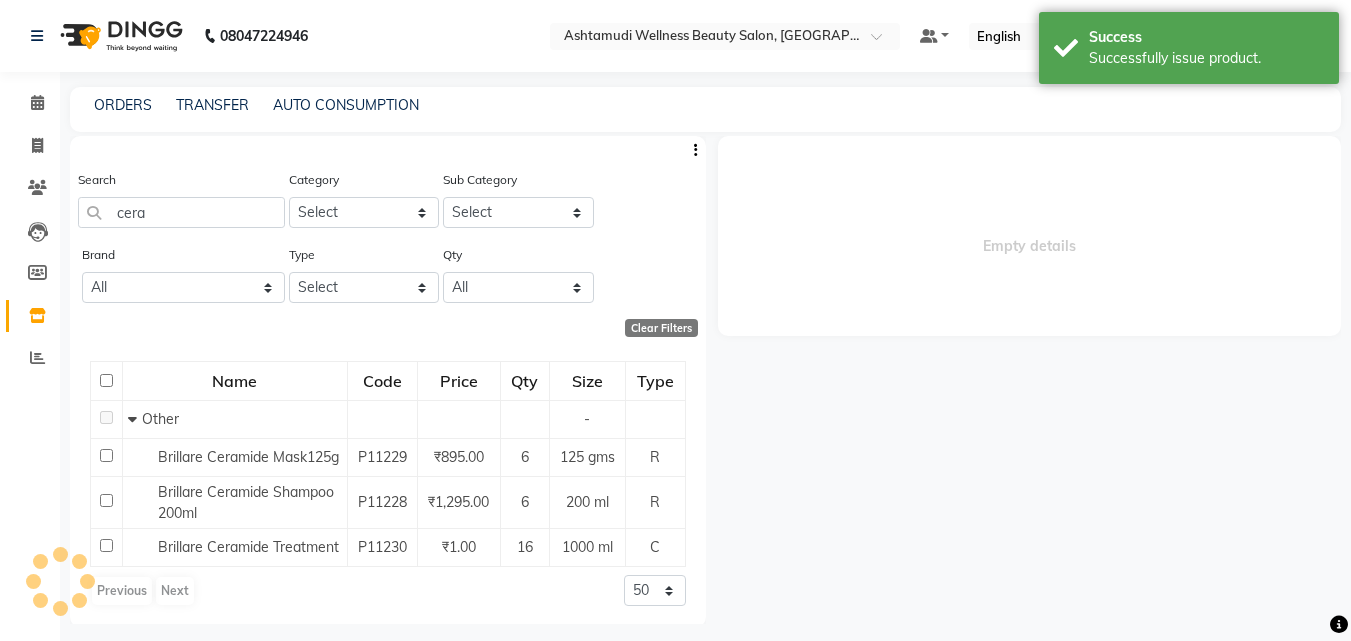 select 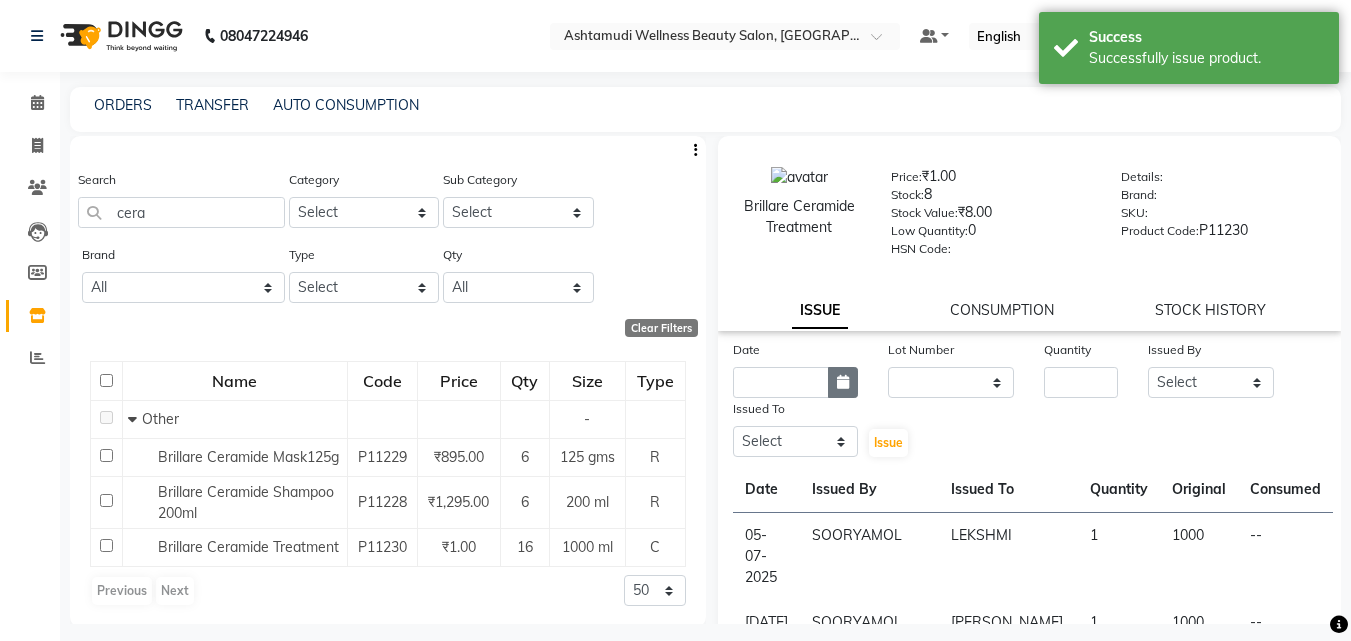 click 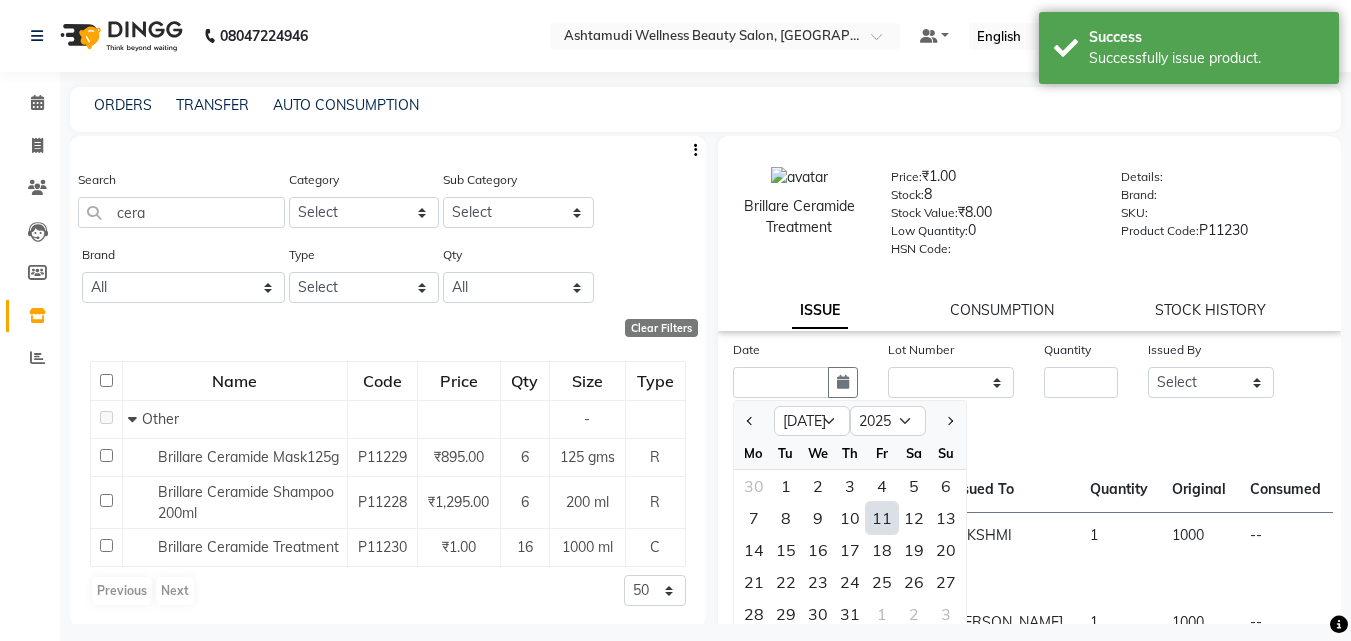 click on "11" 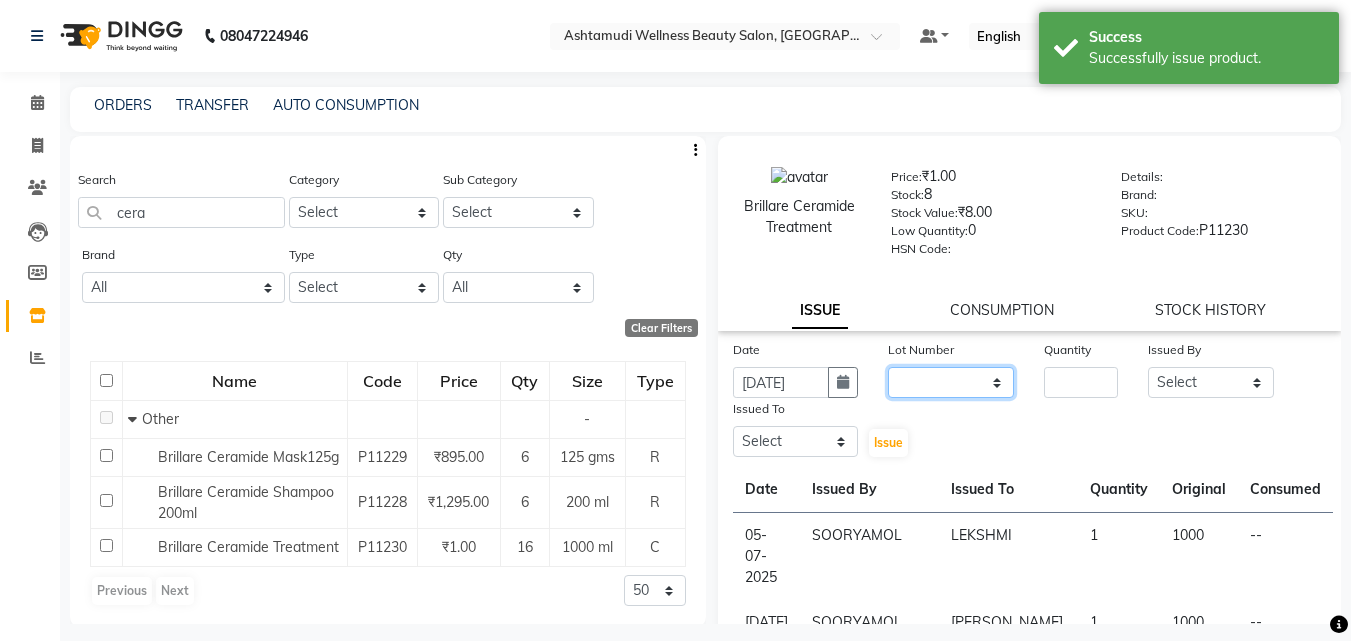 click on "None" 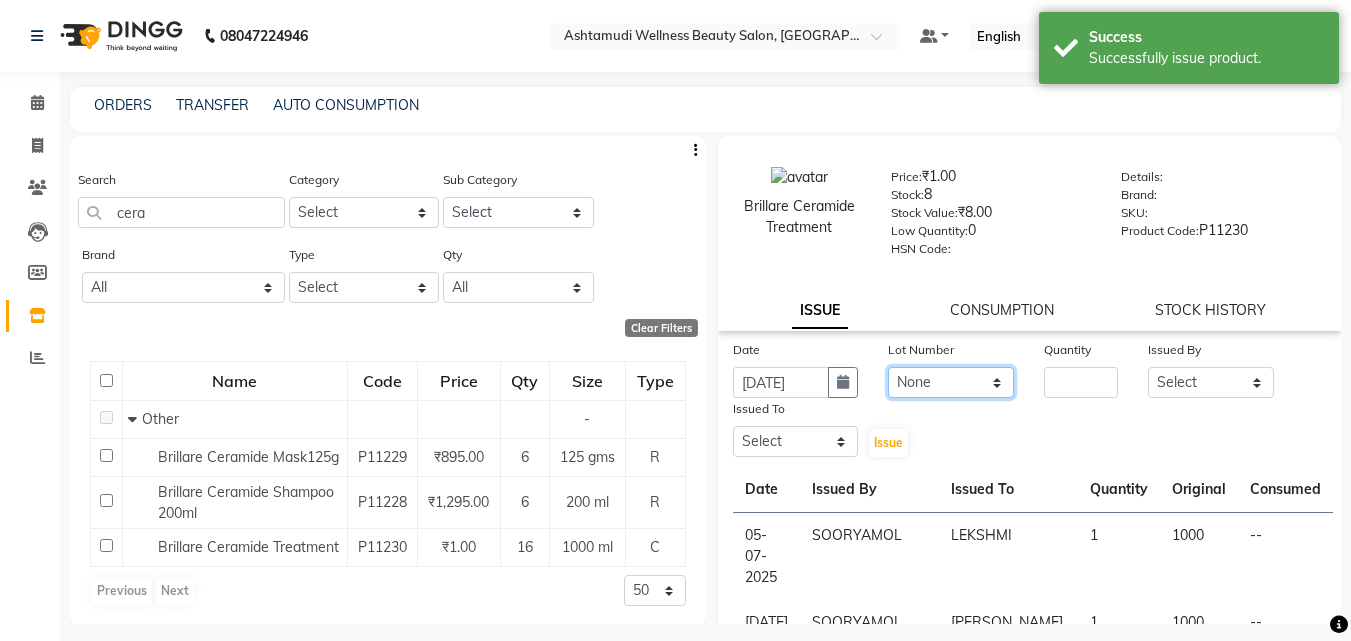 click on "None" 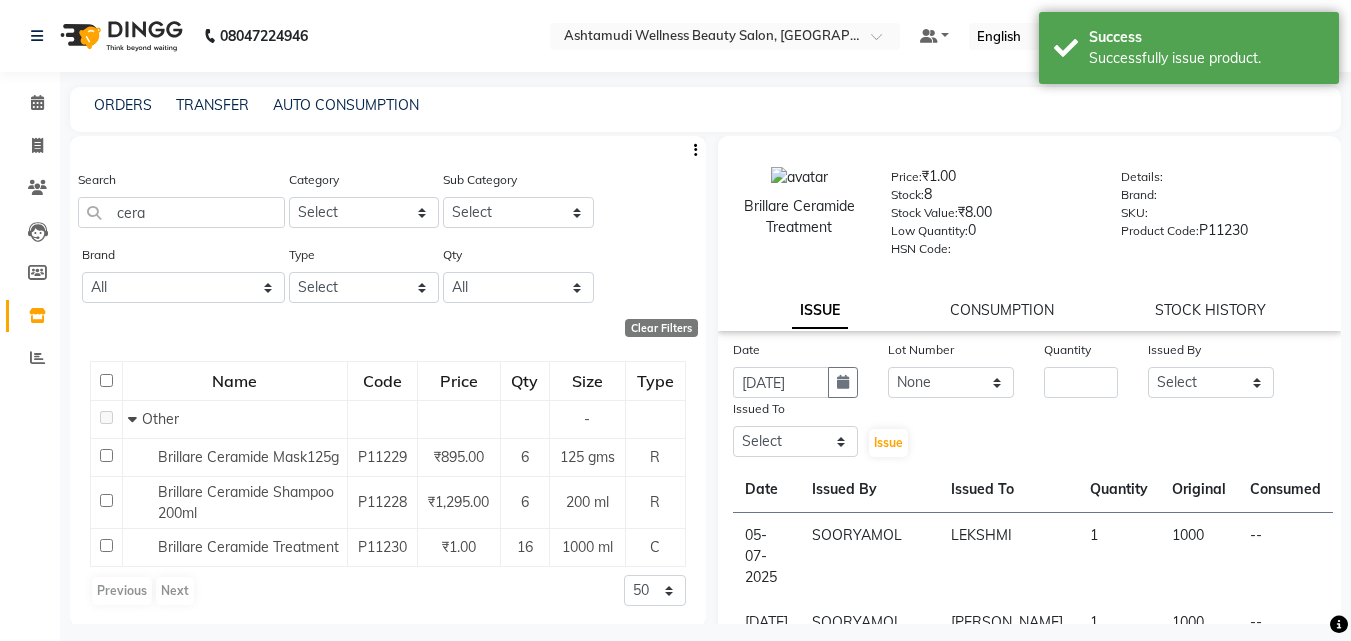 click on "Quantity" 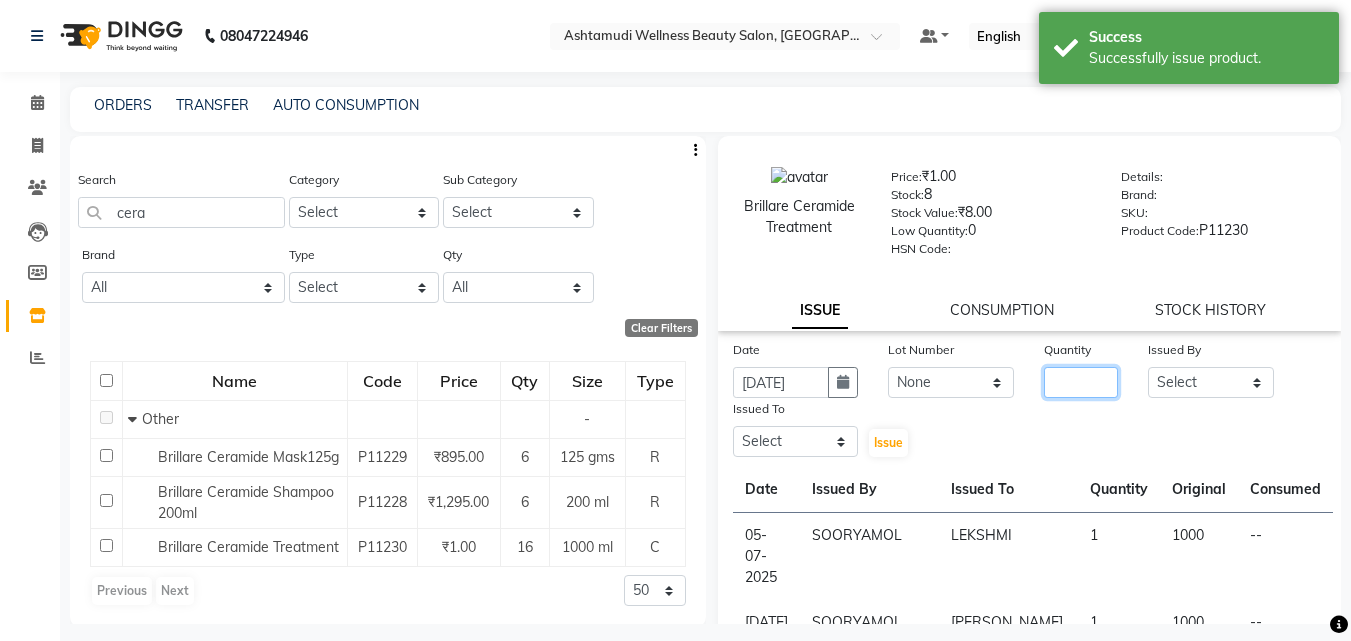 click 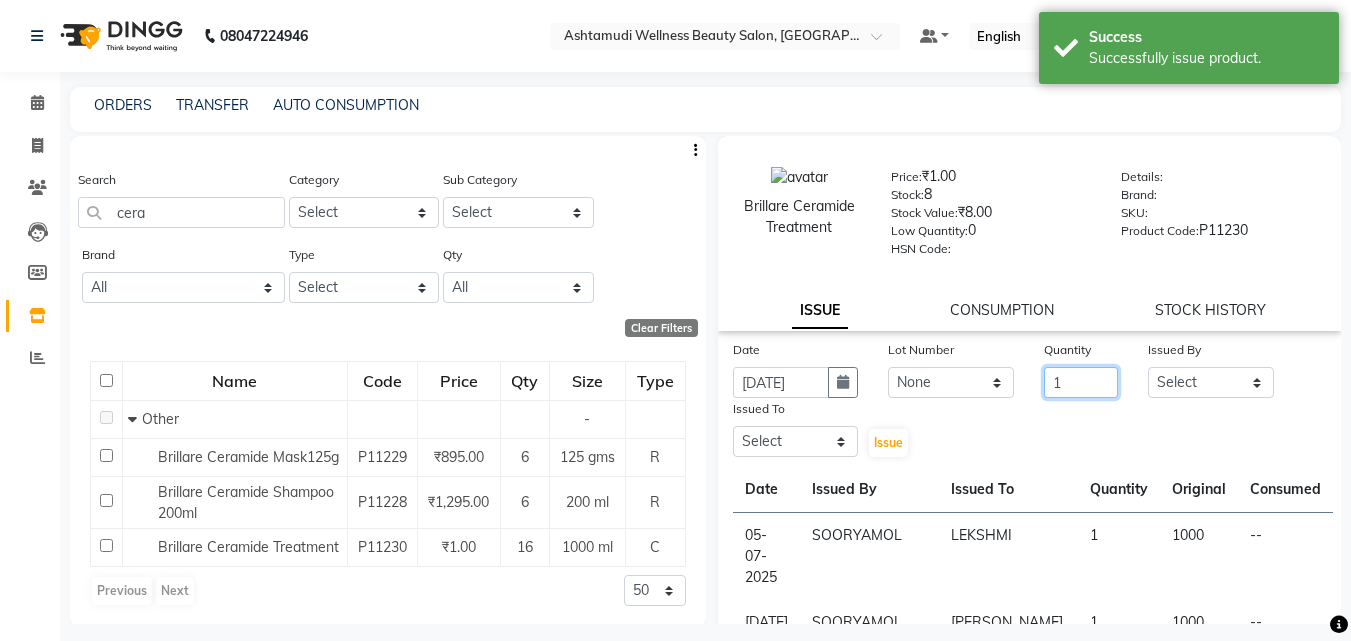 type on "1" 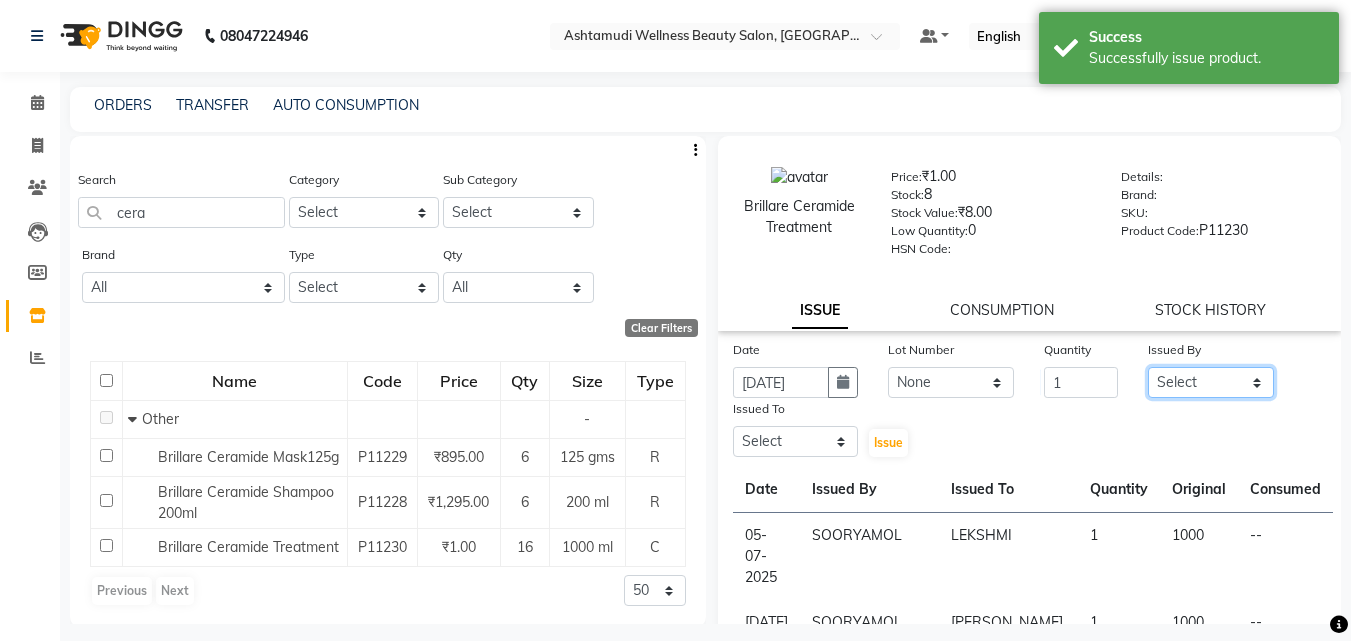 click on "Select [PERSON_NAME] [PERSON_NAME] [PERSON_NAME] [PERSON_NAME] [PERSON_NAME]" 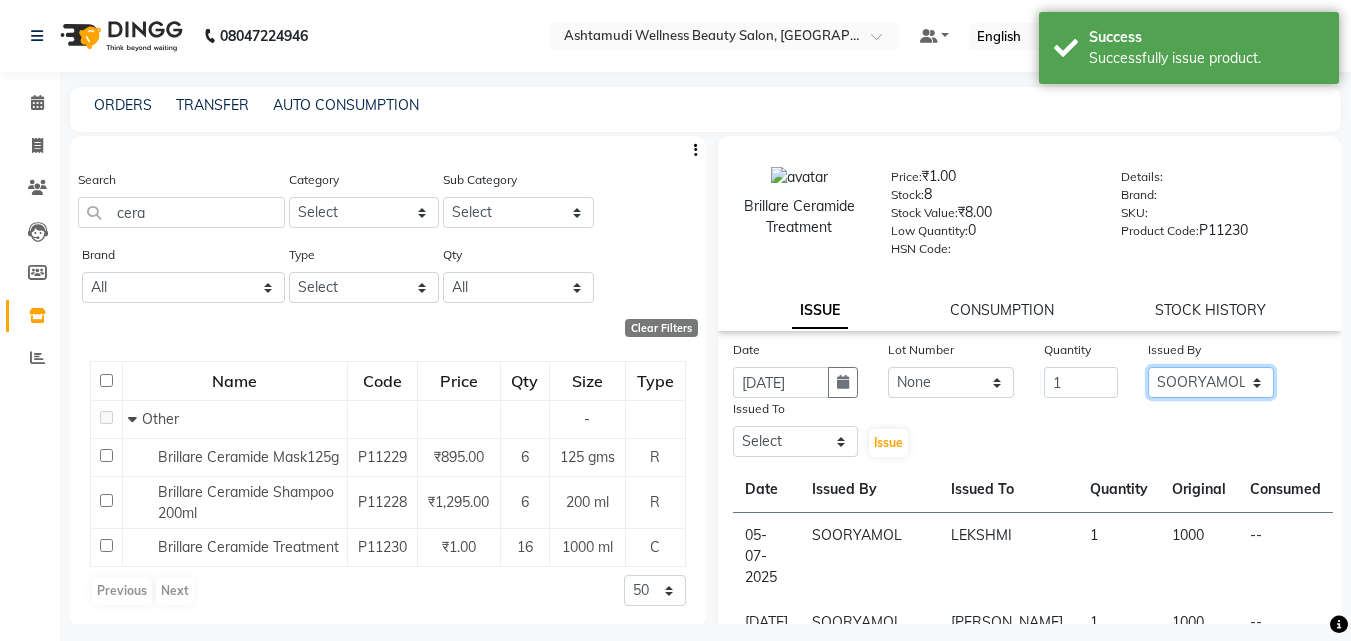 click on "Select [PERSON_NAME] [PERSON_NAME] [PERSON_NAME] [PERSON_NAME] [PERSON_NAME]" 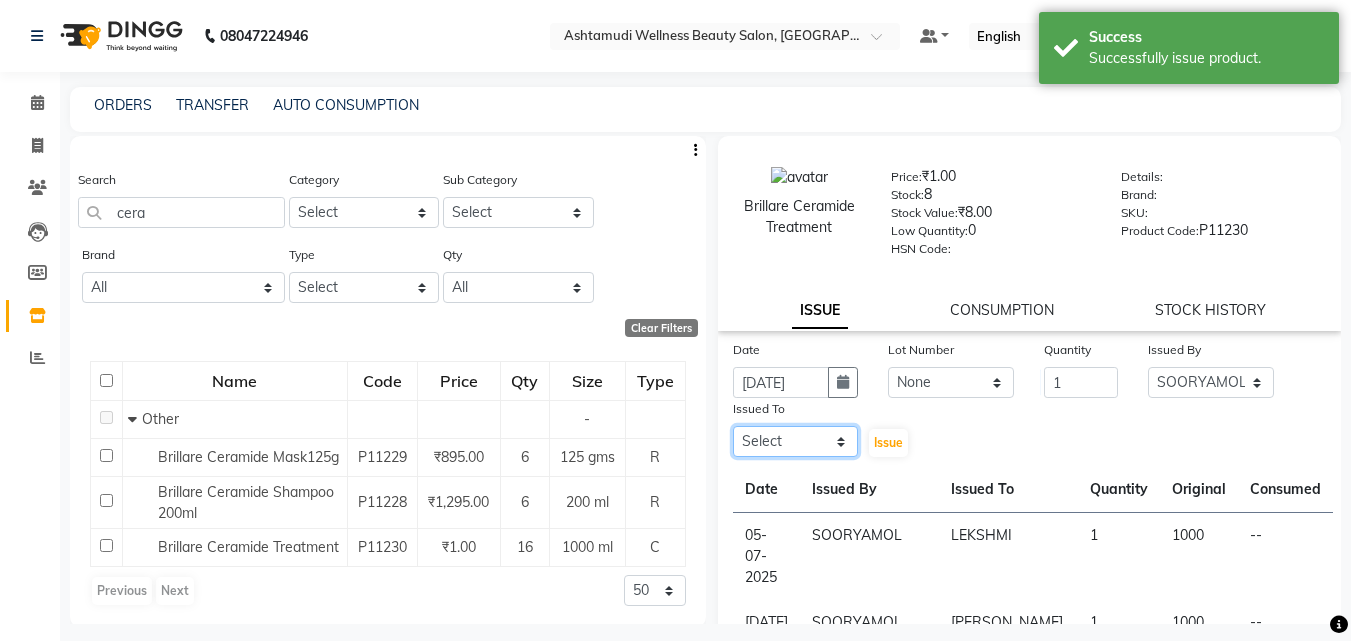 click on "Select [PERSON_NAME] [PERSON_NAME] [PERSON_NAME] [PERSON_NAME] [PERSON_NAME]" 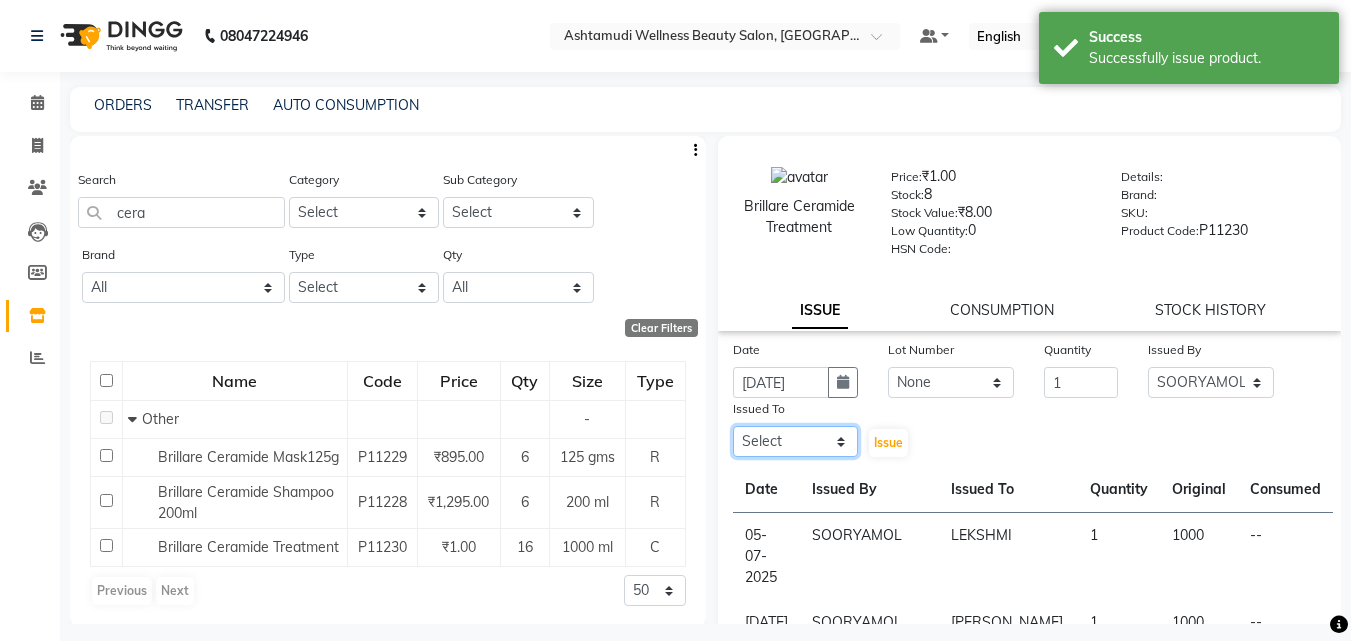 select on "85074" 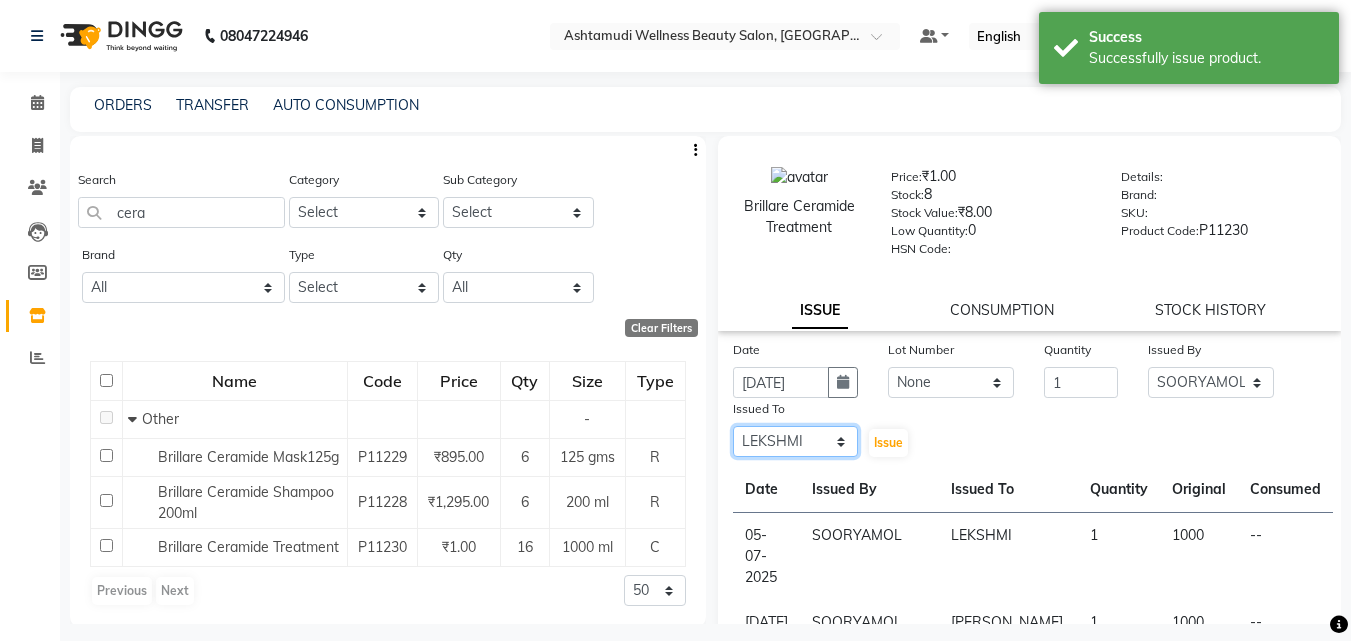 click on "Select [PERSON_NAME] [PERSON_NAME] [PERSON_NAME] [PERSON_NAME] [PERSON_NAME]" 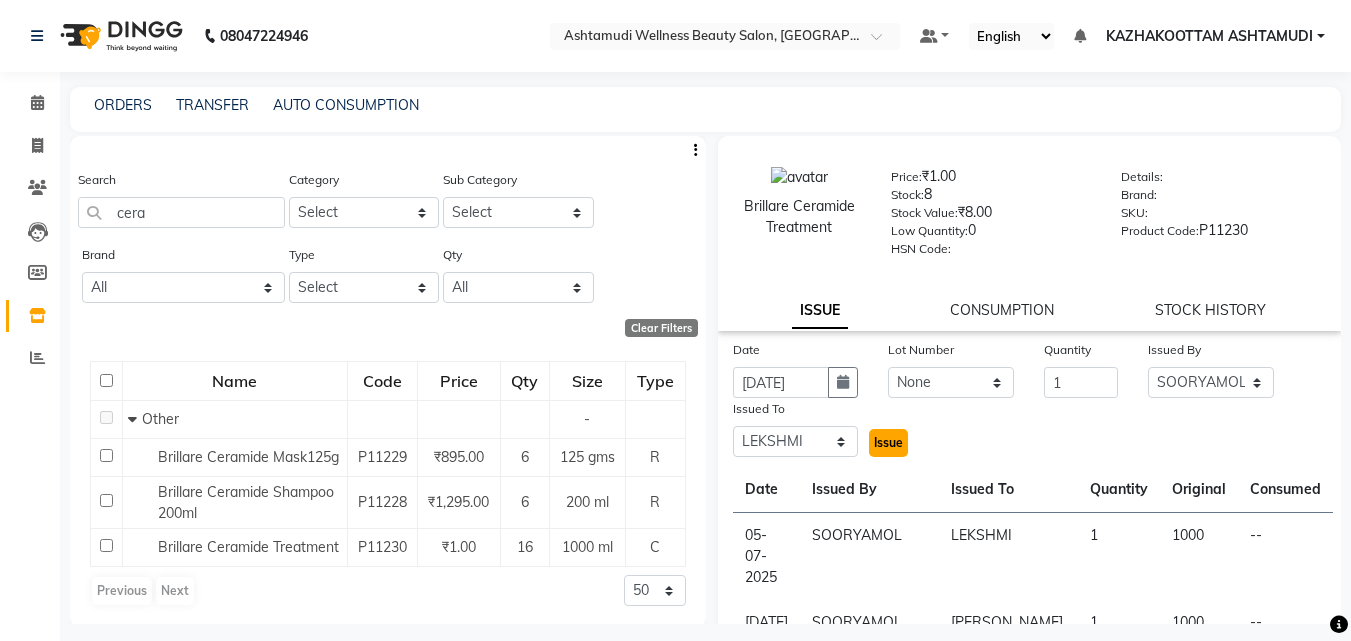click on "Issue" 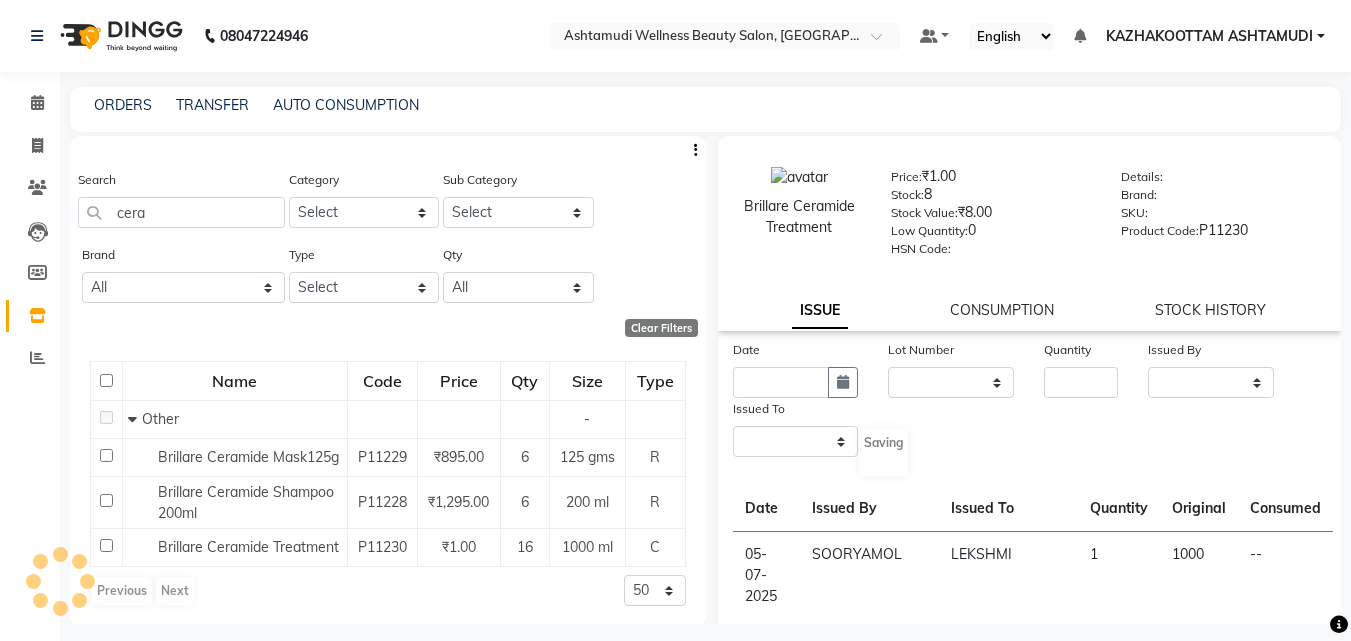 select 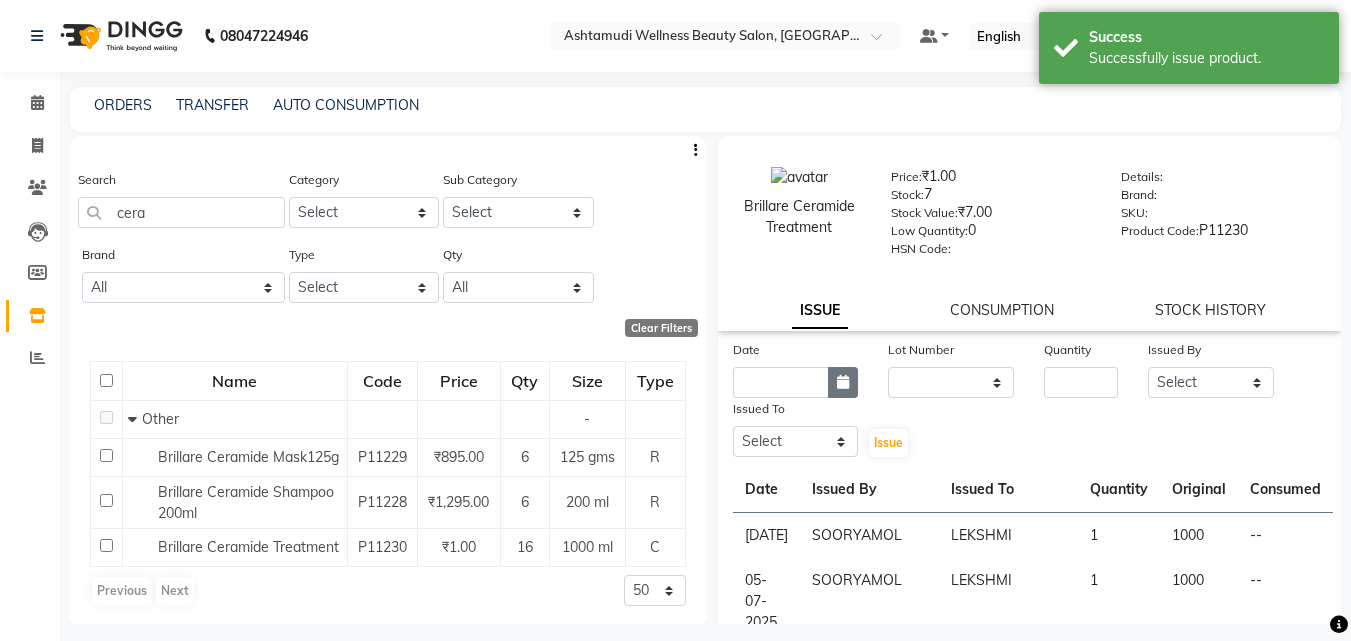 click 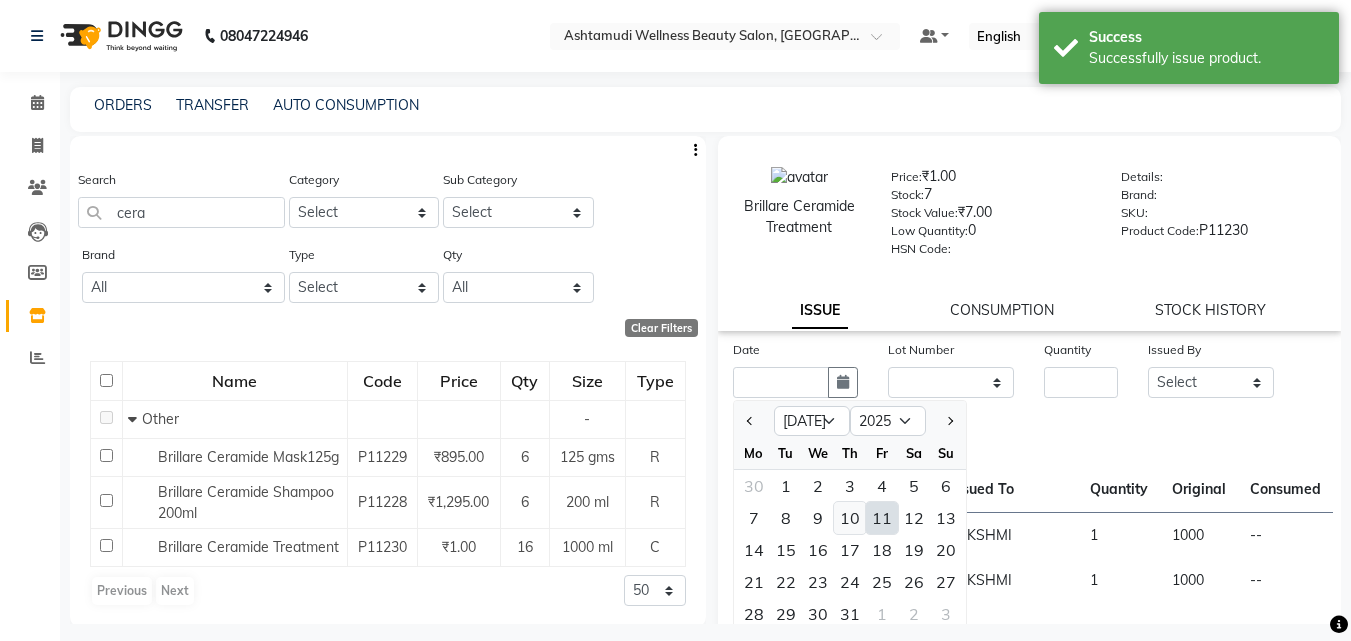 click on "10" 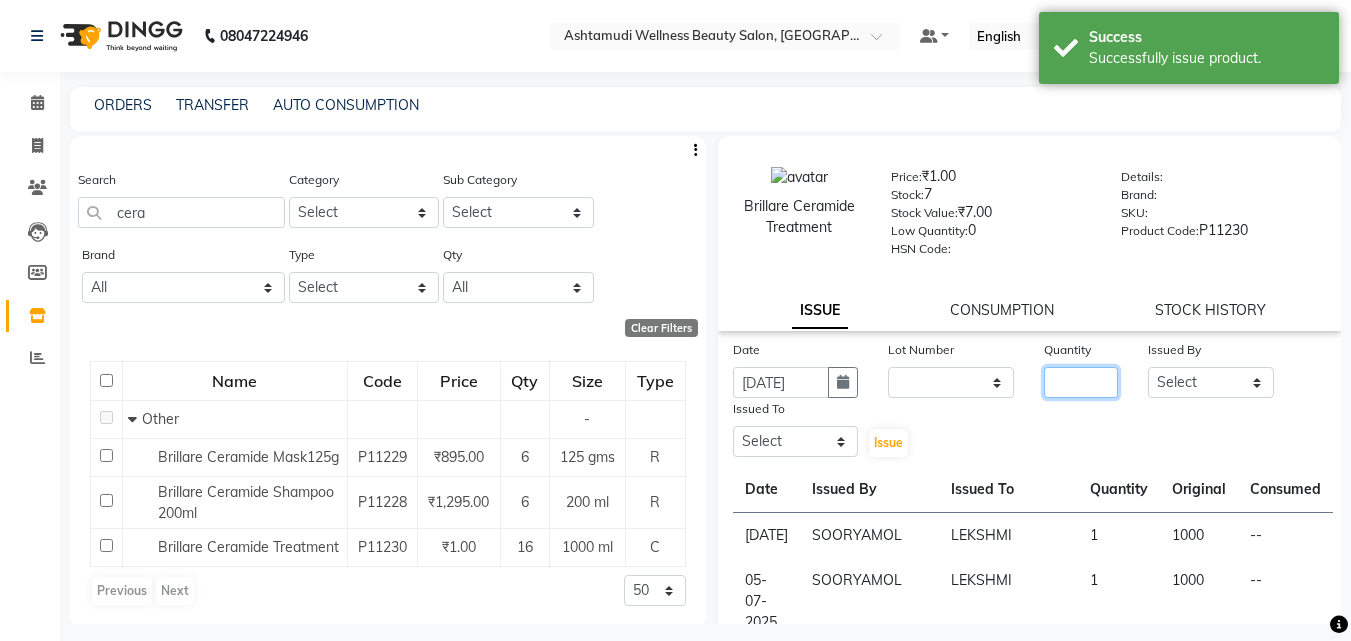 click 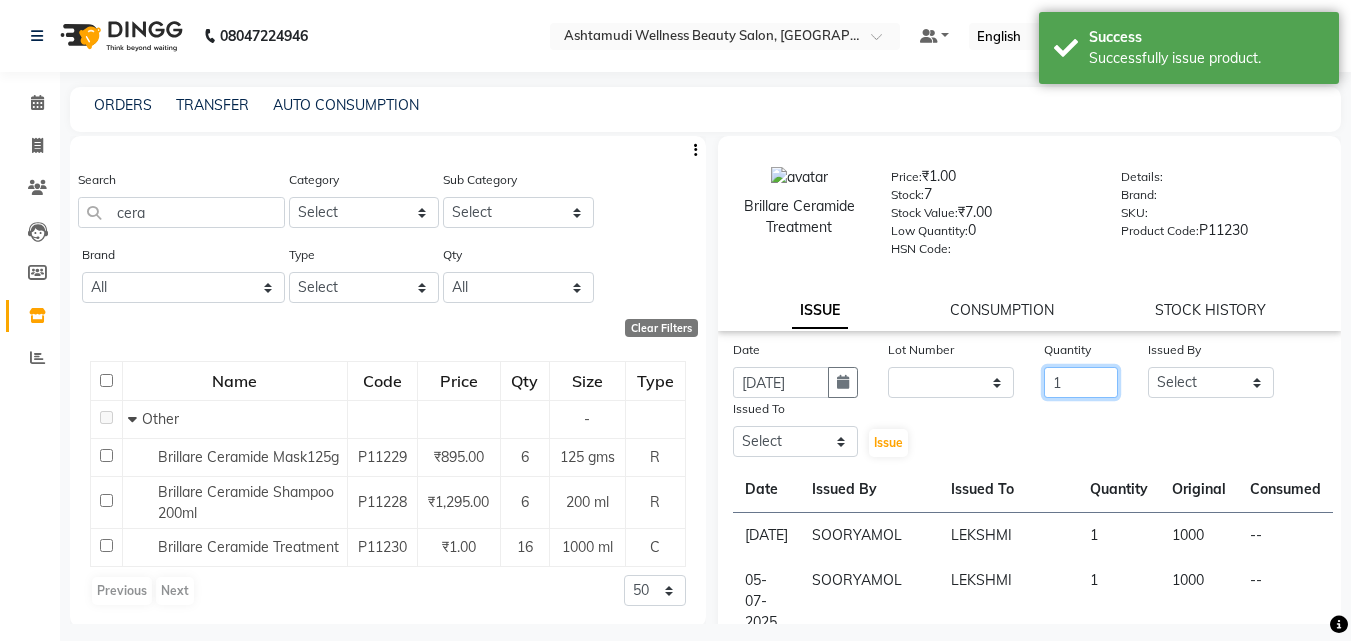 type on "1" 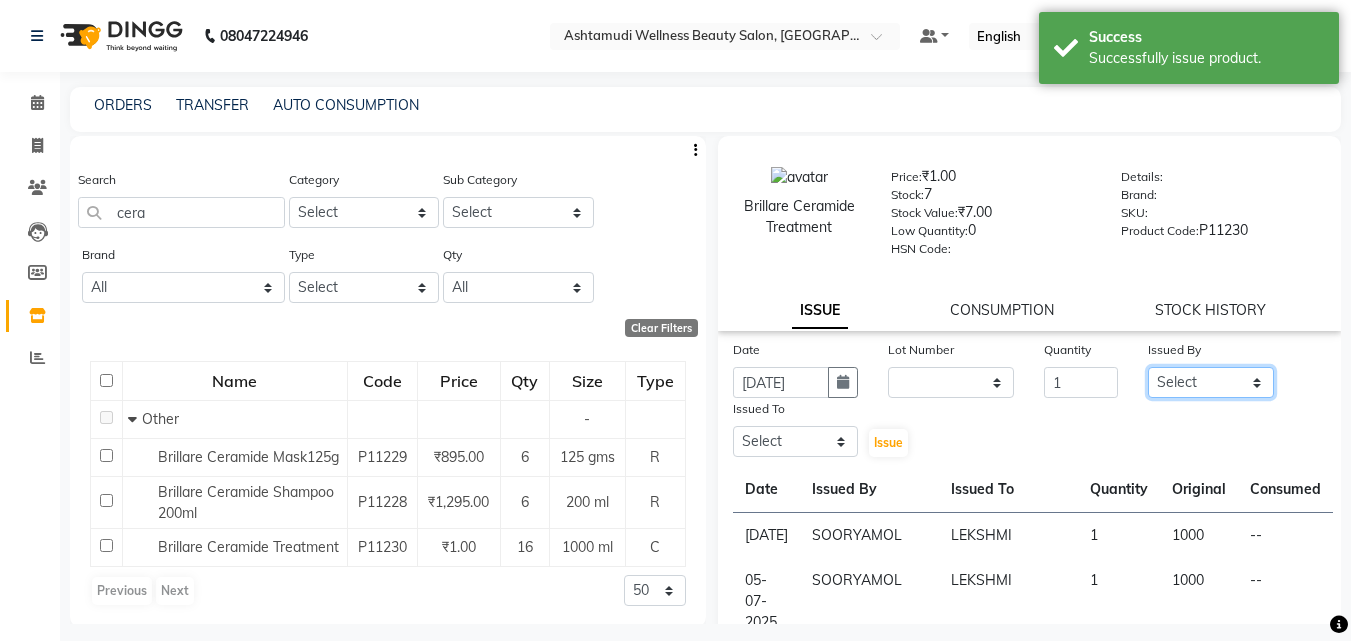 click on "Select [PERSON_NAME] [PERSON_NAME] [PERSON_NAME] [PERSON_NAME] [PERSON_NAME]" 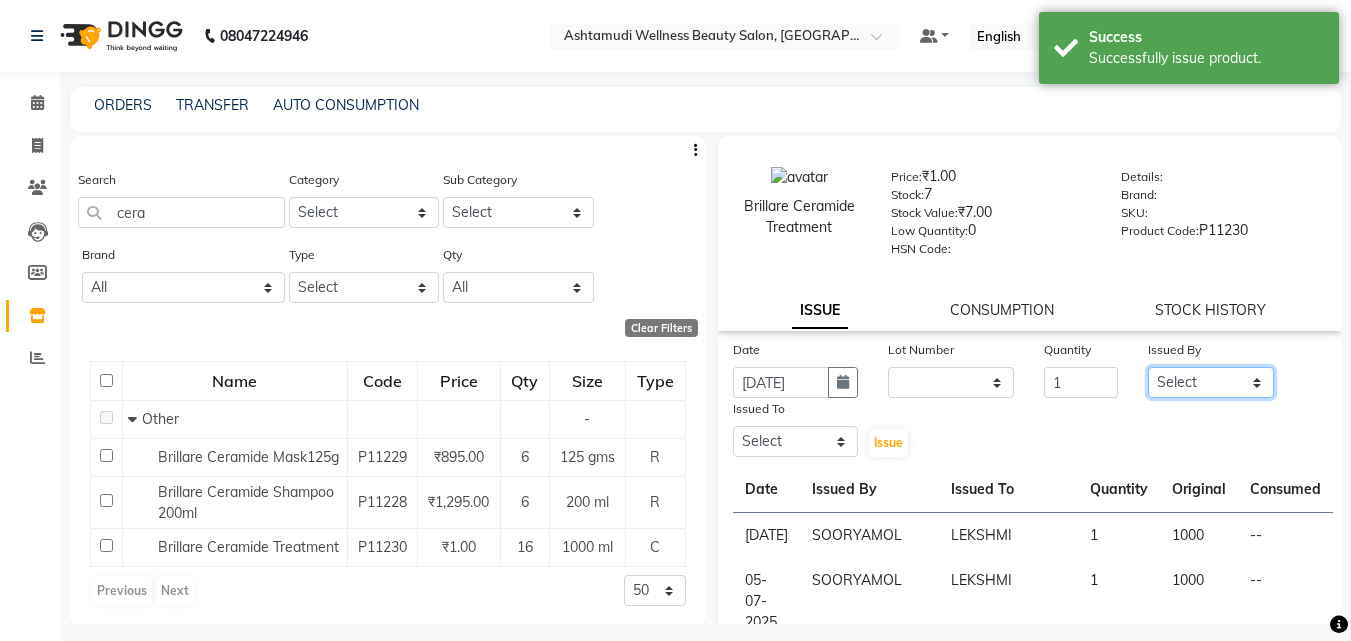 select on "54015" 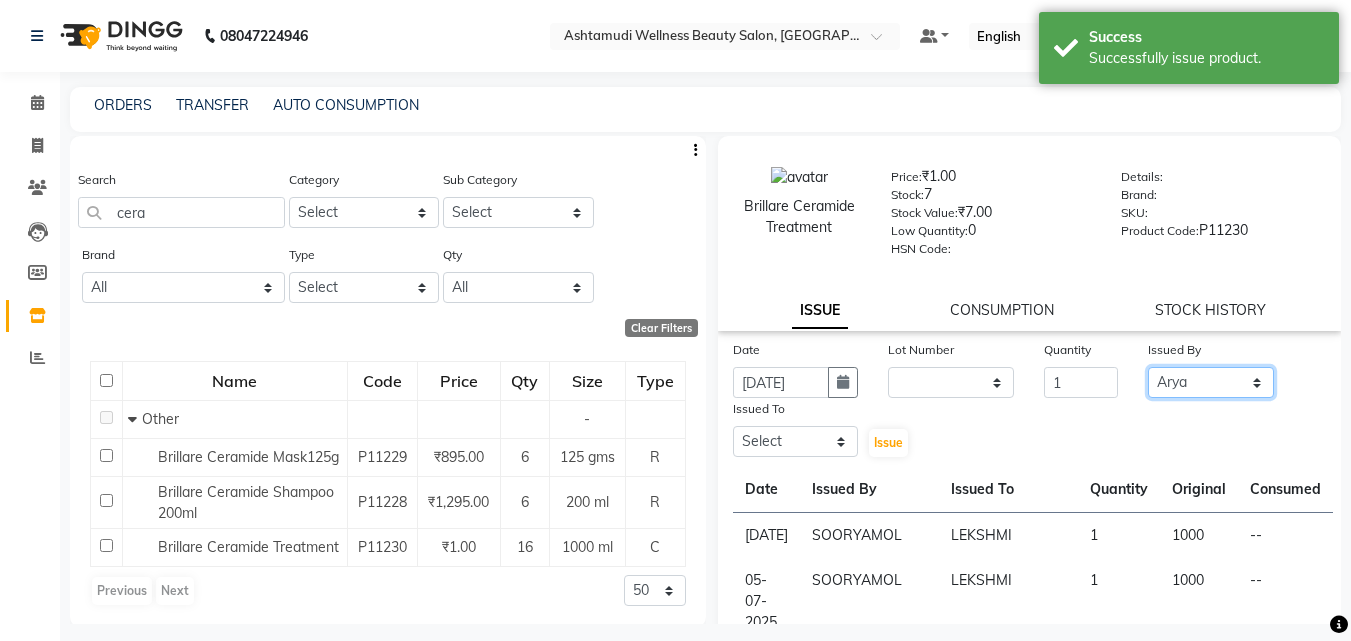 click on "Select [PERSON_NAME] [PERSON_NAME] [PERSON_NAME] [PERSON_NAME] [PERSON_NAME]" 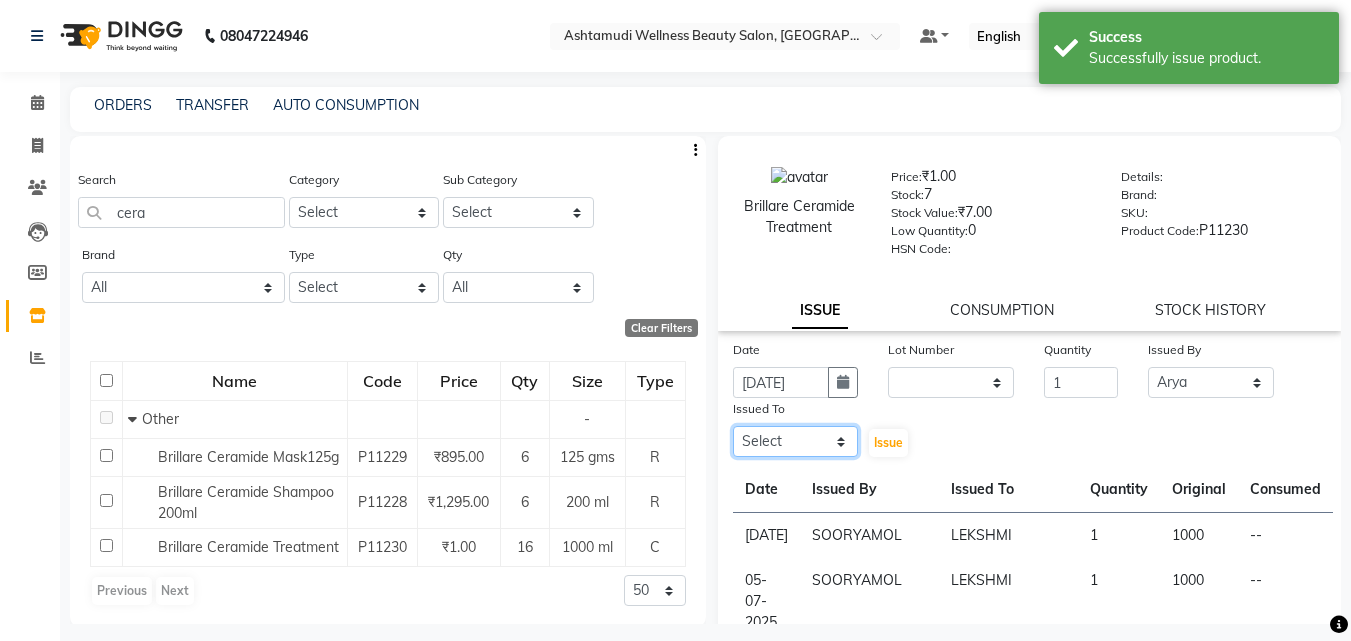 click on "Select [PERSON_NAME] [PERSON_NAME] [PERSON_NAME] [PERSON_NAME] [PERSON_NAME]" 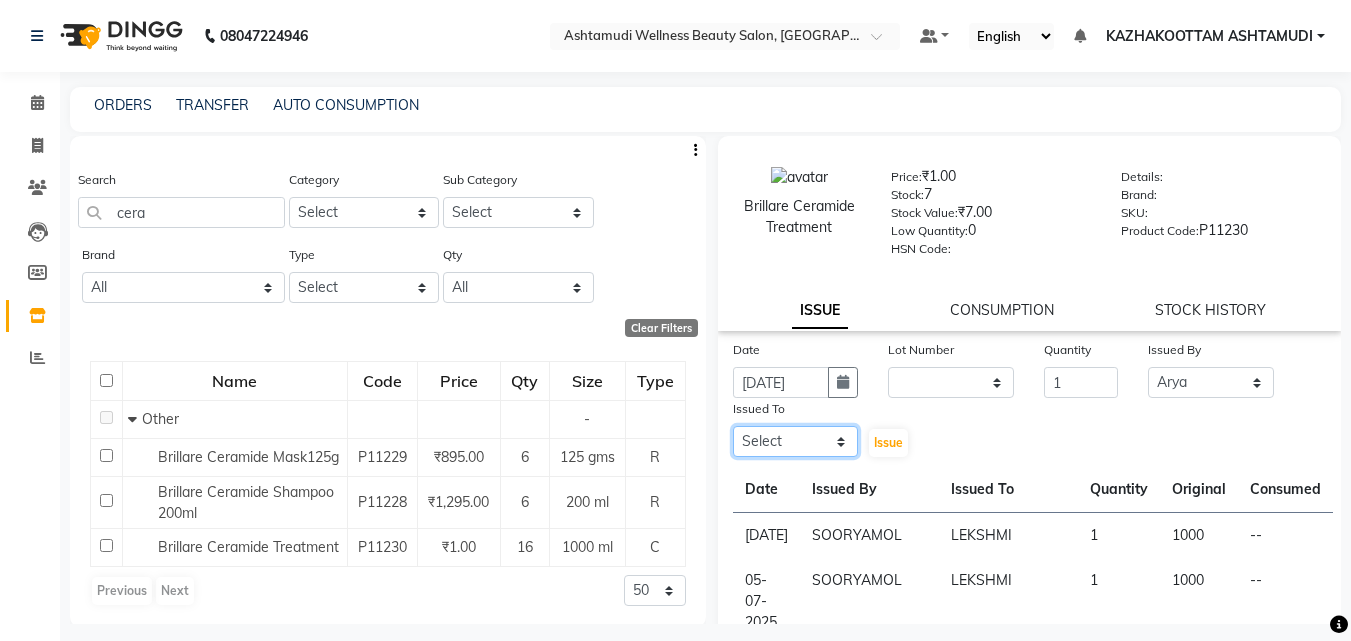 select on "27419" 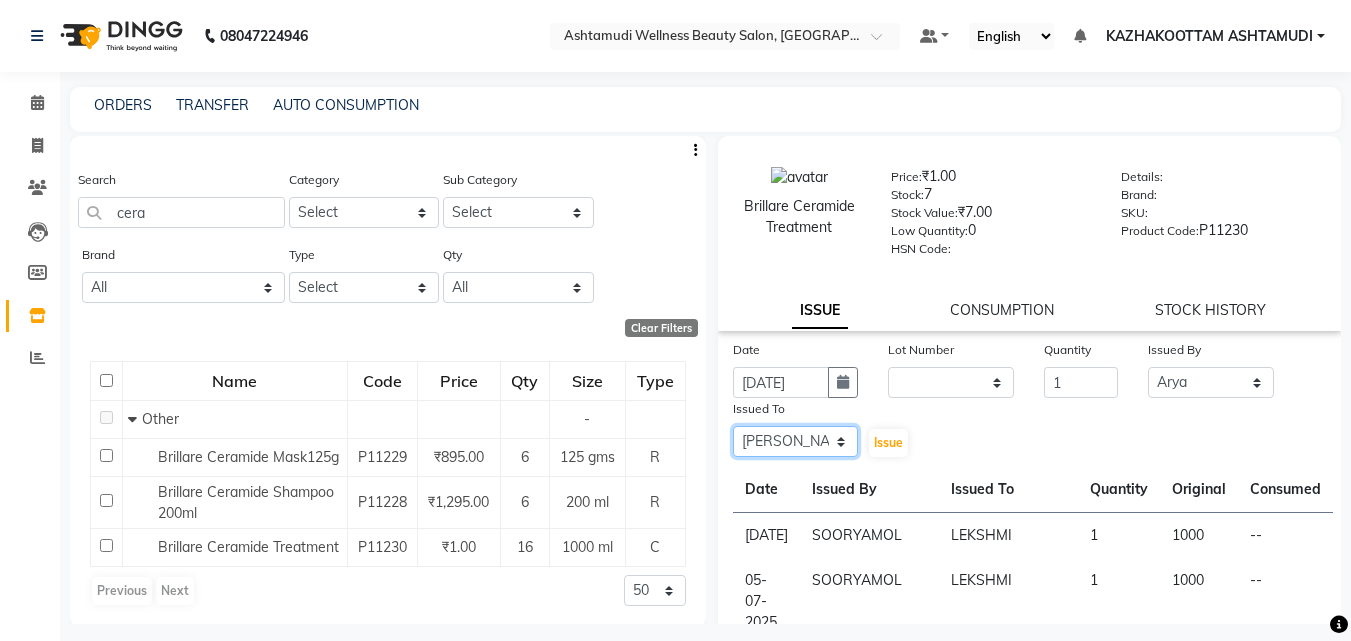 click on "Select [PERSON_NAME] [PERSON_NAME] [PERSON_NAME] [PERSON_NAME] [PERSON_NAME]" 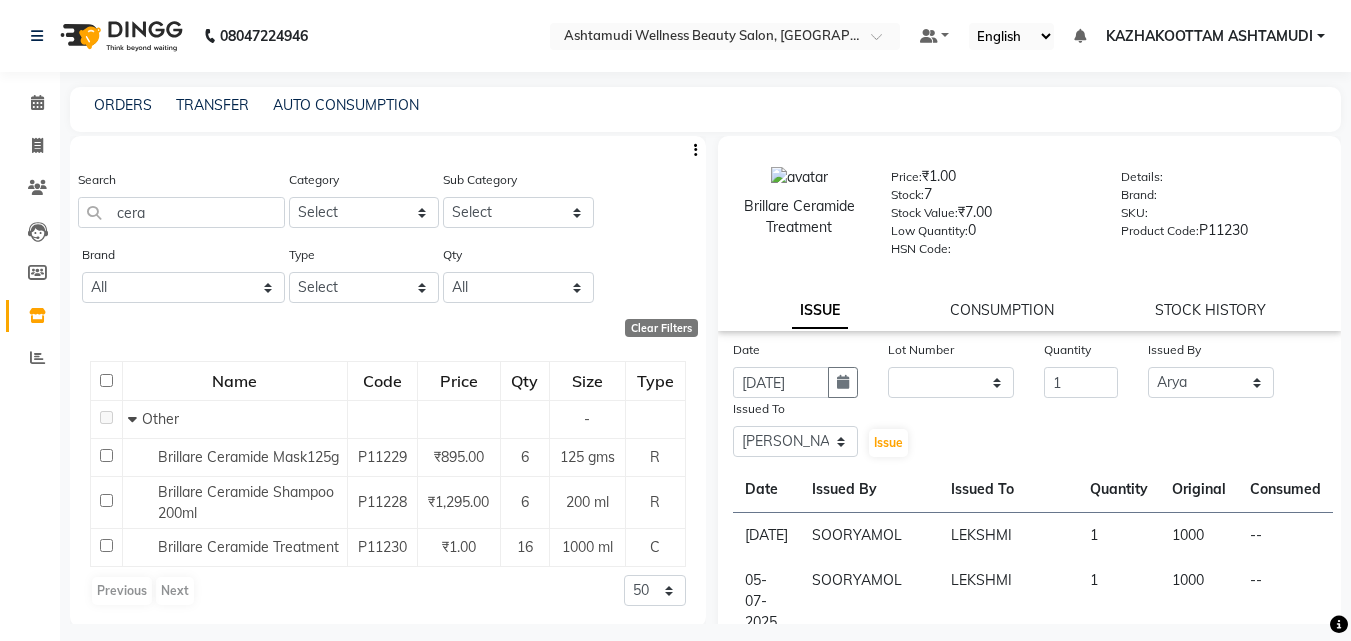 click on "Date [DATE] Lot Number None Quantity 1 Issued By Select [PERSON_NAME] [PERSON_NAME] [PERSON_NAME] [PERSON_NAME] Gopal [PERSON_NAME] SOORYAMOL Issued To Select [PERSON_NAME] ASHTAMUDI [PERSON_NAME] [PERSON_NAME] [PERSON_NAME] [PERSON_NAME] SOORYAMOL  Issue" 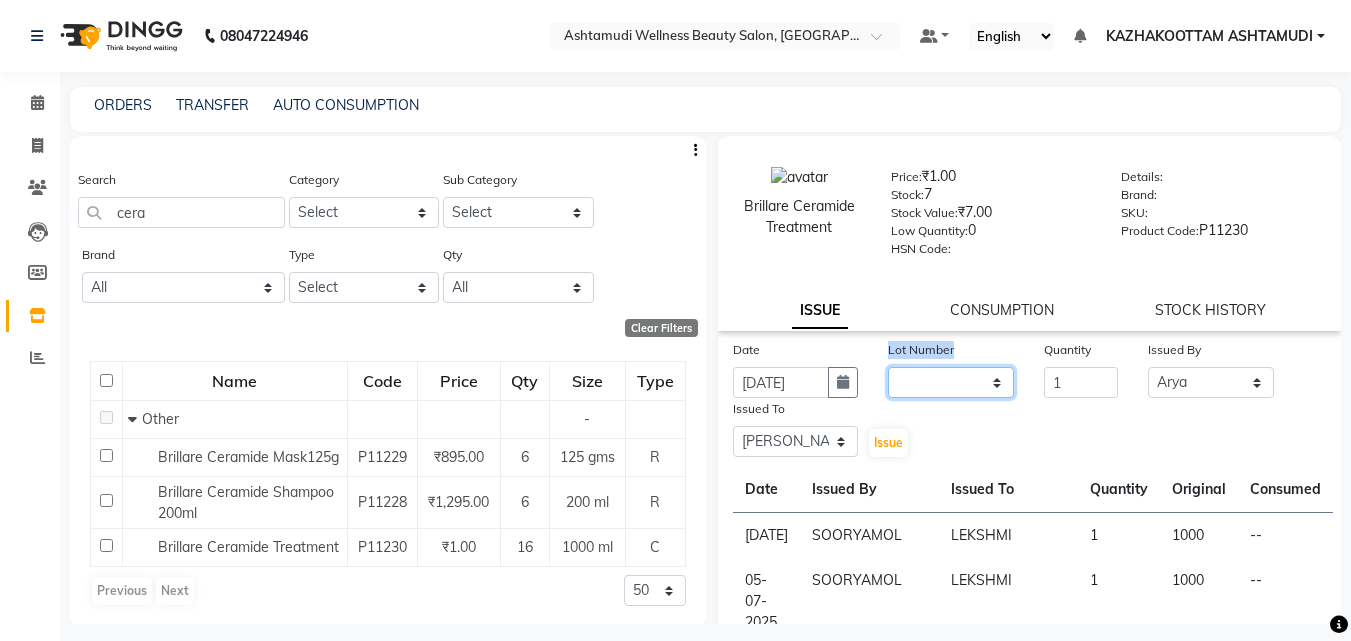 click on "None" 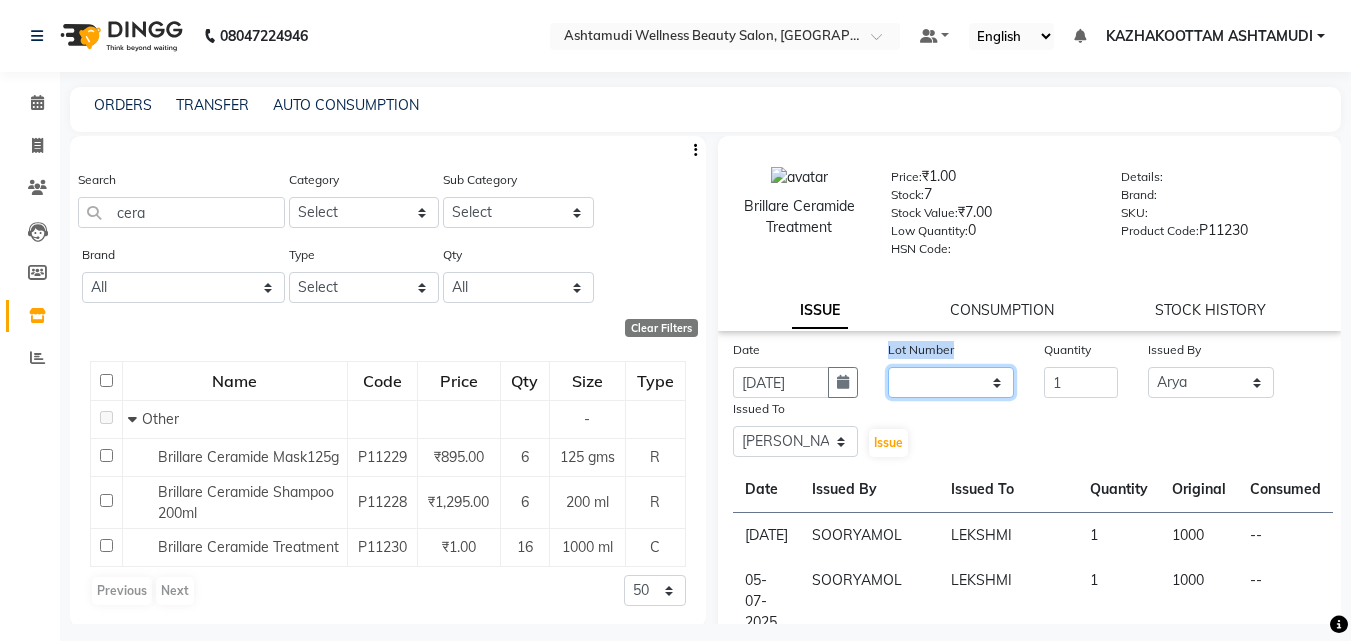 select on "0: null" 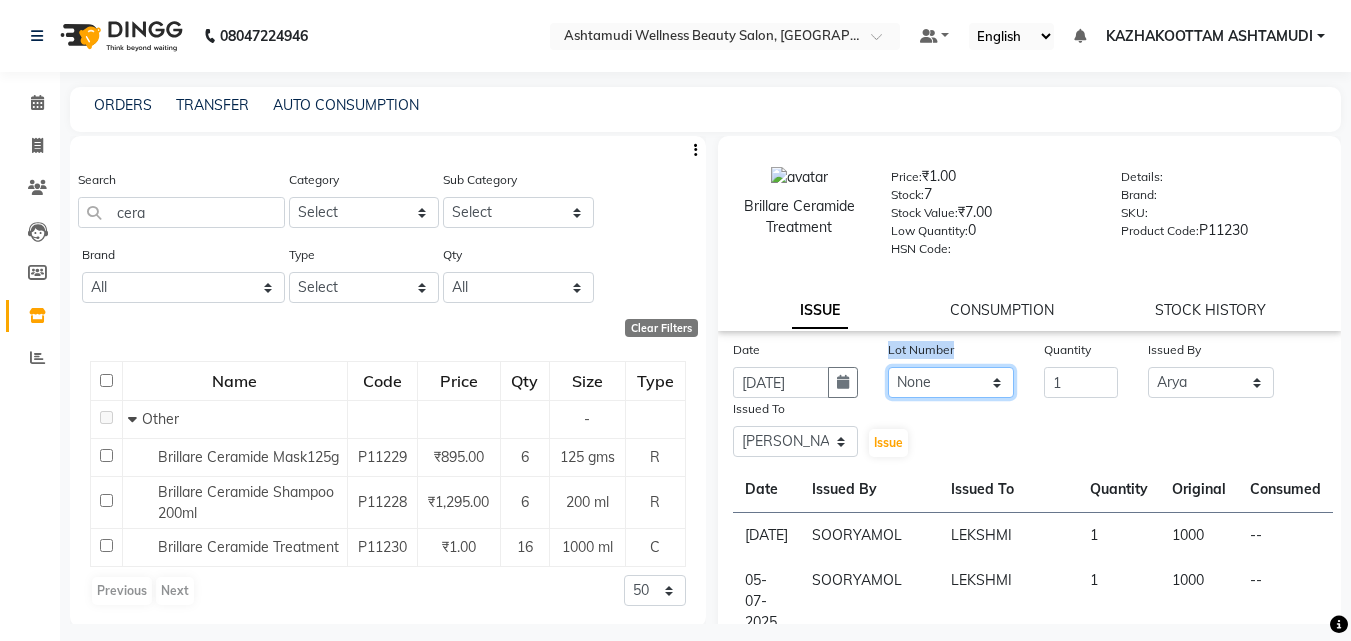 click on "None" 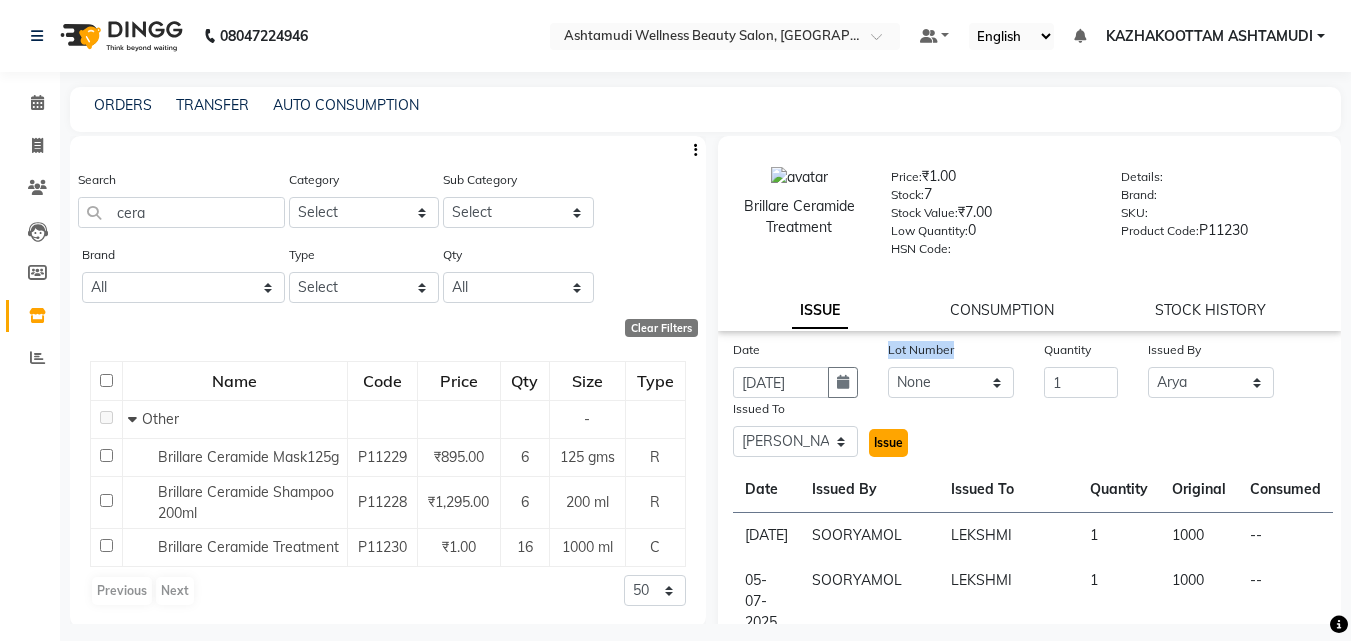 click on "Issue" 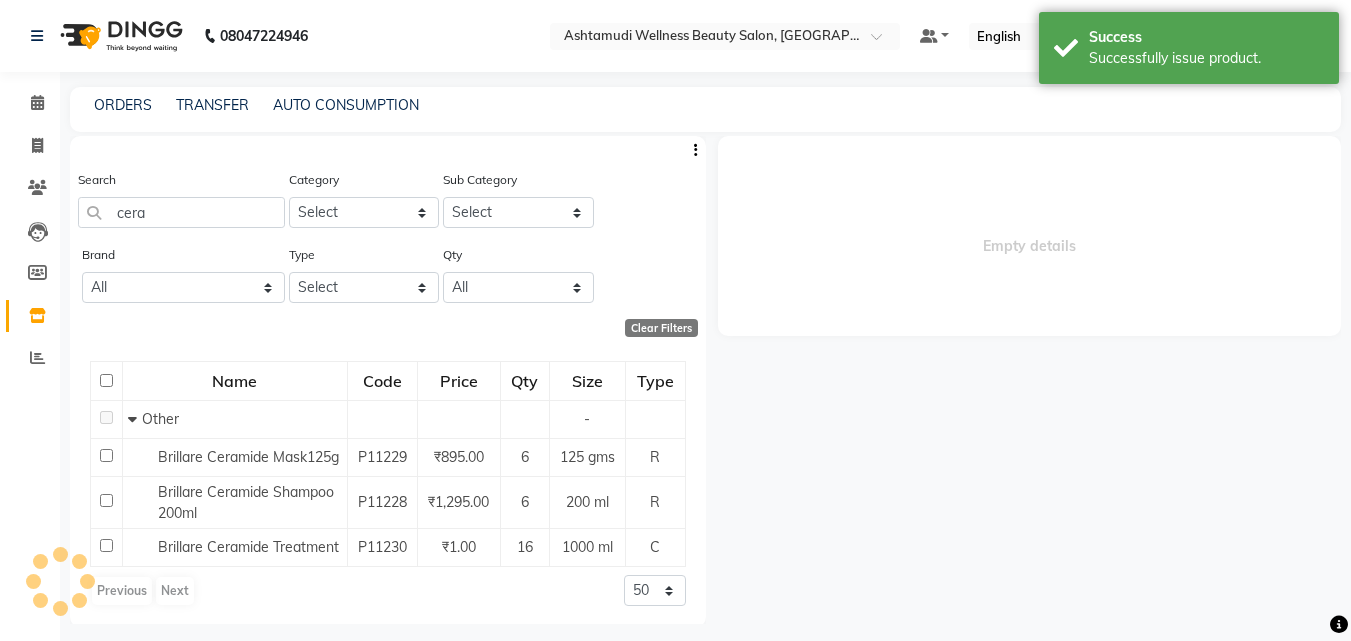 select 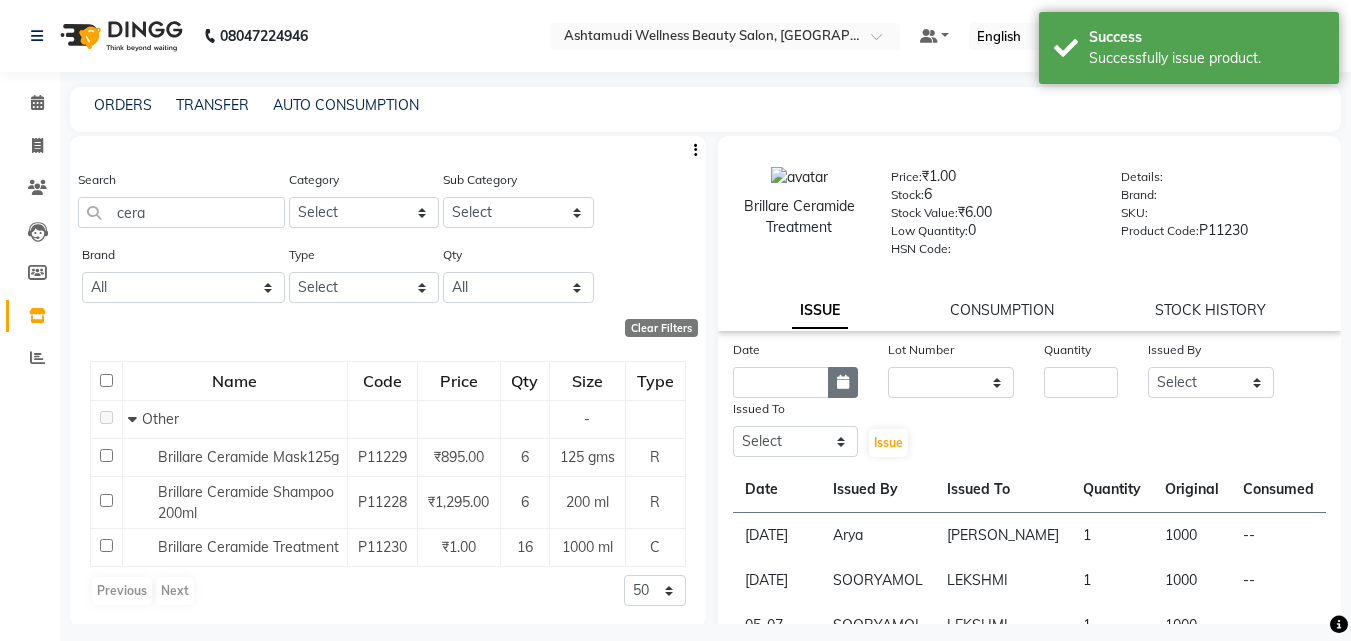 click 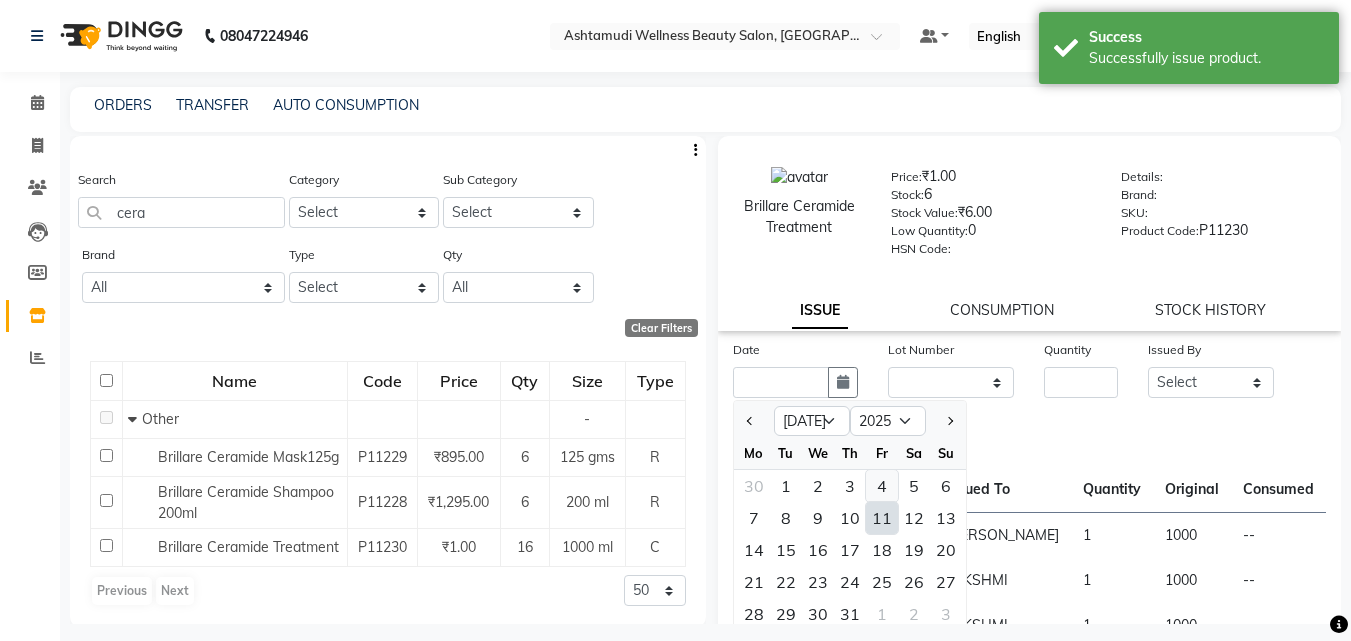 click on "4" 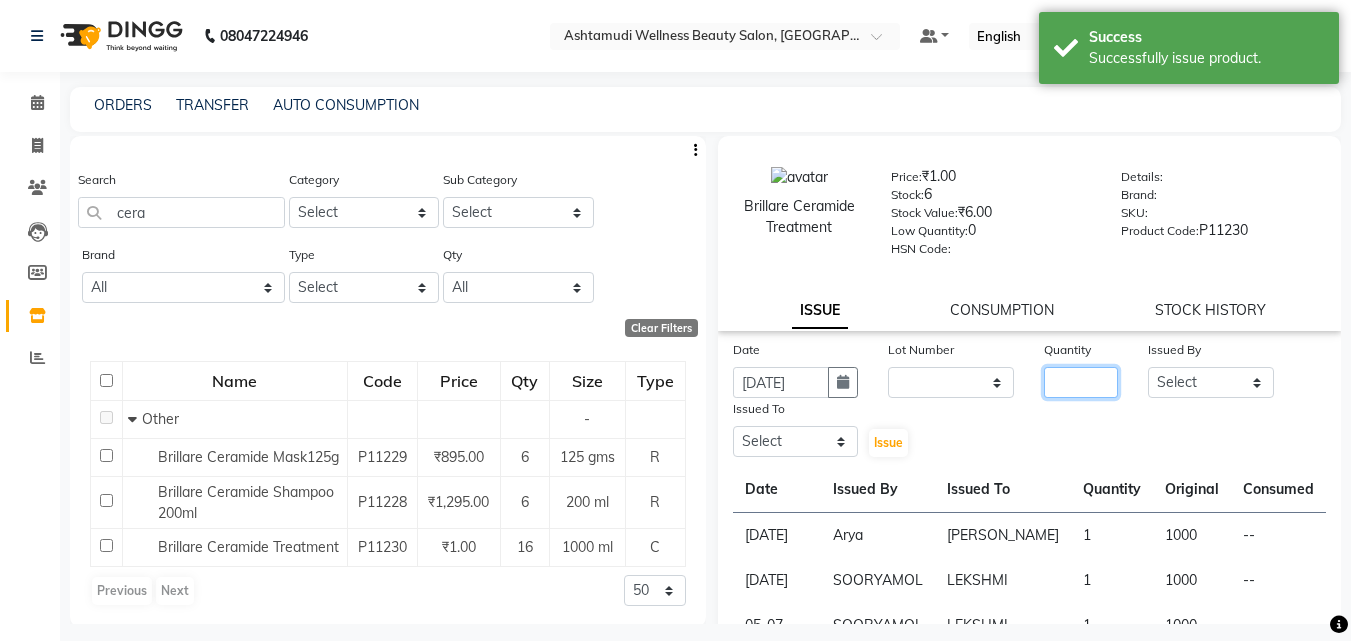 click 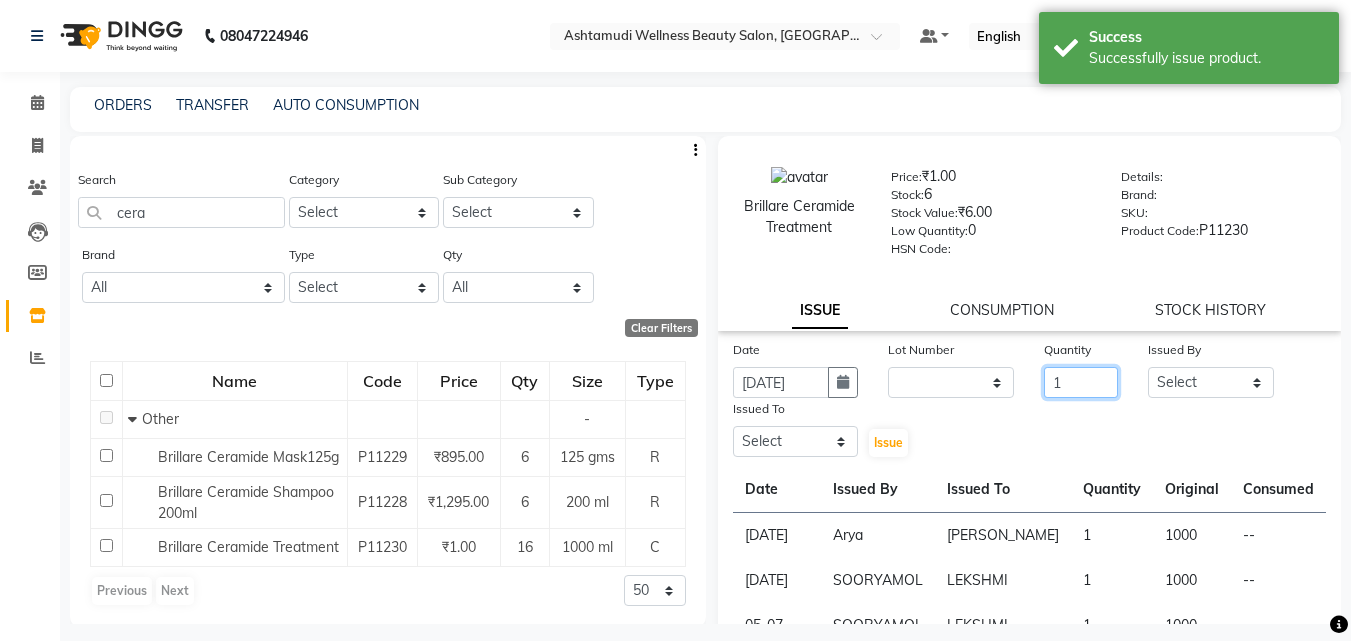 type on "1" 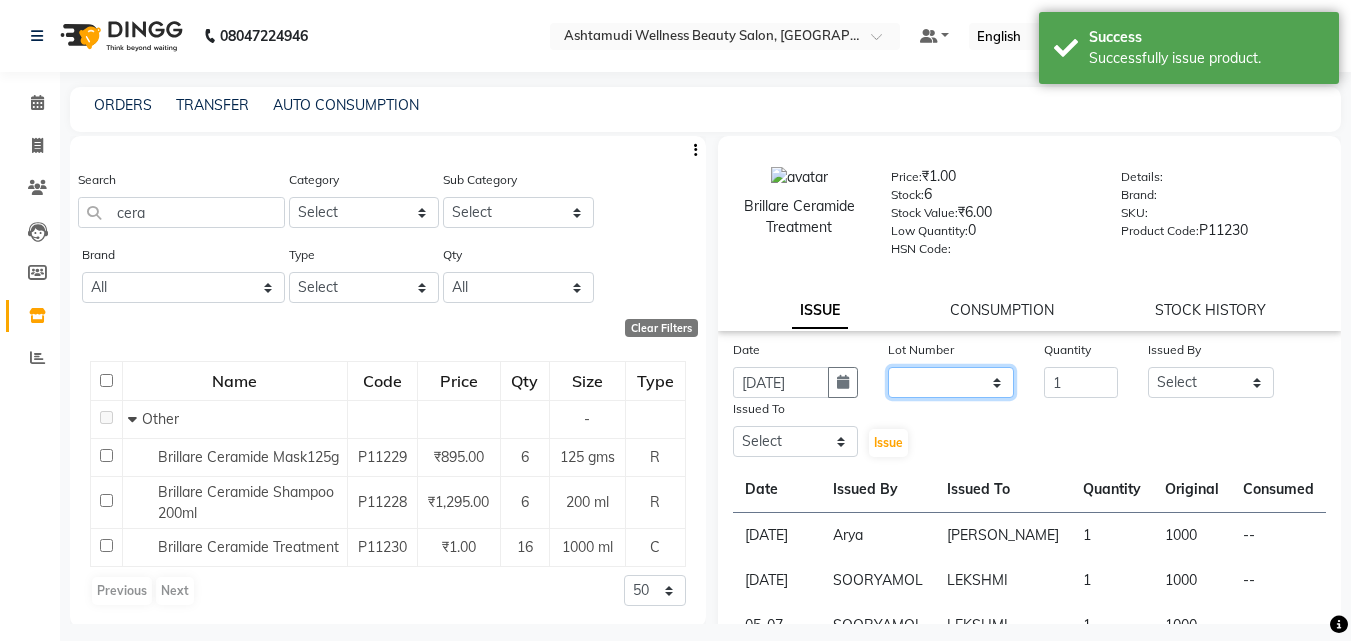 click on "None" 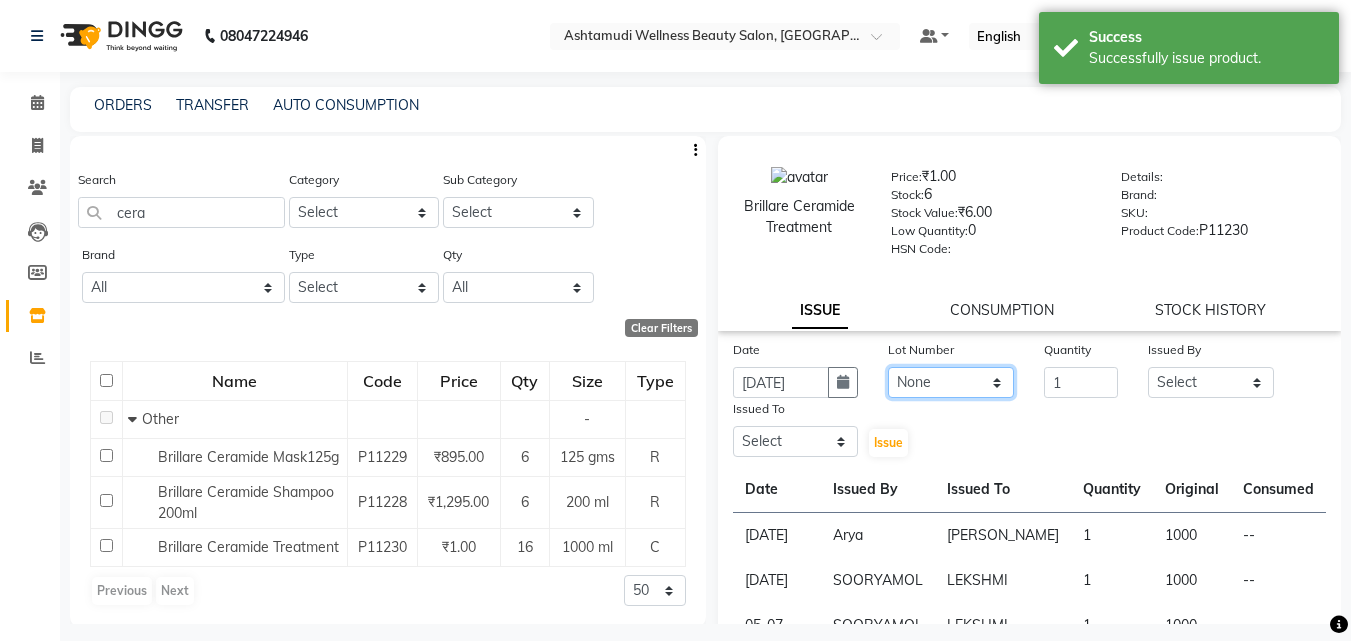 click on "None" 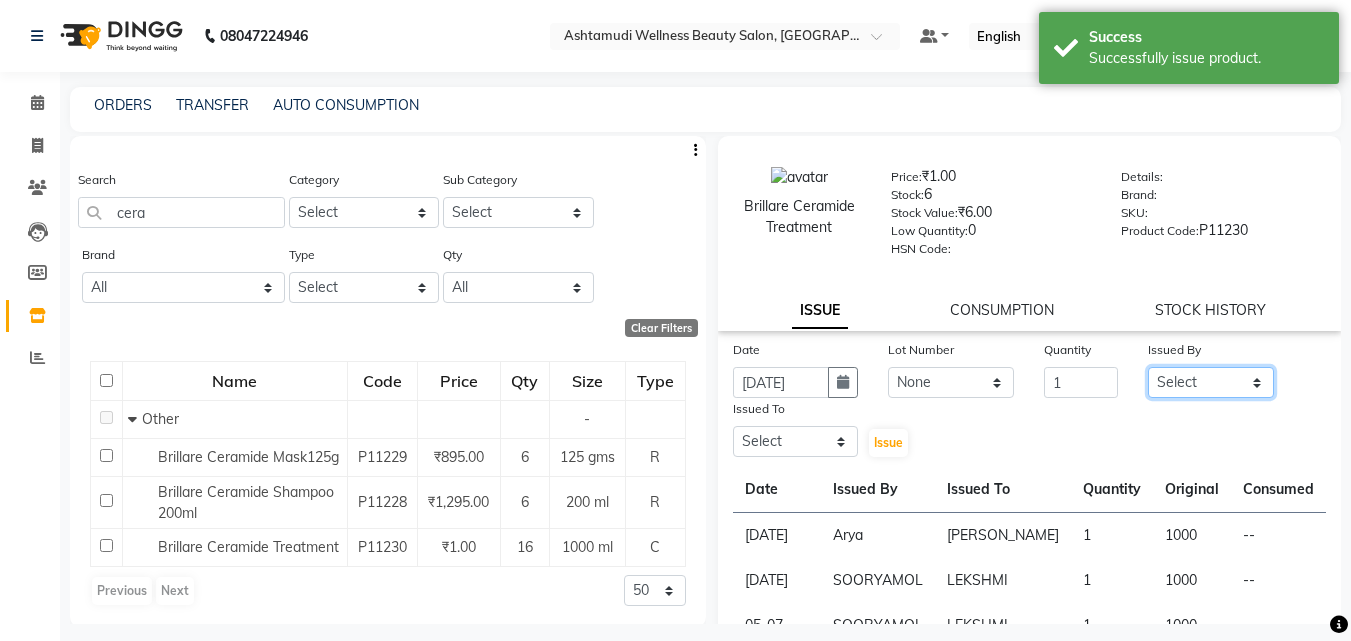 click on "Select [PERSON_NAME] [PERSON_NAME] [PERSON_NAME] [PERSON_NAME] [PERSON_NAME]" 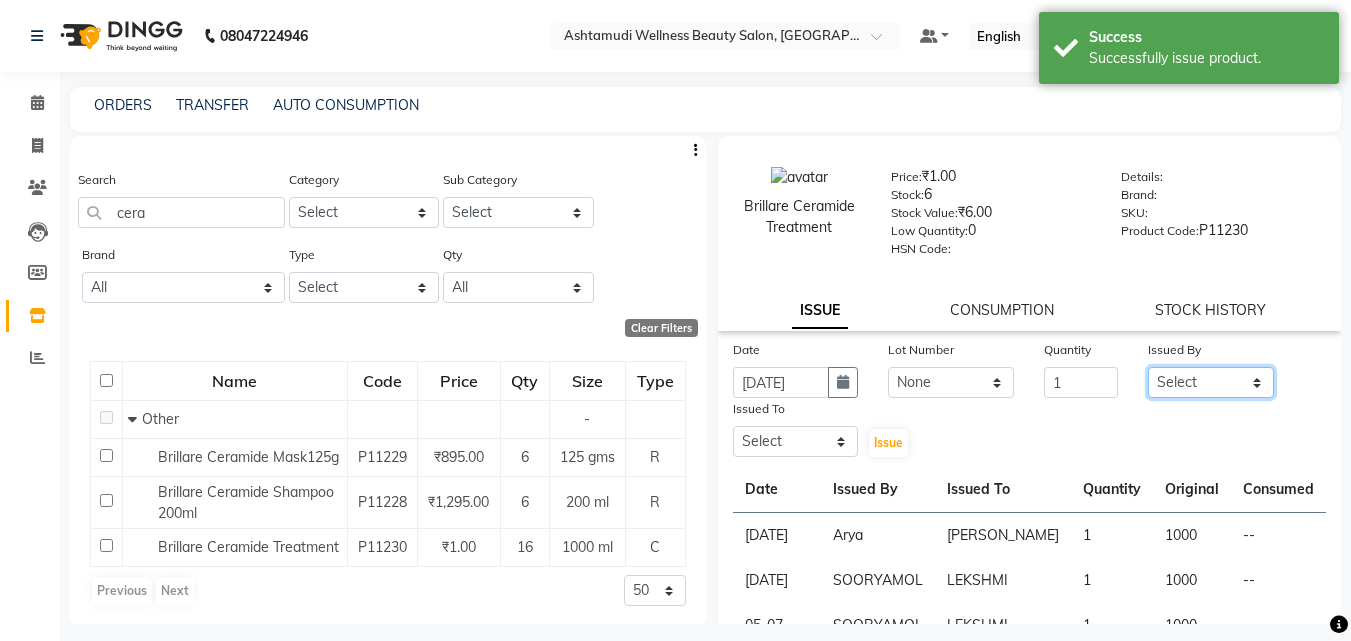 select on "47766" 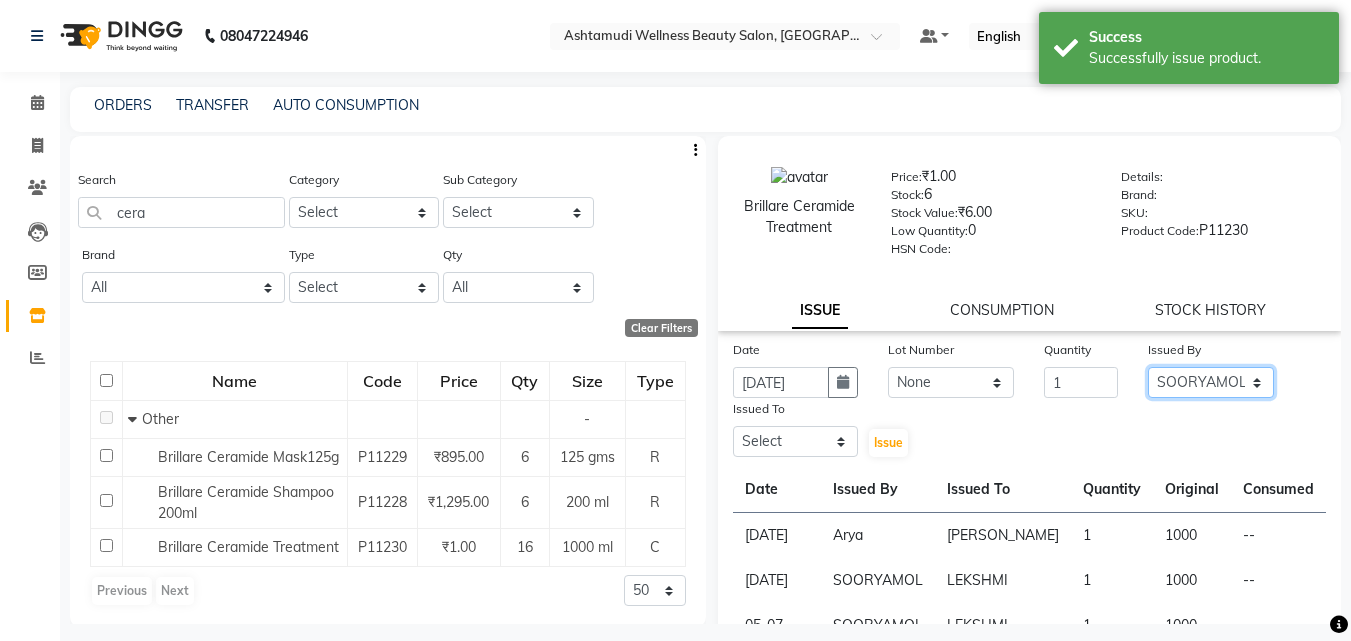 click on "Select [PERSON_NAME] [PERSON_NAME] [PERSON_NAME] [PERSON_NAME] [PERSON_NAME]" 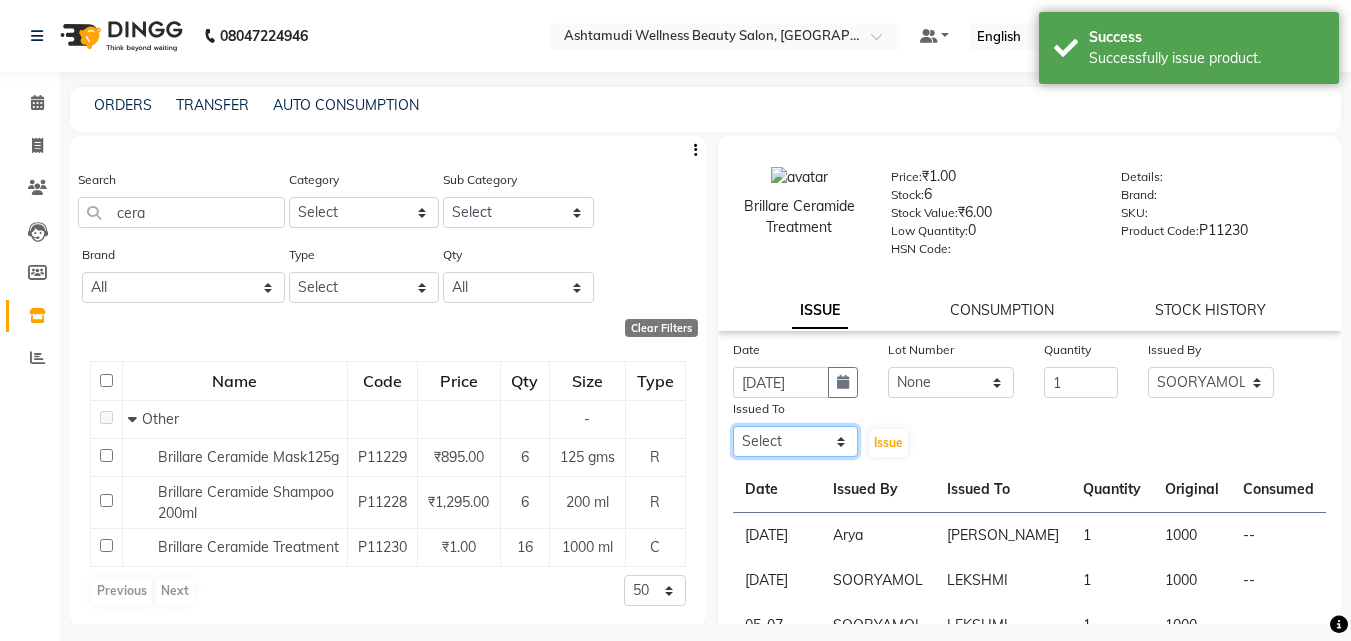 click on "Select [PERSON_NAME] [PERSON_NAME] [PERSON_NAME] [PERSON_NAME] [PERSON_NAME]" 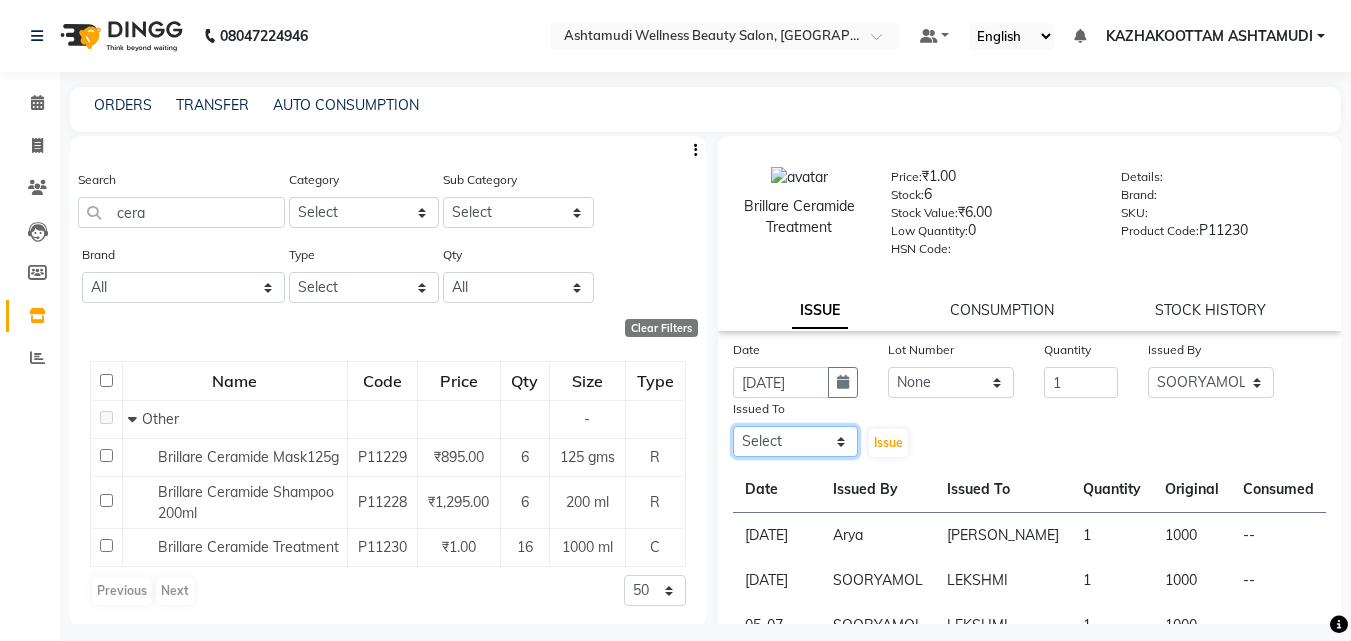 select on "27419" 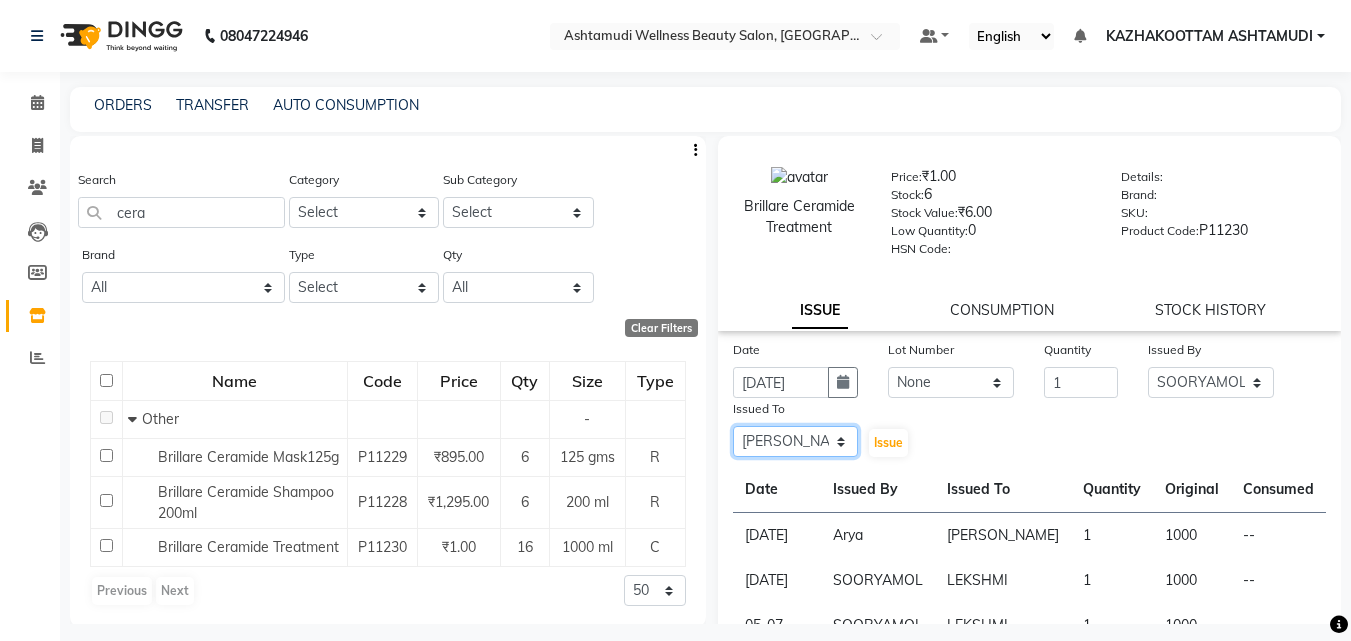click on "Select [PERSON_NAME] [PERSON_NAME] [PERSON_NAME] [PERSON_NAME] [PERSON_NAME]" 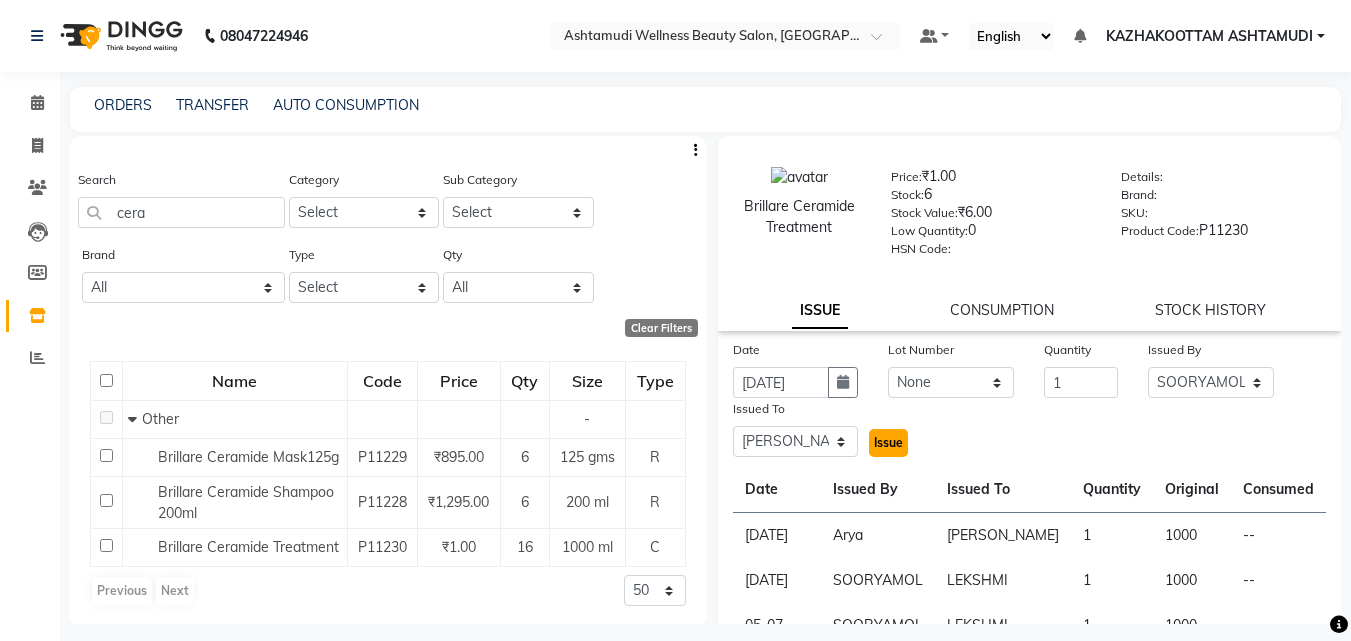click on "Issue" 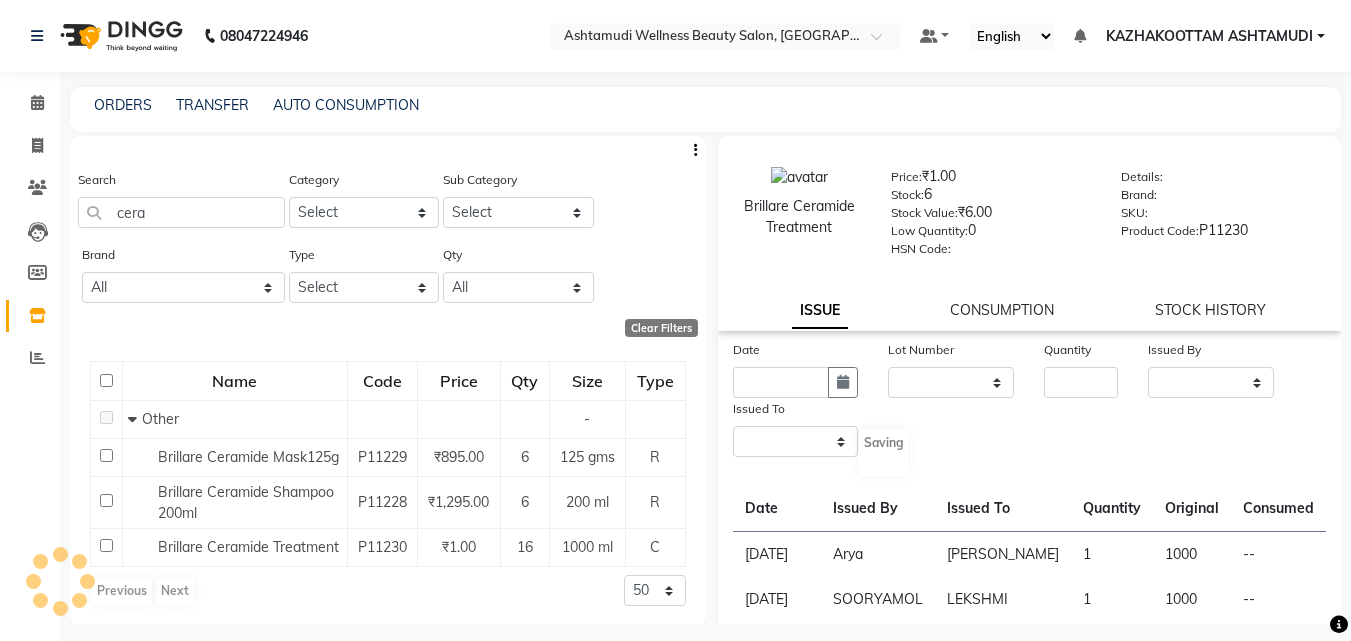 select 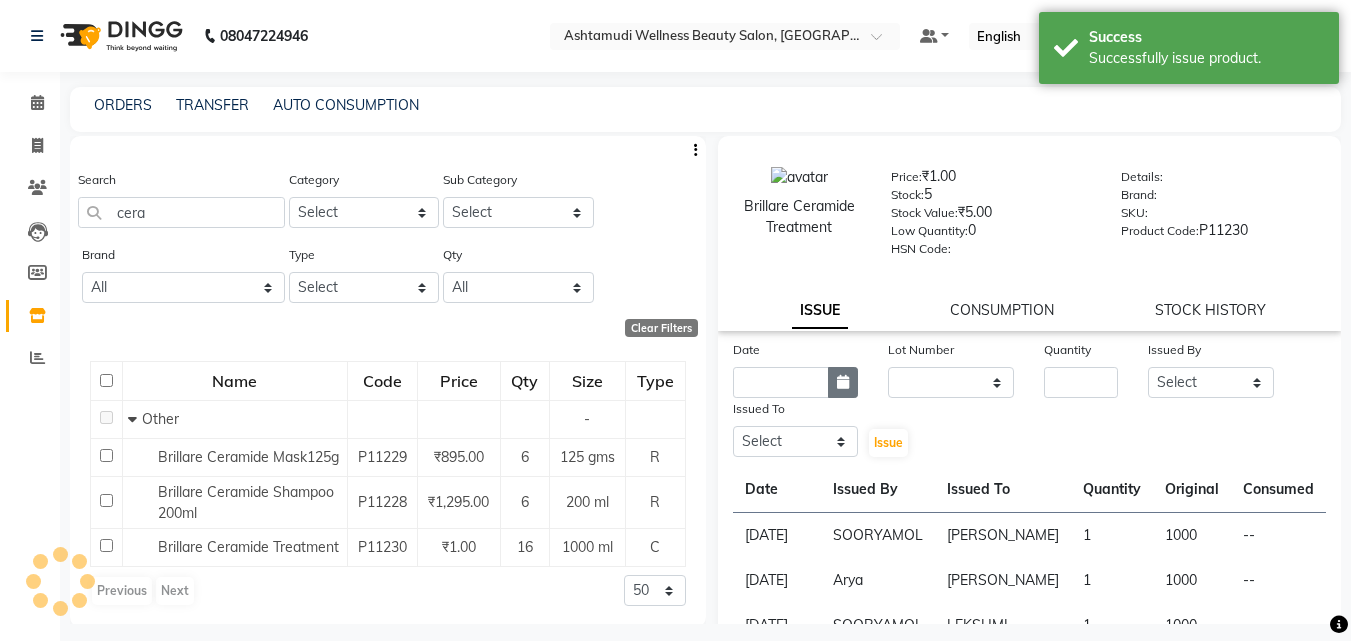 click 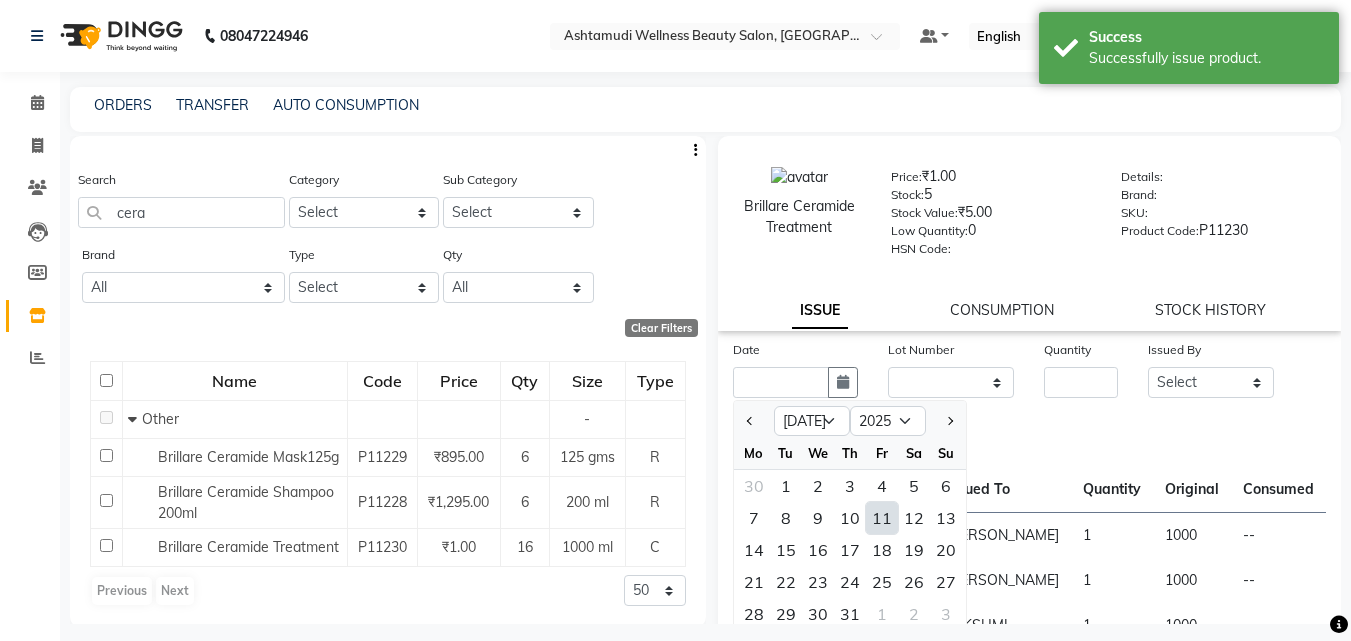 drag, startPoint x: 882, startPoint y: 519, endPoint x: 899, endPoint y: 516, distance: 17.262676 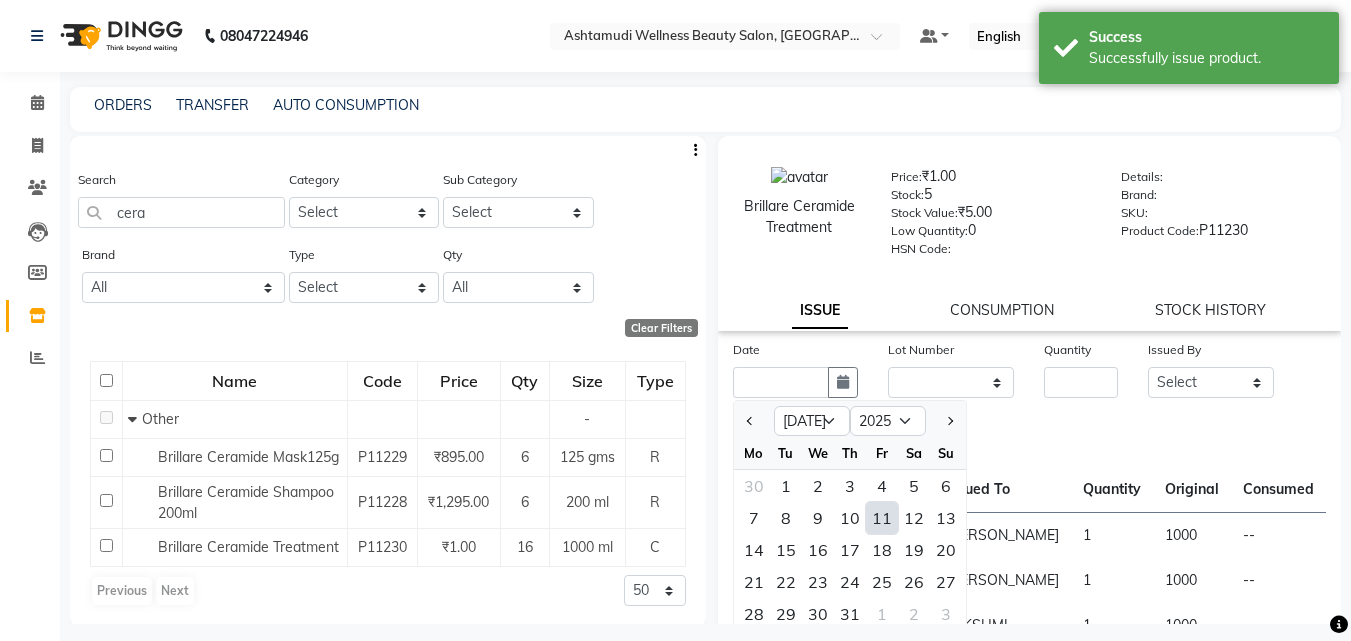 type on "[DATE]" 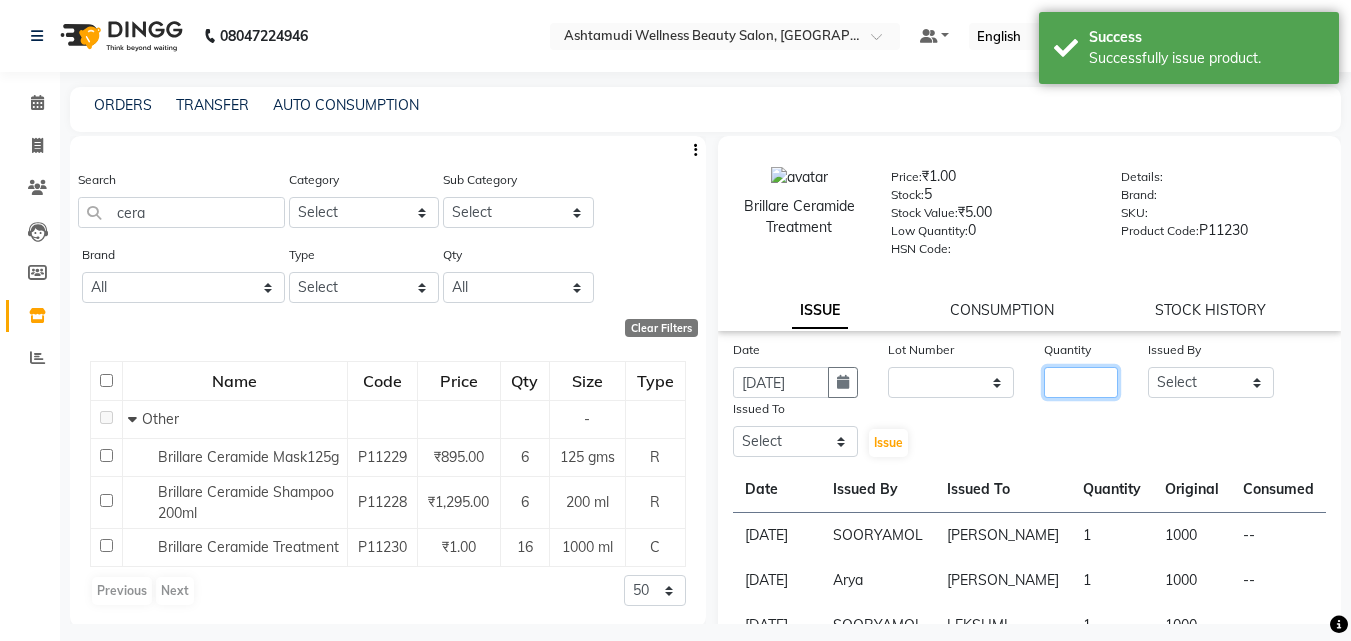 click 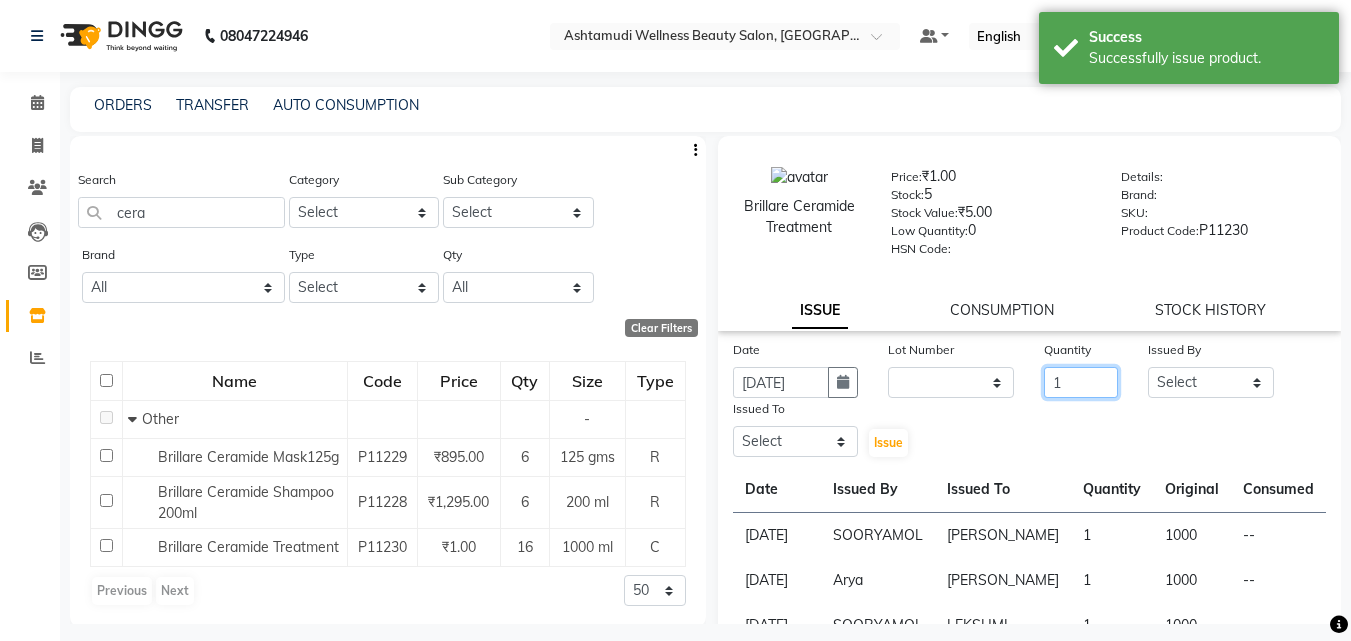 type on "1" 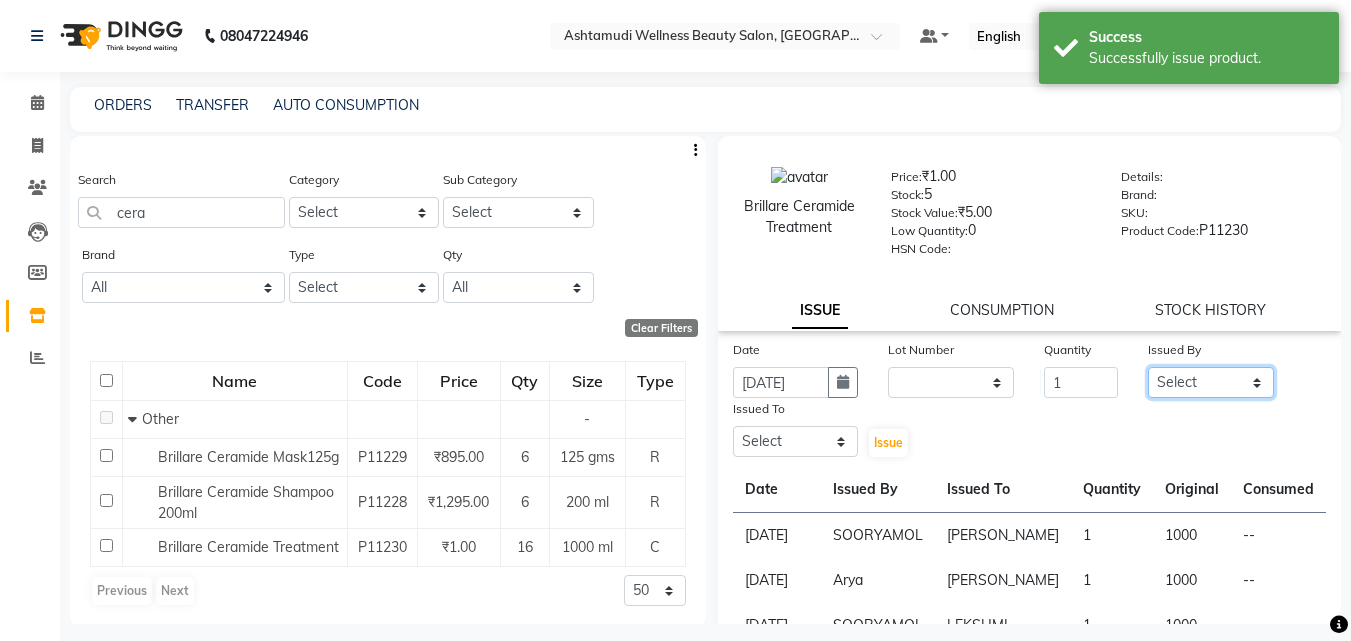 click on "Select [PERSON_NAME] [PERSON_NAME] [PERSON_NAME] [PERSON_NAME] [PERSON_NAME]" 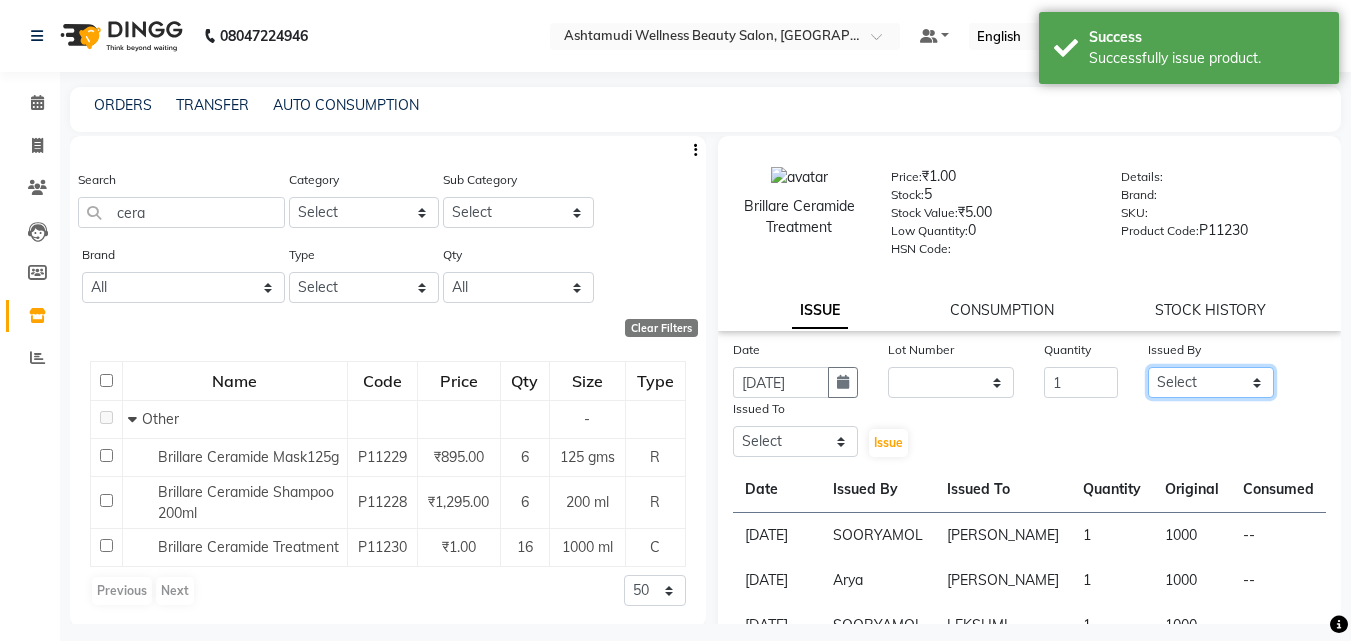 select on "47766" 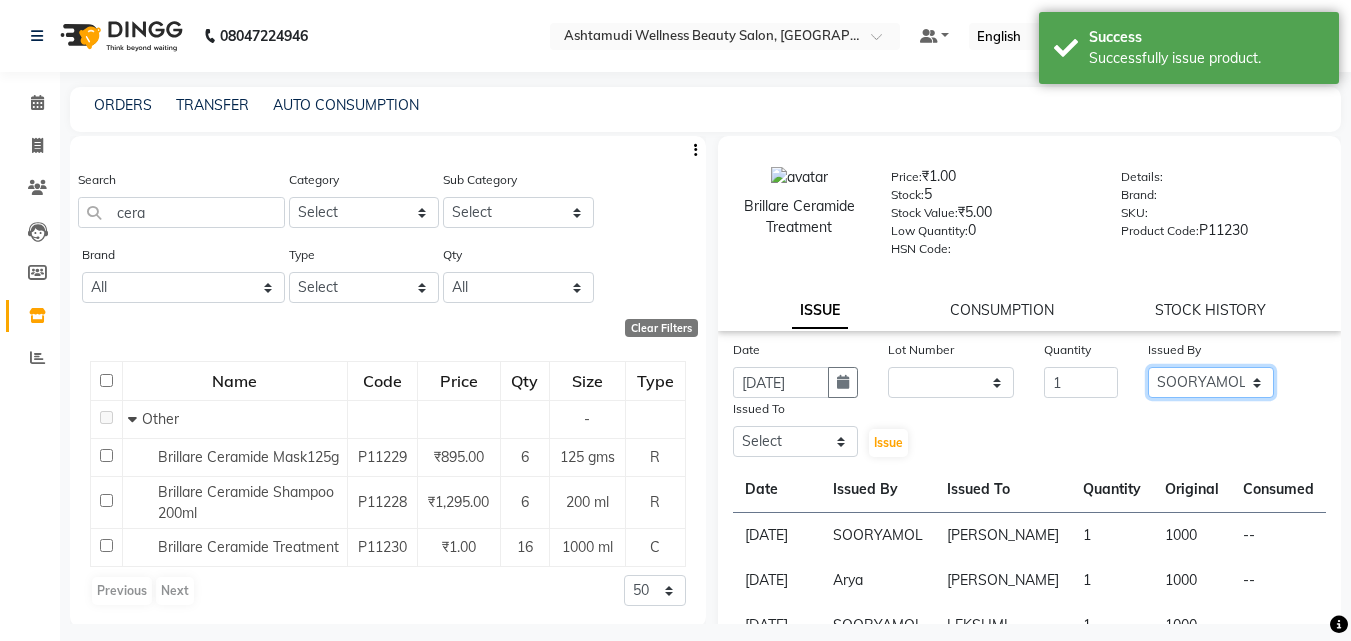 click on "Select [PERSON_NAME] [PERSON_NAME] [PERSON_NAME] [PERSON_NAME] [PERSON_NAME]" 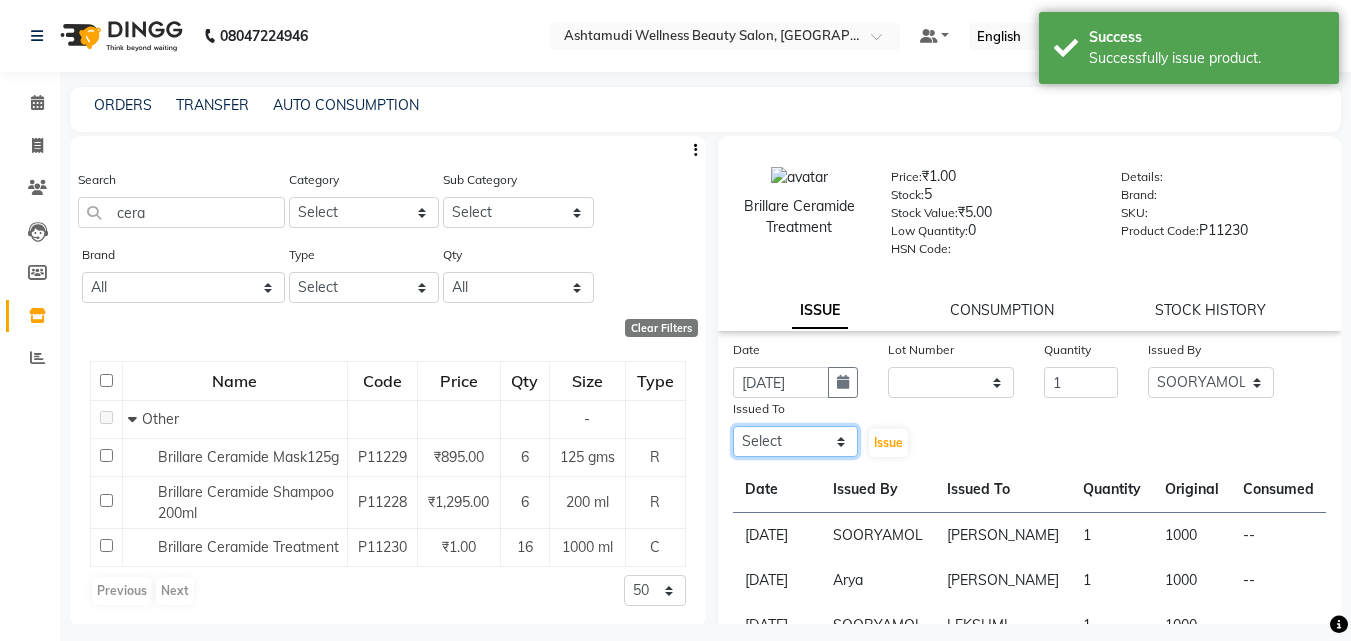 click on "Select [PERSON_NAME] [PERSON_NAME] [PERSON_NAME] [PERSON_NAME] [PERSON_NAME]" 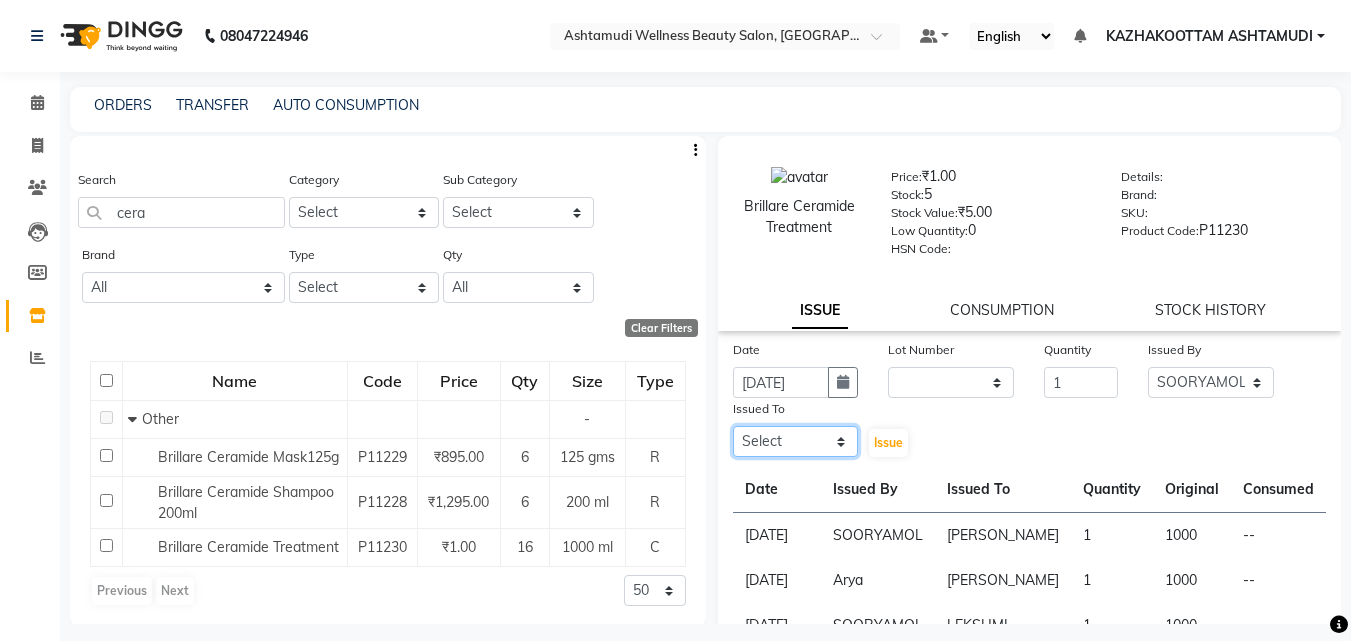 select on "59473" 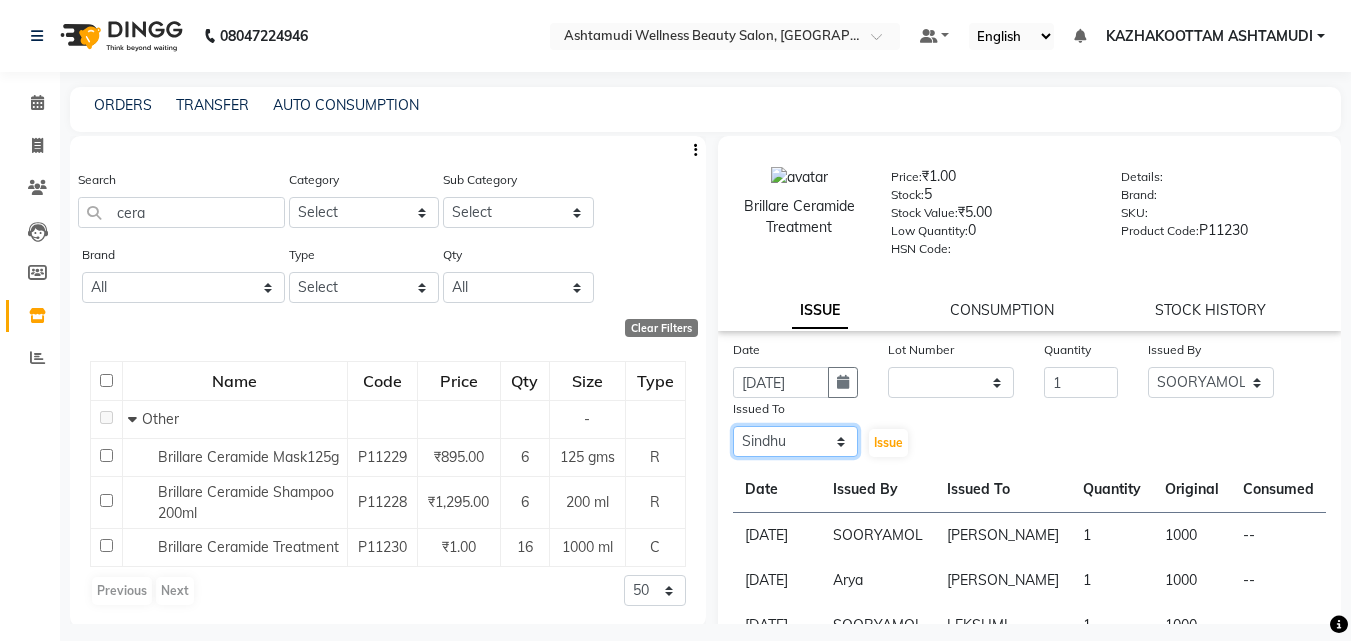 click on "Select [PERSON_NAME] [PERSON_NAME] [PERSON_NAME] [PERSON_NAME] [PERSON_NAME]" 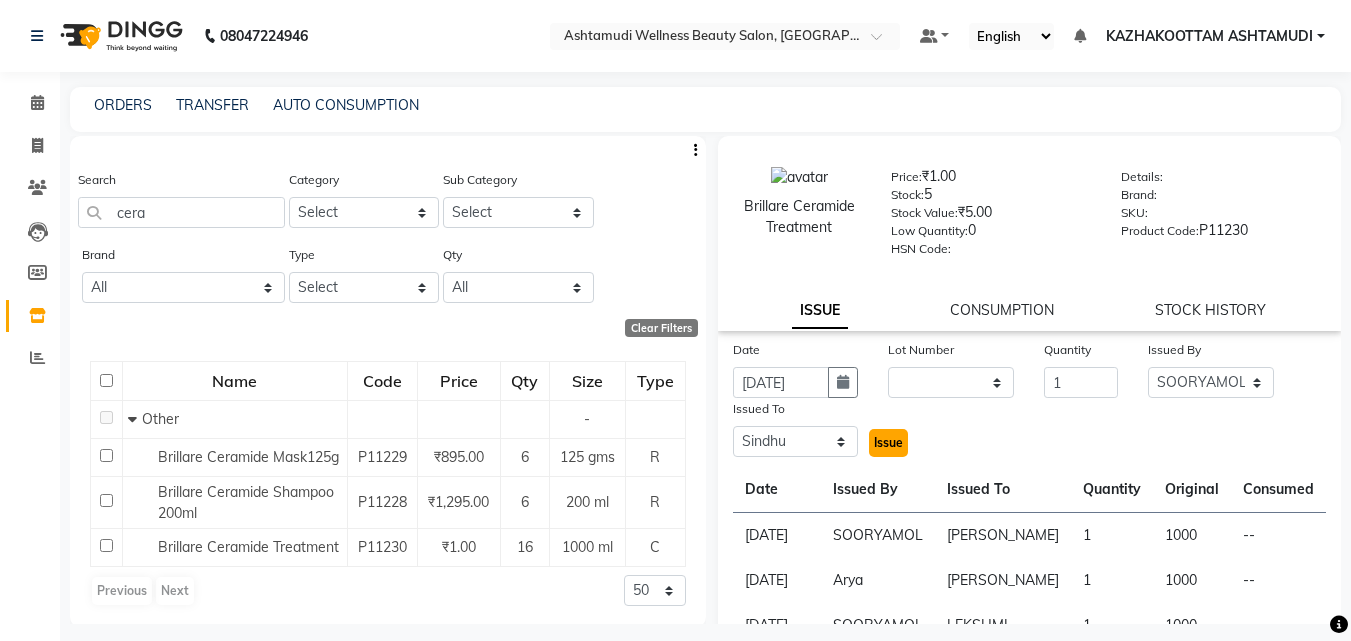 click on "Issue" 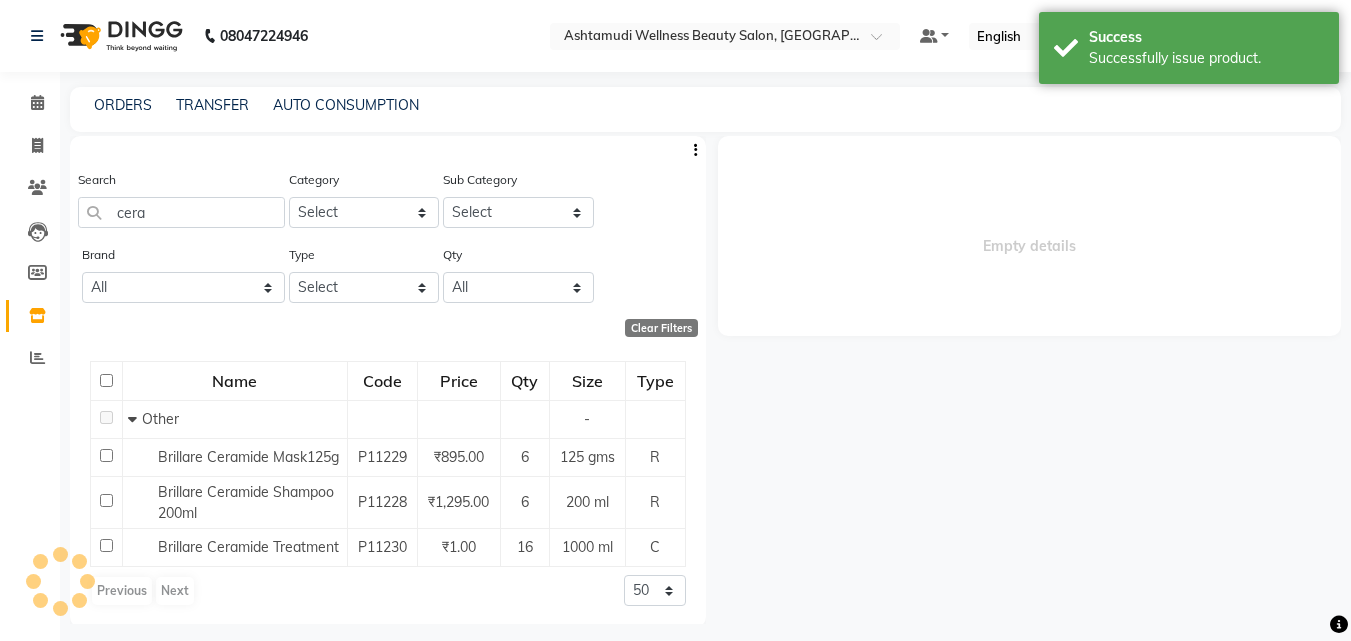 select 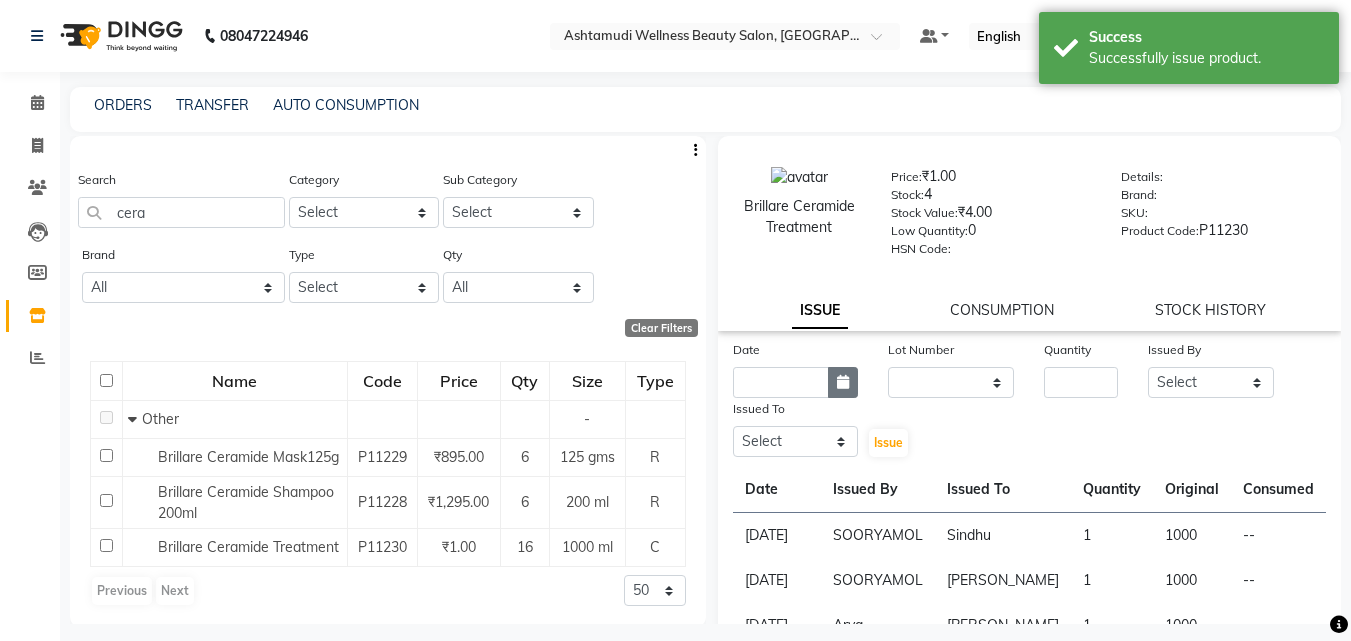 click 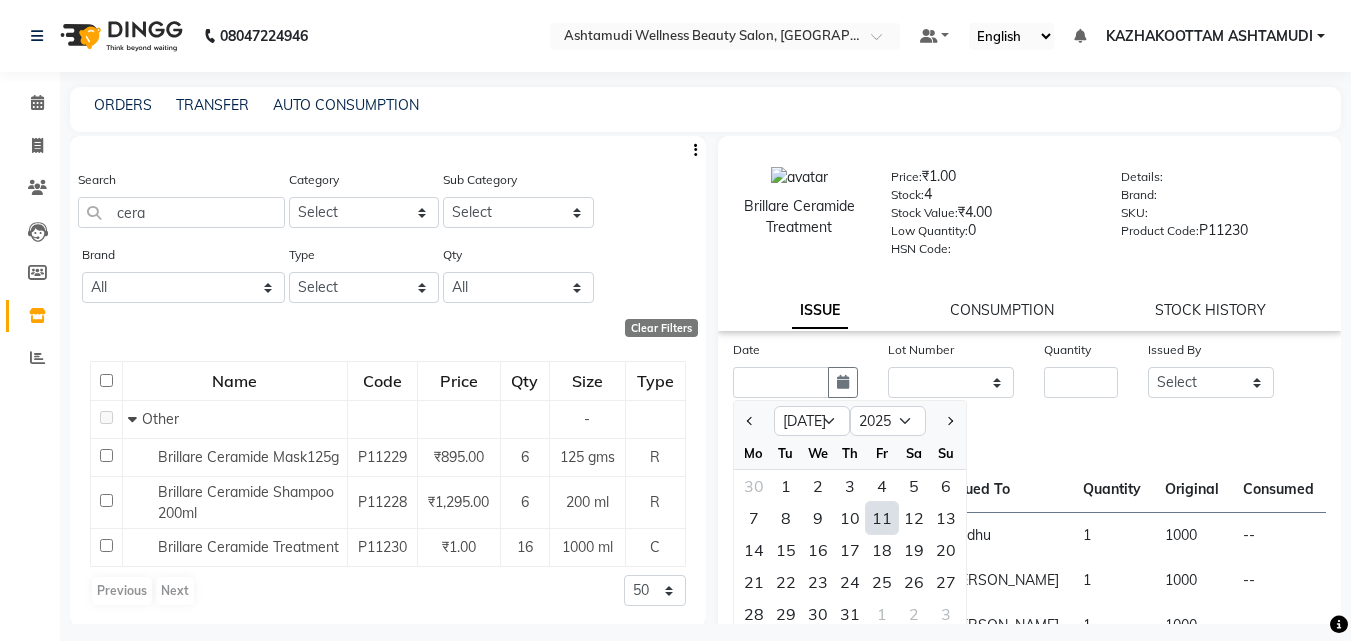 click on "11" 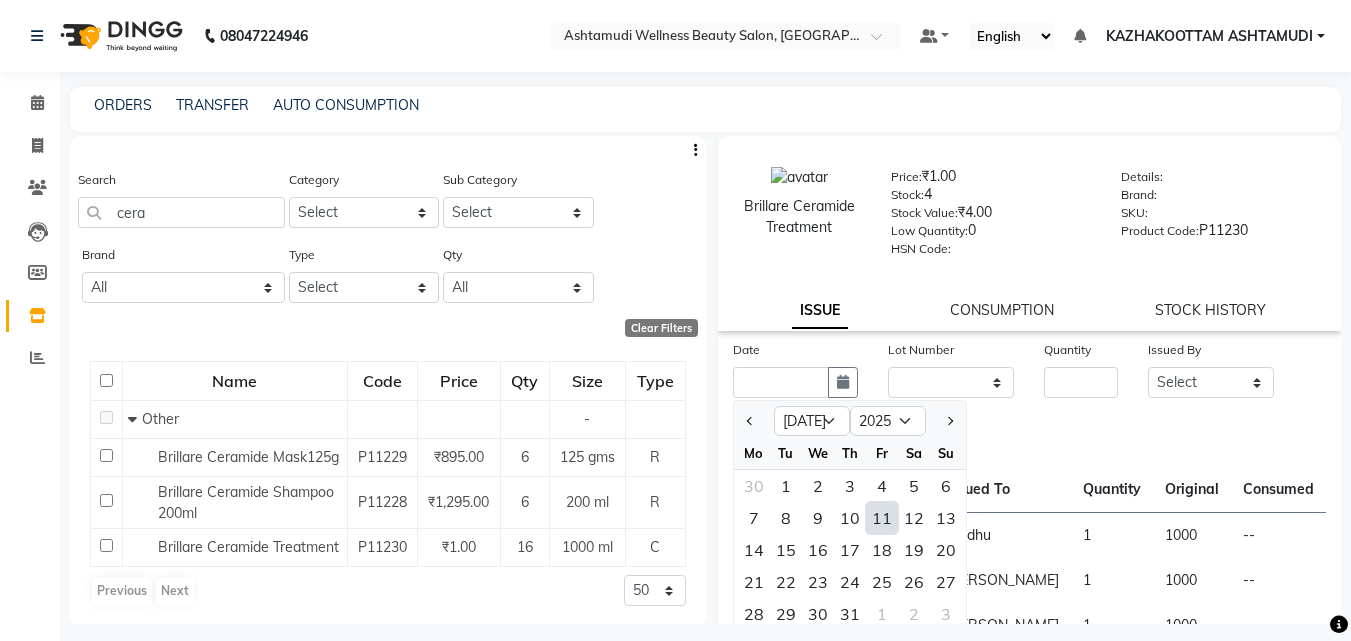type on "[DATE]" 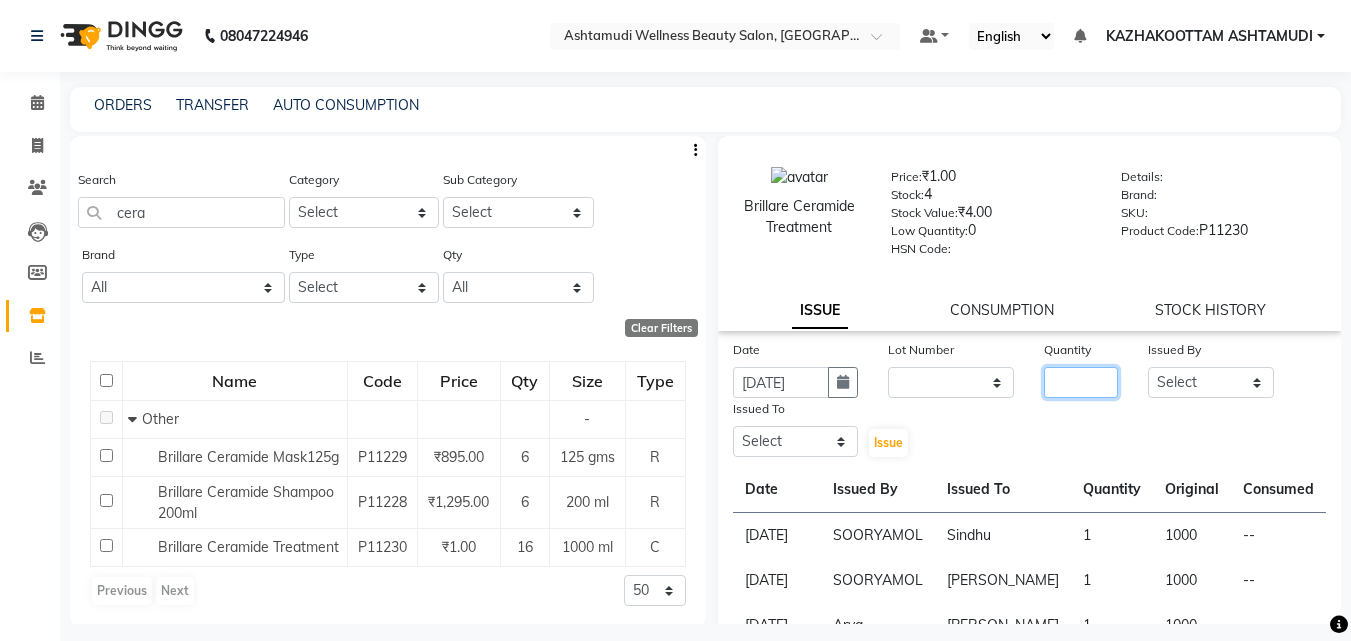 click 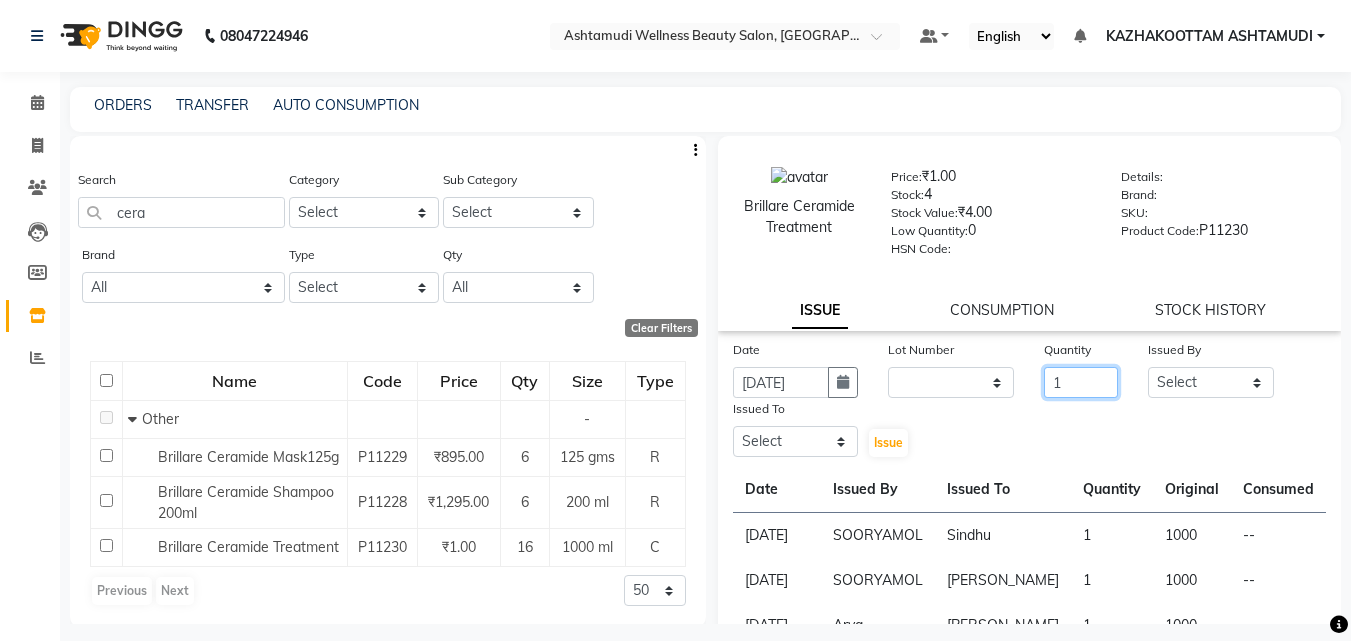 type on "1" 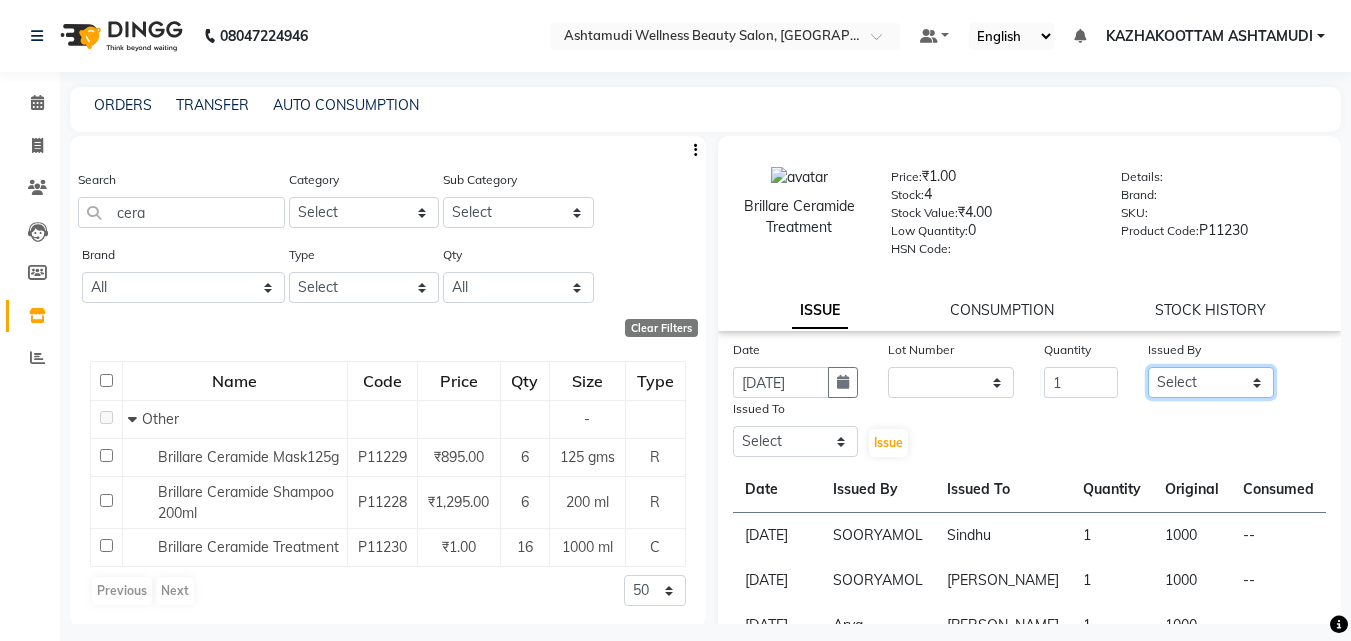 click on "Select [PERSON_NAME] [PERSON_NAME] [PERSON_NAME] [PERSON_NAME] [PERSON_NAME]" 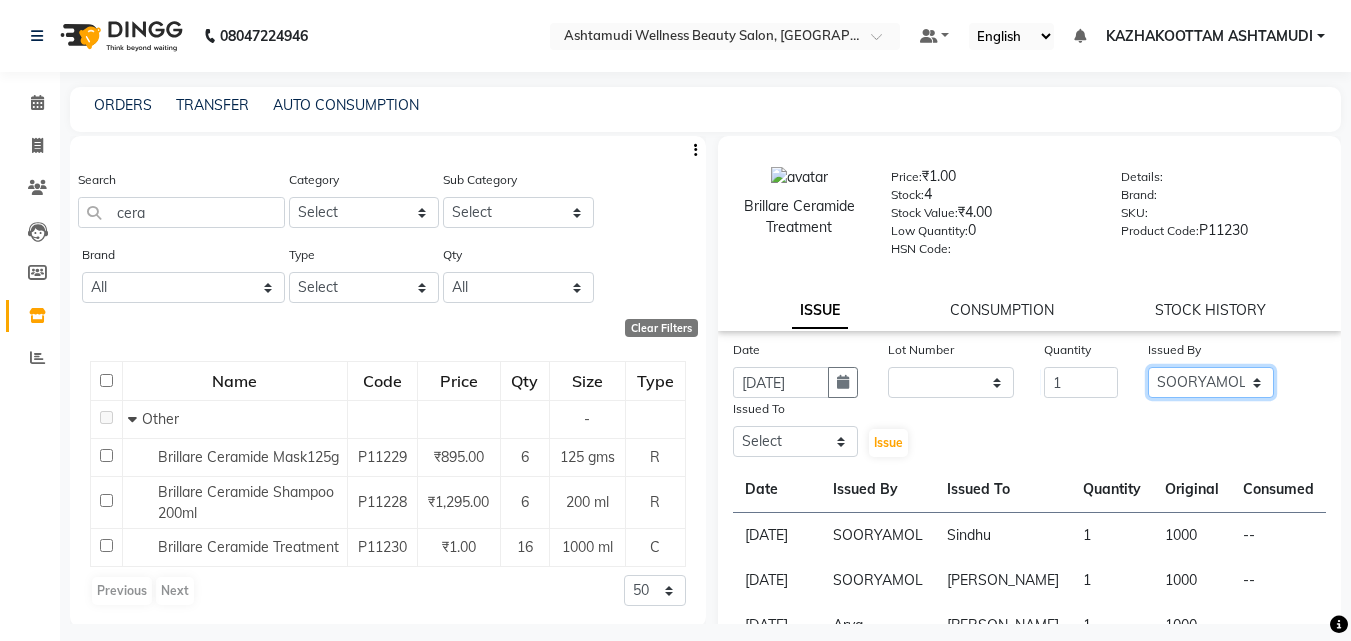 click on "Select [PERSON_NAME] [PERSON_NAME] [PERSON_NAME] [PERSON_NAME] [PERSON_NAME]" 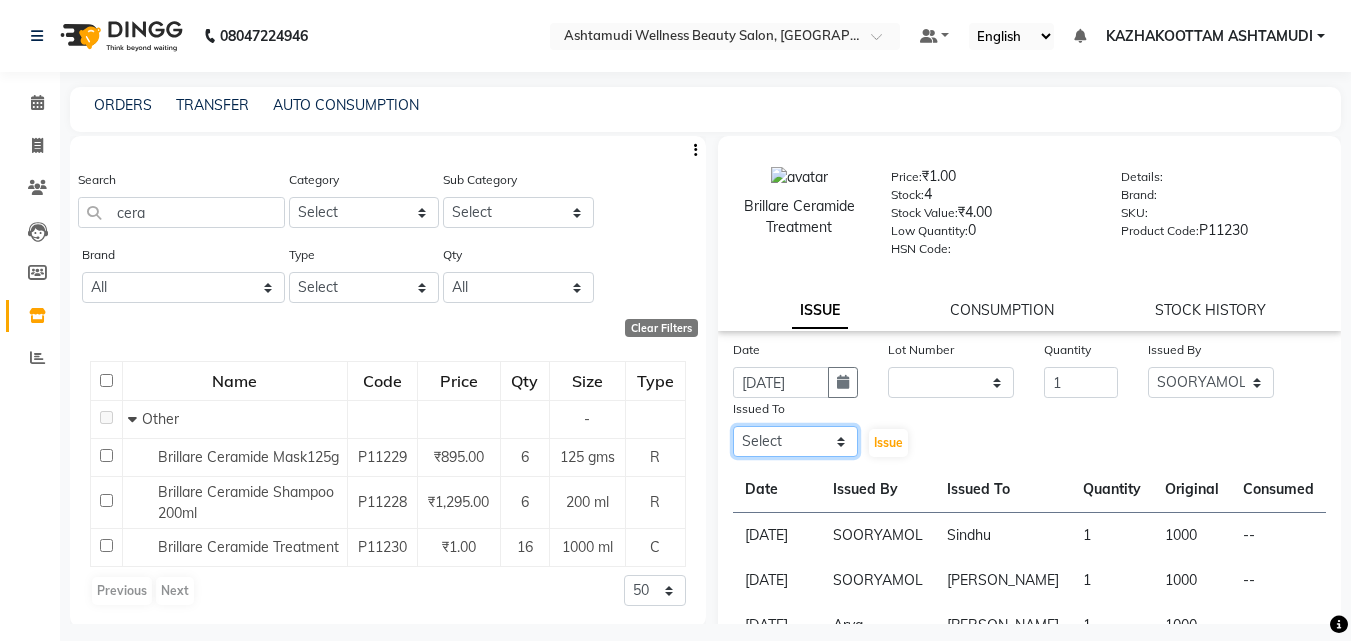 click on "Select [PERSON_NAME] [PERSON_NAME] [PERSON_NAME] [PERSON_NAME] [PERSON_NAME]" 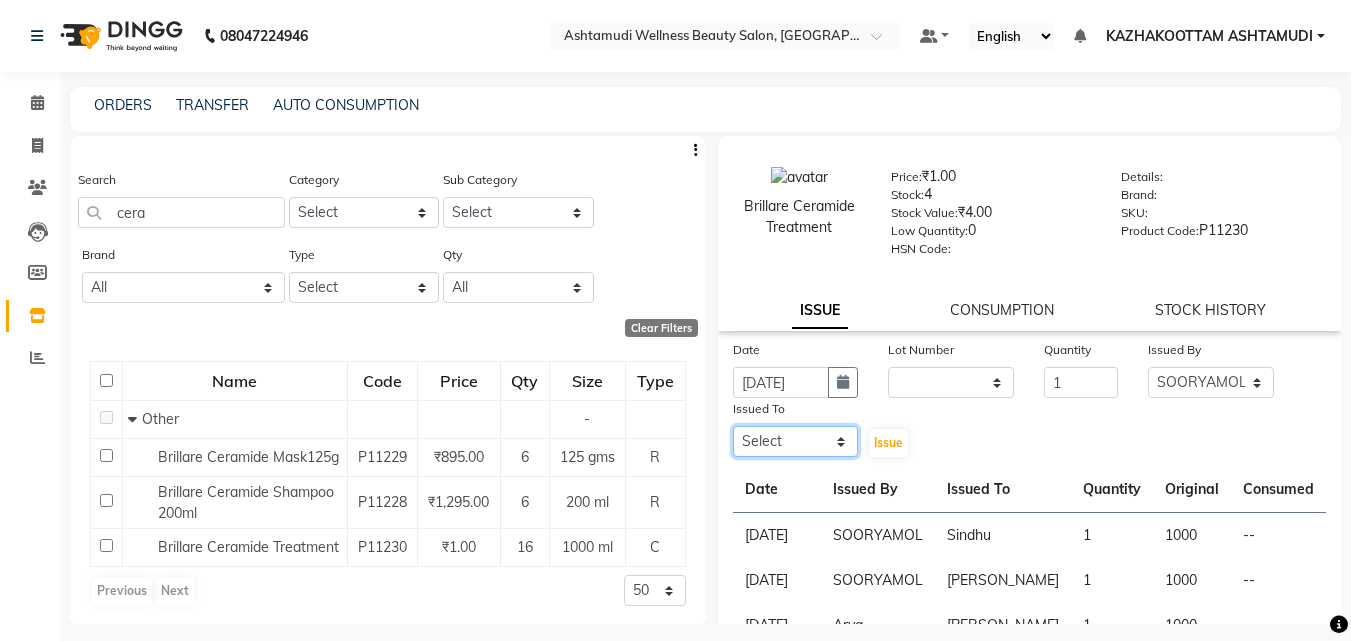 select on "49717" 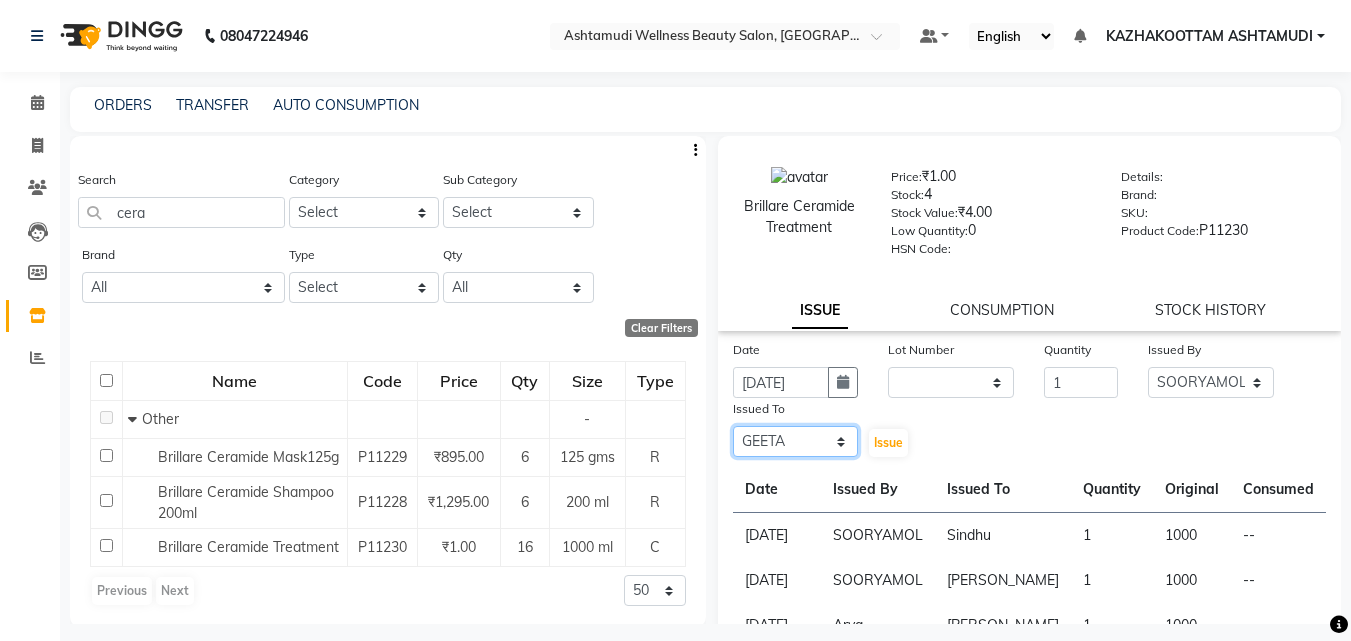 click on "Select [PERSON_NAME] [PERSON_NAME] [PERSON_NAME] [PERSON_NAME] [PERSON_NAME]" 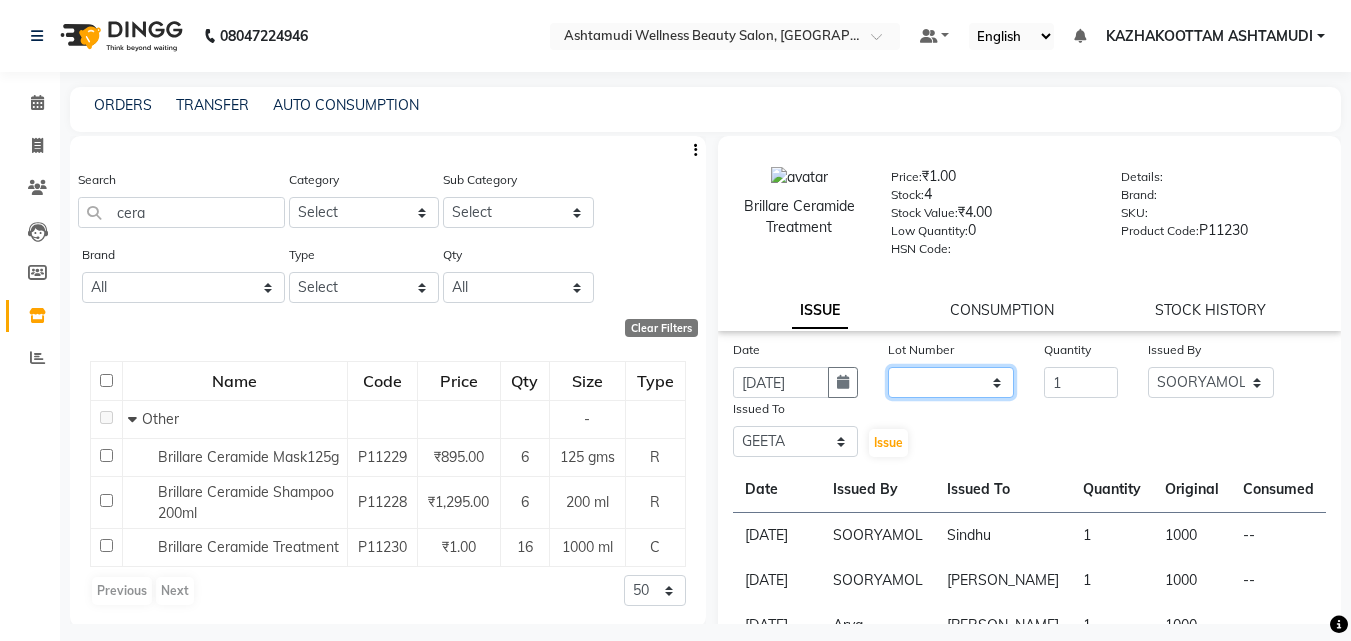 click on "None" 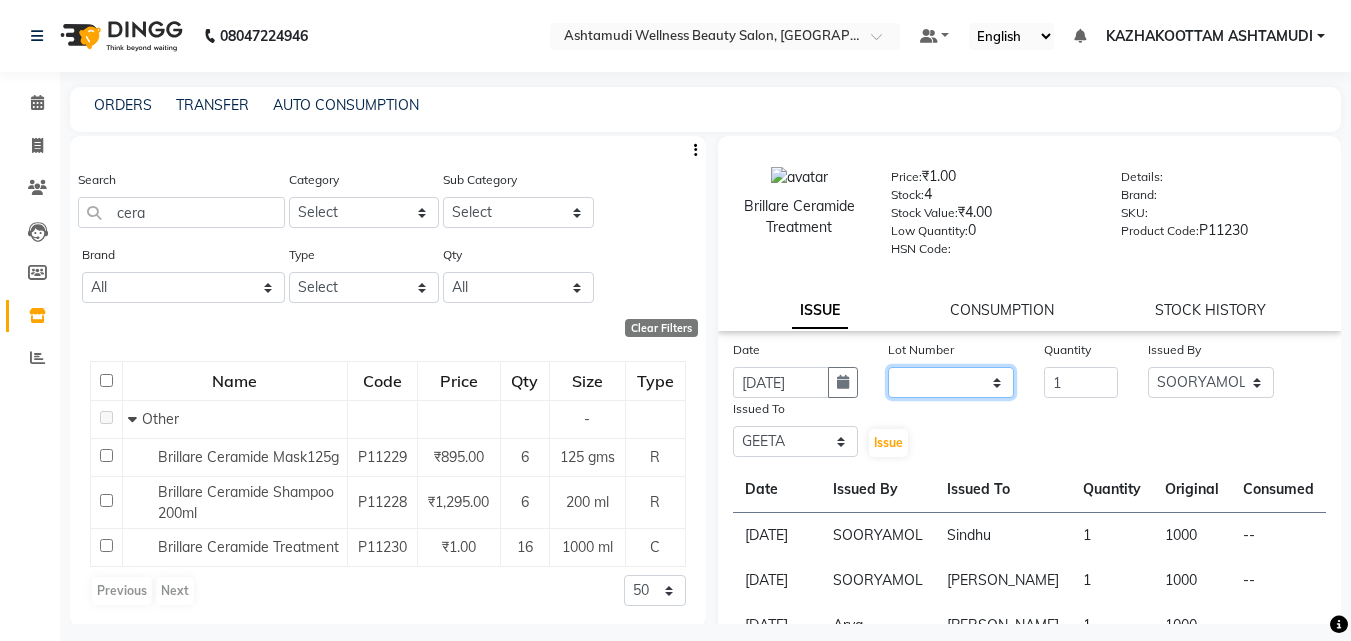 select on "0: null" 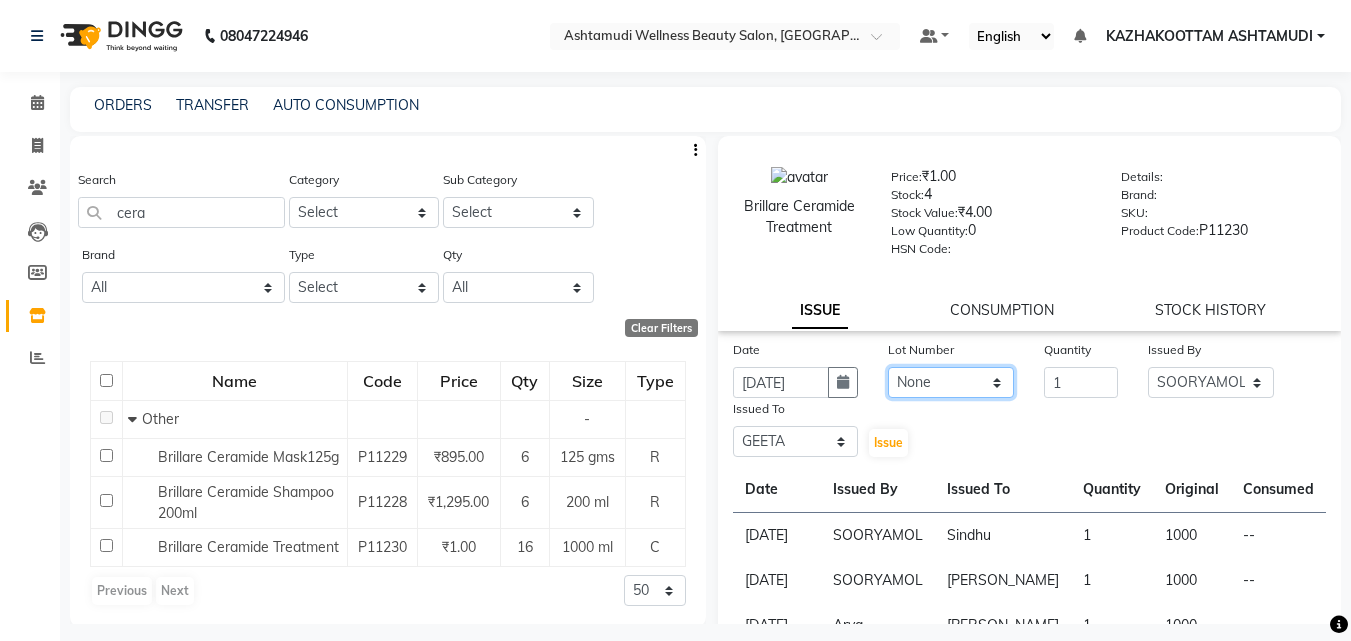 click on "None" 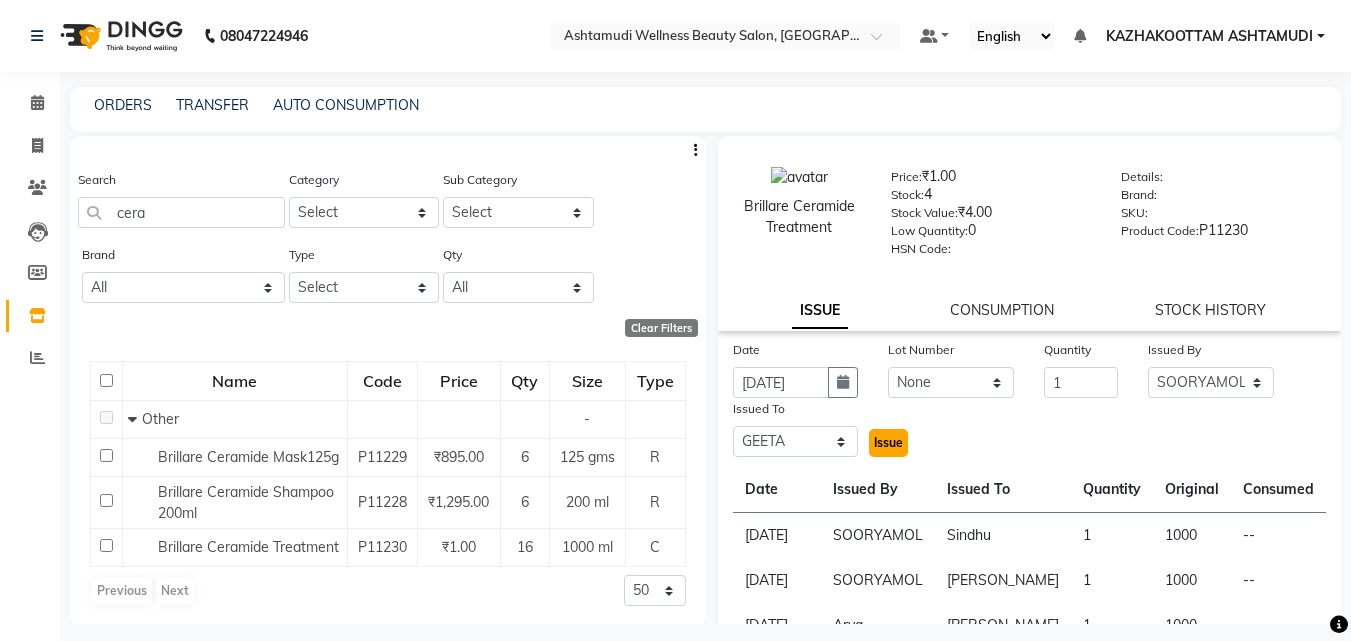 click on "Issue" 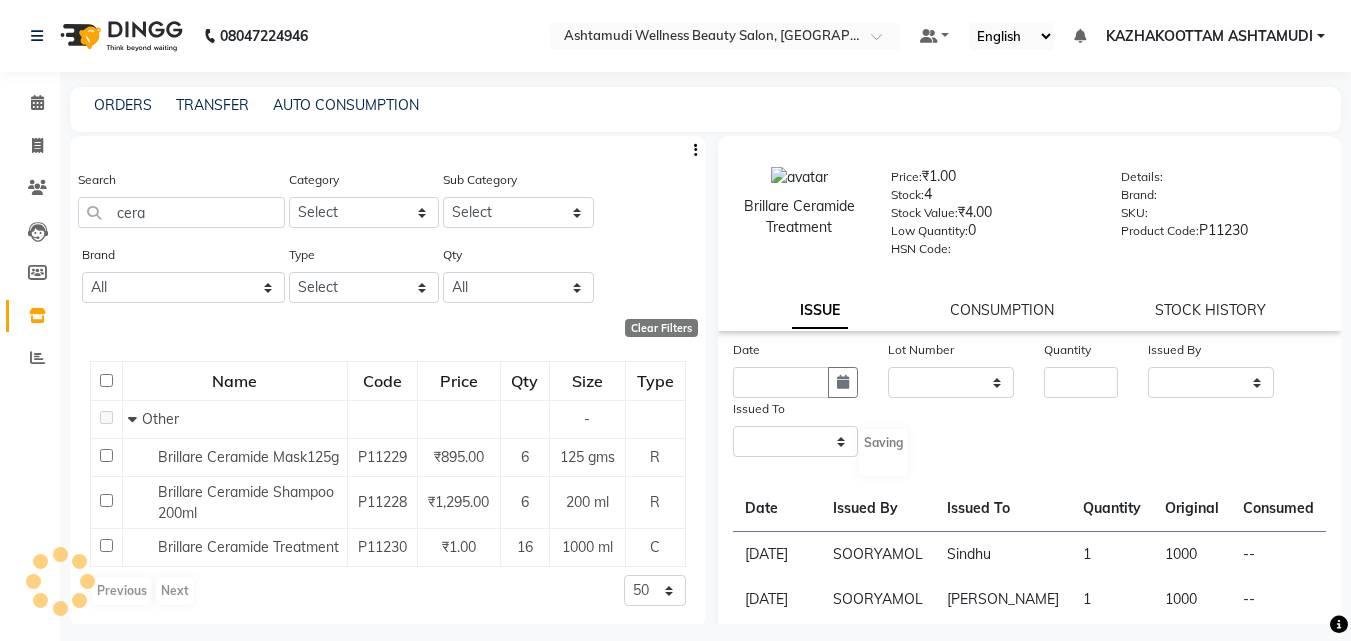 select 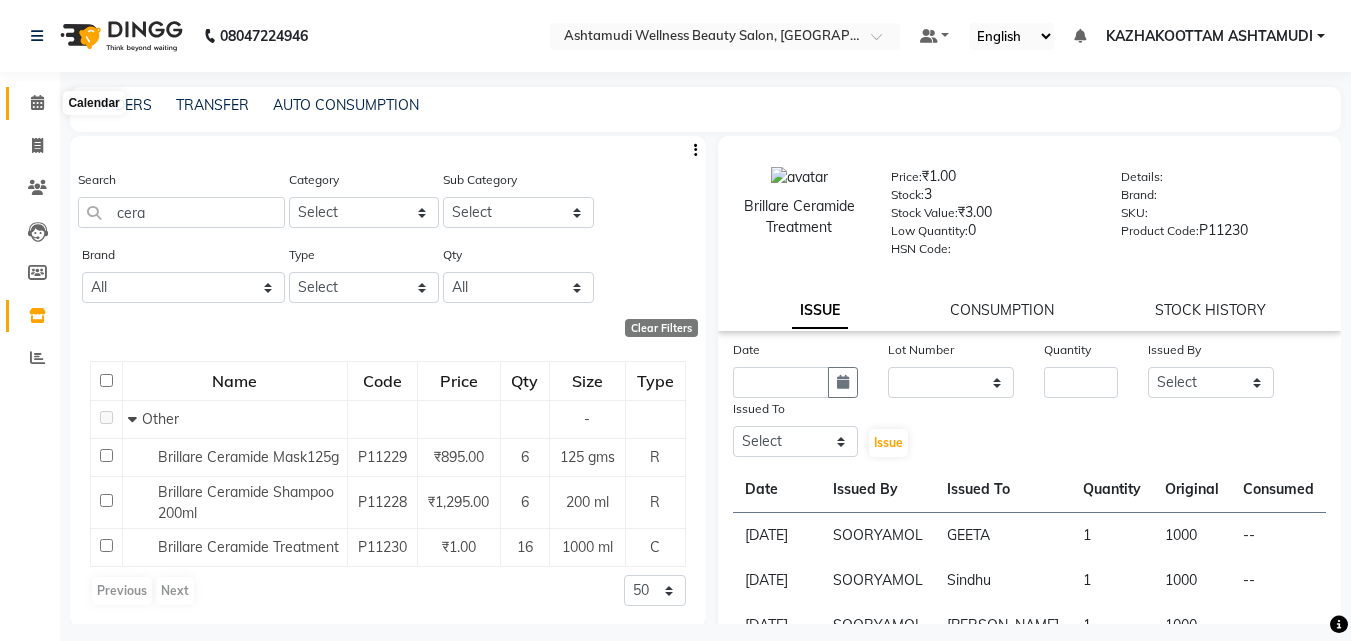 click 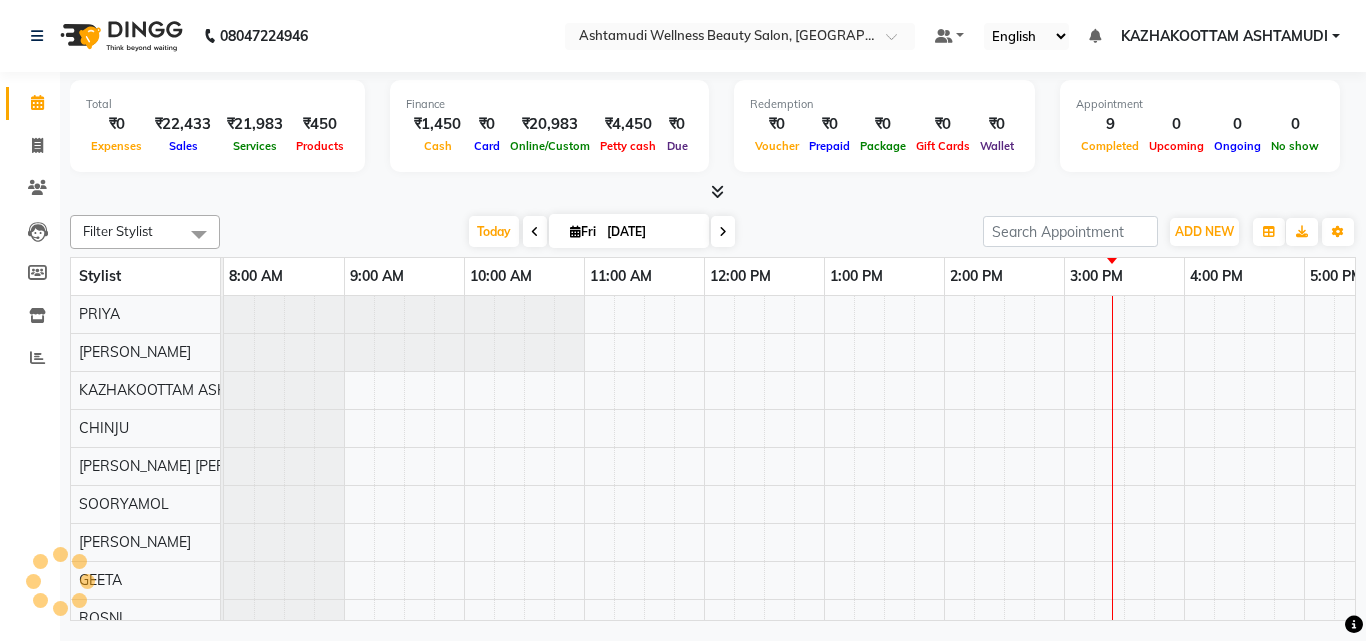scroll, scrollTop: 0, scrollLeft: 0, axis: both 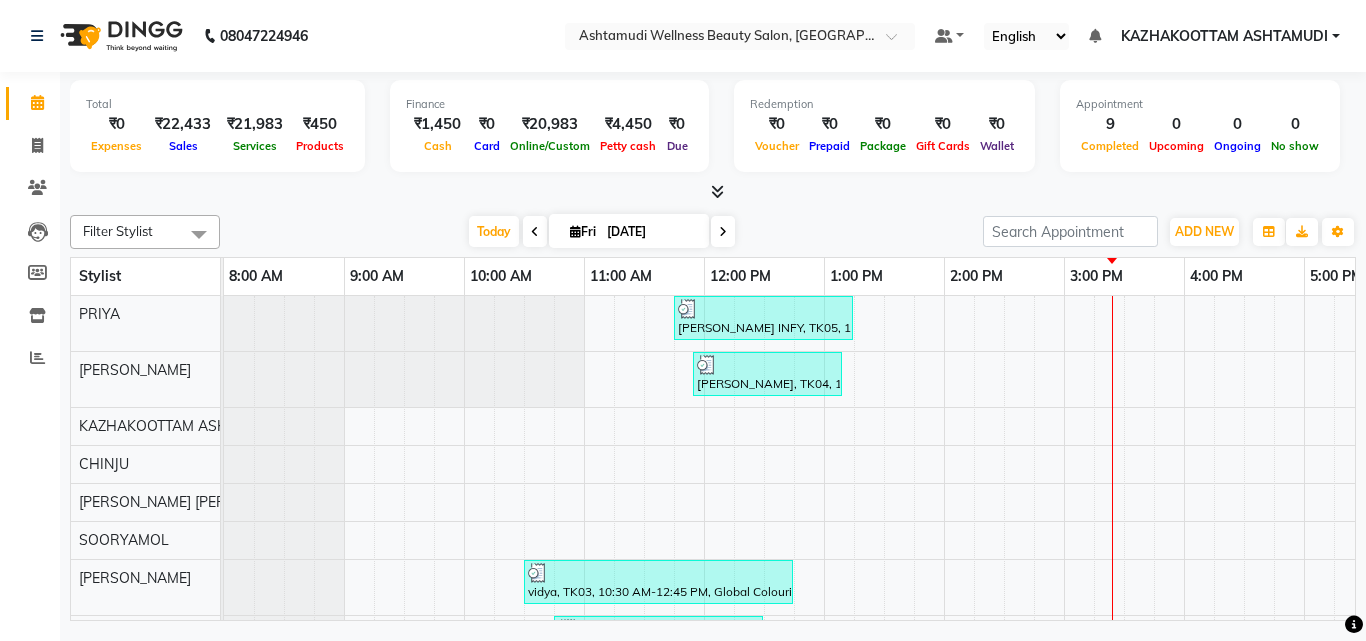 click at bounding box center [717, 191] 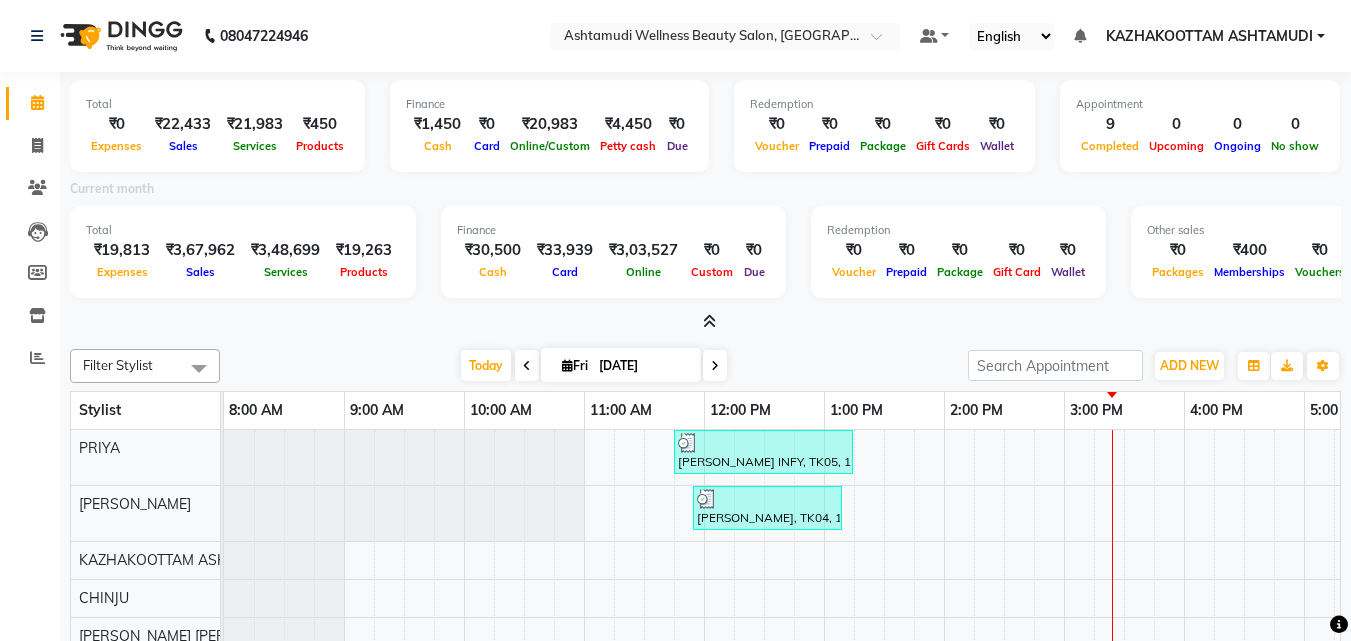 click at bounding box center [709, 321] 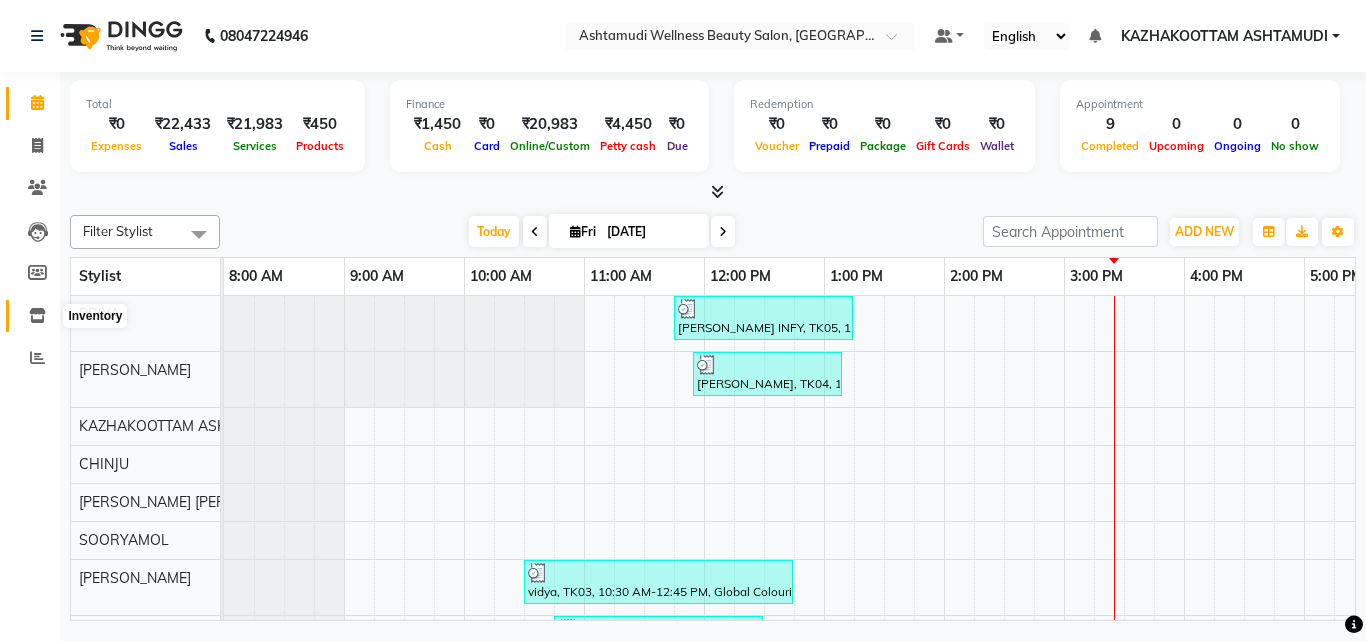 click 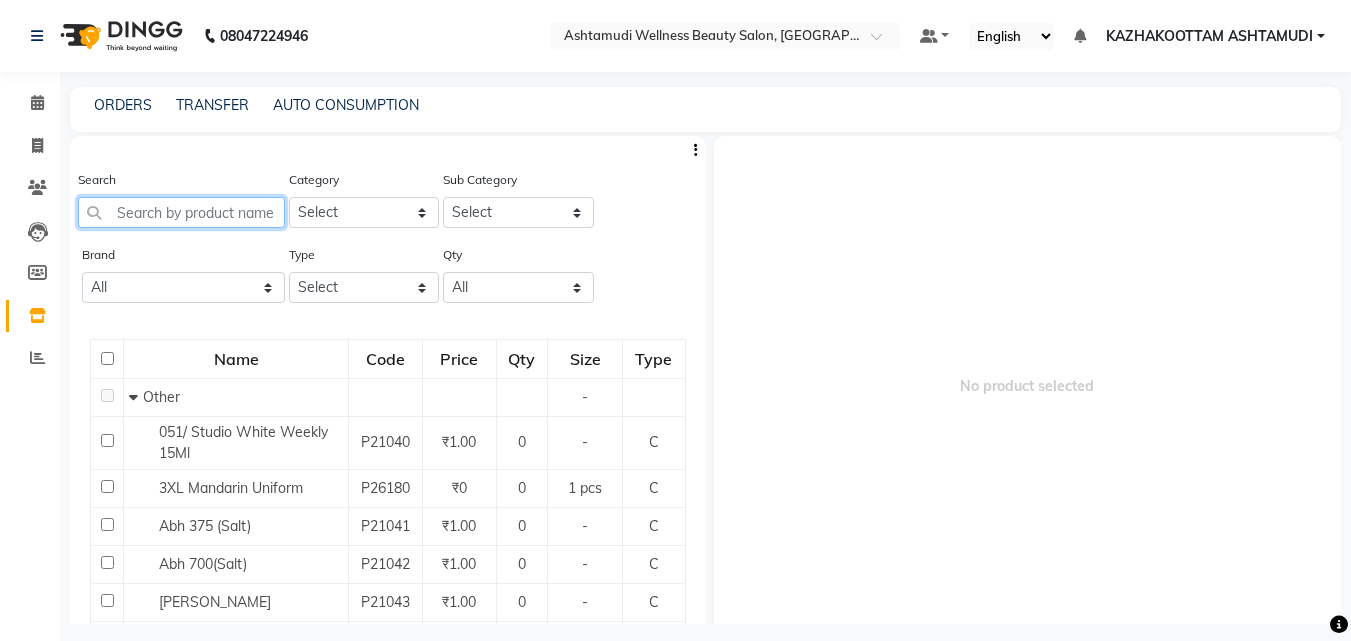 click 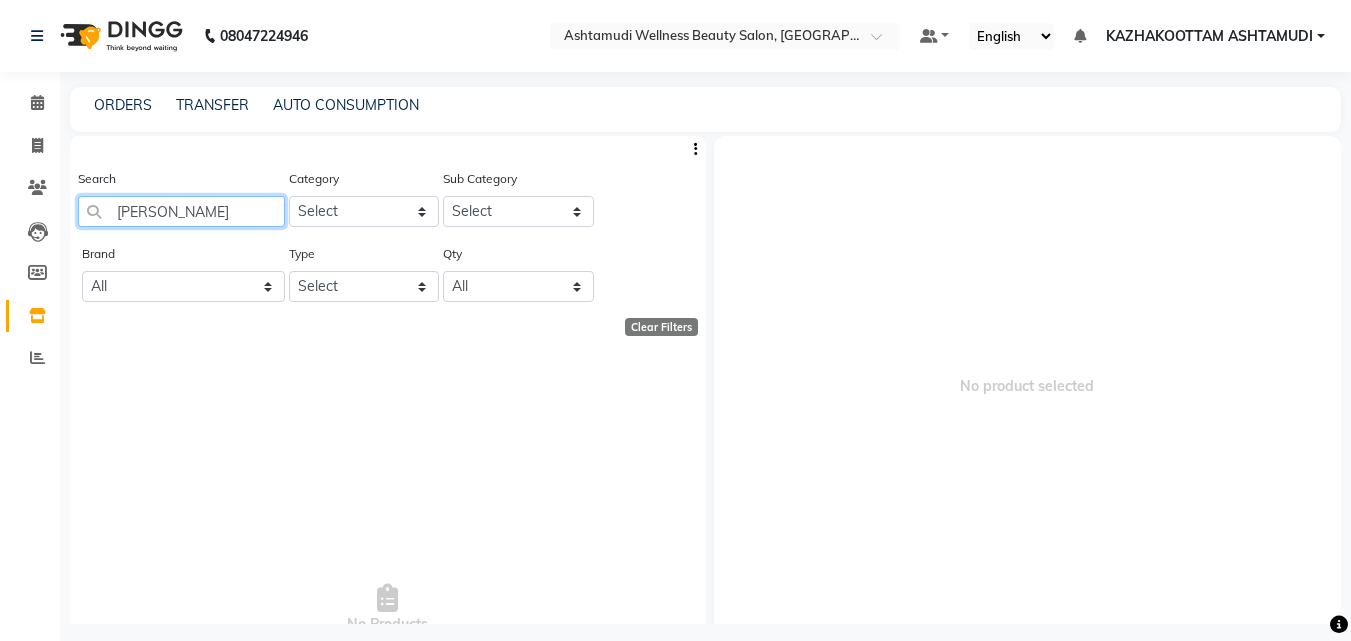 scroll, scrollTop: 0, scrollLeft: 0, axis: both 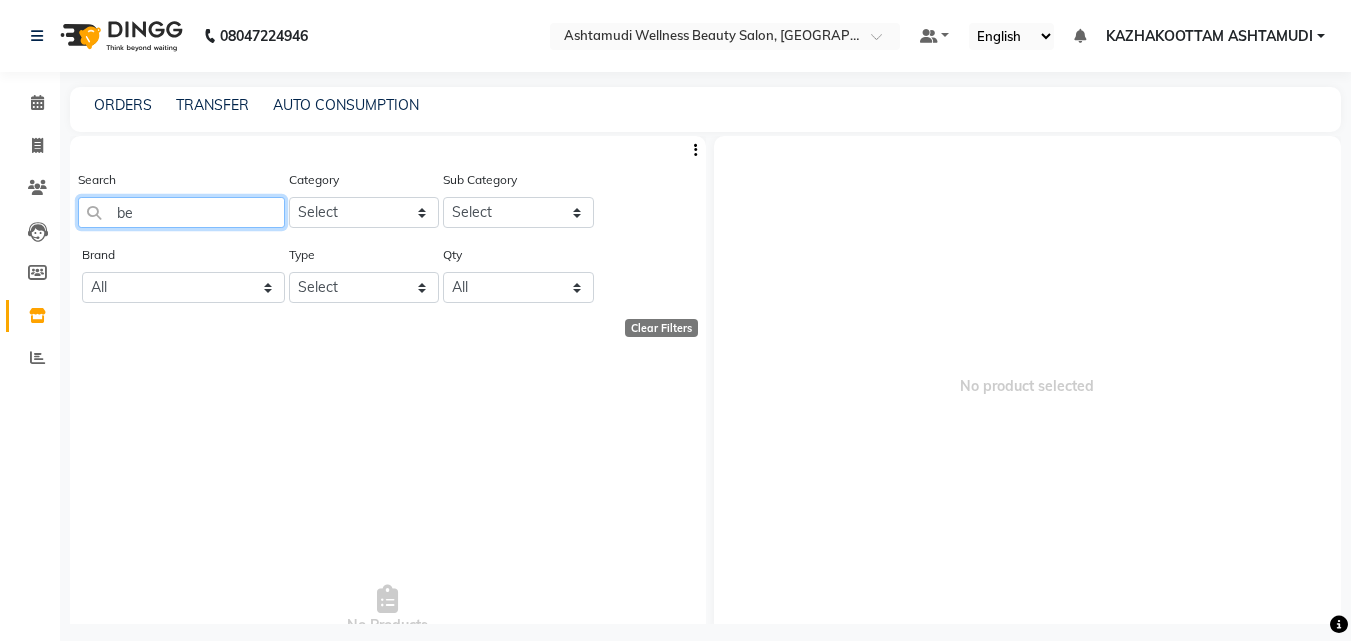 type on "b" 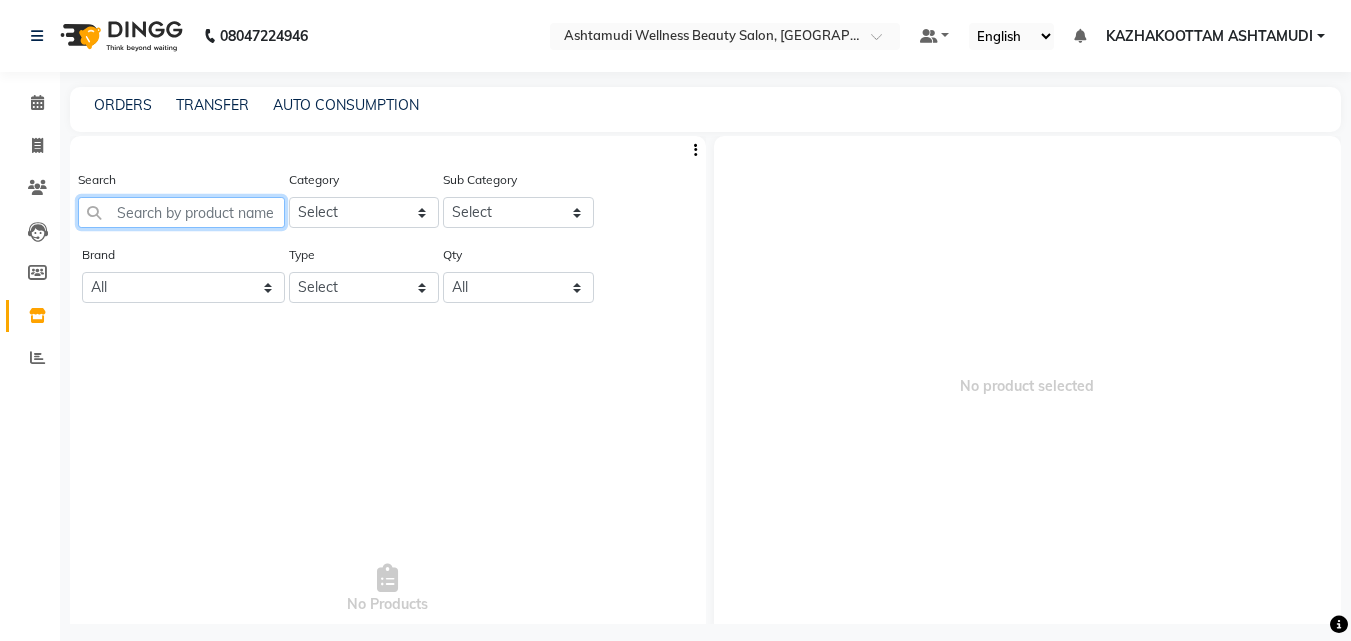 type on "b" 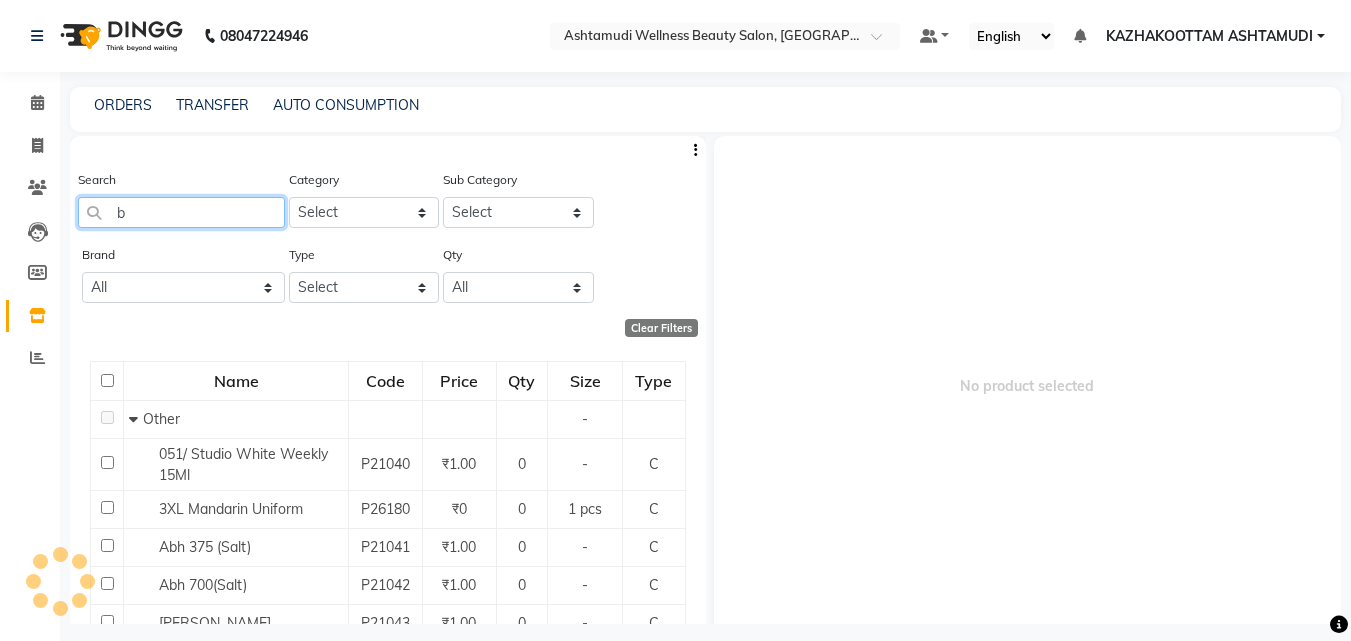 type 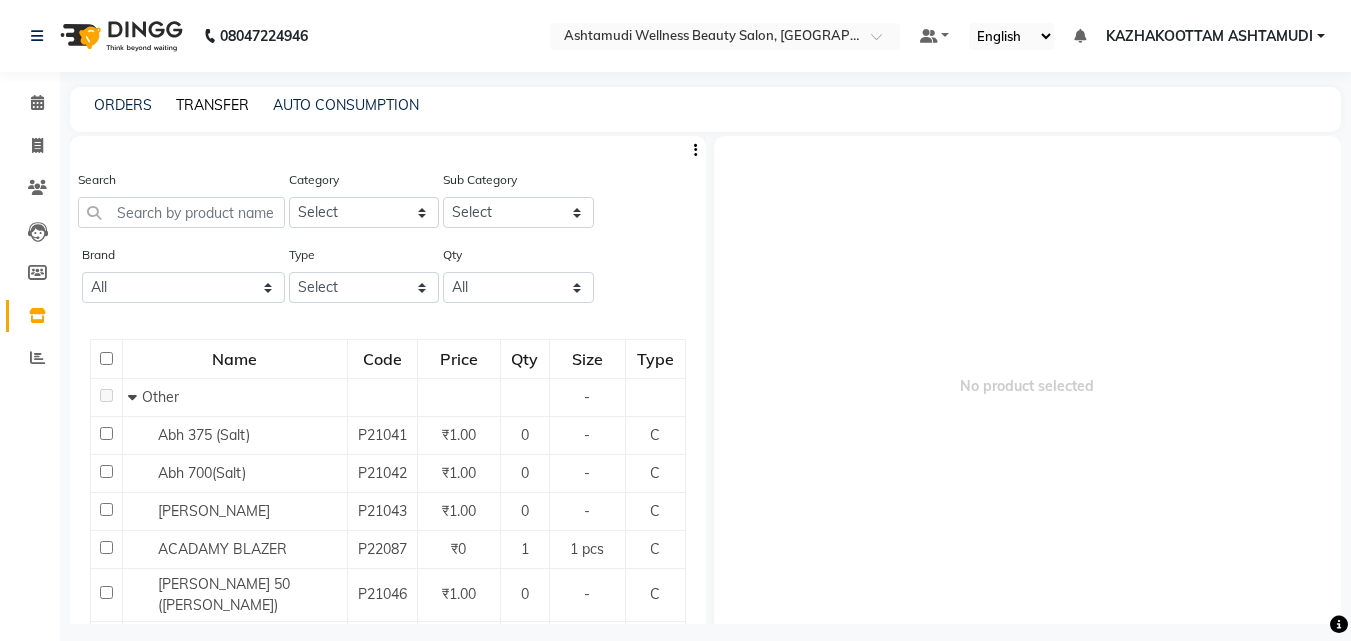 click on "TRANSFER" 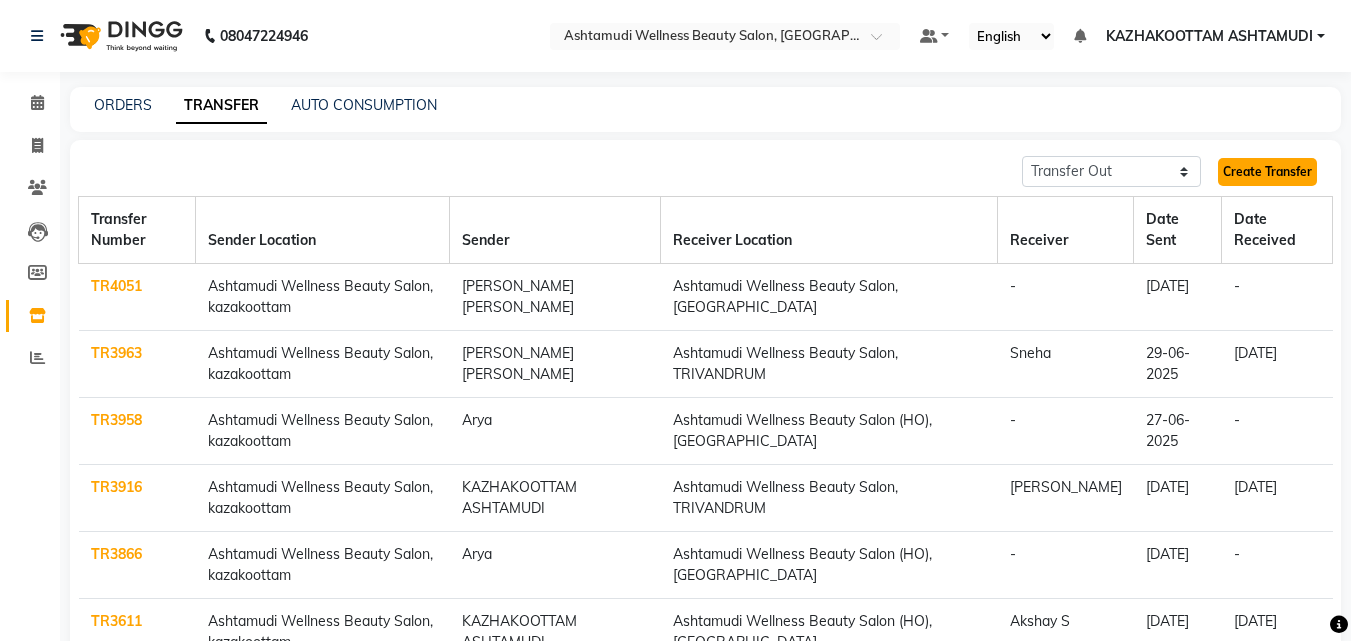 click on "Create Transfer" 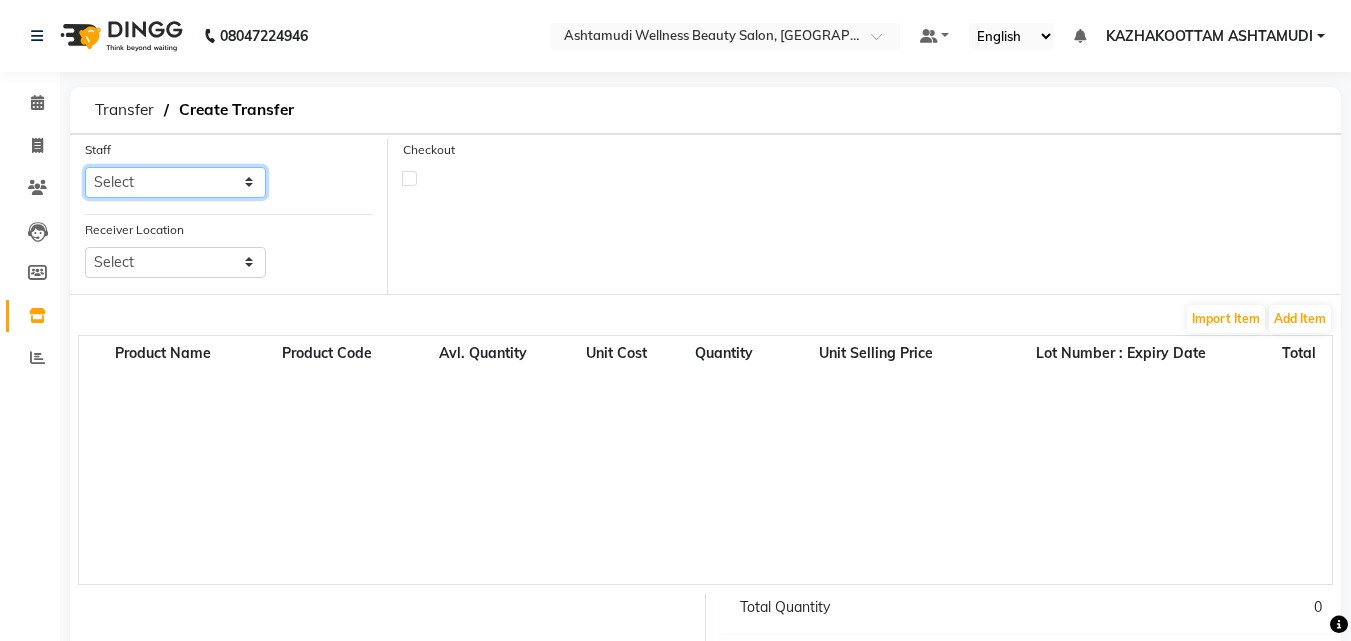 click on "Select [PERSON_NAME] [PERSON_NAME] [PERSON_NAME] [PERSON_NAME] [PERSON_NAME]" at bounding box center [175, 182] 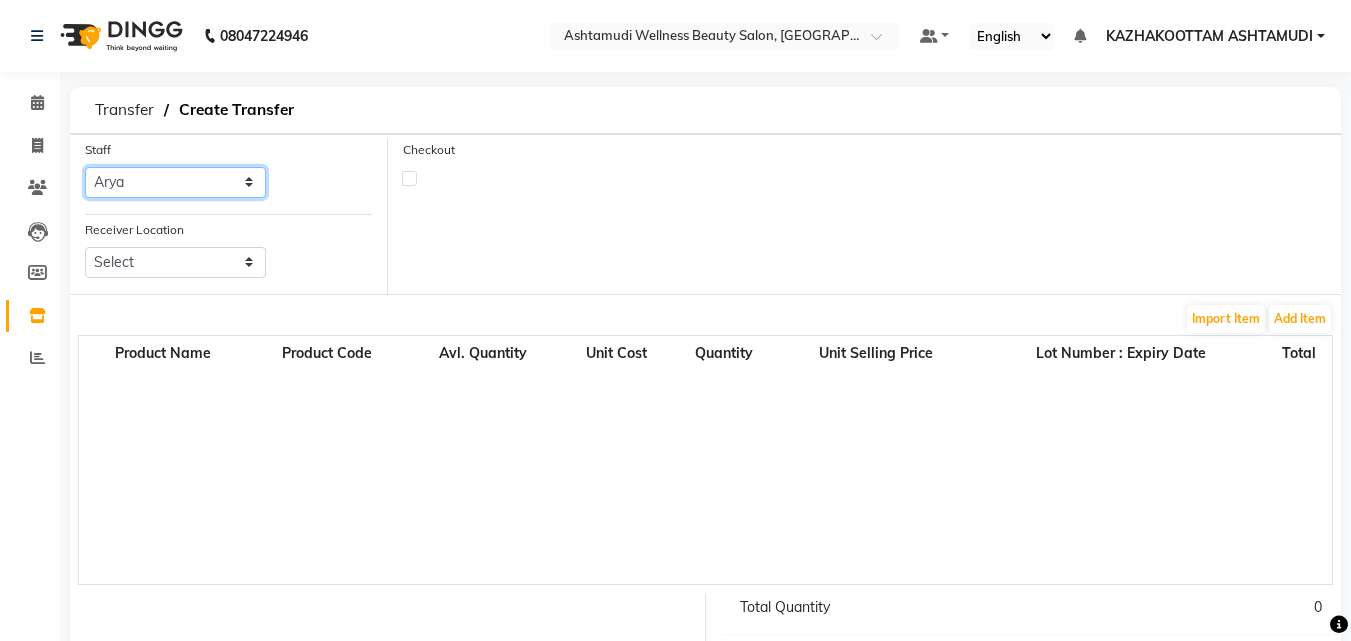 click on "Select [PERSON_NAME] [PERSON_NAME] [PERSON_NAME] [PERSON_NAME] [PERSON_NAME]" at bounding box center (175, 182) 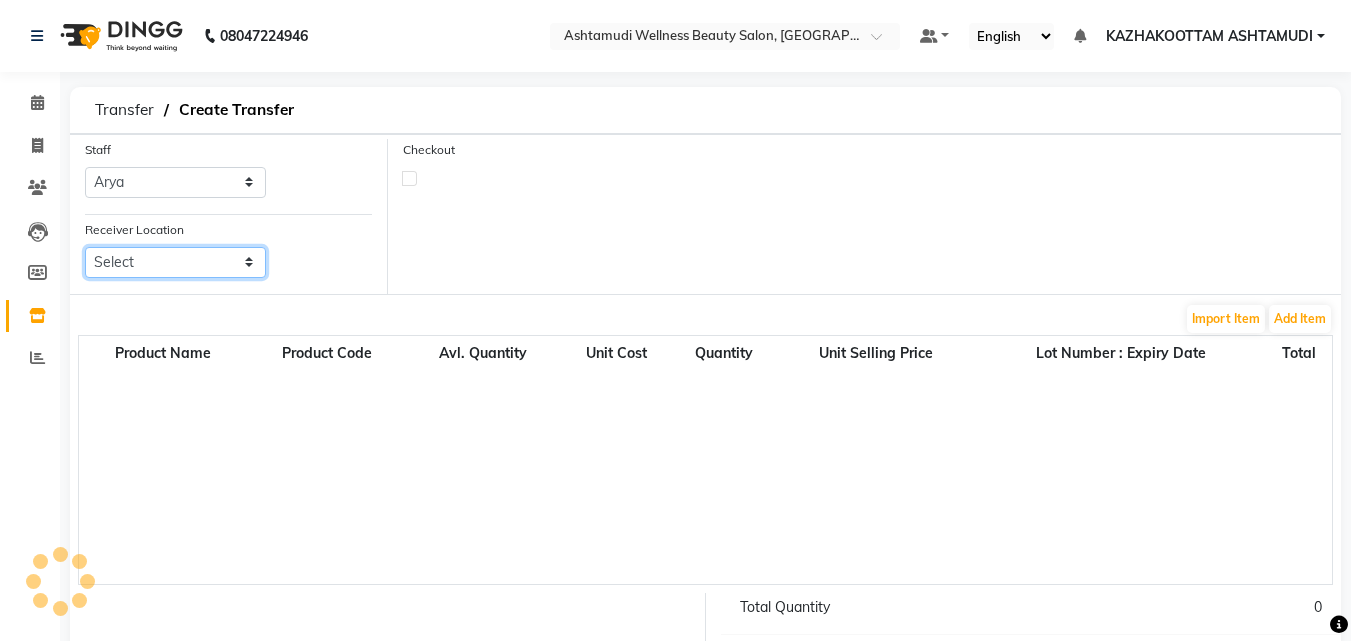 click on "Select Ashtamudi Welness Beauty Salon, [GEOGRAPHIC_DATA] Ashtamudi Wellness Beauty Salon ([GEOGRAPHIC_DATA]), [GEOGRAPHIC_DATA] Ashtamudi Wellness Beauty Salon, [GEOGRAPHIC_DATA] Ashtamudi Beauty Lounge, [GEOGRAPHIC_DATA] Ashtamudi Wellness Beauty Salon, [GEOGRAPHIC_DATA] Ashtamudi Wellness Beauty Salon, Cochin Ashtamudi Wellness Beauty Salon, Thiruvalla Ashtamudi Wellness Beauty Salon, Trivandrum Ashtamudi Wellness Beauty Salon, Guruvayur Ashtamudi Wellness Beauty Salon, Kottarakkara Ashtamudi Wellness Beauty Salon, Kowdiar Ashtamudi Wellness Beauty Salon, Kottiyam Ashtamudi Wellness , Edappally, Cochin 1 Ashtamudi Unisex Salon, Dreams Mall, [GEOGRAPHIC_DATA] Kottiyam" at bounding box center (175, 262) 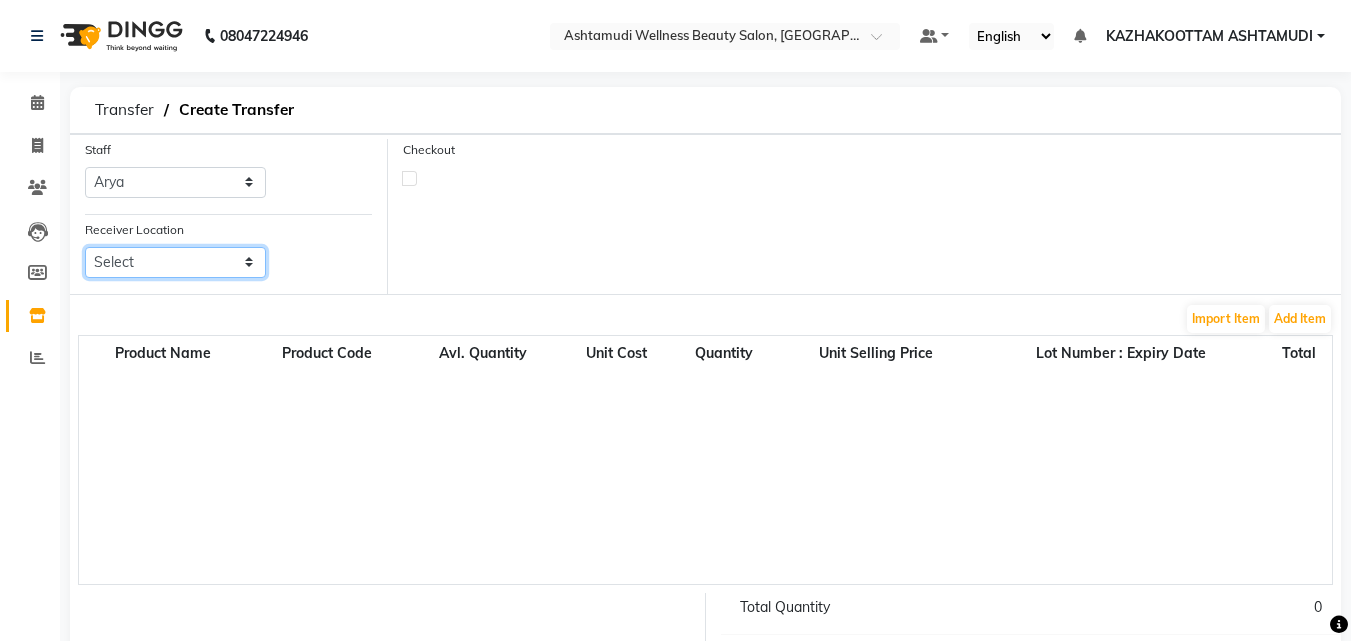 select on "1949" 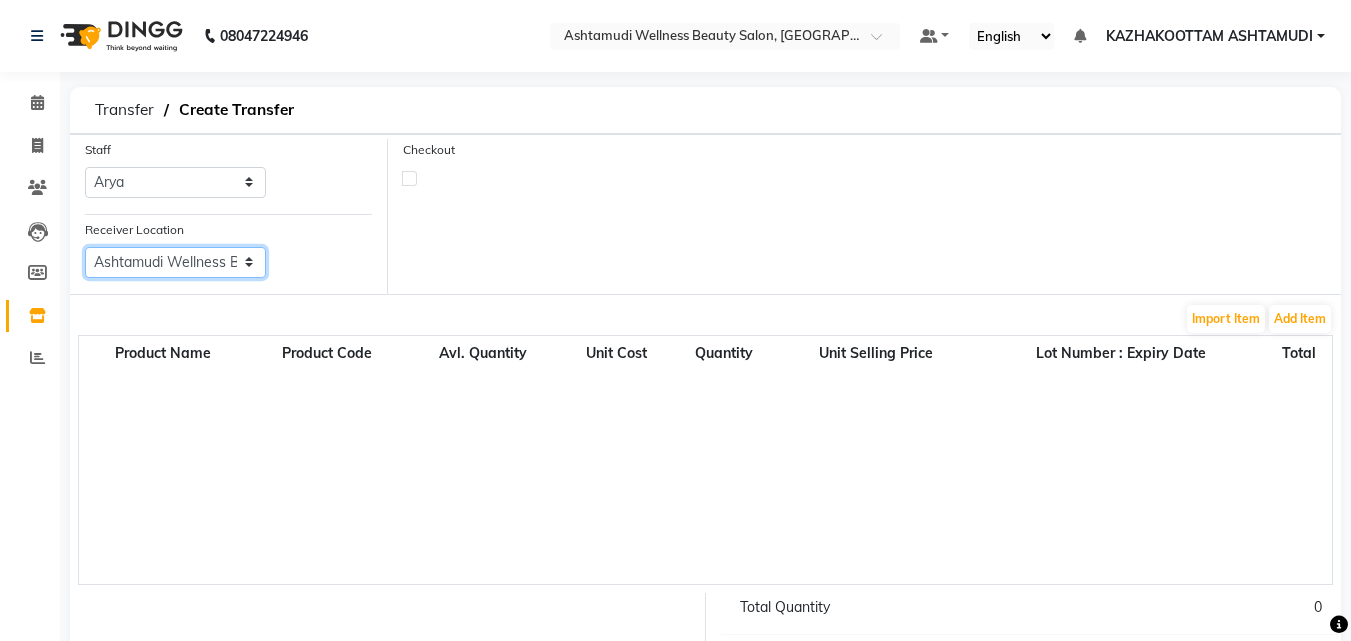 click on "Select Ashtamudi Welness Beauty Salon, [GEOGRAPHIC_DATA] Ashtamudi Wellness Beauty Salon ([GEOGRAPHIC_DATA]), [GEOGRAPHIC_DATA] Ashtamudi Wellness Beauty Salon, [GEOGRAPHIC_DATA] Ashtamudi Beauty Lounge, [GEOGRAPHIC_DATA] Ashtamudi Wellness Beauty Salon, [GEOGRAPHIC_DATA] Ashtamudi Wellness Beauty Salon, Cochin Ashtamudi Wellness Beauty Salon, Thiruvalla Ashtamudi Wellness Beauty Salon, Trivandrum Ashtamudi Wellness Beauty Salon, Guruvayur Ashtamudi Wellness Beauty Salon, Kottarakkara Ashtamudi Wellness Beauty Salon, Kowdiar Ashtamudi Wellness Beauty Salon, Kottiyam Ashtamudi Wellness , Edappally, Cochin 1 Ashtamudi Unisex Salon, Dreams Mall, [GEOGRAPHIC_DATA] Kottiyam" at bounding box center [175, 262] 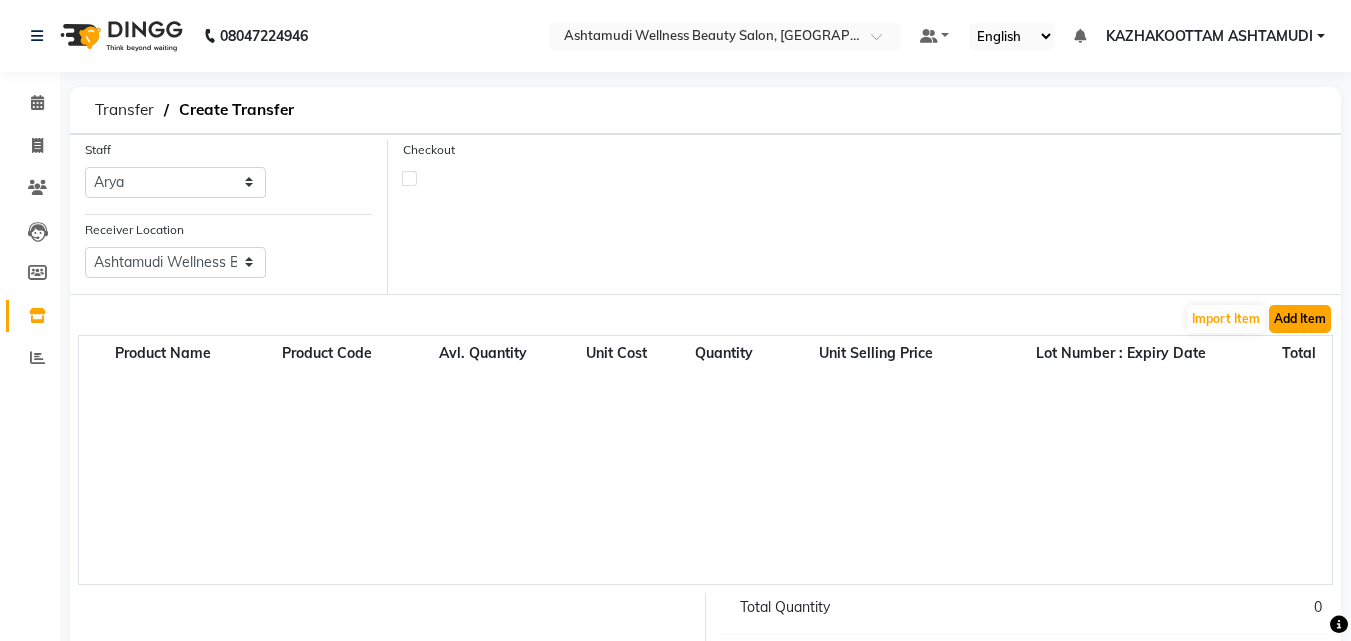 click on "Add Item" 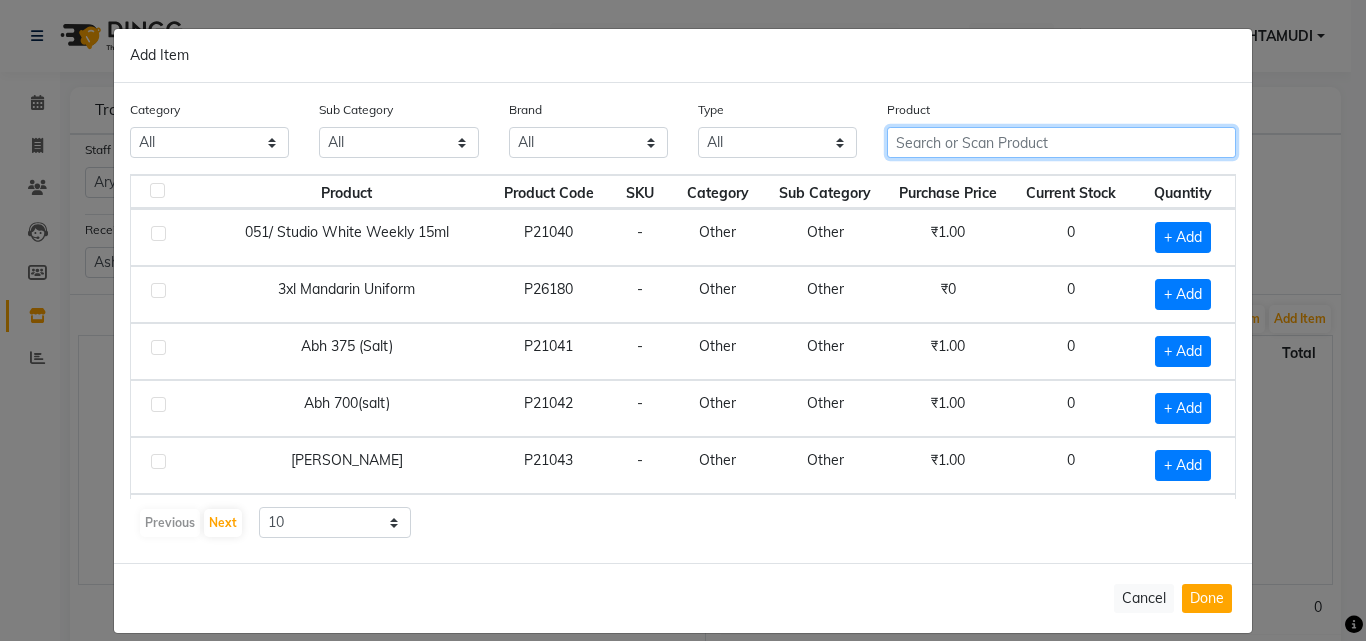 click 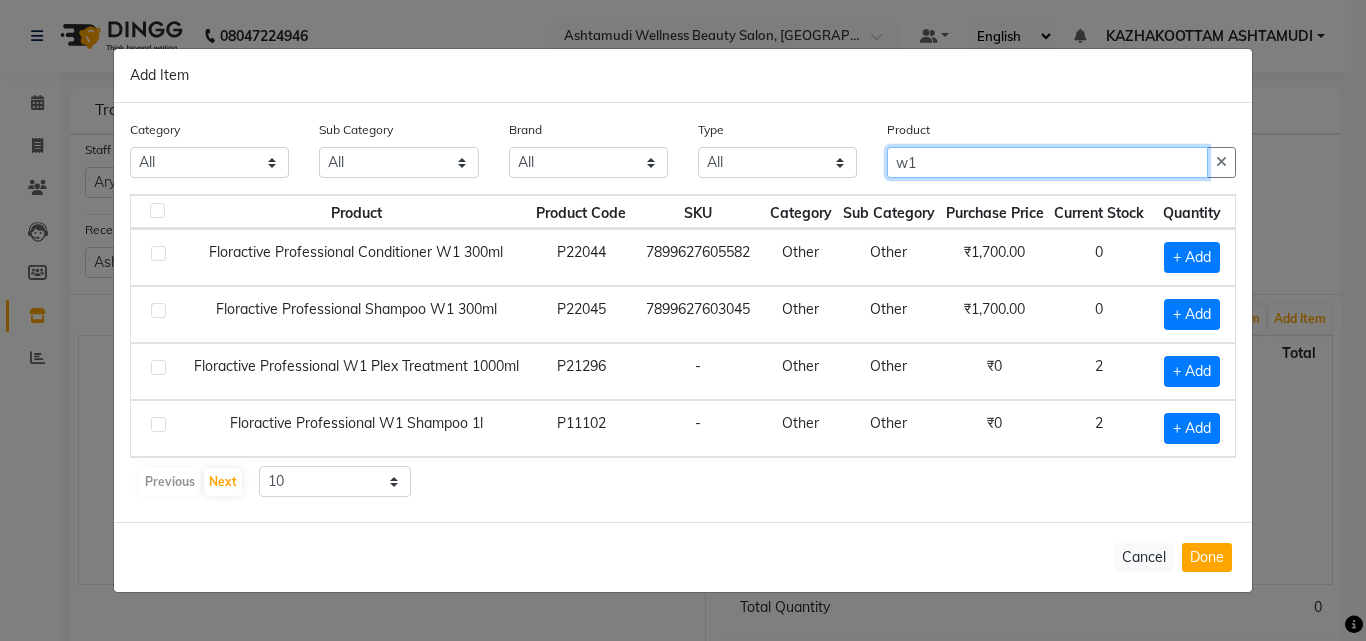 click on "w1" 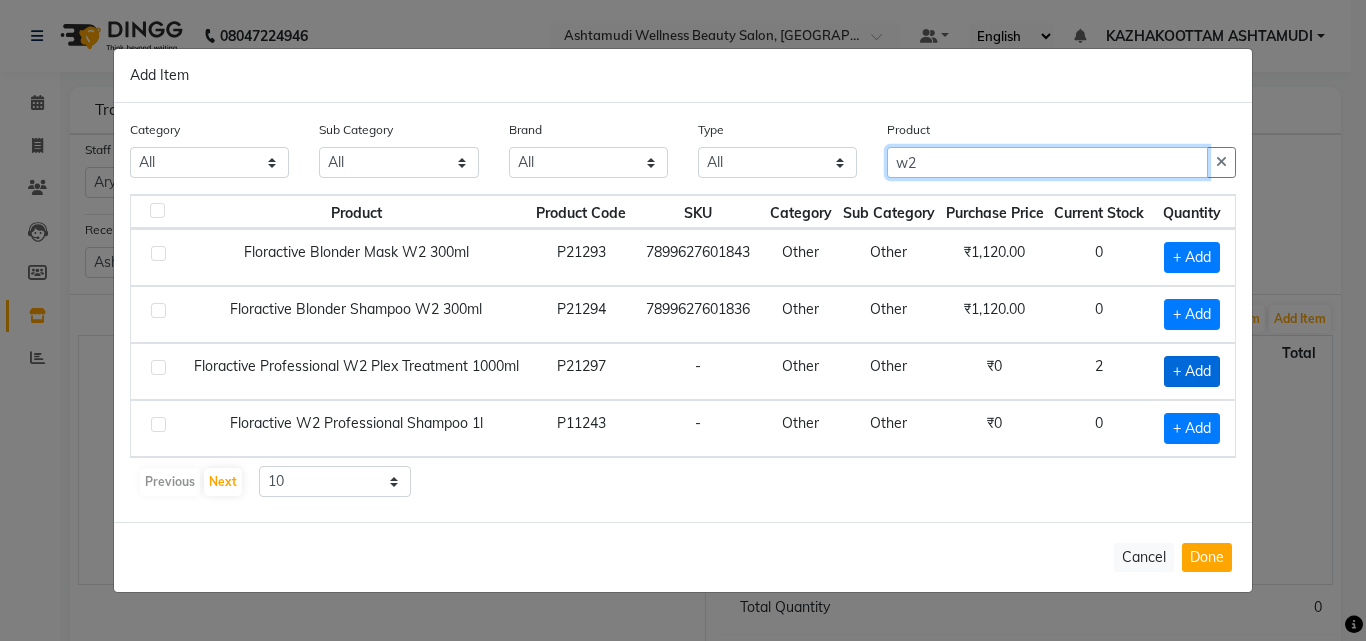type on "w2" 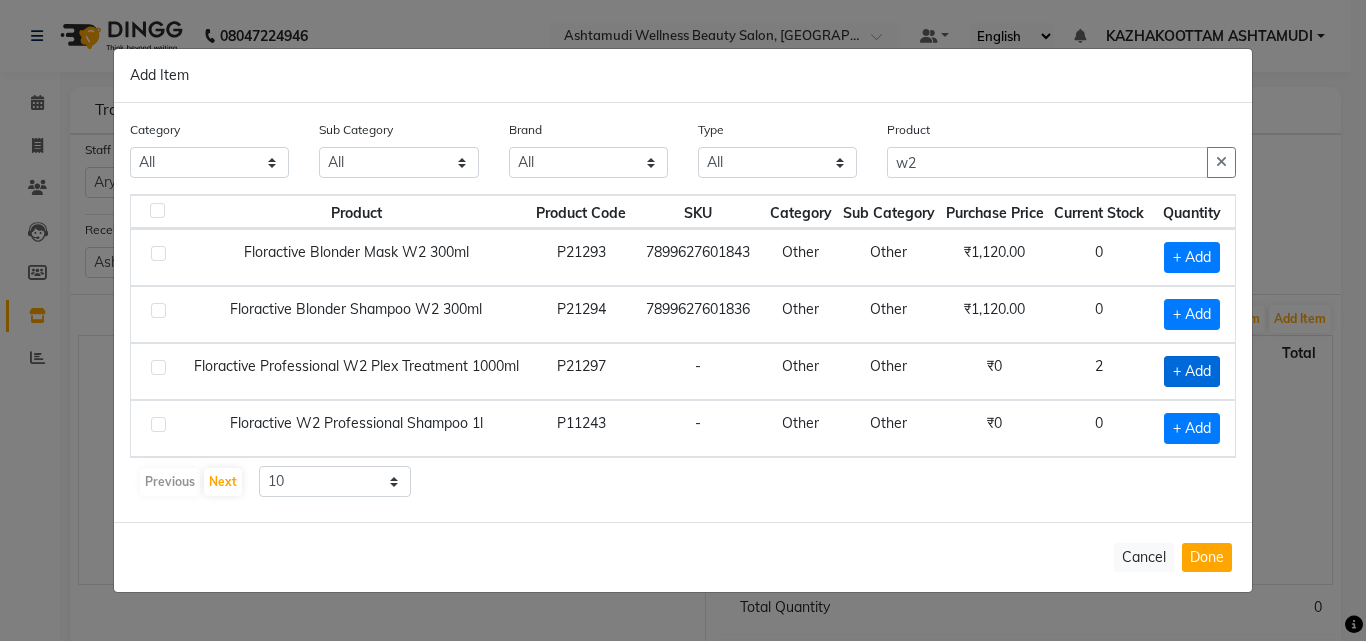 click on "+ Add" 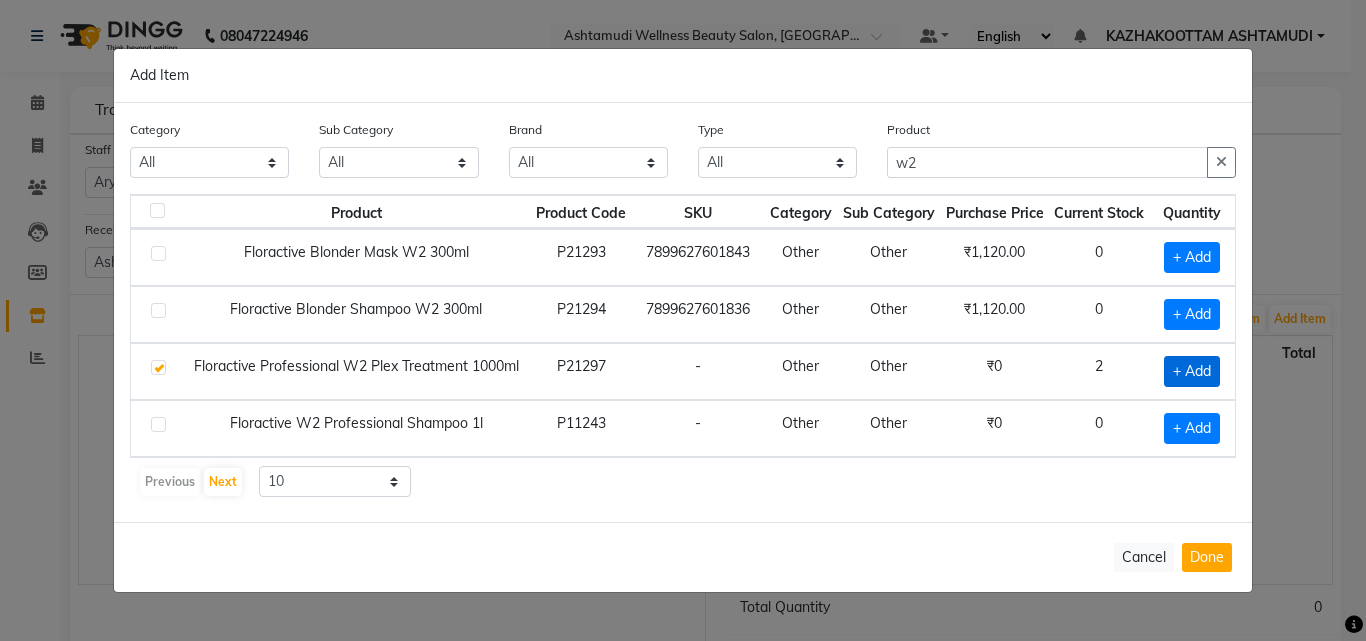 checkbox on "true" 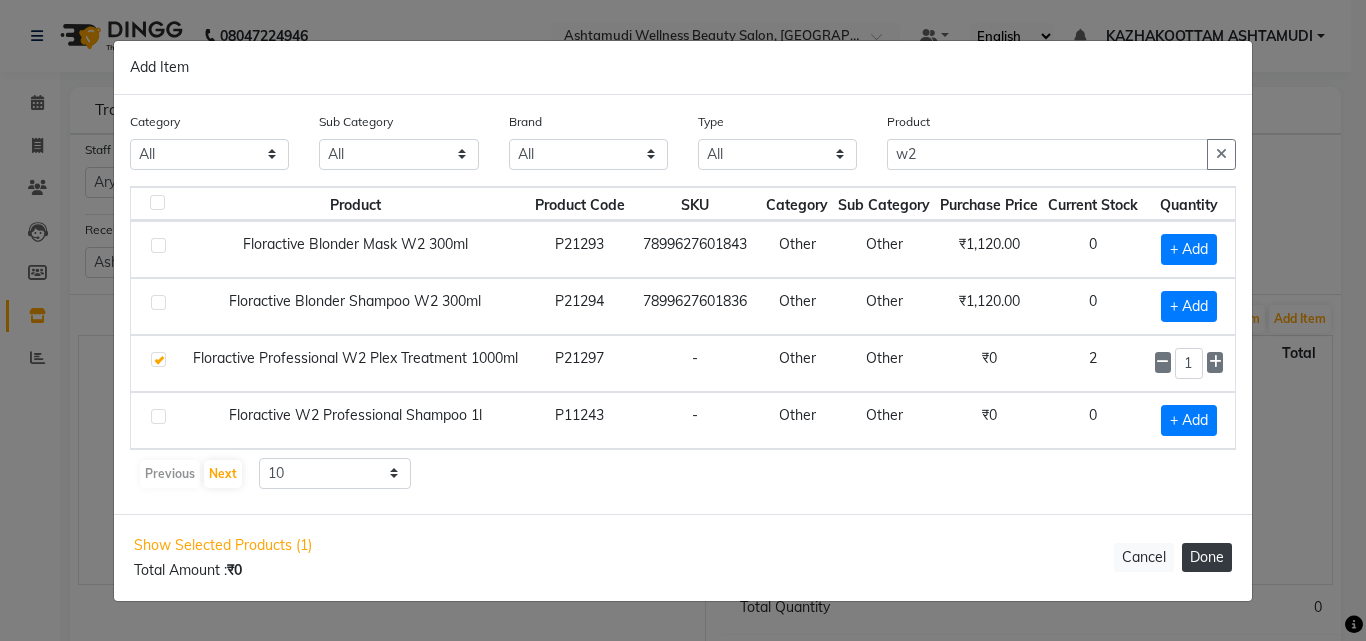 click on "Done" 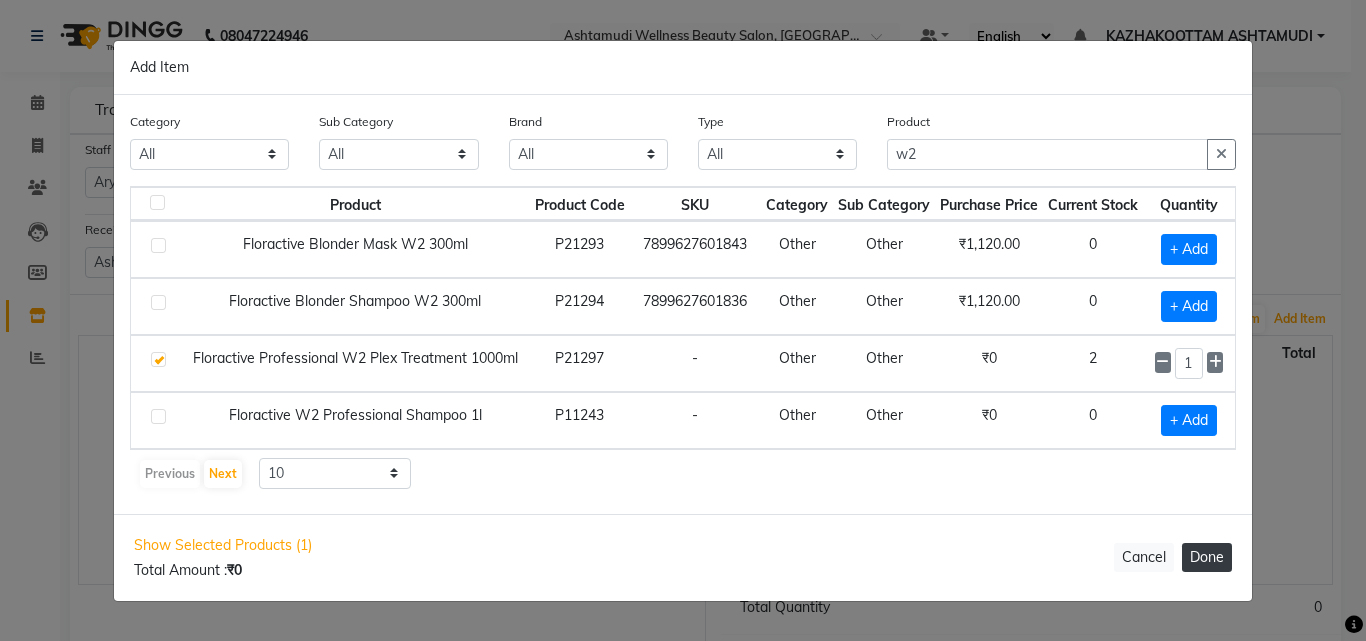 type 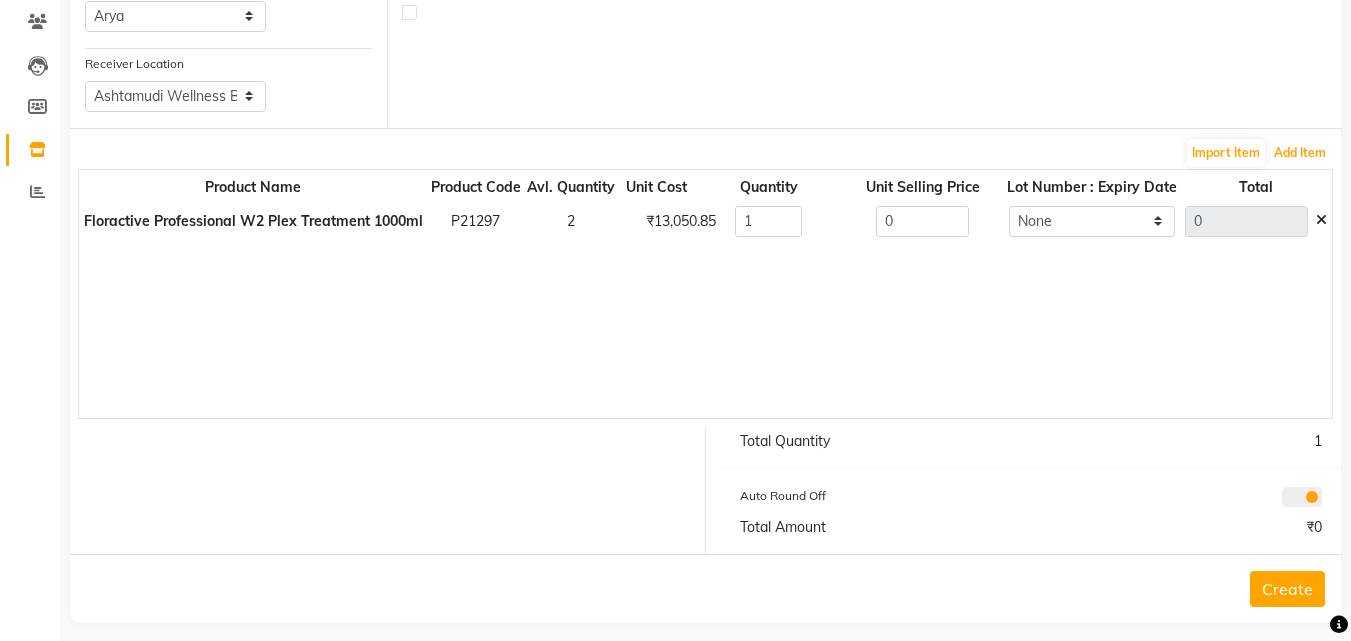 scroll, scrollTop: 182, scrollLeft: 0, axis: vertical 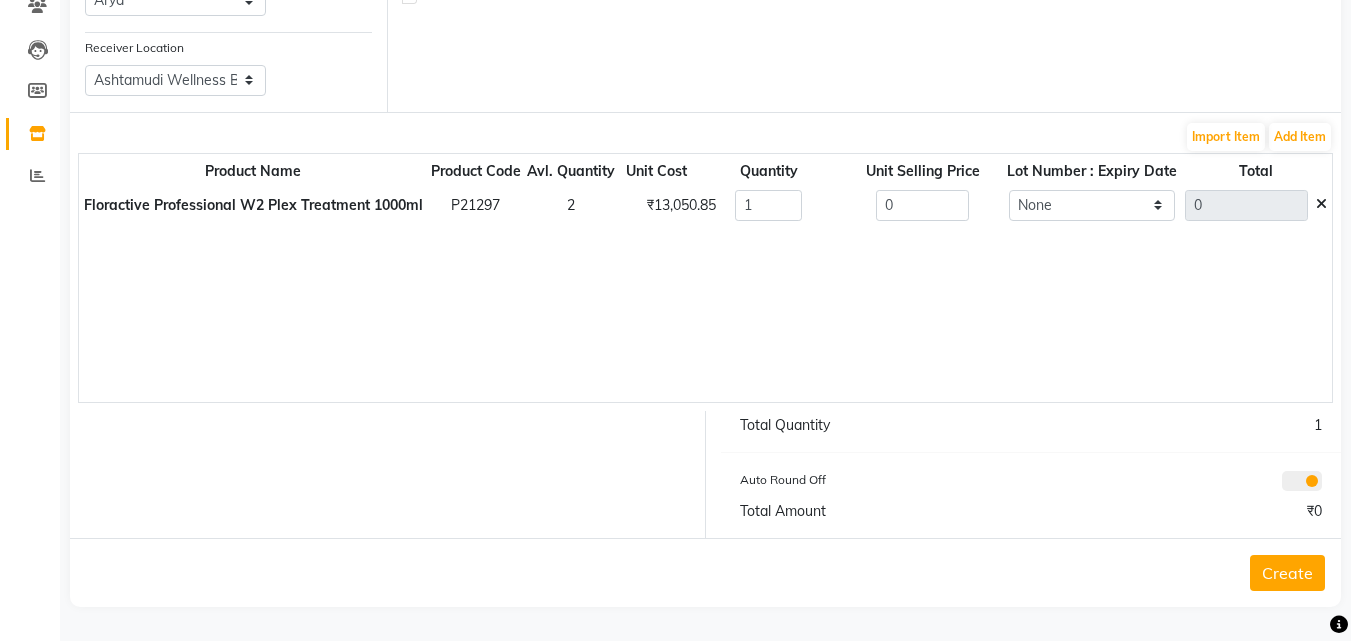 click on "Create" 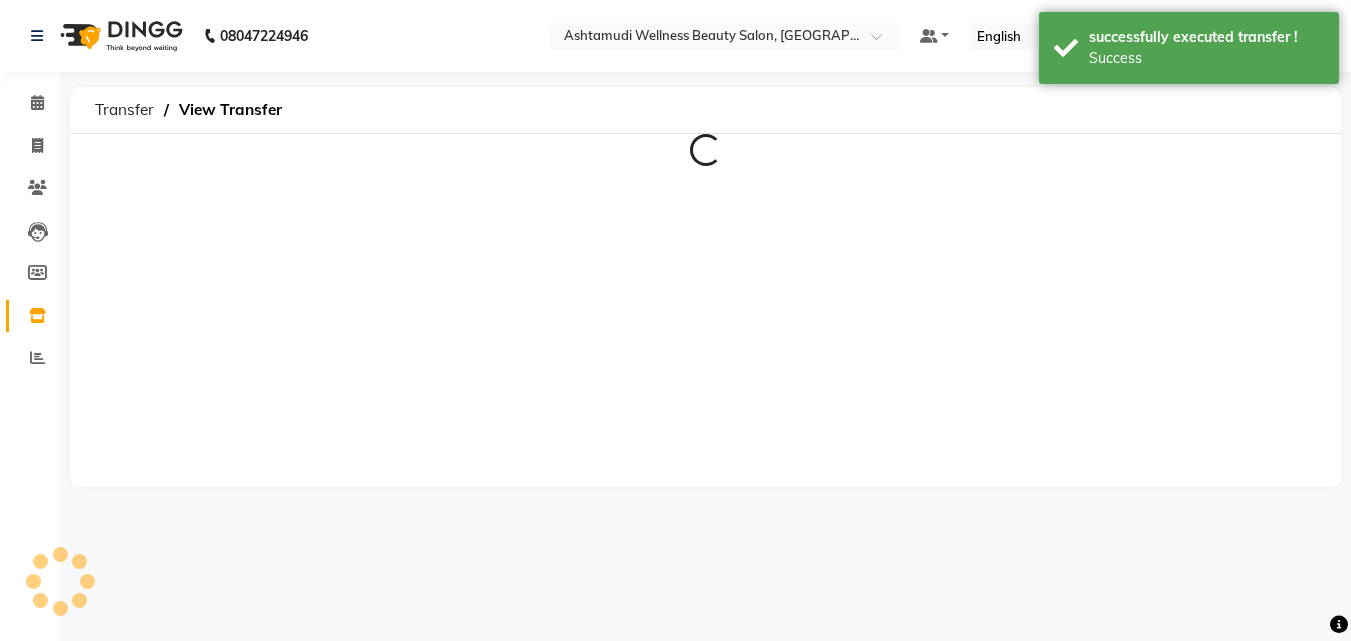 scroll, scrollTop: 0, scrollLeft: 0, axis: both 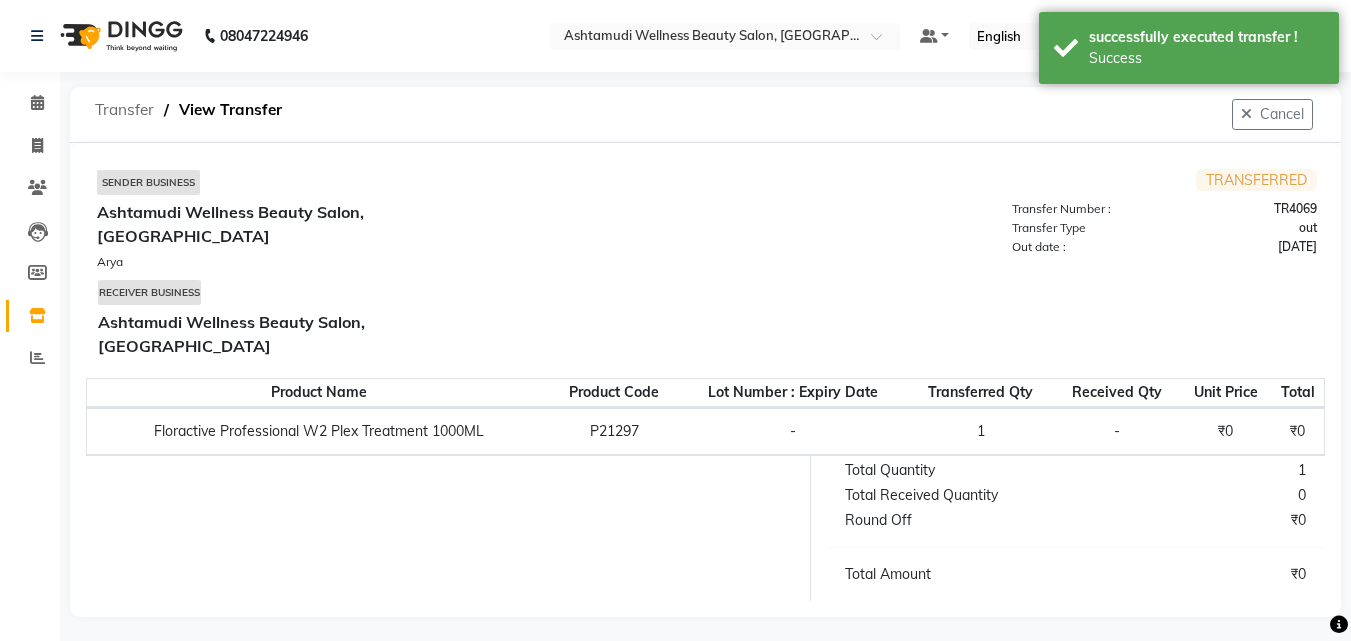 click on "Transfer" 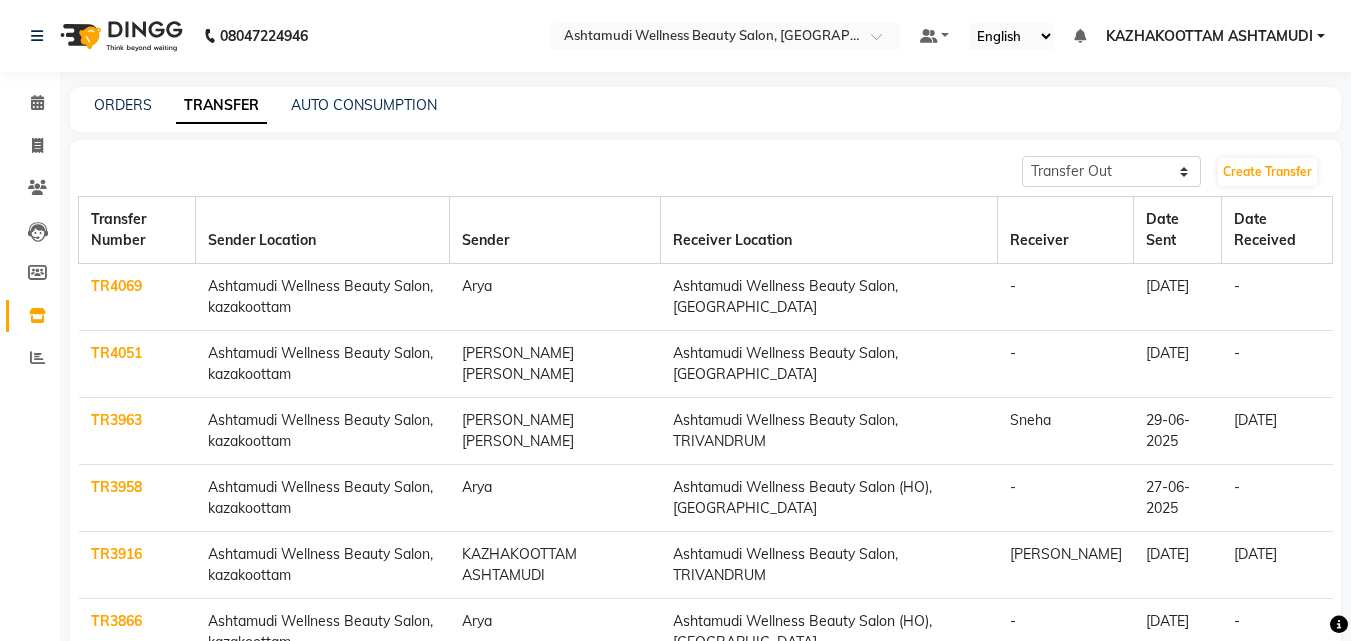 click on "TR3958" 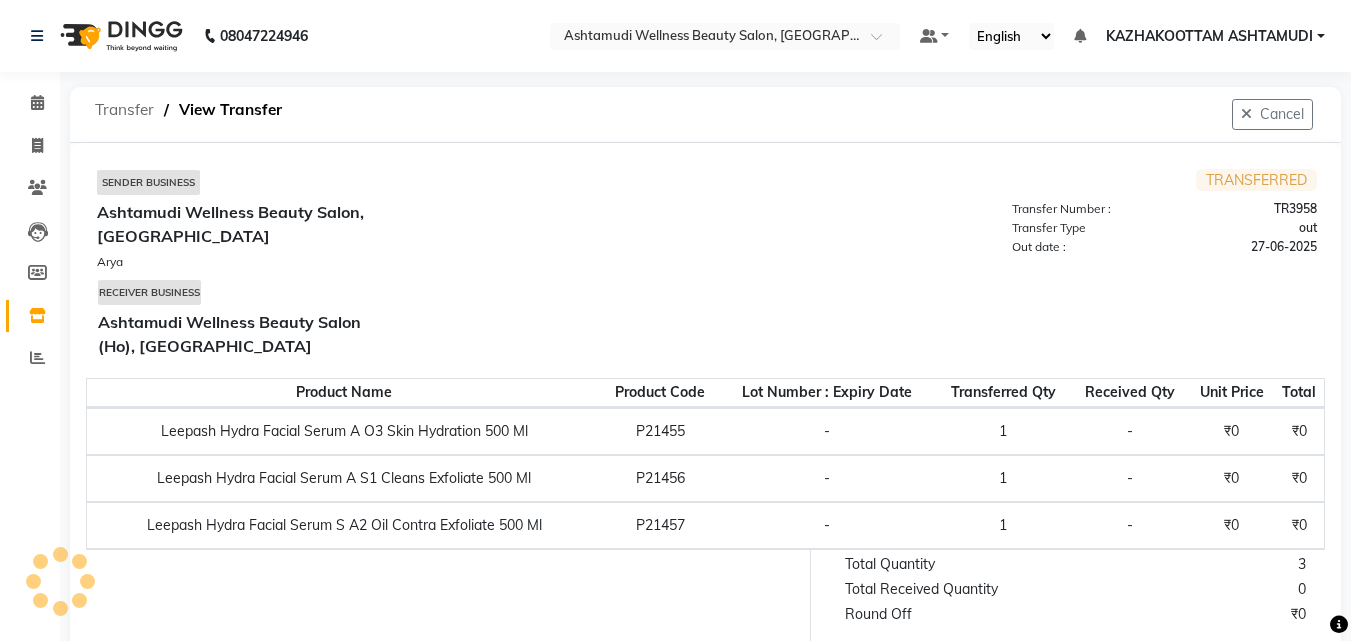 click on "Transfer" 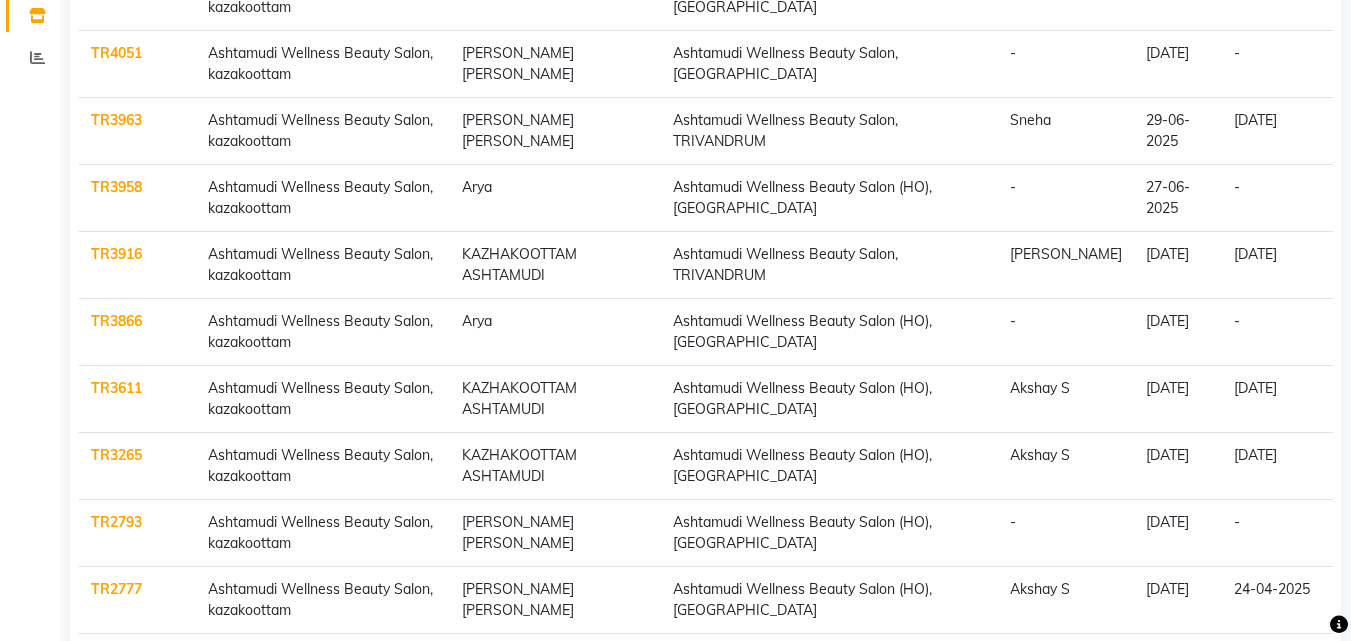 scroll, scrollTop: 387, scrollLeft: 0, axis: vertical 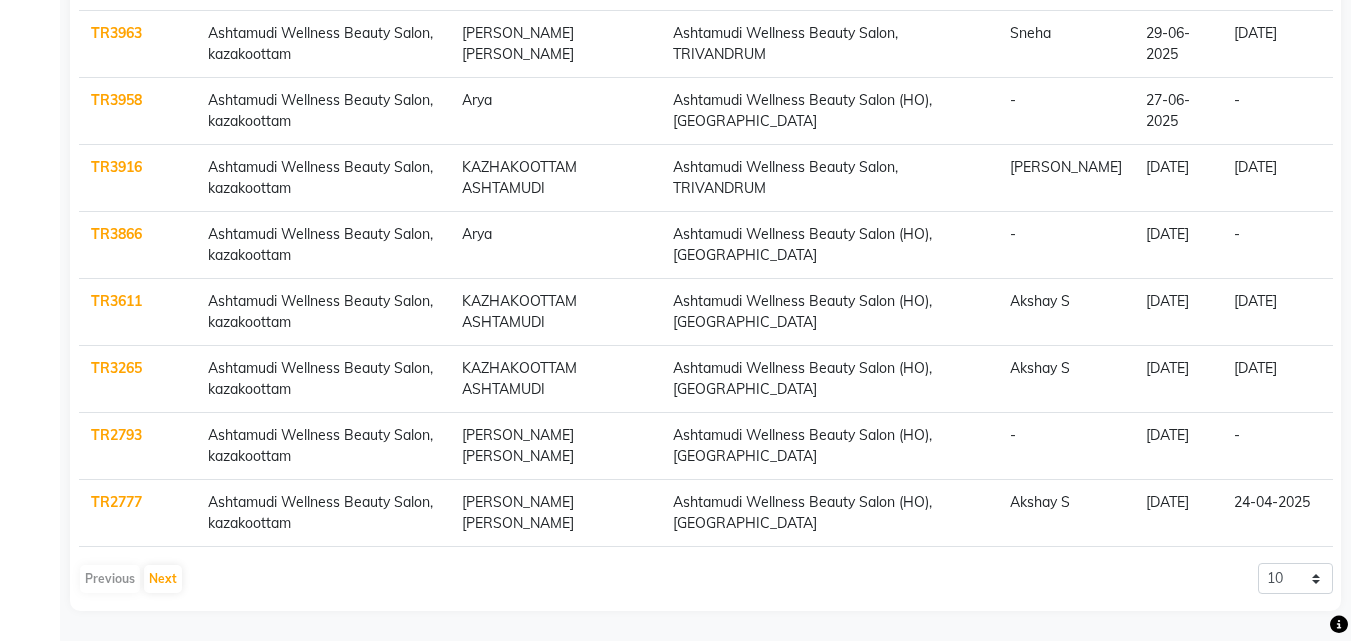 click on "TR3866" 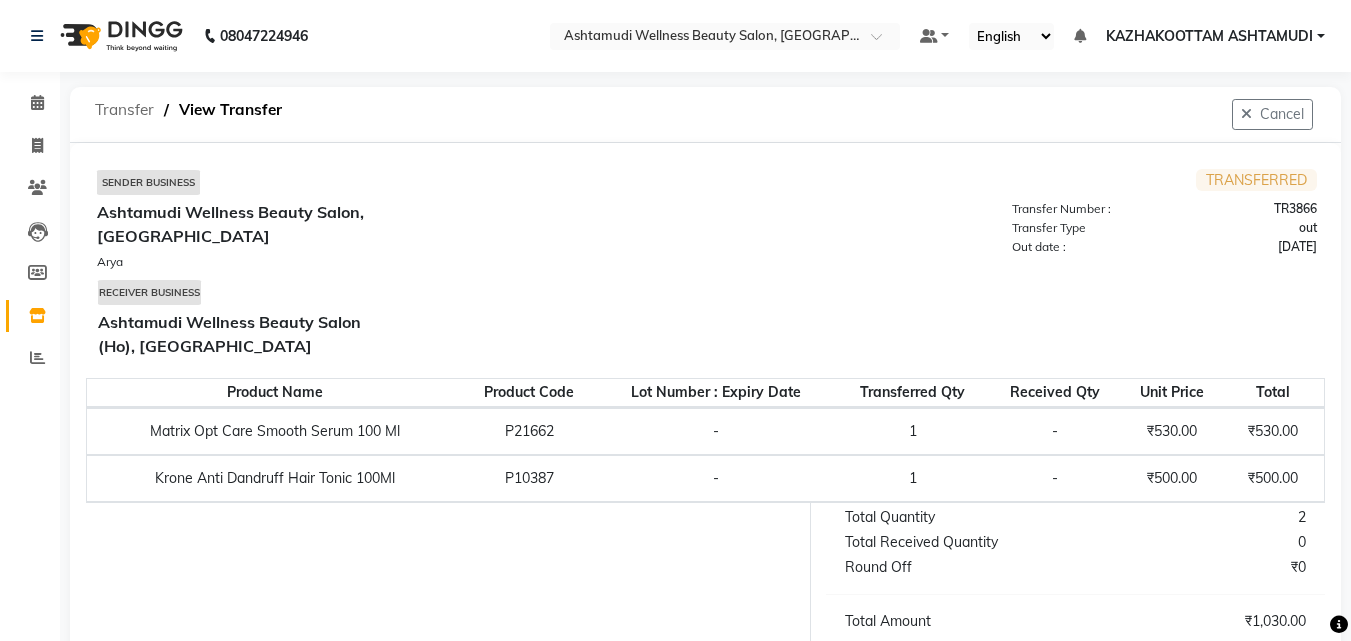 click on "Transfer" 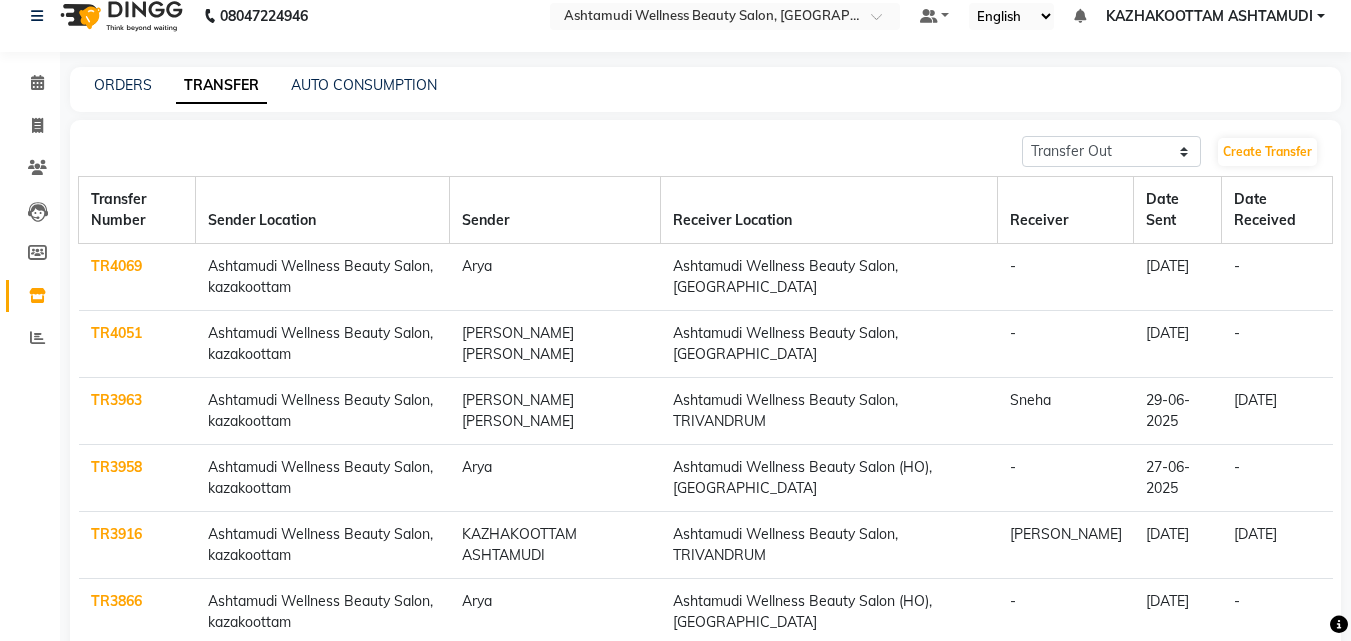 scroll, scrollTop: 0, scrollLeft: 0, axis: both 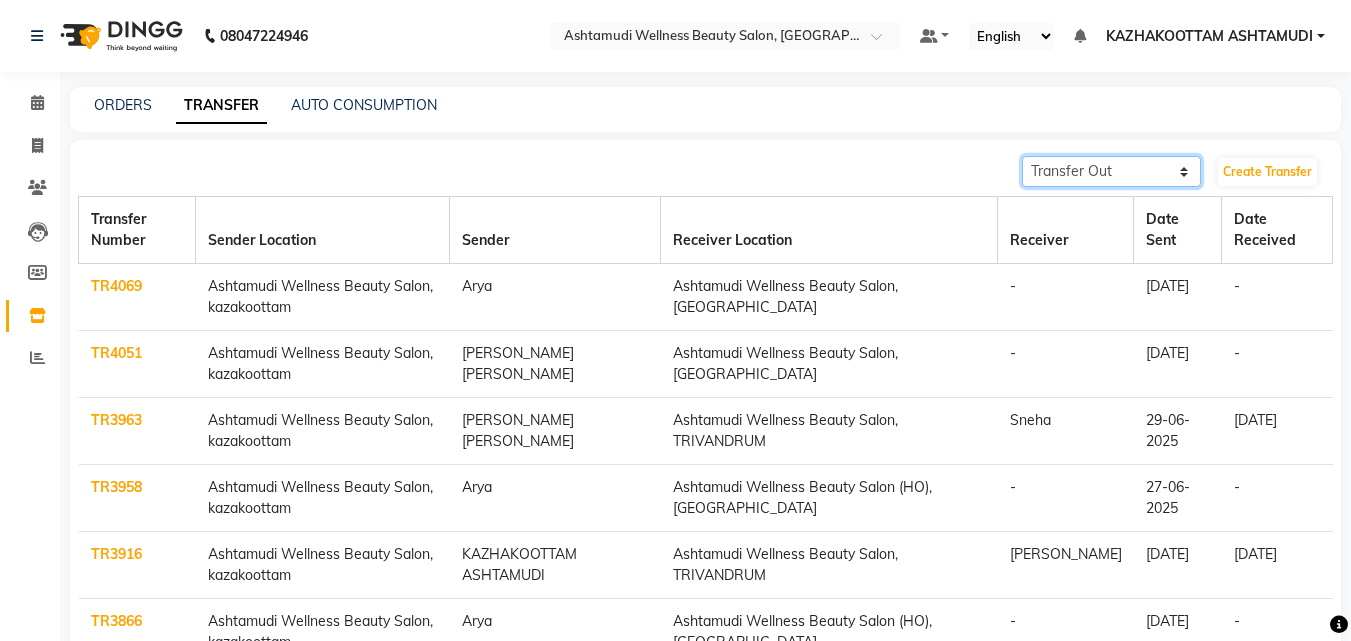 click on "Transfer In Transfer Out" 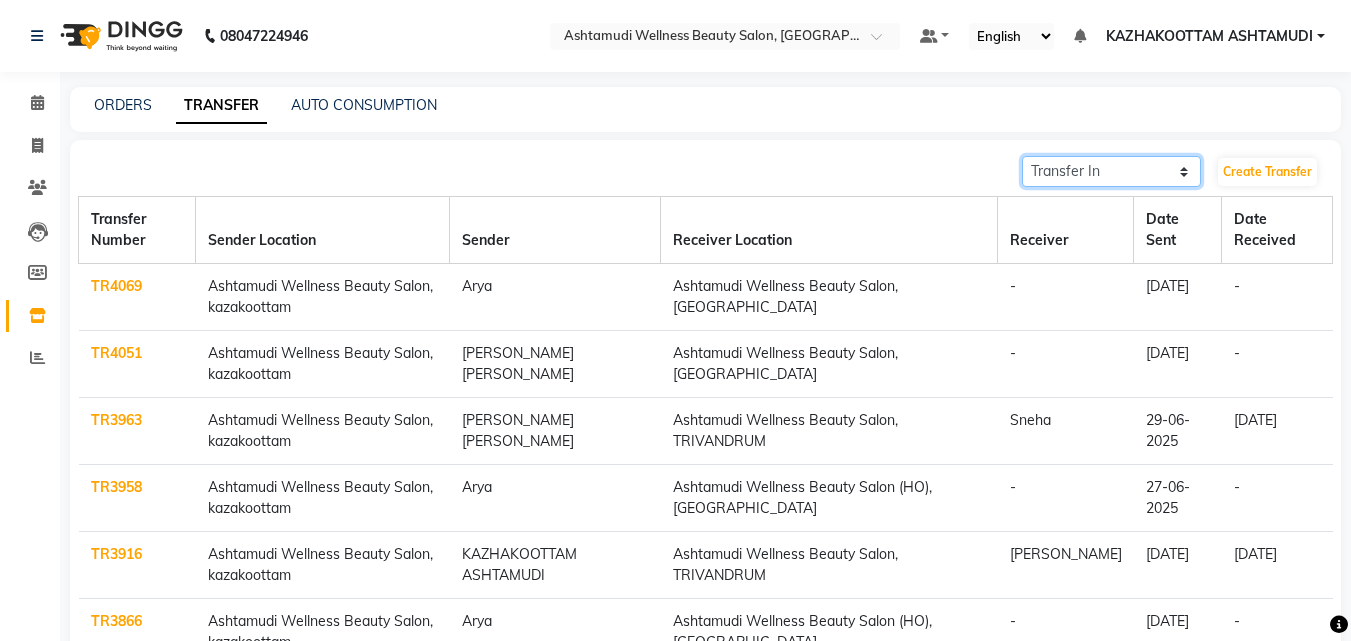 click on "Transfer In Transfer Out" 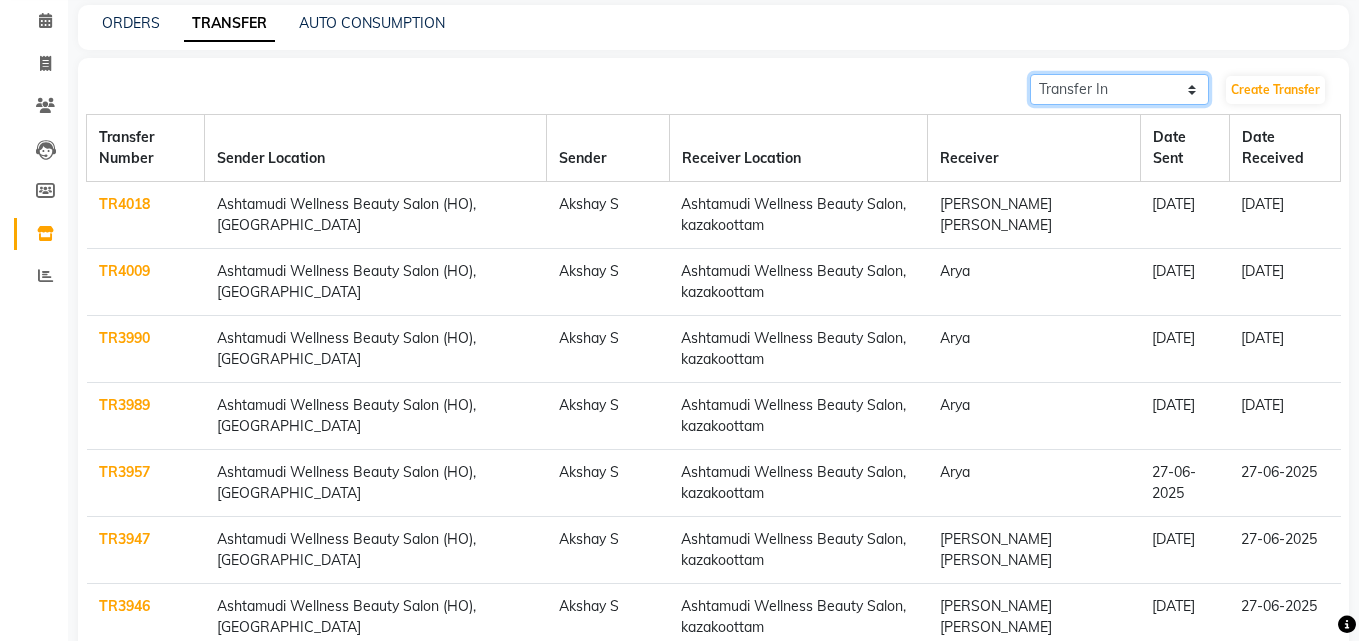 scroll, scrollTop: 0, scrollLeft: 0, axis: both 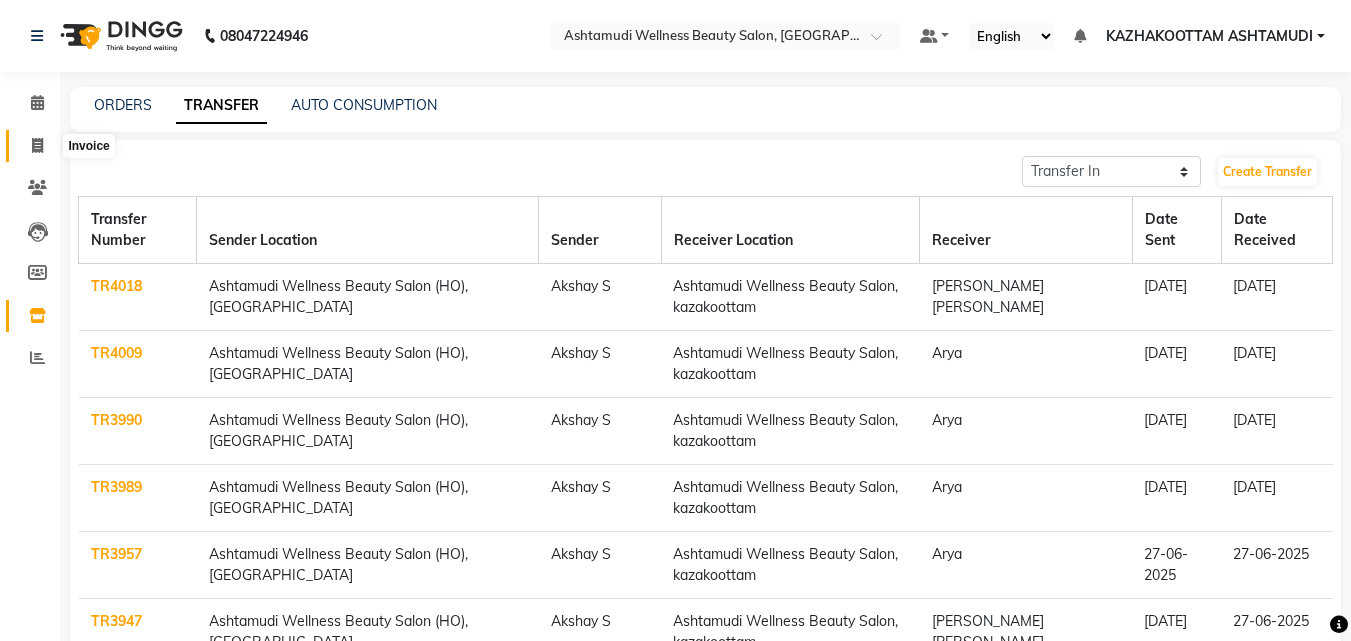 click 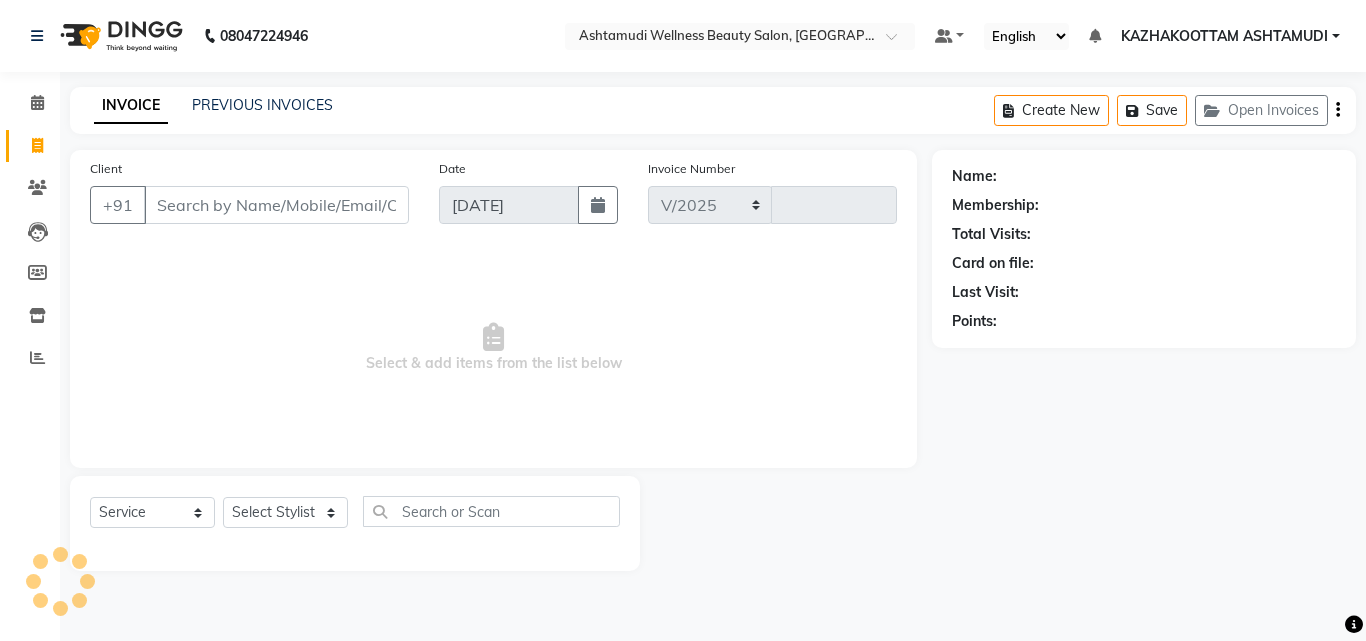 select on "4662" 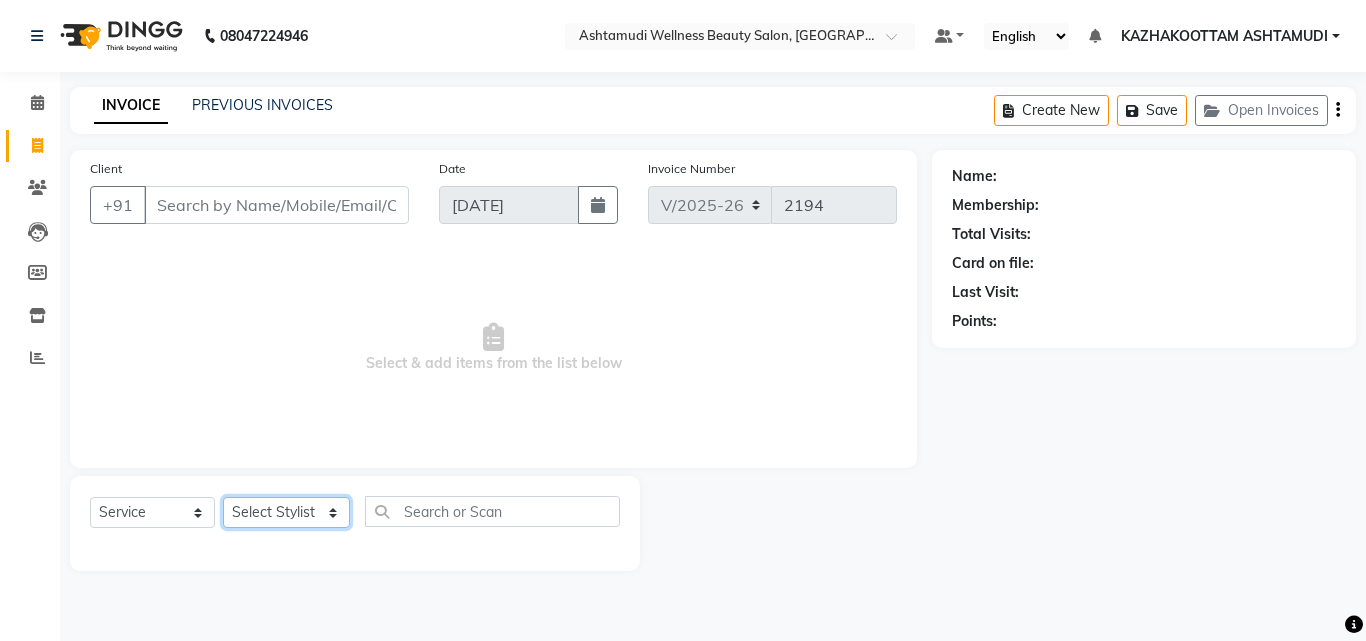 click on "Select Stylist Arya  CHINJU GEETA KAZHAKOOTTAM ASHTAMUDI [PERSON_NAME] [PERSON_NAME] [PERSON_NAME] [PERSON_NAME] SOORYAMOL" 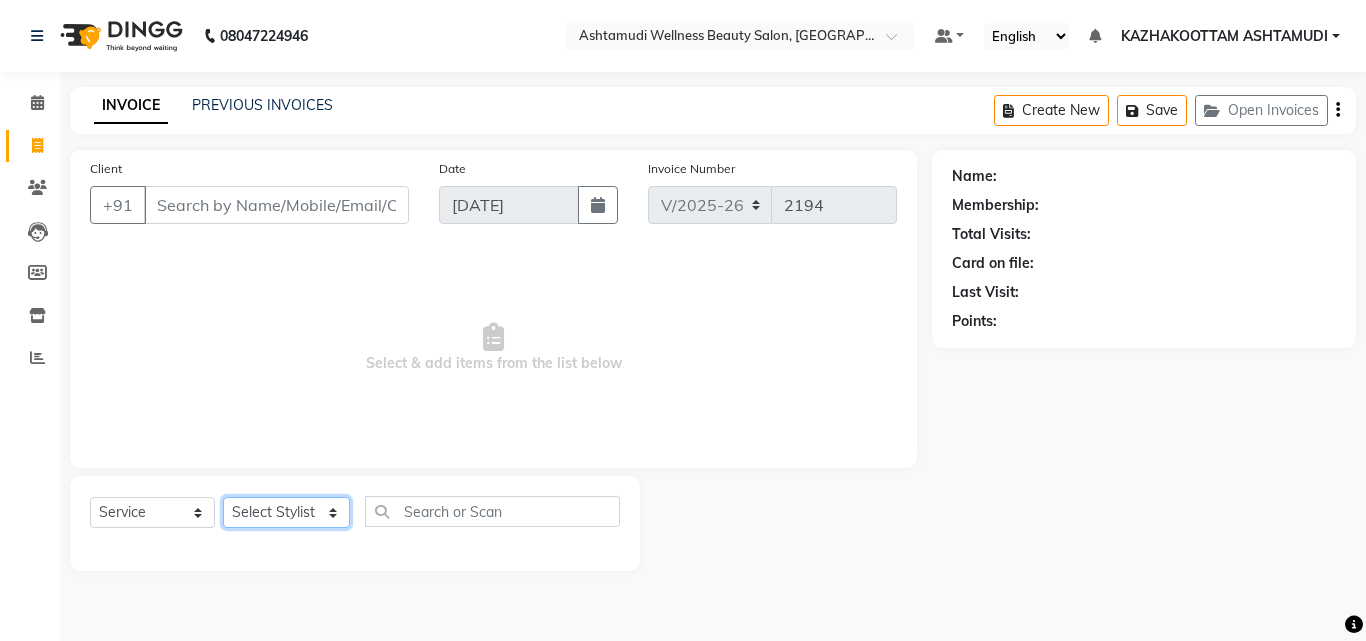 select on "49525" 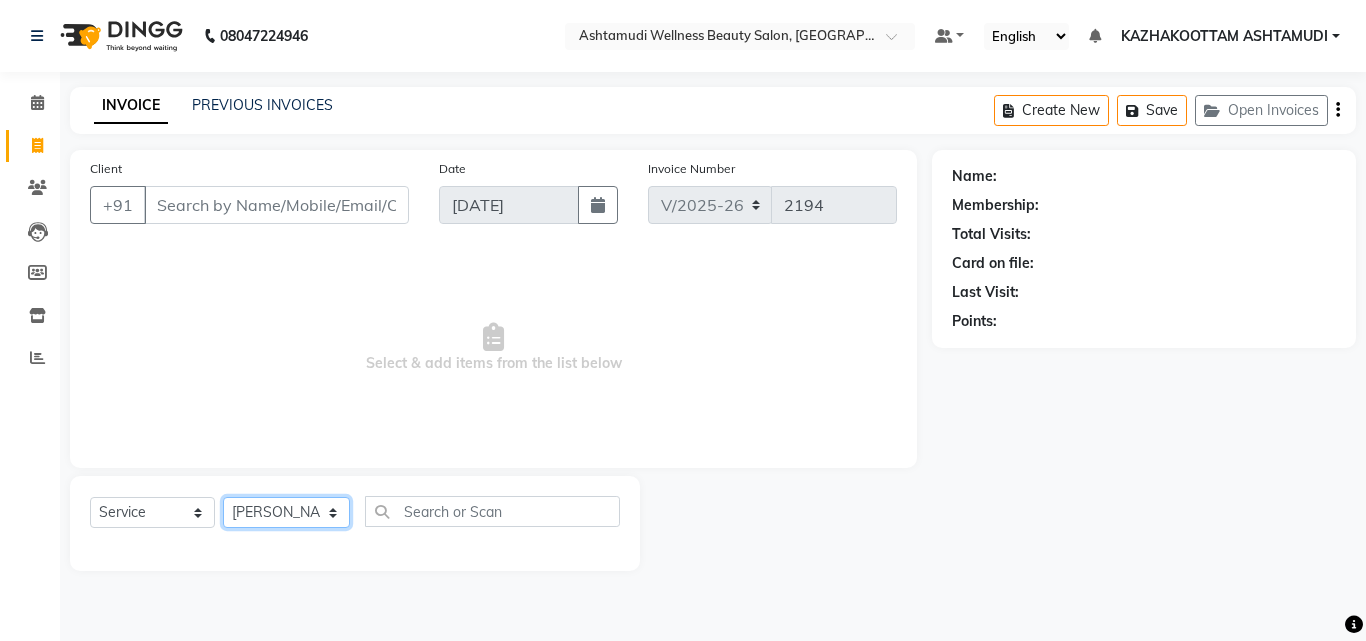 click on "Select Stylist Arya  CHINJU GEETA KAZHAKOOTTAM ASHTAMUDI [PERSON_NAME] [PERSON_NAME] [PERSON_NAME] [PERSON_NAME] SOORYAMOL" 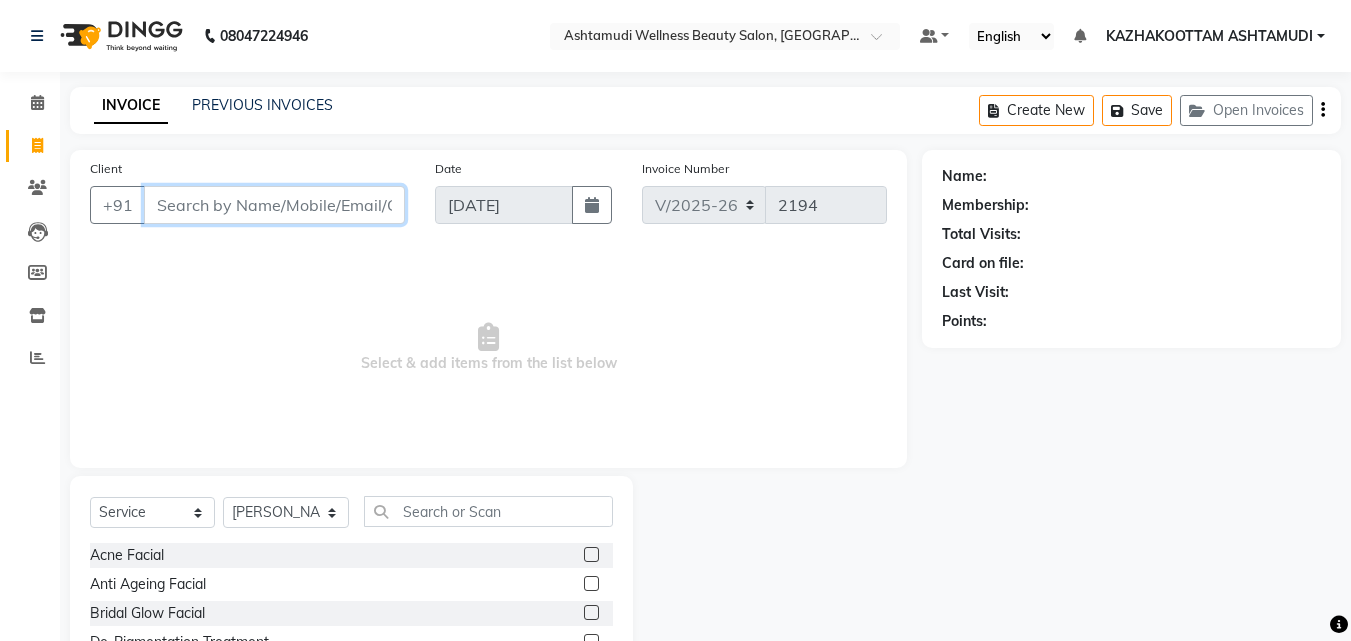 click on "Client" at bounding box center [274, 205] 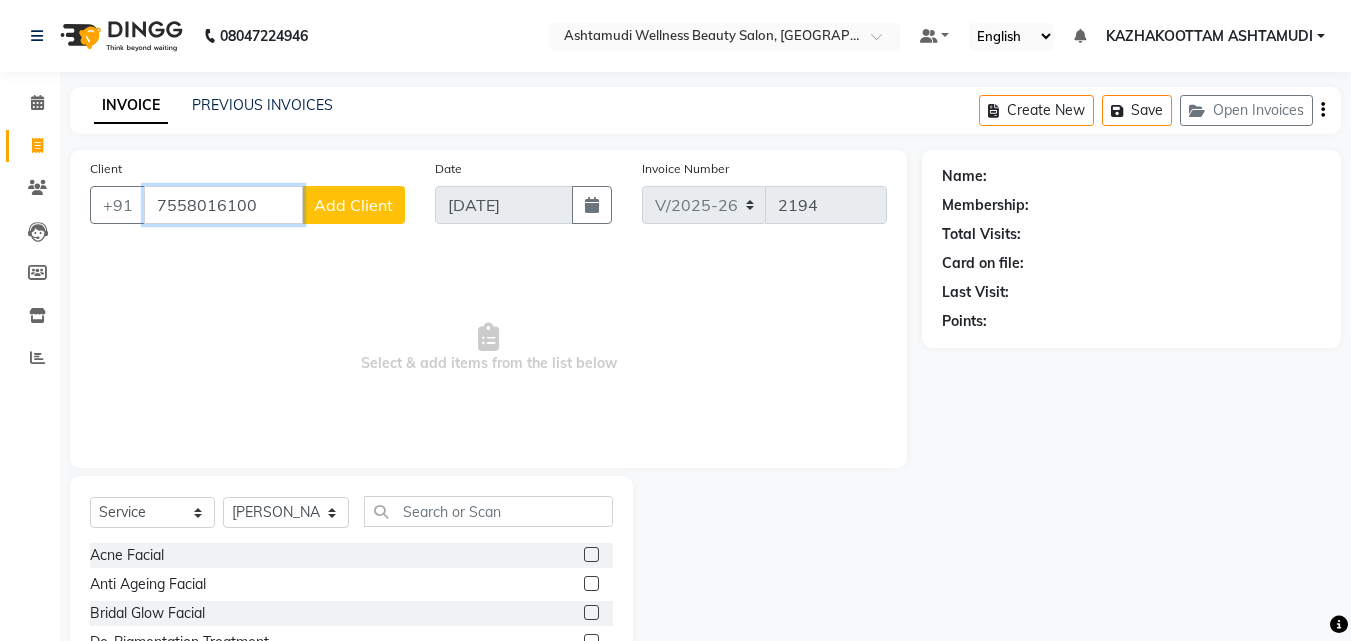 type on "7558016100" 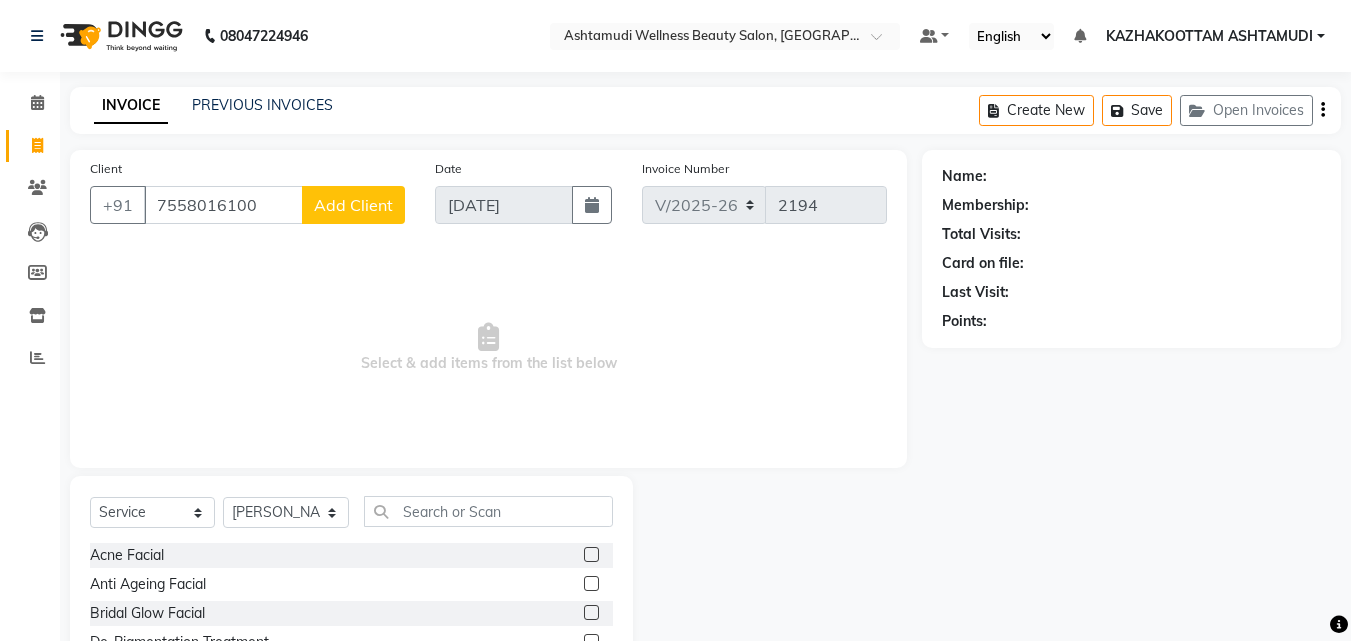 click on "Add Client" 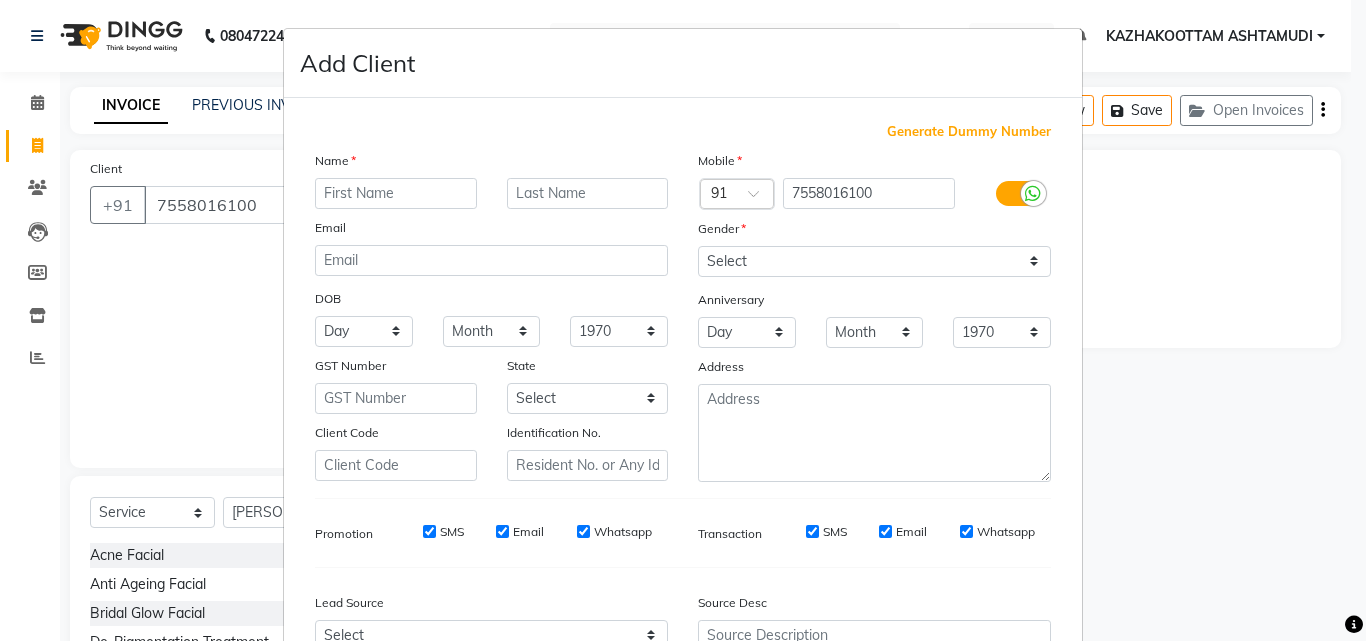 click at bounding box center (396, 193) 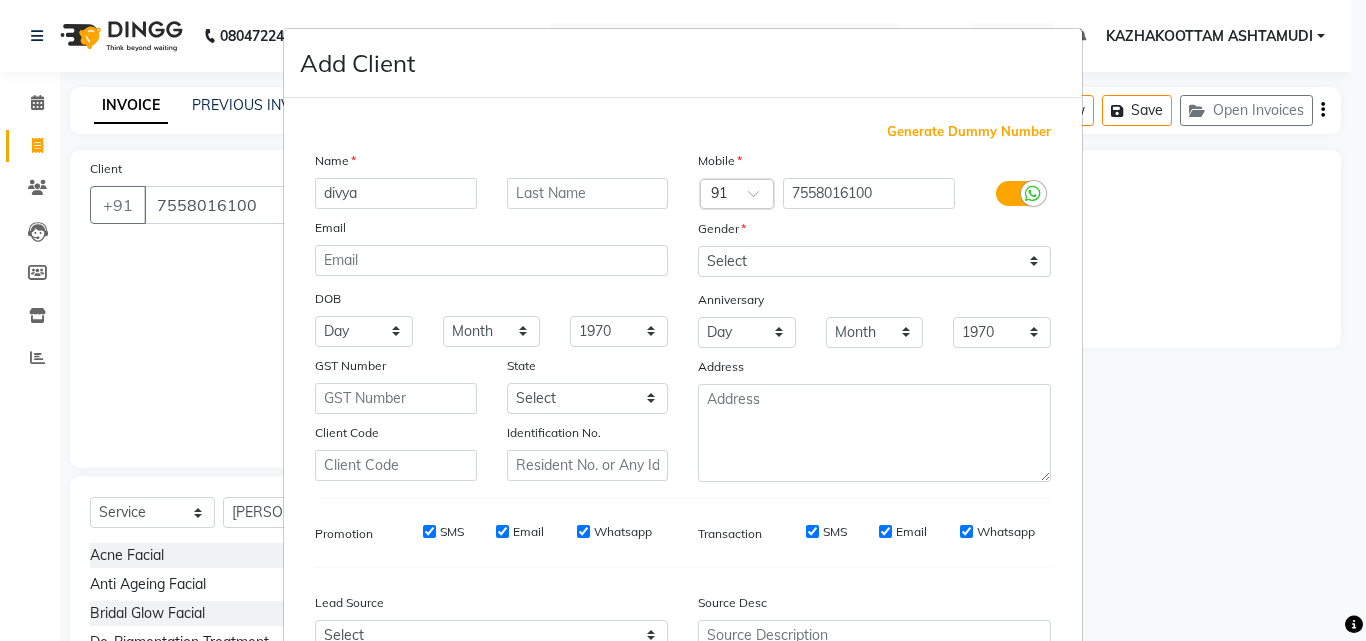 type on "divya" 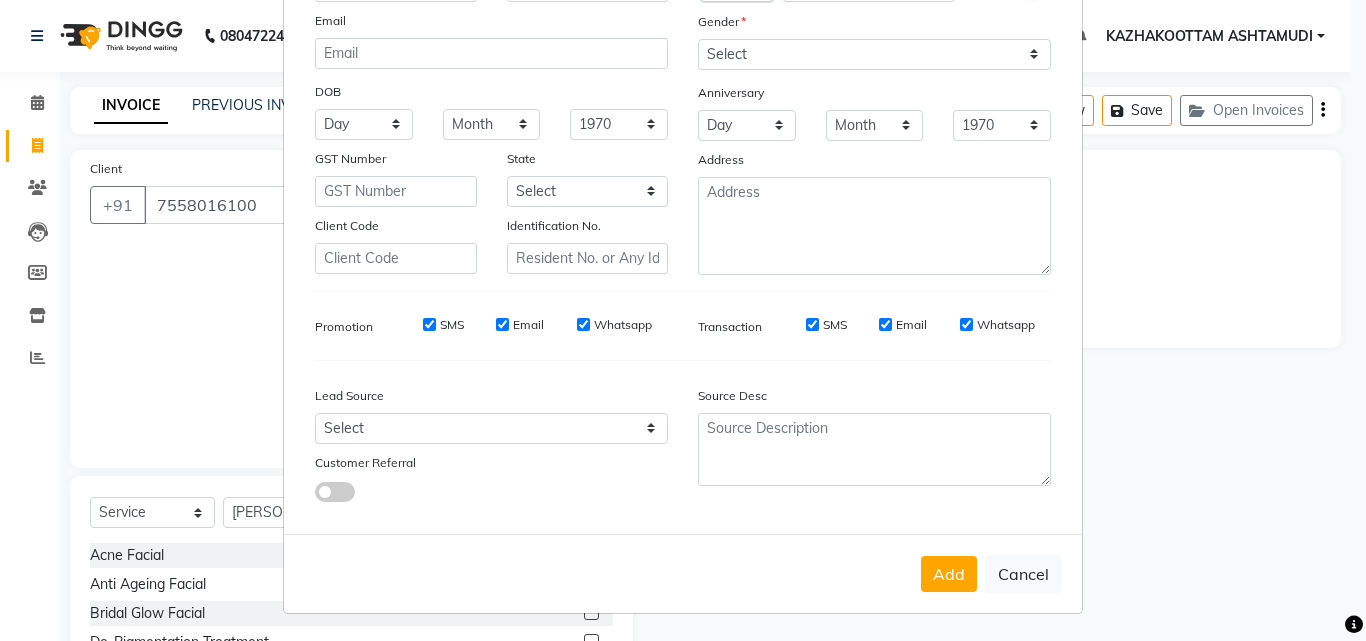 scroll, scrollTop: 208, scrollLeft: 0, axis: vertical 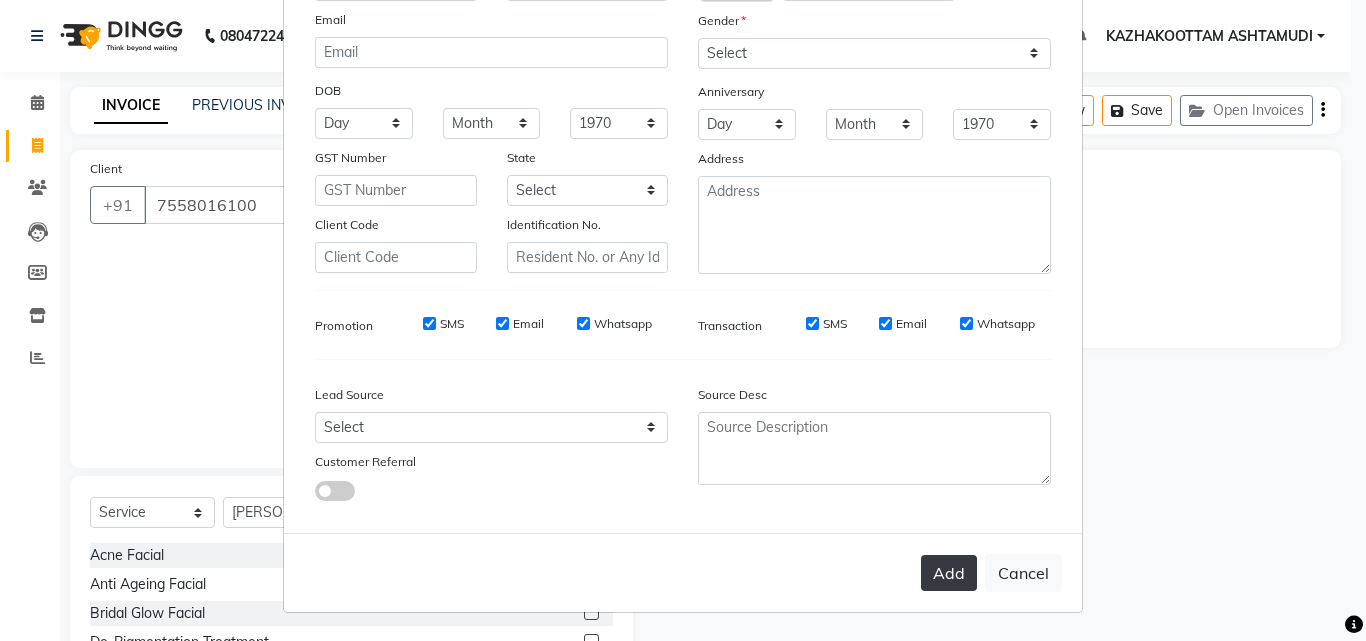 click on "Add" at bounding box center [949, 573] 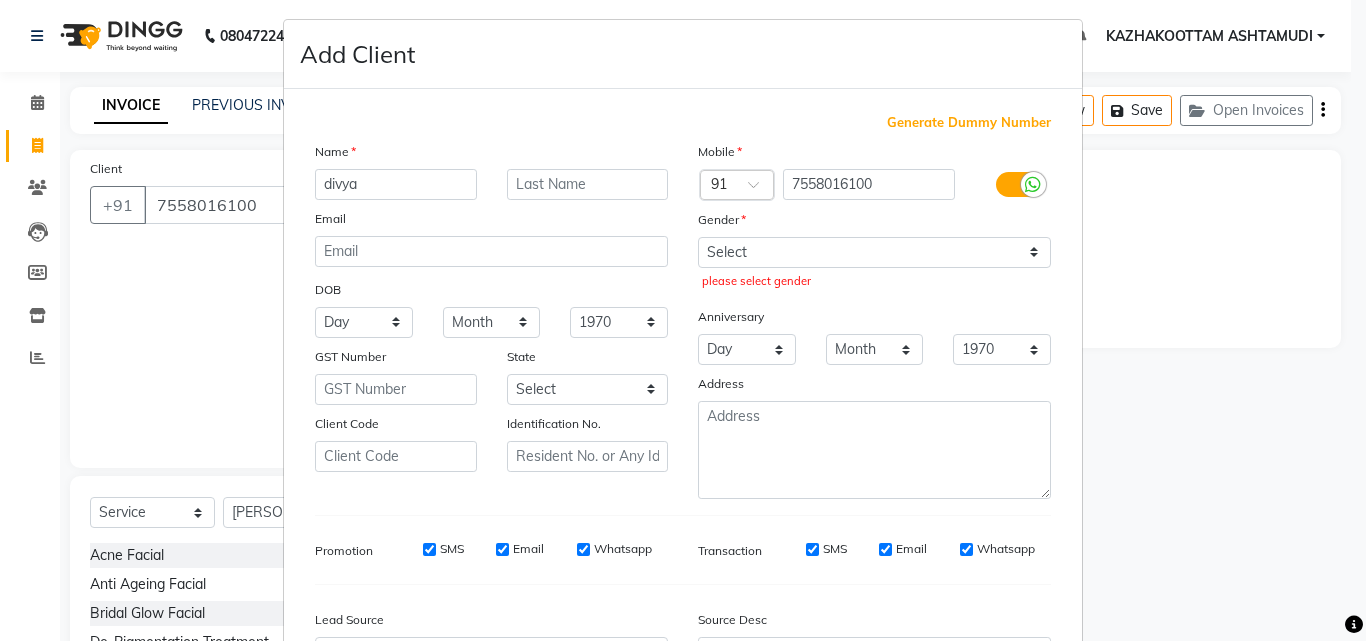 scroll, scrollTop: 8, scrollLeft: 0, axis: vertical 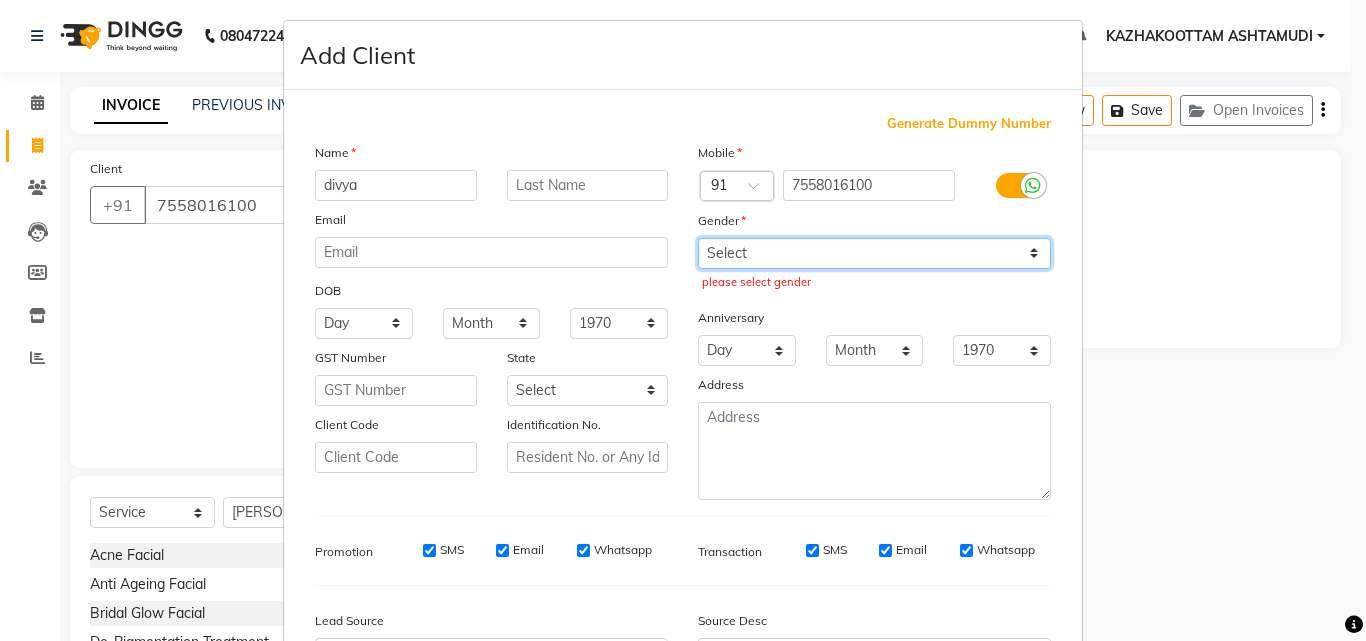 click on "Select [DEMOGRAPHIC_DATA] [DEMOGRAPHIC_DATA] Other Prefer Not To Say" at bounding box center (874, 253) 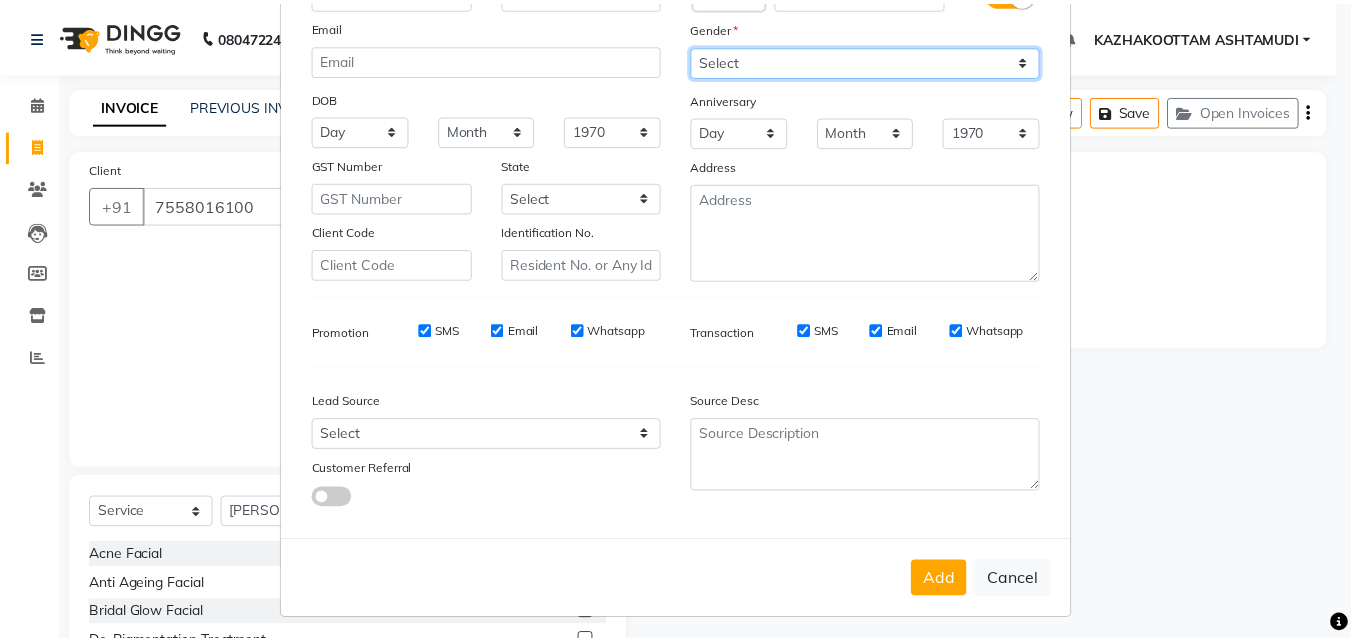 scroll, scrollTop: 208, scrollLeft: 0, axis: vertical 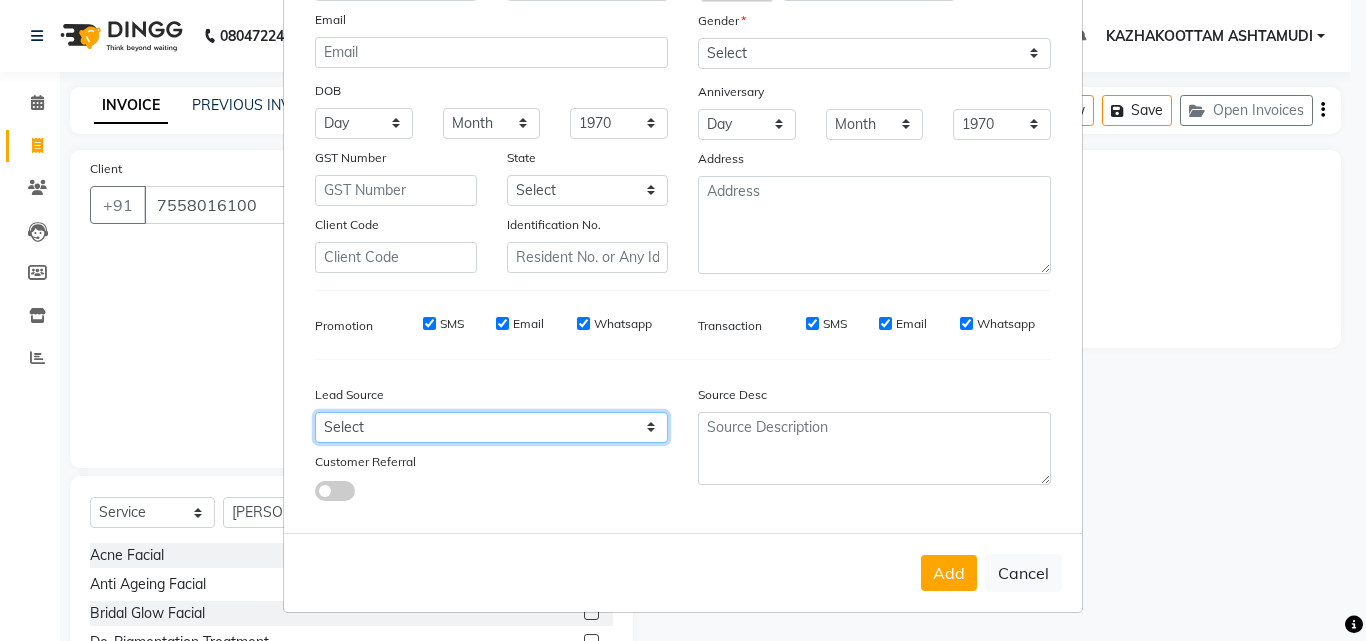 click on "Select Walk-in Referral Internet Friend Word of Mouth Advertisement Facebook JustDial Google Other Instagram  YouTube  WhatsApp" at bounding box center (491, 427) 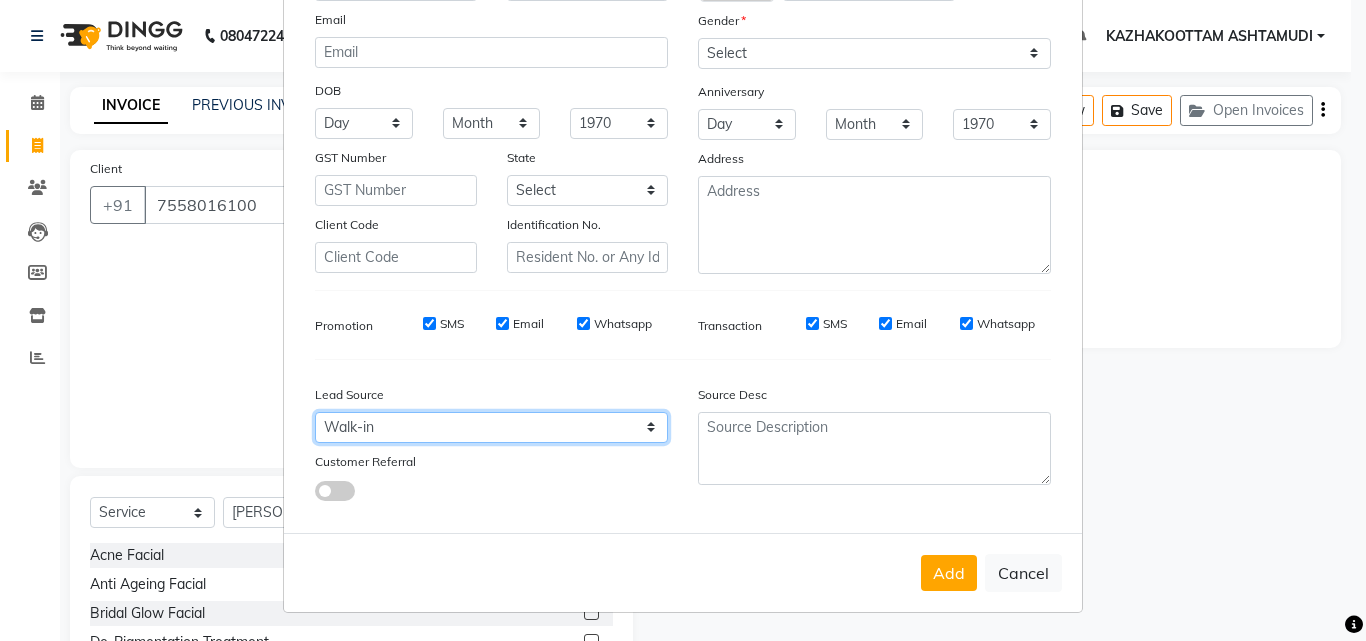 click on "Select Walk-in Referral Internet Friend Word of Mouth Advertisement Facebook JustDial Google Other Instagram  YouTube  WhatsApp" at bounding box center [491, 427] 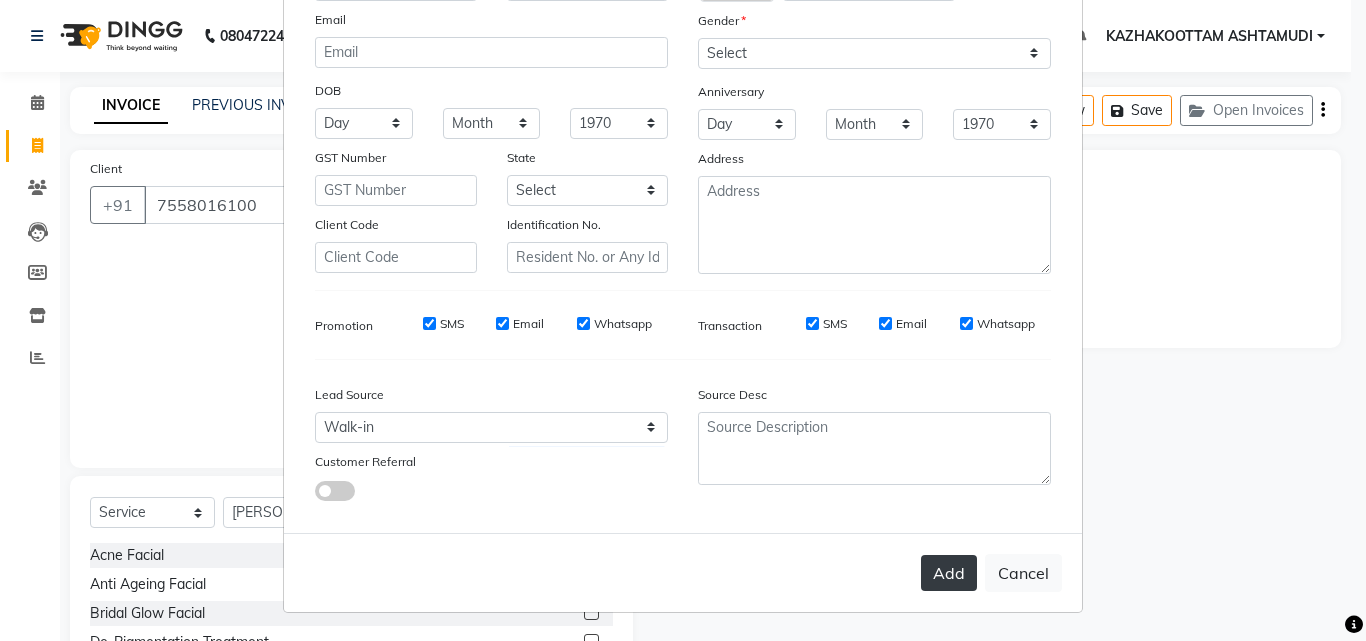 click on "Add" at bounding box center (949, 573) 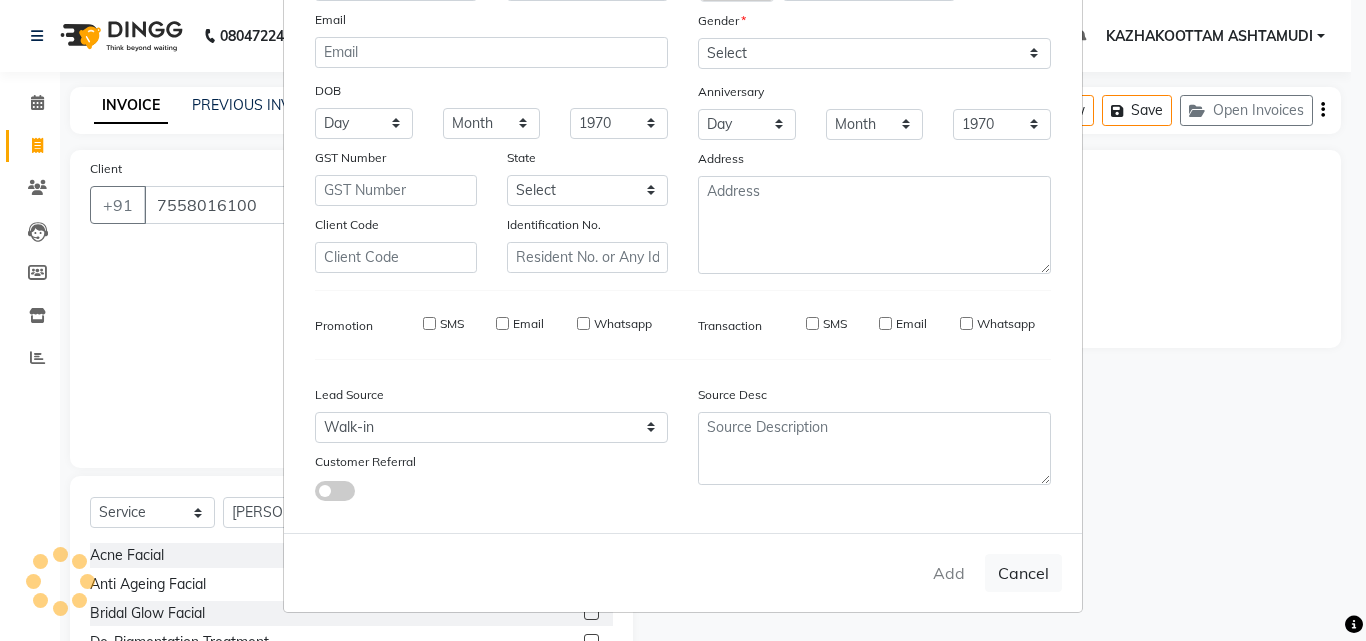 type 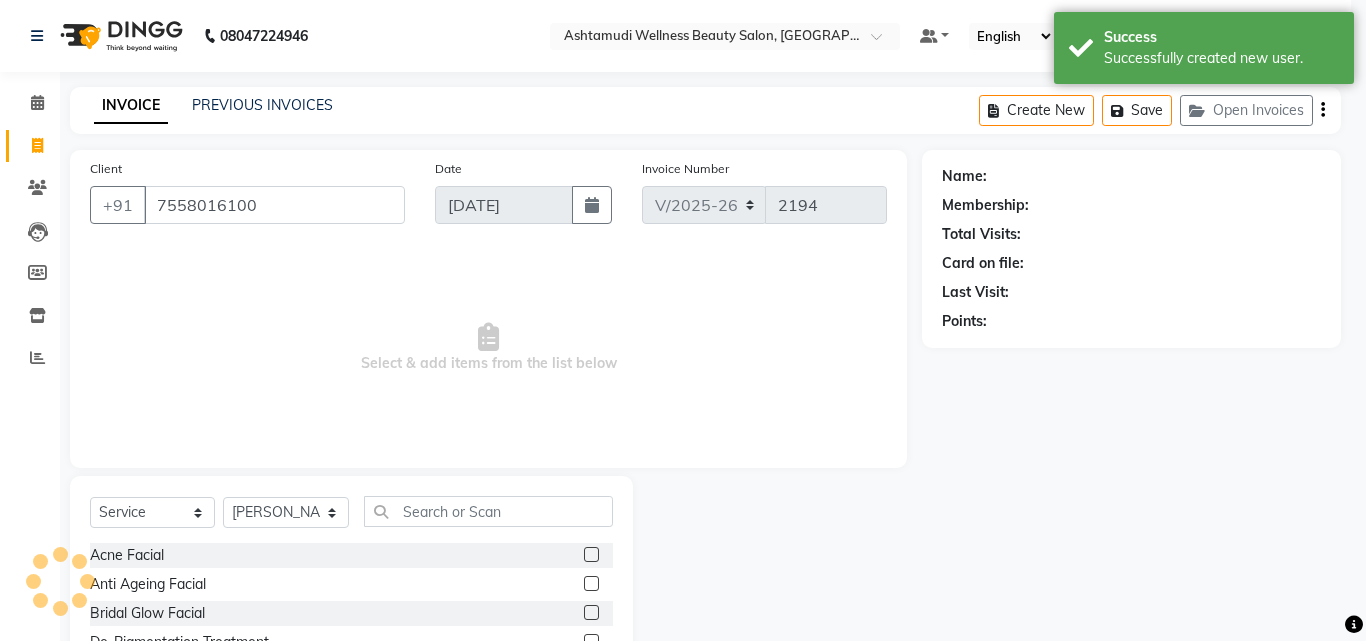 select on "1: Object" 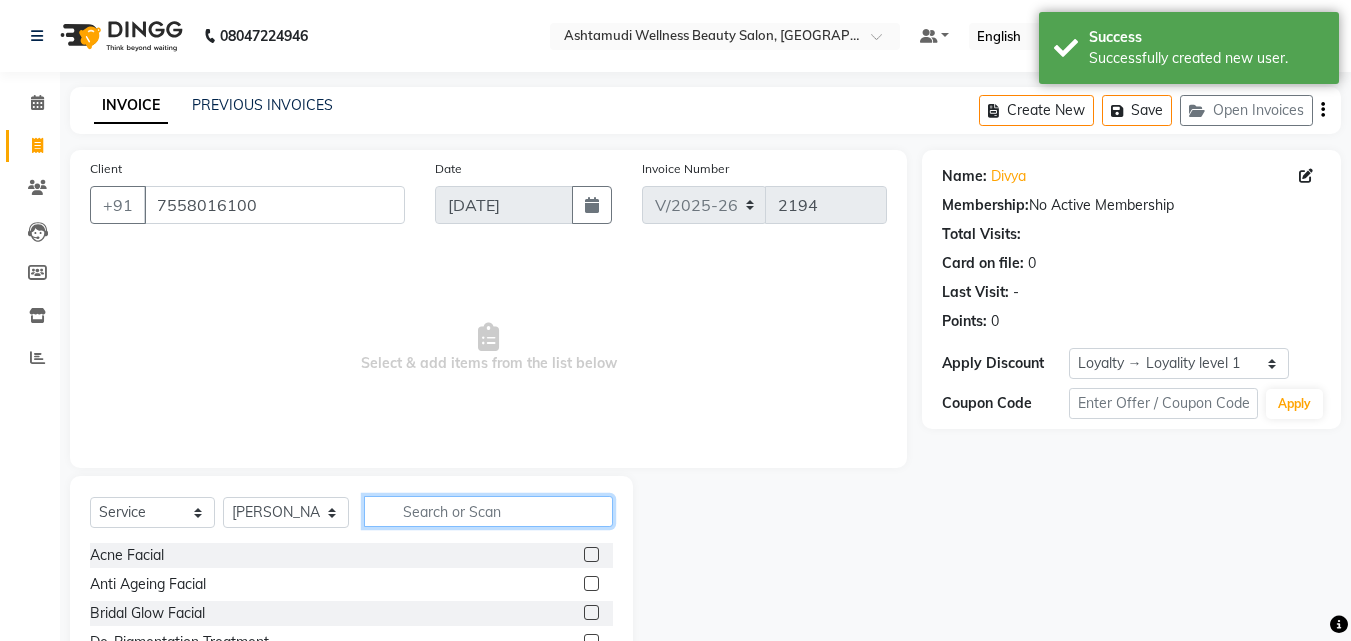 click 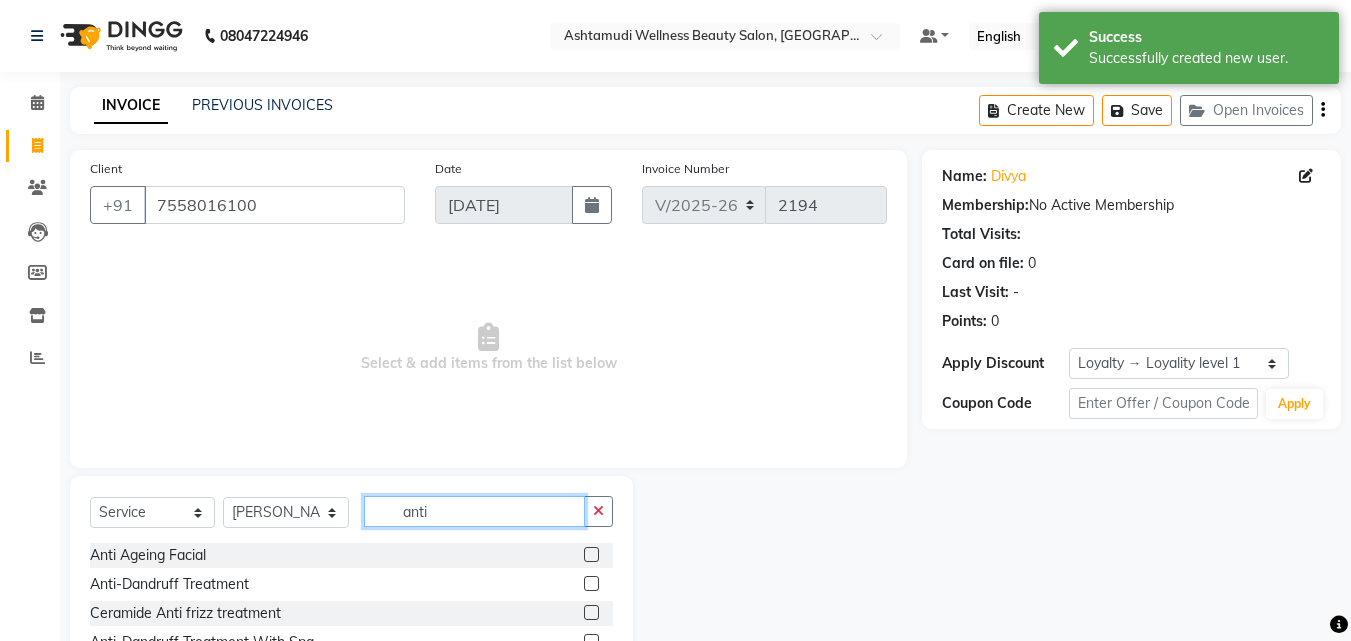 type on "anti" 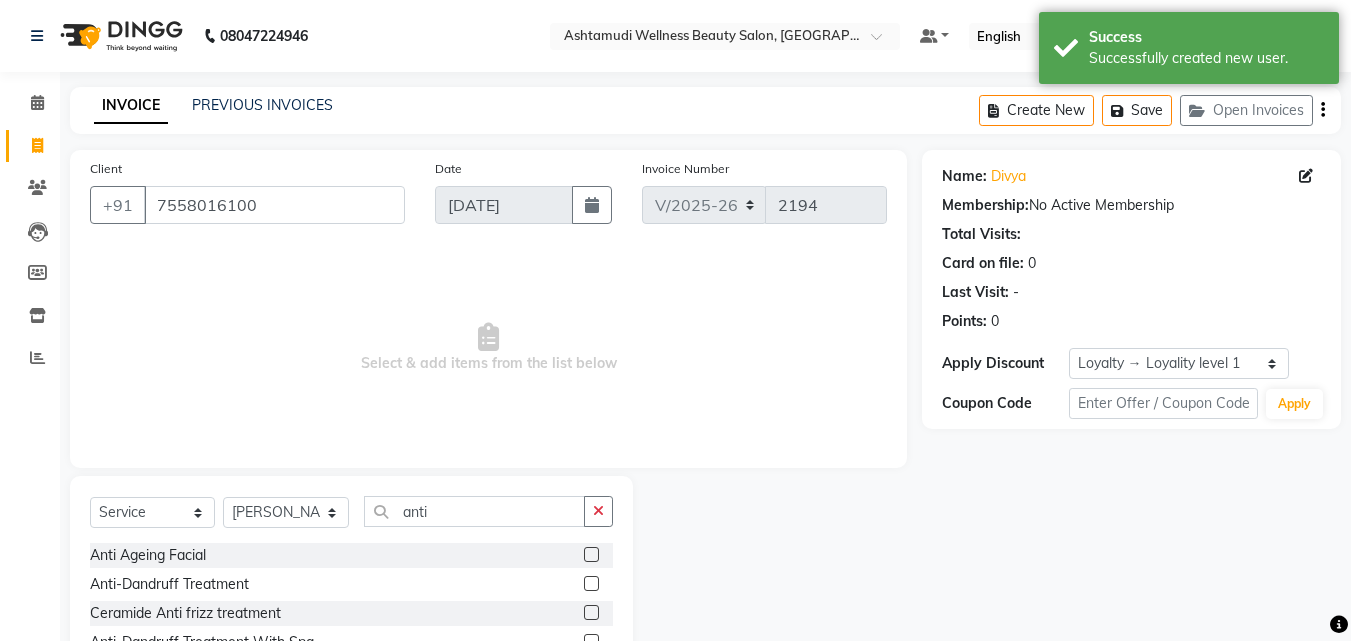 drag, startPoint x: 593, startPoint y: 578, endPoint x: 569, endPoint y: 573, distance: 24.5153 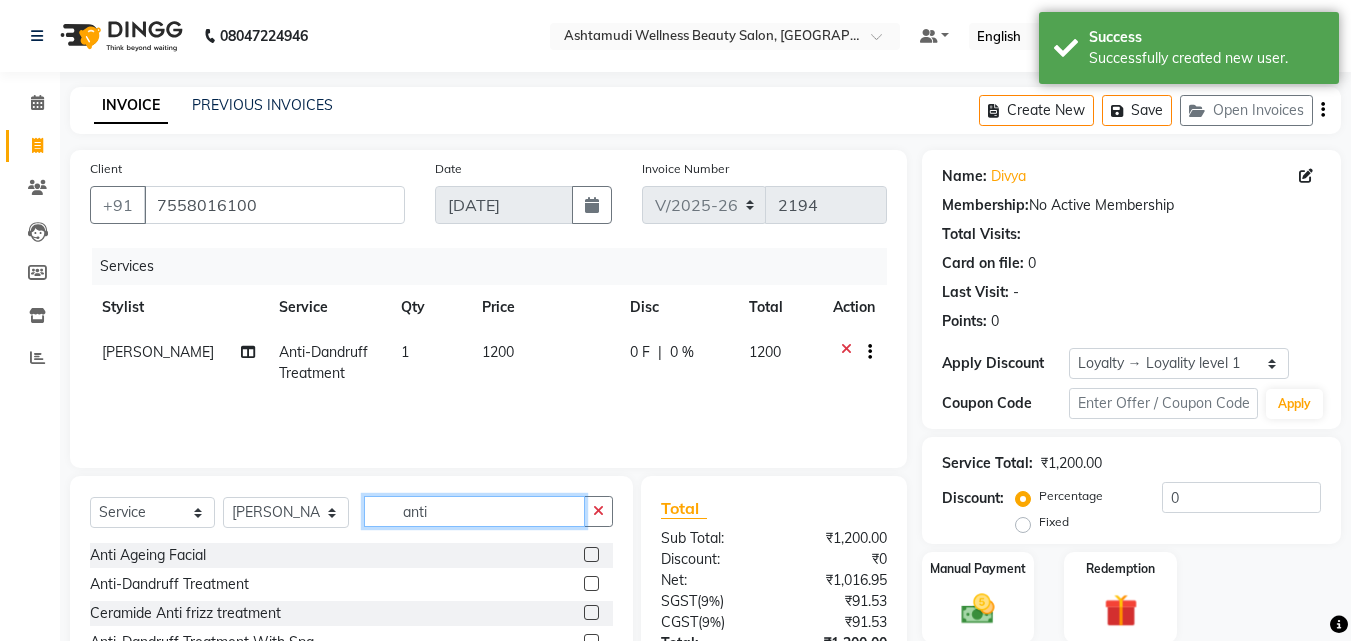checkbox on "false" 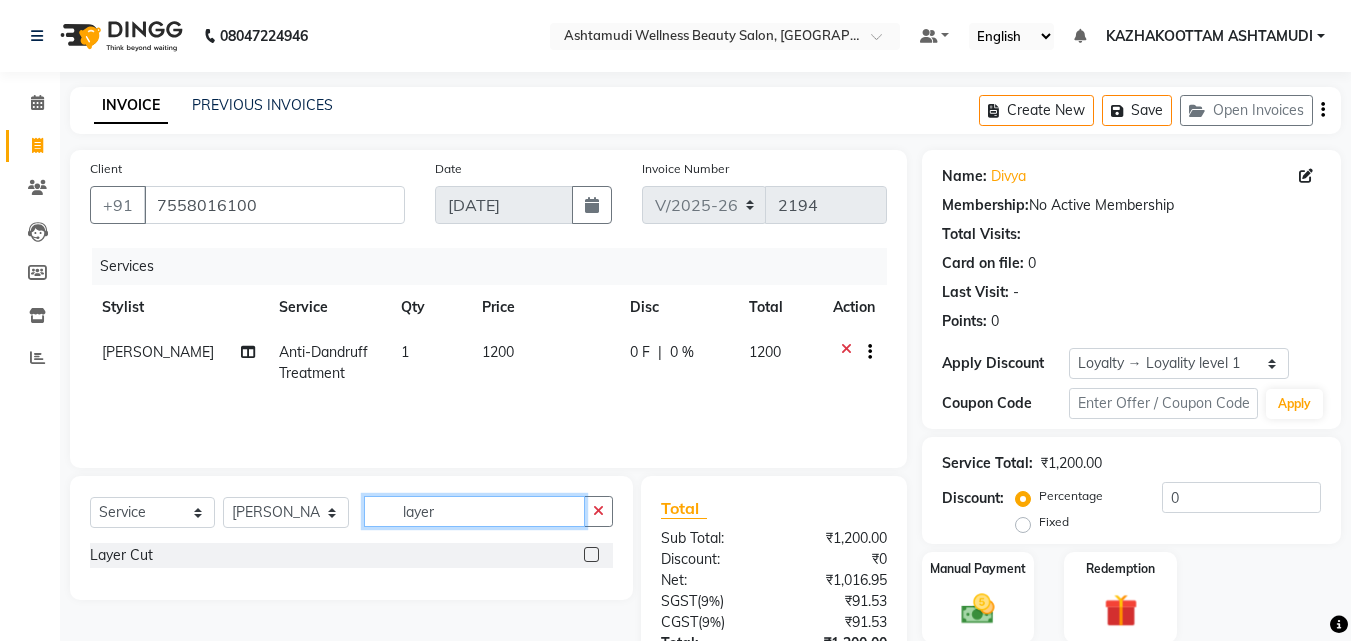 type on "layer" 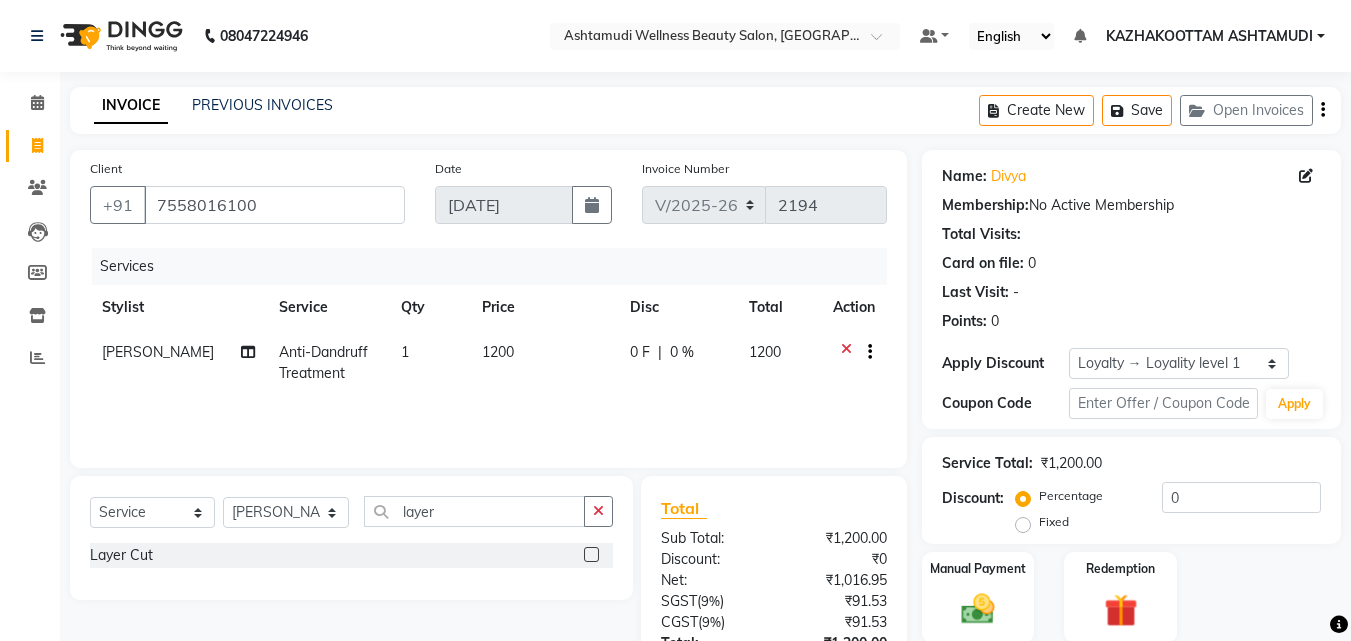 click 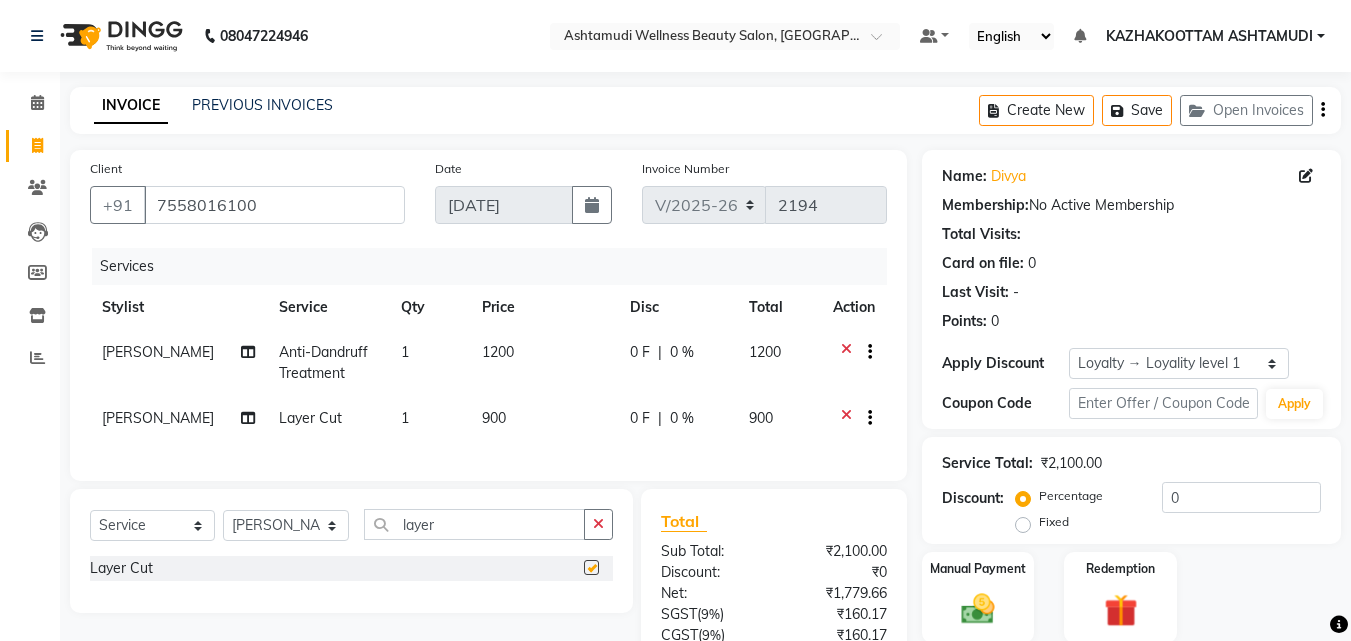 checkbox on "false" 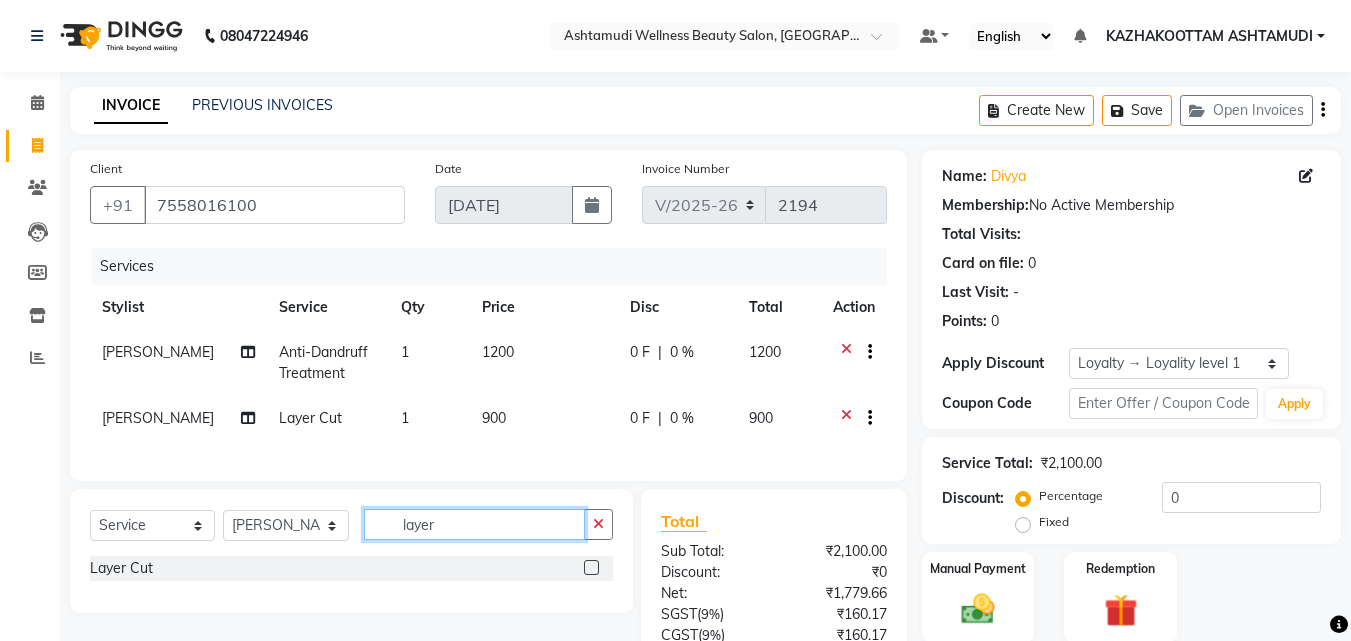 drag, startPoint x: 362, startPoint y: 542, endPoint x: 347, endPoint y: 539, distance: 15.297058 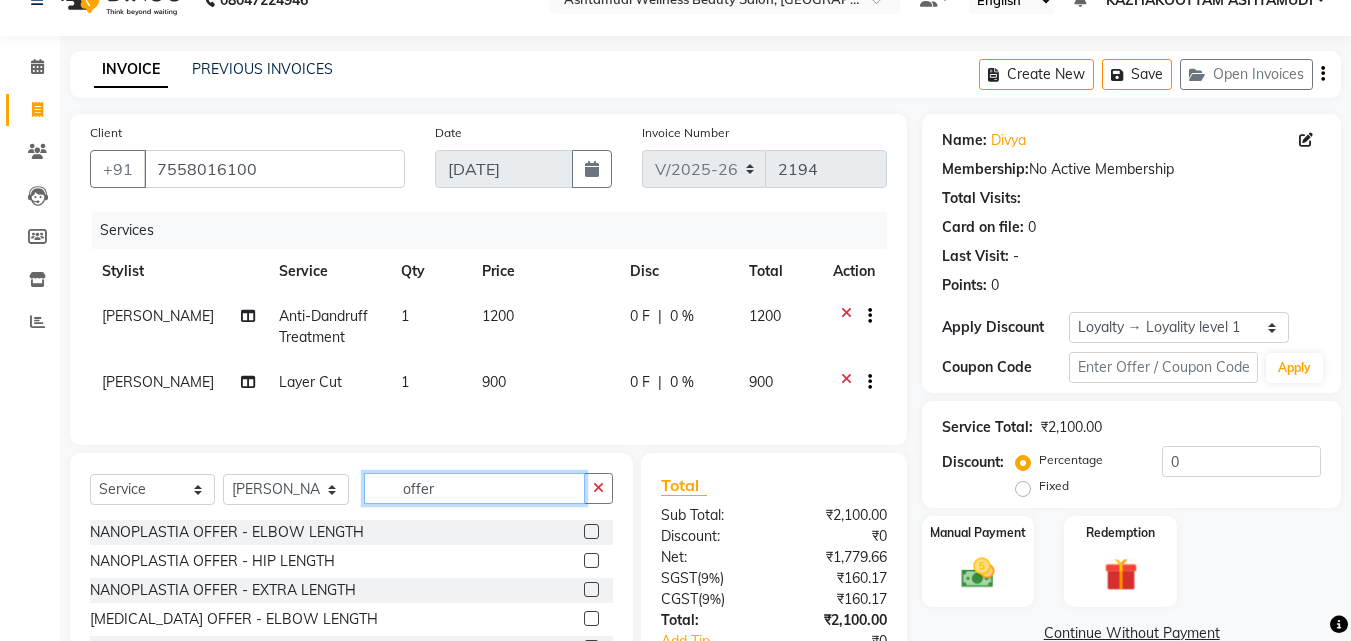 scroll, scrollTop: 100, scrollLeft: 0, axis: vertical 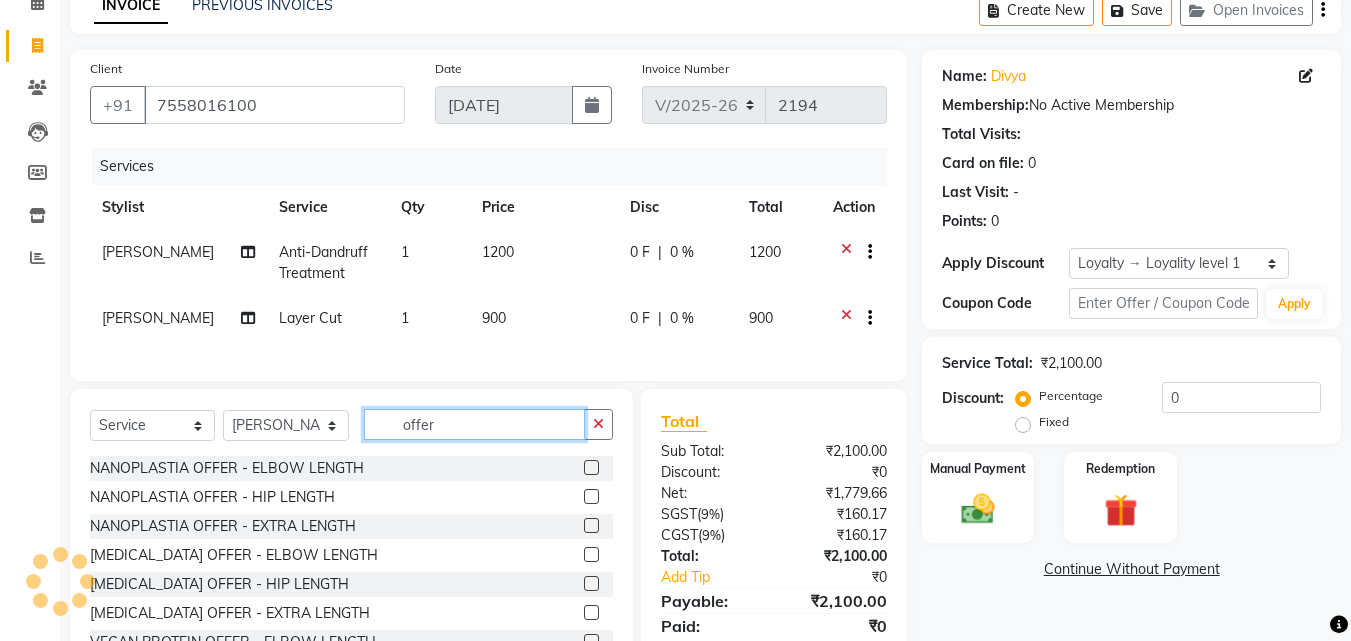 type on "offer" 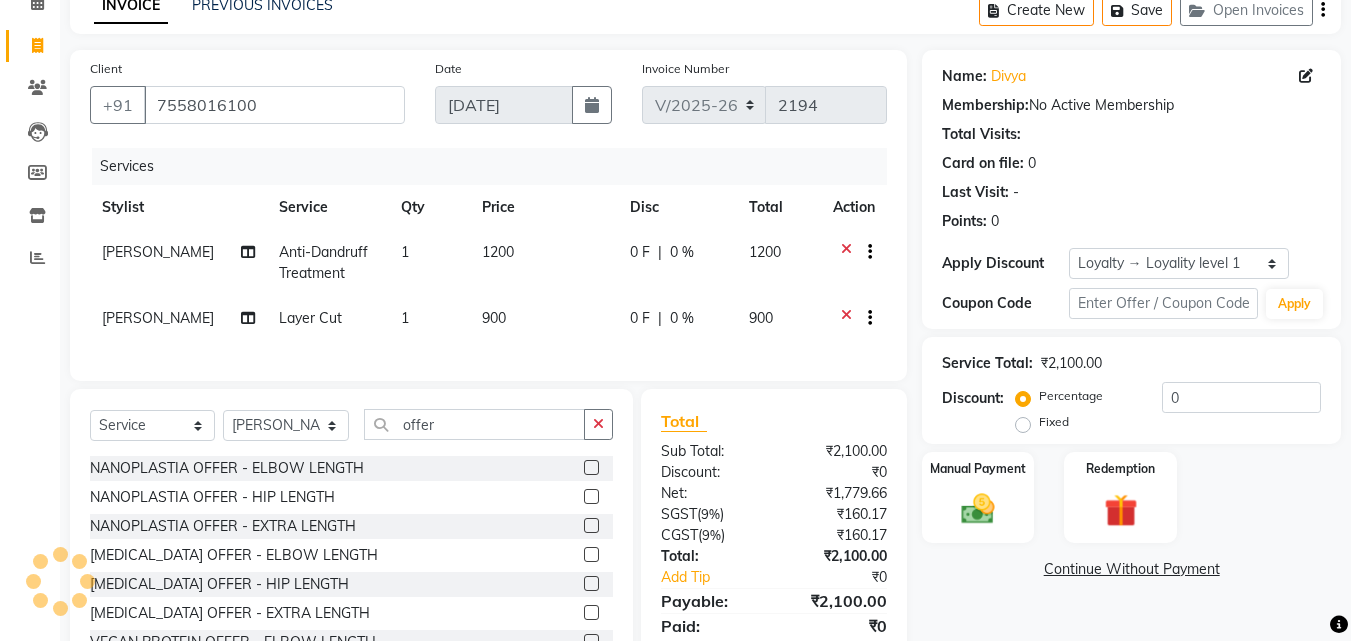 click 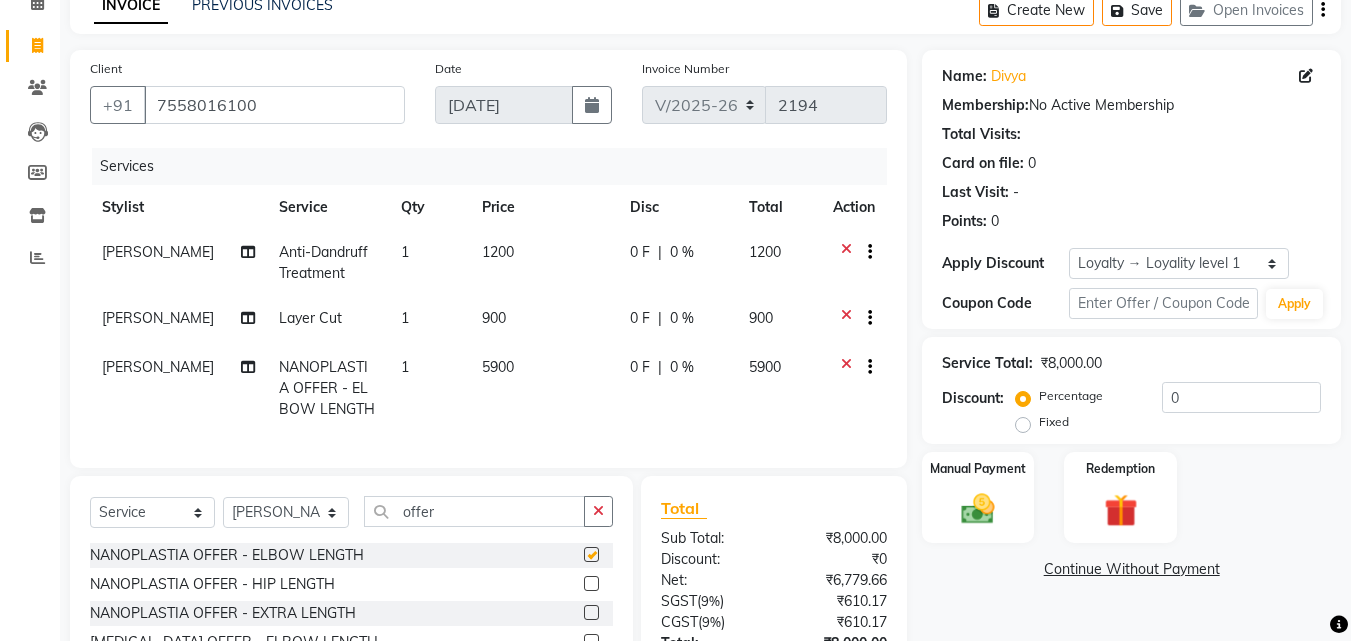 checkbox on "false" 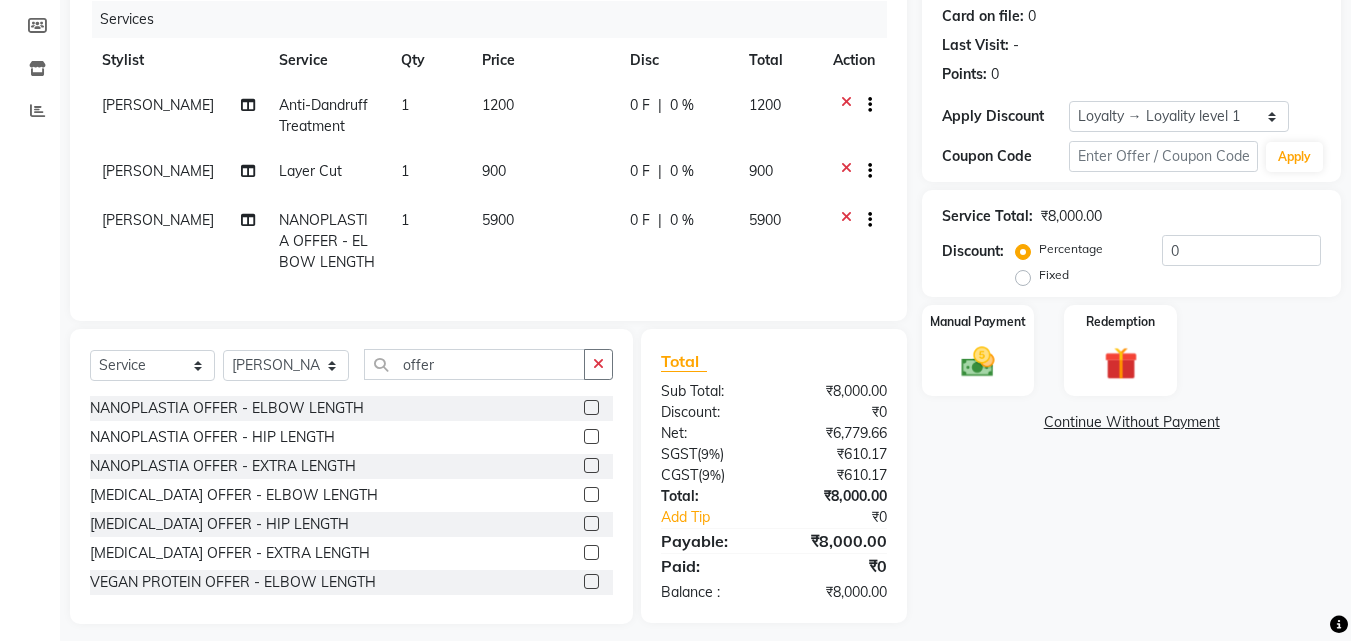 scroll, scrollTop: 275, scrollLeft: 0, axis: vertical 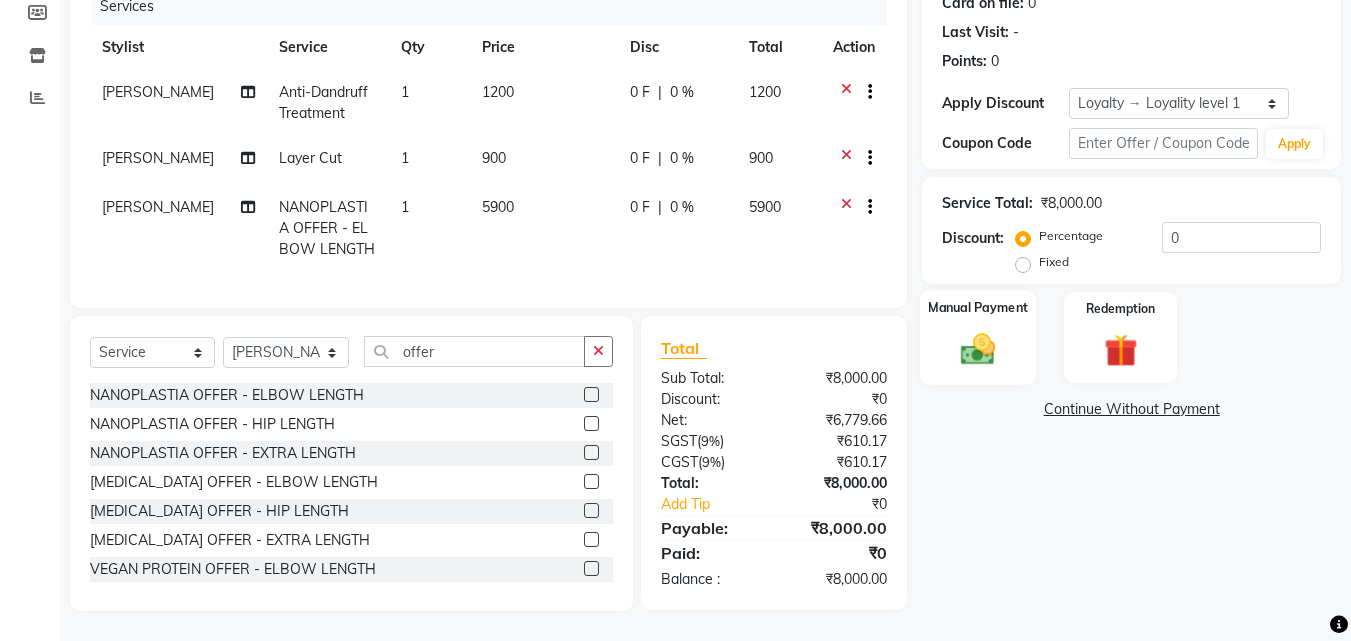 click on "Manual Payment" 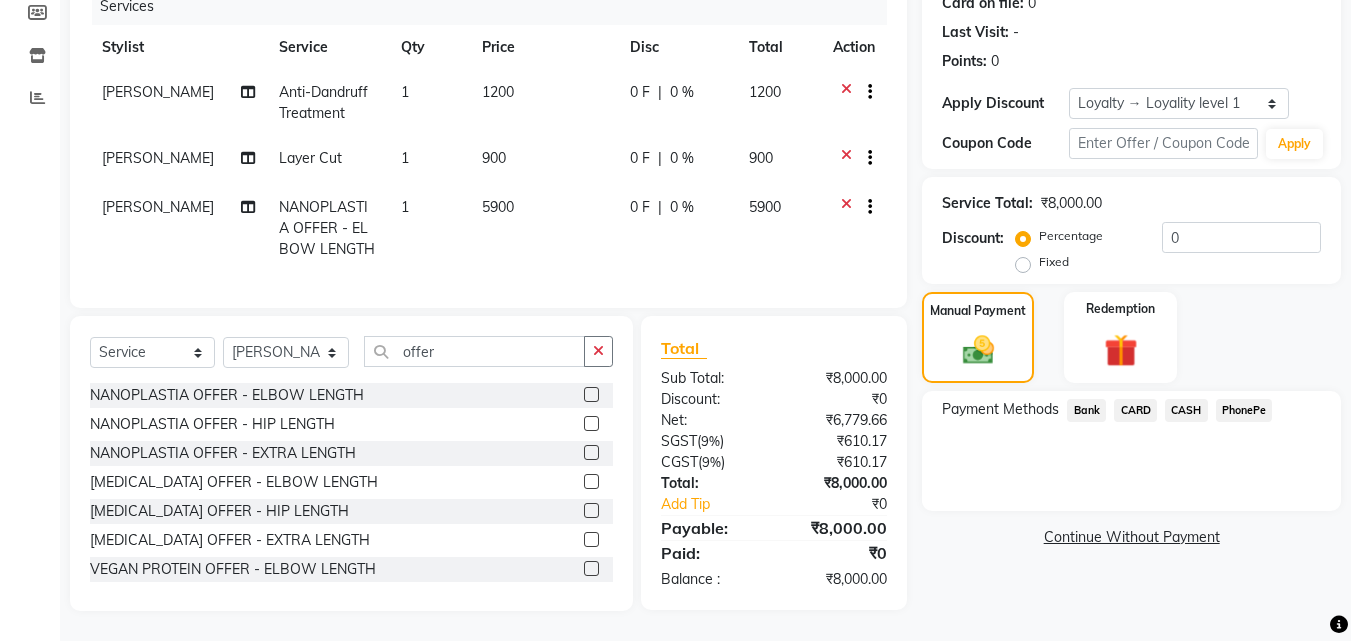 click on "CARD" 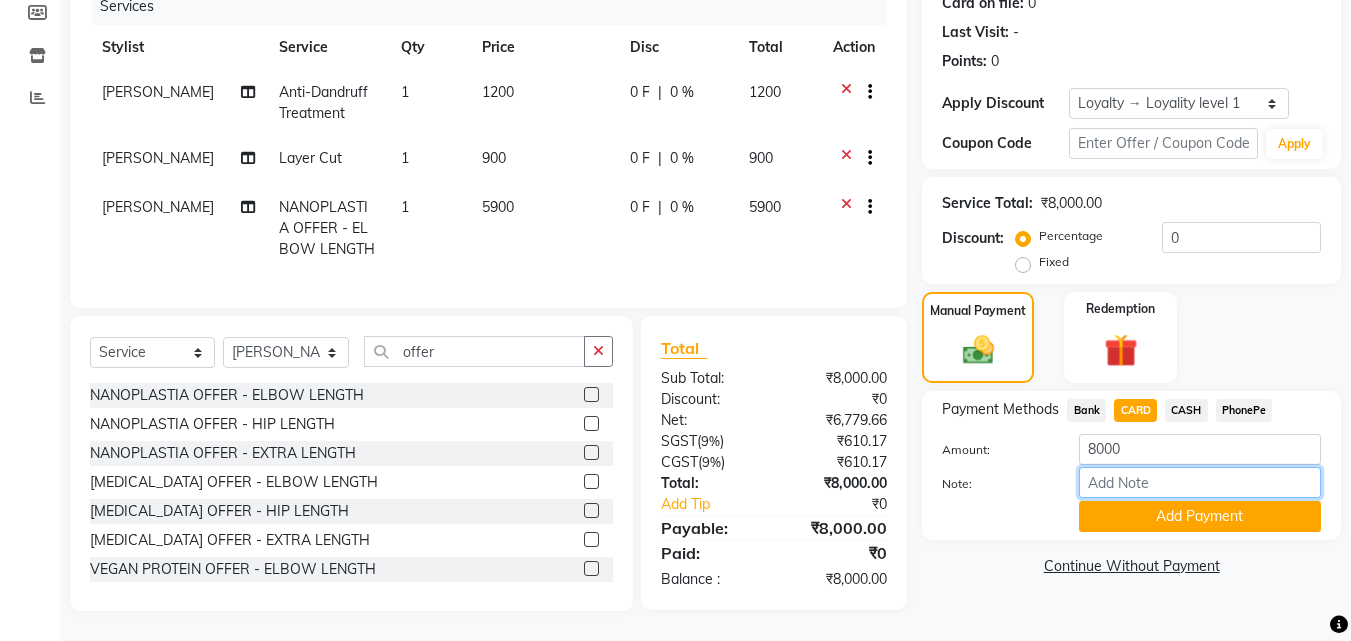 click on "Note:" at bounding box center (1200, 482) 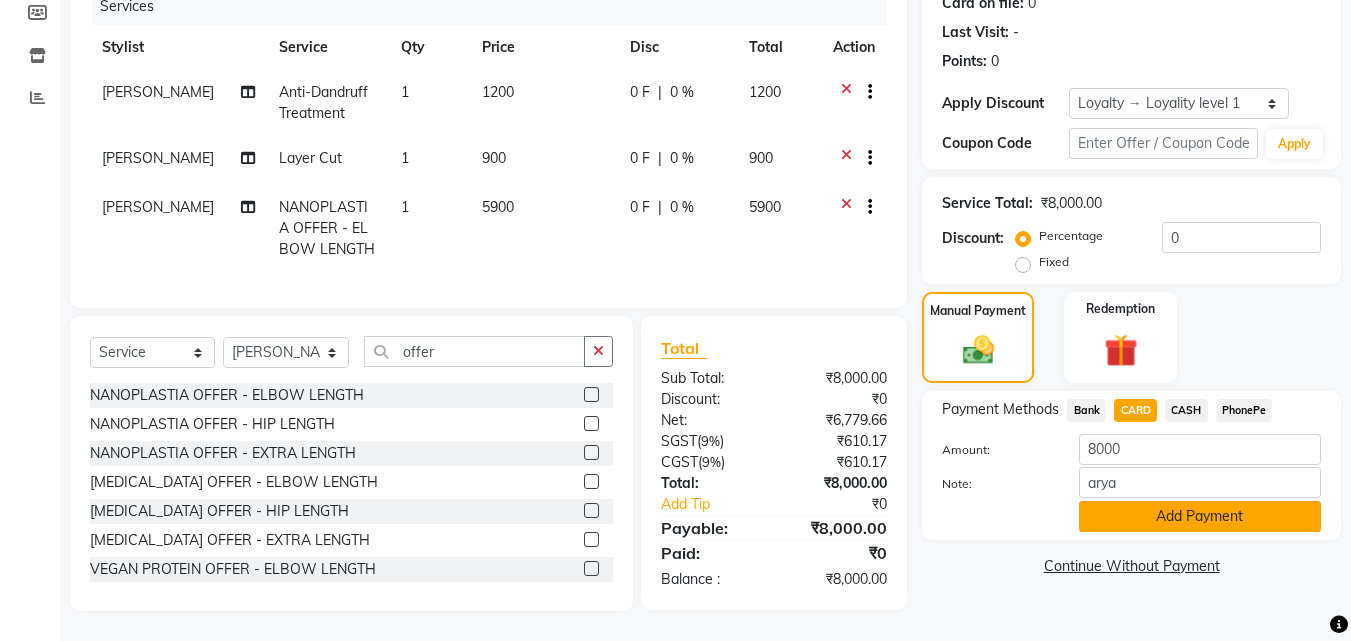 click on "Add Payment" 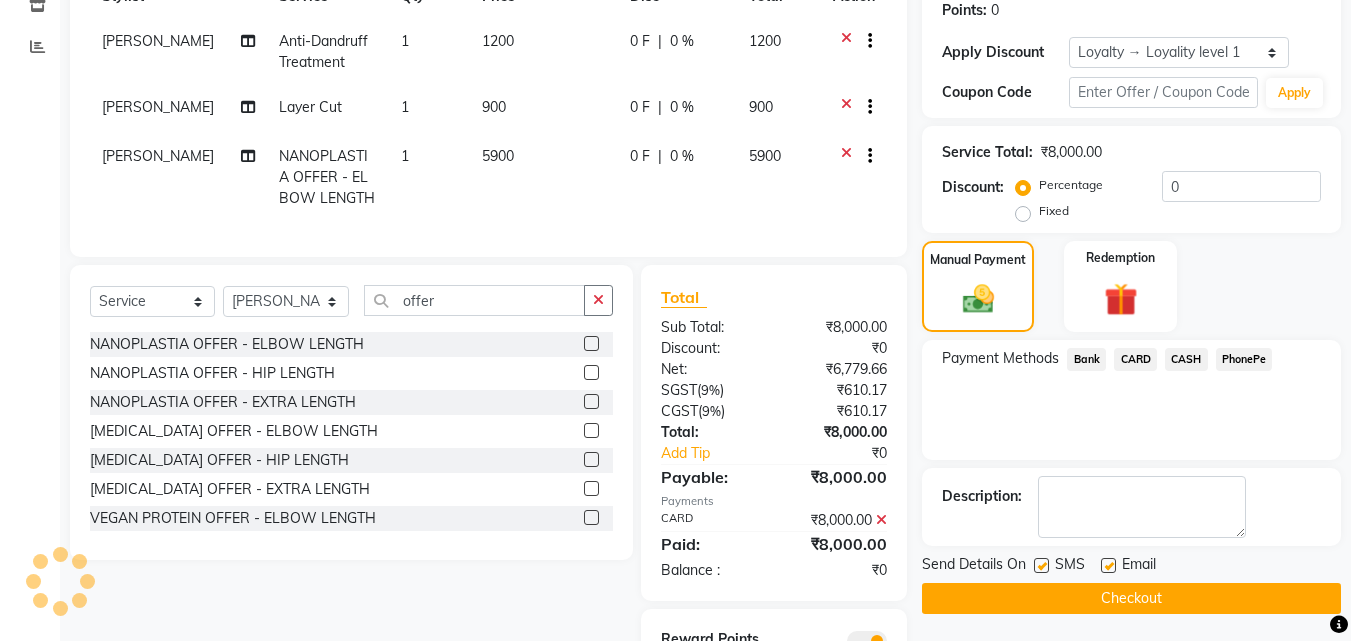 scroll, scrollTop: 336, scrollLeft: 0, axis: vertical 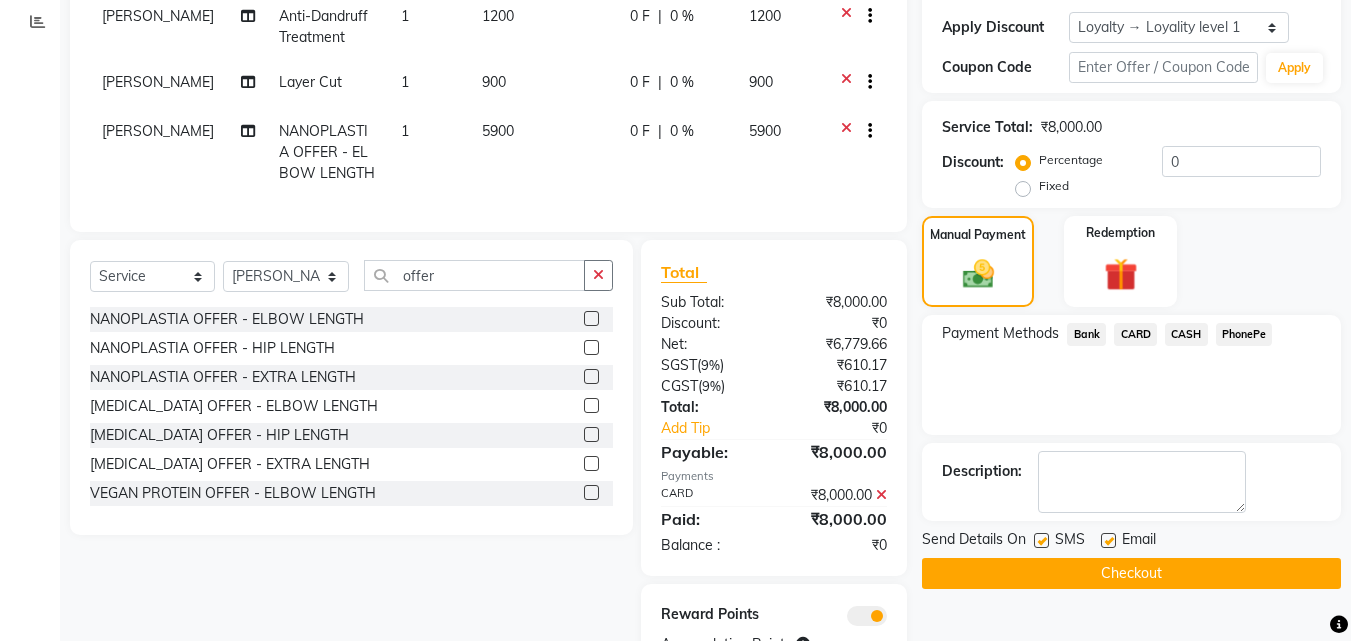drag, startPoint x: 1037, startPoint y: 537, endPoint x: 1067, endPoint y: 539, distance: 30.066593 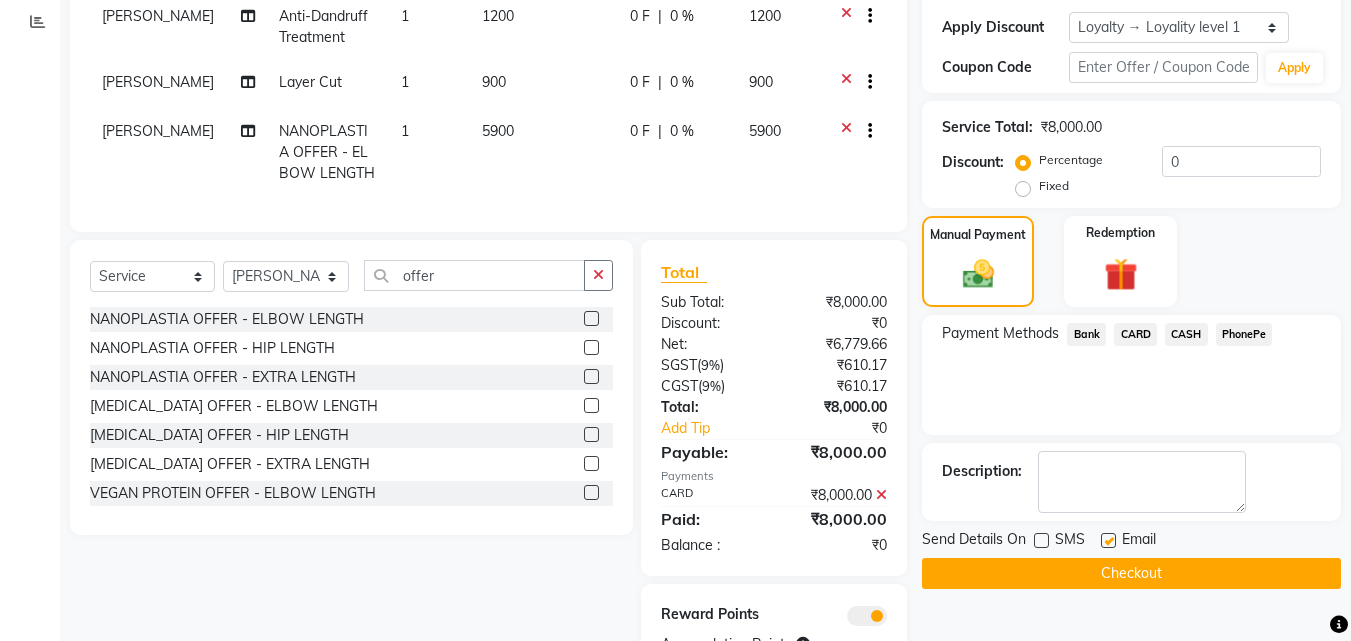 click 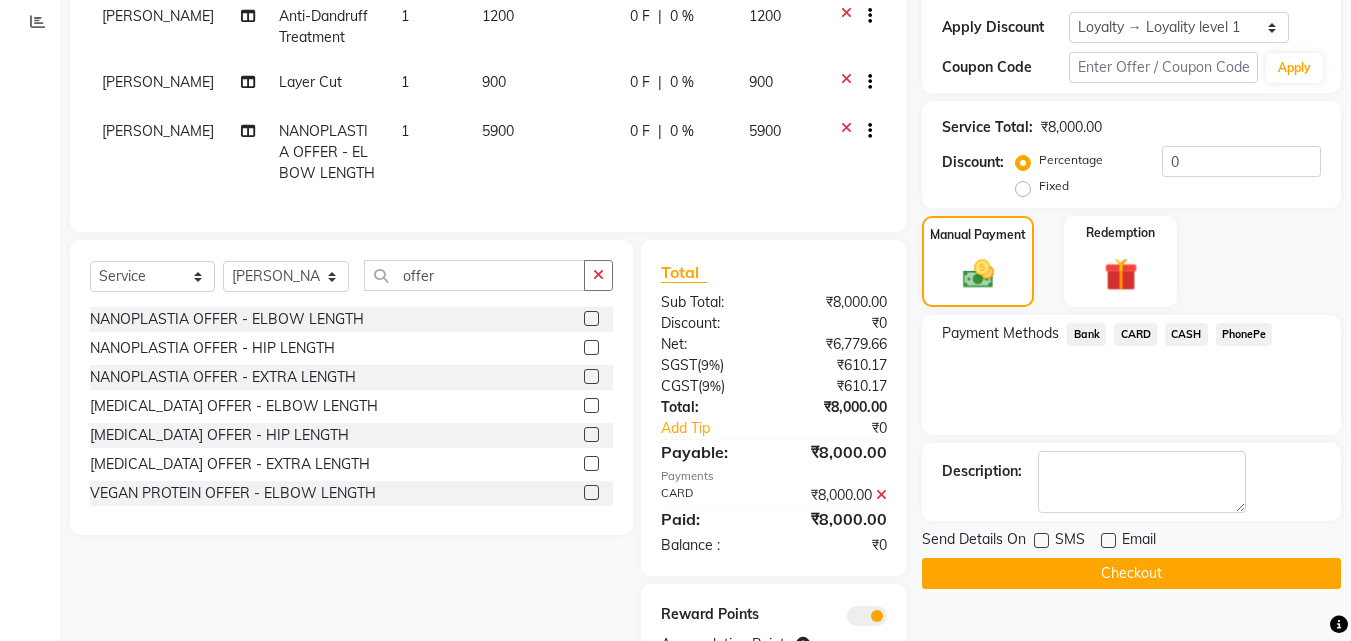 click on "Checkout" 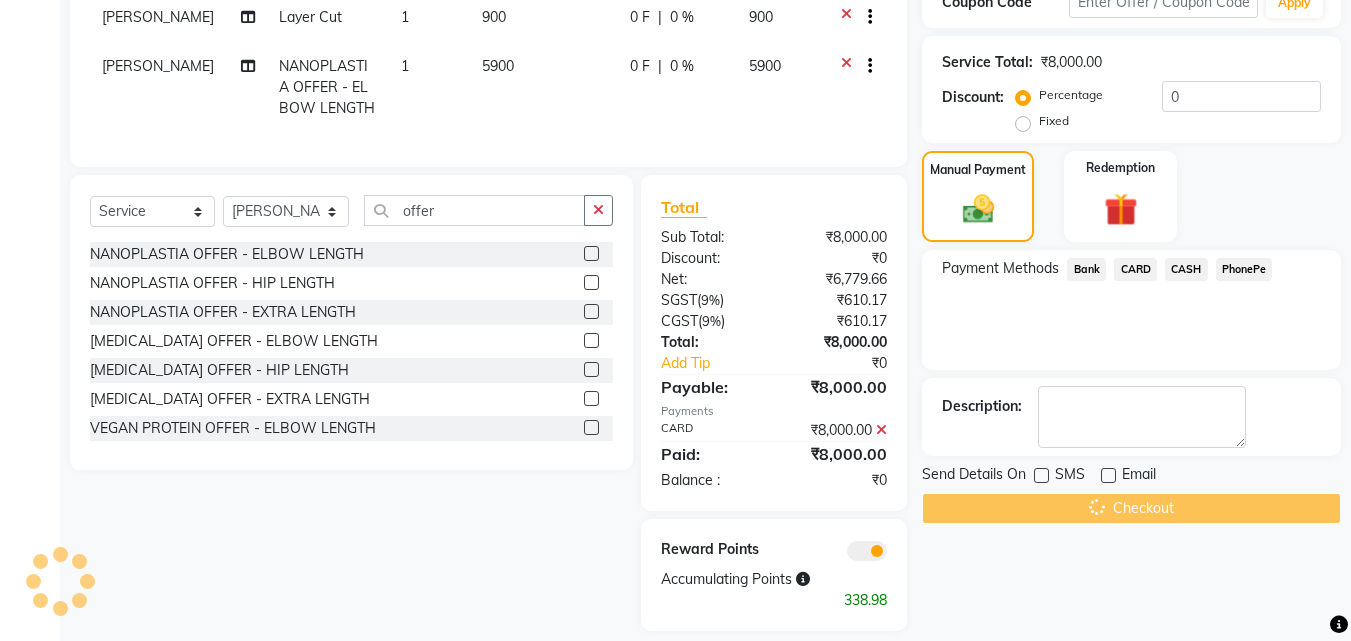 scroll, scrollTop: 436, scrollLeft: 0, axis: vertical 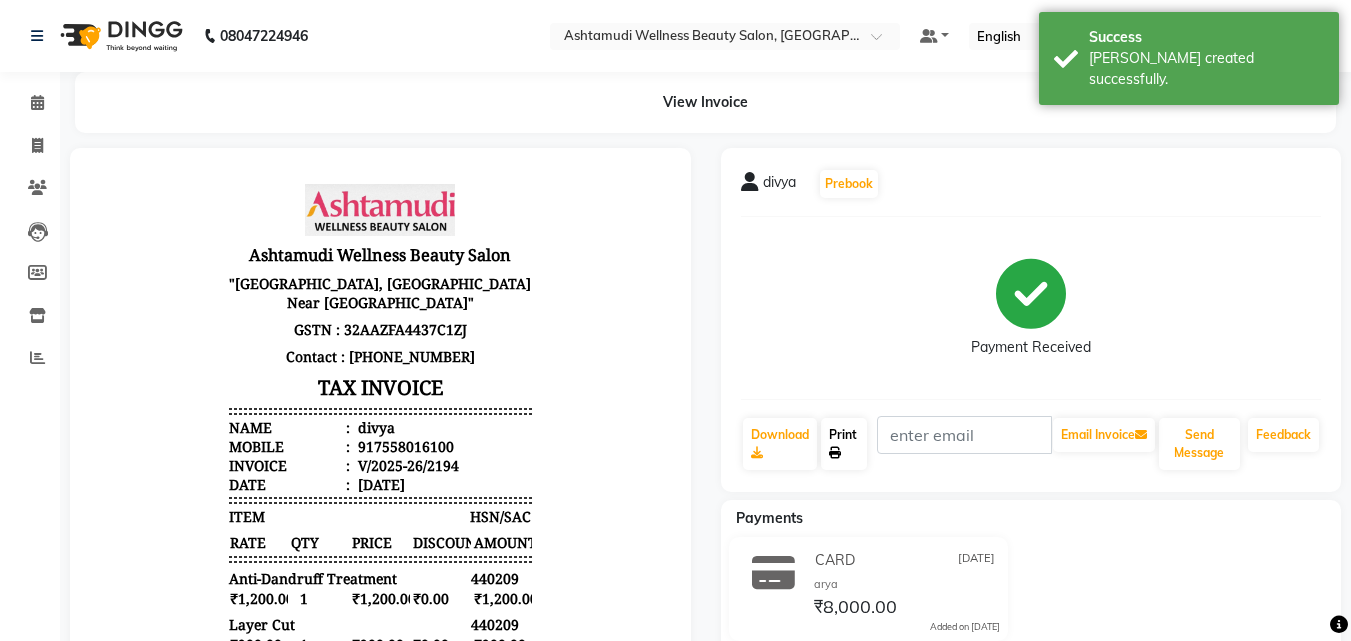 click on "Print" 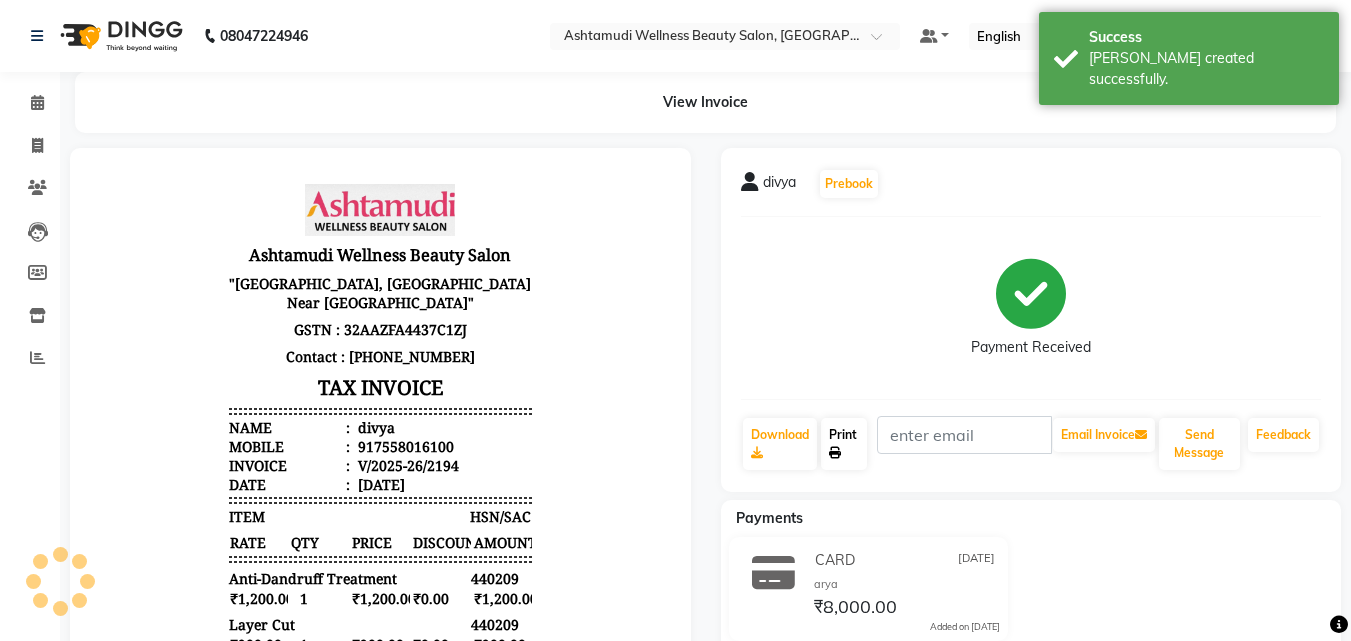 click on "Print" 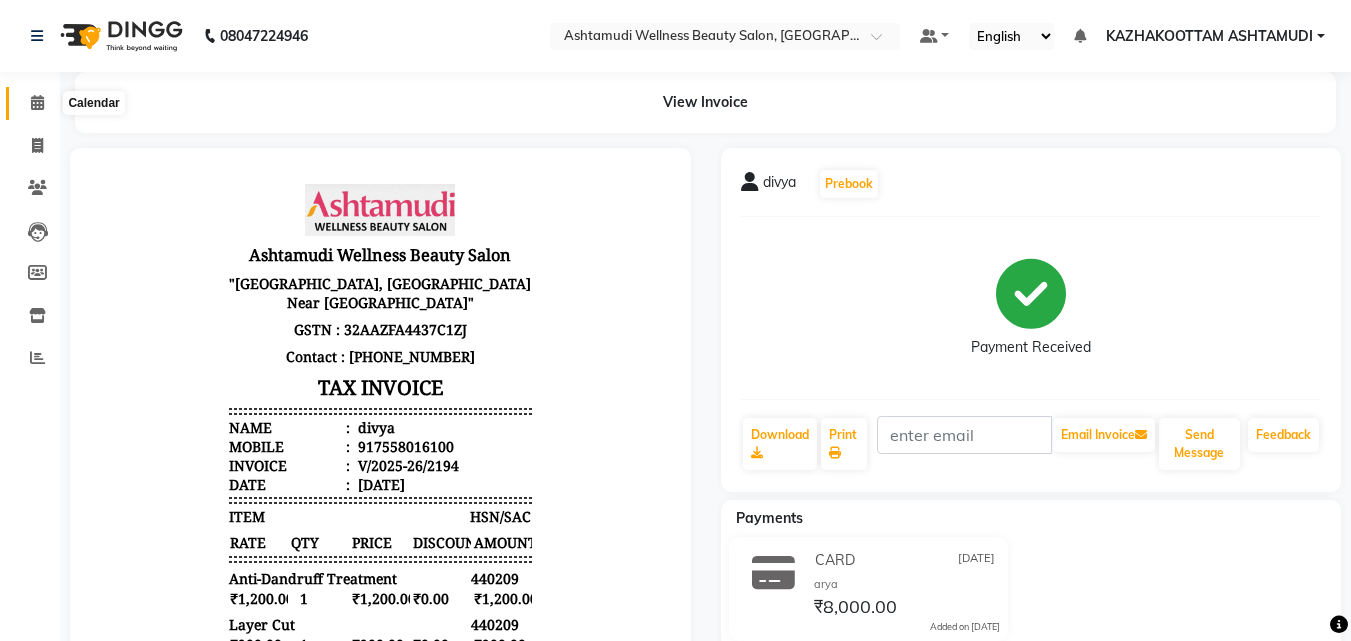 click 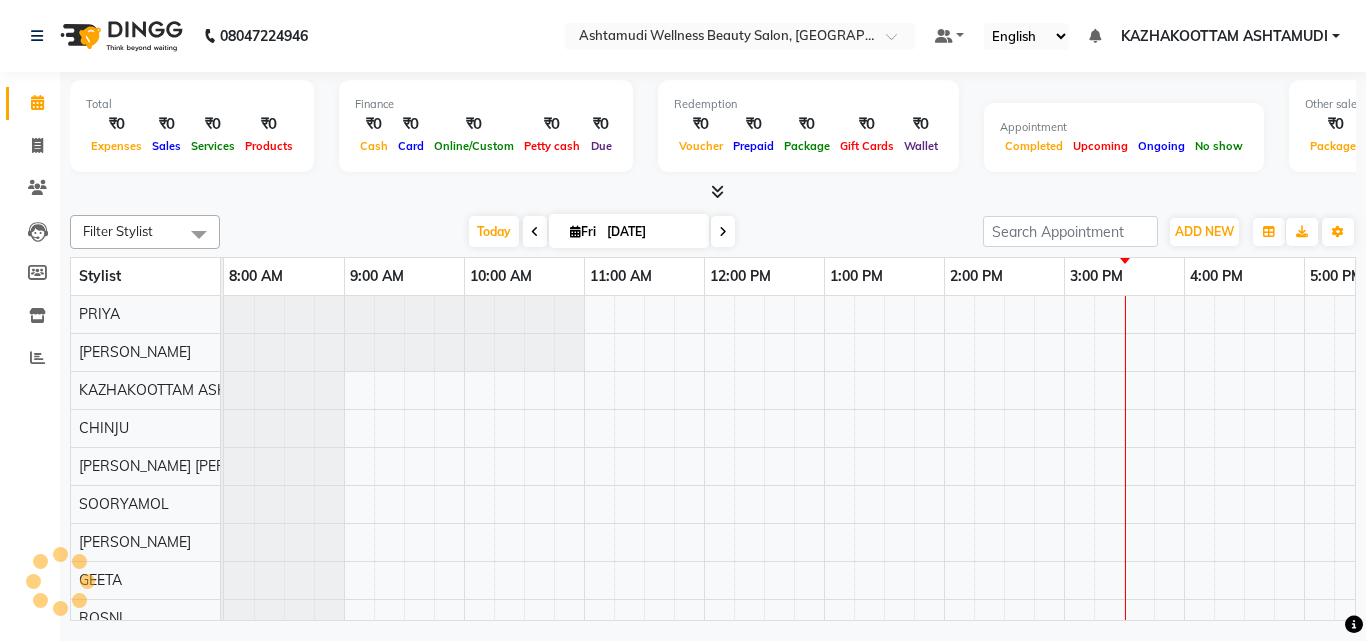 scroll, scrollTop: 0, scrollLeft: 0, axis: both 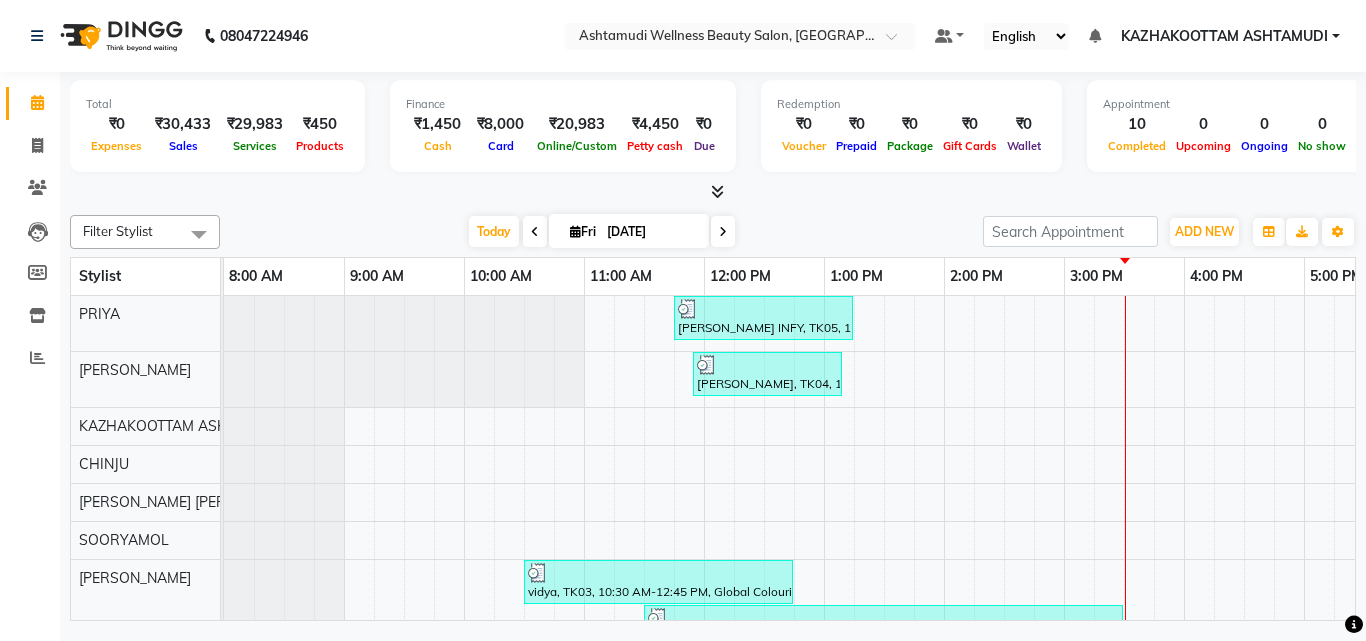 click at bounding box center (717, 191) 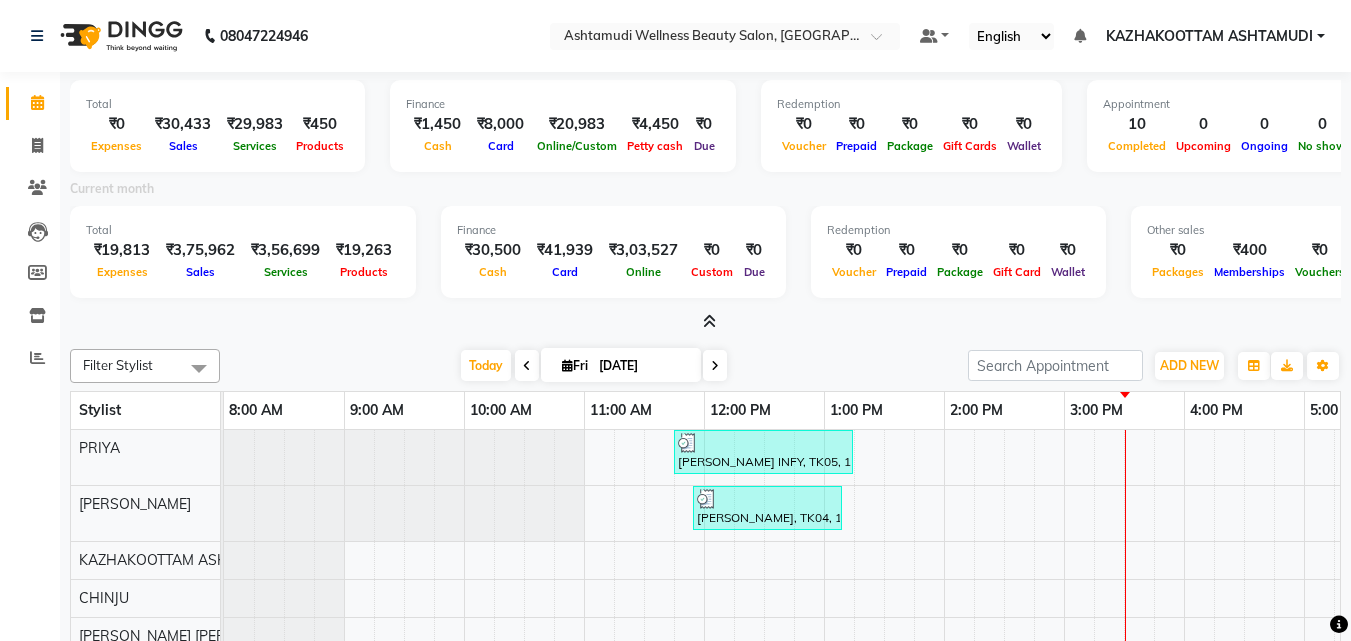 click at bounding box center (709, 321) 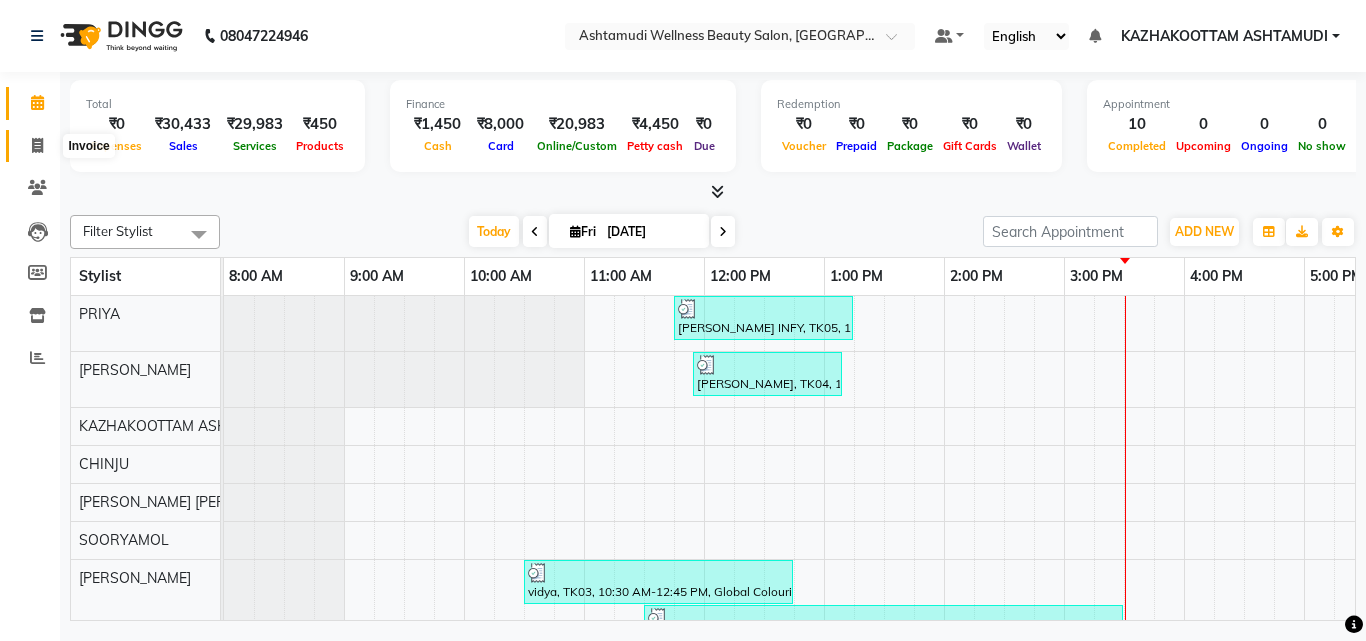 click 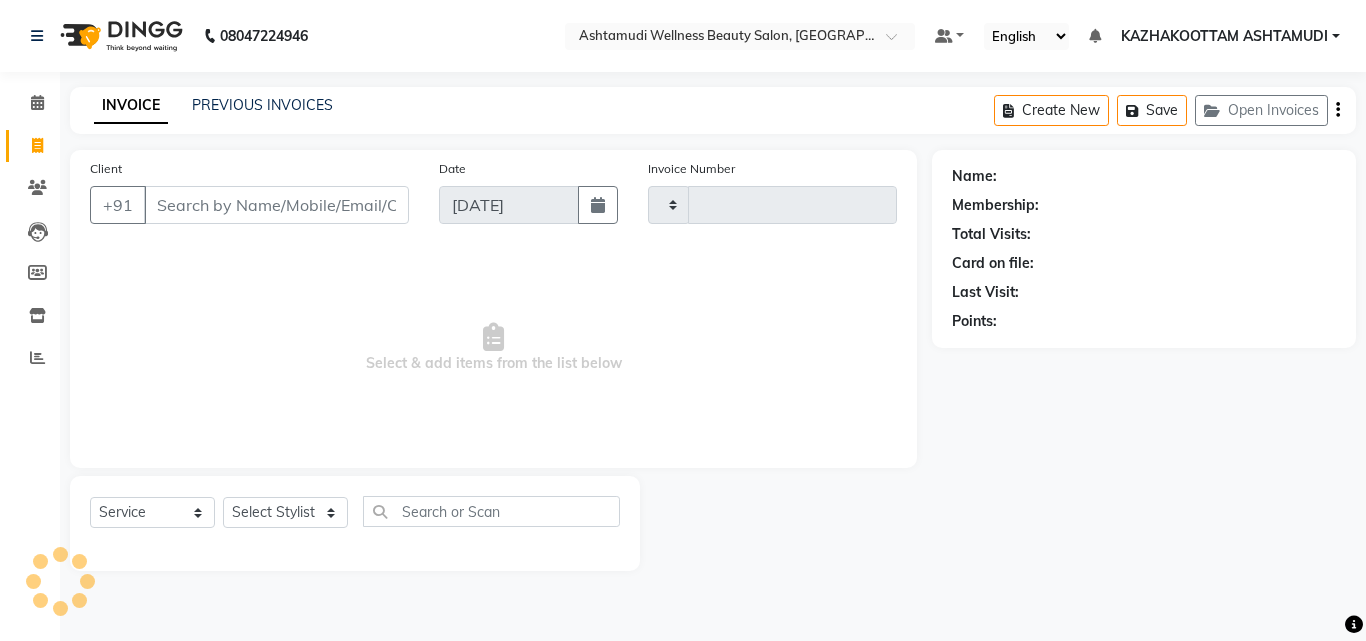 click on "Client" at bounding box center (276, 205) 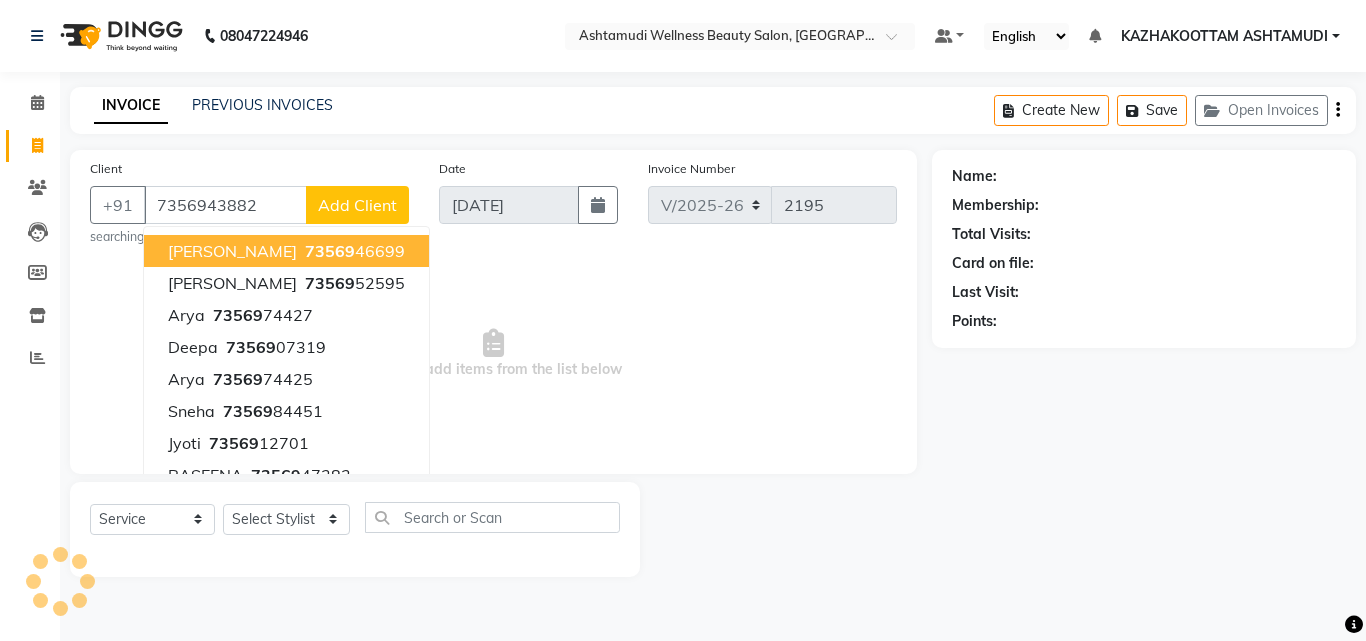 type on "7356943882" 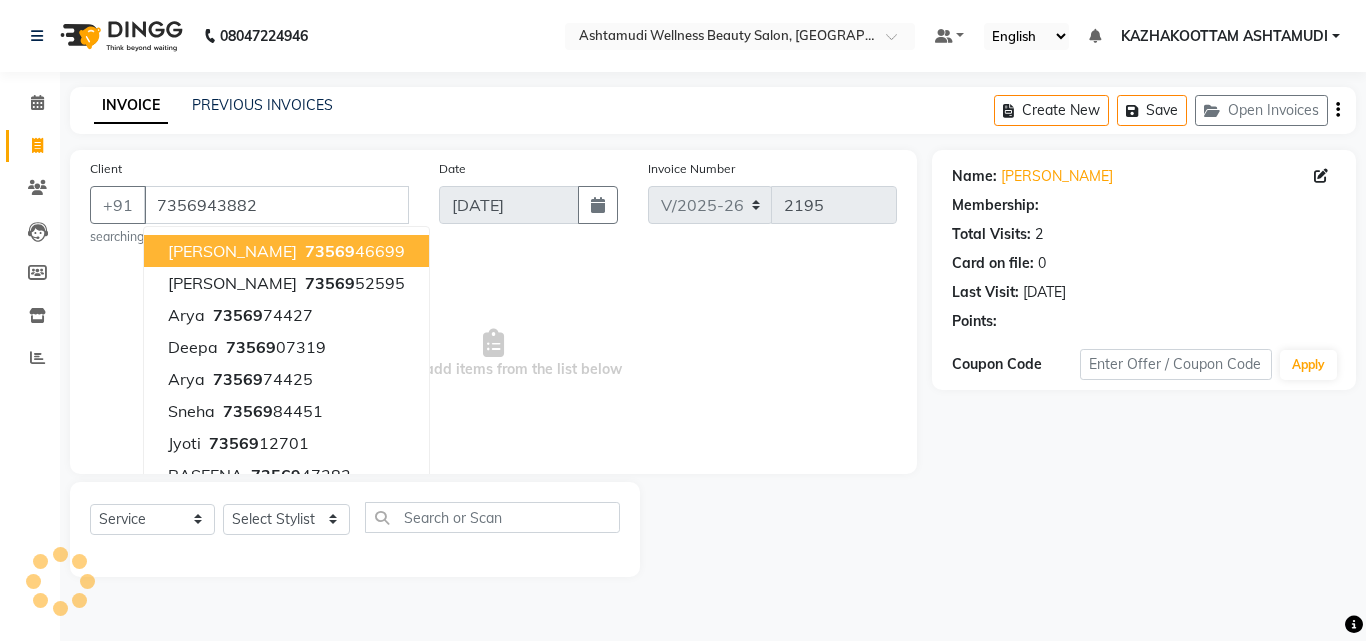 select on "1: Object" 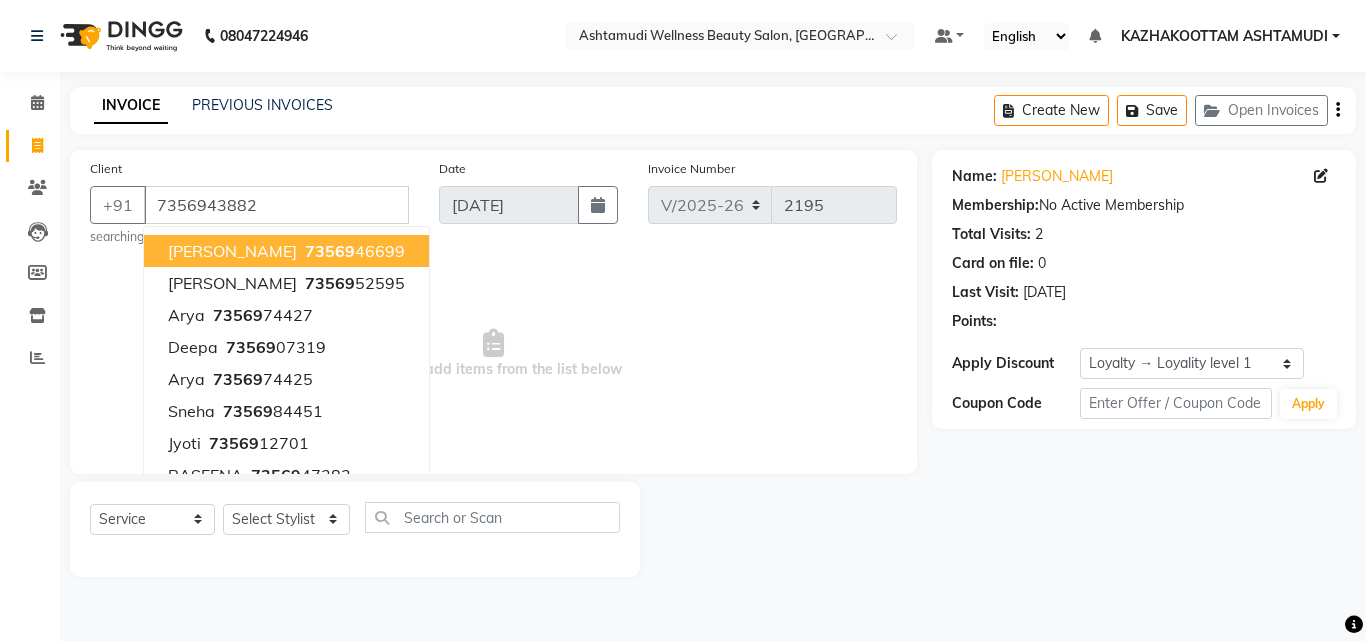 click on "Select & add items from the list below" at bounding box center (493, 354) 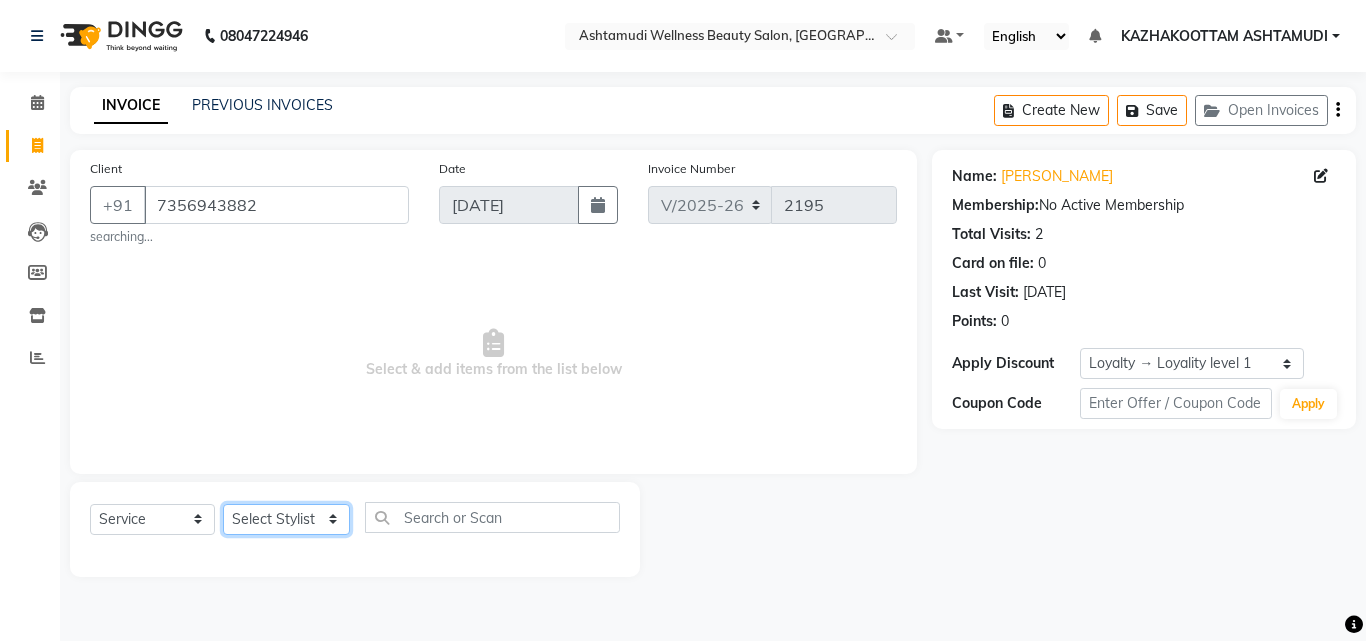 click on "Select Stylist Arya  CHINJU GEETA KAZHAKOOTTAM ASHTAMUDI [PERSON_NAME] [PERSON_NAME] [PERSON_NAME] [PERSON_NAME] SOORYAMOL" 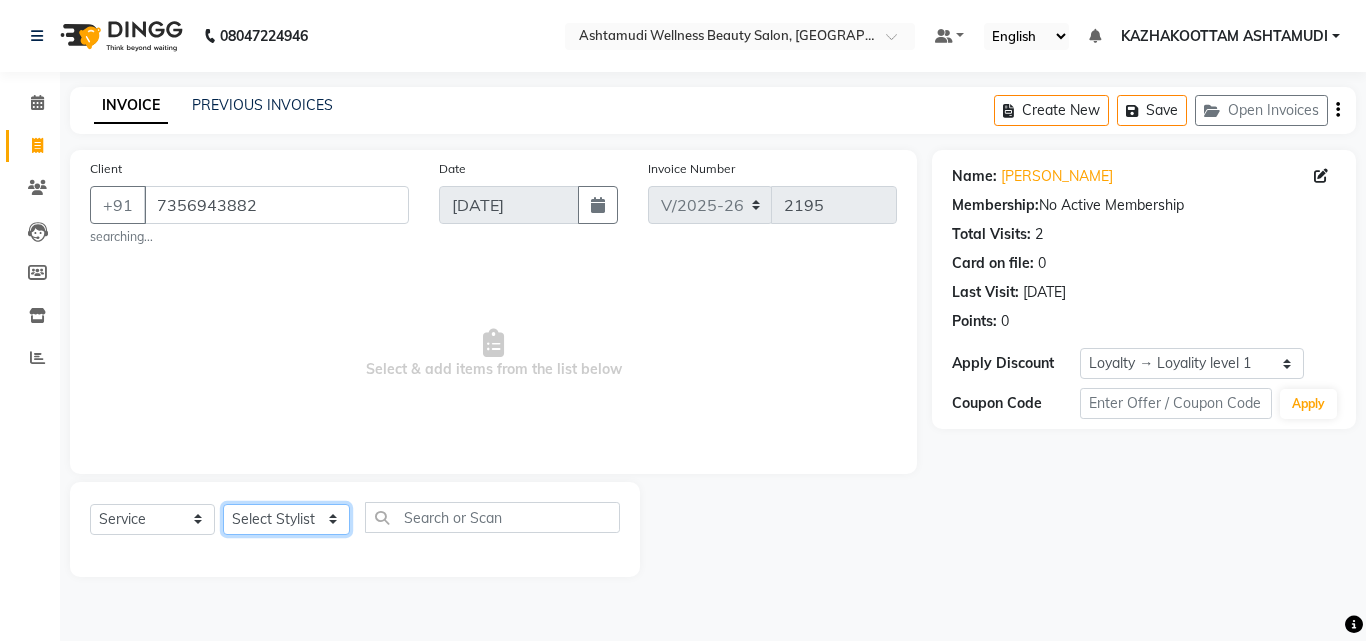select on "27419" 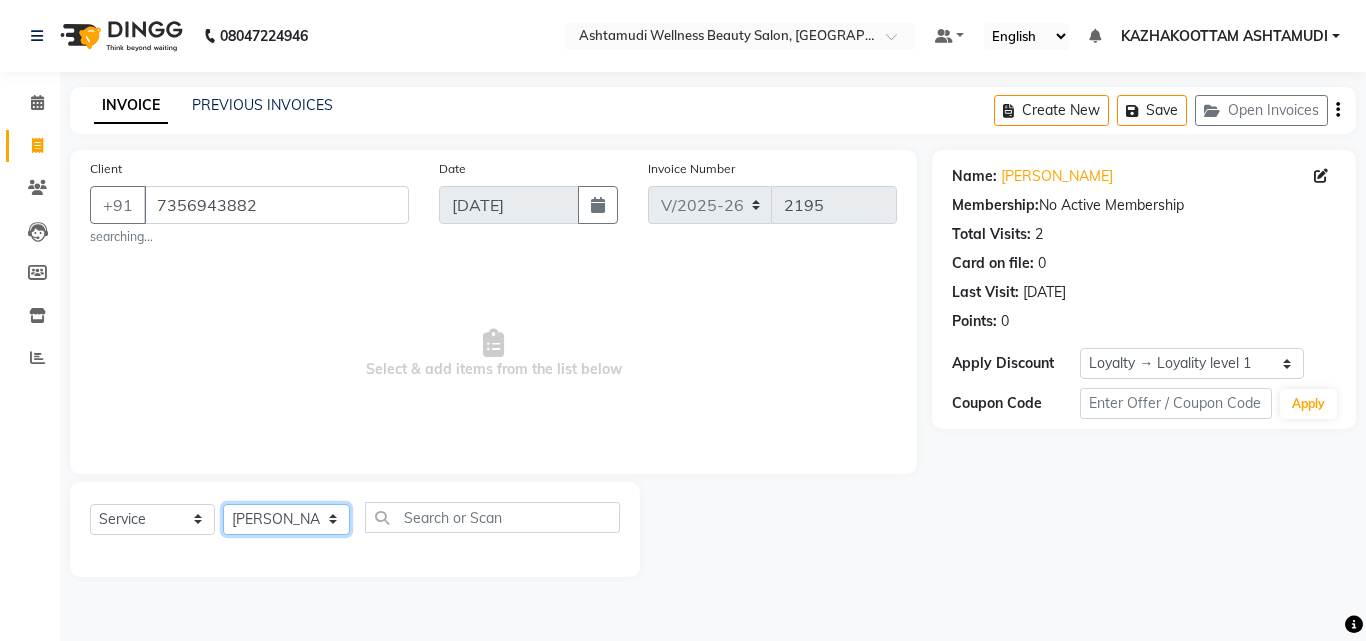 click on "Select Stylist Arya  CHINJU GEETA KAZHAKOOTTAM ASHTAMUDI [PERSON_NAME] [PERSON_NAME] [PERSON_NAME] [PERSON_NAME] SOORYAMOL" 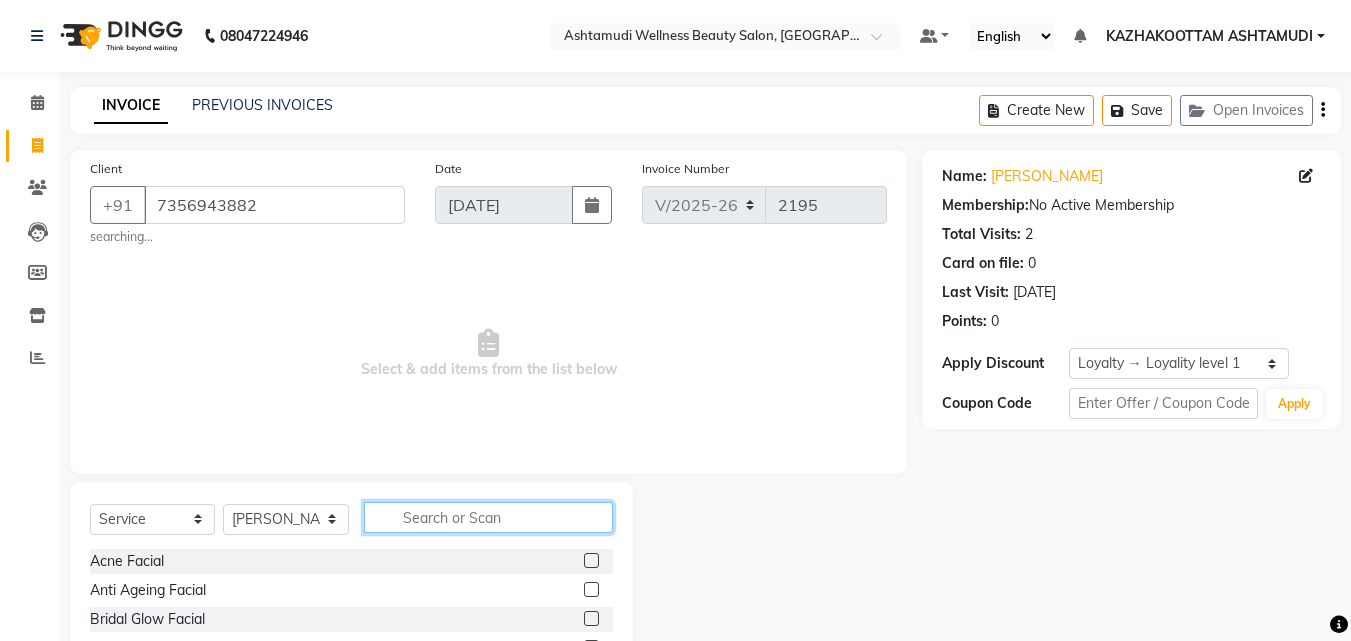 click 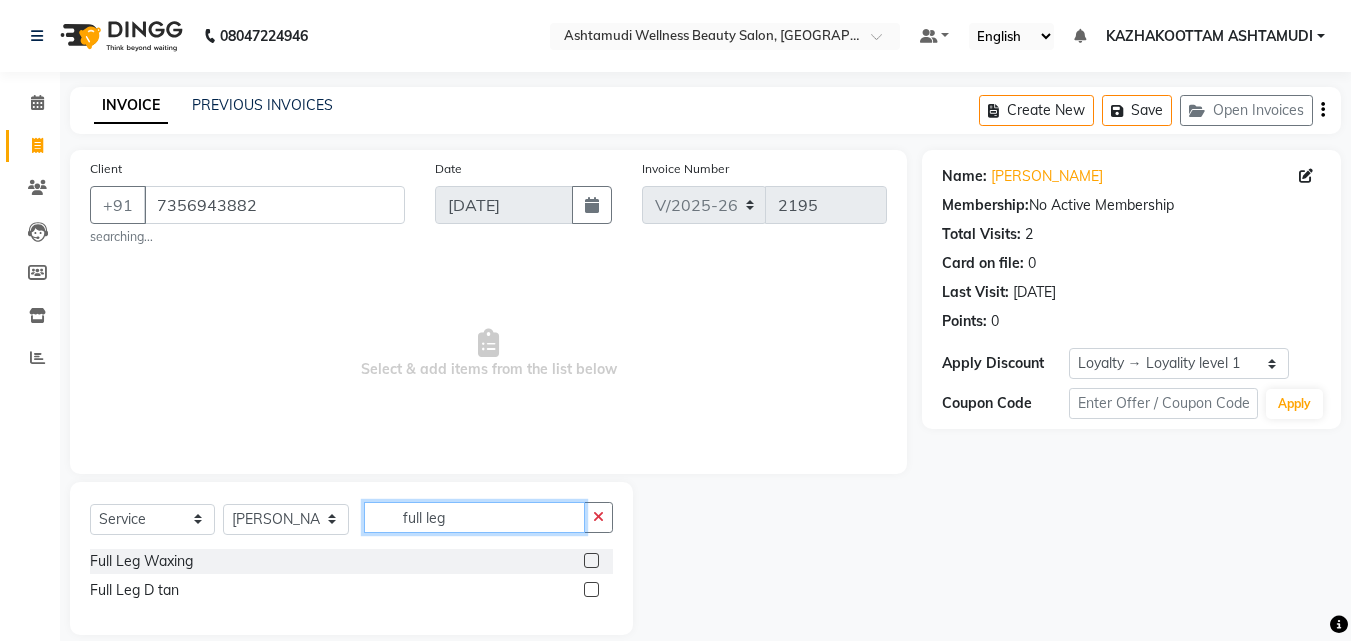 type on "full leg" 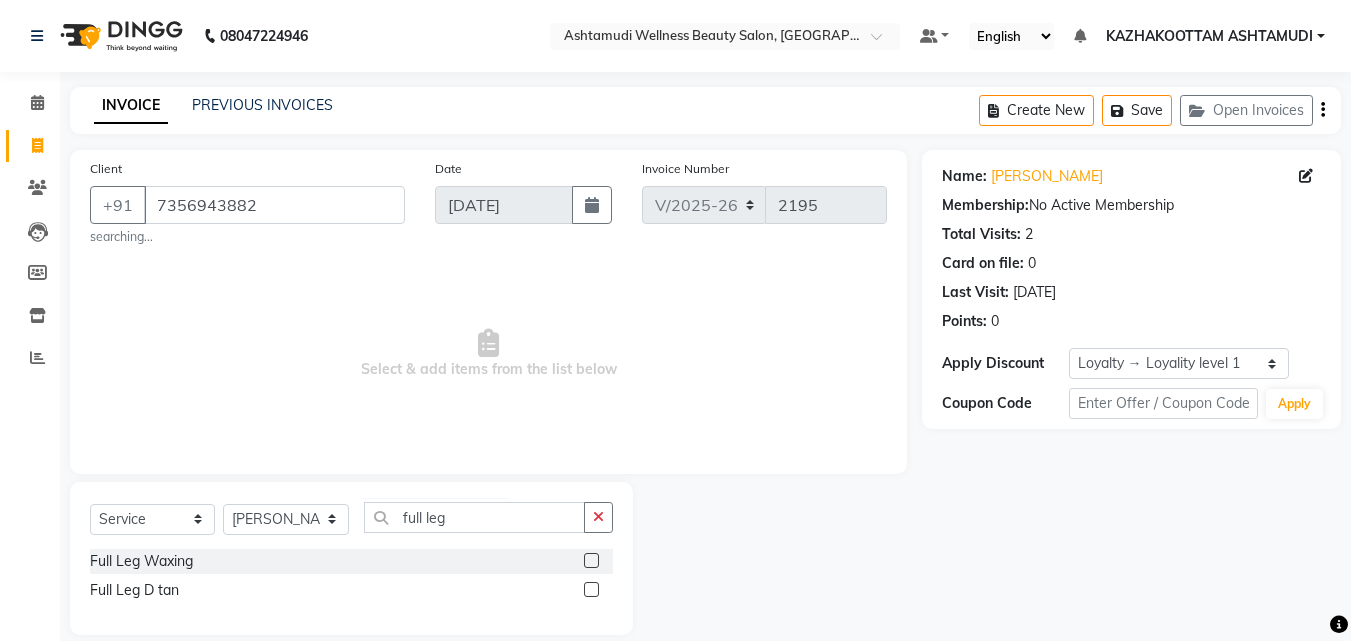 click 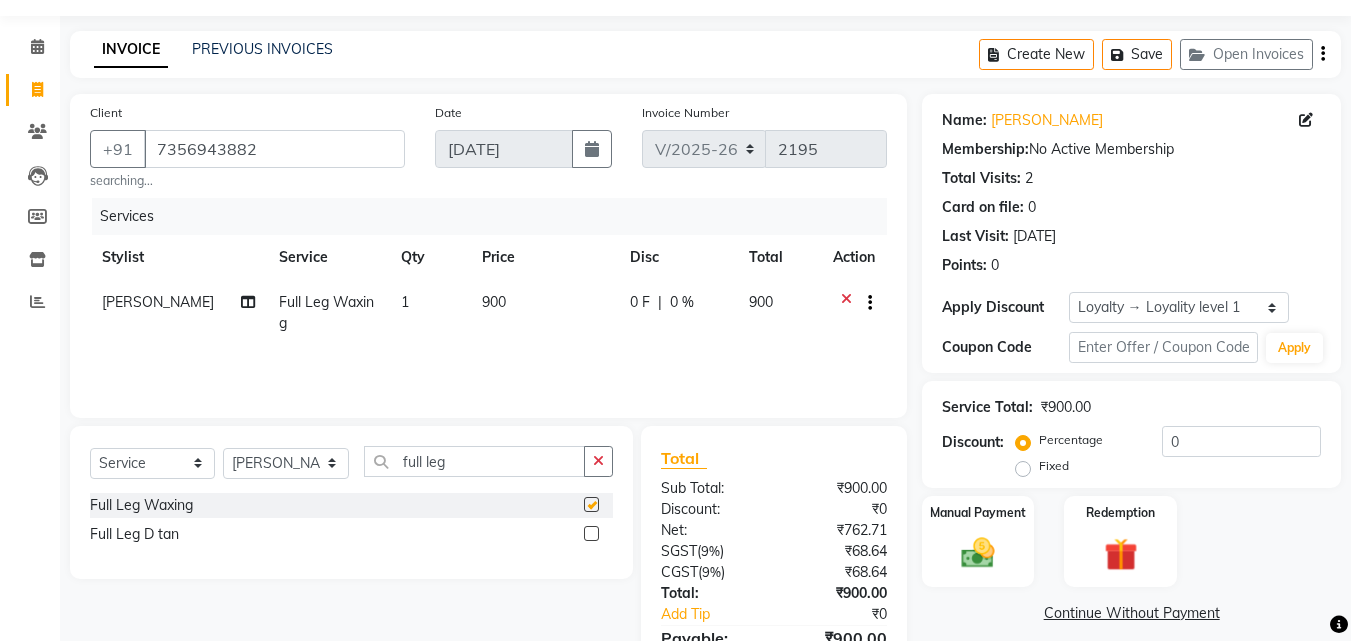checkbox on "false" 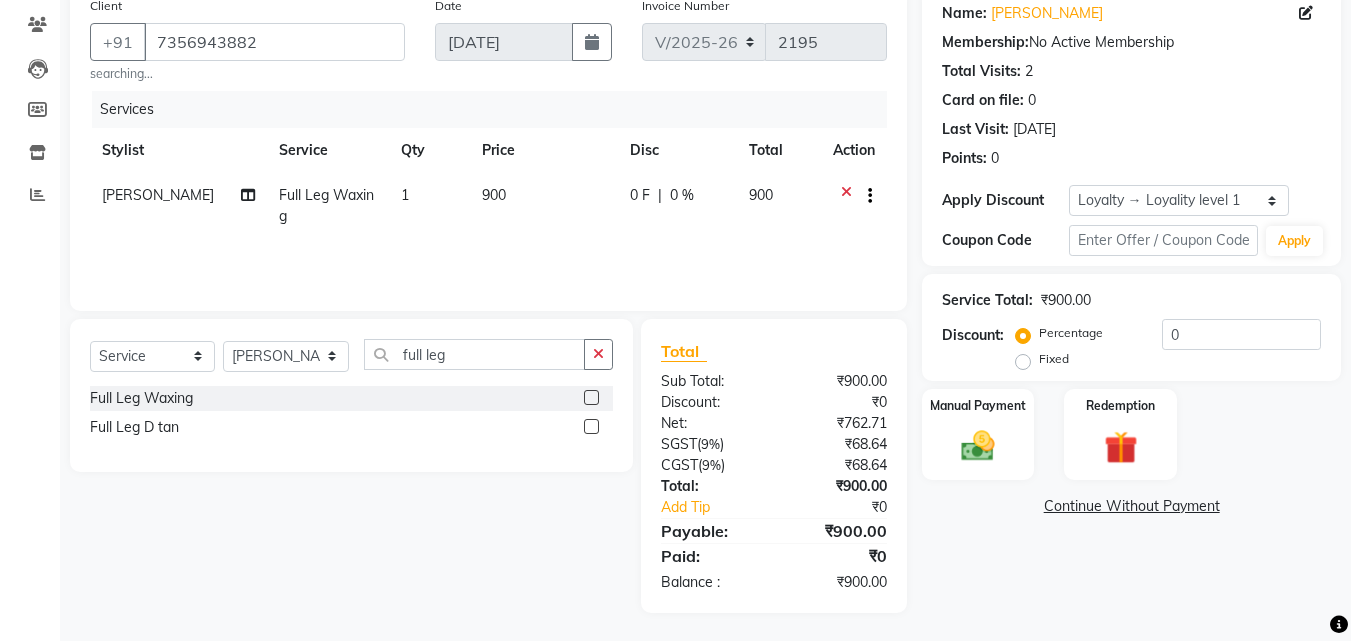 scroll, scrollTop: 165, scrollLeft: 0, axis: vertical 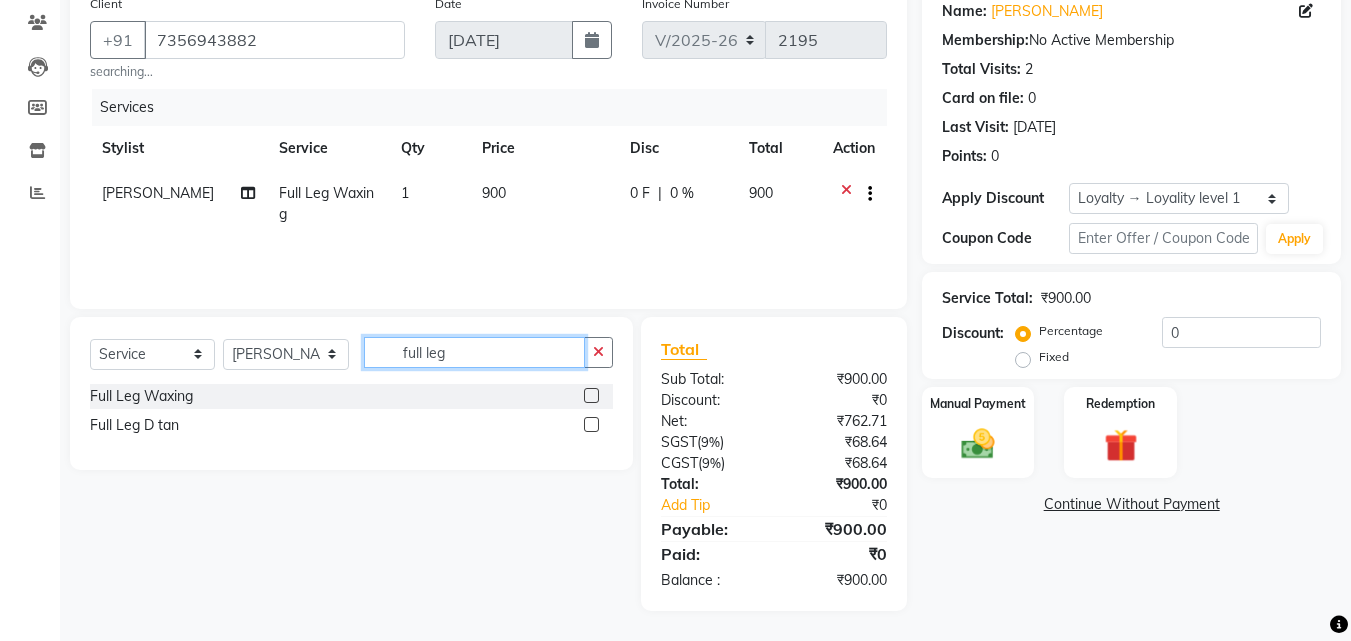 drag, startPoint x: 464, startPoint y: 351, endPoint x: 93, endPoint y: 317, distance: 372.5547 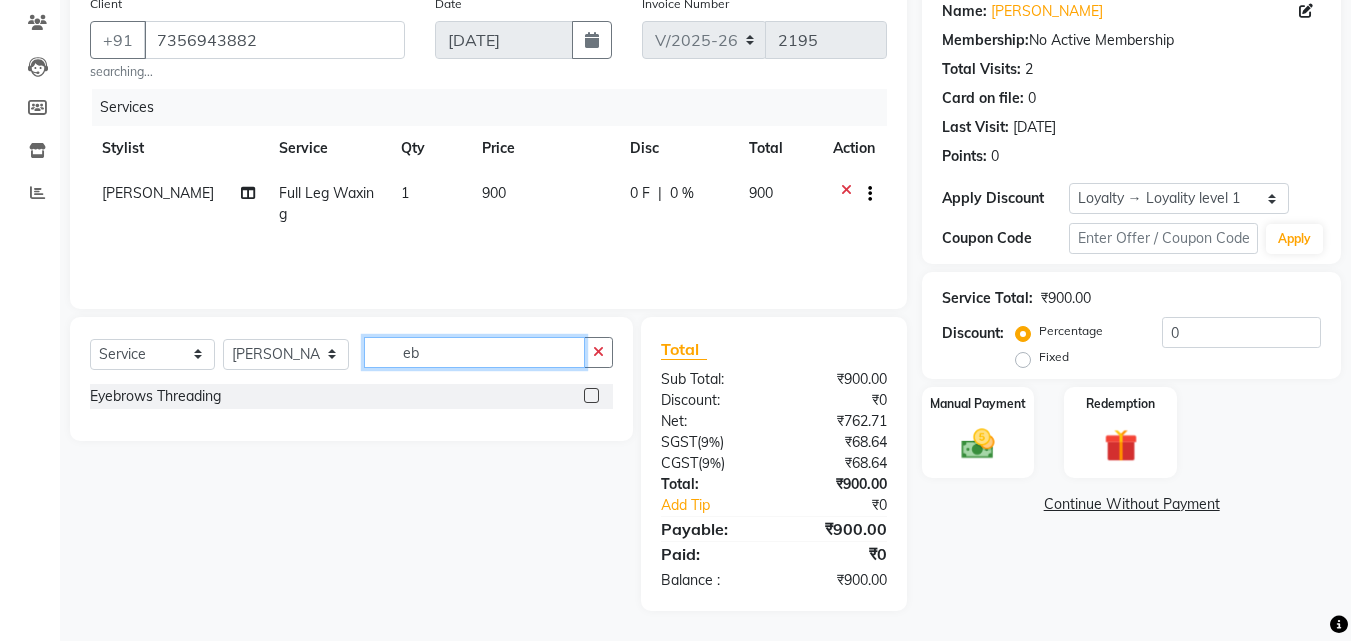 type on "eb" 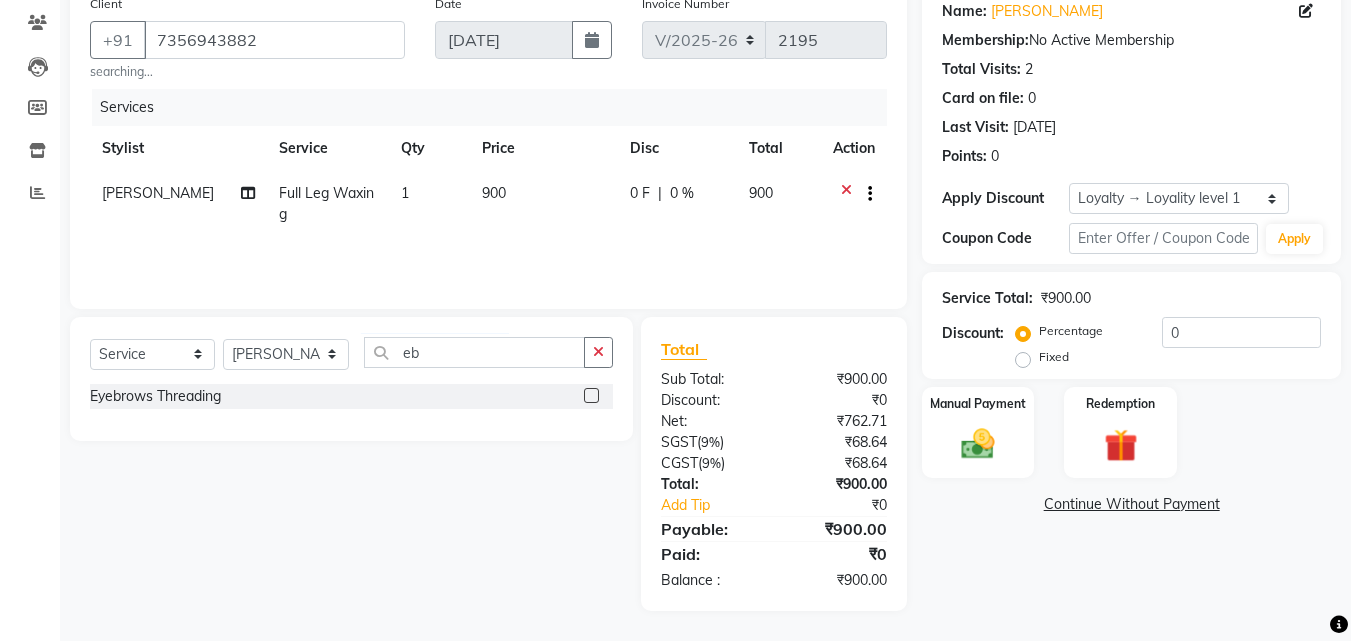 drag, startPoint x: 590, startPoint y: 391, endPoint x: 570, endPoint y: 390, distance: 20.024984 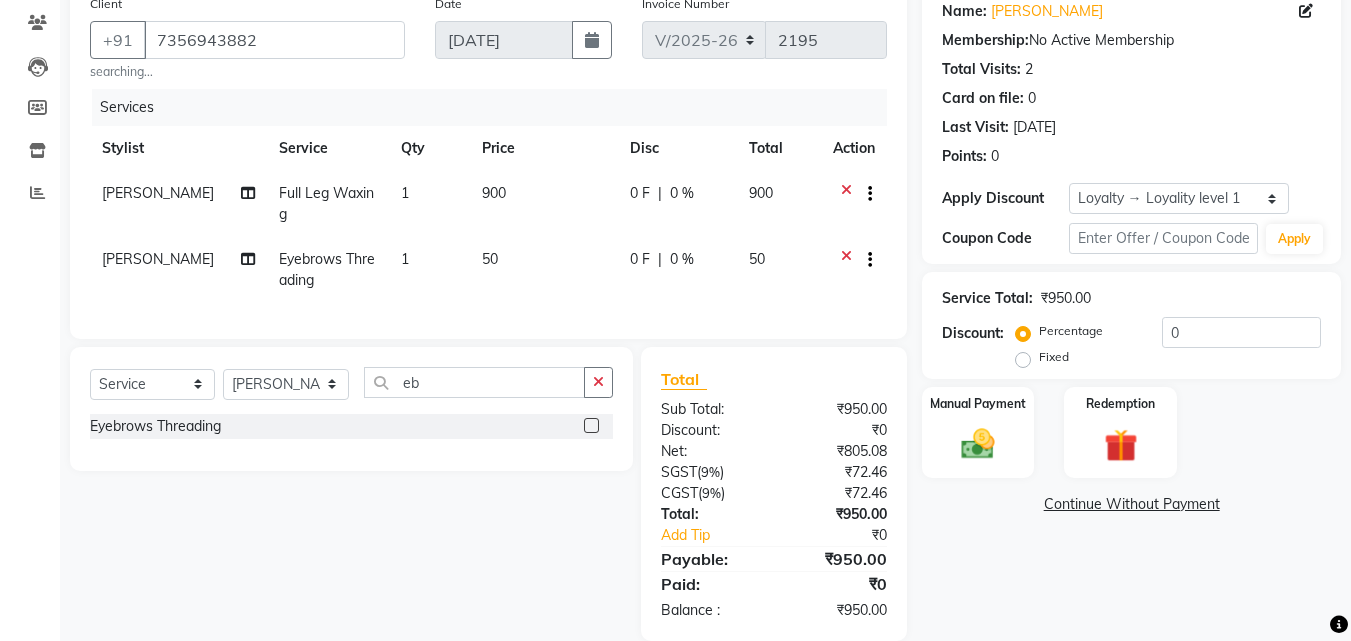checkbox on "false" 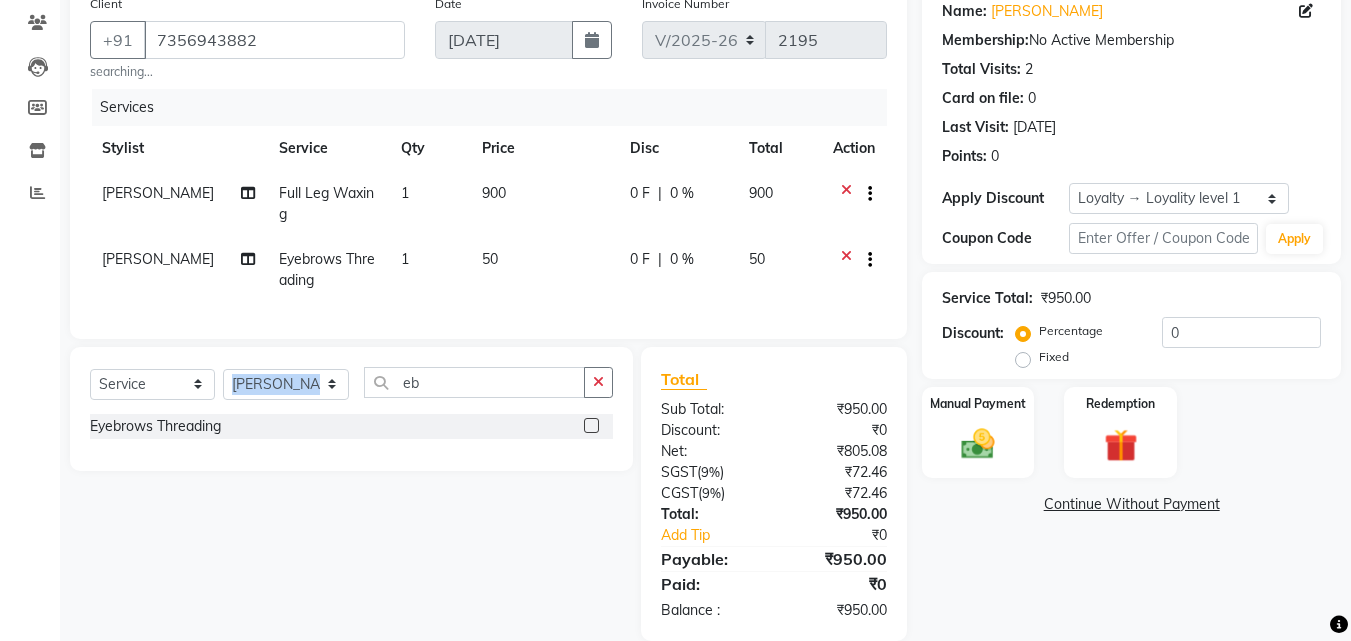 drag, startPoint x: 516, startPoint y: 386, endPoint x: 176, endPoint y: 362, distance: 340.846 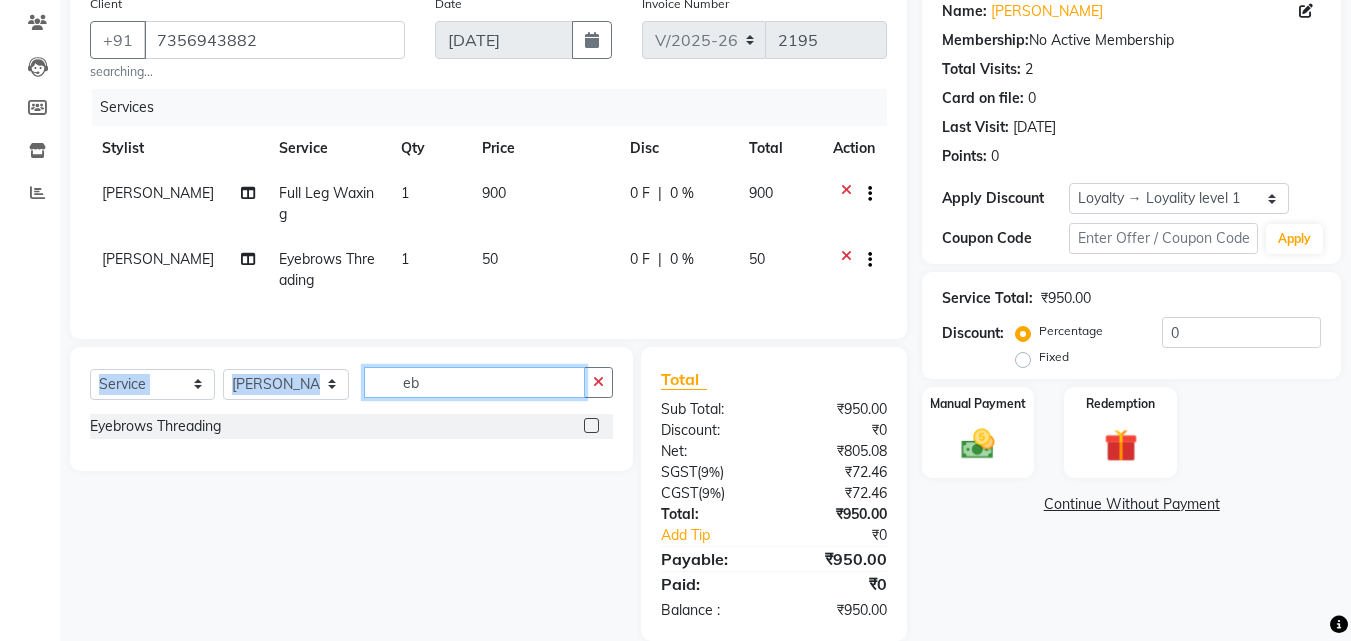 click on "eb" 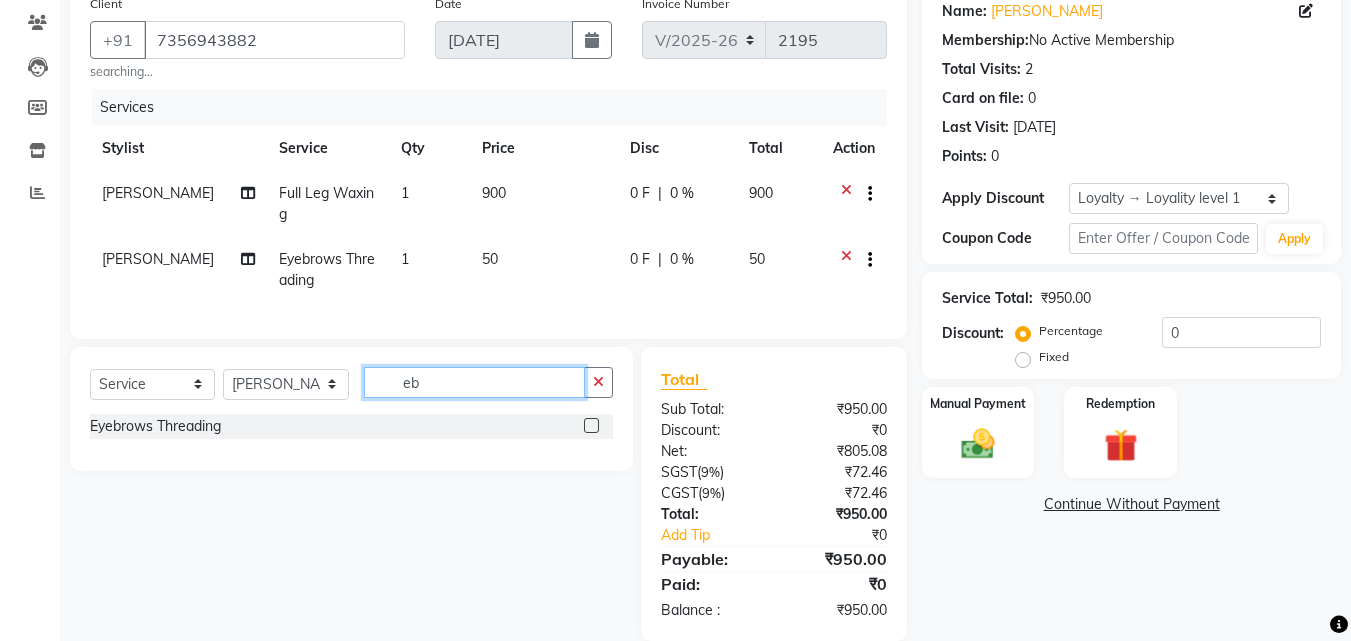 type on "e" 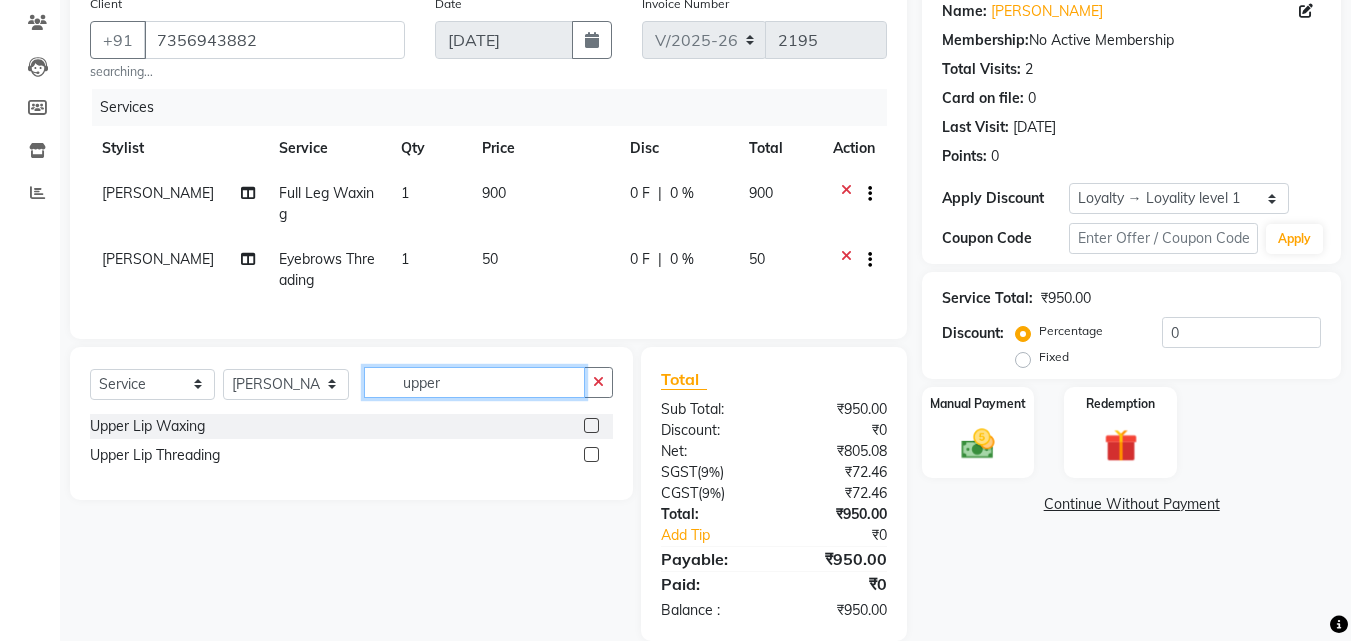 type on "upper" 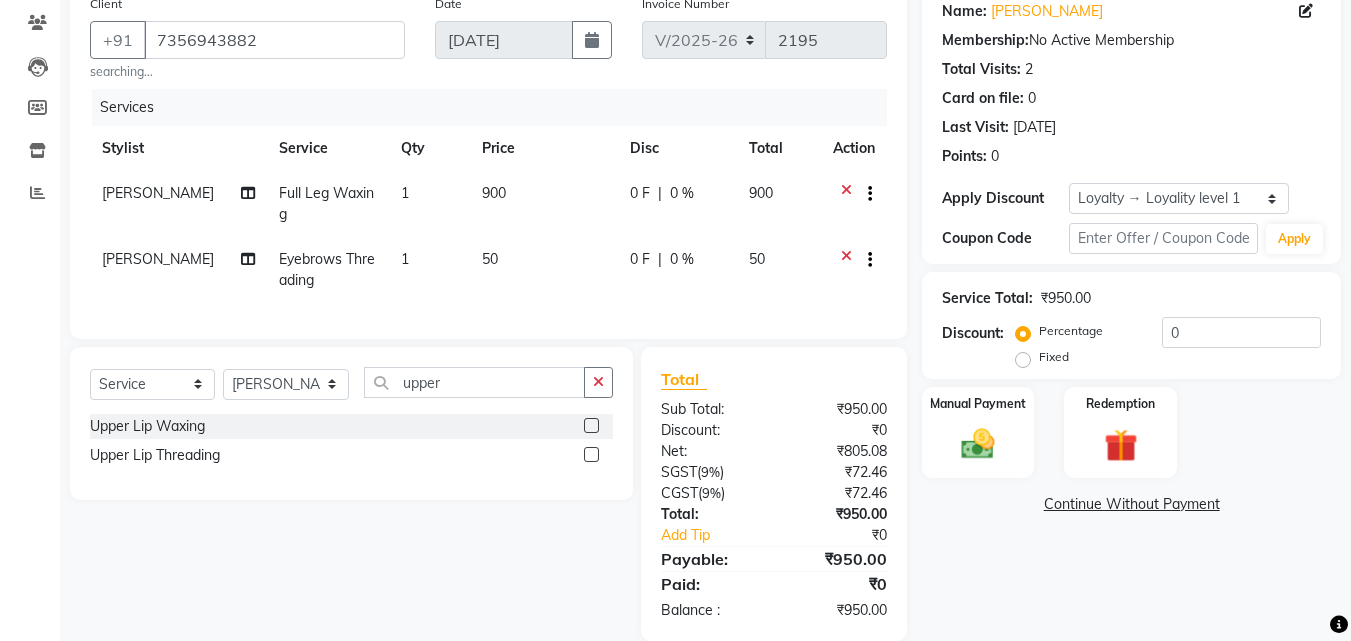 drag, startPoint x: 593, startPoint y: 469, endPoint x: 538, endPoint y: 463, distance: 55.326305 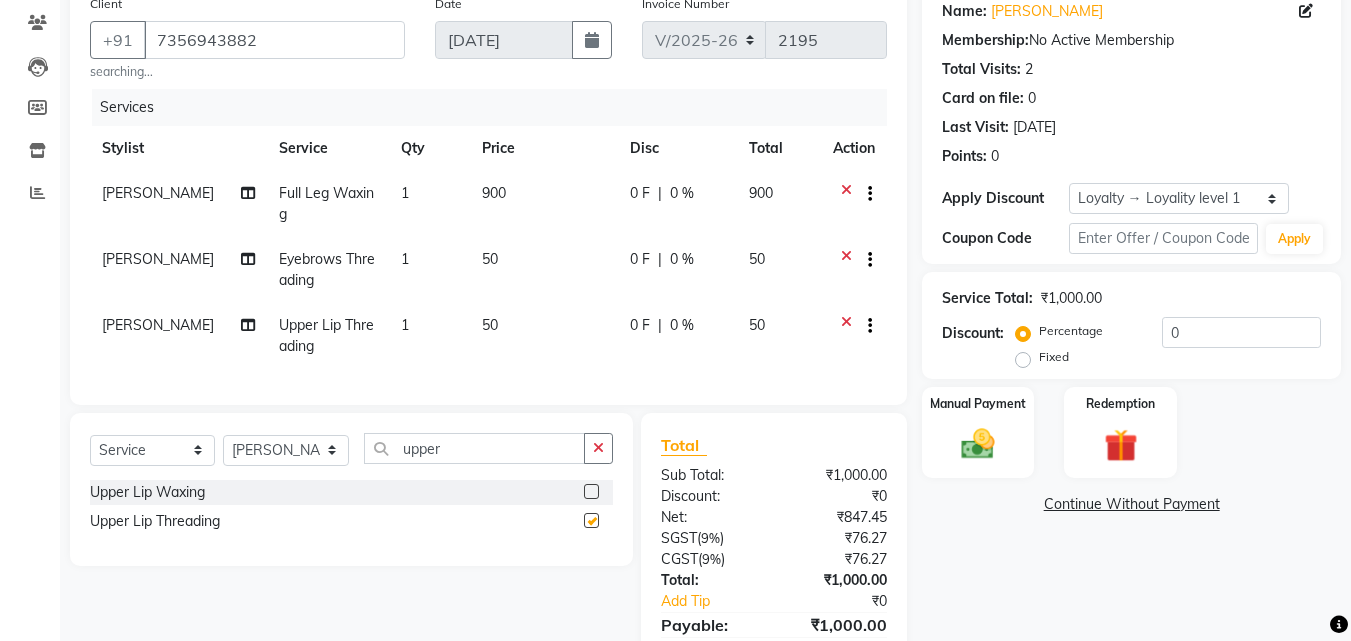 checkbox on "false" 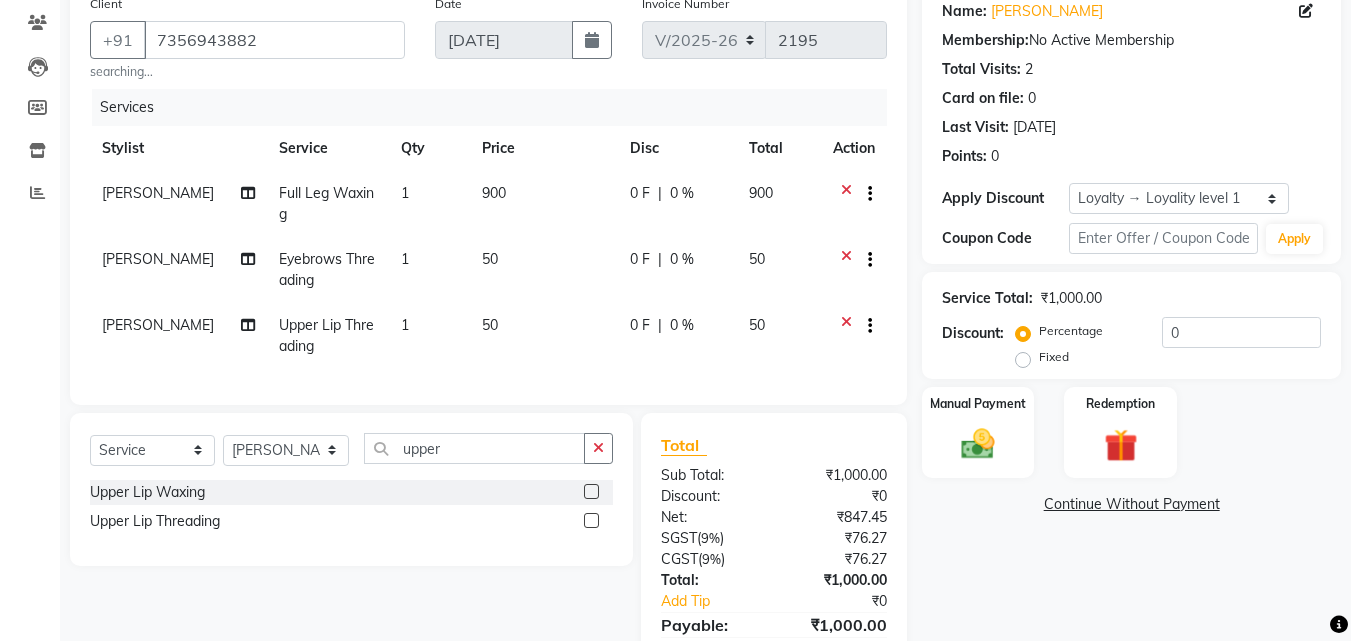 drag, startPoint x: 480, startPoint y: 447, endPoint x: 350, endPoint y: 451, distance: 130.06152 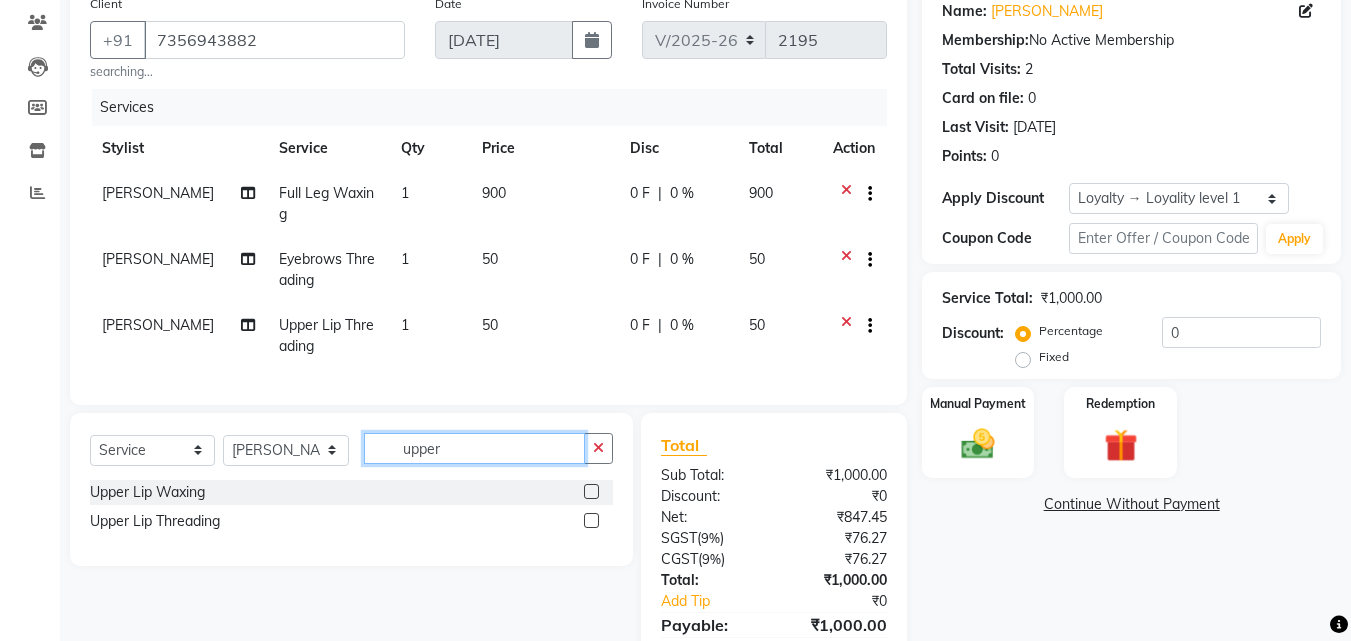 drag, startPoint x: 467, startPoint y: 470, endPoint x: 337, endPoint y: 468, distance: 130.01538 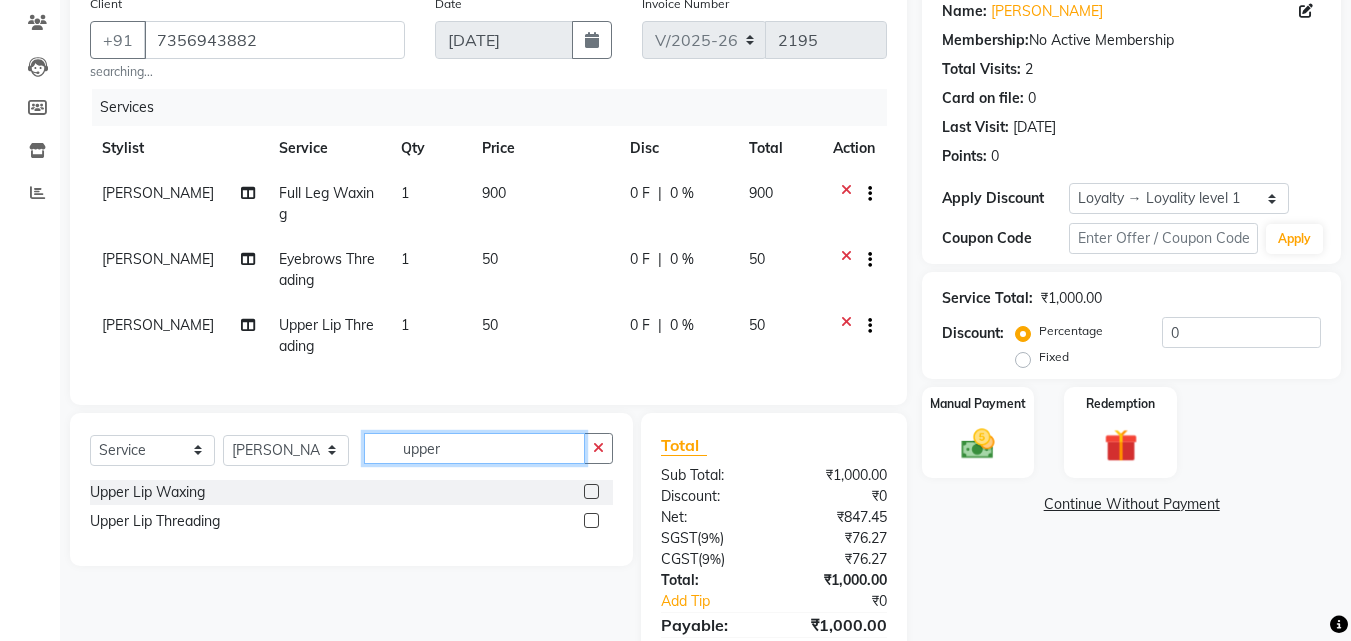 click on "Select  Service  Product  Membership  Package Voucher Prepaid Gift Card  Select Stylist Arya  CHINJU GEETA KAZHAKOOTTAM ASHTAMUDI [PERSON_NAME] [PERSON_NAME] [PERSON_NAME] Gopal [PERSON_NAME] SOORYAMOL upper" 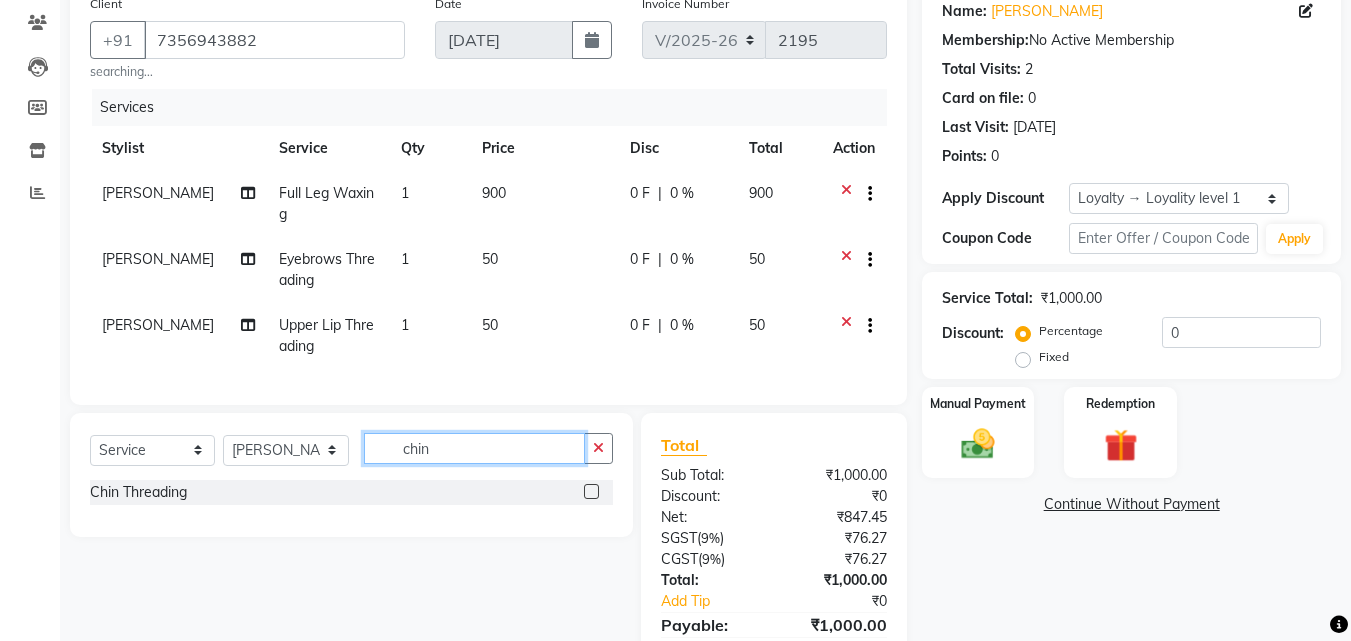 type on "chin" 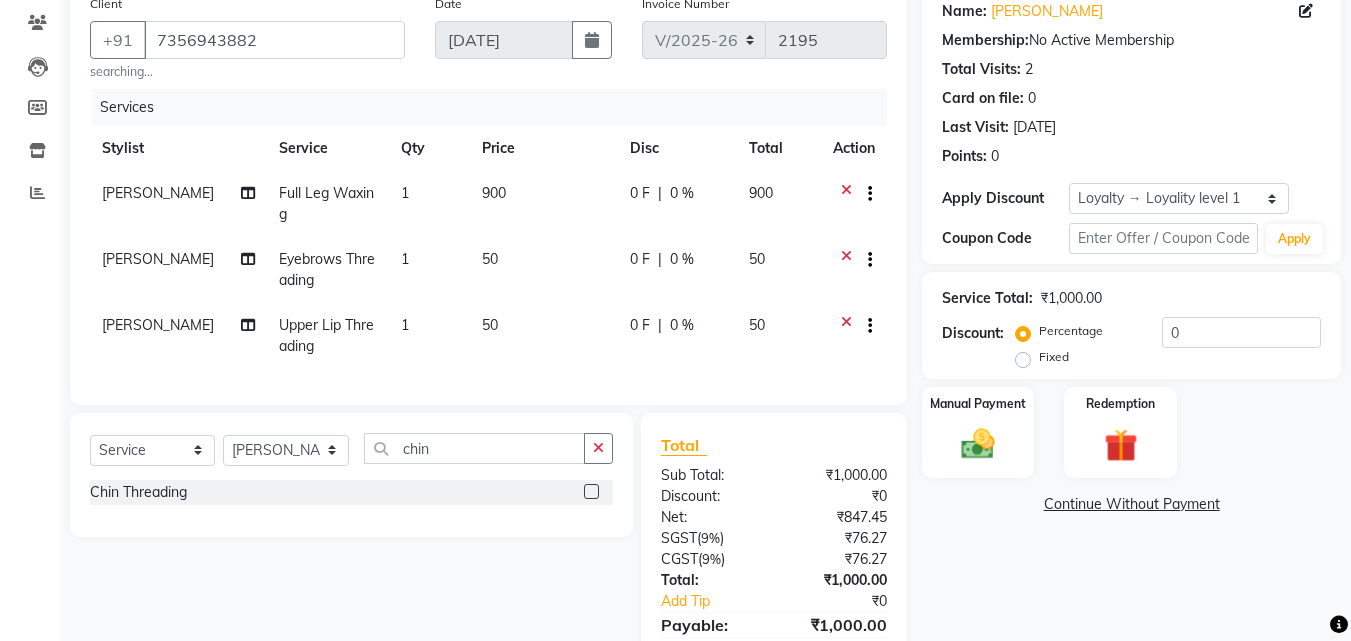 click 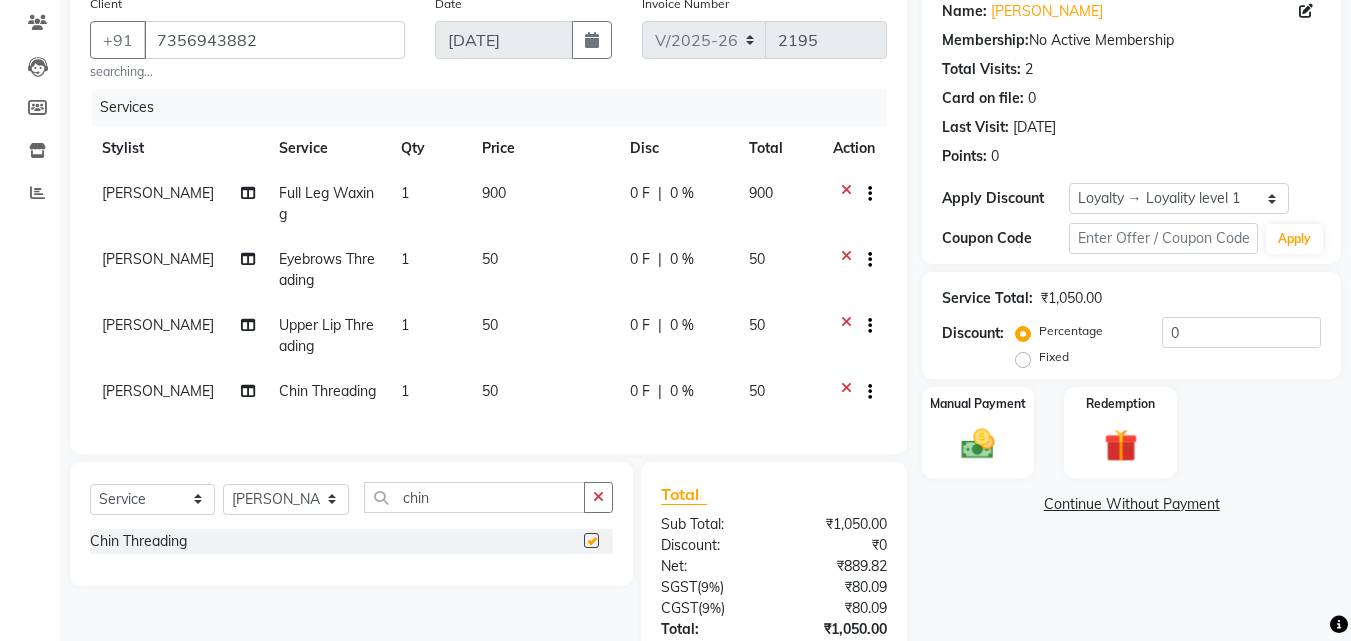 checkbox on "false" 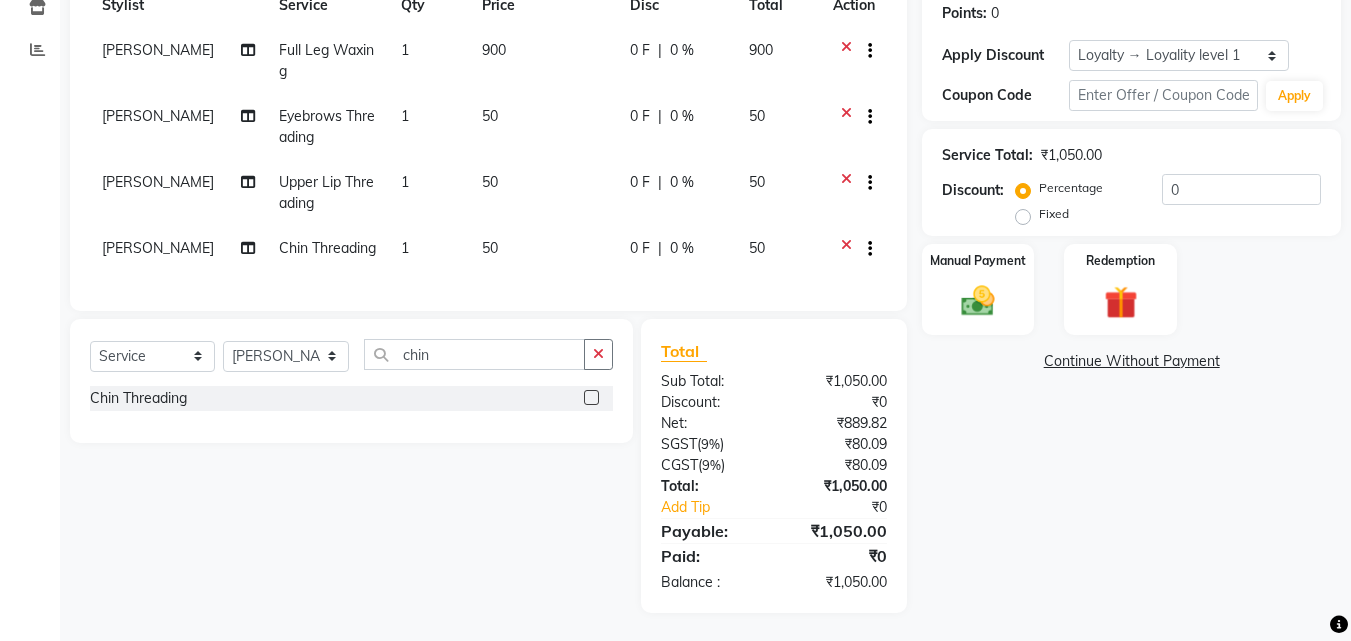 scroll, scrollTop: 325, scrollLeft: 0, axis: vertical 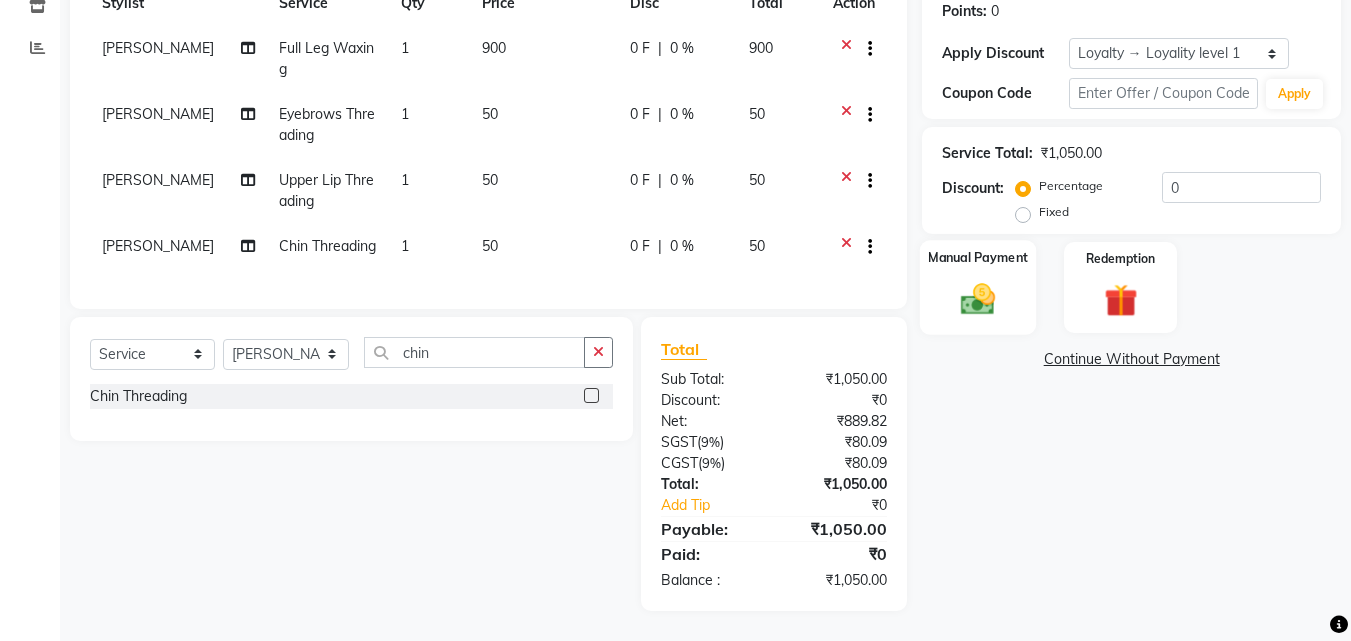click 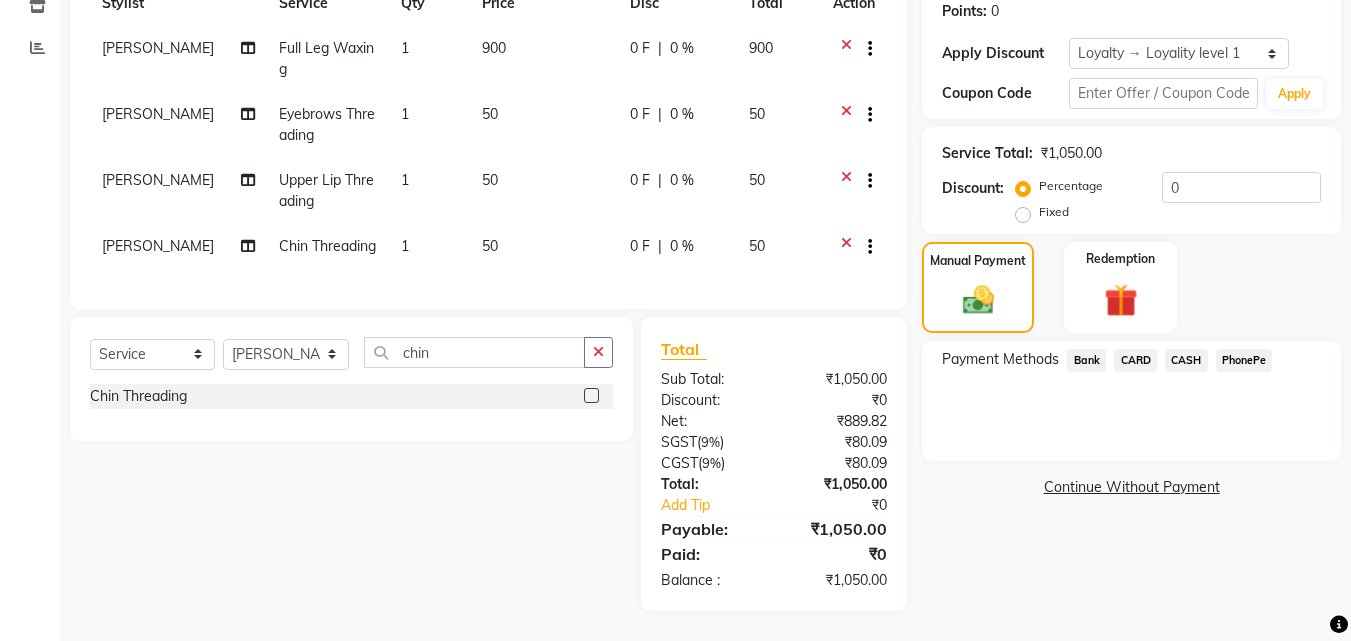 click on "PhonePe" 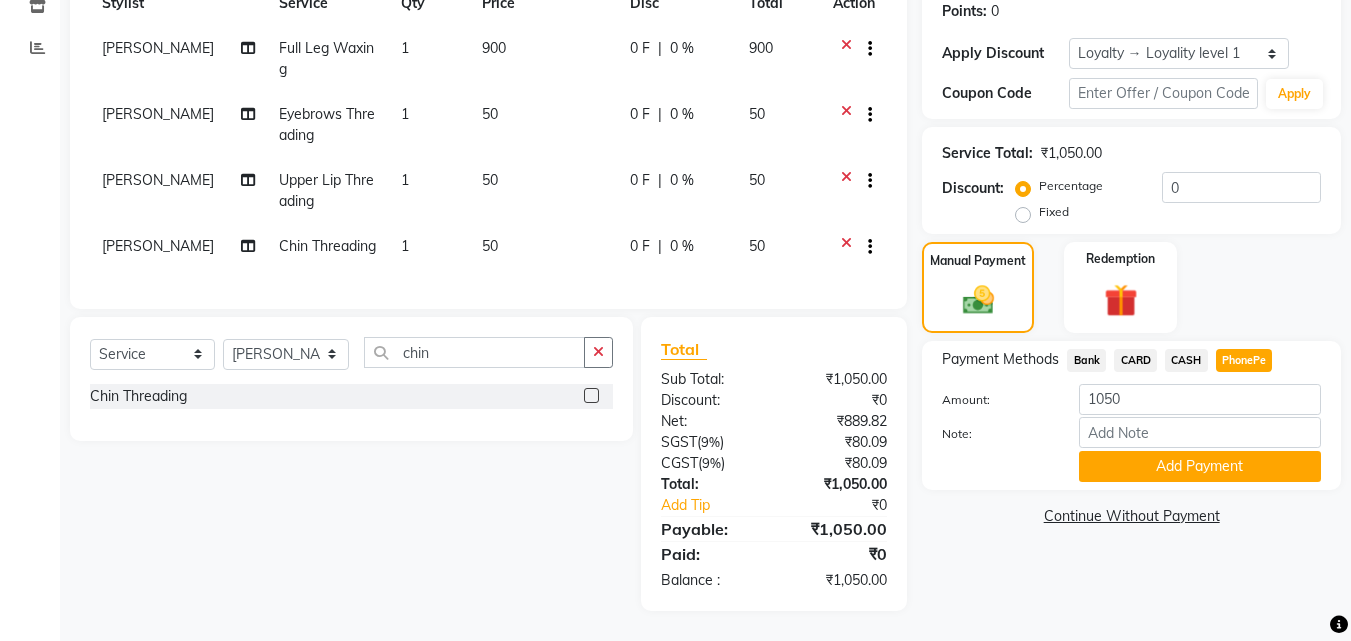 scroll, scrollTop: 325, scrollLeft: 0, axis: vertical 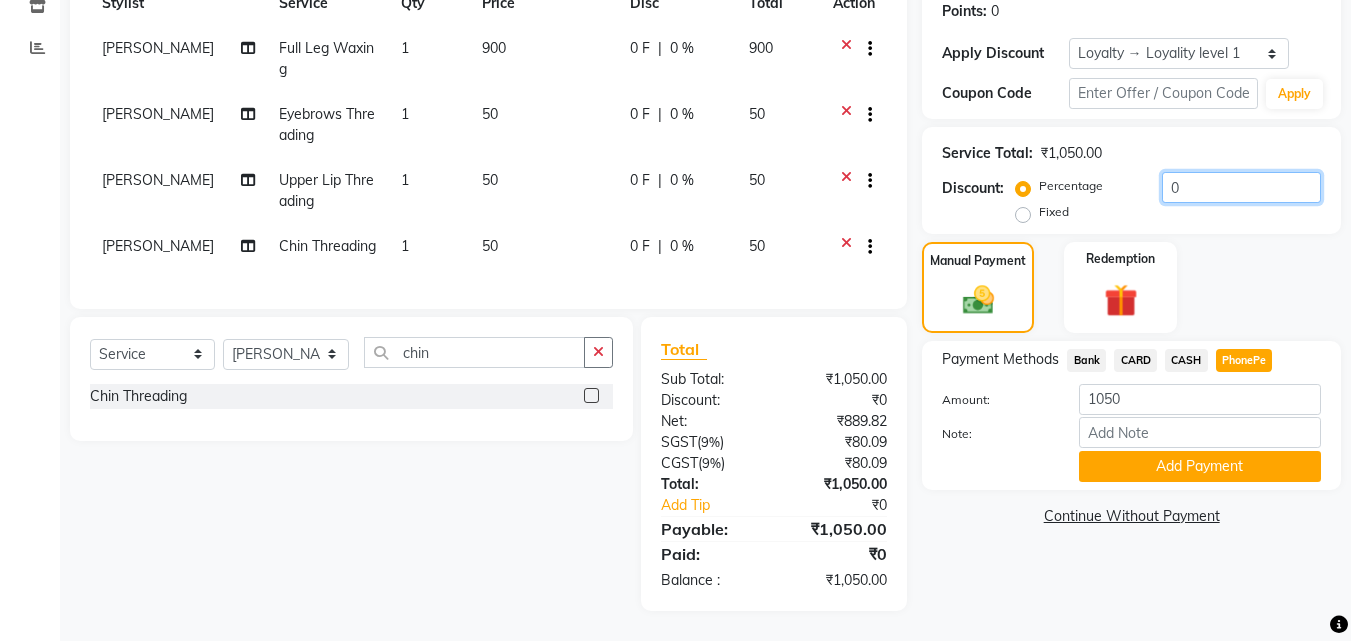 click on "0" 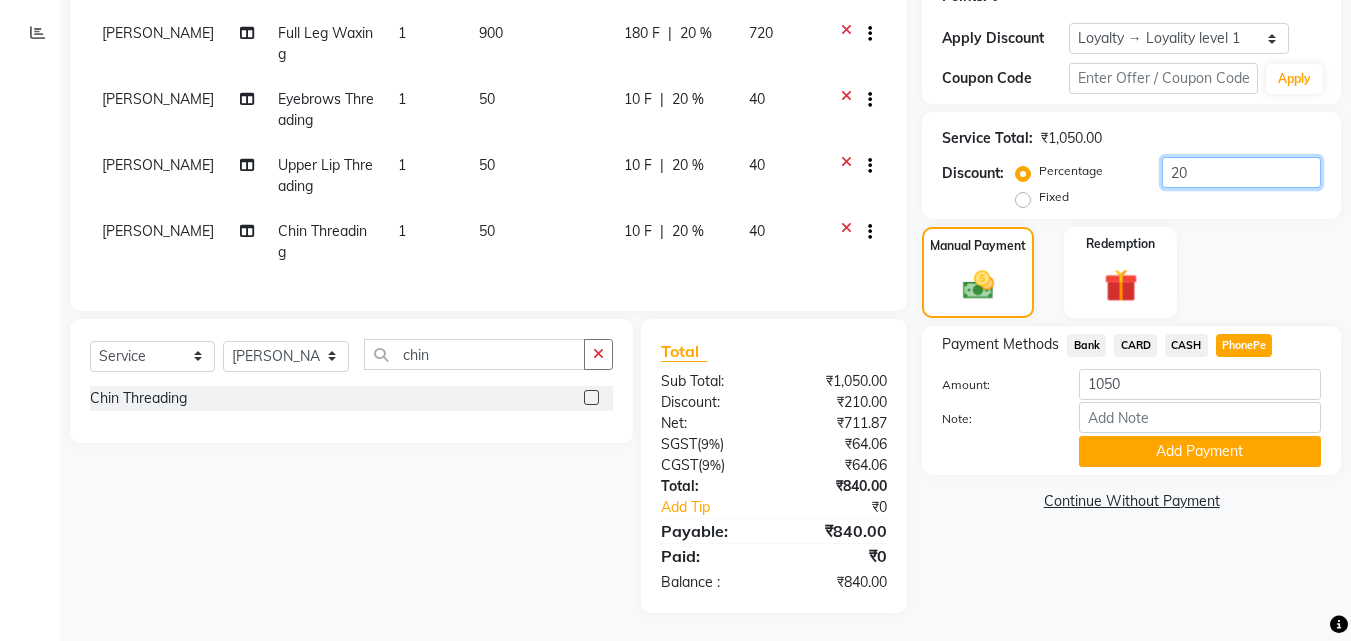 type on "20" 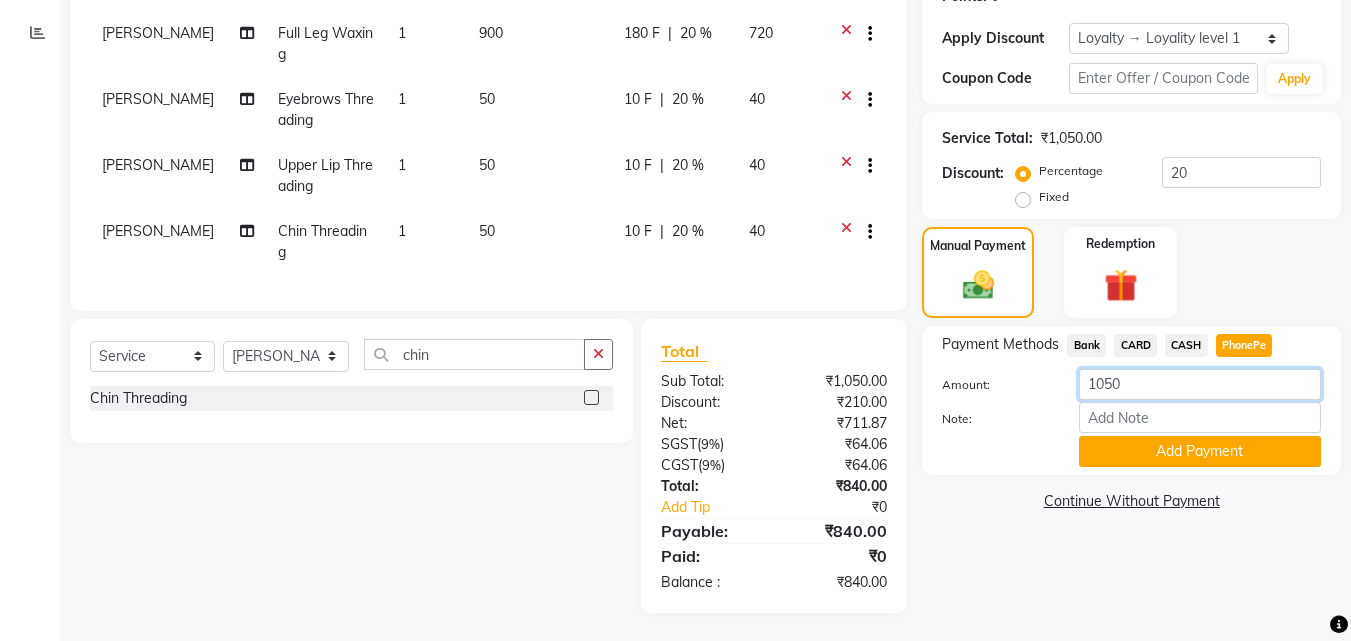 drag, startPoint x: 1131, startPoint y: 375, endPoint x: 979, endPoint y: 380, distance: 152.08221 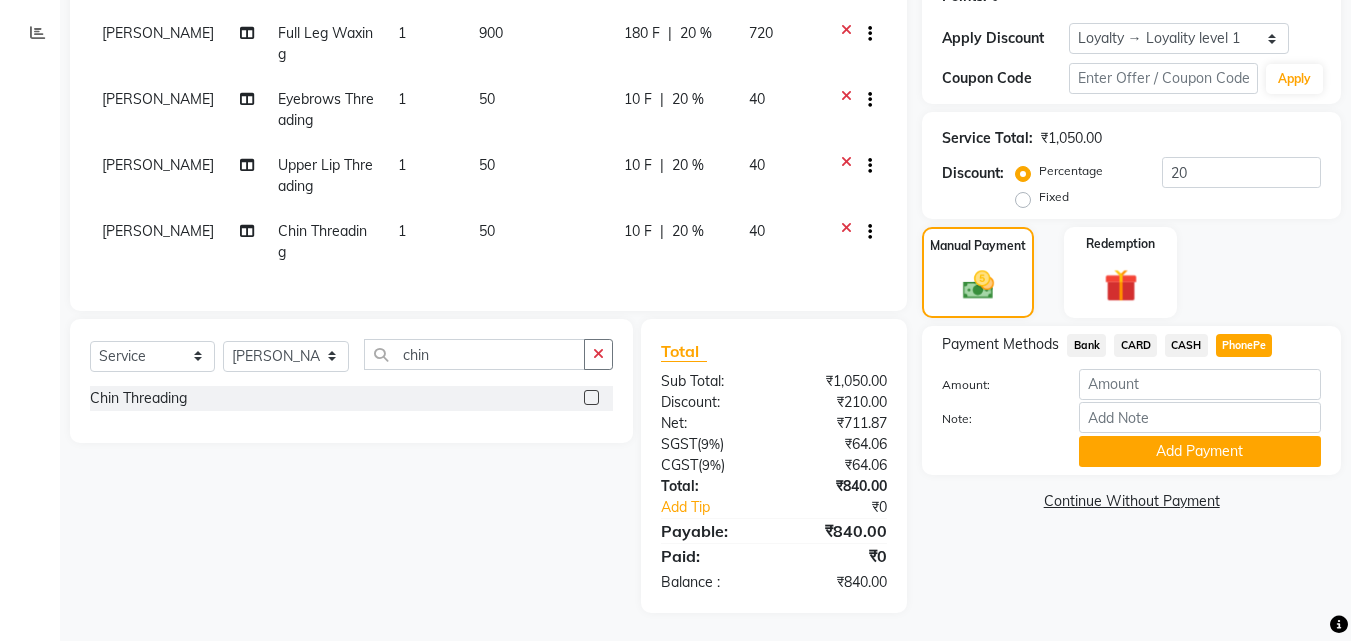 click on "CASH" 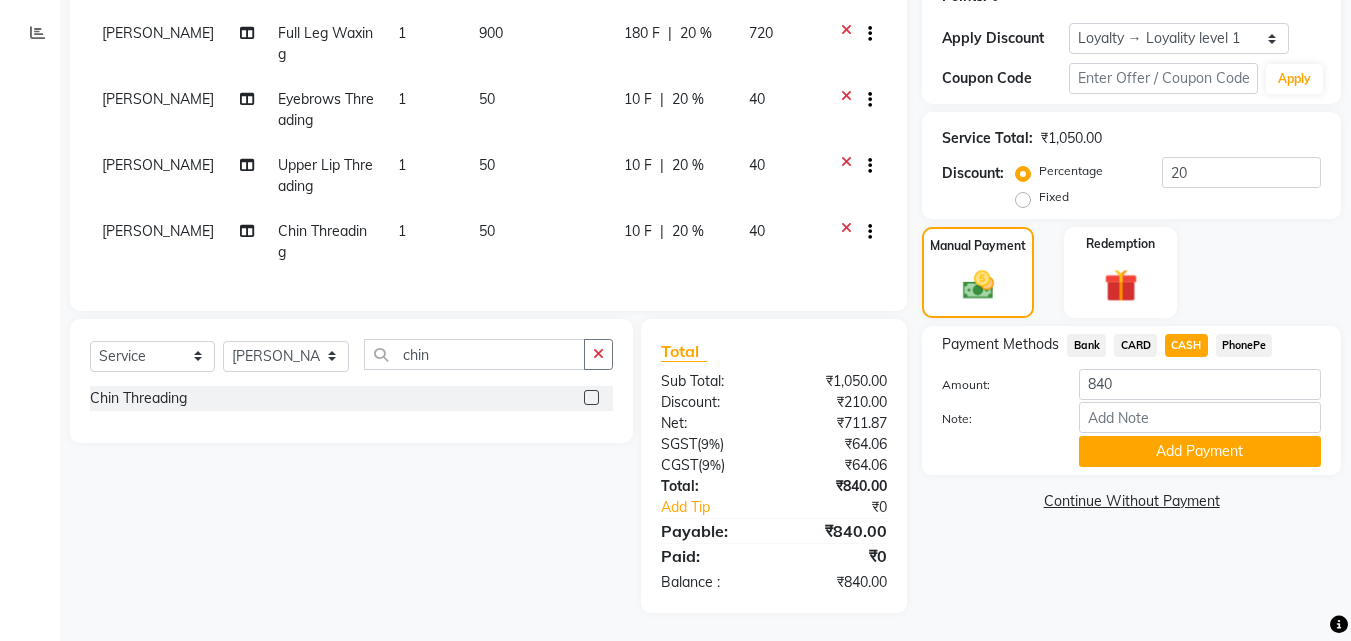 click on "PhonePe" 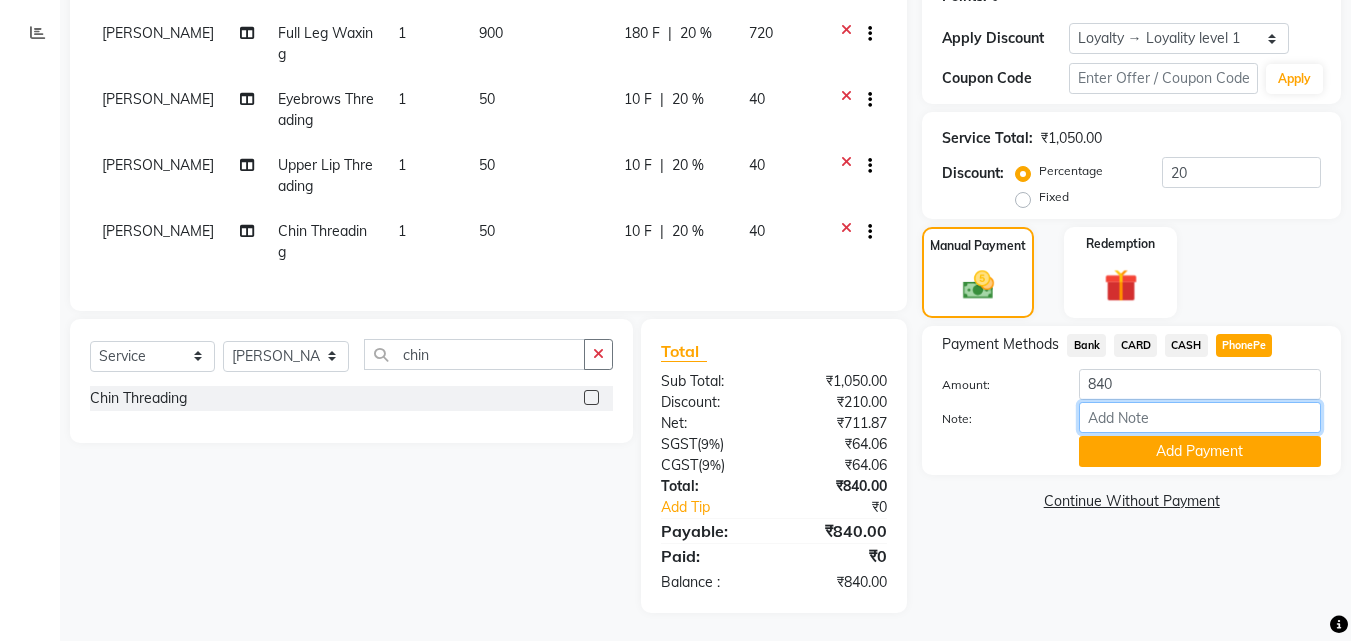 click on "Note:" at bounding box center (1200, 417) 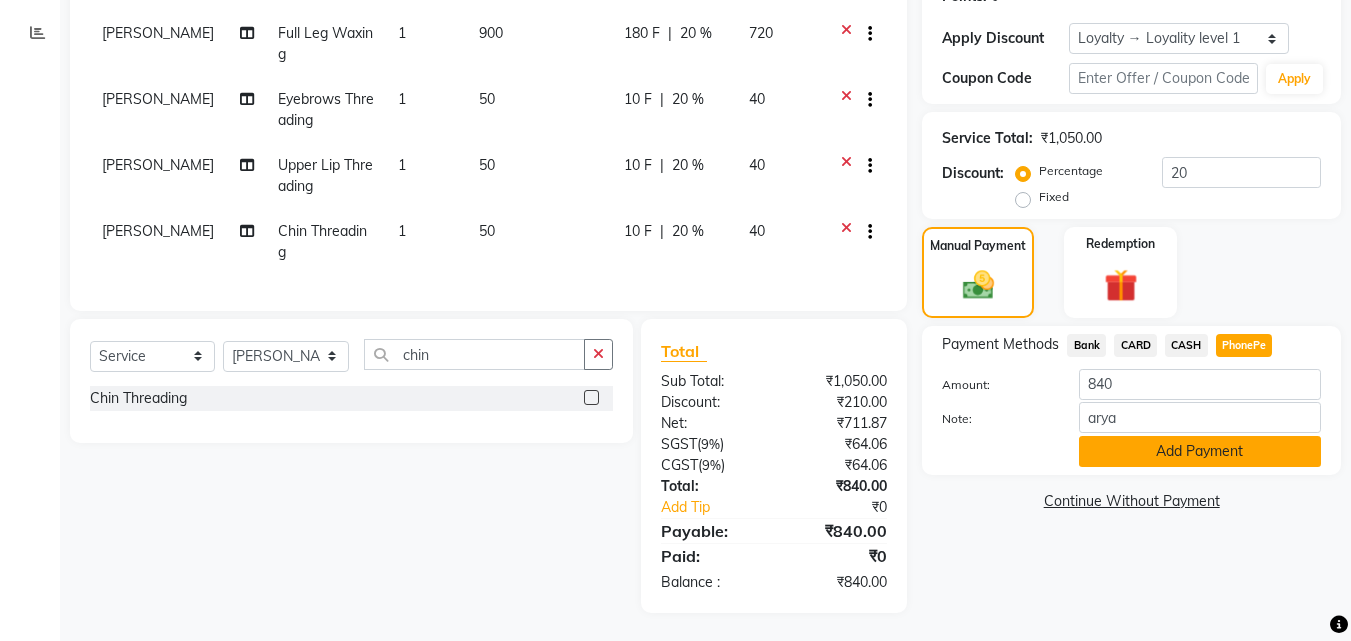 click on "Add Payment" 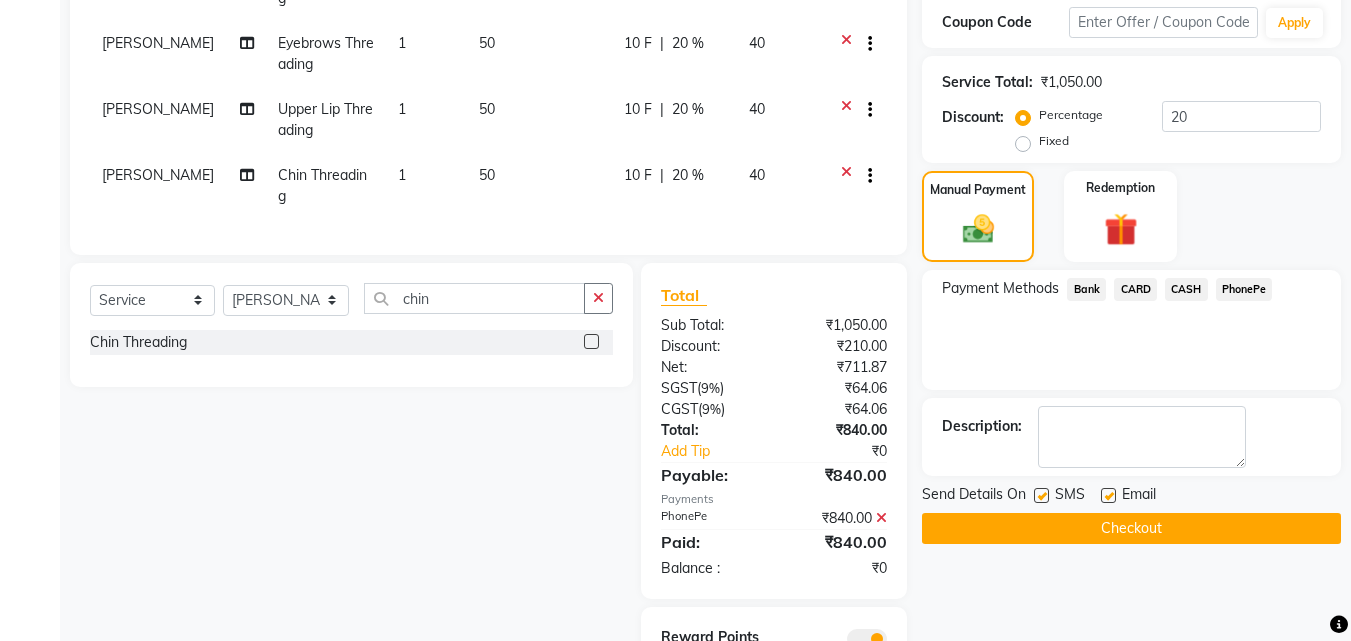scroll, scrollTop: 425, scrollLeft: 0, axis: vertical 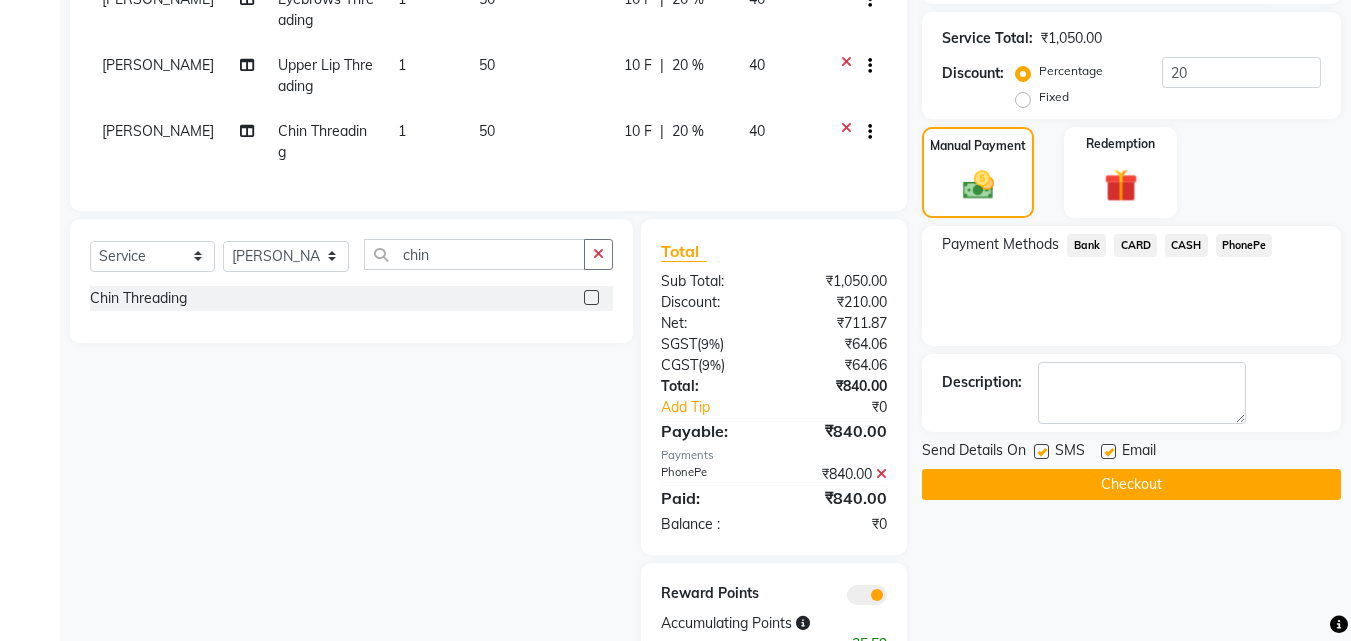 click 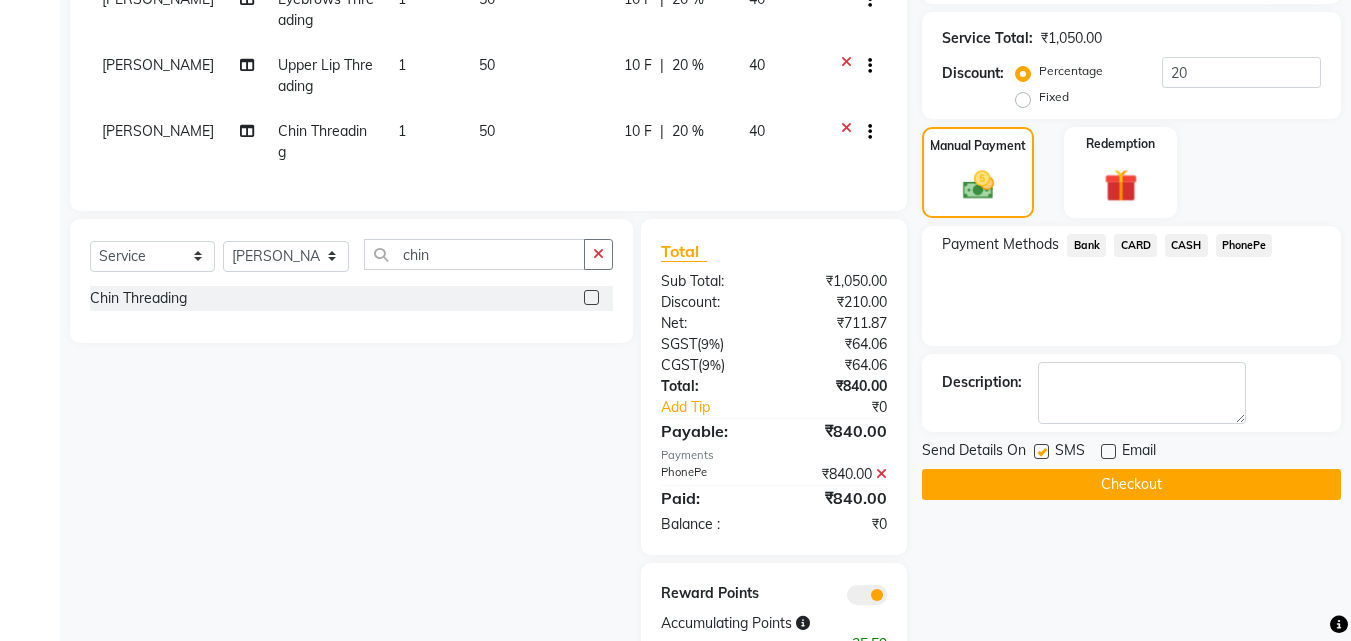 click 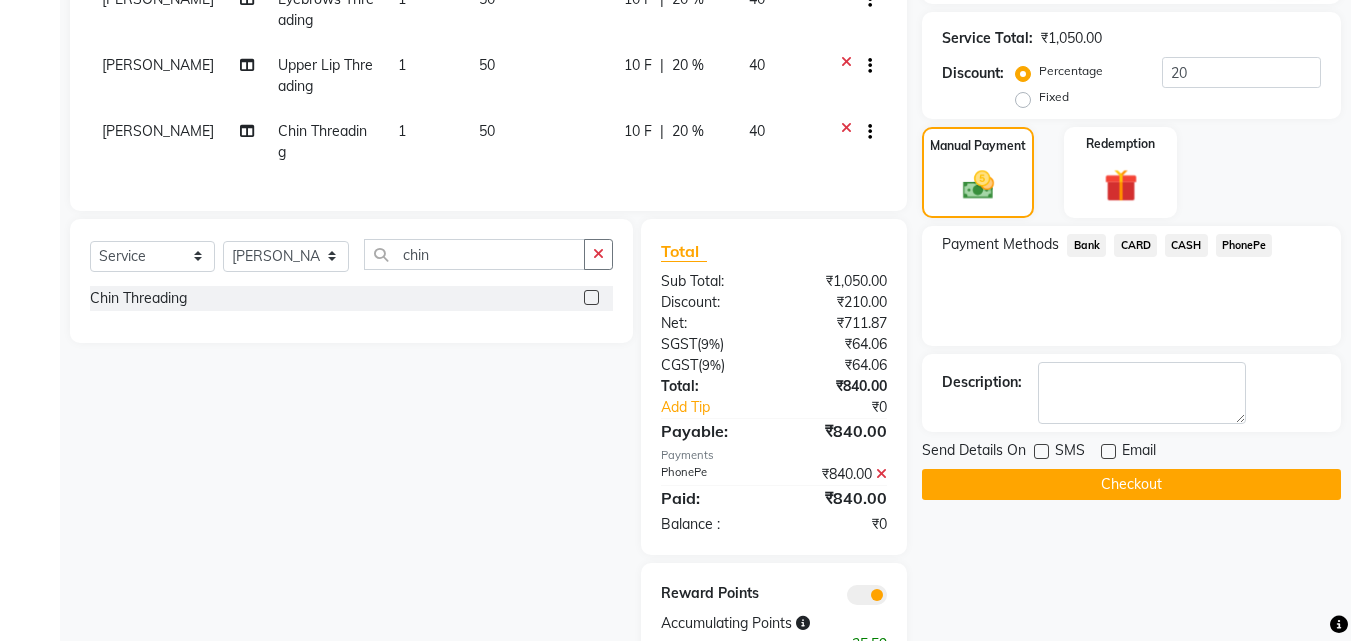 click on "Checkout" 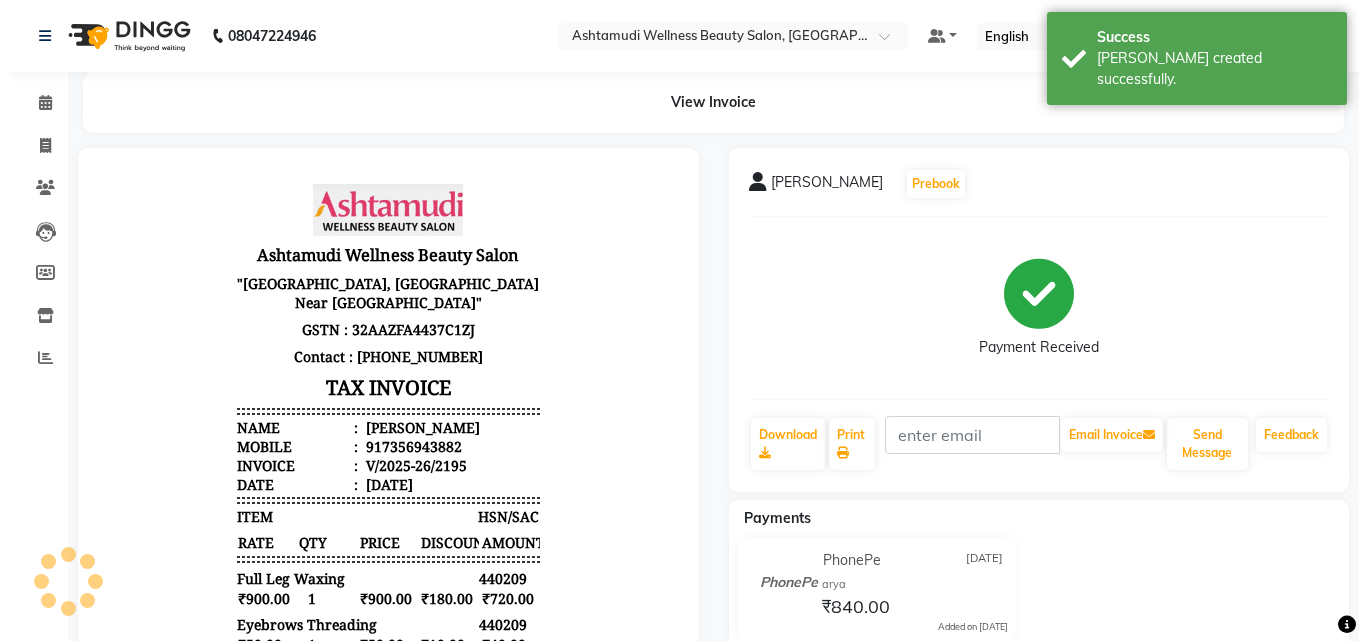 scroll, scrollTop: 0, scrollLeft: 0, axis: both 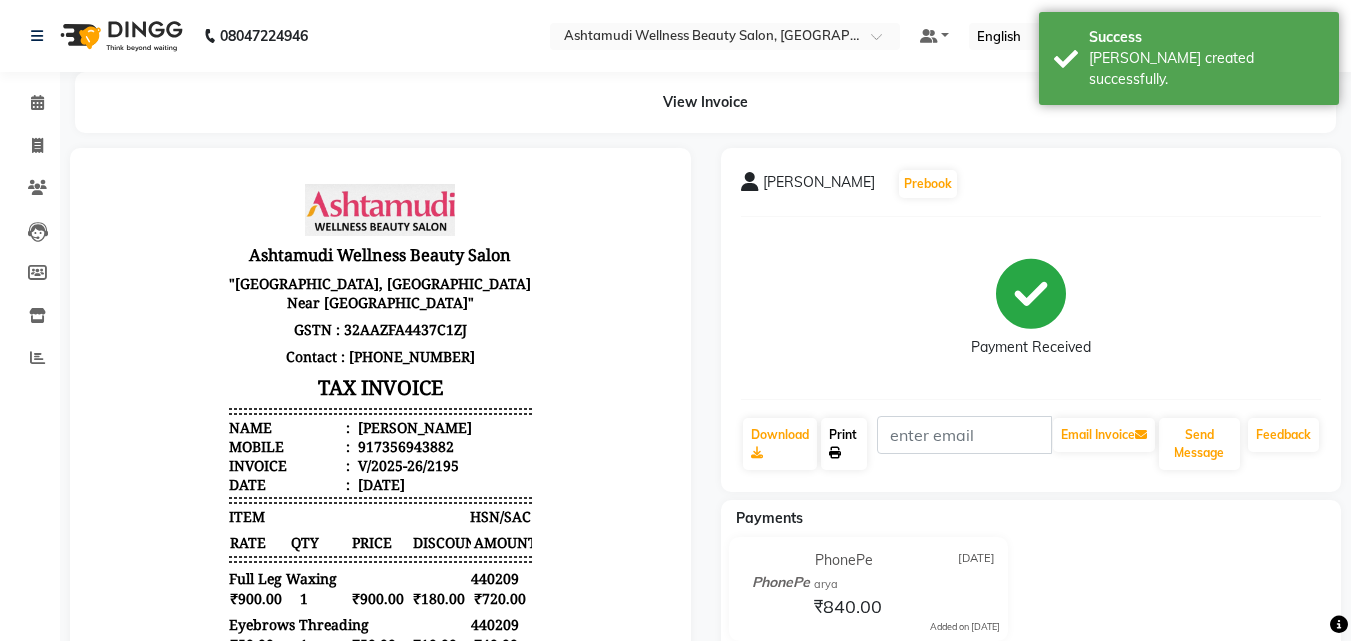 click on "Print" 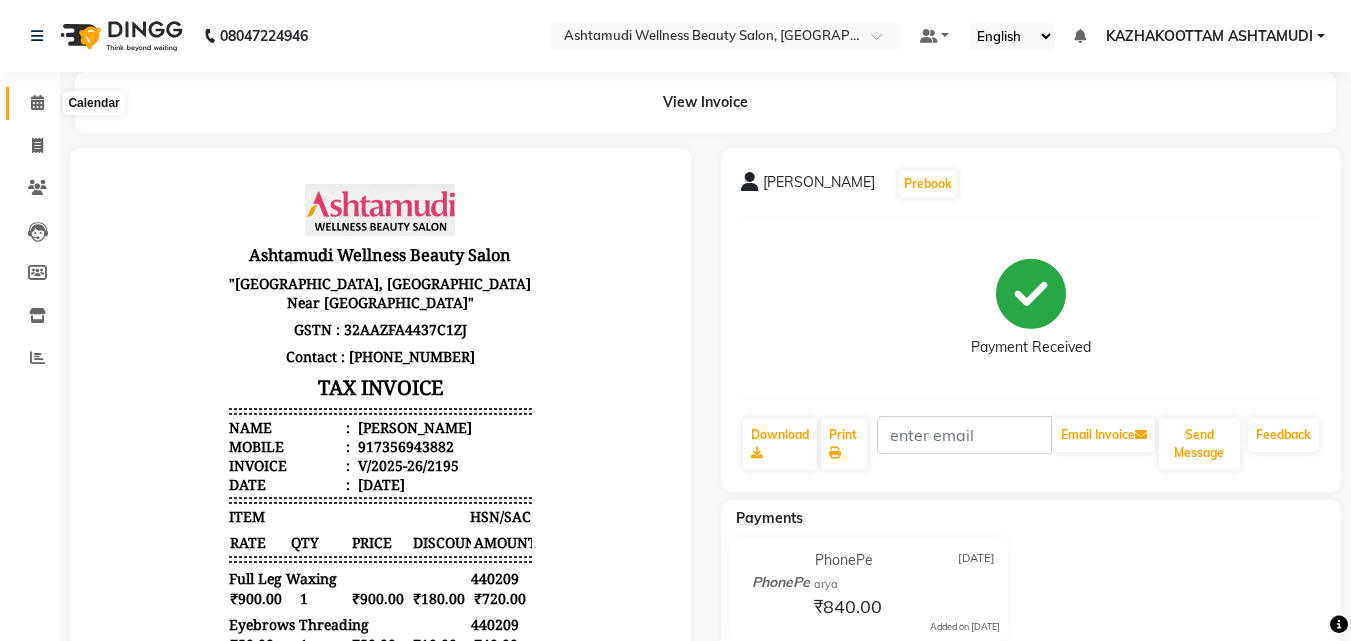 click 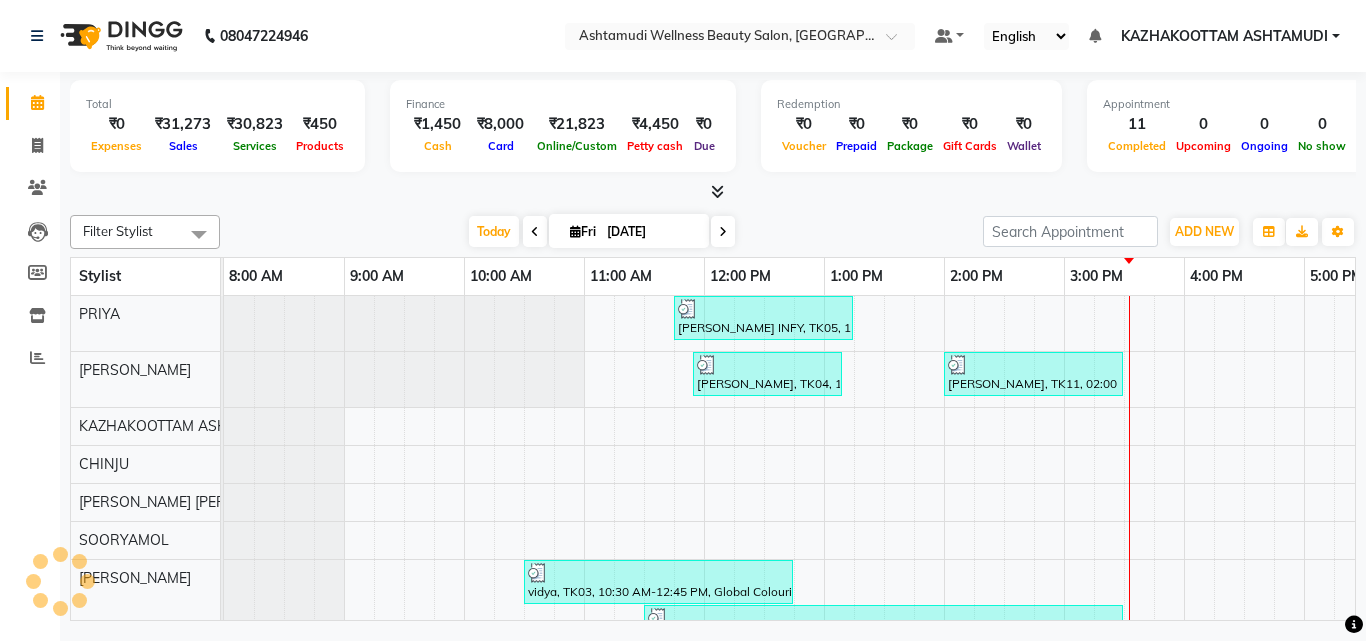 scroll, scrollTop: 0, scrollLeft: 0, axis: both 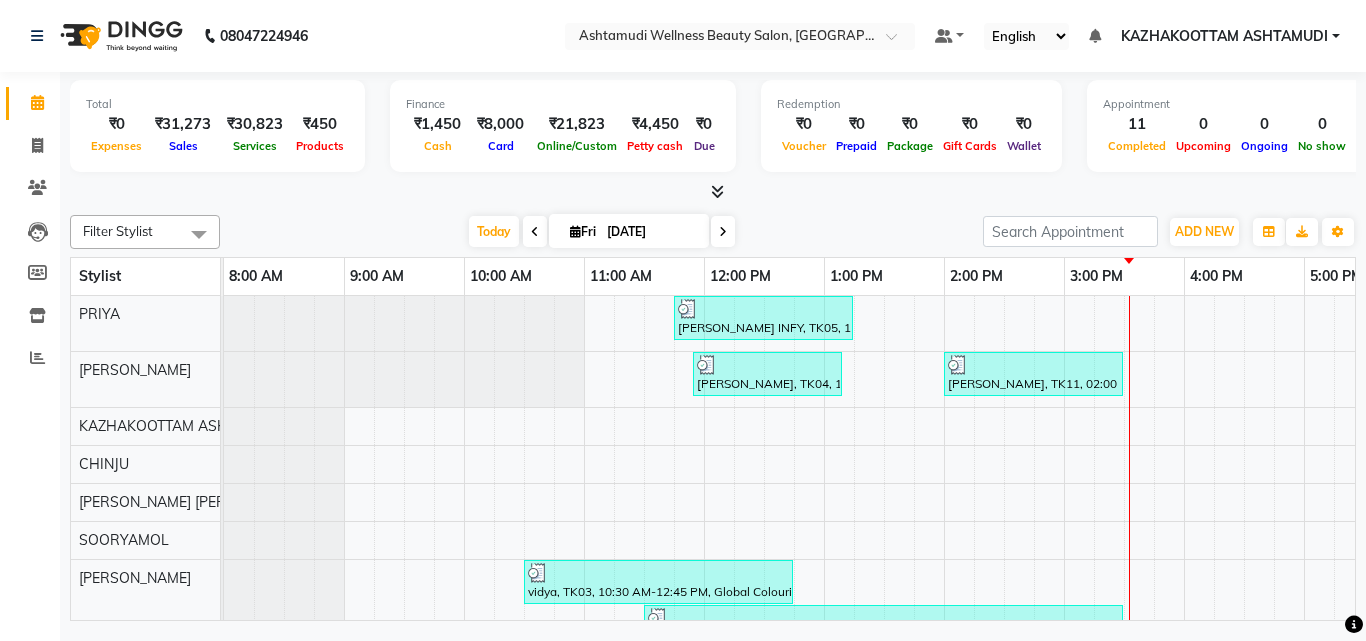 click at bounding box center (717, 191) 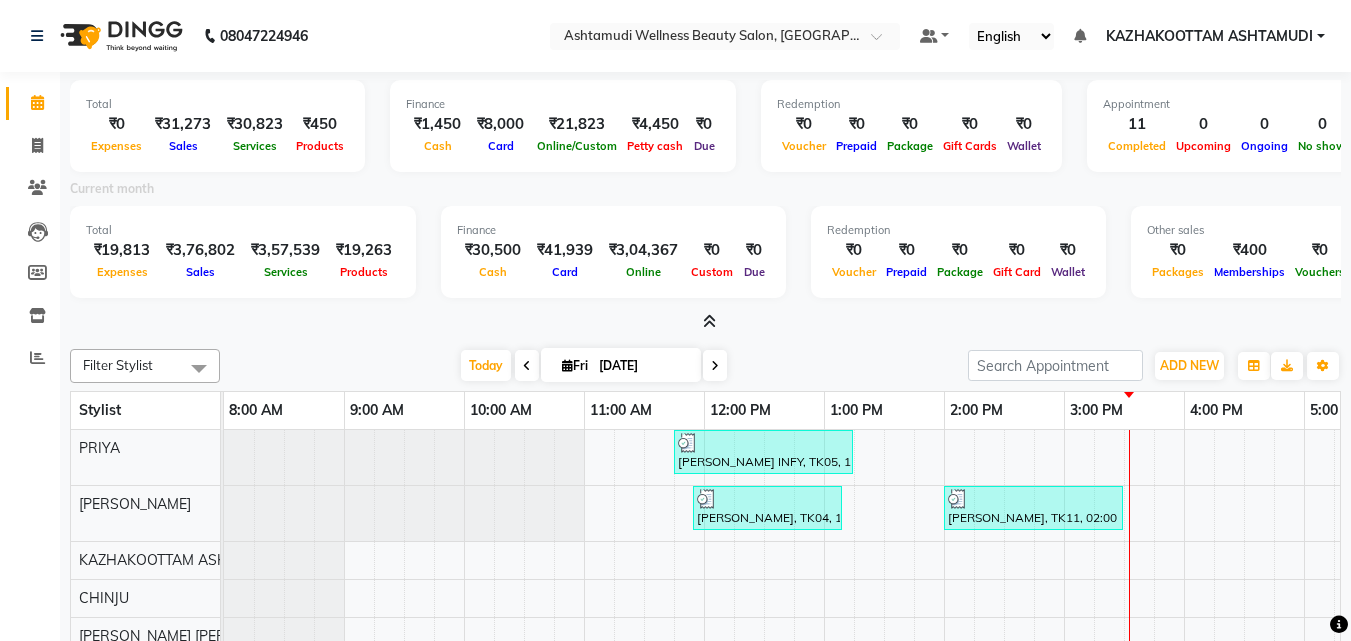 click at bounding box center (709, 321) 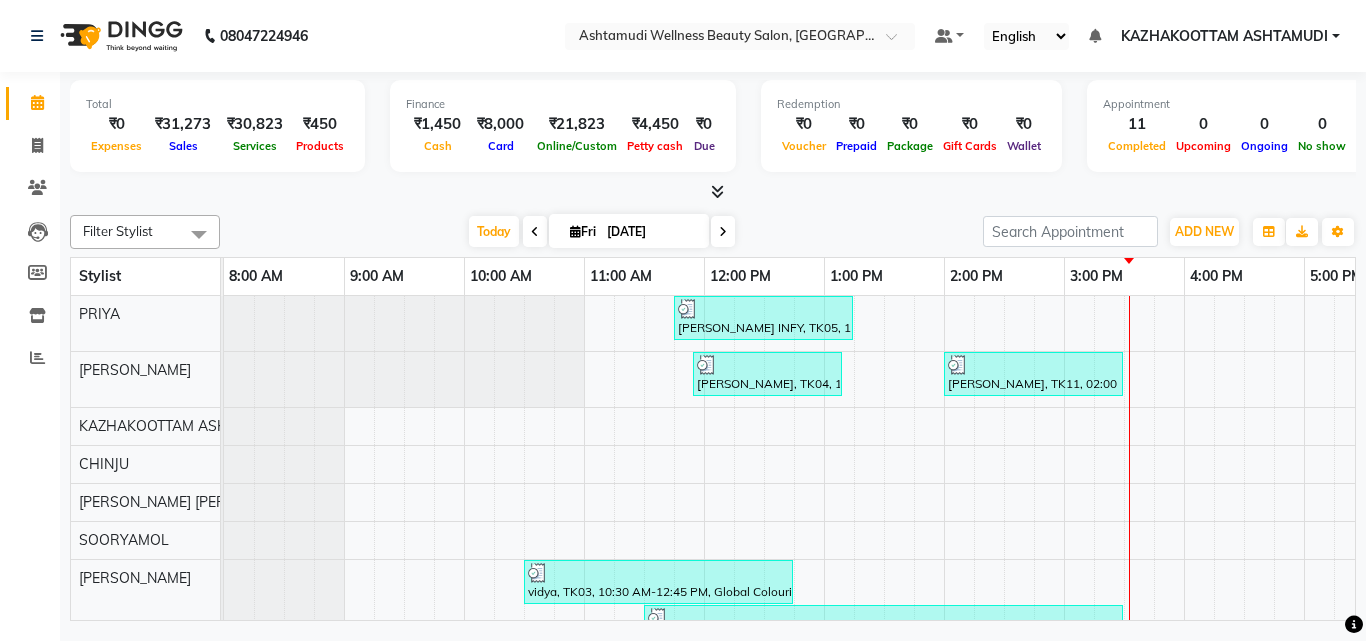click at bounding box center (717, 191) 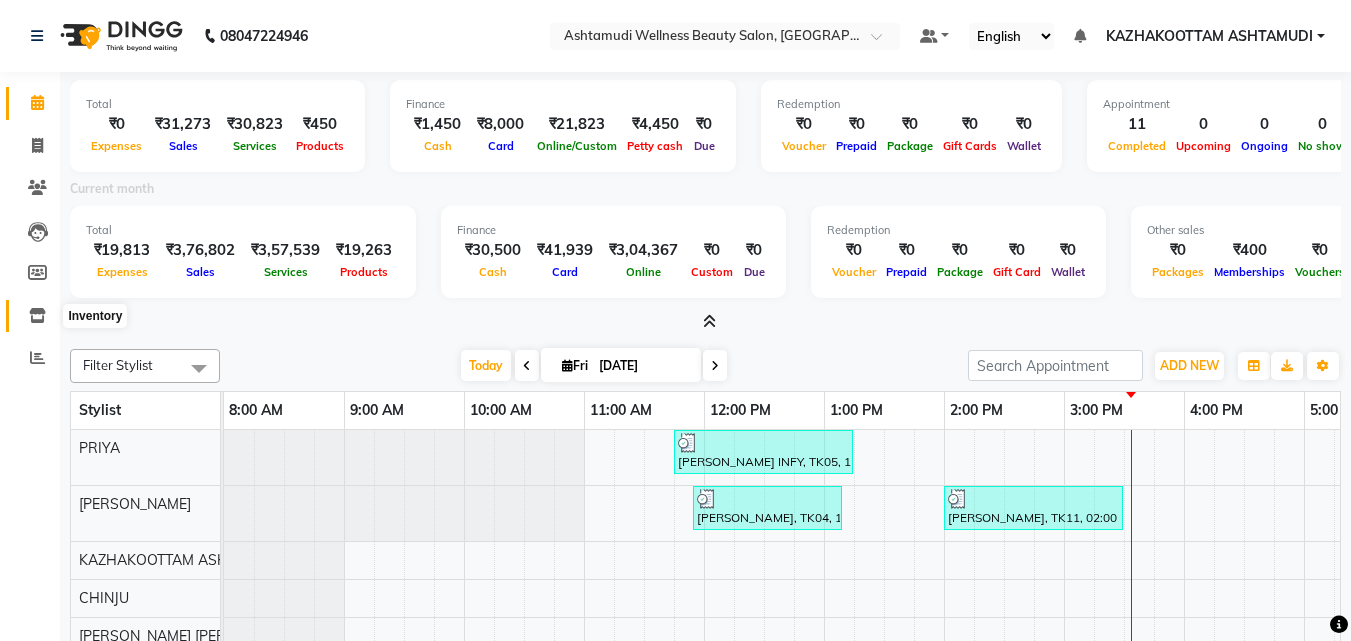 click 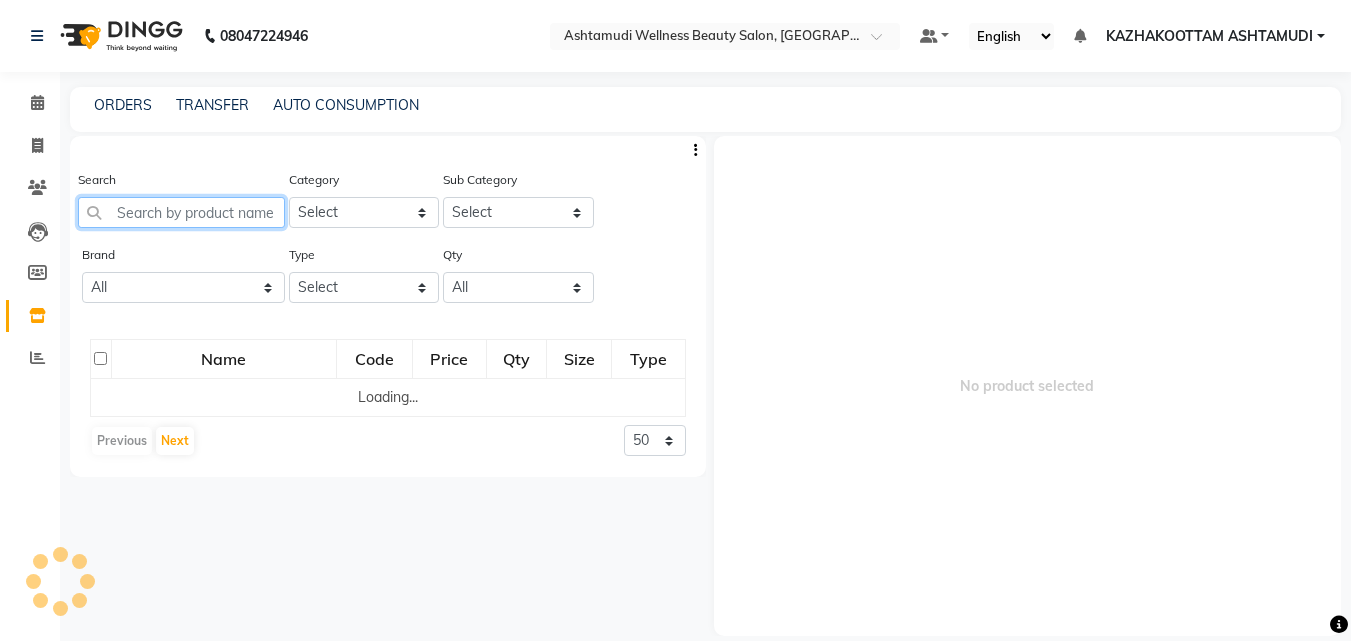 click 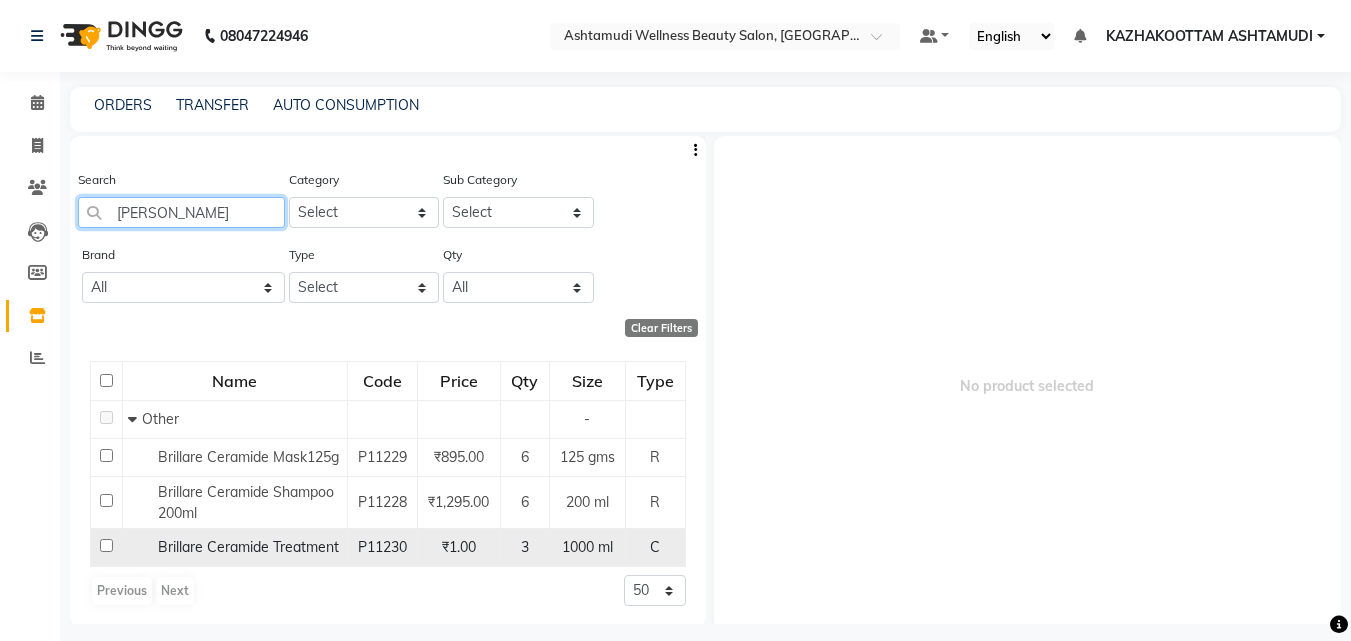 type 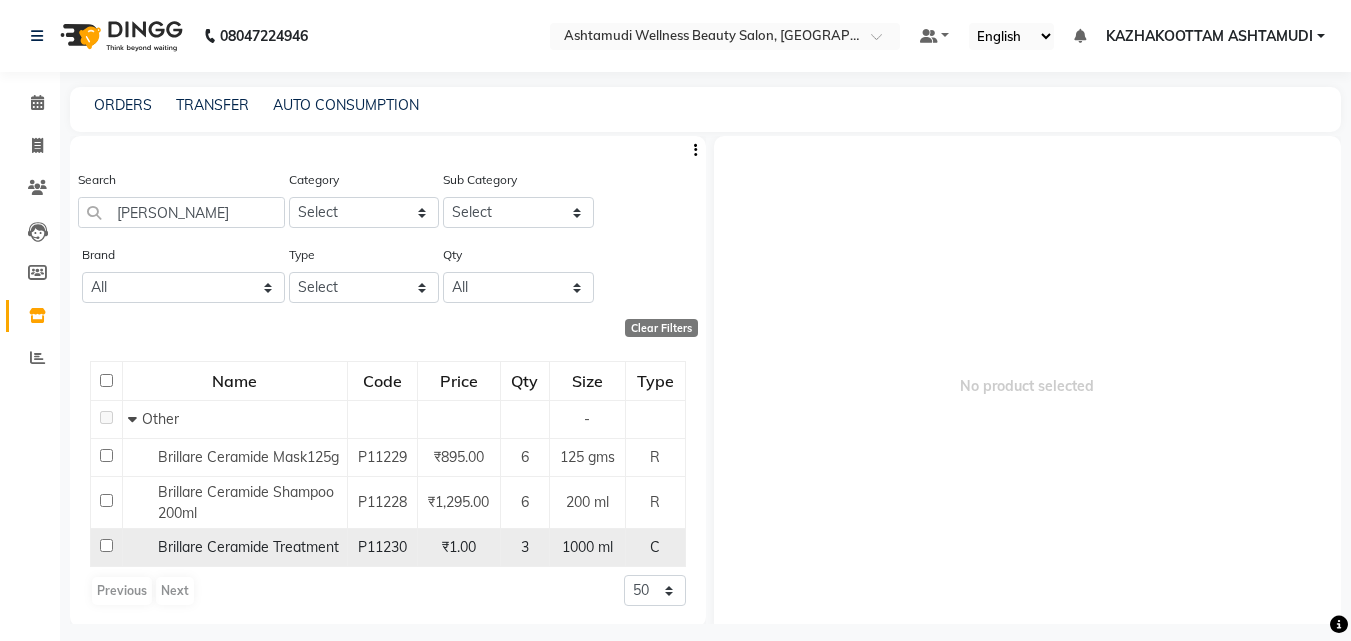 click on "₹1.00" 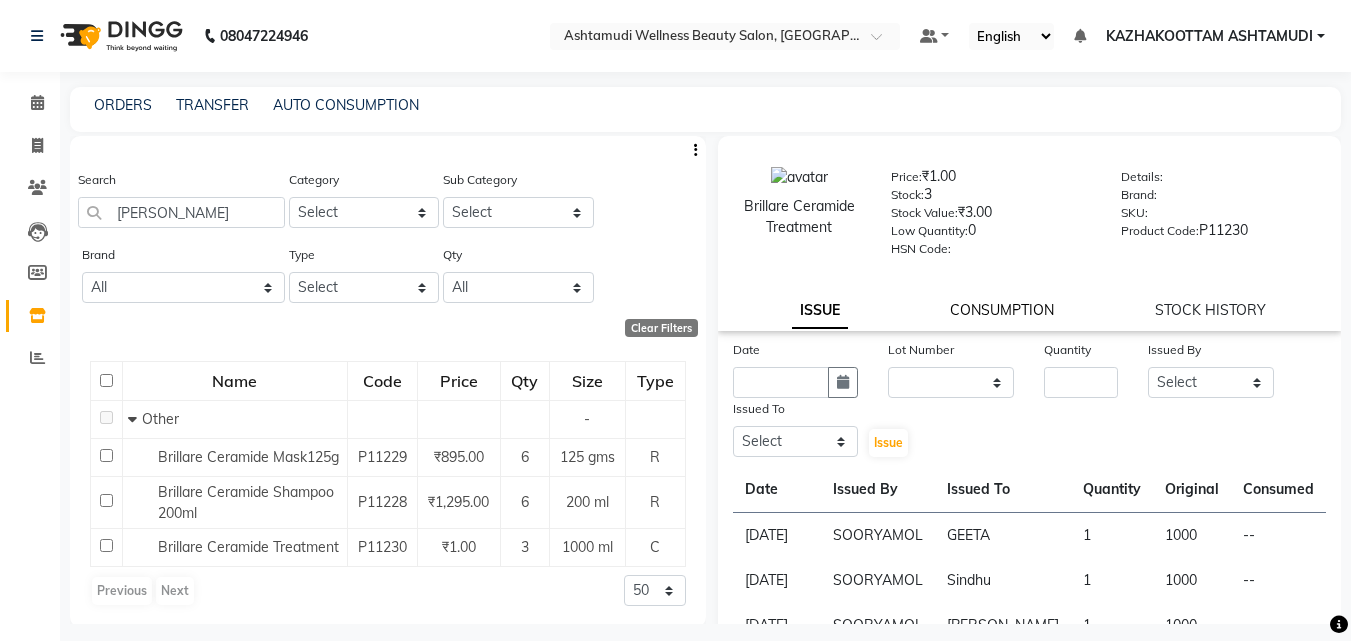 click on "CONSUMPTION" 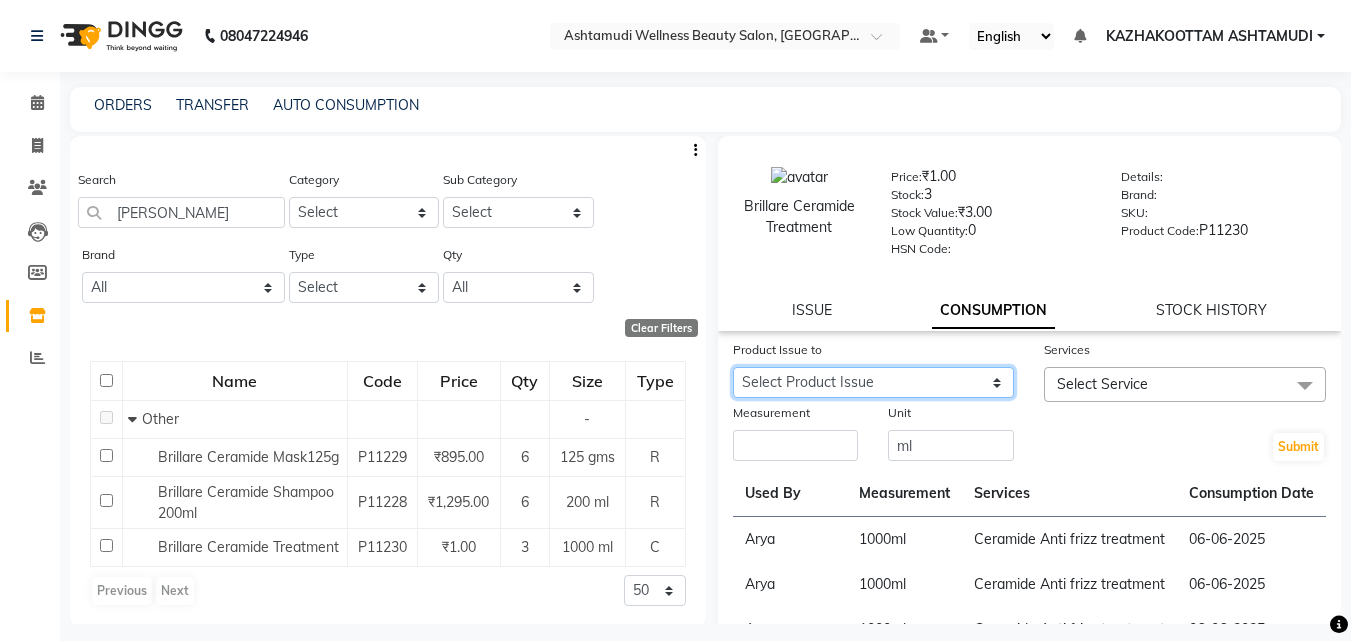 click on "Select Product Issue [DATE], Issued to: , Balance: 1000 [DATE], Issued to: , Balance: 1000 [DATE], Issued to: , Balance: 1000 [DATE], Issued to: , Balance: 1000 [DATE], Issued to: , Balance: 1000 [DATE], Issued to: , Balance: 1000 [DATE], Issued to: , Balance: 1000 [DATE], Issued to: , Balance: 1000 [DATE], Issued to: , Balance: 1000 [DATE], Issued to: , Balance: 1000 [DATE], Issued to: , Balance: 1000 [DATE], Issued to: , Balance: 1000 [DATE], Issued to: , Balance: 1000 [DATE], Issued to: , Balance: 2000 [DATE], Issued to: , Balance: 1000 [DATE], Issued to: , Balance: 1000 [DATE], Issued to: , Balance: 1000 [DATE], Issued to: , Balance: 3000 [DATE], Issued to: , Balance: 1000 [DATE], Issued to: , Balance: 1000 [DATE], Issued to: , Balance: 1000 [DATE], Issued to: , Balance: 1000 [DATE], Issued to: , Balance: 2000 [DATE], Issued to: , Balance: 1000 [DATE], Issued to: , Balance: 1000" 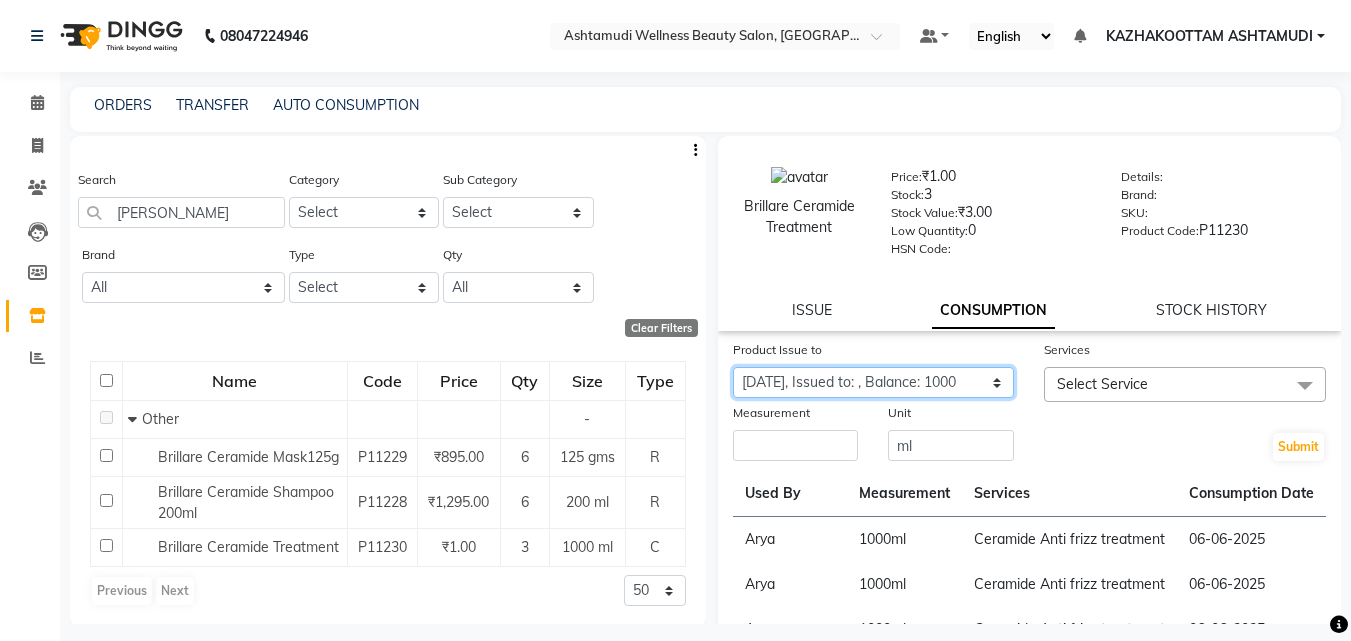 click on "Select Product Issue [DATE], Issued to: , Balance: 1000 [DATE], Issued to: , Balance: 1000 [DATE], Issued to: , Balance: 1000 [DATE], Issued to: , Balance: 1000 [DATE], Issued to: , Balance: 1000 [DATE], Issued to: , Balance: 1000 [DATE], Issued to: , Balance: 1000 [DATE], Issued to: , Balance: 1000 [DATE], Issued to: , Balance: 1000 [DATE], Issued to: , Balance: 1000 [DATE], Issued to: , Balance: 1000 [DATE], Issued to: , Balance: 1000 [DATE], Issued to: , Balance: 1000 [DATE], Issued to: , Balance: 2000 [DATE], Issued to: , Balance: 1000 [DATE], Issued to: , Balance: 1000 [DATE], Issued to: , Balance: 1000 [DATE], Issued to: , Balance: 3000 [DATE], Issued to: , Balance: 1000 [DATE], Issued to: , Balance: 1000 [DATE], Issued to: , Balance: 1000 [DATE], Issued to: , Balance: 1000 [DATE], Issued to: , Balance: 2000 [DATE], Issued to: , Balance: 1000 [DATE], Issued to: , Balance: 1000" 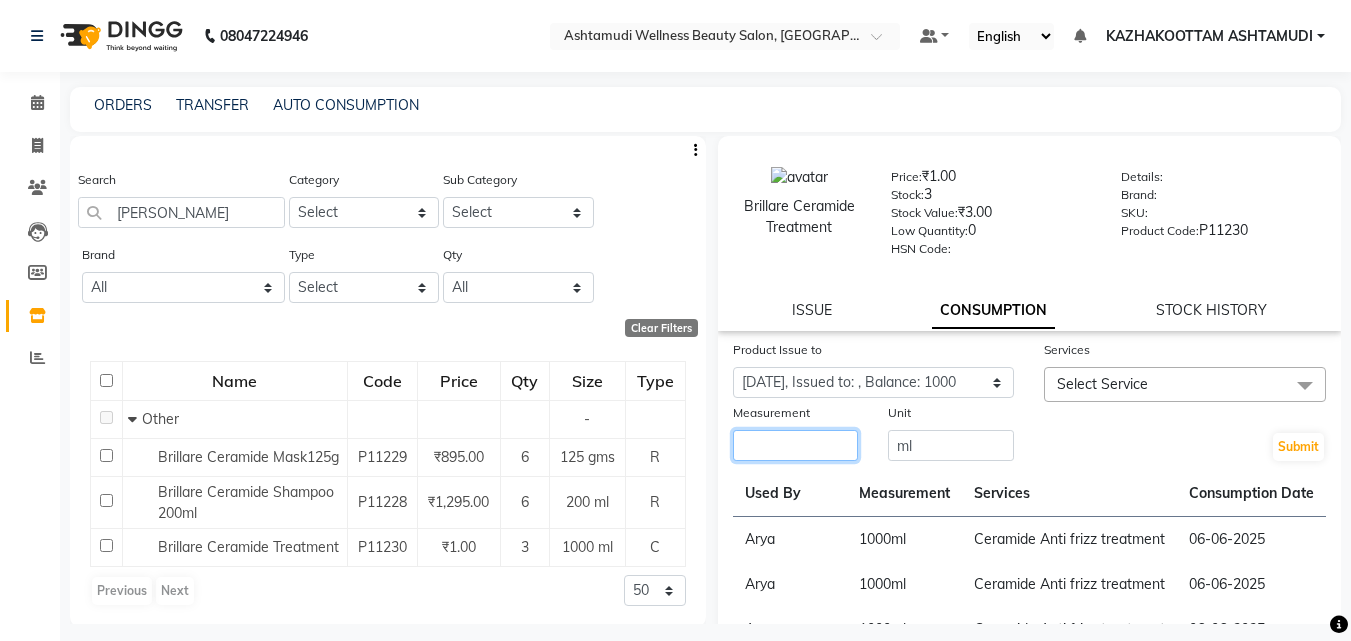 click 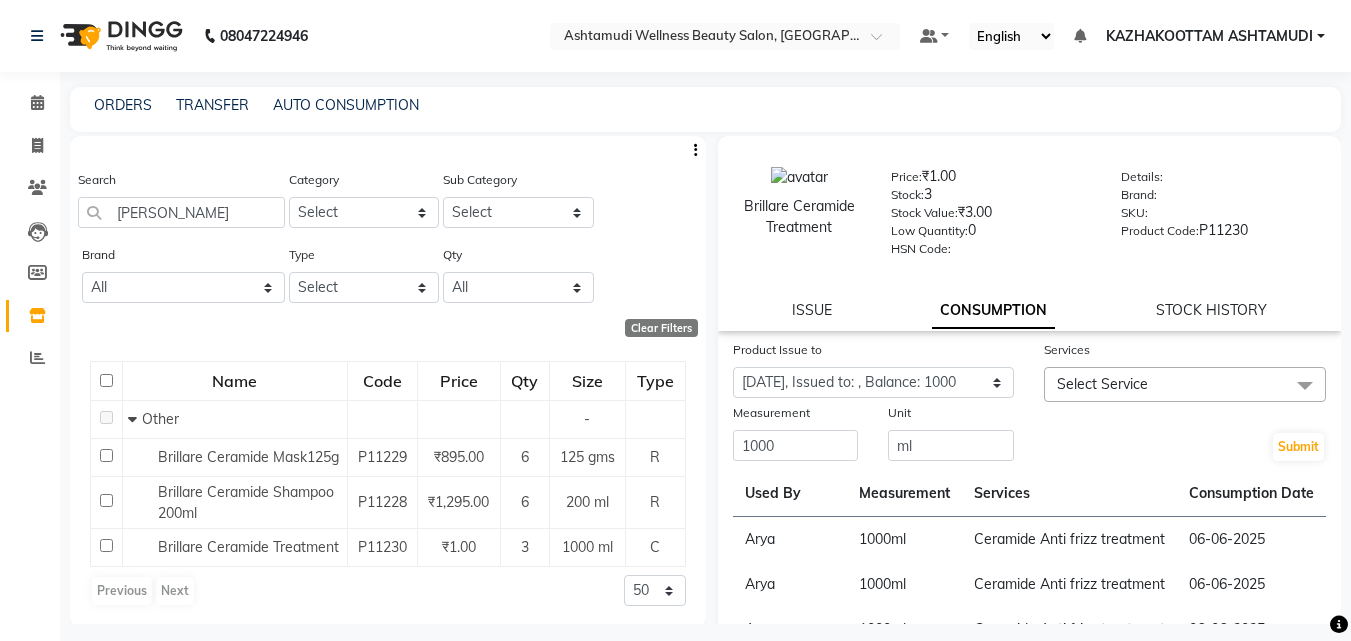 click on "Select Service" 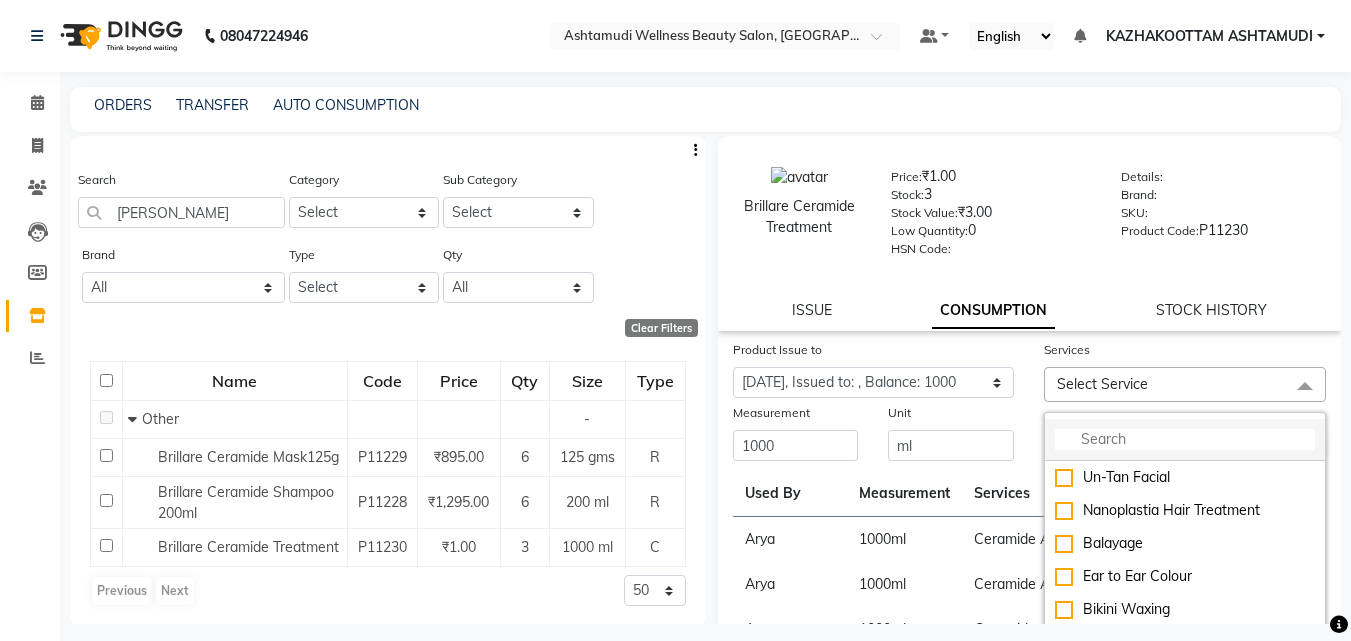 click 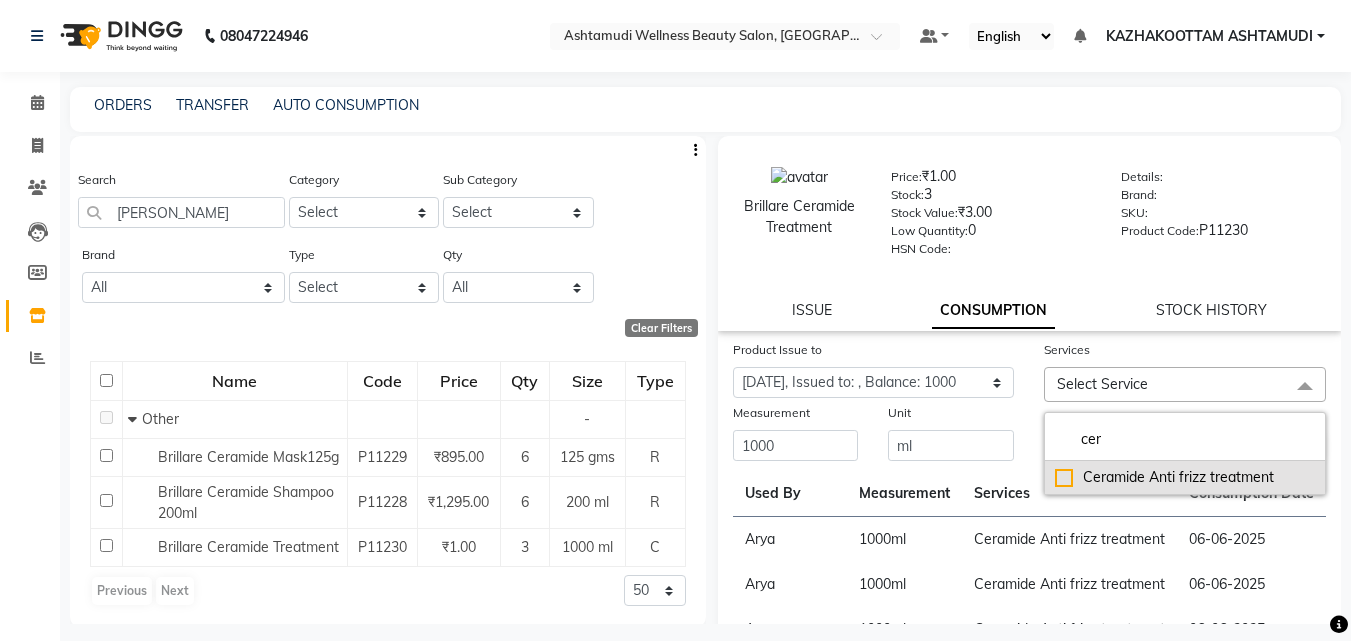 click on "Ceramide  Anti frizz treatment" 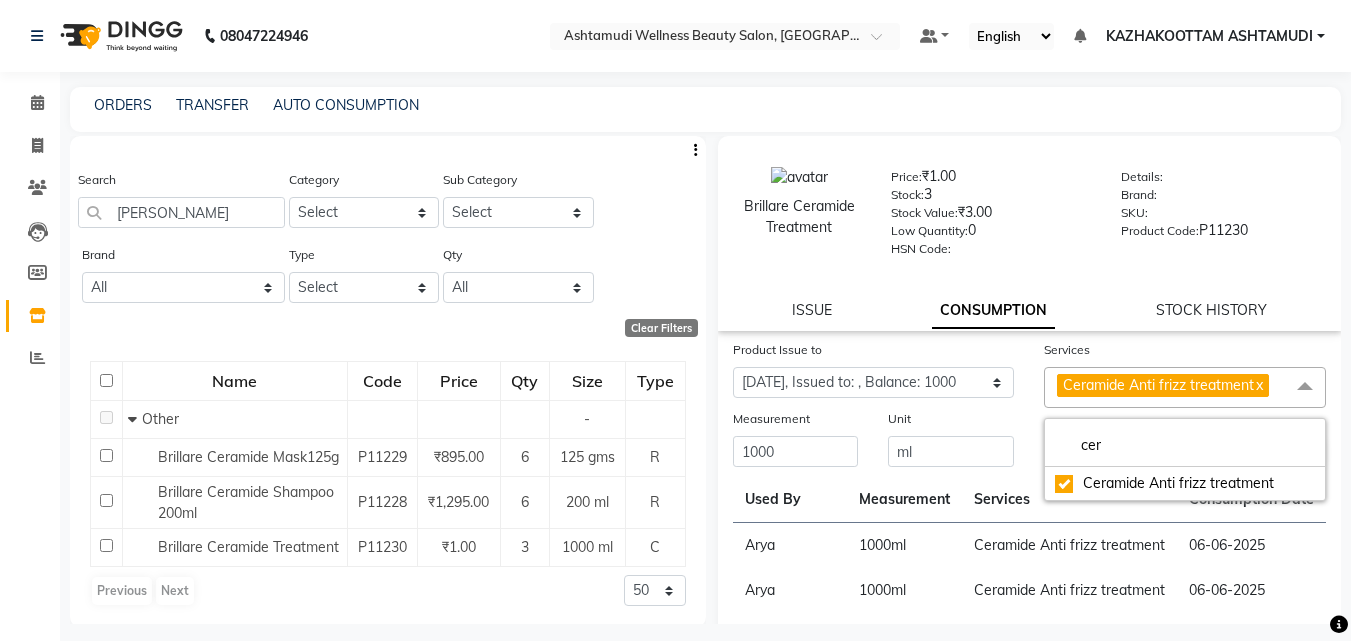 drag, startPoint x: 997, startPoint y: 410, endPoint x: 1008, endPoint y: 411, distance: 11.045361 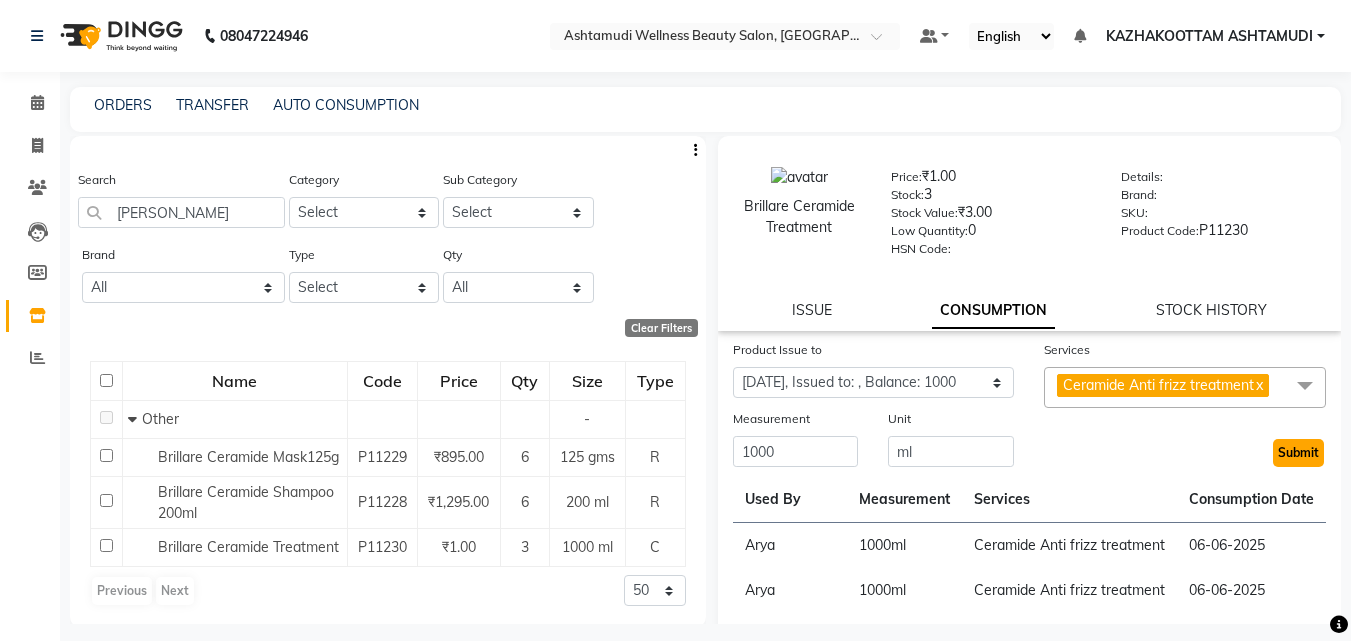 click on "Submit" 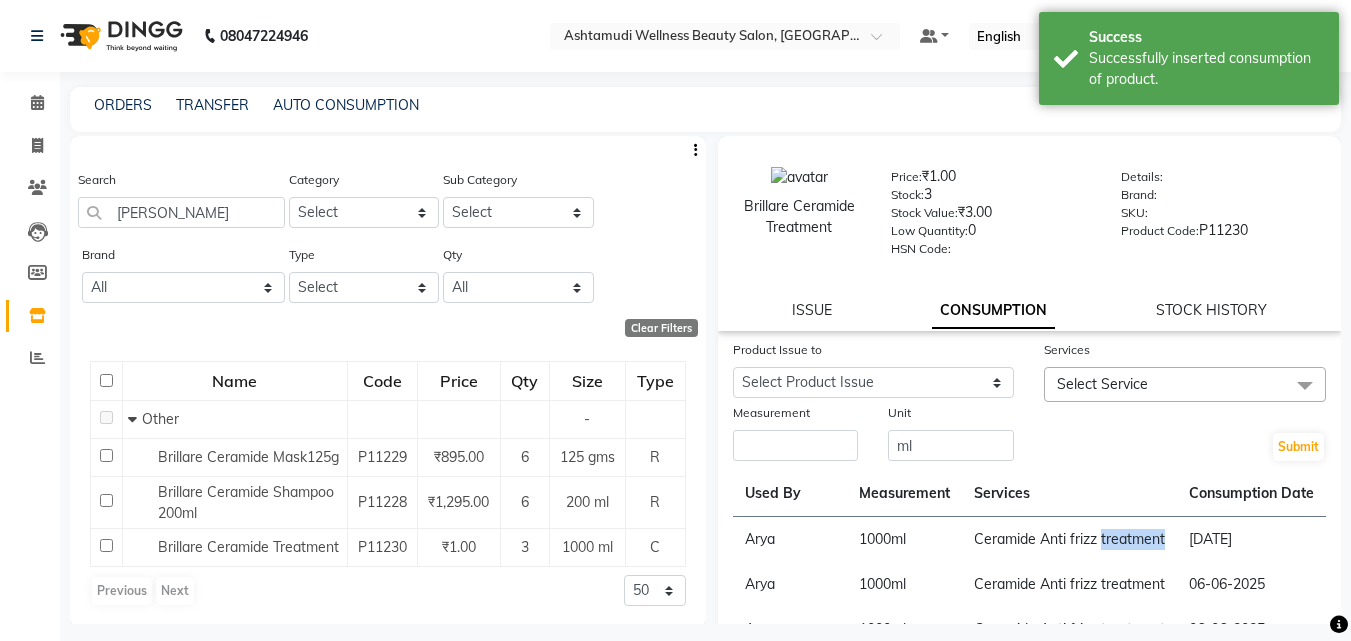 drag, startPoint x: 973, startPoint y: 572, endPoint x: 1082, endPoint y: 587, distance: 110.02727 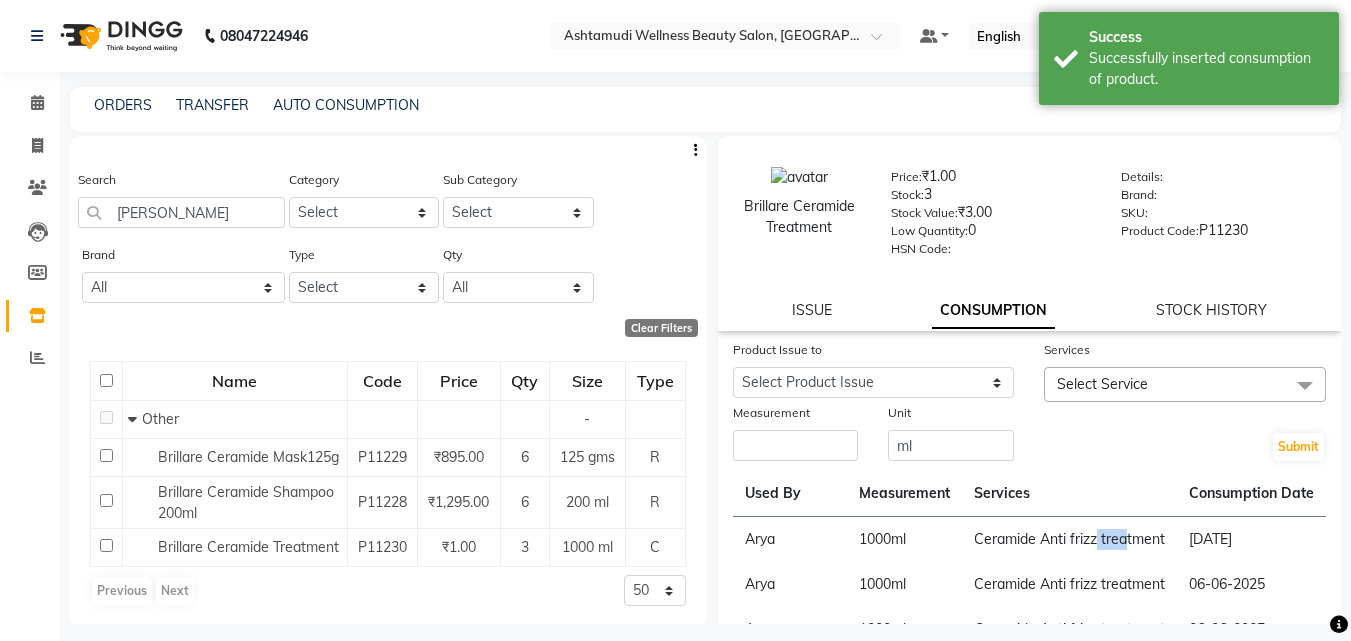 drag, startPoint x: 1100, startPoint y: 561, endPoint x: 1026, endPoint y: 570, distance: 74.54529 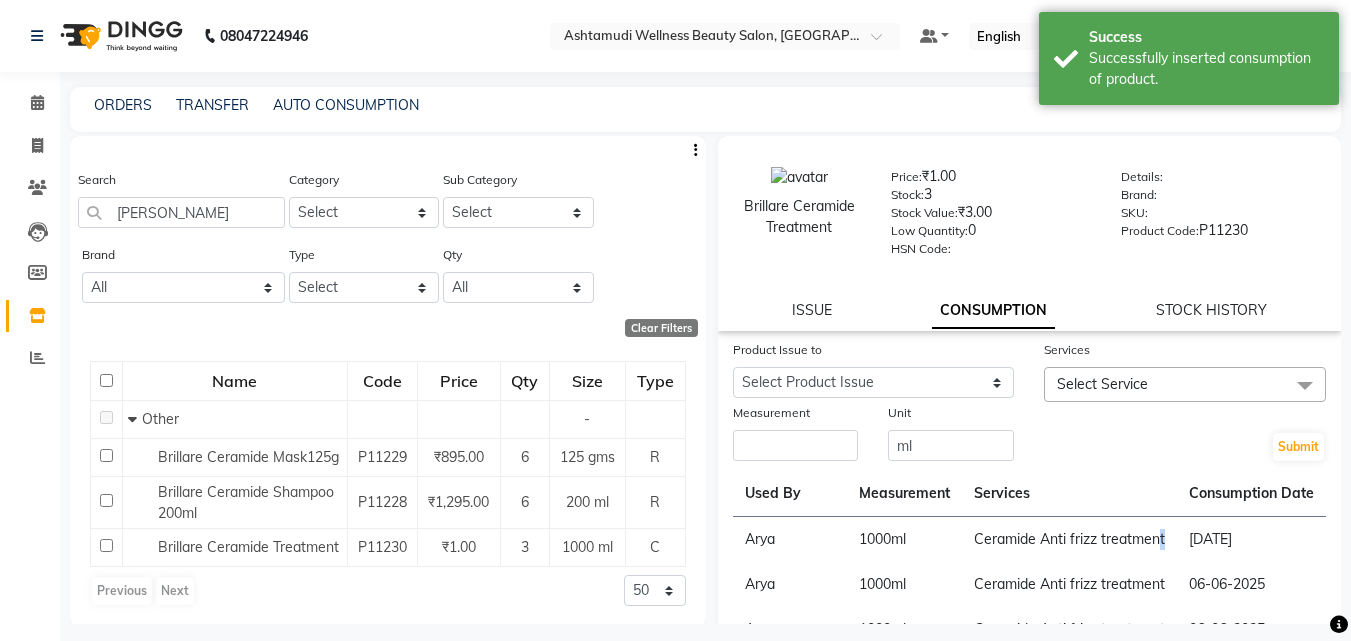 drag, startPoint x: 1036, startPoint y: 580, endPoint x: 1090, endPoint y: 566, distance: 55.7853 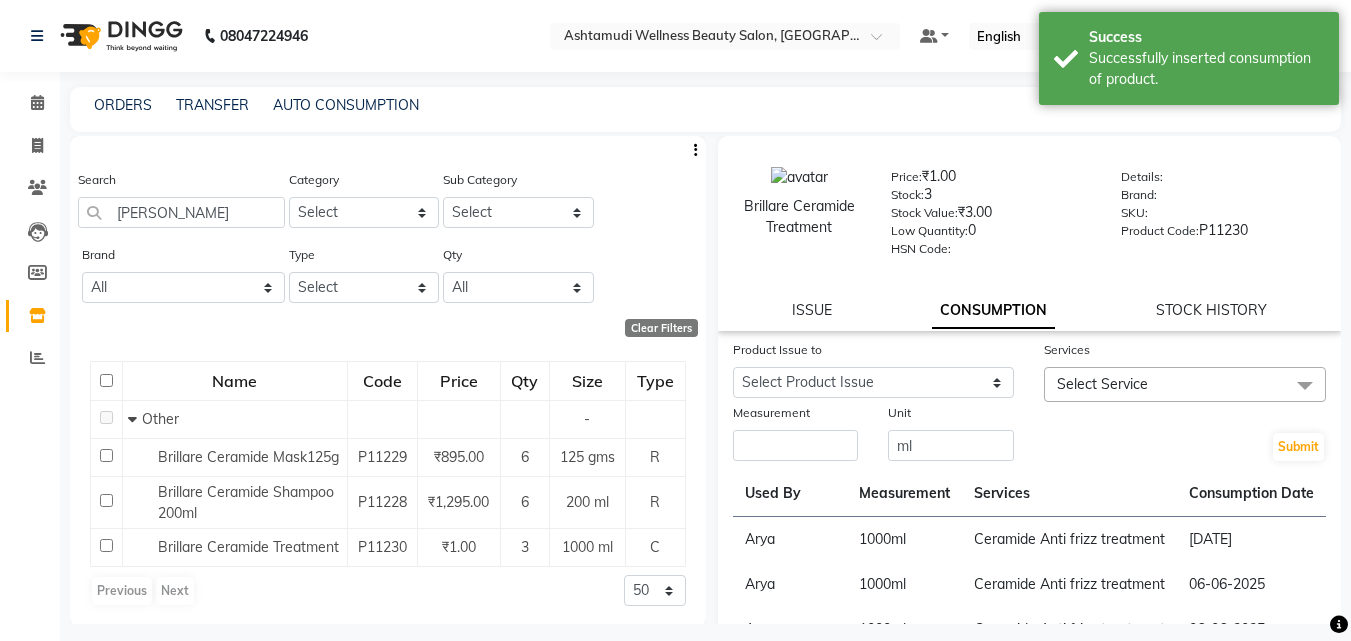 click on "Services" 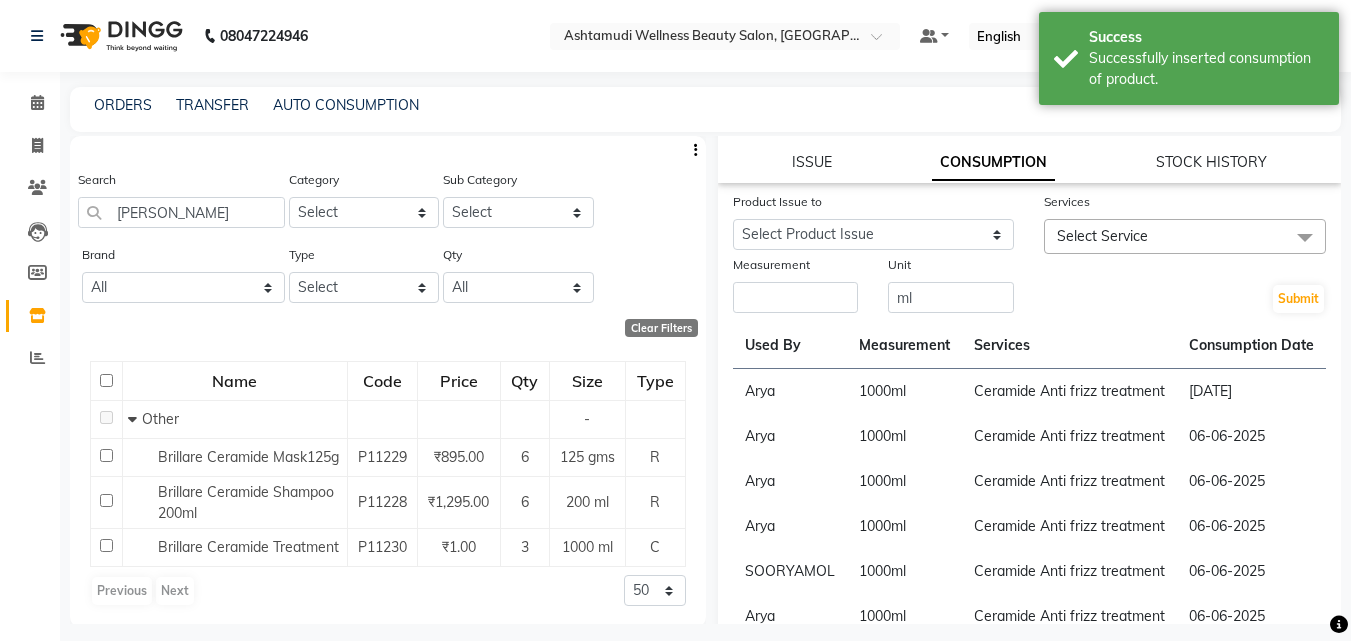 scroll, scrollTop: 400, scrollLeft: 0, axis: vertical 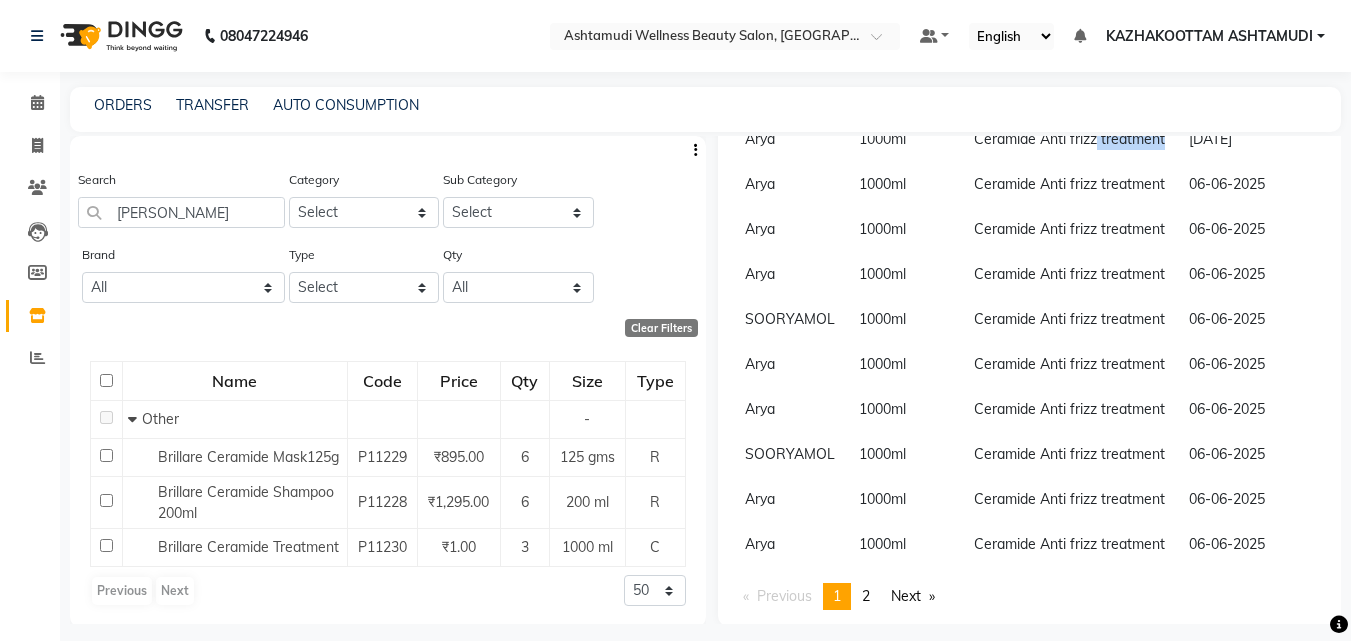 drag, startPoint x: 1094, startPoint y: 163, endPoint x: 1115, endPoint y: 182, distance: 28.319605 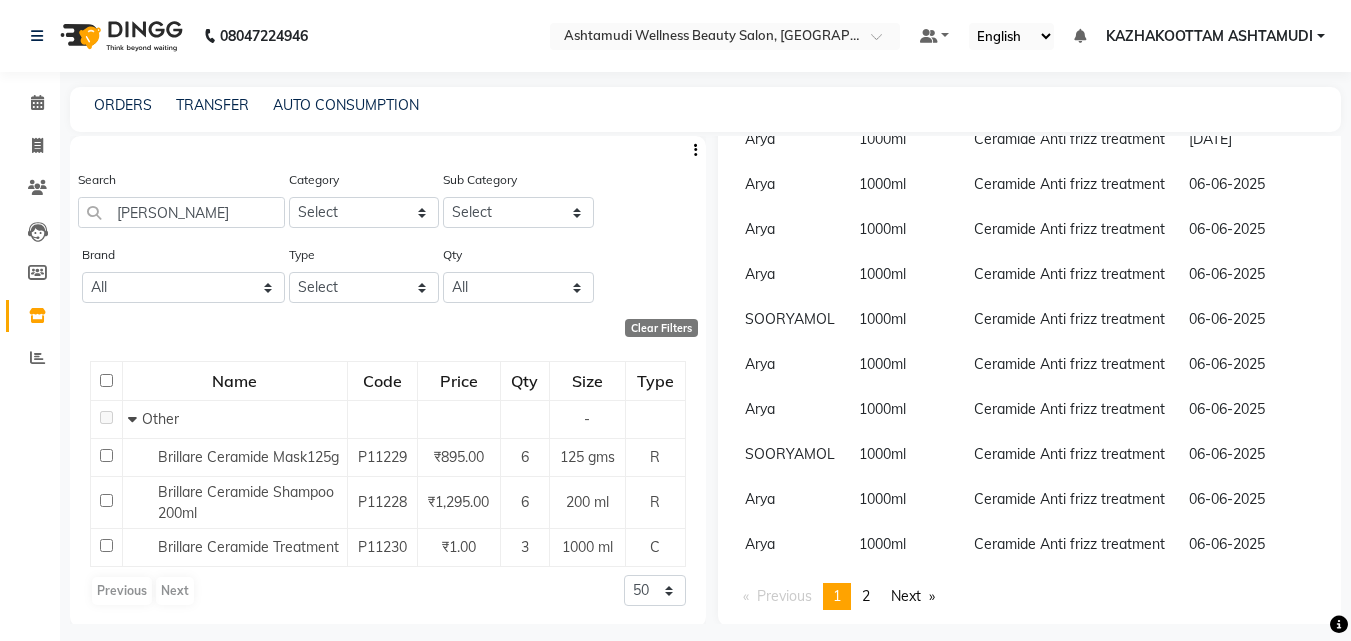 drag, startPoint x: 1002, startPoint y: 172, endPoint x: 988, endPoint y: 176, distance: 14.56022 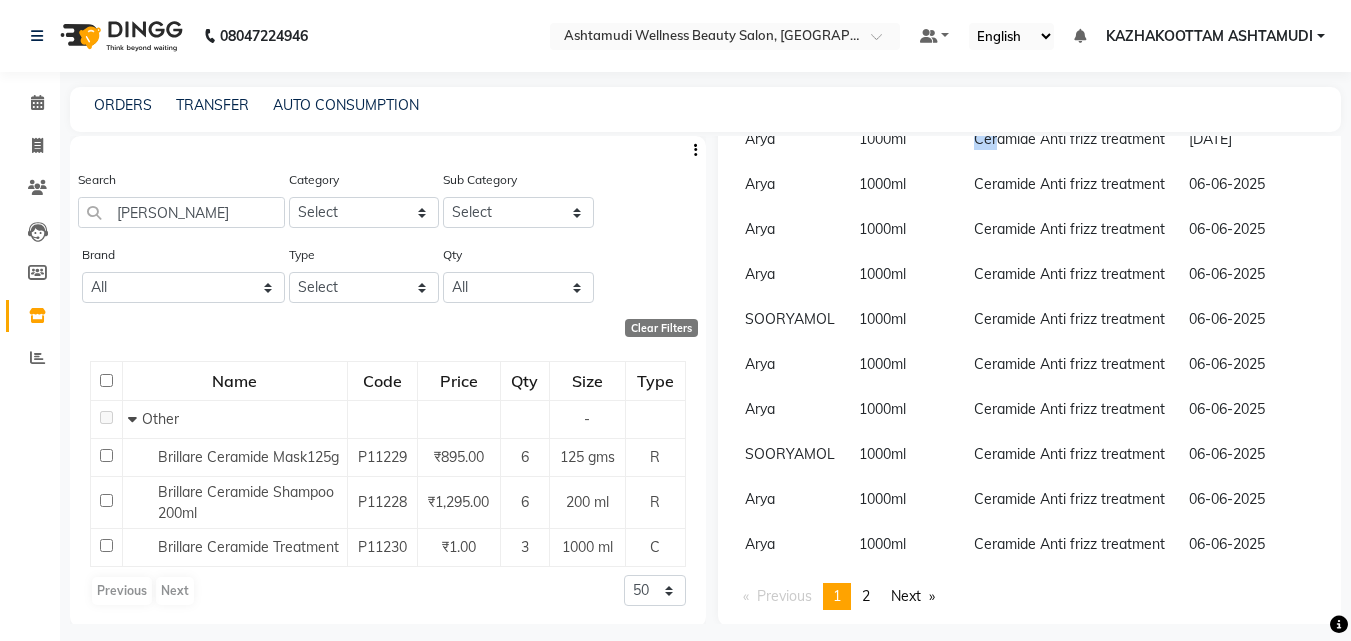 scroll, scrollTop: 393, scrollLeft: 0, axis: vertical 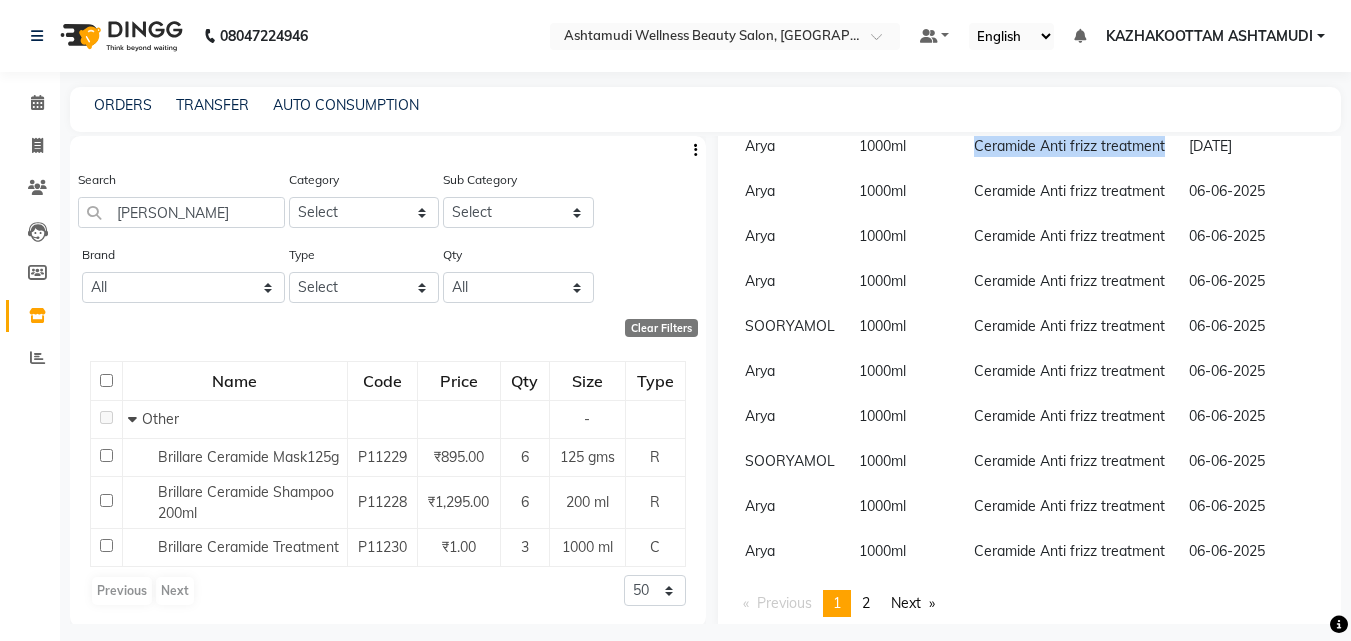drag, startPoint x: 966, startPoint y: 154, endPoint x: 1102, endPoint y: 208, distance: 146.3284 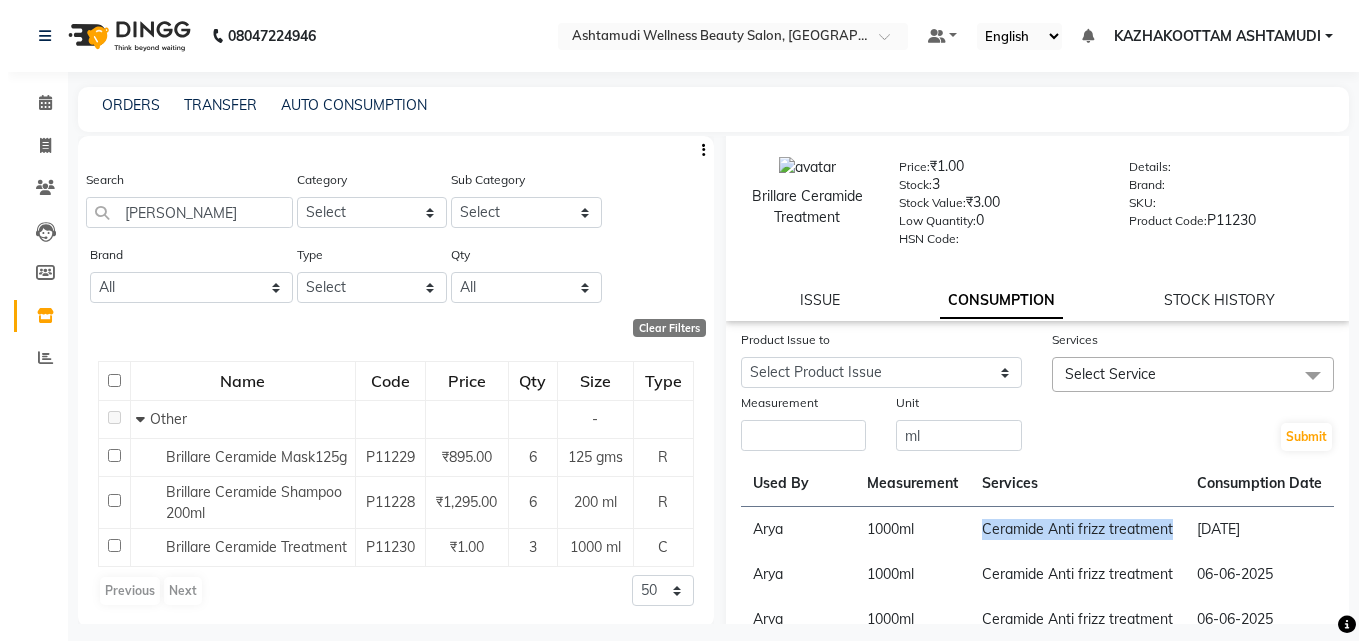 scroll, scrollTop: 0, scrollLeft: 0, axis: both 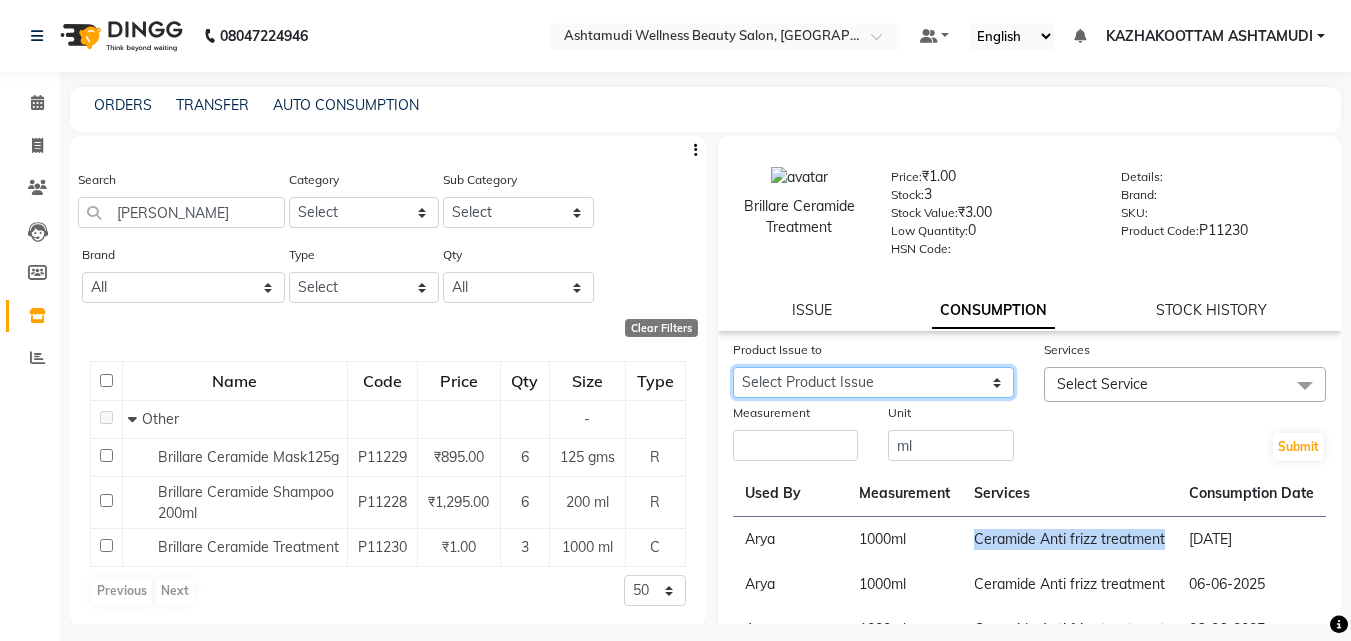 click on "Select Product Issue [DATE], Issued to: GEETA, Balance: 1000 [DATE], Issued to: Sindhu, Balance: 1000 [DATE], Issued to: KRISHNA, Balance: 1000 [DATE], Issued to: [PERSON_NAME], Balance: 1000 [DATE], Issued to: LEKSHMI, Balance: 1000 [DATE], Issued to: LEKSHMI, Balance: 1000 [DATE], Issued to: [PERSON_NAME], Balance: 1000 [DATE], Issued to: [PERSON_NAME], Balance: 1000 [DATE], Issued to: [PERSON_NAME], Balance: 1000 [DATE], Issued to: [PERSON_NAME], Balance: 1000 [DATE], Issued to: ROSNI, Balance: 1000 [DATE], Issued to: Sindhu, Balance: 1000 [DATE], Issued to: Sindhu, Balance: 1000 [DATE], Issued to: KAZHAKOOTTAM ASHTAMUDI, Balance: 2000 [DATE], Issued to: Arya , Balance: 1000 [DATE], Issued to: [PERSON_NAME] [PERSON_NAME], Balance: 1000 [DATE], Issued to: [PERSON_NAME] [PERSON_NAME], Balance: 1000 [DATE], Issued to: SOORYAMOL, Balance: 3000 [DATE], Issued to: SOORYAMOL, Balance: 1000 [DATE], Issued to: SOORYAMOL, Balance: 1000" 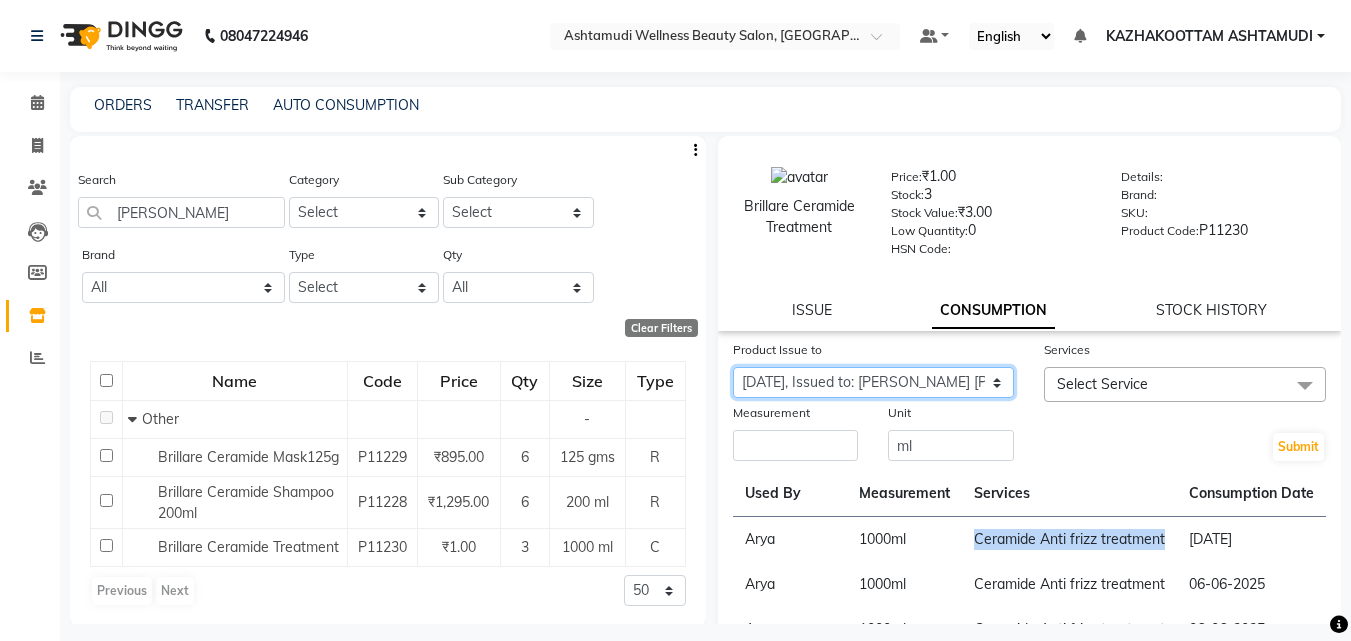 click on "Select Product Issue [DATE], Issued to: GEETA, Balance: 1000 [DATE], Issued to: Sindhu, Balance: 1000 [DATE], Issued to: KRISHNA, Balance: 1000 [DATE], Issued to: [PERSON_NAME], Balance: 1000 [DATE], Issued to: LEKSHMI, Balance: 1000 [DATE], Issued to: LEKSHMI, Balance: 1000 [DATE], Issued to: [PERSON_NAME], Balance: 1000 [DATE], Issued to: [PERSON_NAME], Balance: 1000 [DATE], Issued to: [PERSON_NAME], Balance: 1000 [DATE], Issued to: [PERSON_NAME], Balance: 1000 [DATE], Issued to: ROSNI, Balance: 1000 [DATE], Issued to: Sindhu, Balance: 1000 [DATE], Issued to: Sindhu, Balance: 1000 [DATE], Issued to: KAZHAKOOTTAM ASHTAMUDI, Balance: 2000 [DATE], Issued to: Arya , Balance: 1000 [DATE], Issued to: [PERSON_NAME] [PERSON_NAME], Balance: 1000 [DATE], Issued to: [PERSON_NAME] [PERSON_NAME], Balance: 1000 [DATE], Issued to: SOORYAMOL, Balance: 3000 [DATE], Issued to: SOORYAMOL, Balance: 1000 [DATE], Issued to: SOORYAMOL, Balance: 1000" 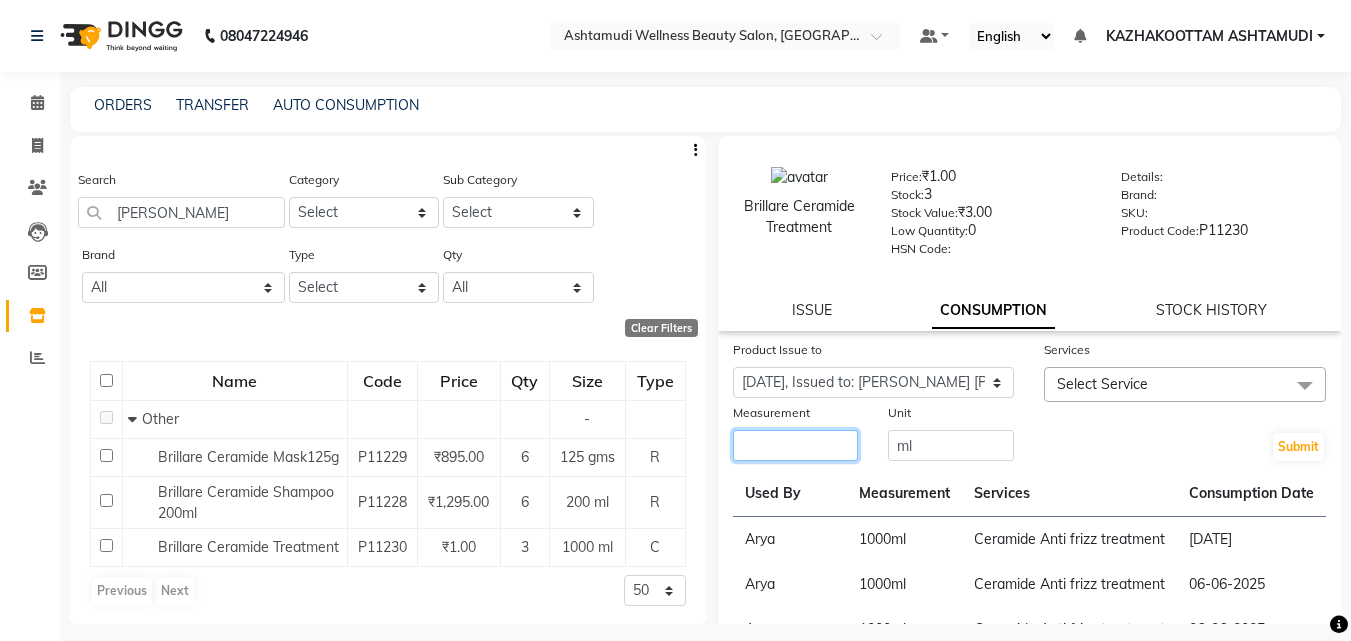click 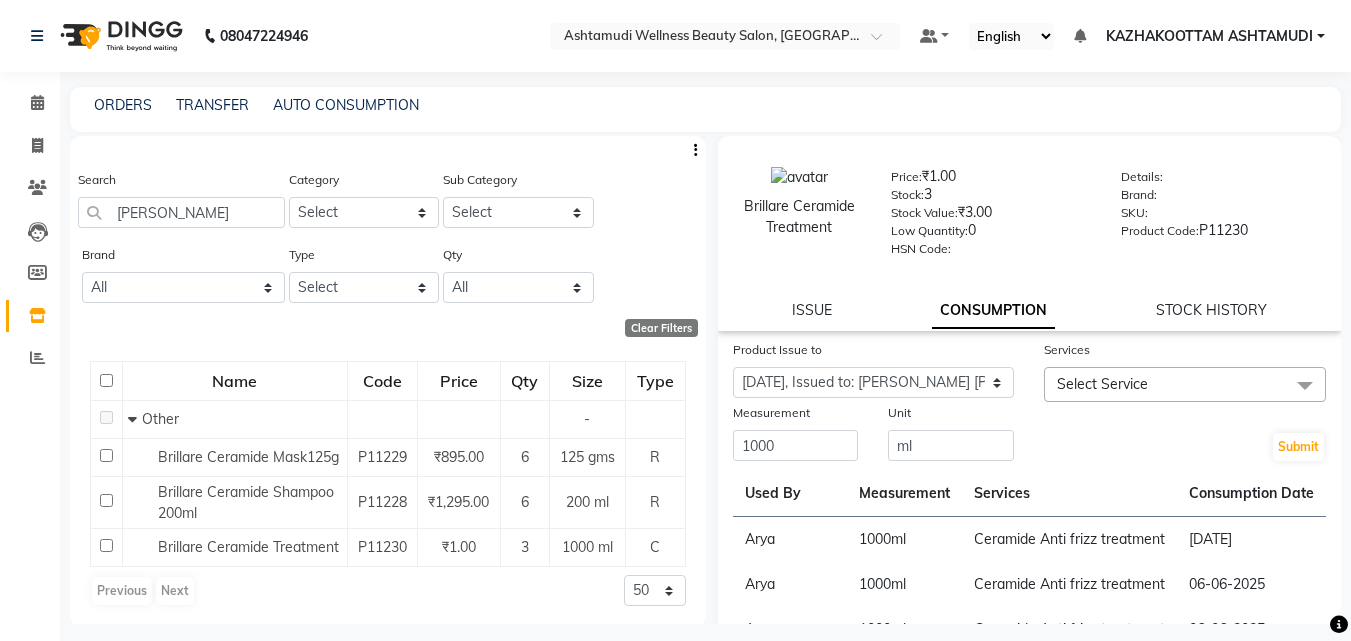 click on "Select Service" 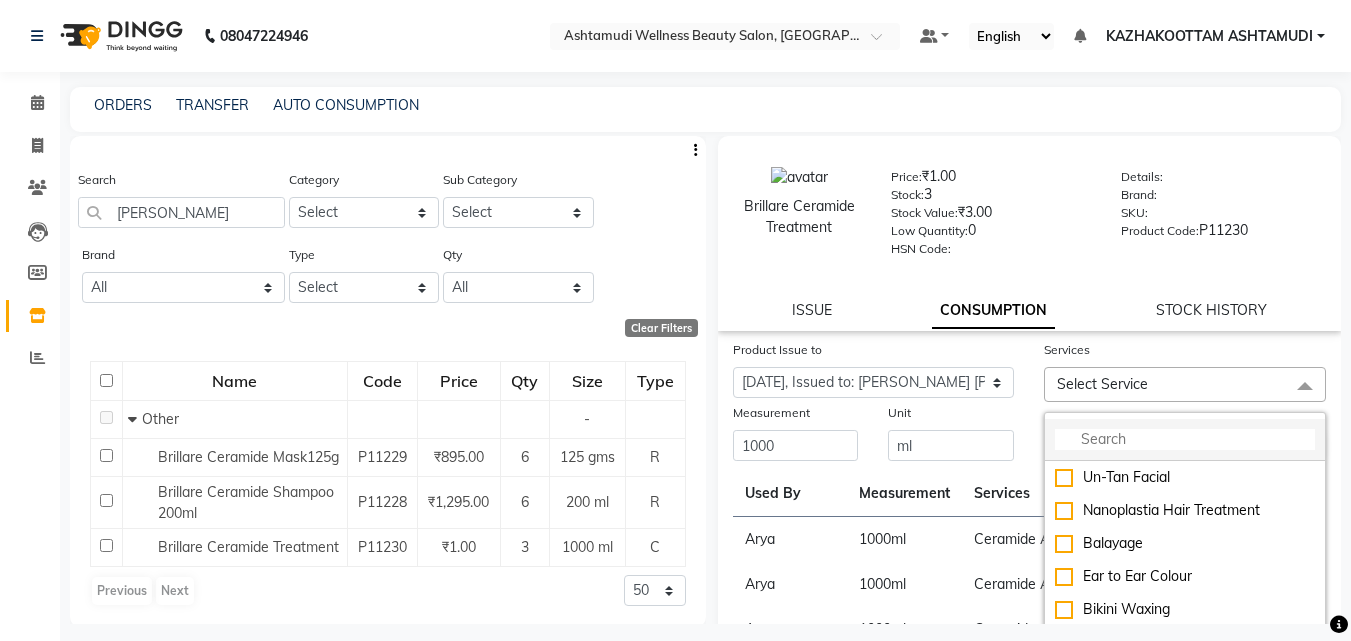 click 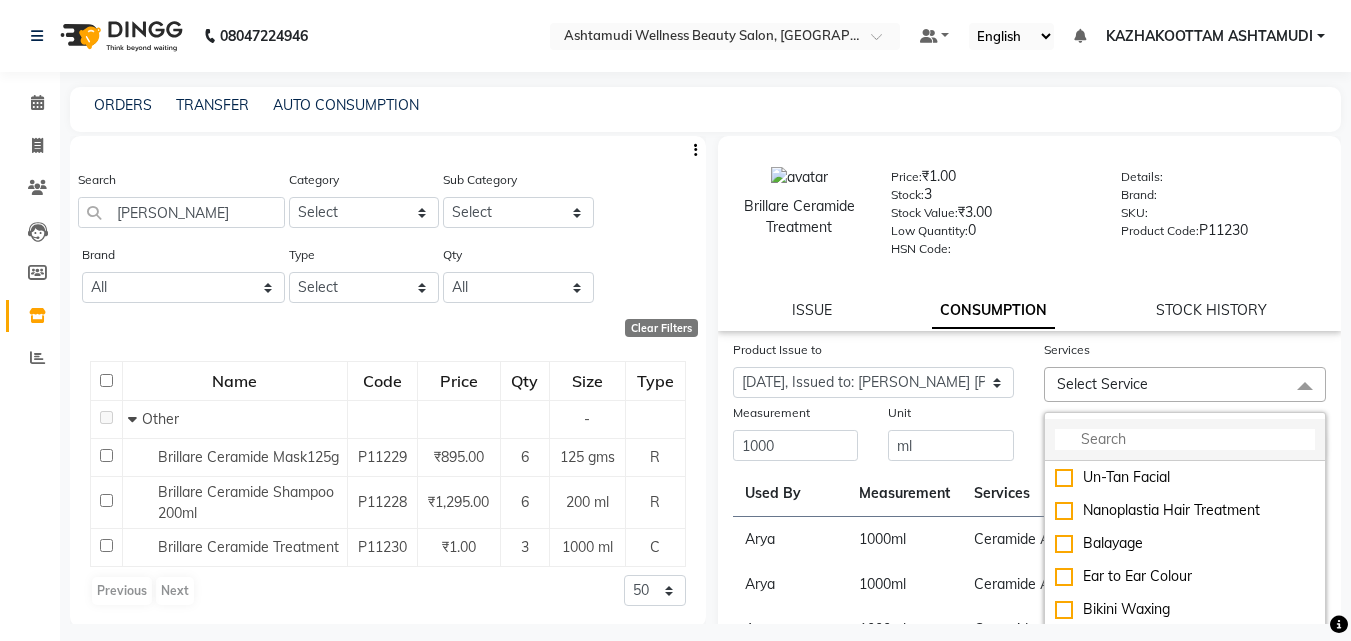 paste on "Ceramide Anti frizz treatment" 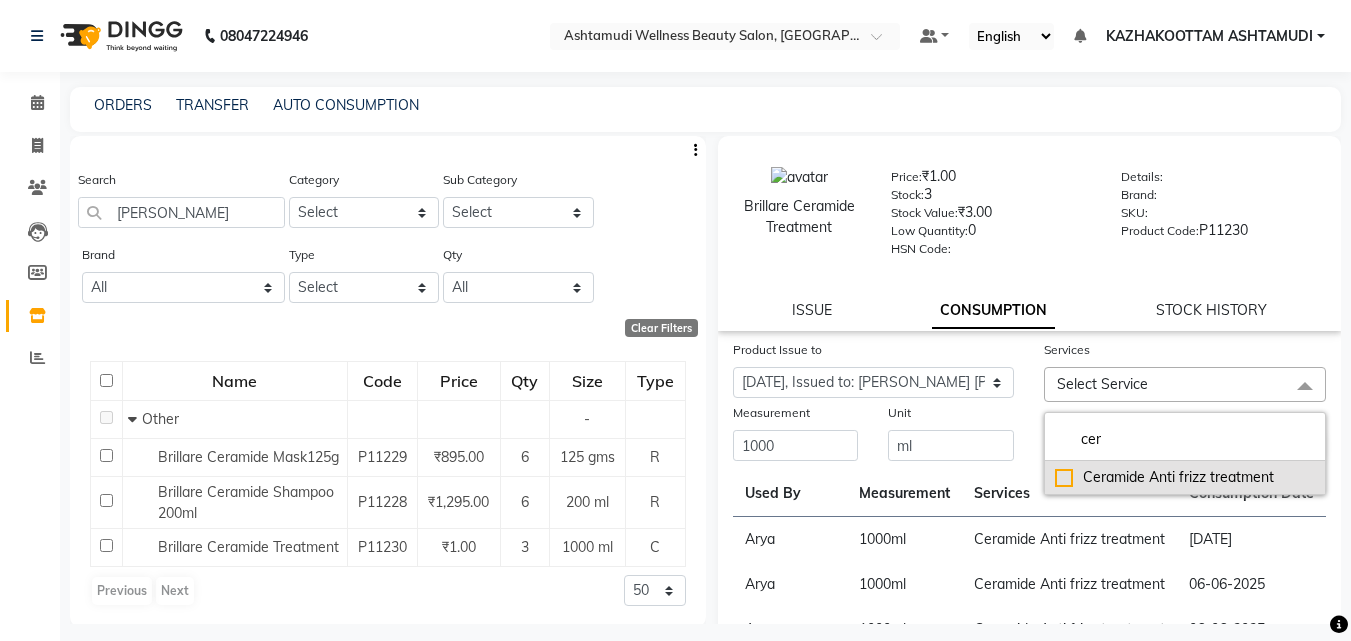 click on "Ceramide  Anti frizz treatment" 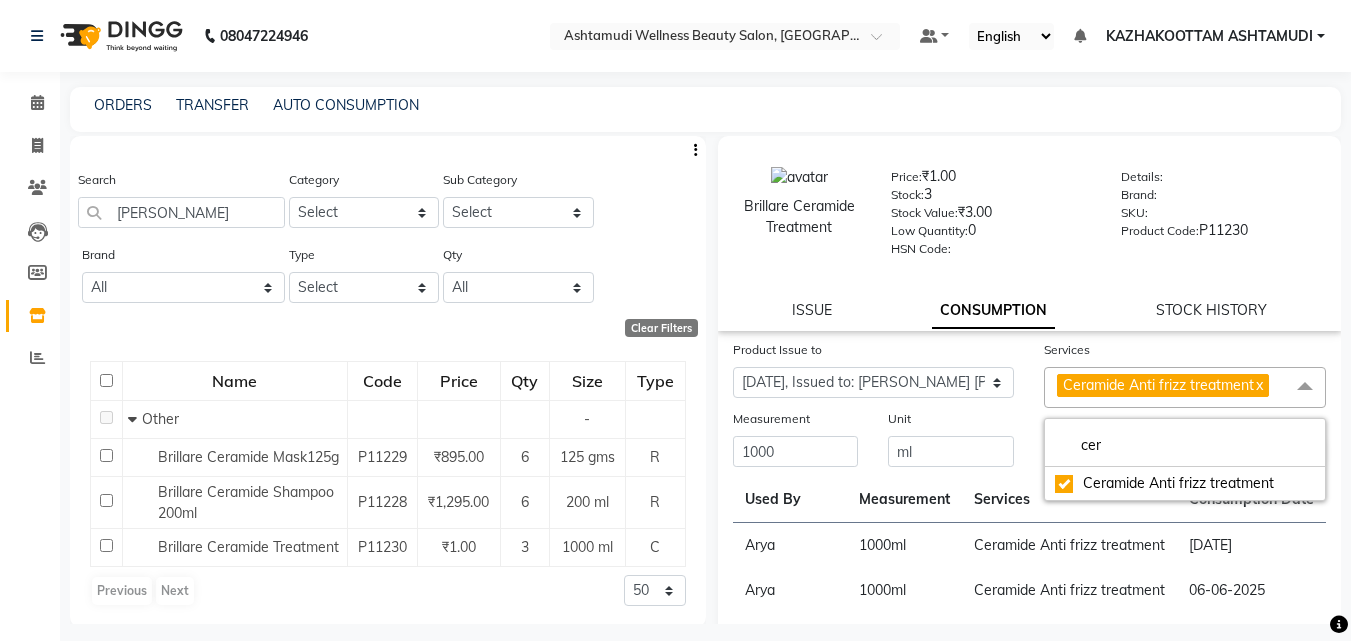 click on "Unit ml" 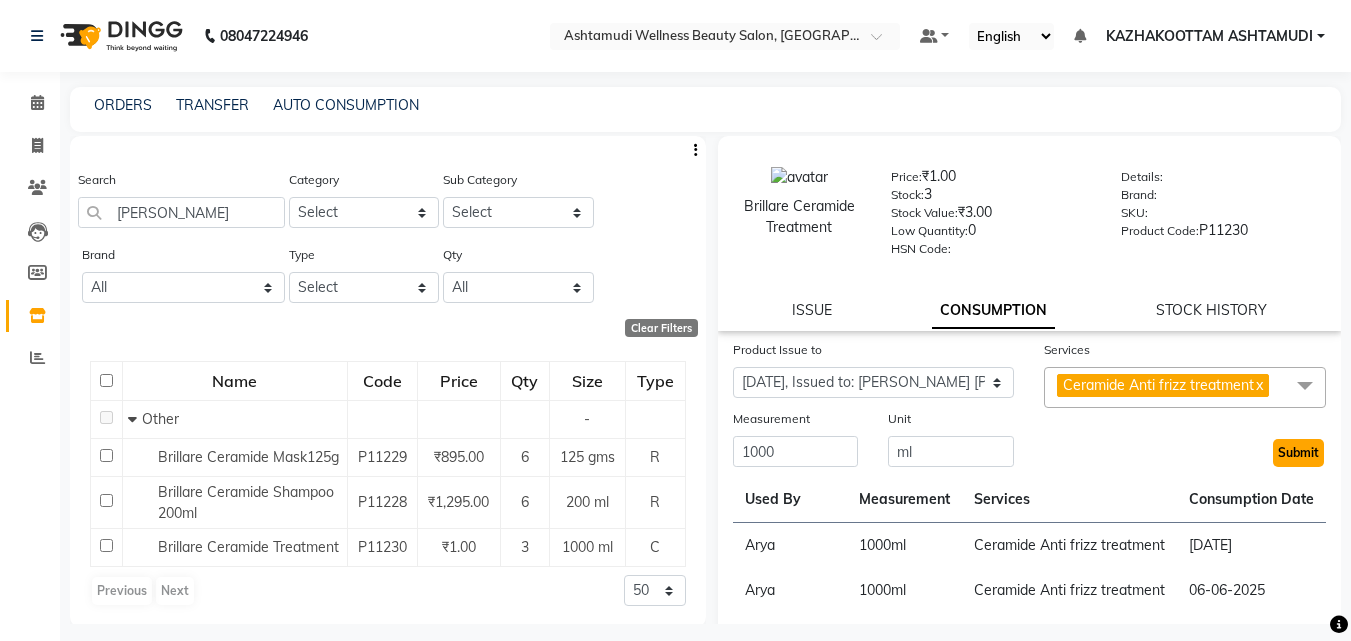 click on "Submit" 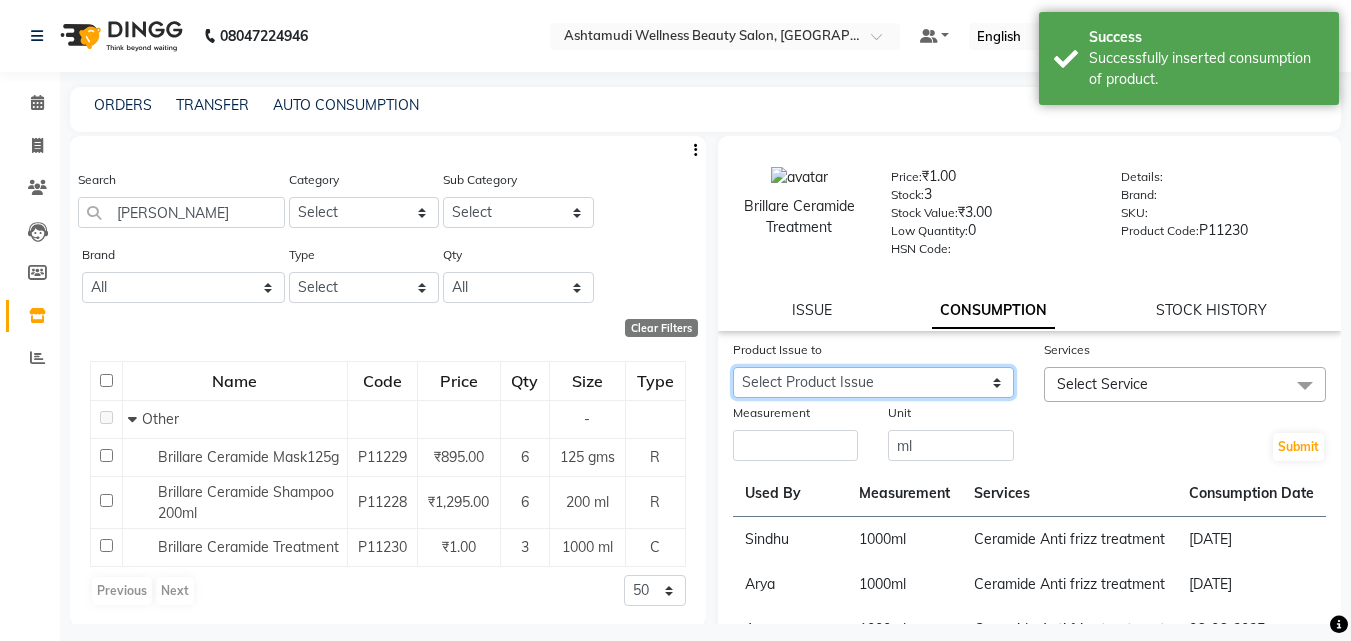 click on "Select Product Issue [DATE], Issued to: GEETA, Balance: 1000 [DATE], Issued to: Sindhu, Balance: 1000 [DATE], Issued to: KRISHNA, Balance: 1000 [DATE], Issued to: [PERSON_NAME], Balance: 1000 [DATE], Issued to: LEKSHMI, Balance: 1000 [DATE], Issued to: LEKSHMI, Balance: 1000 [DATE], Issued to: [PERSON_NAME], Balance: 1000 [DATE], Issued to: [PERSON_NAME], Balance: 1000 [DATE], Issued to: [PERSON_NAME], Balance: 1000 [DATE], Issued to: [PERSON_NAME], Balance: 1000 [DATE], Issued to: ROSNI, Balance: 1000 [DATE], Issued to: Sindhu, Balance: 1000 [DATE], Issued to: Sindhu, Balance: 1000 [DATE], Issued to: KAZHAKOOTTAM ASHTAMUDI, Balance: 2000 [DATE], Issued to: Arya , Balance: 1000 [DATE], Issued to: [PERSON_NAME] [PERSON_NAME], Balance: 1000 [DATE], Issued to: SOORYAMOL, Balance: 3000 [DATE], Issued to: SOORYAMOL, Balance: 1000 [DATE], Issued to: SOORYAMOL, Balance: 1000 [DATE], Issued to: SOORYAMOL, Balance: 1000" 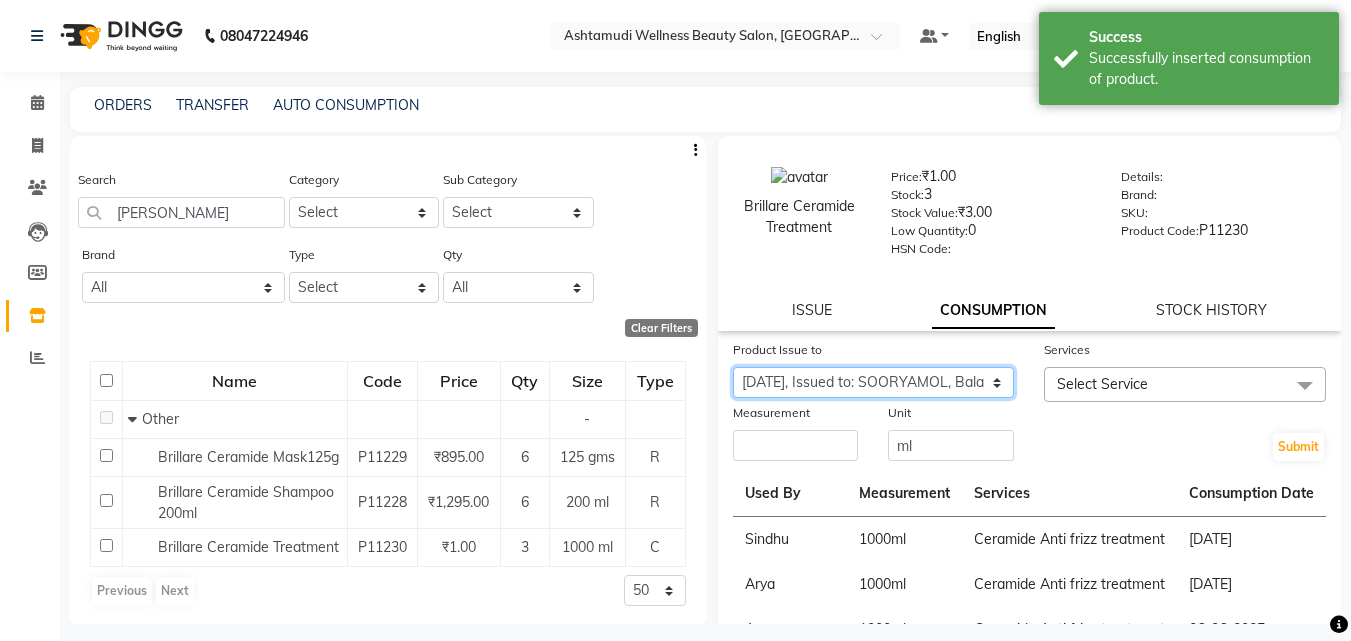 click on "Select Product Issue [DATE], Issued to: GEETA, Balance: 1000 [DATE], Issued to: Sindhu, Balance: 1000 [DATE], Issued to: KRISHNA, Balance: 1000 [DATE], Issued to: [PERSON_NAME], Balance: 1000 [DATE], Issued to: LEKSHMI, Balance: 1000 [DATE], Issued to: LEKSHMI, Balance: 1000 [DATE], Issued to: [PERSON_NAME], Balance: 1000 [DATE], Issued to: [PERSON_NAME], Balance: 1000 [DATE], Issued to: [PERSON_NAME], Balance: 1000 [DATE], Issued to: [PERSON_NAME], Balance: 1000 [DATE], Issued to: ROSNI, Balance: 1000 [DATE], Issued to: Sindhu, Balance: 1000 [DATE], Issued to: Sindhu, Balance: 1000 [DATE], Issued to: KAZHAKOOTTAM ASHTAMUDI, Balance: 2000 [DATE], Issued to: Arya , Balance: 1000 [DATE], Issued to: [PERSON_NAME] [PERSON_NAME], Balance: 1000 [DATE], Issued to: SOORYAMOL, Balance: 3000 [DATE], Issued to: SOORYAMOL, Balance: 1000 [DATE], Issued to: SOORYAMOL, Balance: 1000 [DATE], Issued to: SOORYAMOL, Balance: 1000" 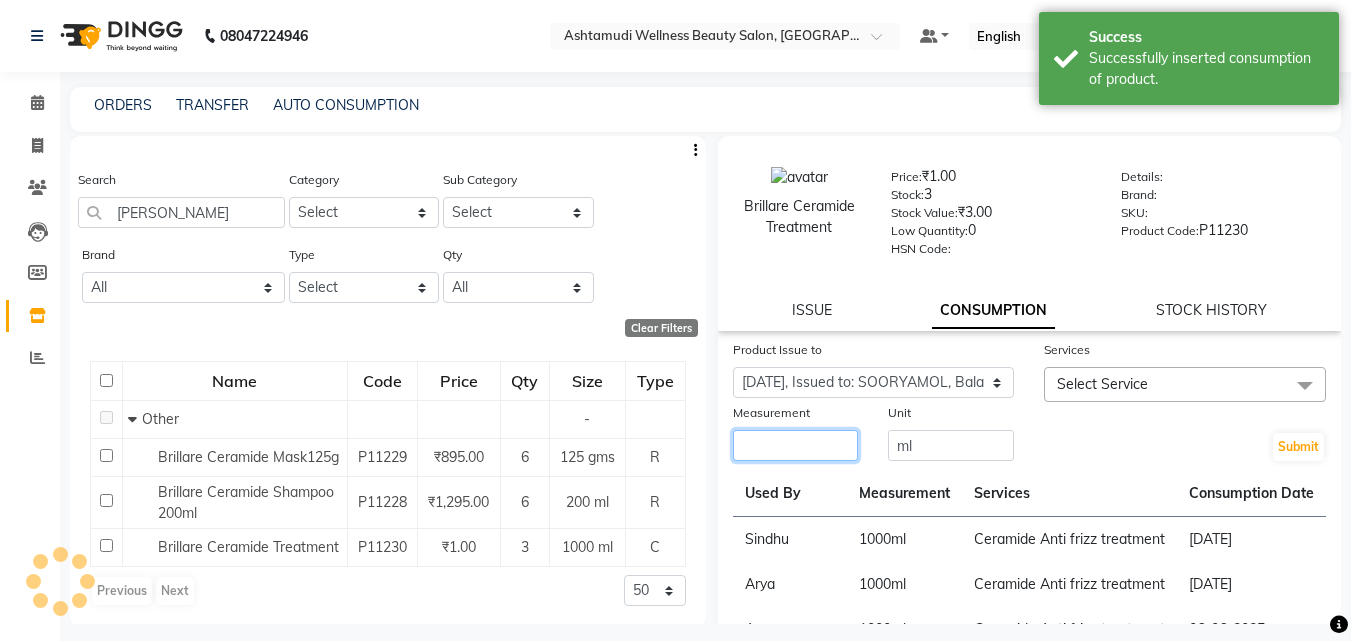 click 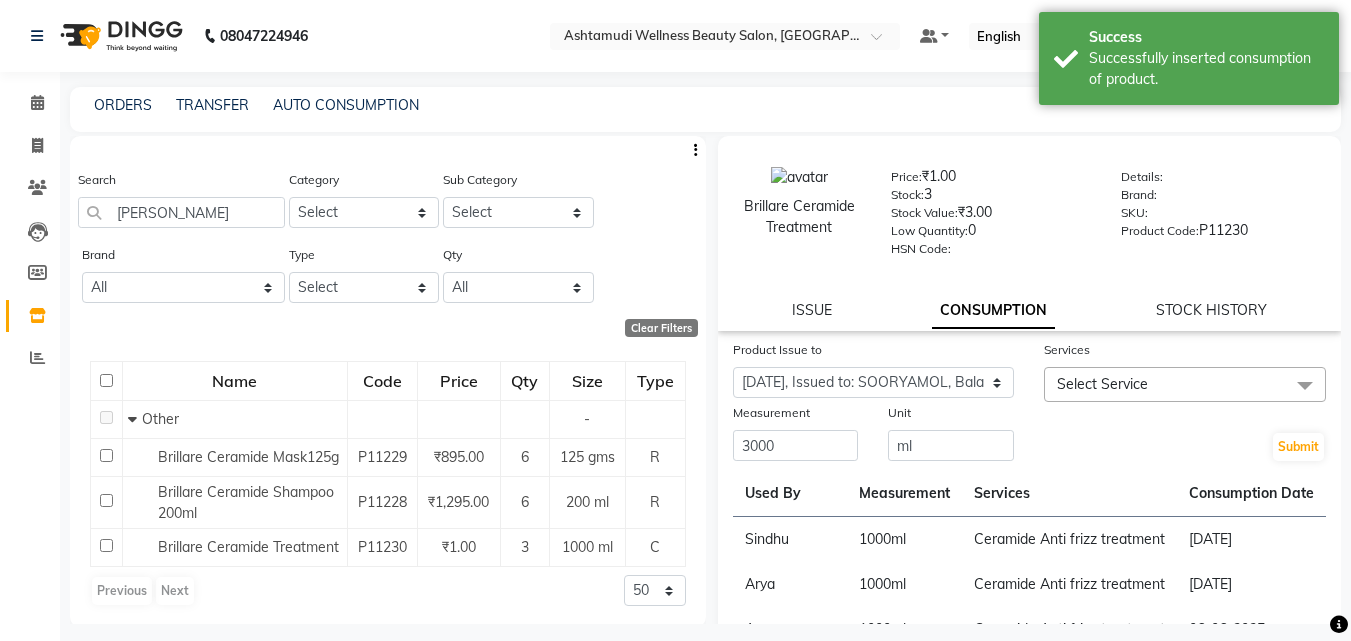 click on "Select Service" 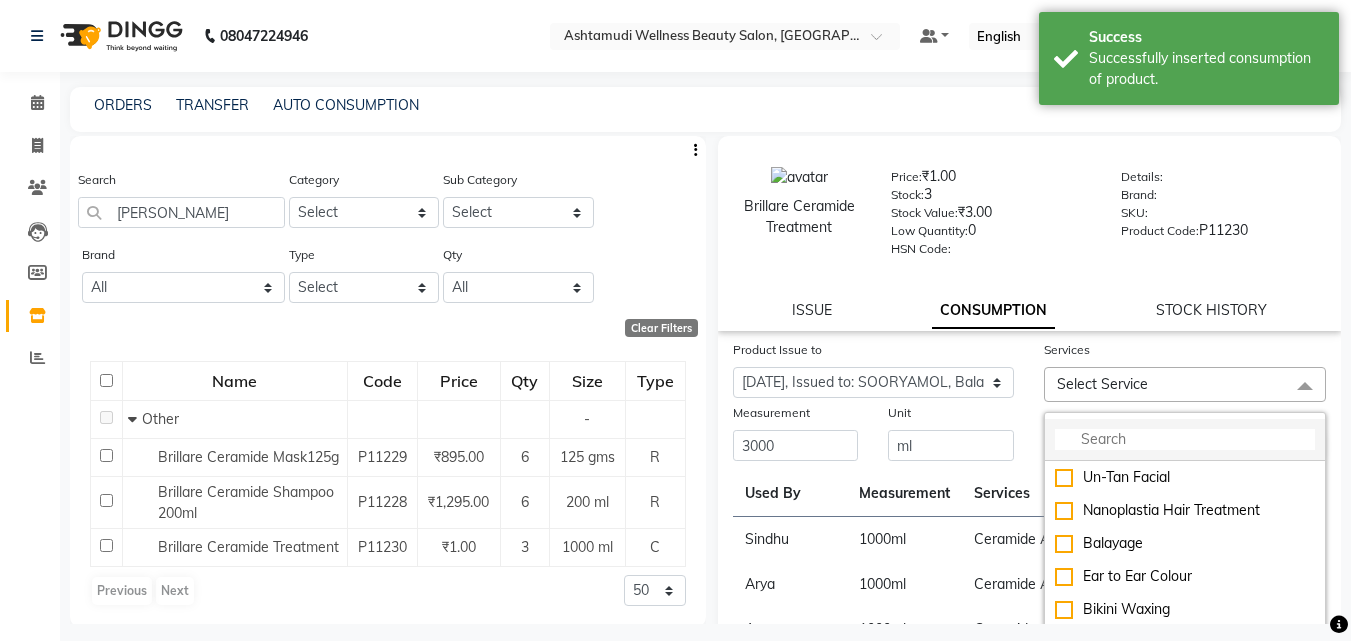 click 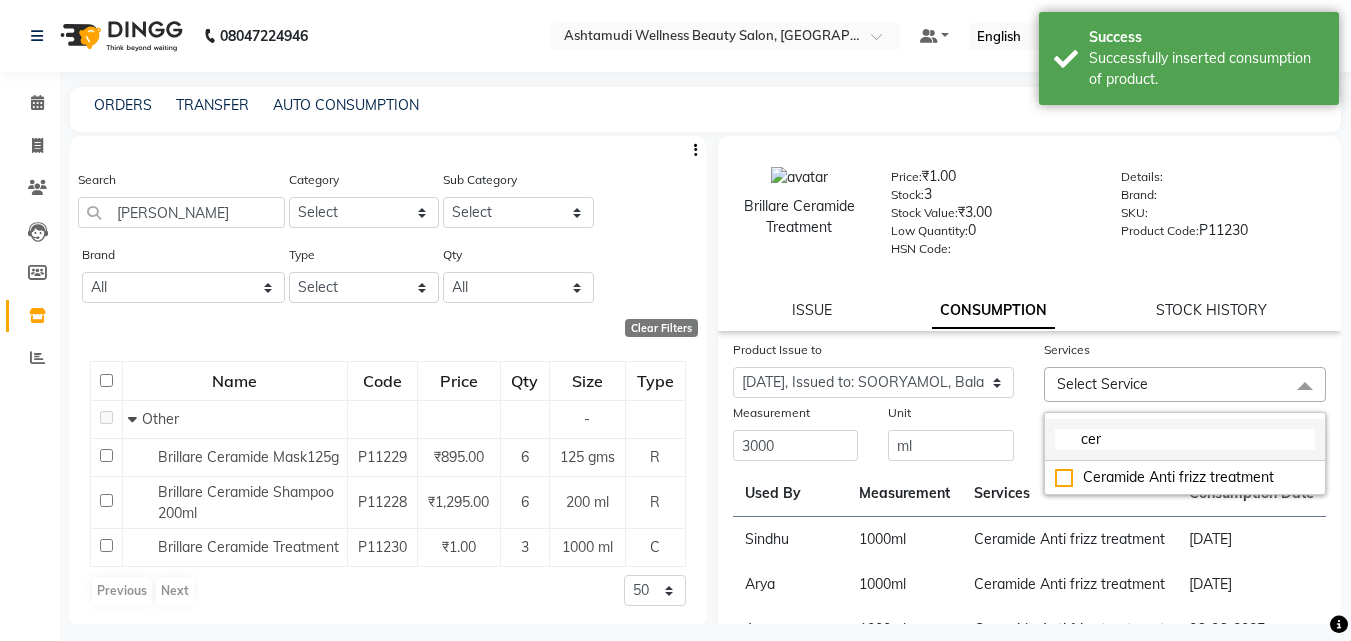drag, startPoint x: 1104, startPoint y: 481, endPoint x: 1071, endPoint y: 464, distance: 37.12142 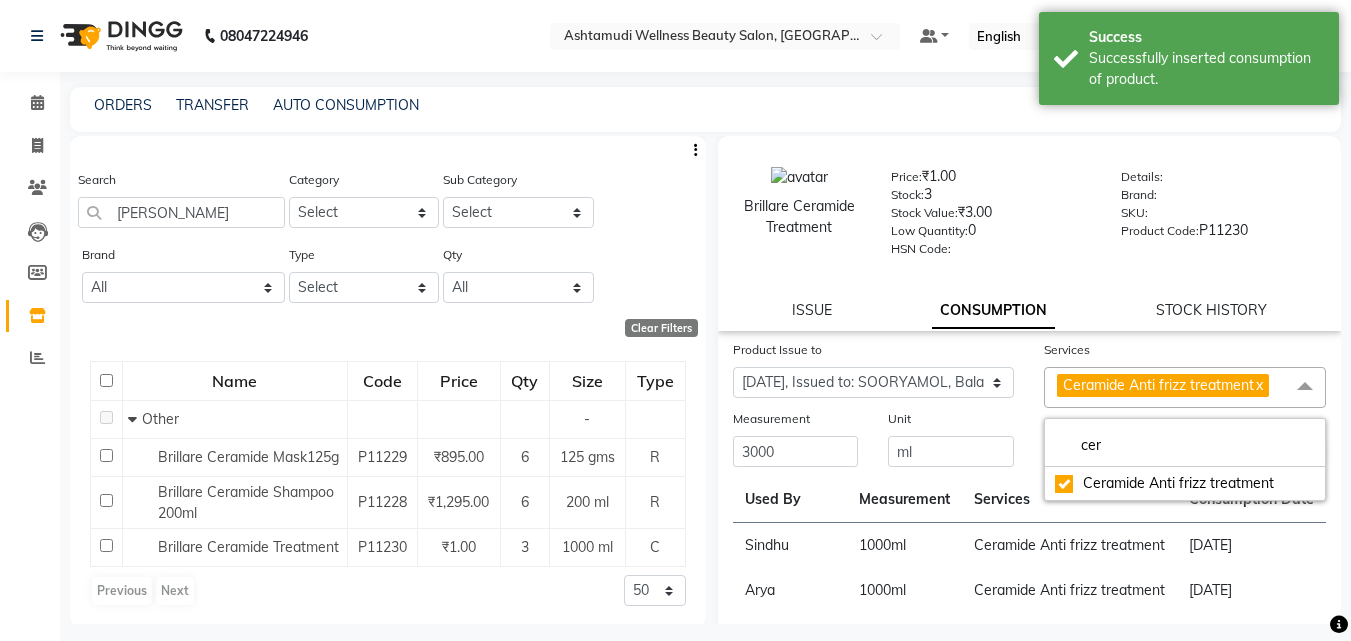click on "Submit" 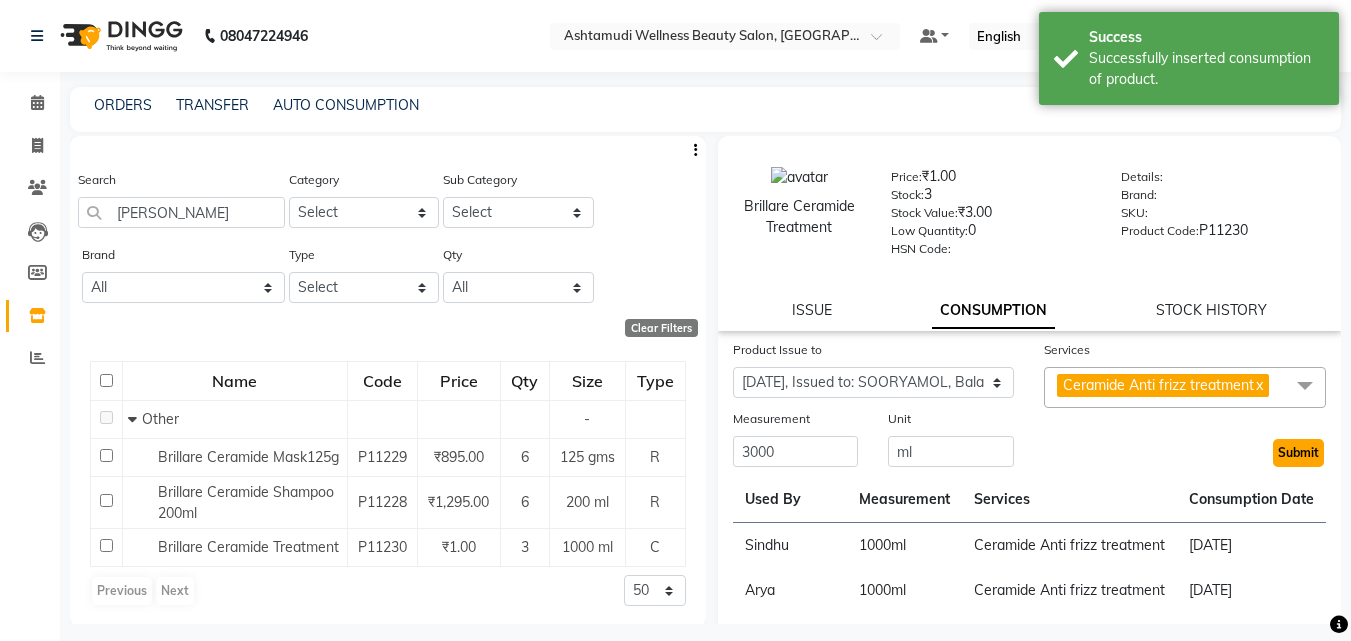 click on "Submit" 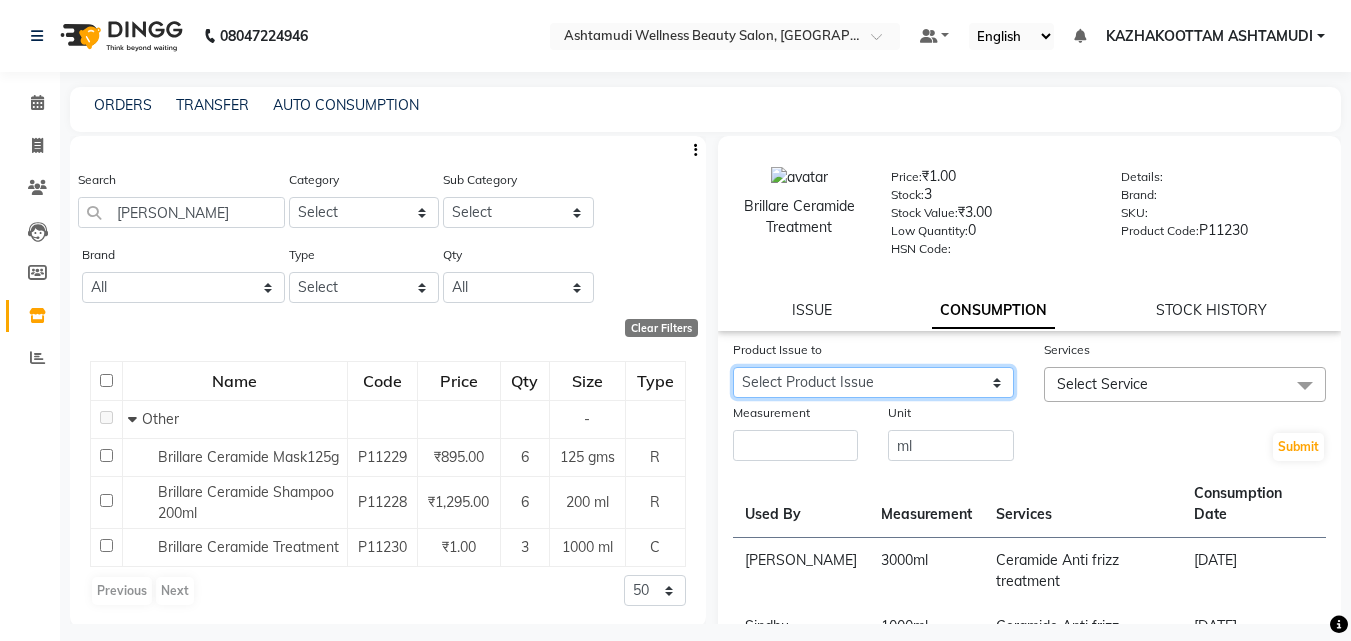 click on "Select Product Issue [DATE], Issued to: GEETA, Balance: 1000 [DATE], Issued to: Sindhu, Balance: 1000 [DATE], Issued to: KRISHNA, Balance: 1000 [DATE], Issued to: [PERSON_NAME], Balance: 1000 [DATE], Issued to: LEKSHMI, Balance: 1000 [DATE], Issued to: LEKSHMI, Balance: 1000 [DATE], Issued to: [PERSON_NAME], Balance: 1000 [DATE], Issued to: [PERSON_NAME], Balance: 1000 [DATE], Issued to: [PERSON_NAME], Balance: 1000 [DATE], Issued to: [PERSON_NAME], Balance: 1000 [DATE], Issued to: ROSNI, Balance: 1000 [DATE], Issued to: Sindhu, Balance: 1000 [DATE], Issued to: Sindhu, Balance: 1000 [DATE], Issued to: KAZHAKOOTTAM ASHTAMUDI, Balance: 2000 [DATE], Issued to: Arya , Balance: 1000 [DATE], Issued to: [PERSON_NAME] [PERSON_NAME], Balance: 1000 [DATE], Issued to: SOORYAMOL, Balance: 1000 [DATE], Issued to: SOORYAMOL, Balance: 1000 [DATE], Issued to: SOORYAMOL, Balance: 1000 [DATE], Issued to: SOORYAMOL, Balance: 1000" 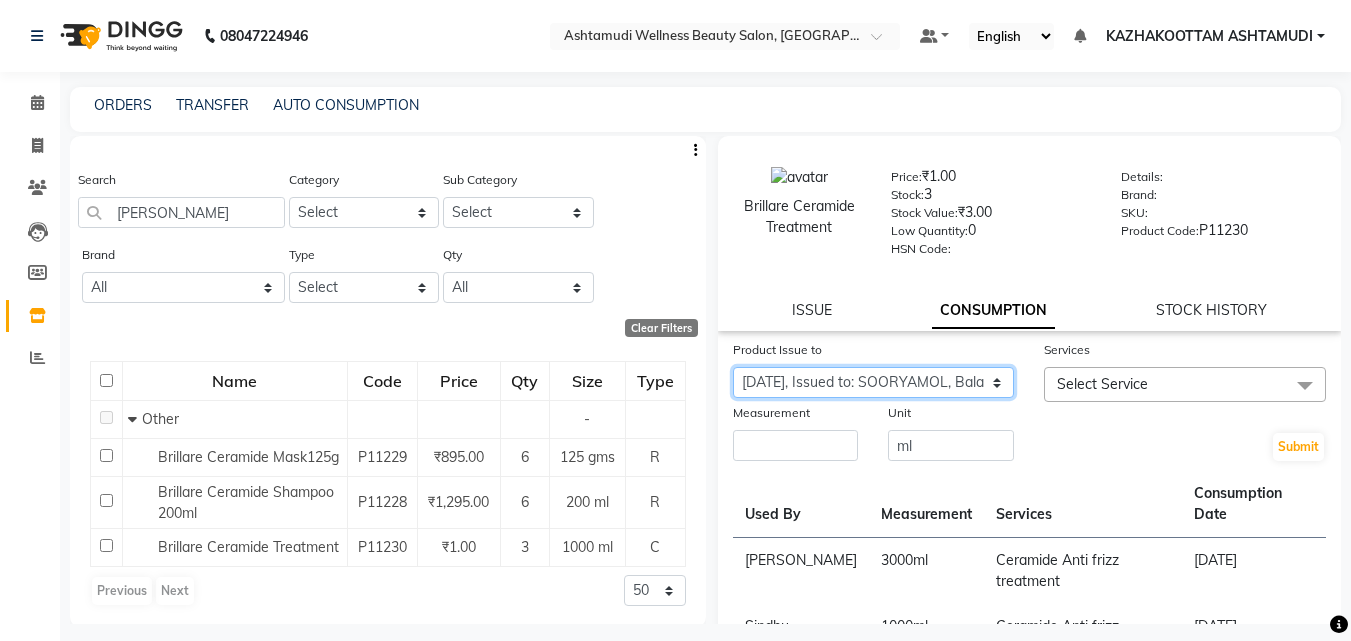 click on "Select Product Issue [DATE], Issued to: GEETA, Balance: 1000 [DATE], Issued to: Sindhu, Balance: 1000 [DATE], Issued to: KRISHNA, Balance: 1000 [DATE], Issued to: [PERSON_NAME], Balance: 1000 [DATE], Issued to: LEKSHMI, Balance: 1000 [DATE], Issued to: LEKSHMI, Balance: 1000 [DATE], Issued to: [PERSON_NAME], Balance: 1000 [DATE], Issued to: [PERSON_NAME], Balance: 1000 [DATE], Issued to: [PERSON_NAME], Balance: 1000 [DATE], Issued to: [PERSON_NAME], Balance: 1000 [DATE], Issued to: ROSNI, Balance: 1000 [DATE], Issued to: Sindhu, Balance: 1000 [DATE], Issued to: Sindhu, Balance: 1000 [DATE], Issued to: KAZHAKOOTTAM ASHTAMUDI, Balance: 2000 [DATE], Issued to: Arya , Balance: 1000 [DATE], Issued to: [PERSON_NAME] [PERSON_NAME], Balance: 1000 [DATE], Issued to: SOORYAMOL, Balance: 1000 [DATE], Issued to: SOORYAMOL, Balance: 1000 [DATE], Issued to: SOORYAMOL, Balance: 1000 [DATE], Issued to: SOORYAMOL, Balance: 1000" 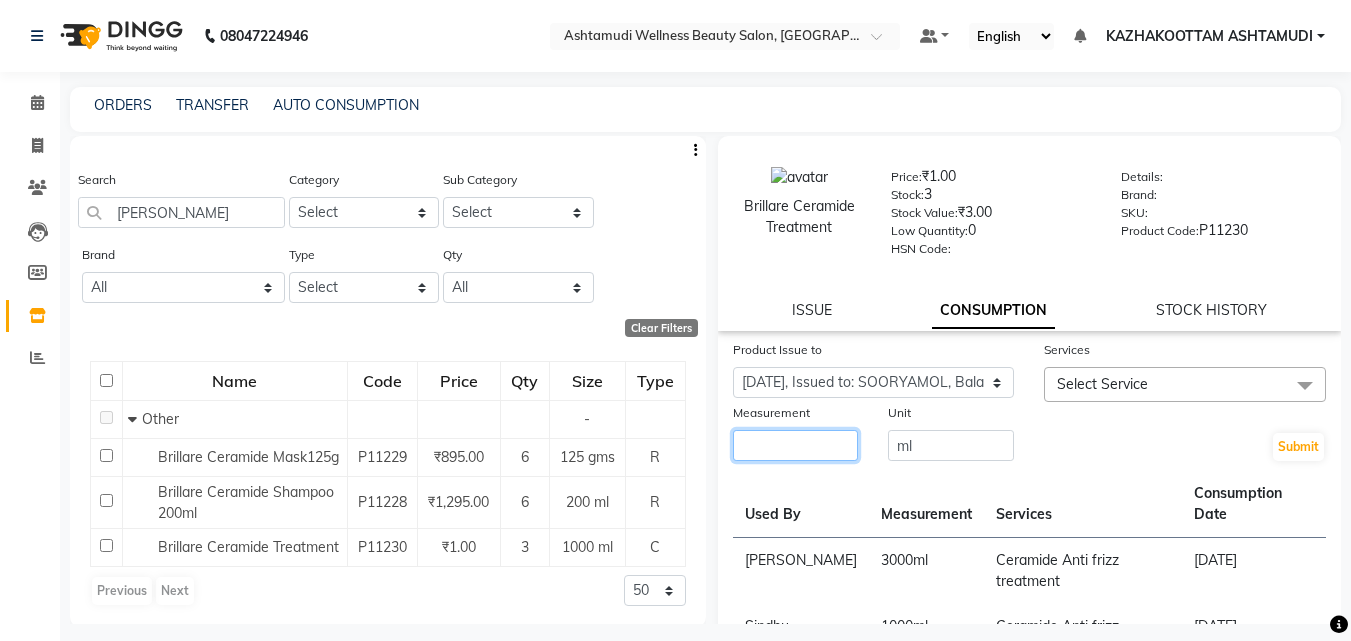 click 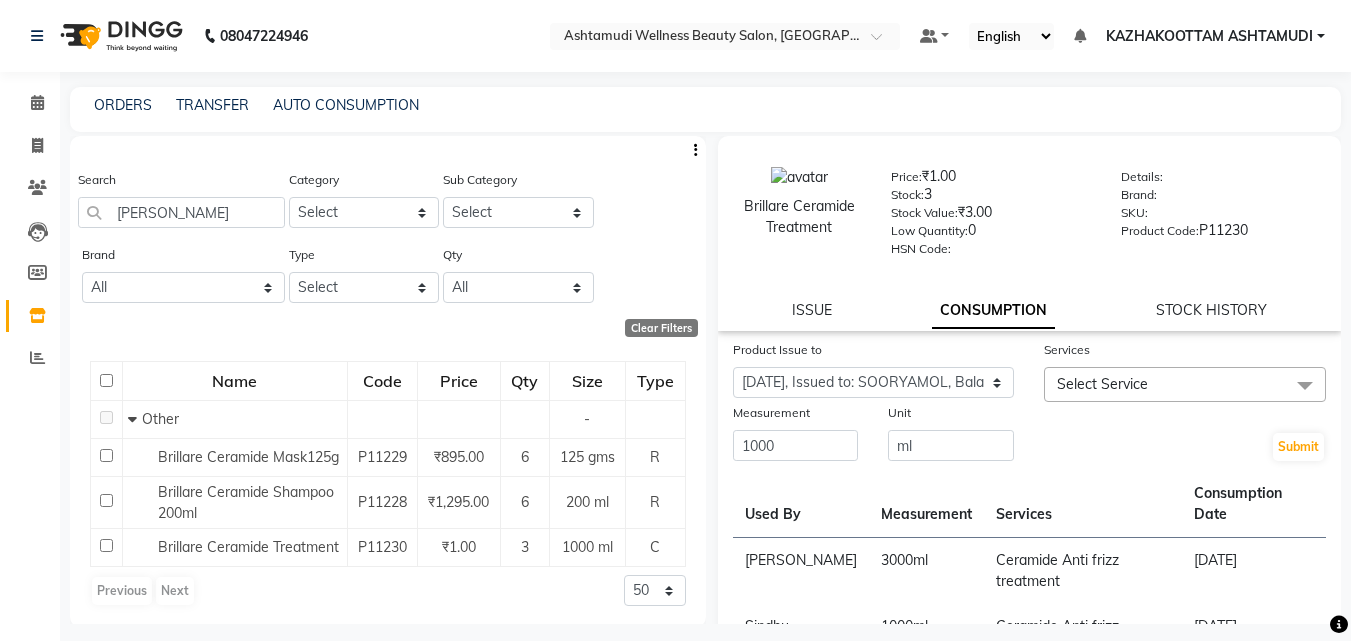 click on "Select Service" 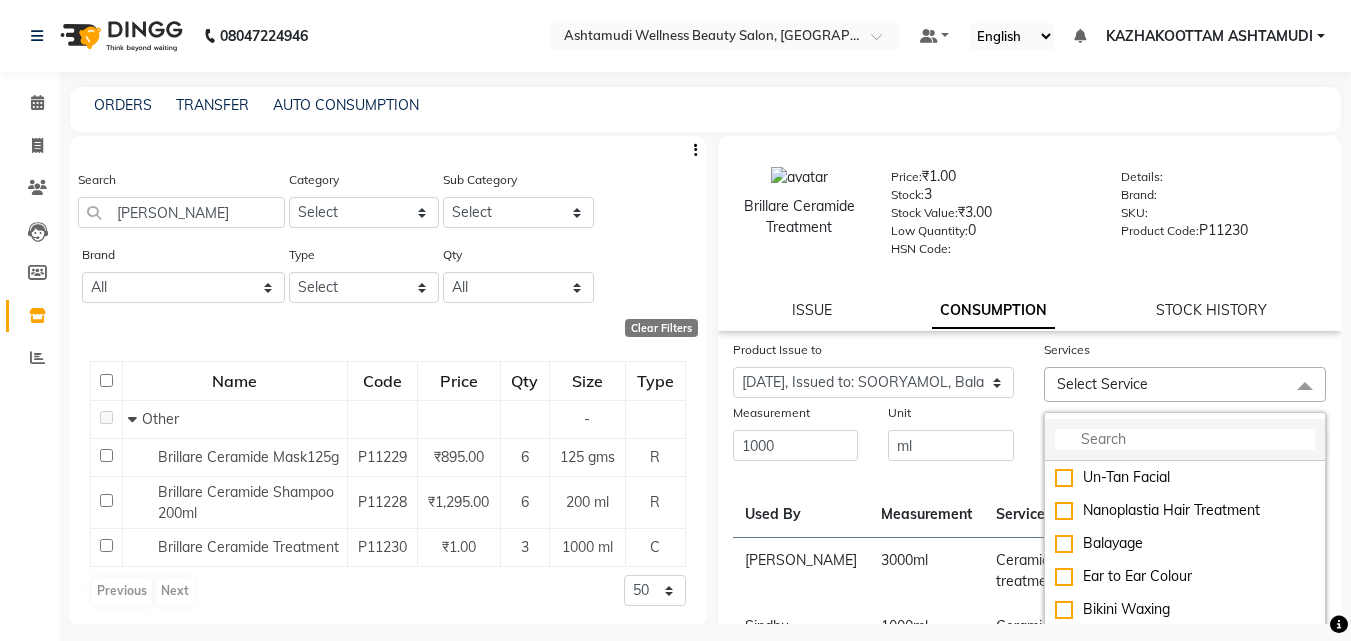 click 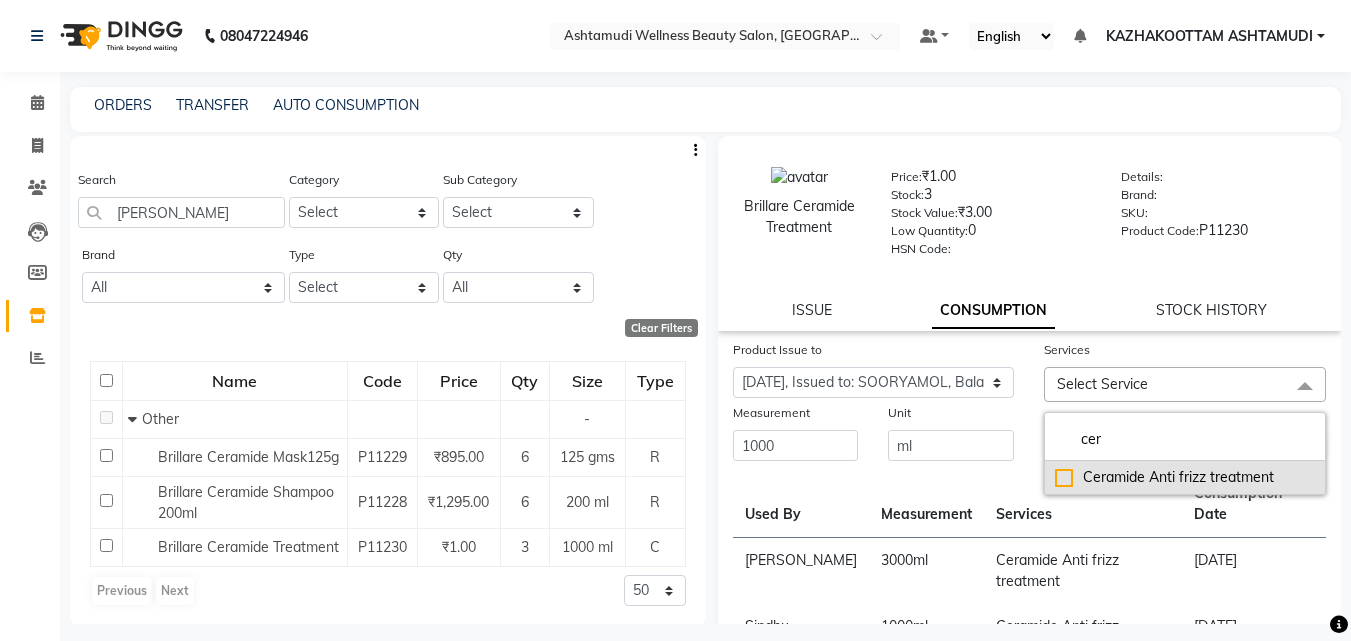 click on "Ceramide  Anti frizz treatment" 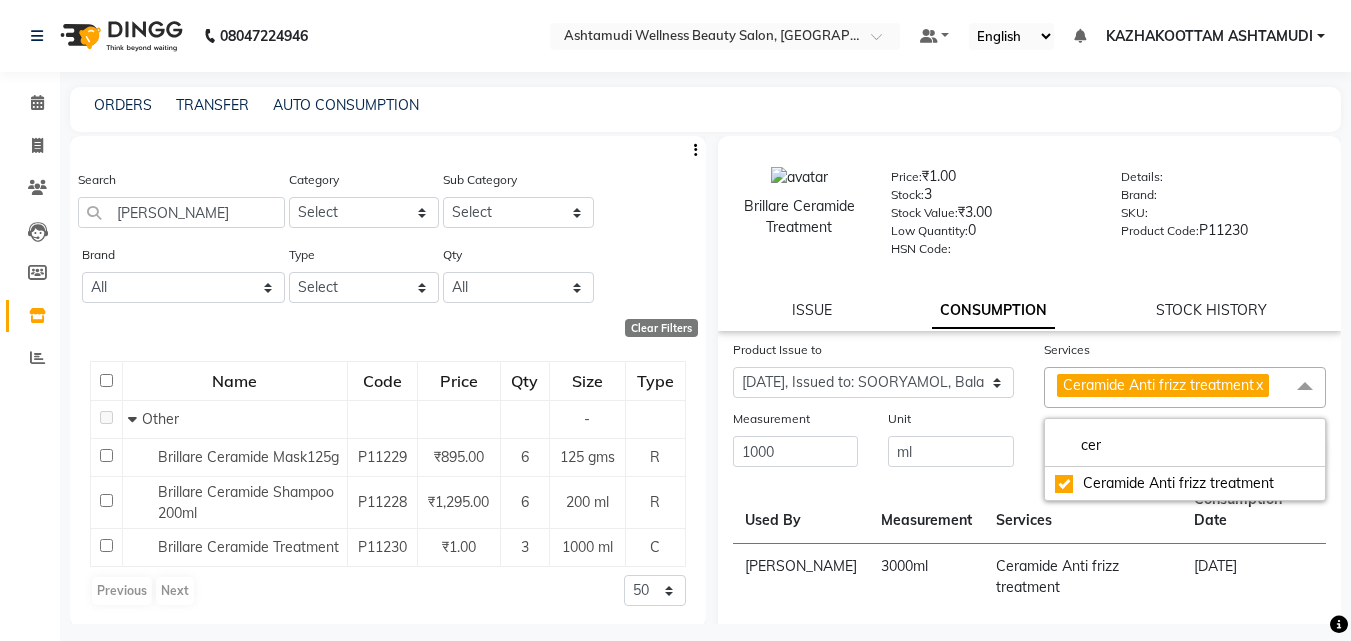 click on "Submit" 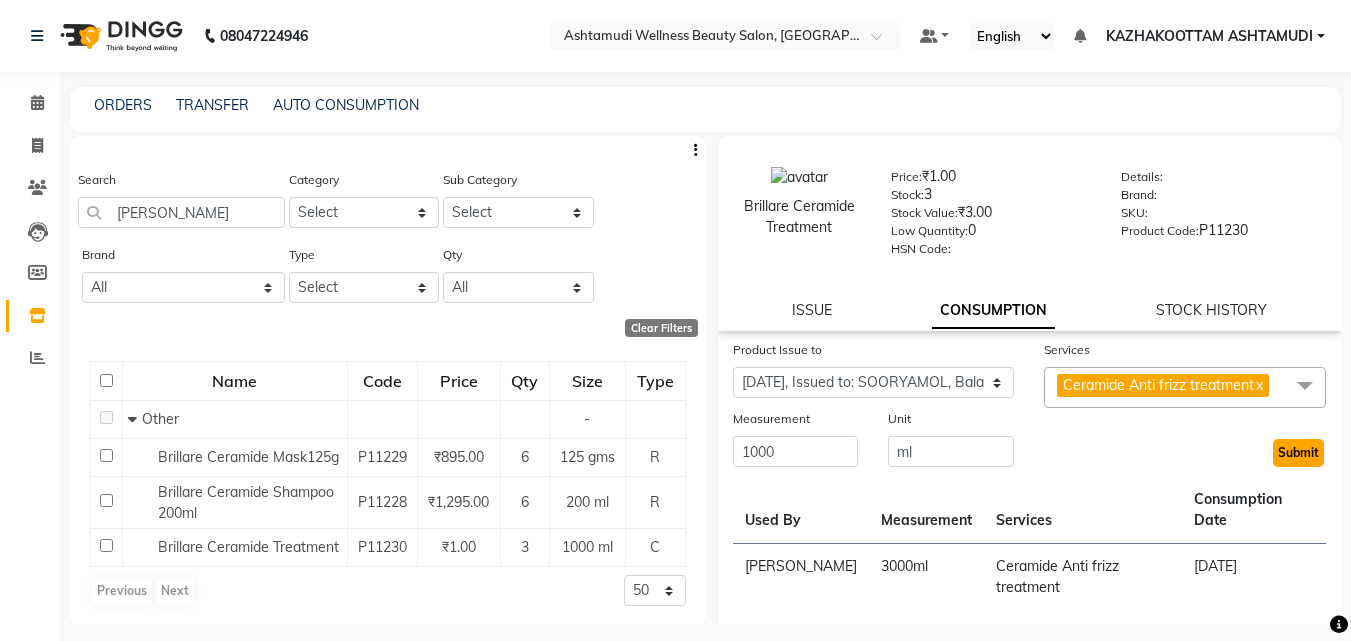 click on "Submit" 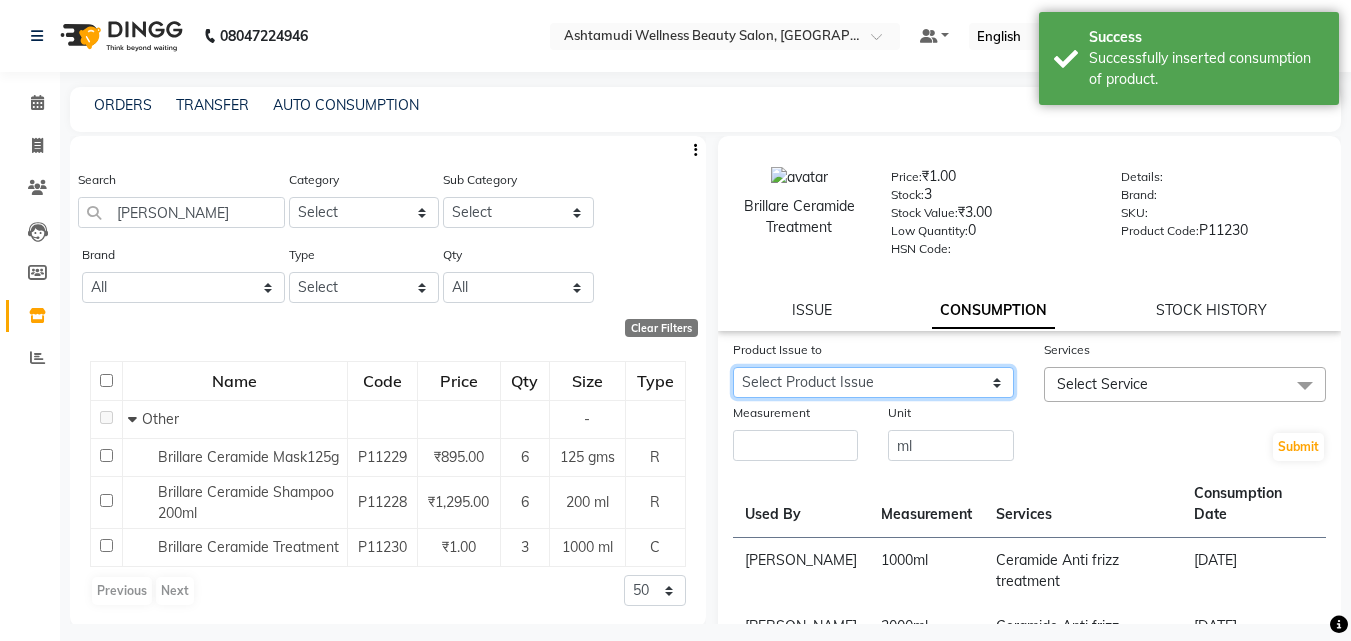 click on "Select Product Issue [DATE], Issued to: GEETA, Balance: 1000 [DATE], Issued to: Sindhu, Balance: 1000 [DATE], Issued to: KRISHNA, Balance: 1000 [DATE], Issued to: [PERSON_NAME], Balance: 1000 [DATE], Issued to: LEKSHMI, Balance: 1000 [DATE], Issued to: LEKSHMI, Balance: 1000 [DATE], Issued to: [PERSON_NAME], Balance: 1000 [DATE], Issued to: [PERSON_NAME], Balance: 1000 [DATE], Issued to: [PERSON_NAME], Balance: 1000 [DATE], Issued to: [PERSON_NAME], Balance: 1000 [DATE], Issued to: ROSNI, Balance: 1000 [DATE], Issued to: Sindhu, Balance: 1000 [DATE], Issued to: Sindhu, Balance: 1000 [DATE], Issued to: KAZHAKOOTTAM ASHTAMUDI, Balance: 2000 [DATE], Issued to: Arya , Balance: 1000 [DATE], Issued to: [PERSON_NAME] [PERSON_NAME], Balance: 1000 [DATE], Issued to: SOORYAMOL, Balance: 1000 [DATE], Issued to: SOORYAMOL, Balance: 1000 [DATE], Issued to: SOORYAMOL, Balance: 1000 [DATE], Issued to: SOORYAMOL, Balance: 2000" 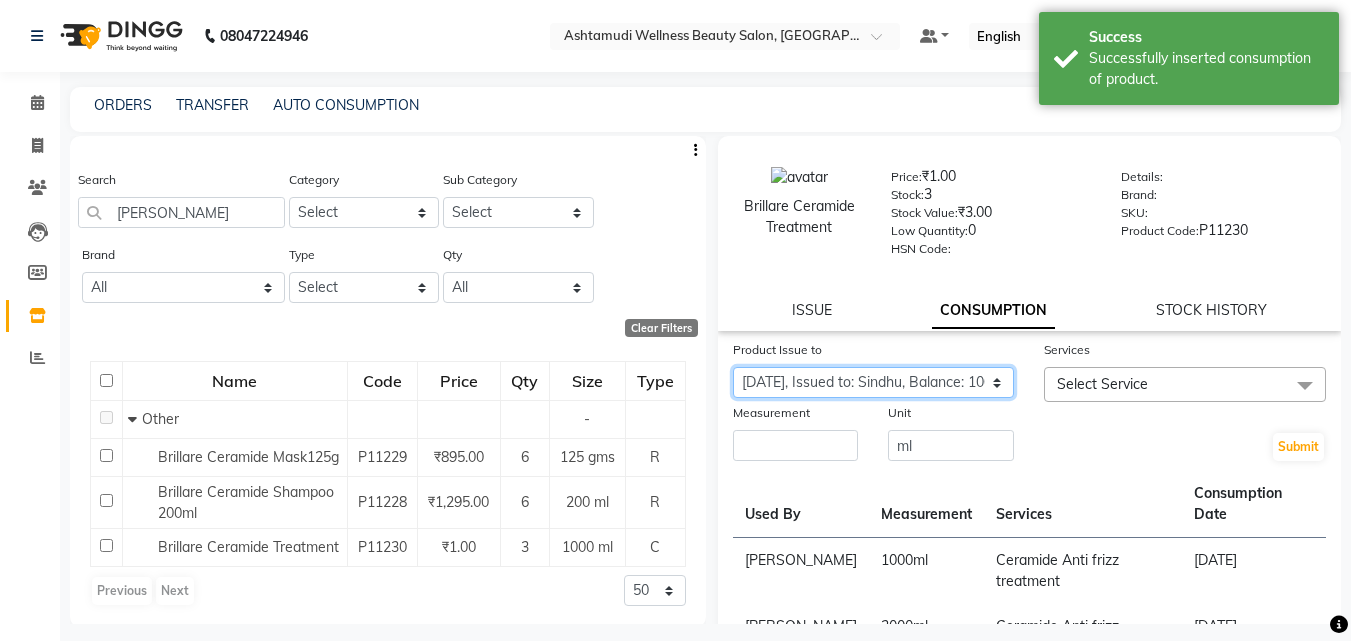 click on "Select Product Issue [DATE], Issued to: GEETA, Balance: 1000 [DATE], Issued to: Sindhu, Balance: 1000 [DATE], Issued to: KRISHNA, Balance: 1000 [DATE], Issued to: [PERSON_NAME], Balance: 1000 [DATE], Issued to: LEKSHMI, Balance: 1000 [DATE], Issued to: LEKSHMI, Balance: 1000 [DATE], Issued to: [PERSON_NAME], Balance: 1000 [DATE], Issued to: [PERSON_NAME], Balance: 1000 [DATE], Issued to: [PERSON_NAME], Balance: 1000 [DATE], Issued to: [PERSON_NAME], Balance: 1000 [DATE], Issued to: ROSNI, Balance: 1000 [DATE], Issued to: Sindhu, Balance: 1000 [DATE], Issued to: Sindhu, Balance: 1000 [DATE], Issued to: KAZHAKOOTTAM ASHTAMUDI, Balance: 2000 [DATE], Issued to: Arya , Balance: 1000 [DATE], Issued to: [PERSON_NAME] [PERSON_NAME], Balance: 1000 [DATE], Issued to: SOORYAMOL, Balance: 1000 [DATE], Issued to: SOORYAMOL, Balance: 1000 [DATE], Issued to: SOORYAMOL, Balance: 1000 [DATE], Issued to: SOORYAMOL, Balance: 2000" 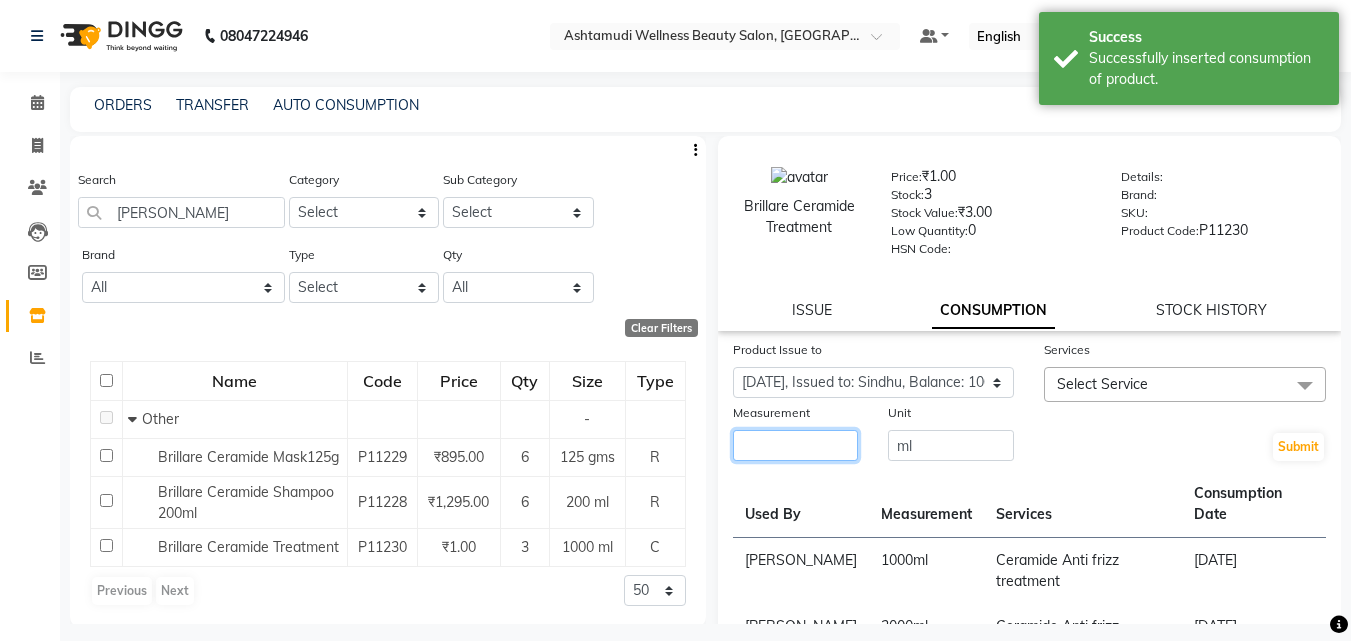 click 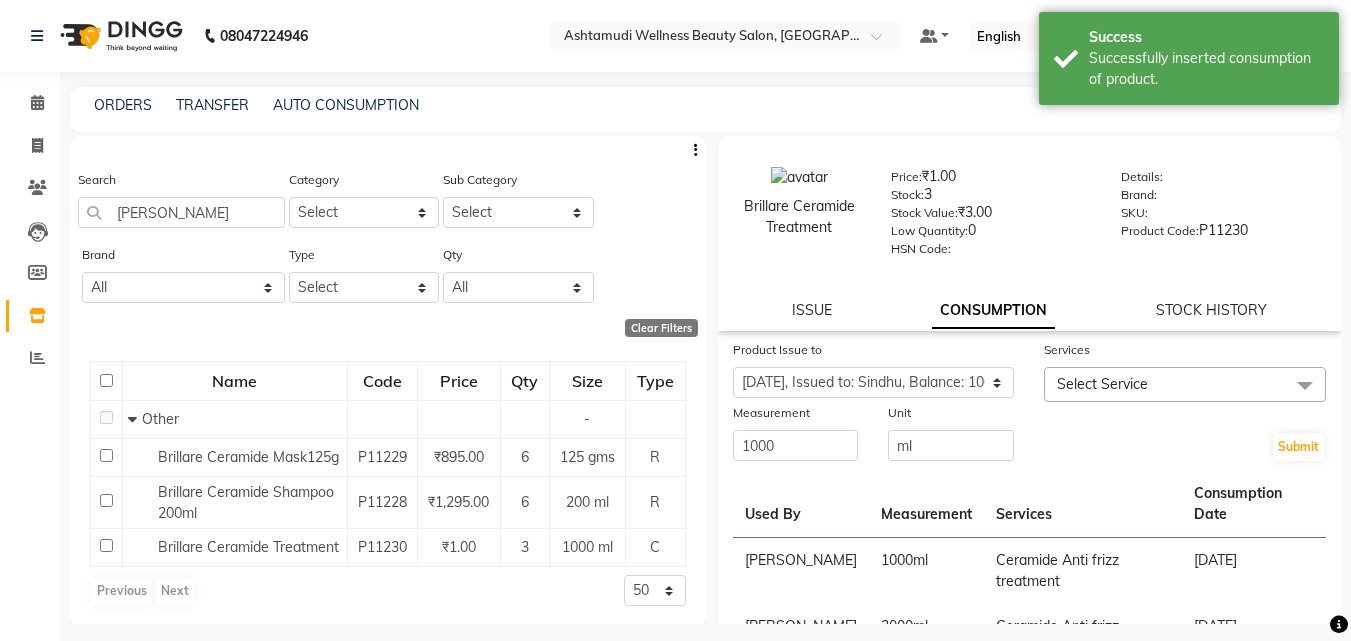 click on "Select Service" 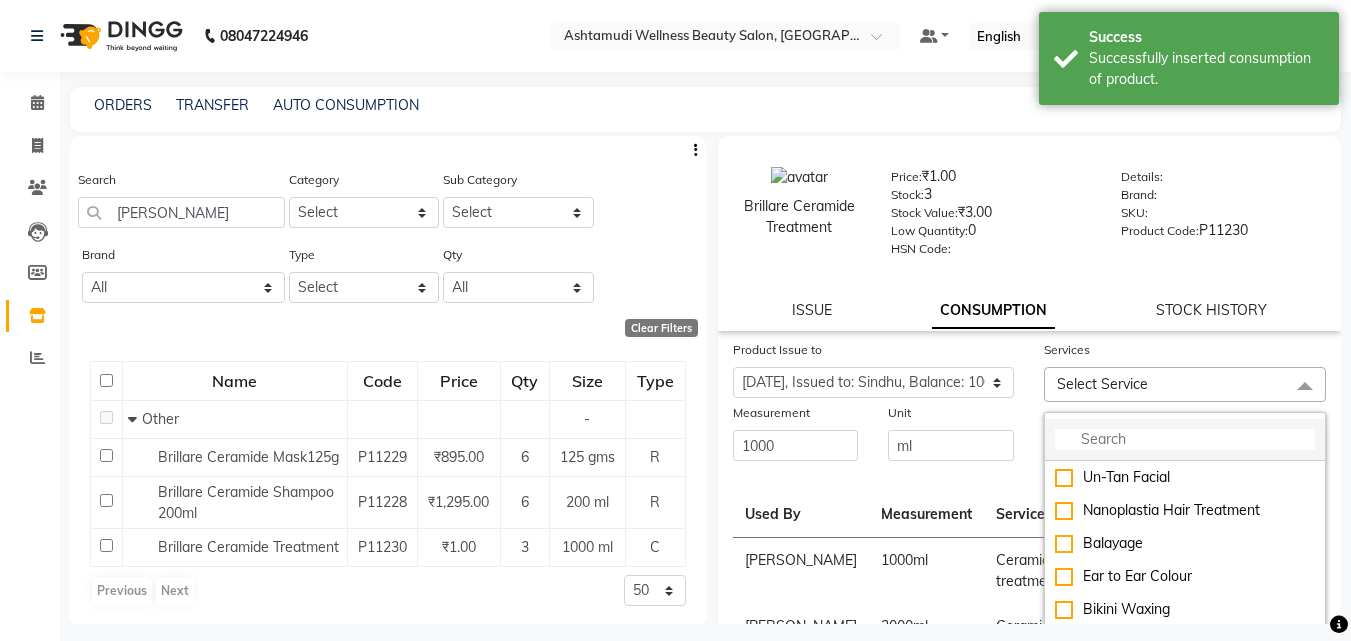 click 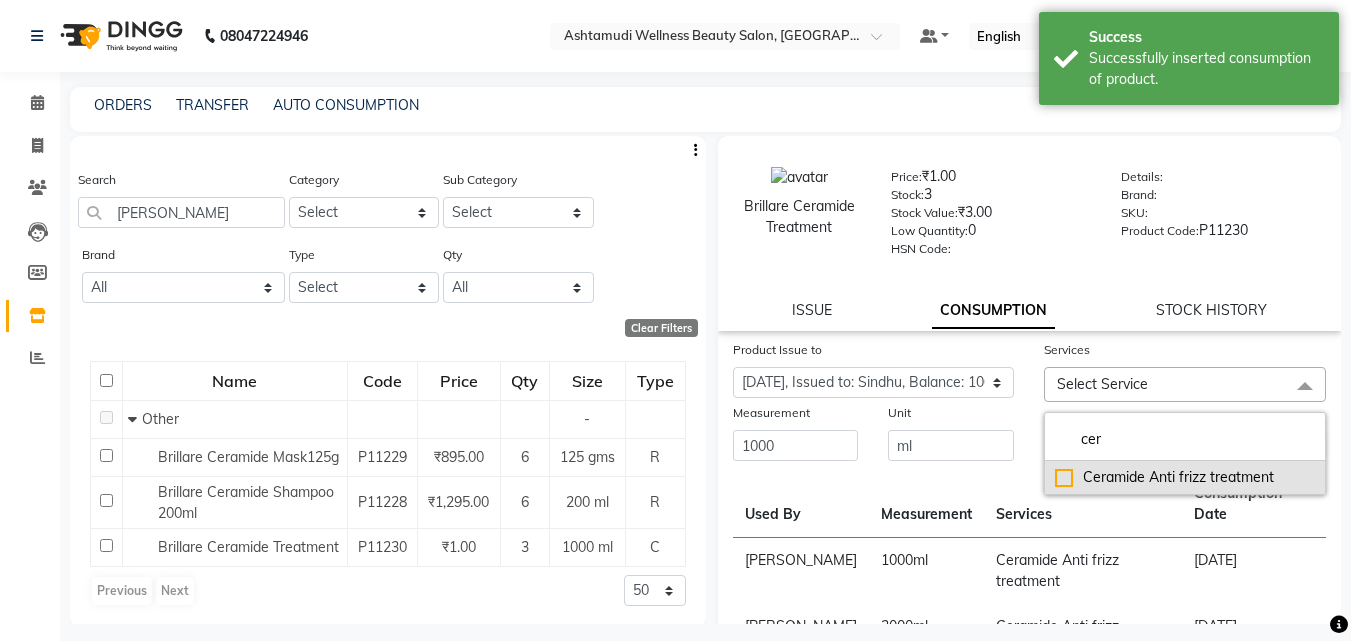 drag, startPoint x: 1127, startPoint y: 472, endPoint x: 1098, endPoint y: 473, distance: 29.017237 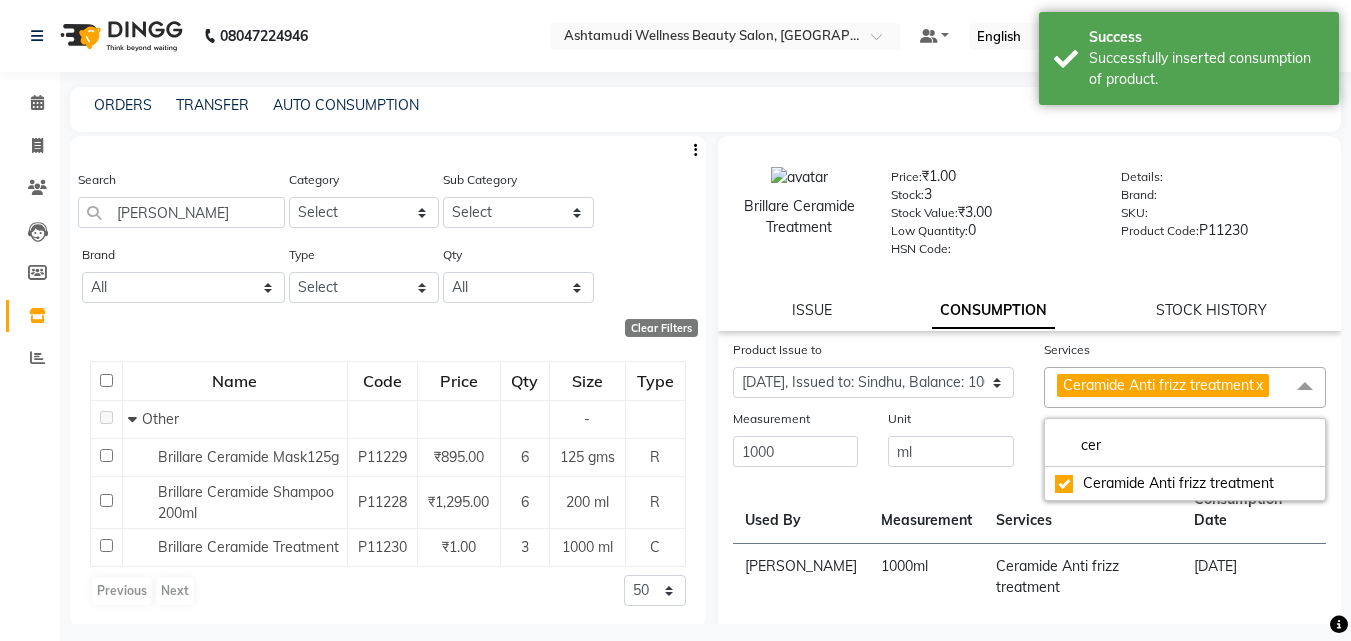 click on "Submit" 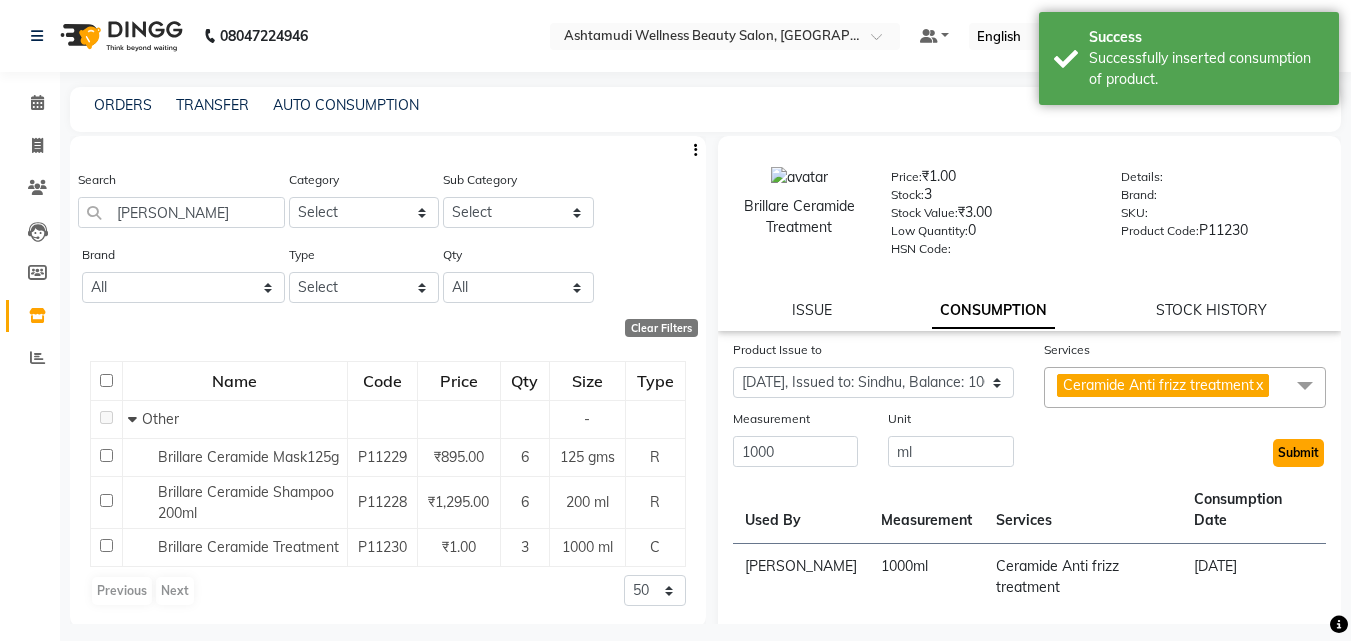 drag, startPoint x: 1290, startPoint y: 461, endPoint x: 1275, endPoint y: 459, distance: 15.132746 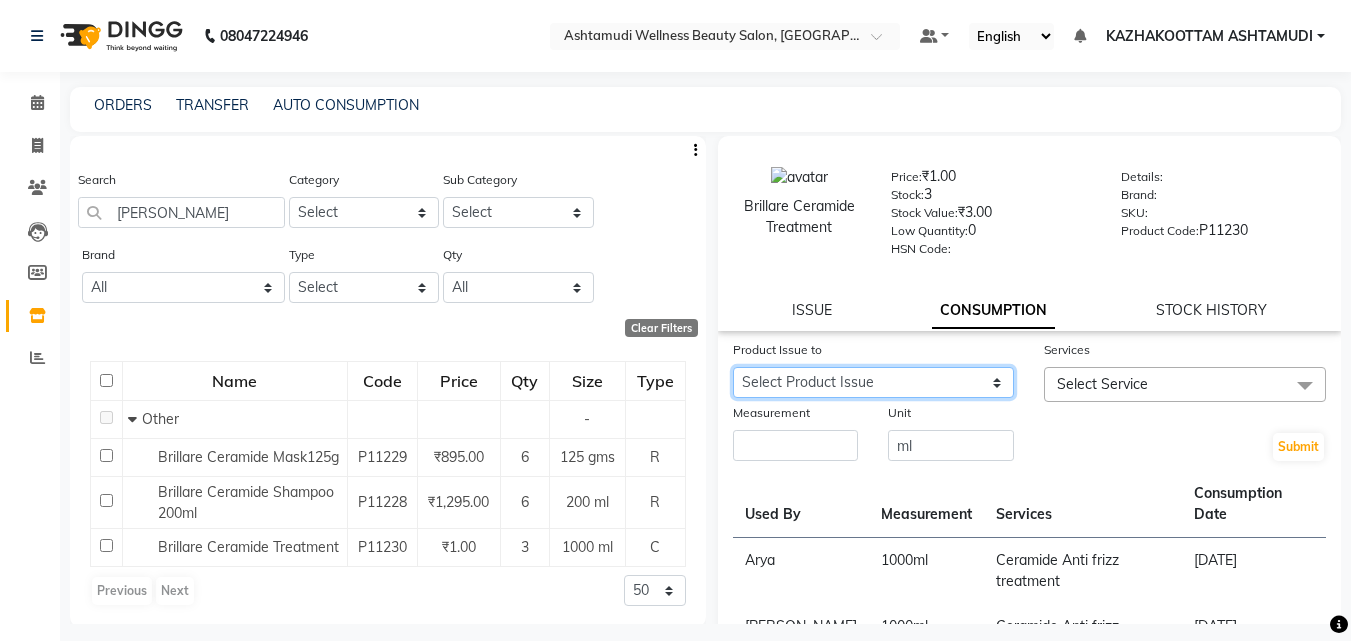 click on "Select Product Issue [DATE], Issued to: GEETA, Balance: 1000 [DATE], Issued to: Sindhu, Balance: 1000 [DATE], Issued to: KRISHNA, Balance: 1000 [DATE], Issued to: [PERSON_NAME], Balance: 1000 [DATE], Issued to: LEKSHMI, Balance: 1000 [DATE], Issued to: LEKSHMI, Balance: 1000 [DATE], Issued to: [PERSON_NAME], Balance: 1000 [DATE], Issued to: [PERSON_NAME], Balance: 1000 [DATE], Issued to: [PERSON_NAME], Balance: 1000 [DATE], Issued to: [PERSON_NAME], Balance: 1000 [DATE], Issued to: ROSNI, Balance: 1000 [DATE], Issued to: Sindhu, Balance: 1000 [DATE], Issued to: Sindhu, Balance: 1000 [DATE], Issued to: KAZHAKOOTTAM ASHTAMUDI, Balance: 2000 [DATE], Issued to: Arya , Balance: 1000 [DATE], Issued to: [PERSON_NAME] [PERSON_NAME], Balance: 1000 [DATE], Issued to: SOORYAMOL, Balance: 1000 [DATE], Issued to: SOORYAMOL, Balance: 1000 [DATE], Issued to: SOORYAMOL, Balance: 1000 [DATE], Issued to: SOORYAMOL, Balance: 2000" 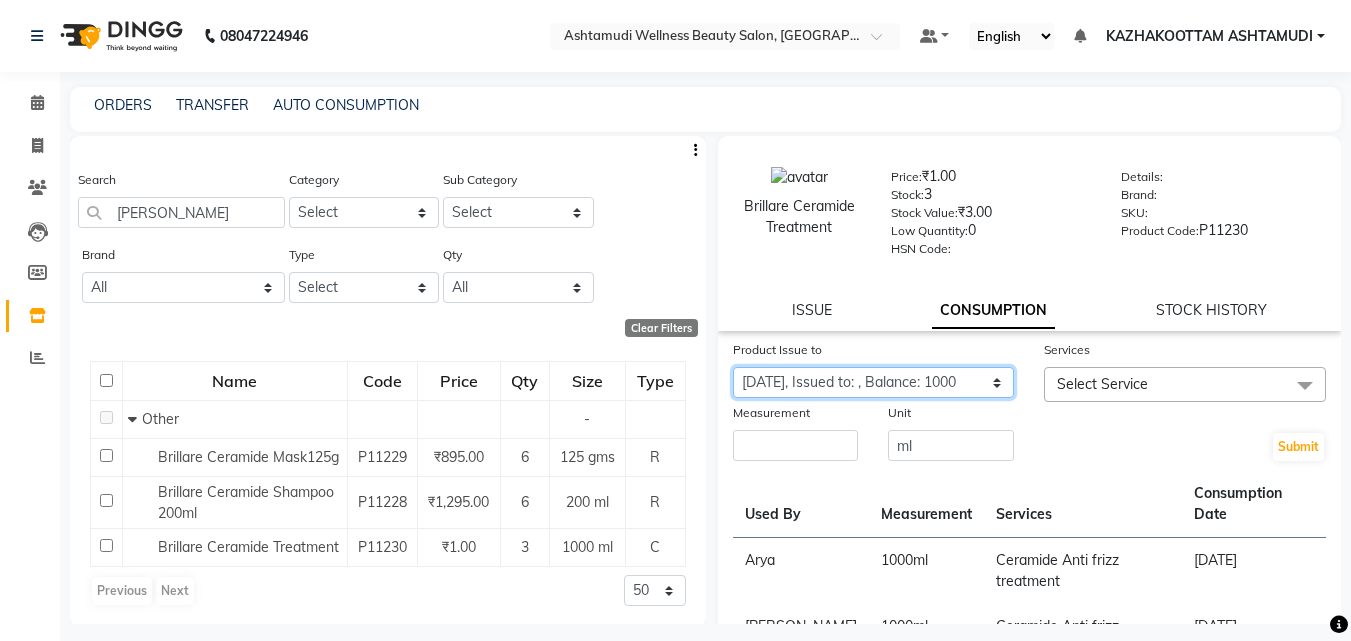 click on "Select Product Issue [DATE], Issued to: GEETA, Balance: 1000 [DATE], Issued to: Sindhu, Balance: 1000 [DATE], Issued to: KRISHNA, Balance: 1000 [DATE], Issued to: [PERSON_NAME], Balance: 1000 [DATE], Issued to: LEKSHMI, Balance: 1000 [DATE], Issued to: LEKSHMI, Balance: 1000 [DATE], Issued to: [PERSON_NAME], Balance: 1000 [DATE], Issued to: [PERSON_NAME], Balance: 1000 [DATE], Issued to: [PERSON_NAME], Balance: 1000 [DATE], Issued to: [PERSON_NAME], Balance: 1000 [DATE], Issued to: ROSNI, Balance: 1000 [DATE], Issued to: Sindhu, Balance: 1000 [DATE], Issued to: Sindhu, Balance: 1000 [DATE], Issued to: KAZHAKOOTTAM ASHTAMUDI, Balance: 2000 [DATE], Issued to: Arya , Balance: 1000 [DATE], Issued to: [PERSON_NAME] [PERSON_NAME], Balance: 1000 [DATE], Issued to: SOORYAMOL, Balance: 1000 [DATE], Issued to: SOORYAMOL, Balance: 1000 [DATE], Issued to: SOORYAMOL, Balance: 1000 [DATE], Issued to: SOORYAMOL, Balance: 2000" 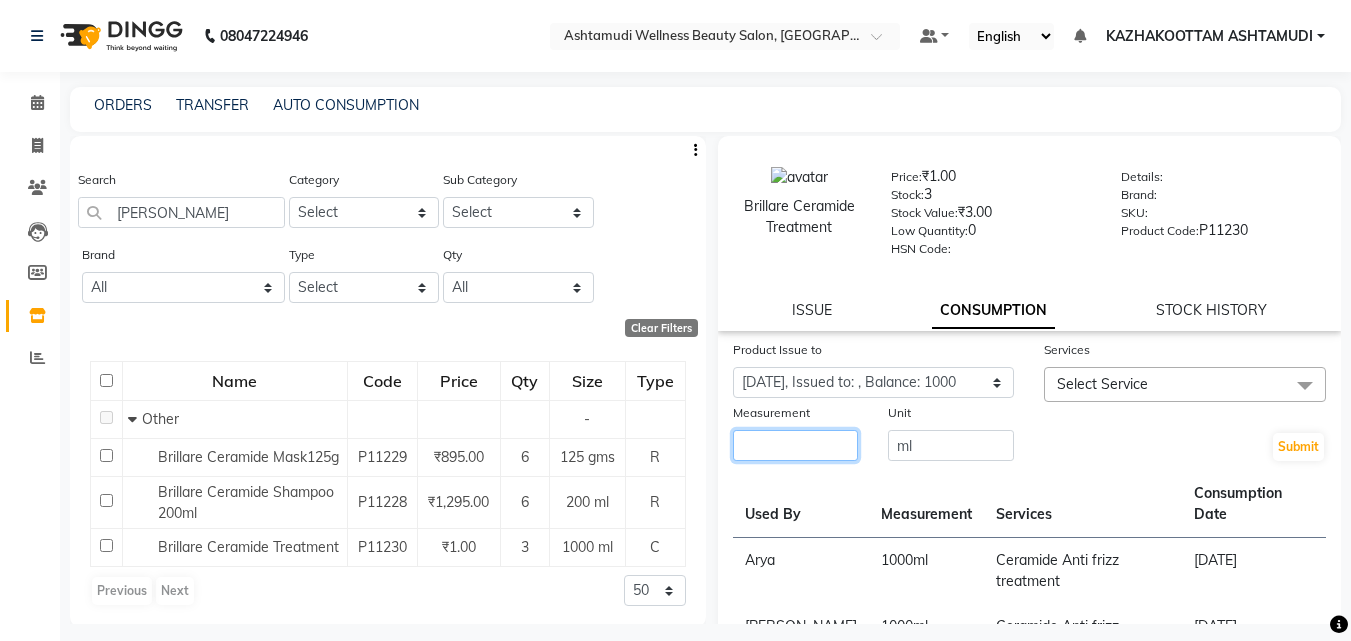 click 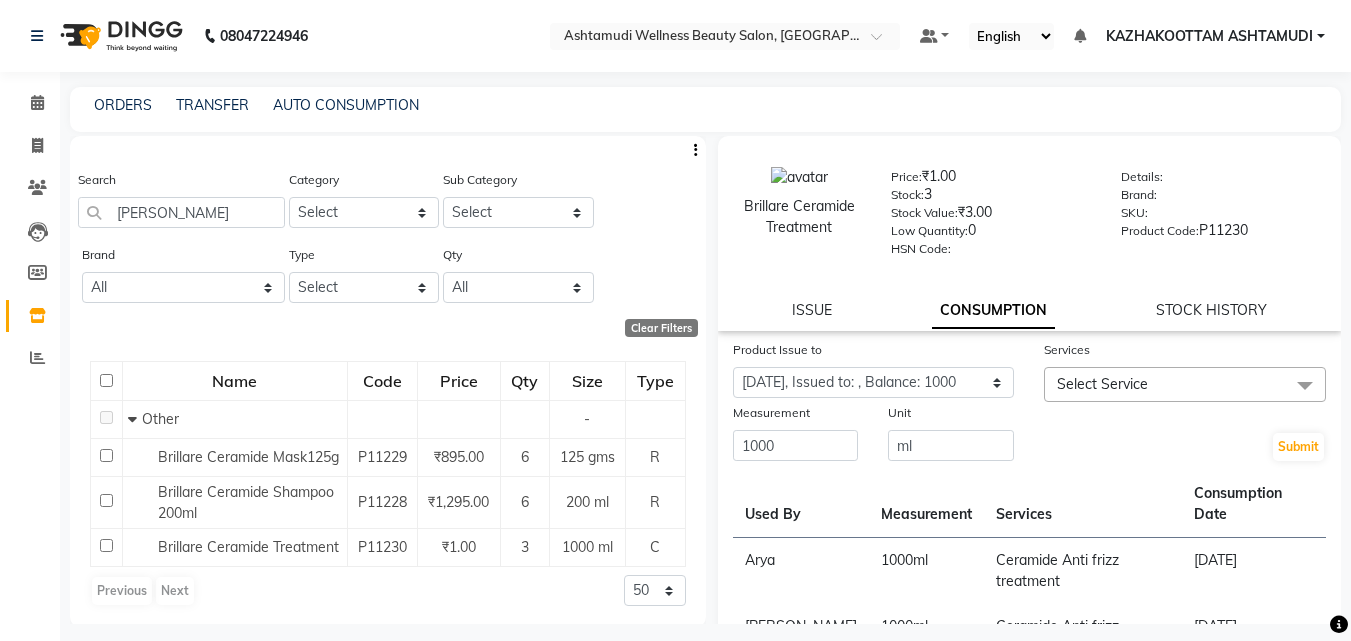 drag, startPoint x: 1088, startPoint y: 385, endPoint x: 1083, endPoint y: 394, distance: 10.29563 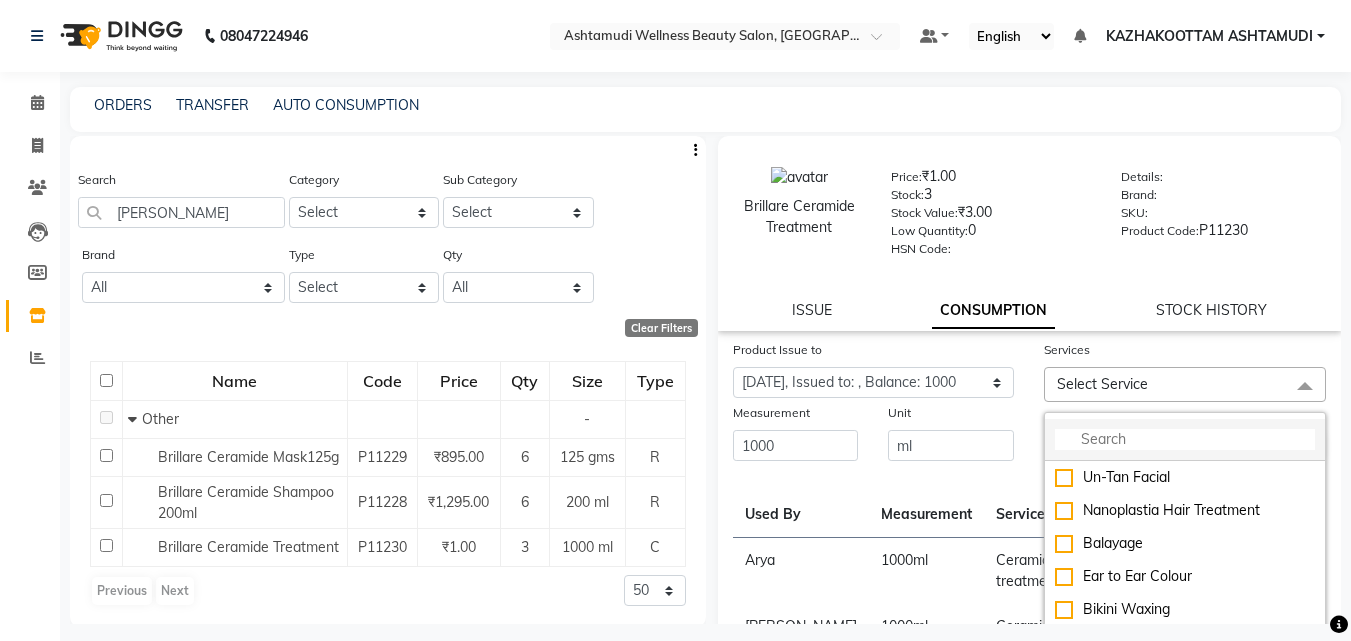 click 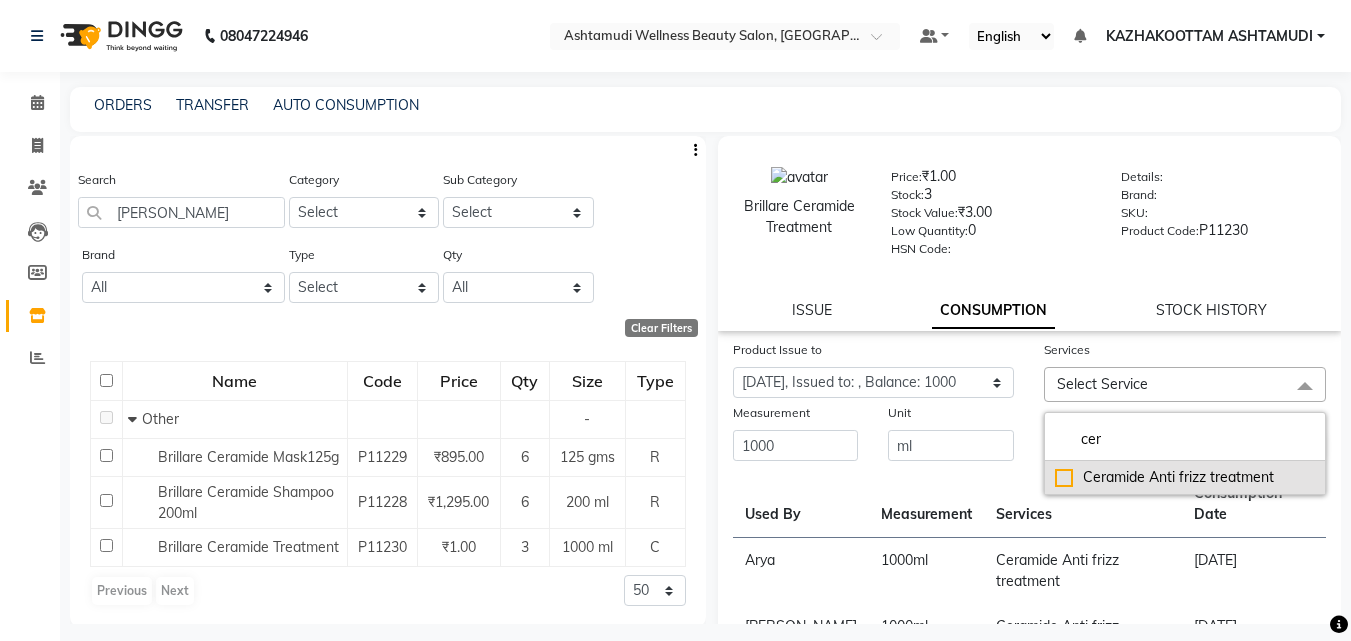 click on "Ceramide  Anti frizz treatment" 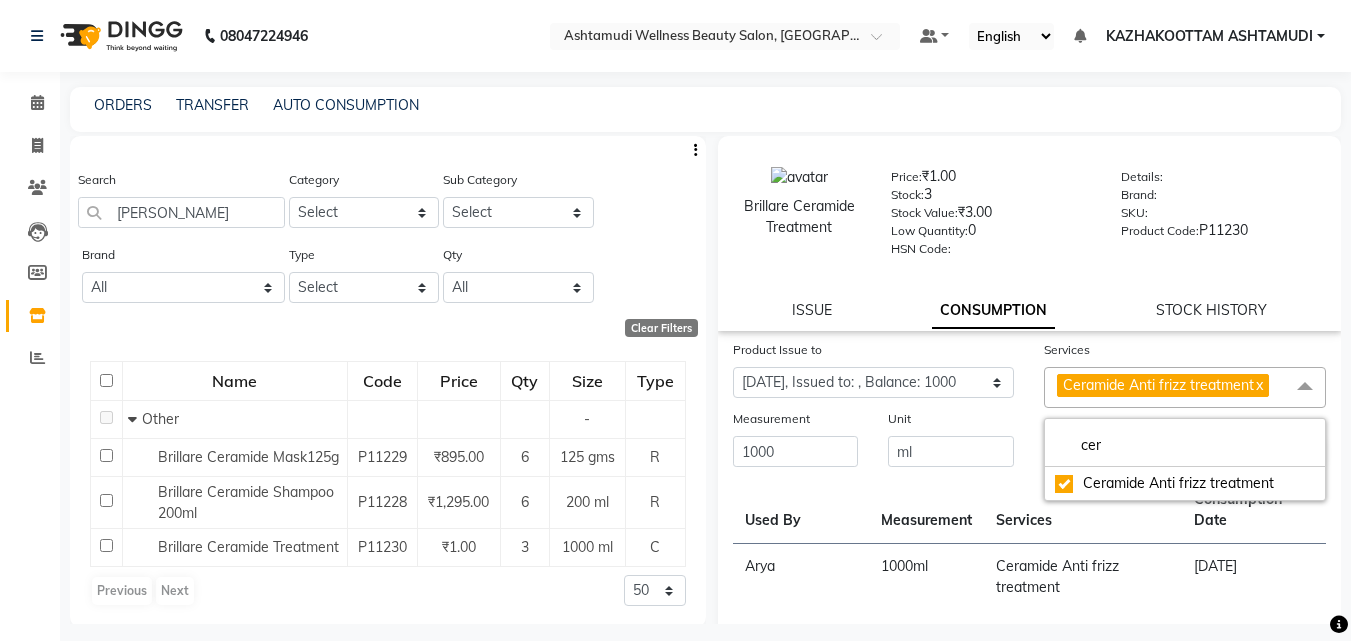 click on "Submit" 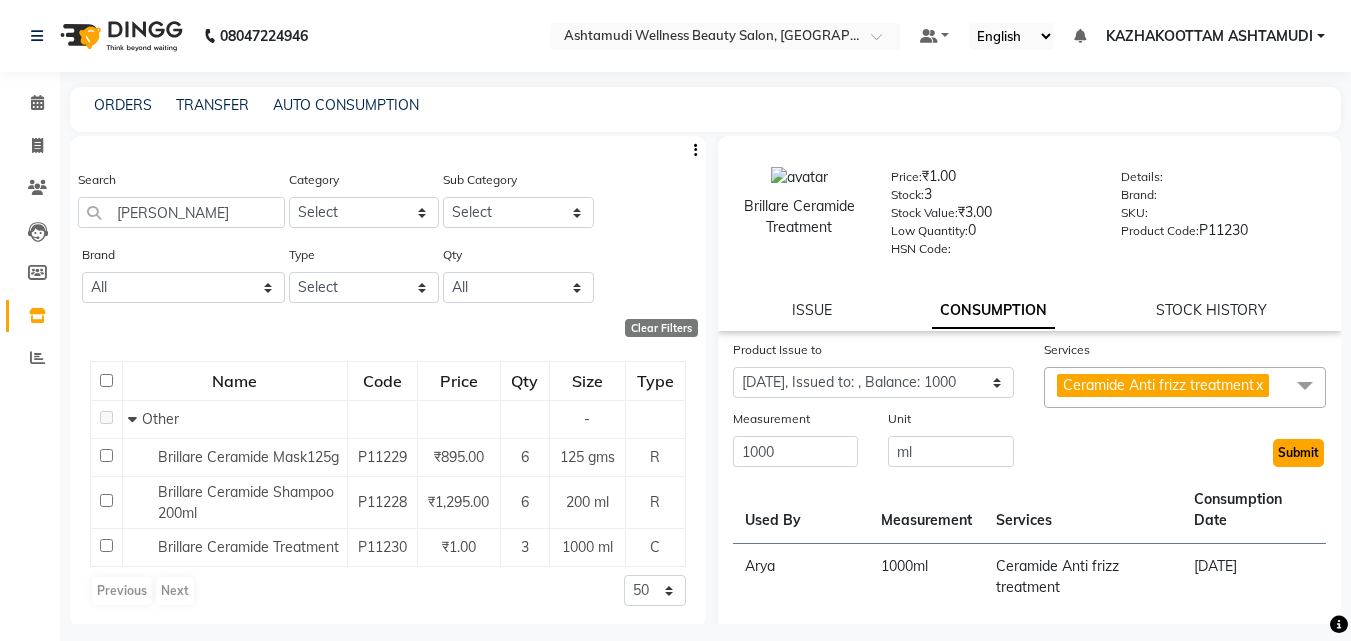 click on "Submit" 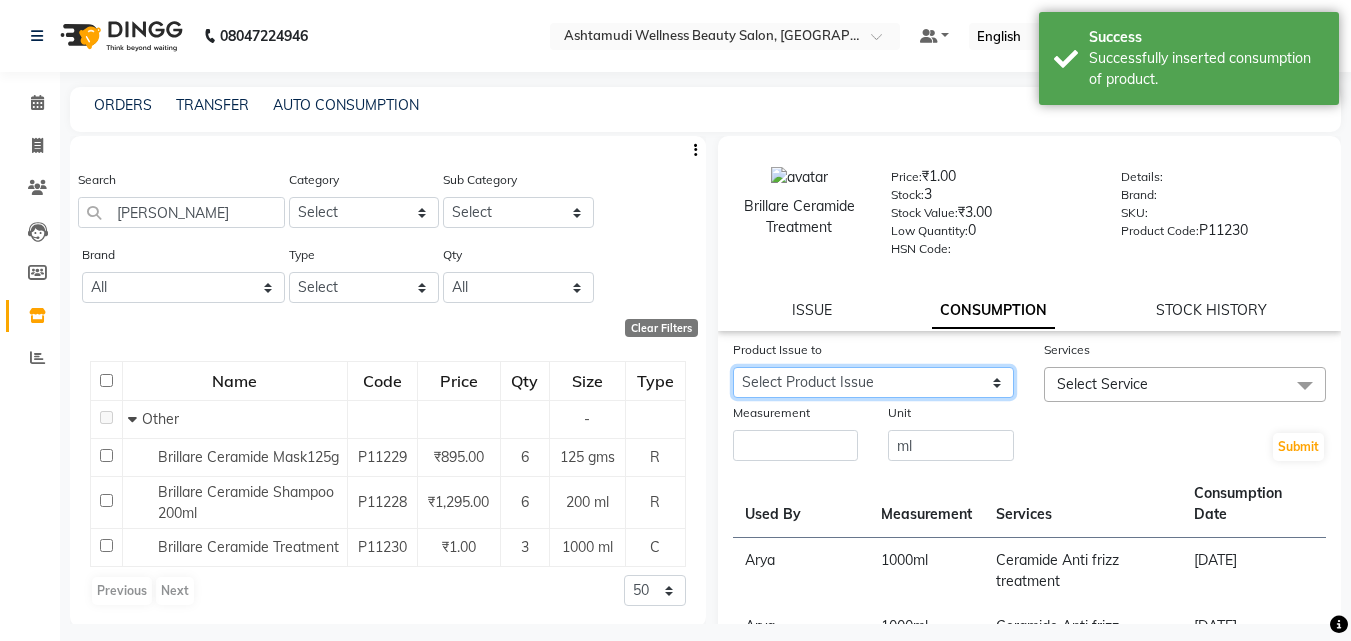 click on "Select Product Issue [DATE], Issued to: GEETA, Balance: 1000 [DATE], Issued to: Sindhu, Balance: 1000 [DATE], Issued to: KRISHNA, Balance: 1000 [DATE], Issued to: [PERSON_NAME], Balance: 1000 [DATE], Issued to: LEKSHMI, Balance: 1000 [DATE], Issued to: LEKSHMI, Balance: 1000 [DATE], Issued to: [PERSON_NAME], Balance: 1000 [DATE], Issued to: [PERSON_NAME], Balance: 1000 [DATE], Issued to: [PERSON_NAME], Balance: 1000 [DATE], Issued to: [PERSON_NAME], Balance: 1000 [DATE], Issued to: ROSNI, Balance: 1000 [DATE], Issued to: Sindhu, Balance: 1000 [DATE], Issued to: Sindhu, Balance: 1000 [DATE], Issued to: KAZHAKOOTTAM ASHTAMUDI, Balance: 2000 [DATE], Issued to: Arya , Balance: 1000 [DATE], Issued to: [PERSON_NAME] [PERSON_NAME], Balance: 1000 [DATE], Issued to: SOORYAMOL, Balance: 1000 [DATE], Issued to: SOORYAMOL, Balance: 1000 [DATE], Issued to: SOORYAMOL, Balance: 1000 [DATE], Issued to: SOORYAMOL, Balance: 2000" 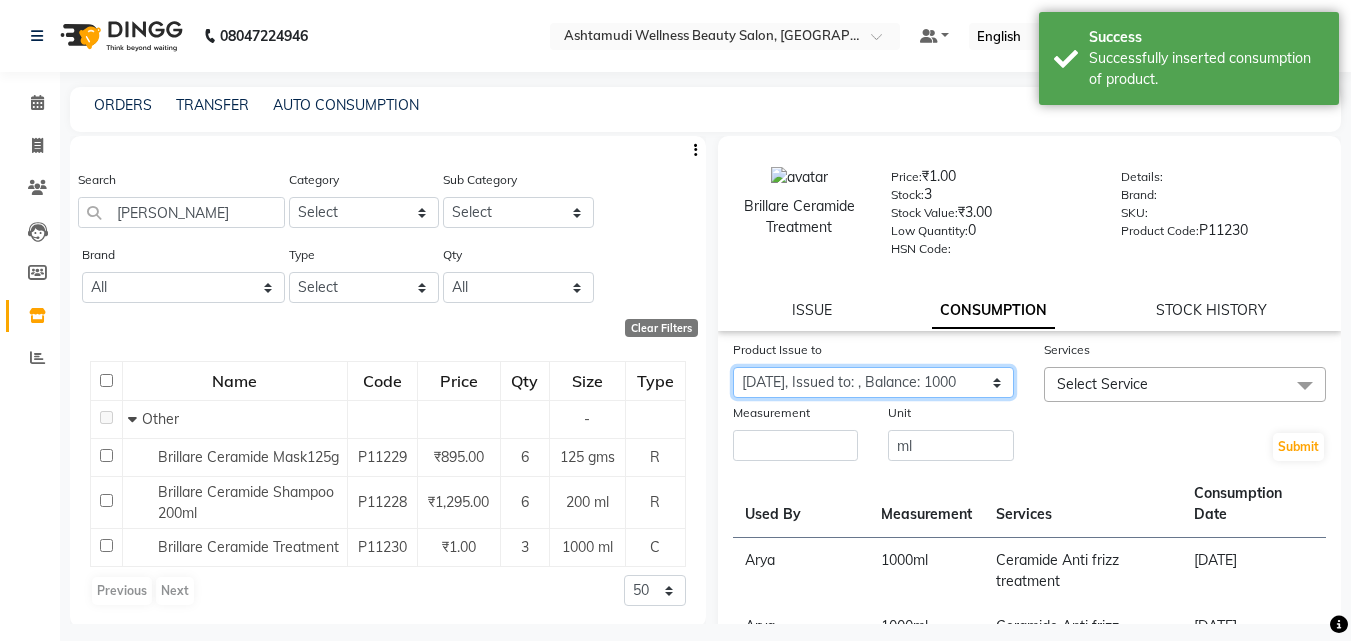 click on "Select Product Issue [DATE], Issued to: GEETA, Balance: 1000 [DATE], Issued to: Sindhu, Balance: 1000 [DATE], Issued to: KRISHNA, Balance: 1000 [DATE], Issued to: [PERSON_NAME], Balance: 1000 [DATE], Issued to: LEKSHMI, Balance: 1000 [DATE], Issued to: LEKSHMI, Balance: 1000 [DATE], Issued to: [PERSON_NAME], Balance: 1000 [DATE], Issued to: [PERSON_NAME], Balance: 1000 [DATE], Issued to: [PERSON_NAME], Balance: 1000 [DATE], Issued to: [PERSON_NAME], Balance: 1000 [DATE], Issued to: ROSNI, Balance: 1000 [DATE], Issued to: Sindhu, Balance: 1000 [DATE], Issued to: Sindhu, Balance: 1000 [DATE], Issued to: KAZHAKOOTTAM ASHTAMUDI, Balance: 2000 [DATE], Issued to: Arya , Balance: 1000 [DATE], Issued to: [PERSON_NAME] [PERSON_NAME], Balance: 1000 [DATE], Issued to: SOORYAMOL, Balance: 1000 [DATE], Issued to: SOORYAMOL, Balance: 1000 [DATE], Issued to: SOORYAMOL, Balance: 1000 [DATE], Issued to: SOORYAMOL, Balance: 2000" 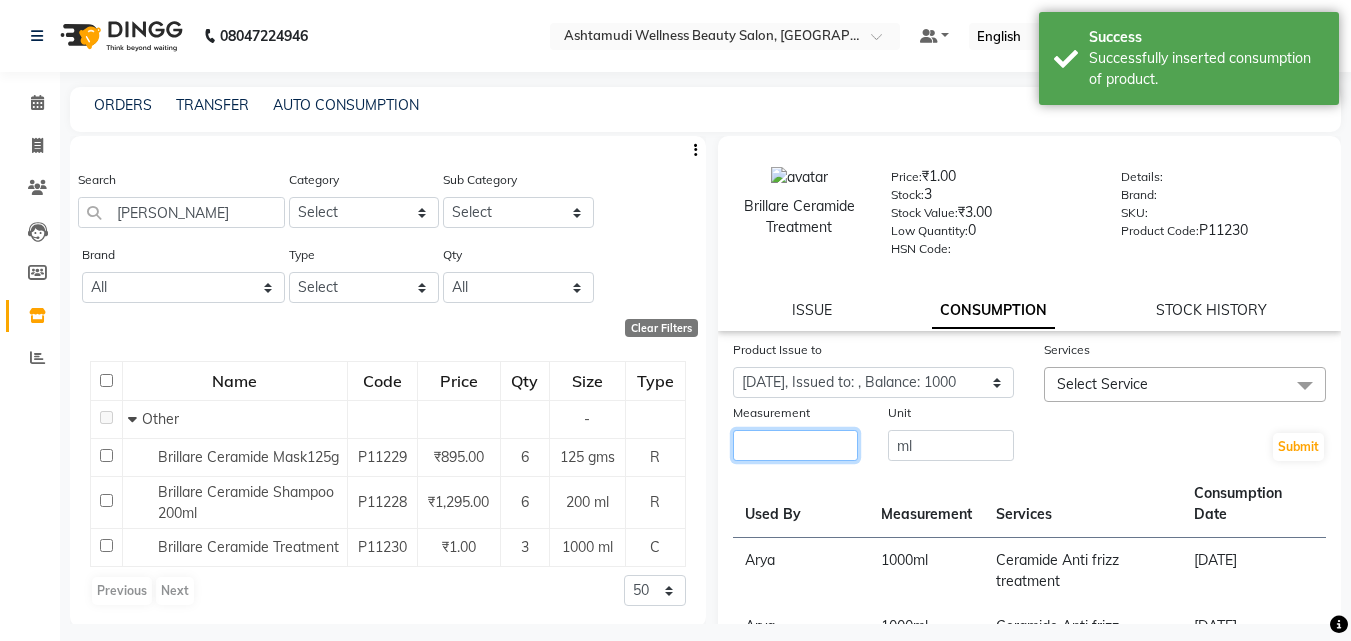 click 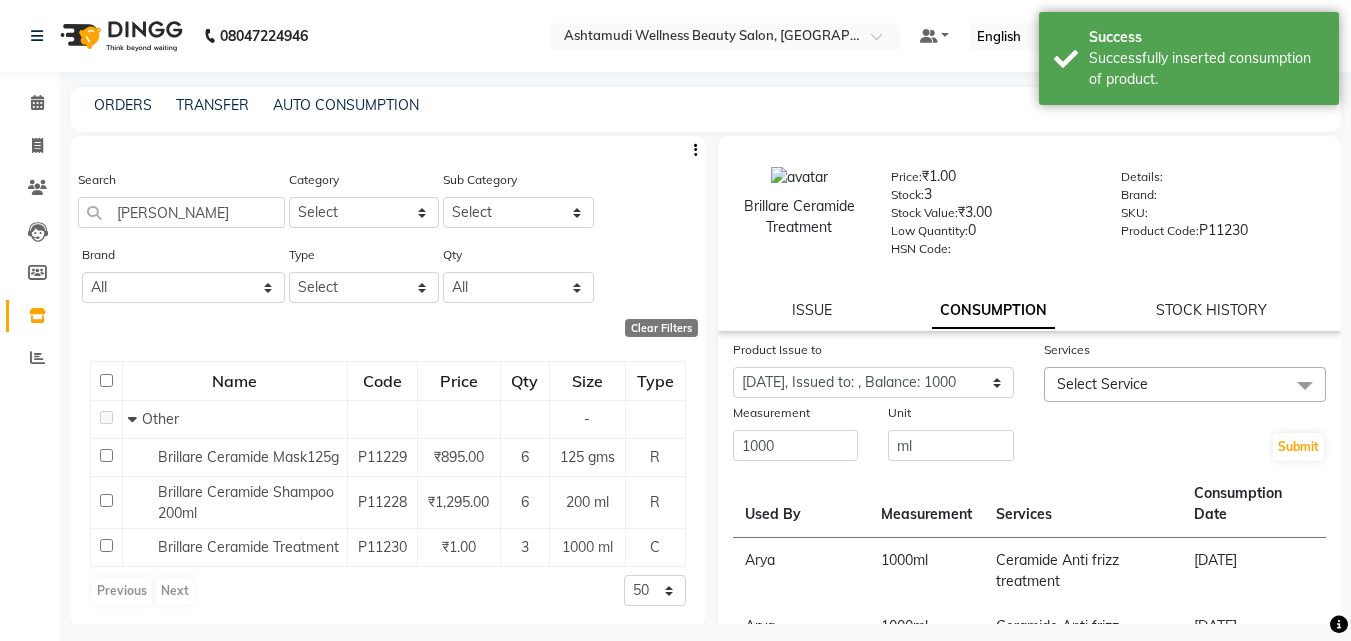 click on "Select Service" 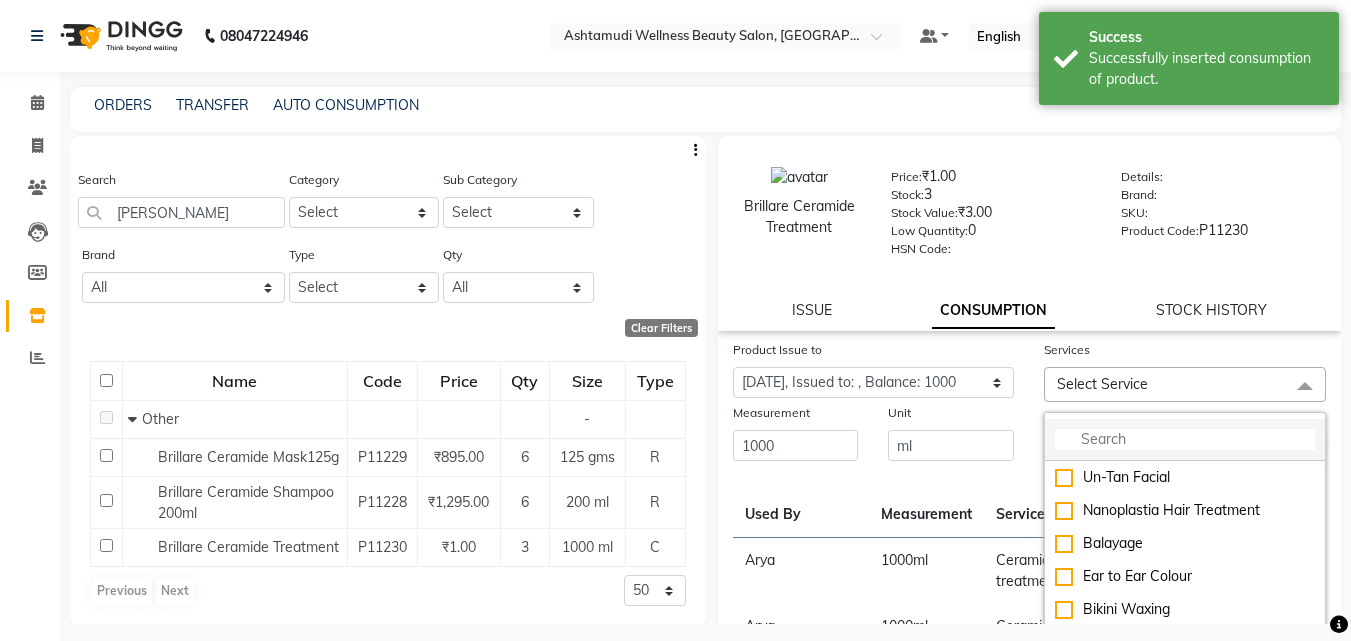 click 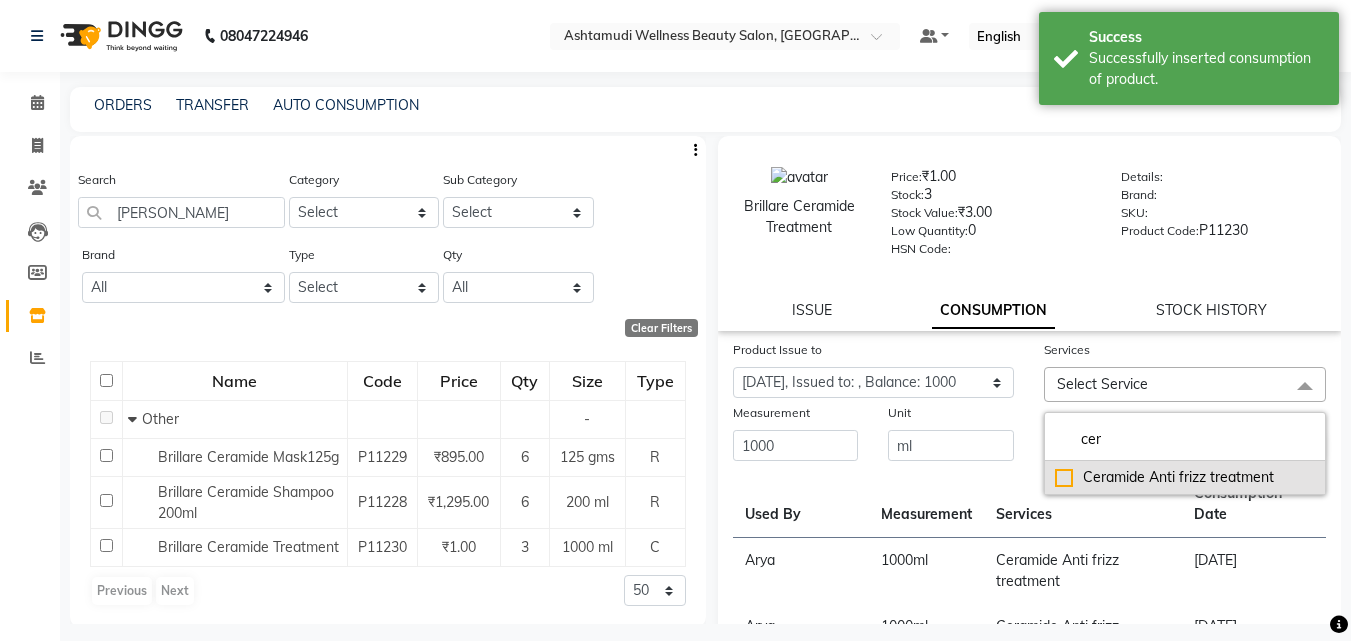drag, startPoint x: 1134, startPoint y: 471, endPoint x: 1118, endPoint y: 474, distance: 16.27882 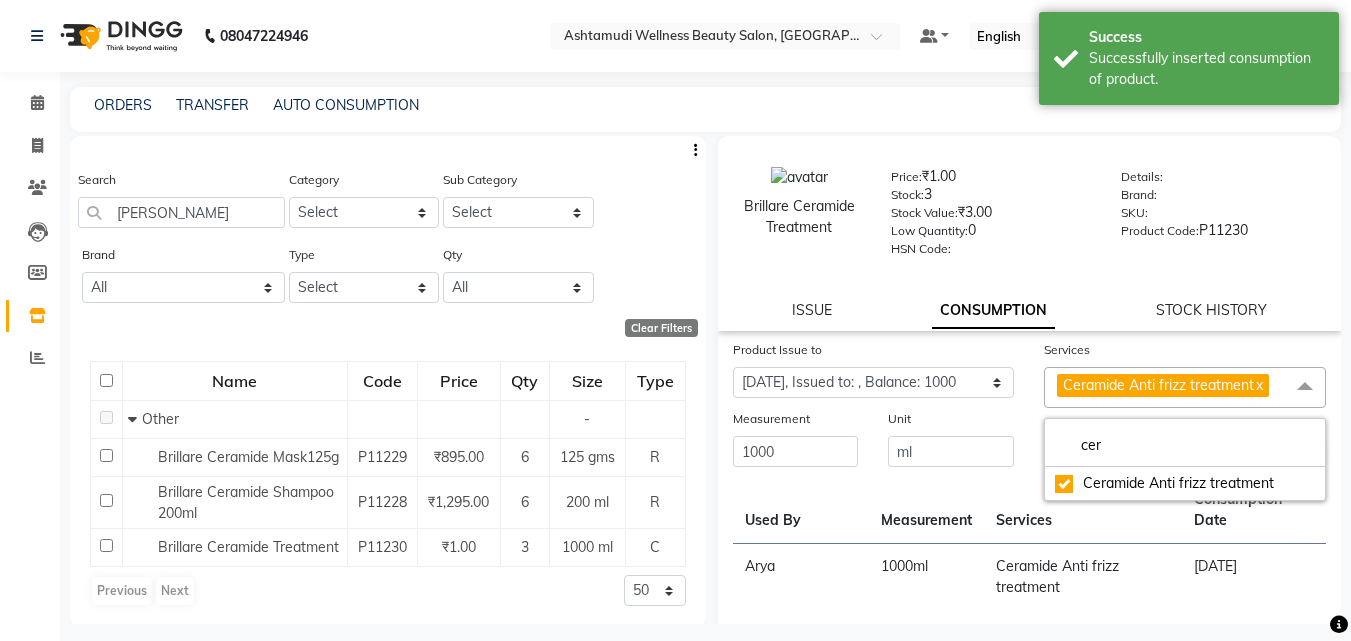 click on "Submit" 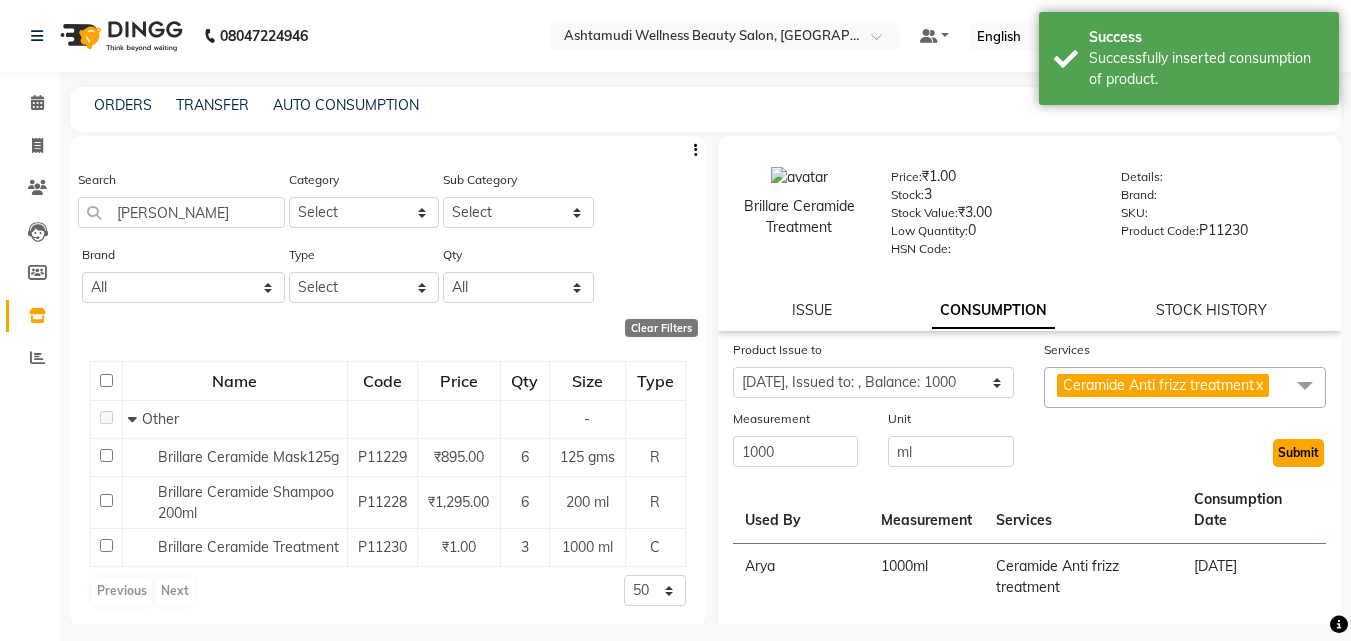 click on "Submit" 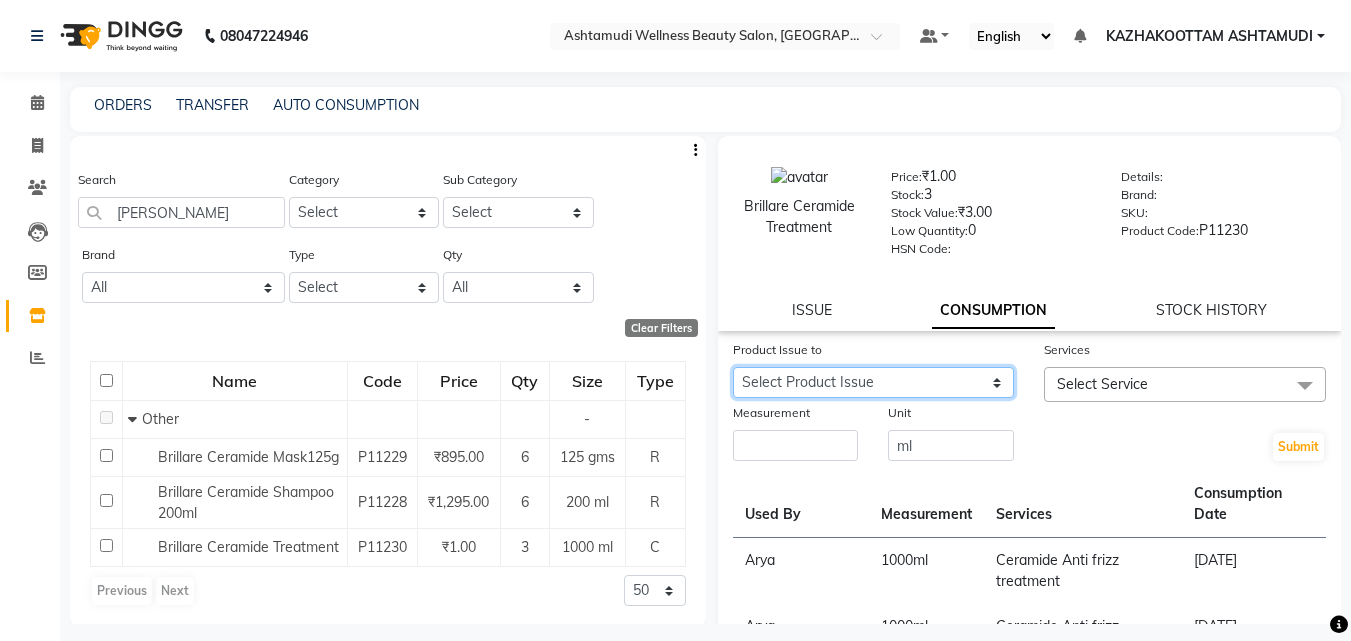 click on "Select Product Issue [DATE], Issued to: GEETA, Balance: 1000 [DATE], Issued to: Sindhu, Balance: 1000 [DATE], Issued to: KRISHNA, Balance: 1000 [DATE], Issued to: [PERSON_NAME], Balance: 1000 [DATE], Issued to: LEKSHMI, Balance: 1000 [DATE], Issued to: LEKSHMI, Balance: 1000 [DATE], Issued to: [PERSON_NAME], Balance: 1000 [DATE], Issued to: [PERSON_NAME], Balance: 1000 [DATE], Issued to: [PERSON_NAME], Balance: 1000 [DATE], Issued to: [PERSON_NAME], Balance: 1000 [DATE], Issued to: ROSNI, Balance: 1000 [DATE], Issued to: Sindhu, Balance: 1000 [DATE], Issued to: Sindhu, Balance: 1000 [DATE], Issued to: KAZHAKOOTTAM ASHTAMUDI, Balance: 2000 [DATE], Issued to: Arya , Balance: 1000 [DATE], Issued to: [PERSON_NAME] [PERSON_NAME], Balance: 1000 [DATE], Issued to: SOORYAMOL, Balance: 1000 [DATE], Issued to: SOORYAMOL, Balance: 1000 [DATE], Issued to: SOORYAMOL, Balance: 1000 [DATE], Issued to: SOORYAMOL, Balance: 2000" 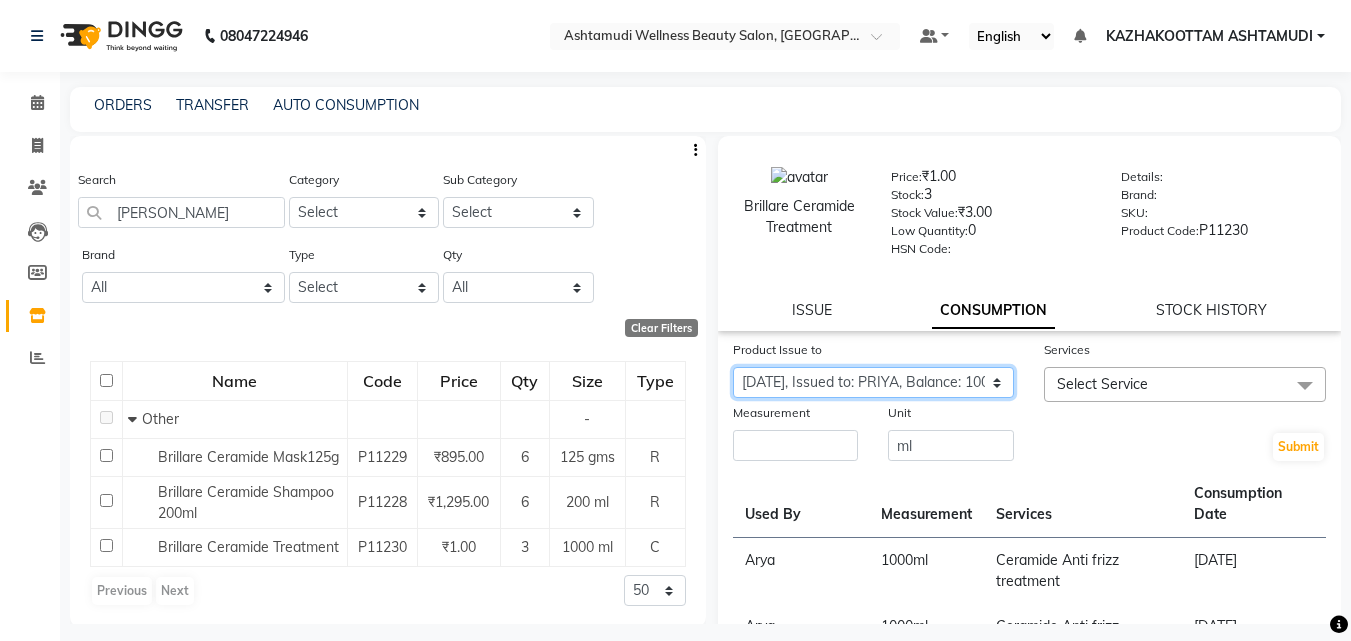 click on "Select Product Issue [DATE], Issued to: GEETA, Balance: 1000 [DATE], Issued to: Sindhu, Balance: 1000 [DATE], Issued to: KRISHNA, Balance: 1000 [DATE], Issued to: [PERSON_NAME], Balance: 1000 [DATE], Issued to: LEKSHMI, Balance: 1000 [DATE], Issued to: LEKSHMI, Balance: 1000 [DATE], Issued to: [PERSON_NAME], Balance: 1000 [DATE], Issued to: [PERSON_NAME], Balance: 1000 [DATE], Issued to: [PERSON_NAME], Balance: 1000 [DATE], Issued to: [PERSON_NAME], Balance: 1000 [DATE], Issued to: ROSNI, Balance: 1000 [DATE], Issued to: Sindhu, Balance: 1000 [DATE], Issued to: Sindhu, Balance: 1000 [DATE], Issued to: KAZHAKOOTTAM ASHTAMUDI, Balance: 2000 [DATE], Issued to: Arya , Balance: 1000 [DATE], Issued to: [PERSON_NAME] [PERSON_NAME], Balance: 1000 [DATE], Issued to: SOORYAMOL, Balance: 1000 [DATE], Issued to: SOORYAMOL, Balance: 1000 [DATE], Issued to: SOORYAMOL, Balance: 1000 [DATE], Issued to: SOORYAMOL, Balance: 2000" 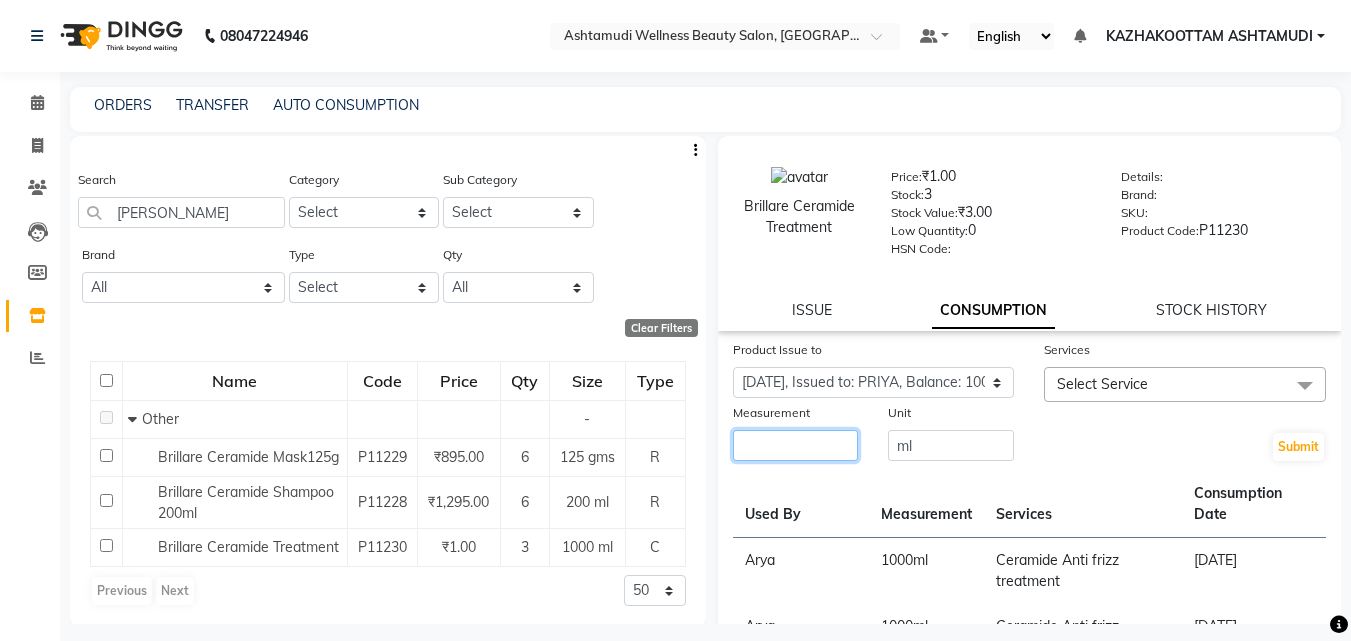 click 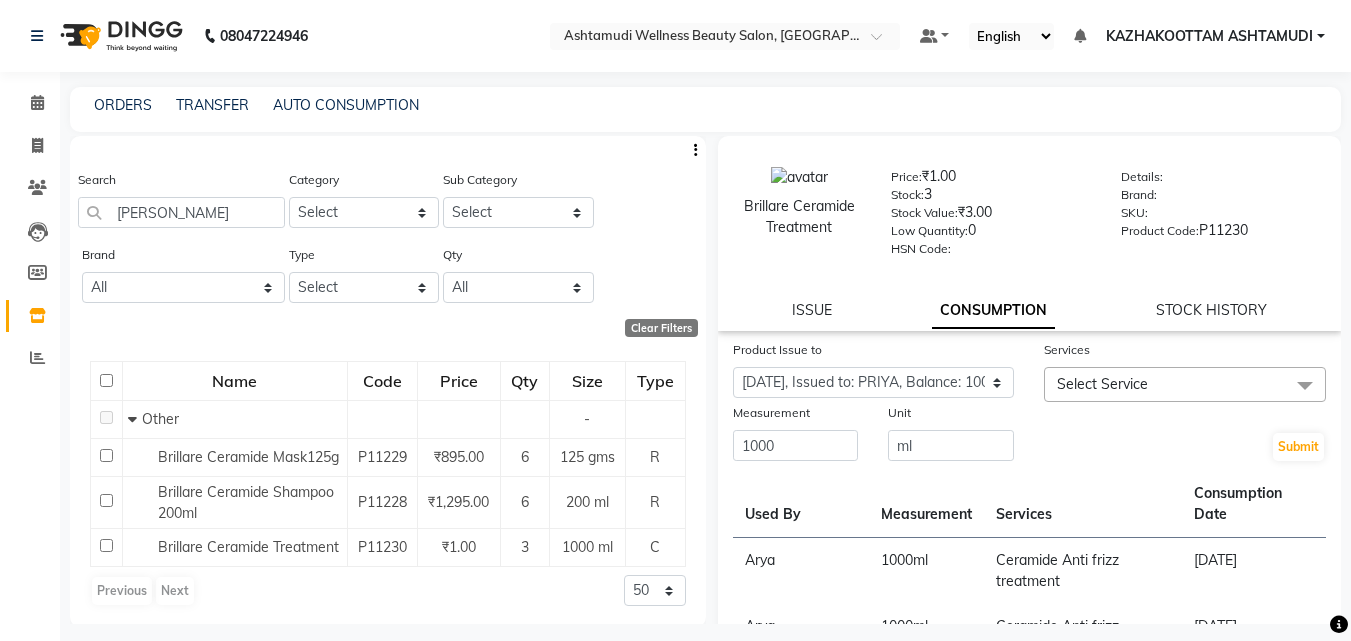 click on "Select Service" 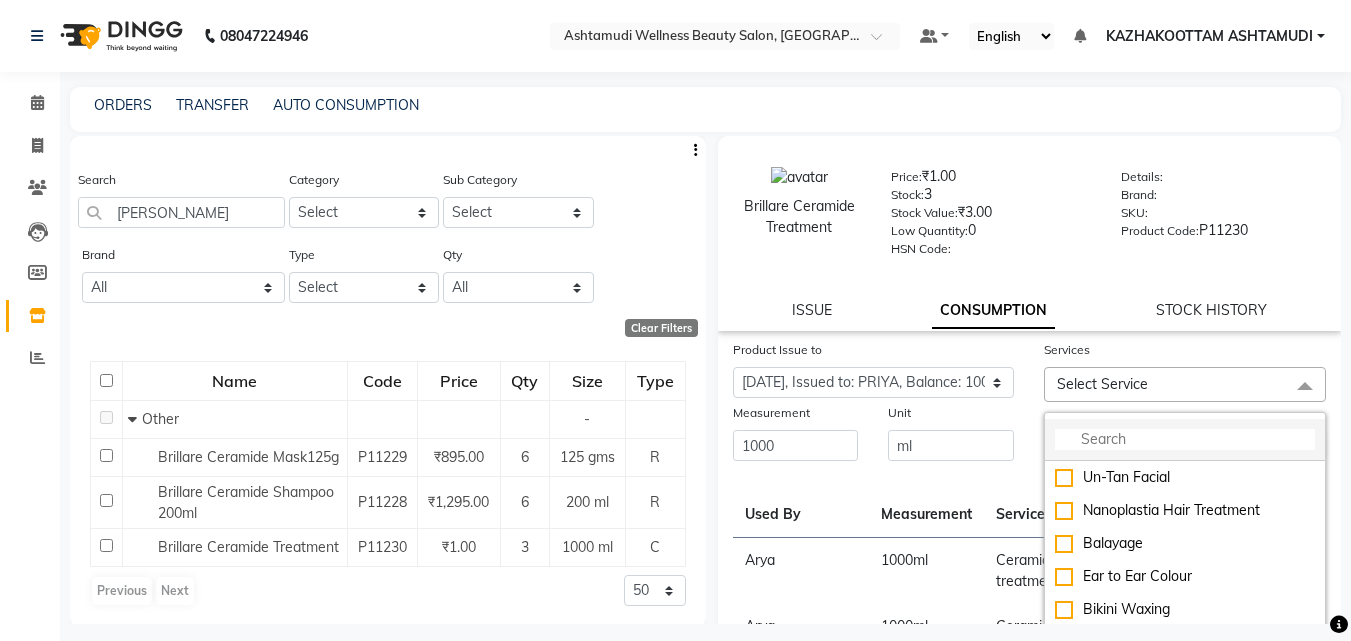 click 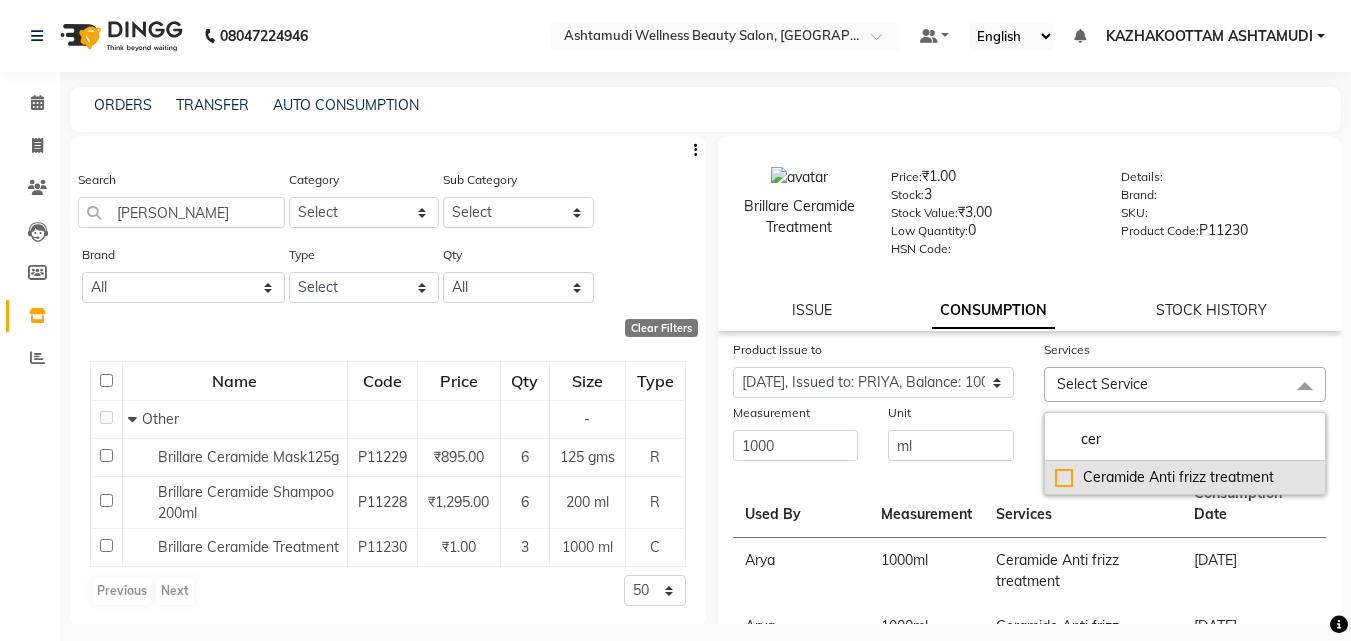 click on "Ceramide  Anti frizz treatment" 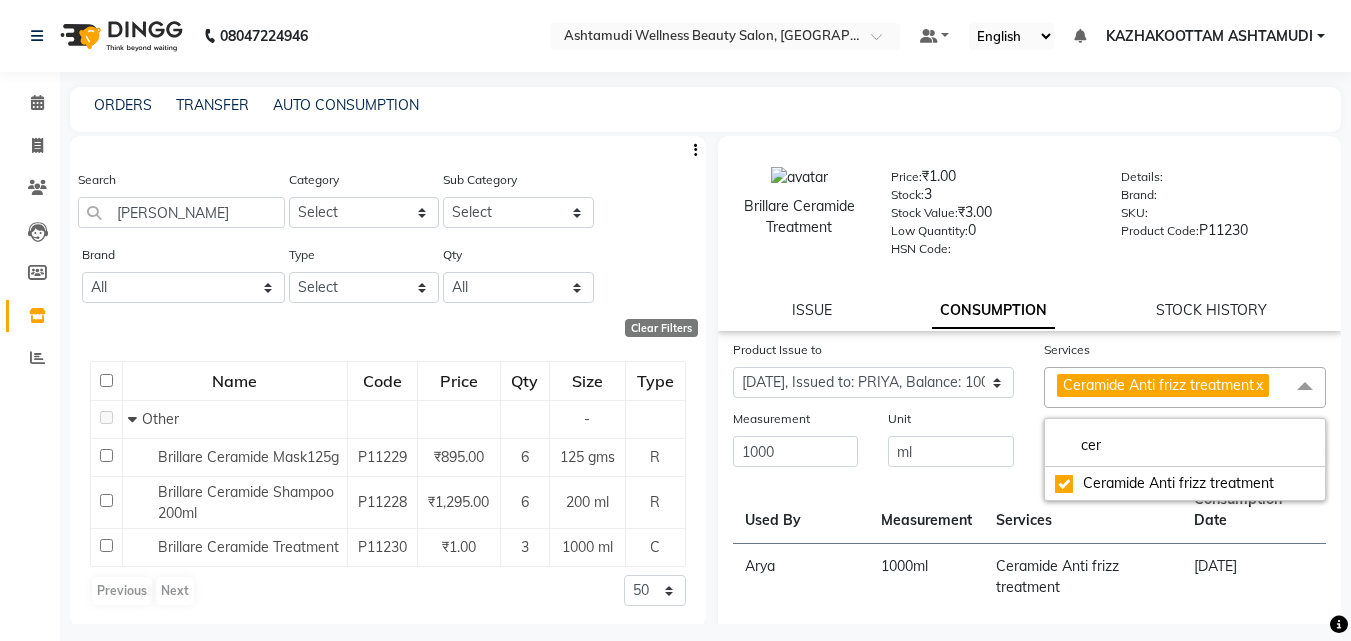 click on "Unit" 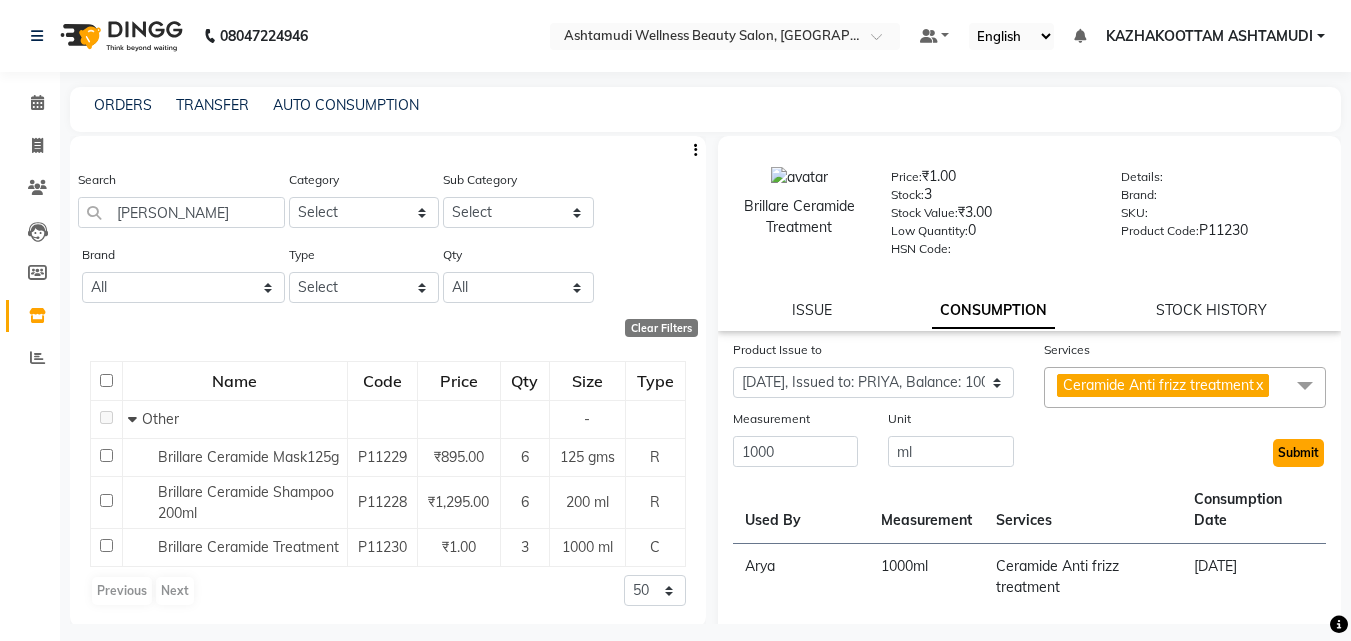 click on "Submit" 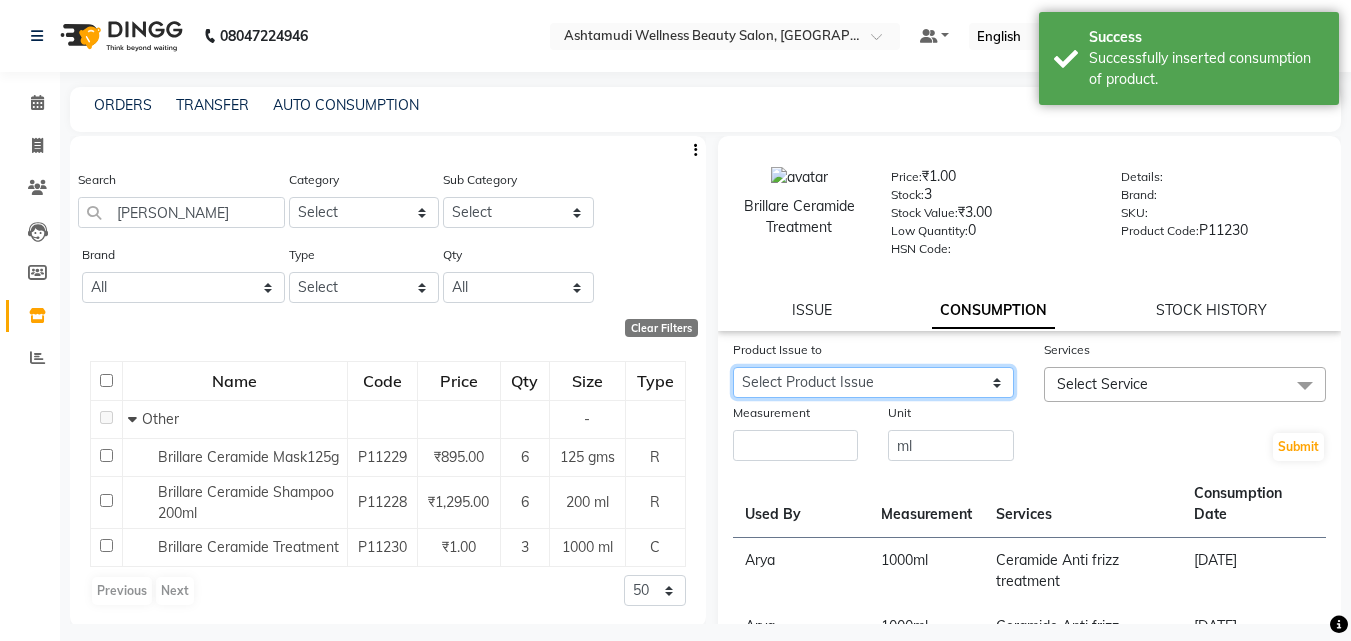 click on "Select Product Issue [DATE], Issued to: GEETA, Balance: 1000 [DATE], Issued to: Sindhu, Balance: 1000 [DATE], Issued to: KRISHNA, Balance: 1000 [DATE], Issued to: [PERSON_NAME], Balance: 1000 [DATE], Issued to: LEKSHMI, Balance: 1000 [DATE], Issued to: LEKSHMI, Balance: 1000 [DATE], Issued to: [PERSON_NAME], Balance: 1000 [DATE], Issued to: [PERSON_NAME], Balance: 1000 [DATE], Issued to: [PERSON_NAME], Balance: 1000 [DATE], Issued to: [PERSON_NAME], Balance: 1000 [DATE], Issued to: ROSNI, Balance: 1000 [DATE], Issued to: Sindhu, Balance: 1000 [DATE], Issued to: Sindhu, Balance: 1000 [DATE], Issued to: KAZHAKOOTTAM ASHTAMUDI, Balance: 2000 [DATE], Issued to: Arya , Balance: 1000 [DATE], Issued to: [PERSON_NAME] [PERSON_NAME], Balance: 1000 [DATE], Issued to: SOORYAMOL, Balance: 1000 [DATE], Issued to: SOORYAMOL, Balance: 1000 [DATE], Issued to: SOORYAMOL, Balance: 1000 [DATE], Issued to: SOORYAMOL, Balance: 2000" 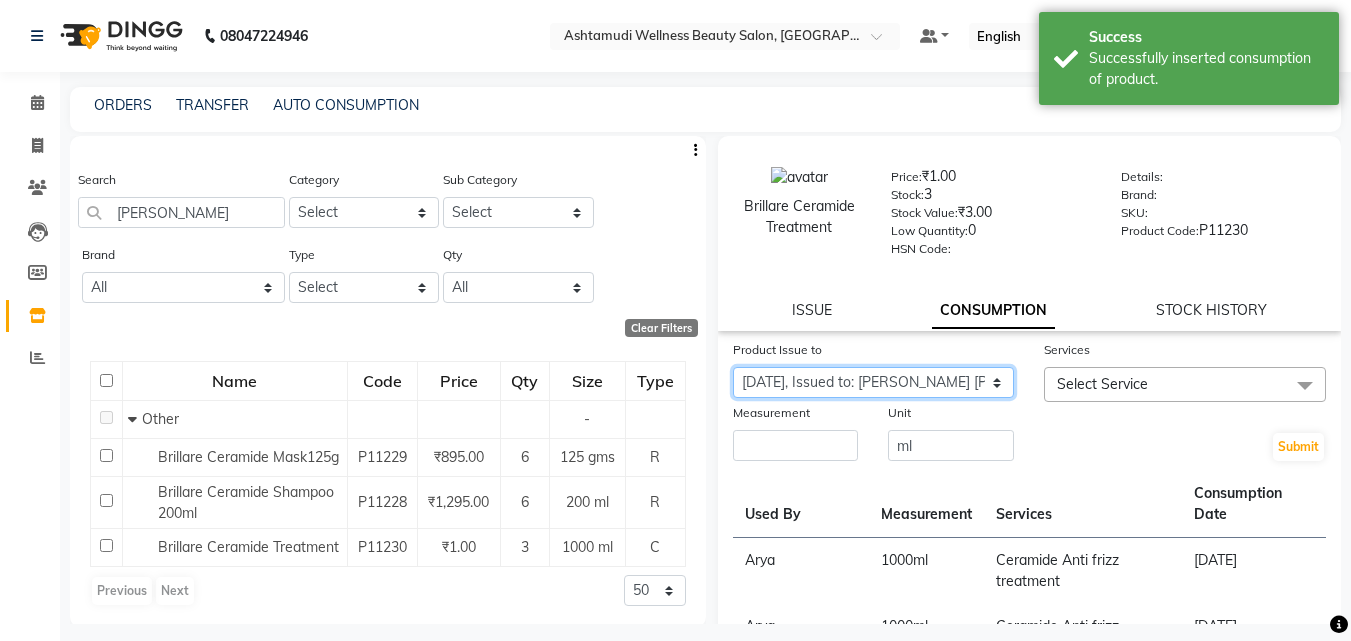 click on "Select Product Issue [DATE], Issued to: GEETA, Balance: 1000 [DATE], Issued to: Sindhu, Balance: 1000 [DATE], Issued to: KRISHNA, Balance: 1000 [DATE], Issued to: [PERSON_NAME], Balance: 1000 [DATE], Issued to: LEKSHMI, Balance: 1000 [DATE], Issued to: LEKSHMI, Balance: 1000 [DATE], Issued to: [PERSON_NAME], Balance: 1000 [DATE], Issued to: [PERSON_NAME], Balance: 1000 [DATE], Issued to: [PERSON_NAME], Balance: 1000 [DATE], Issued to: [PERSON_NAME], Balance: 1000 [DATE], Issued to: ROSNI, Balance: 1000 [DATE], Issued to: Sindhu, Balance: 1000 [DATE], Issued to: Sindhu, Balance: 1000 [DATE], Issued to: KAZHAKOOTTAM ASHTAMUDI, Balance: 2000 [DATE], Issued to: Arya , Balance: 1000 [DATE], Issued to: [PERSON_NAME] [PERSON_NAME], Balance: 1000 [DATE], Issued to: SOORYAMOL, Balance: 1000 [DATE], Issued to: SOORYAMOL, Balance: 1000 [DATE], Issued to: SOORYAMOL, Balance: 1000 [DATE], Issued to: SOORYAMOL, Balance: 2000" 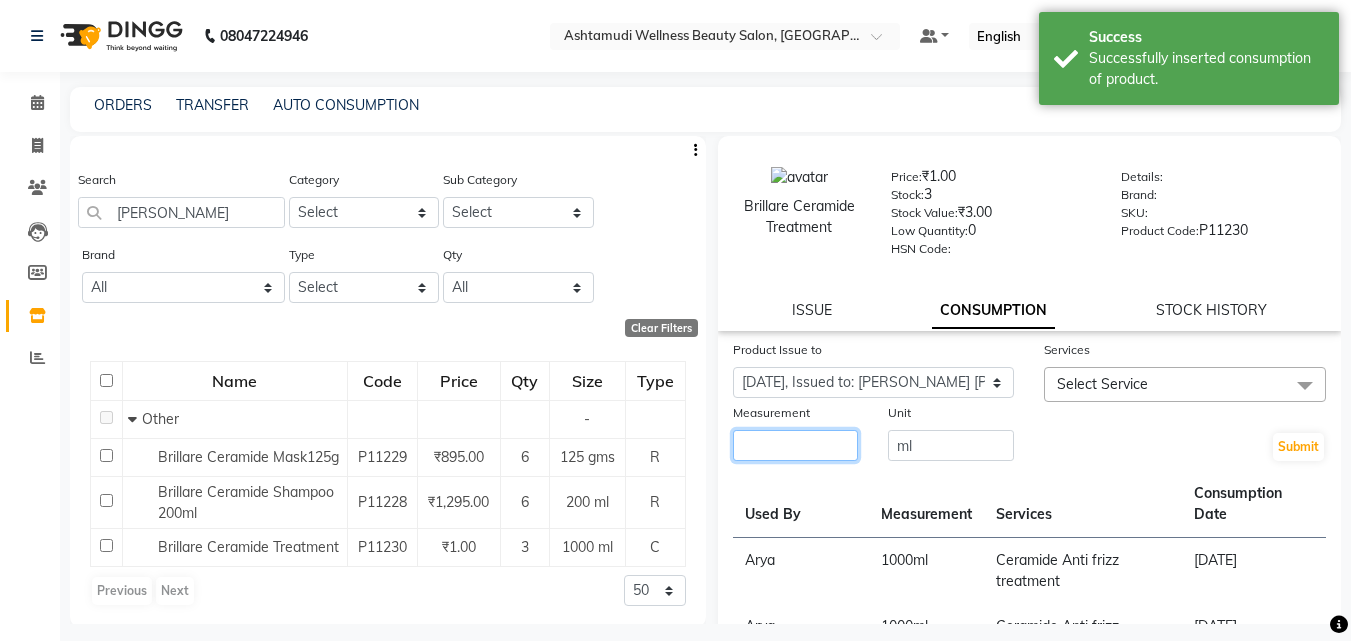 click 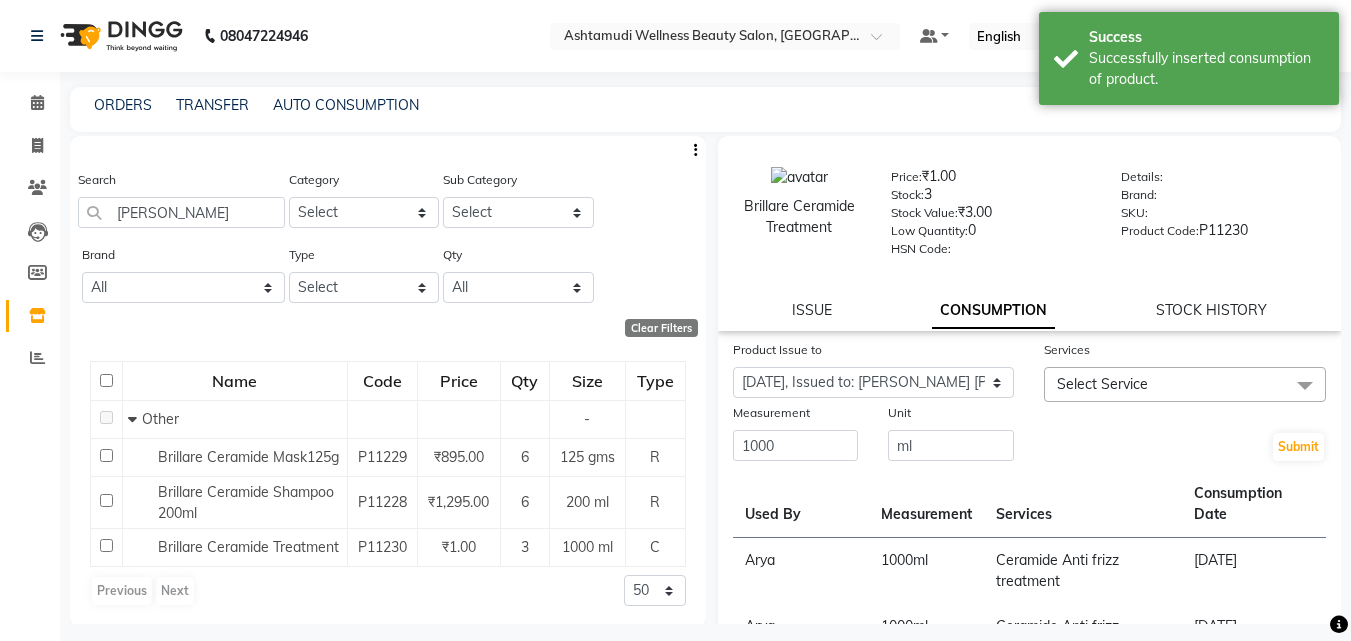 click on "Select Service" 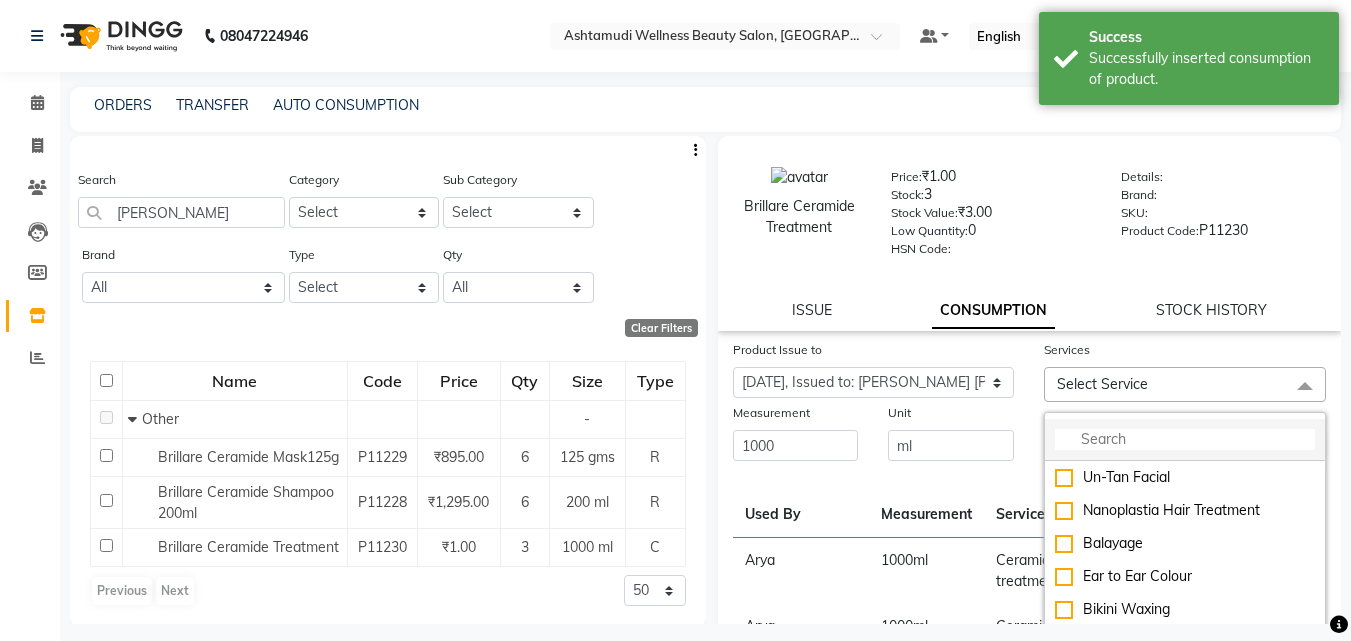 click 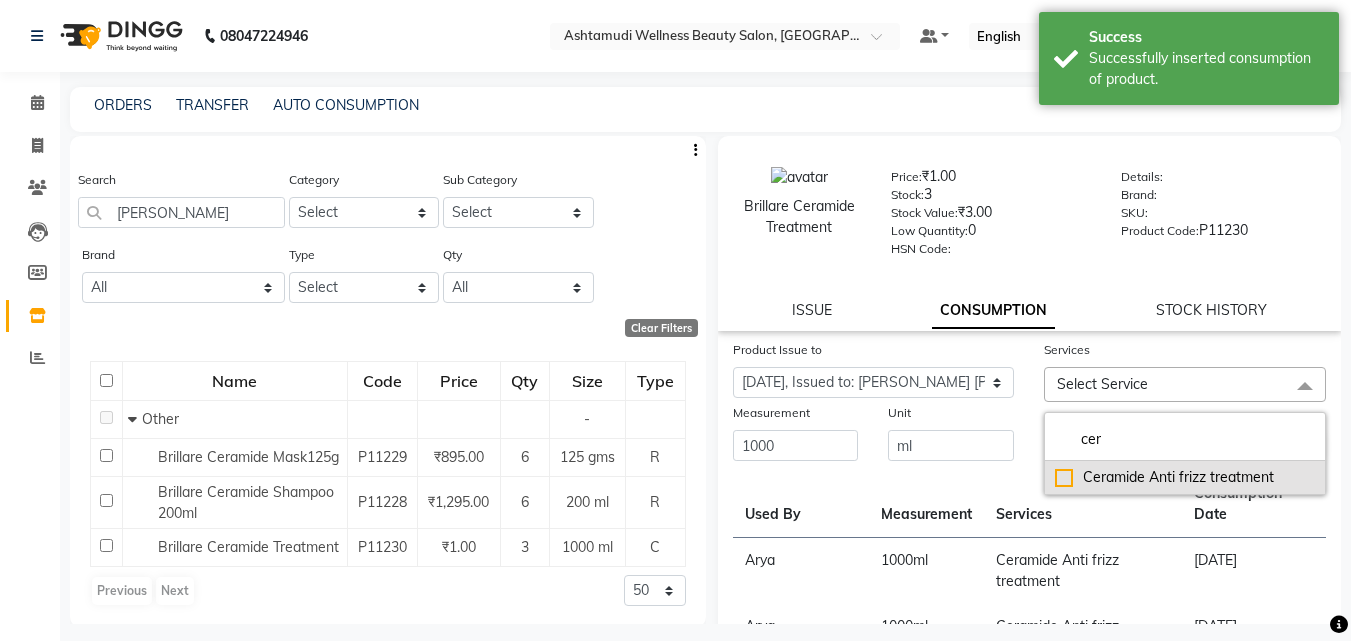 click on "Ceramide  Anti frizz treatment" 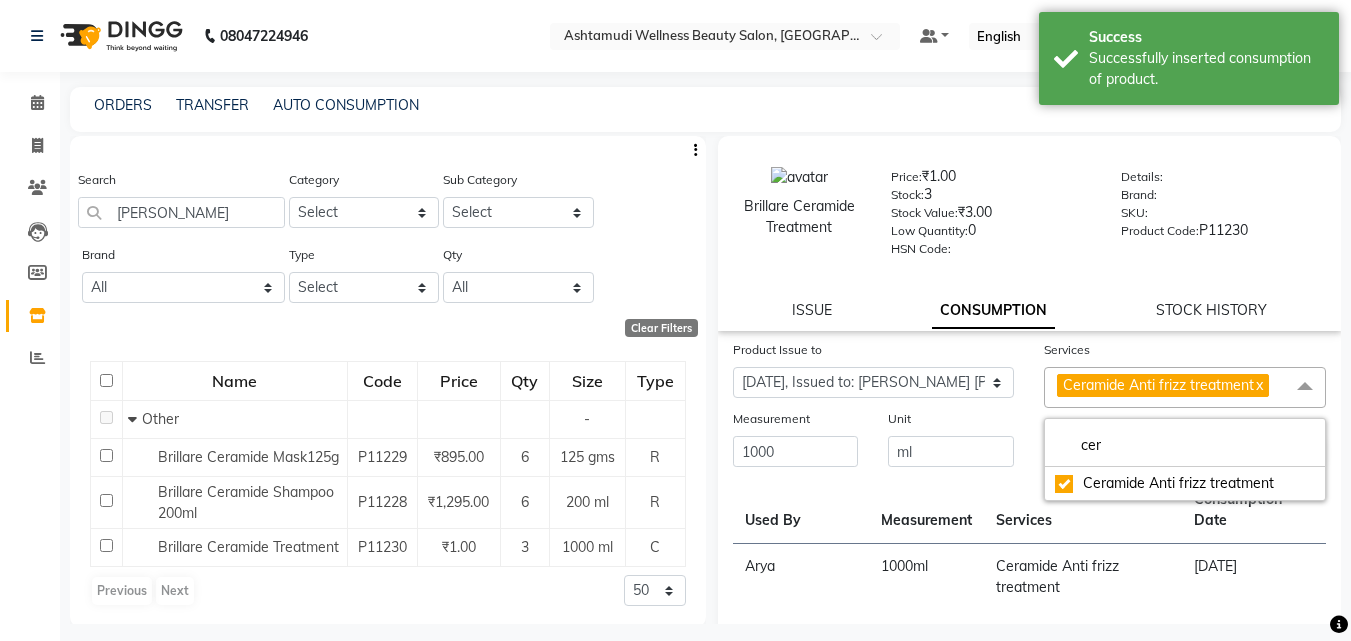 click on "Submit" 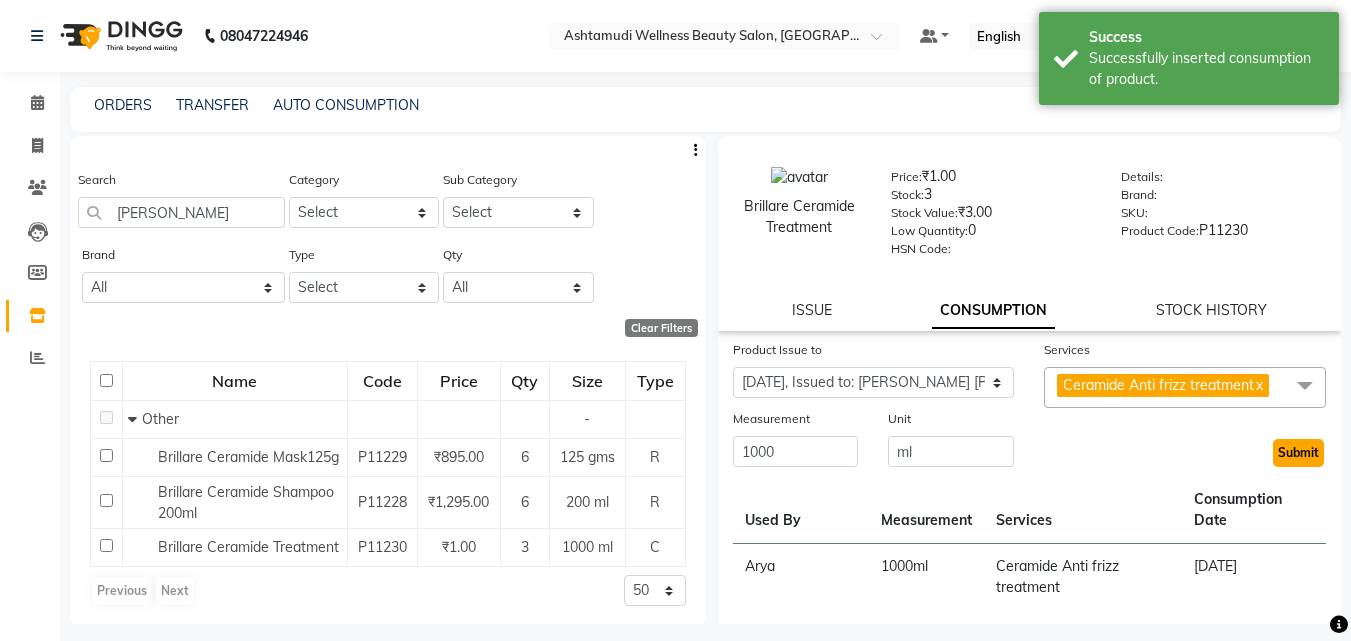 click on "Submit" 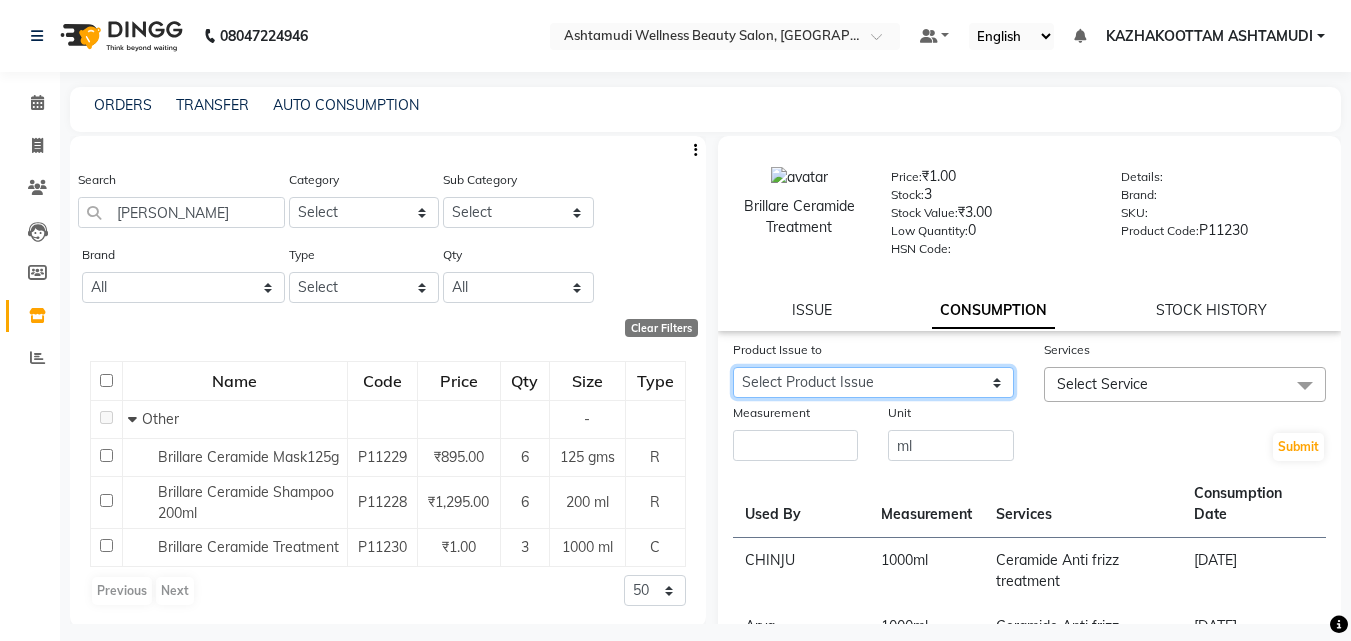 click on "Select Product Issue [DATE], Issued to: GEETA, Balance: 1000 [DATE], Issued to: Sindhu, Balance: 1000 [DATE], Issued to: KRISHNA, Balance: 1000 [DATE], Issued to: [PERSON_NAME], Balance: 1000 [DATE], Issued to: LEKSHMI, Balance: 1000 [DATE], Issued to: LEKSHMI, Balance: 1000 [DATE], Issued to: [PERSON_NAME], Balance: 1000 [DATE], Issued to: [PERSON_NAME], Balance: 1000 [DATE], Issued to: [PERSON_NAME], Balance: 1000 [DATE], Issued to: [PERSON_NAME], Balance: 1000 [DATE], Issued to: ROSNI, Balance: 1000 [DATE], Issued to: Sindhu, Balance: 1000 [DATE], Issued to: Sindhu, Balance: 1000 [DATE], Issued to: KAZHAKOOTTAM ASHTAMUDI, Balance: 2000 [DATE], Issued to: Arya , Balance: 1000 [DATE], Issued to: SOORYAMOL, Balance: 1000 [DATE], Issued to: SOORYAMOL, Balance: 1000 [DATE], Issued to: SOORYAMOL, Balance: 1000 [DATE], Issued to: SOORYAMOL, Balance: 2000 [DATE], Issued to: [PERSON_NAME], Balance: 1000" 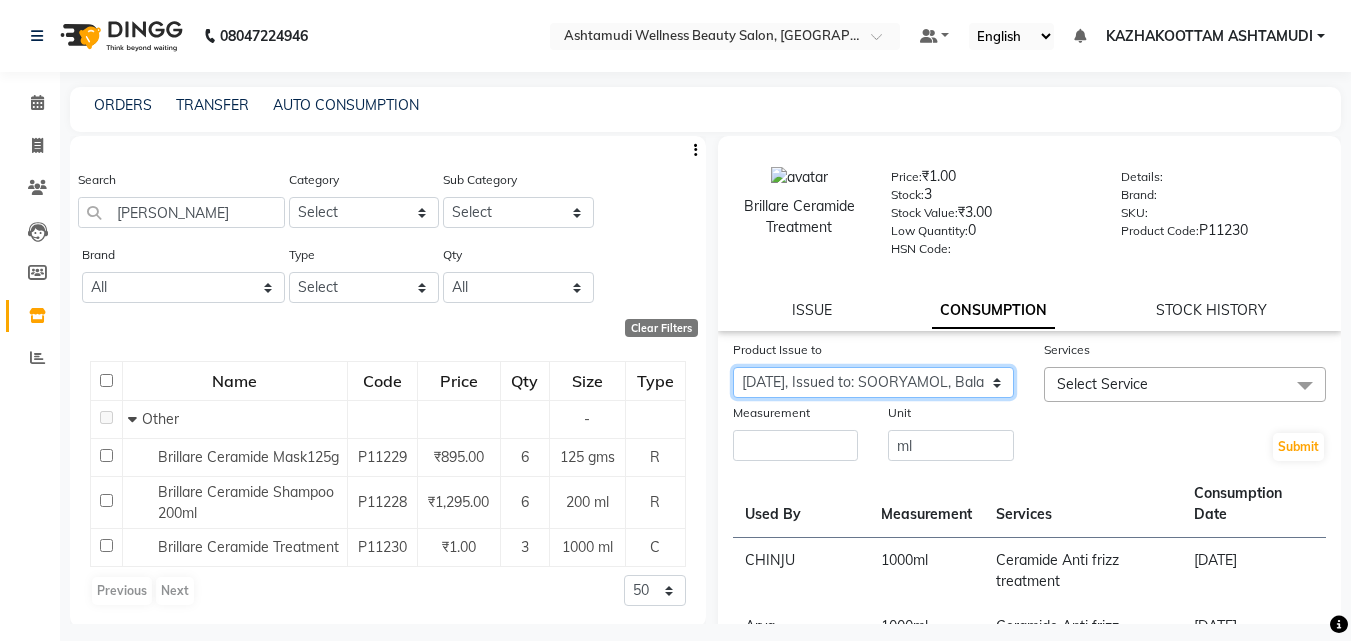 click on "Select Product Issue [DATE], Issued to: GEETA, Balance: 1000 [DATE], Issued to: Sindhu, Balance: 1000 [DATE], Issued to: KRISHNA, Balance: 1000 [DATE], Issued to: [PERSON_NAME], Balance: 1000 [DATE], Issued to: LEKSHMI, Balance: 1000 [DATE], Issued to: LEKSHMI, Balance: 1000 [DATE], Issued to: [PERSON_NAME], Balance: 1000 [DATE], Issued to: [PERSON_NAME], Balance: 1000 [DATE], Issued to: [PERSON_NAME], Balance: 1000 [DATE], Issued to: [PERSON_NAME], Balance: 1000 [DATE], Issued to: ROSNI, Balance: 1000 [DATE], Issued to: Sindhu, Balance: 1000 [DATE], Issued to: Sindhu, Balance: 1000 [DATE], Issued to: KAZHAKOOTTAM ASHTAMUDI, Balance: 2000 [DATE], Issued to: Arya , Balance: 1000 [DATE], Issued to: SOORYAMOL, Balance: 1000 [DATE], Issued to: SOORYAMOL, Balance: 1000 [DATE], Issued to: SOORYAMOL, Balance: 1000 [DATE], Issued to: SOORYAMOL, Balance: 2000 [DATE], Issued to: [PERSON_NAME], Balance: 1000" 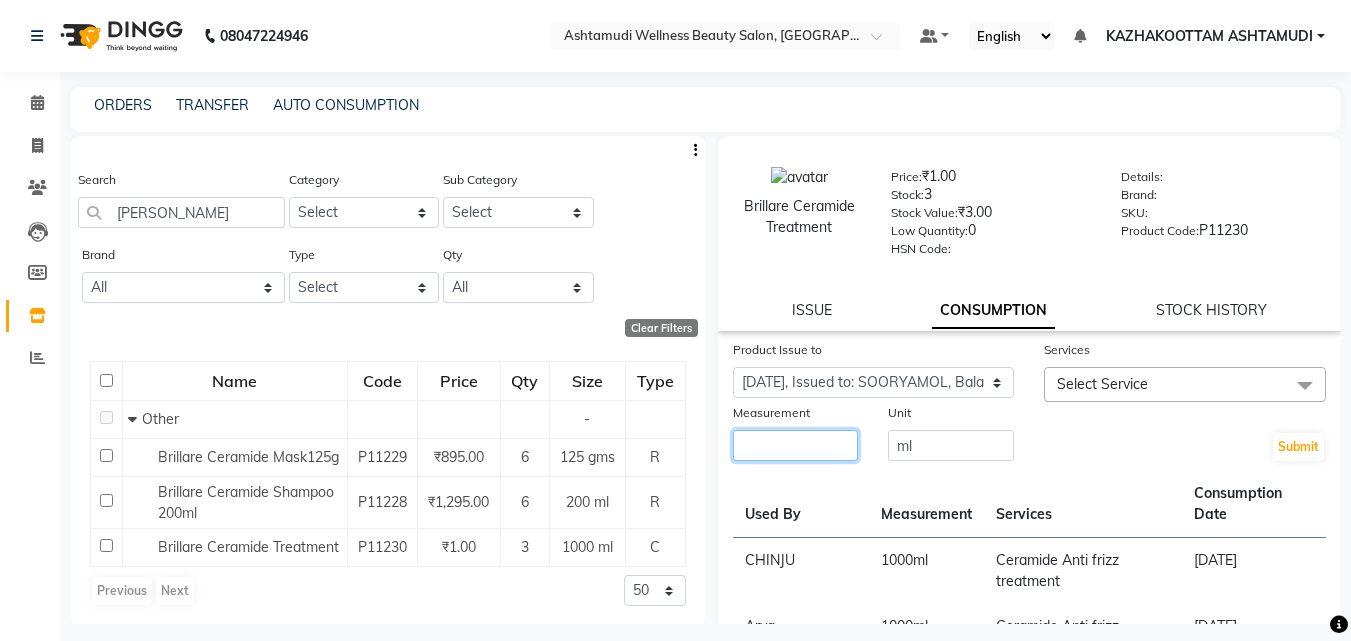 click 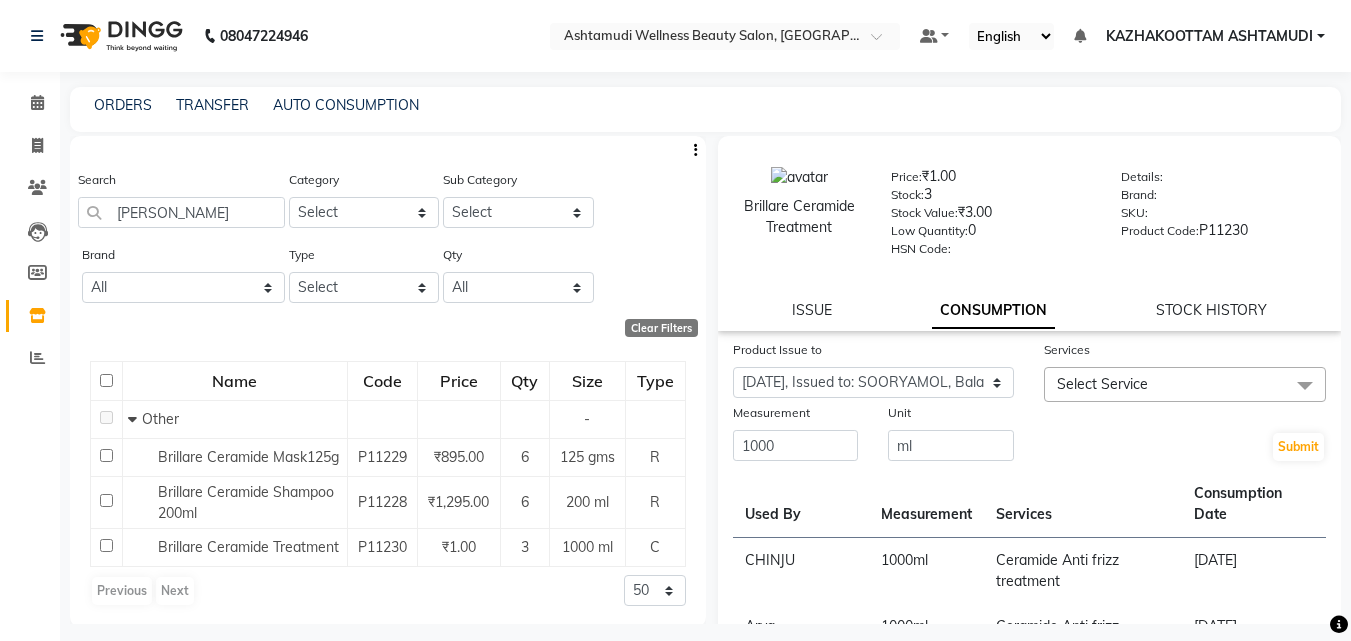 click on "Select Service" 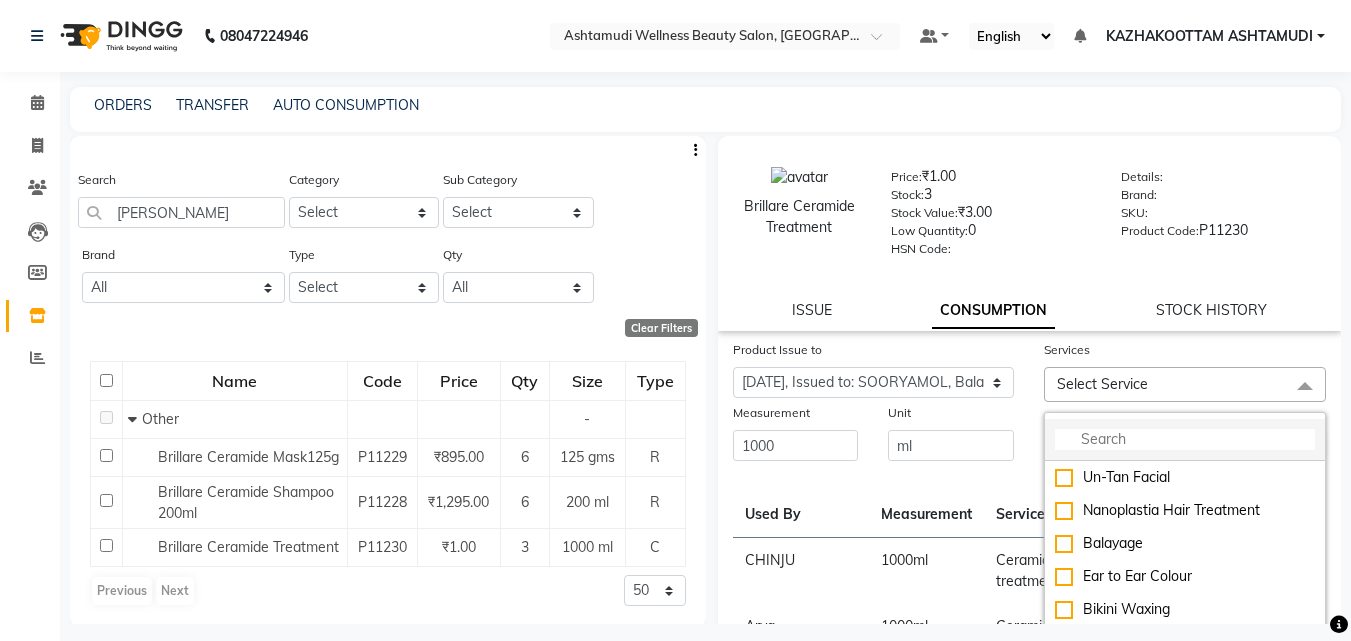 click 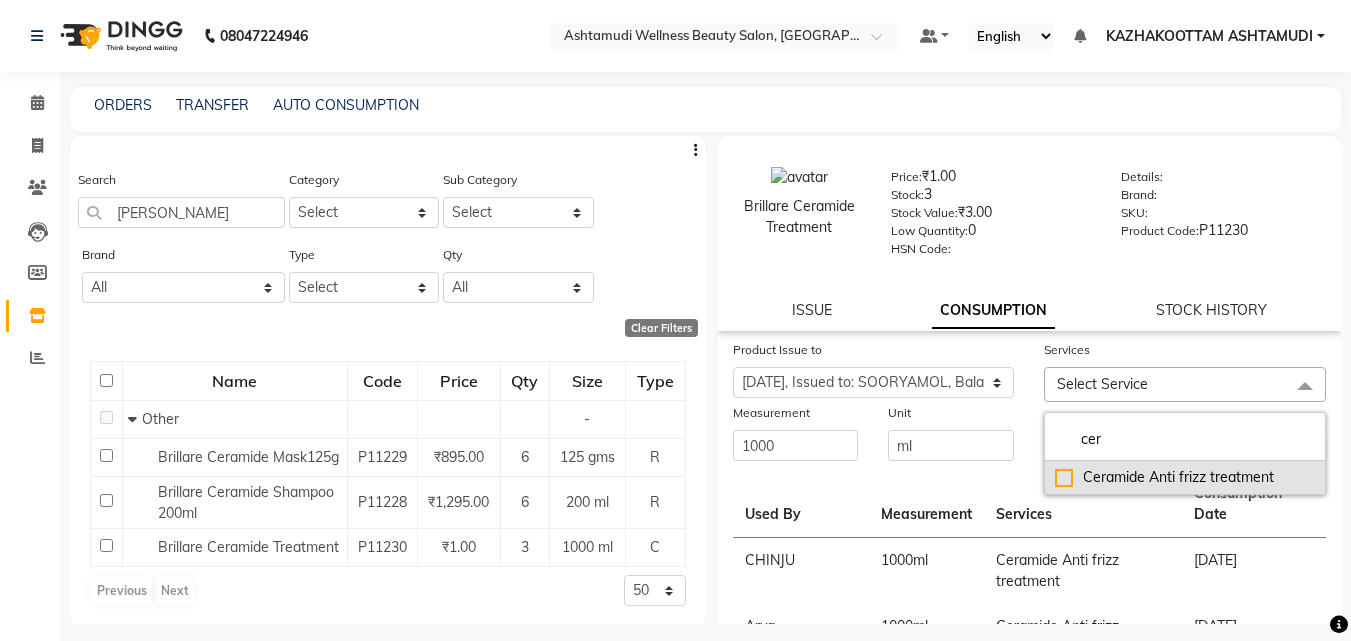 click on "Ceramide  Anti frizz treatment" 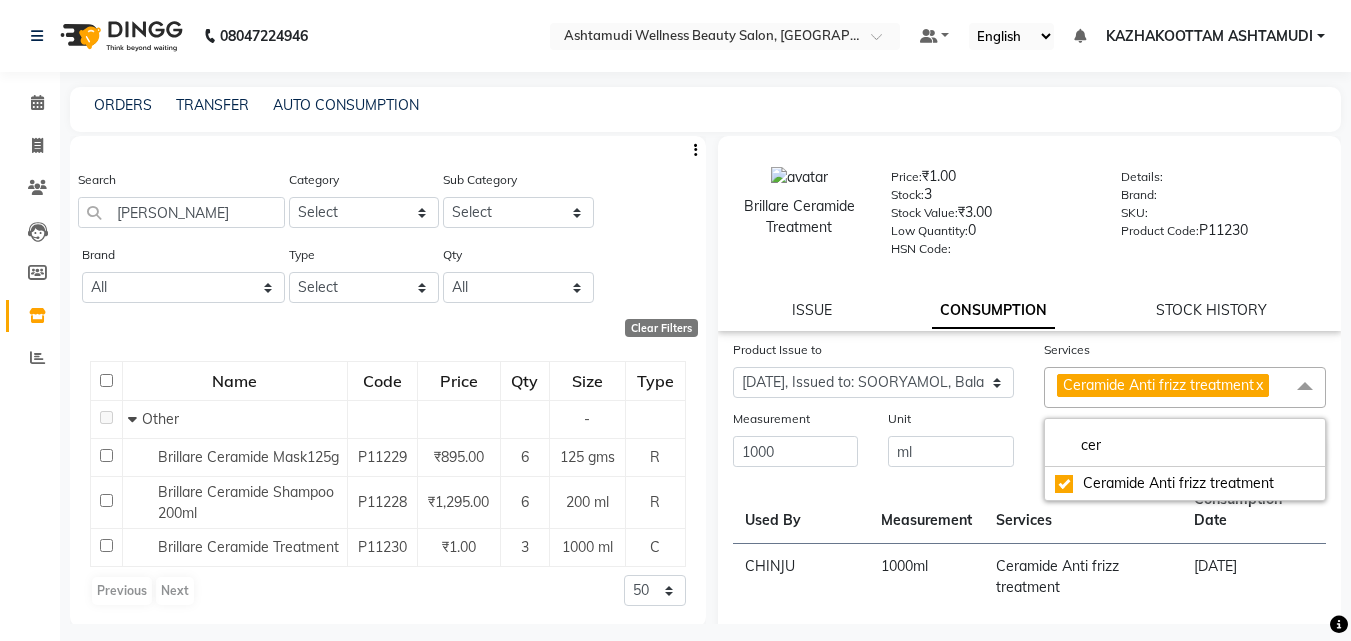 click on "Unit ml" 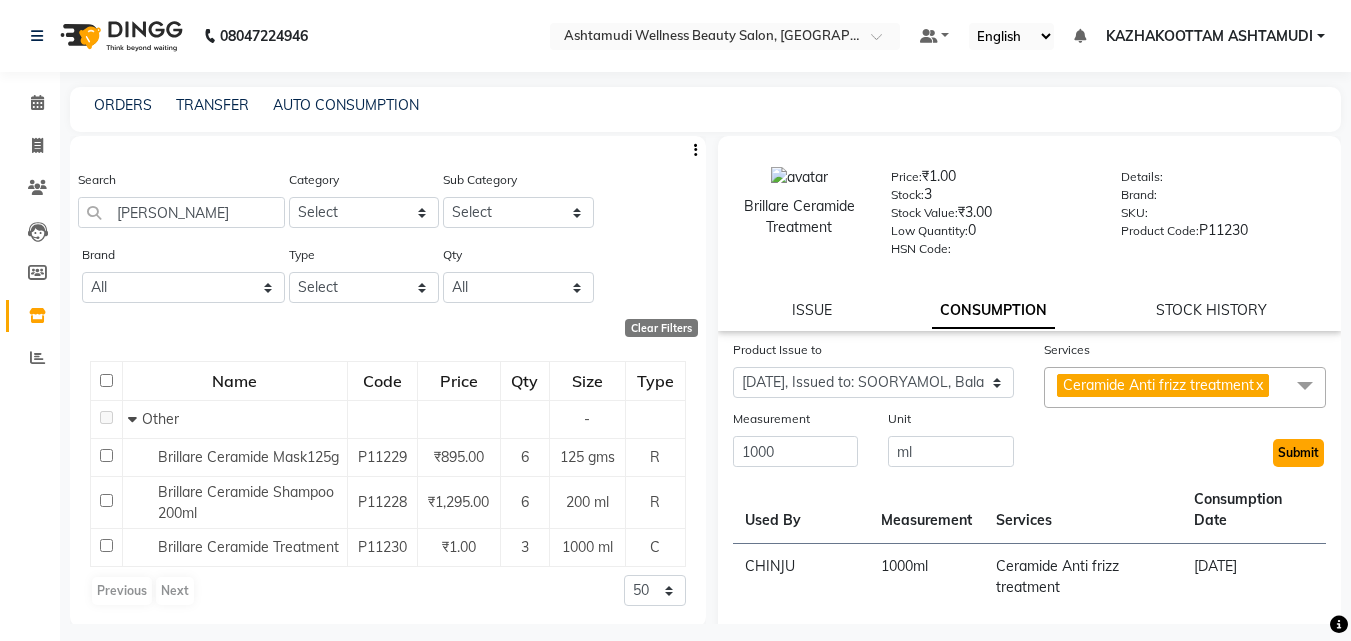 click on "Submit" 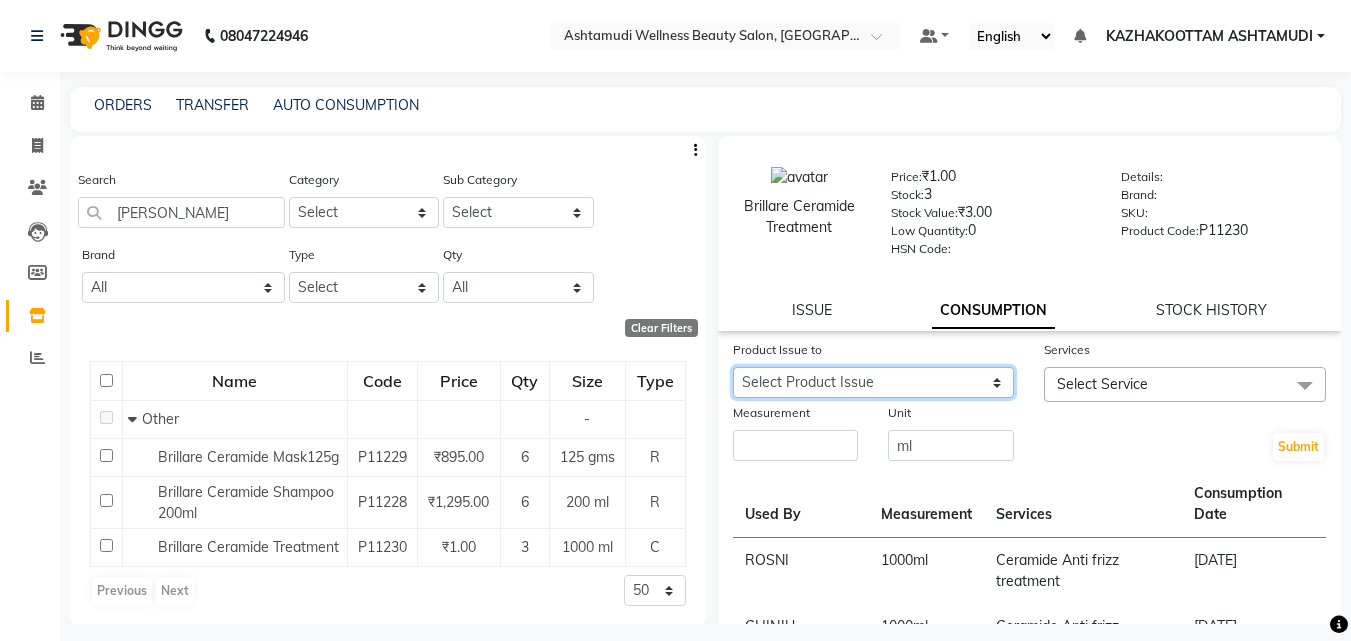 click on "Select Product Issue [DATE], Issued to: GEETA, Balance: 1000 [DATE], Issued to: Sindhu, Balance: 1000 [DATE], Issued to: KRISHNA, Balance: 1000 [DATE], Issued to: [PERSON_NAME], Balance: 1000 [DATE], Issued to: LEKSHMI, Balance: 1000 [DATE], Issued to: LEKSHMI, Balance: 1000 [DATE], Issued to: [PERSON_NAME], Balance: 1000 [DATE], Issued to: [PERSON_NAME], Balance: 1000 [DATE], Issued to: [PERSON_NAME], Balance: 1000 [DATE], Issued to: [PERSON_NAME], Balance: 1000 [DATE], Issued to: ROSNI, Balance: 1000 [DATE], Issued to: Sindhu, Balance: 1000 [DATE], Issued to: Sindhu, Balance: 1000 [DATE], Issued to: KAZHAKOOTTAM ASHTAMUDI, Balance: 2000 [DATE], Issued to: Arya , Balance: 1000 [DATE], Issued to: SOORYAMOL, Balance: 1000 [DATE], Issued to: SOORYAMOL, Balance: 1000 [DATE], Issued to: SOORYAMOL, Balance: 2000 [DATE], Issued to: [PERSON_NAME], Balance: 1000" 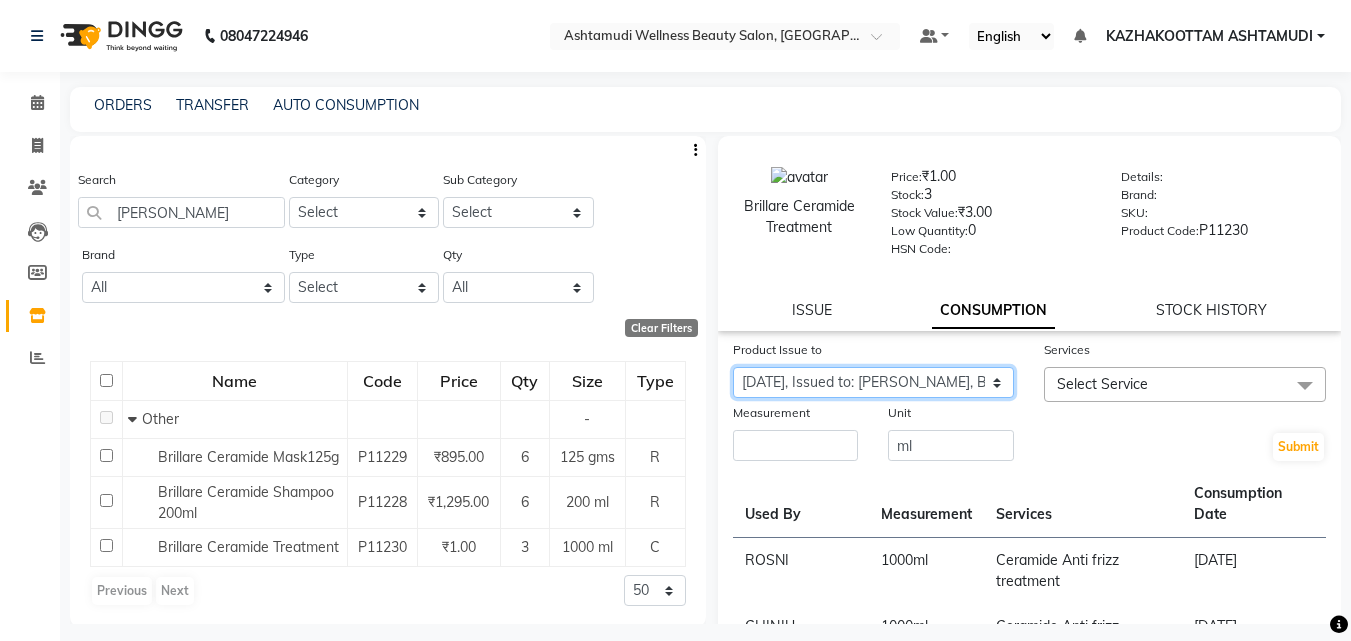 click on "Select Product Issue [DATE], Issued to: GEETA, Balance: 1000 [DATE], Issued to: Sindhu, Balance: 1000 [DATE], Issued to: KRISHNA, Balance: 1000 [DATE], Issued to: [PERSON_NAME], Balance: 1000 [DATE], Issued to: LEKSHMI, Balance: 1000 [DATE], Issued to: LEKSHMI, Balance: 1000 [DATE], Issued to: [PERSON_NAME], Balance: 1000 [DATE], Issued to: [PERSON_NAME], Balance: 1000 [DATE], Issued to: [PERSON_NAME], Balance: 1000 [DATE], Issued to: [PERSON_NAME], Balance: 1000 [DATE], Issued to: ROSNI, Balance: 1000 [DATE], Issued to: Sindhu, Balance: 1000 [DATE], Issued to: Sindhu, Balance: 1000 [DATE], Issued to: KAZHAKOOTTAM ASHTAMUDI, Balance: 2000 [DATE], Issued to: Arya , Balance: 1000 [DATE], Issued to: SOORYAMOL, Balance: 1000 [DATE], Issued to: SOORYAMOL, Balance: 1000 [DATE], Issued to: SOORYAMOL, Balance: 2000 [DATE], Issued to: [PERSON_NAME], Balance: 1000" 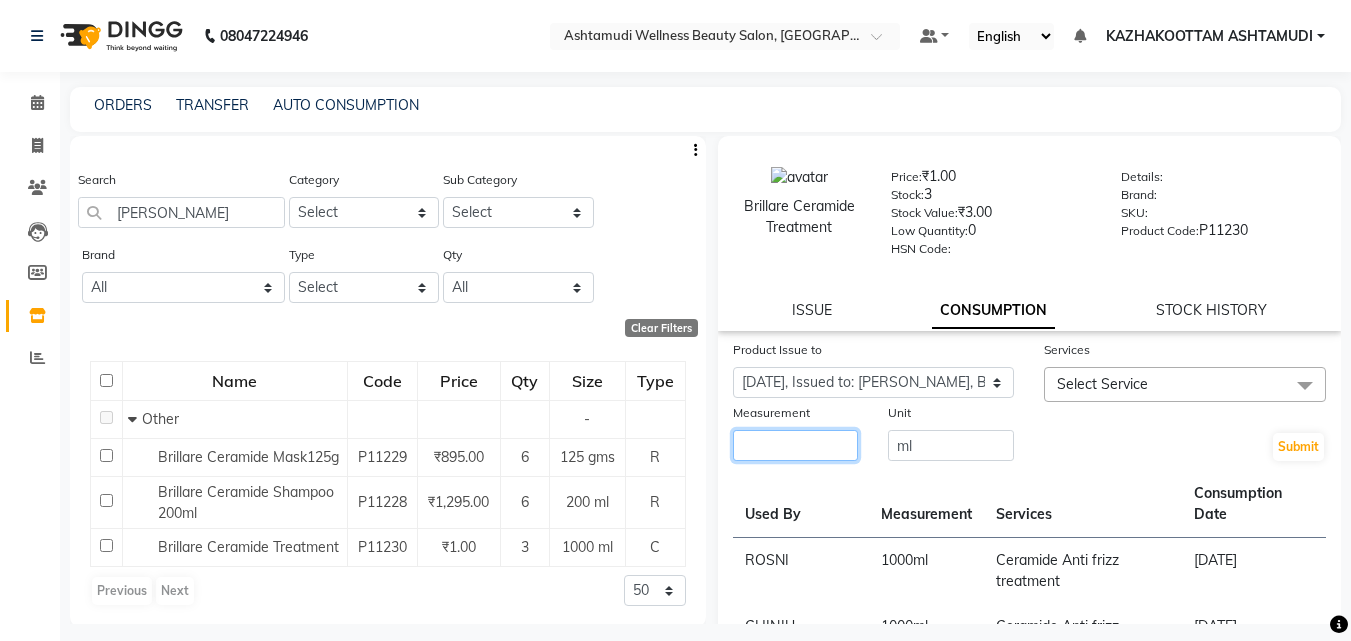 click 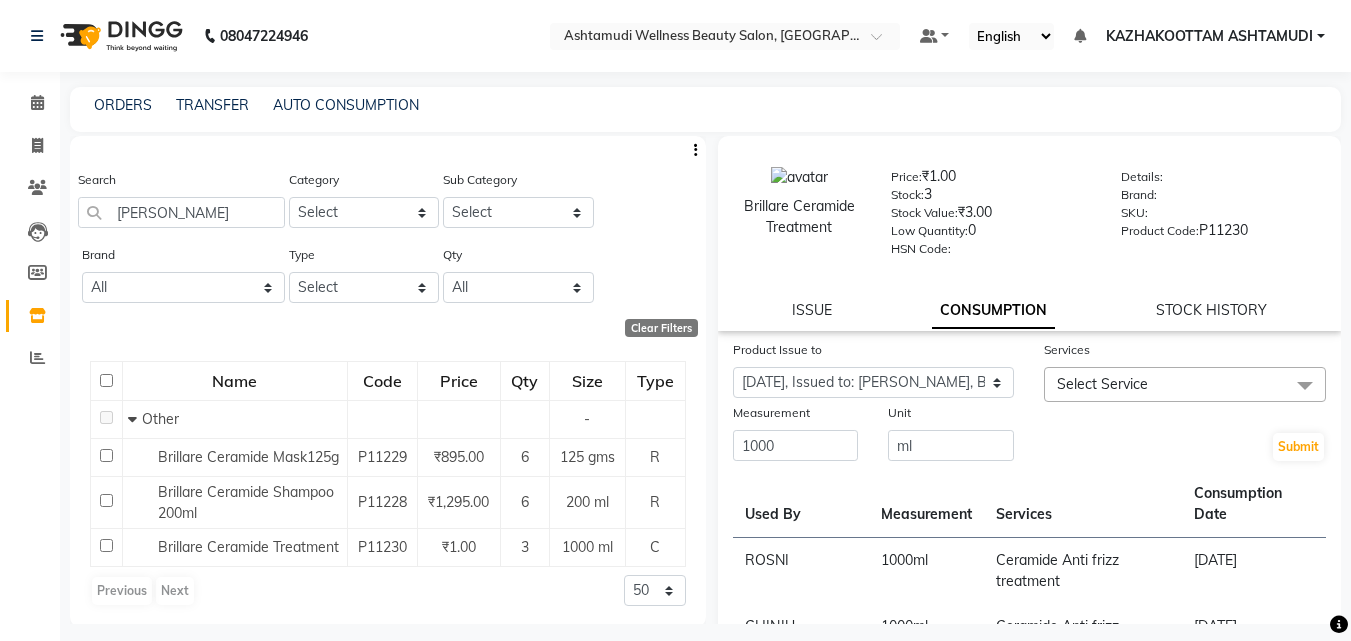 click on "Select Service" 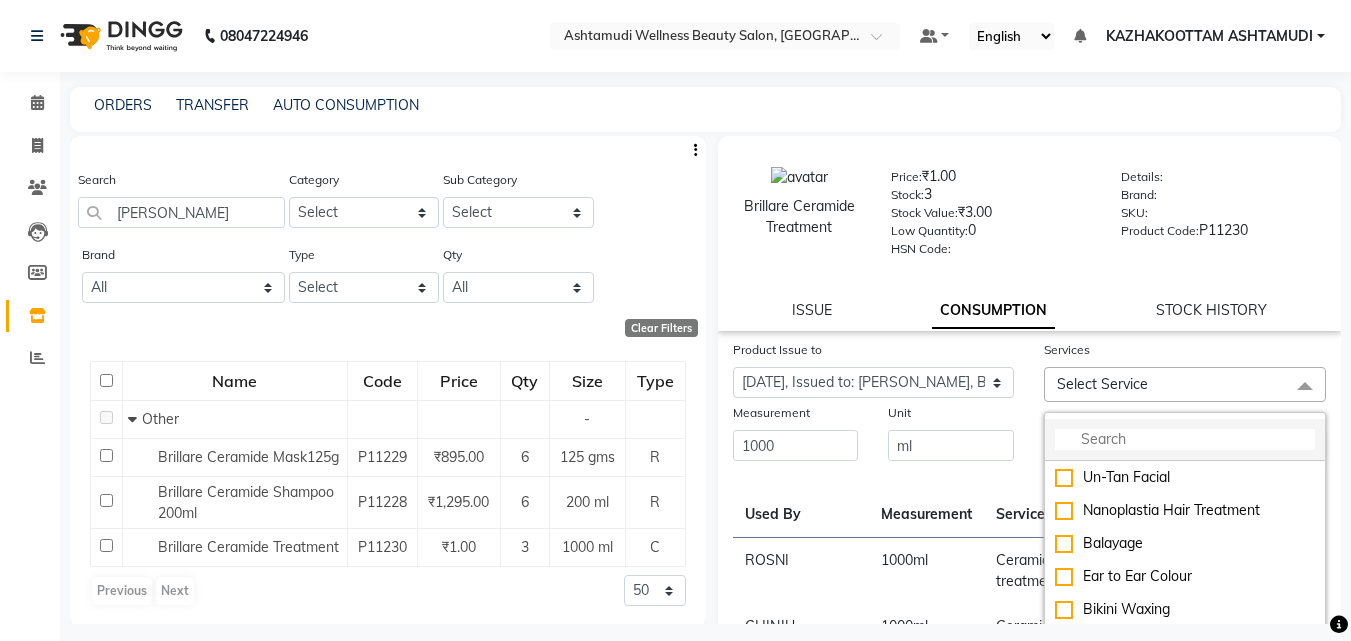 click 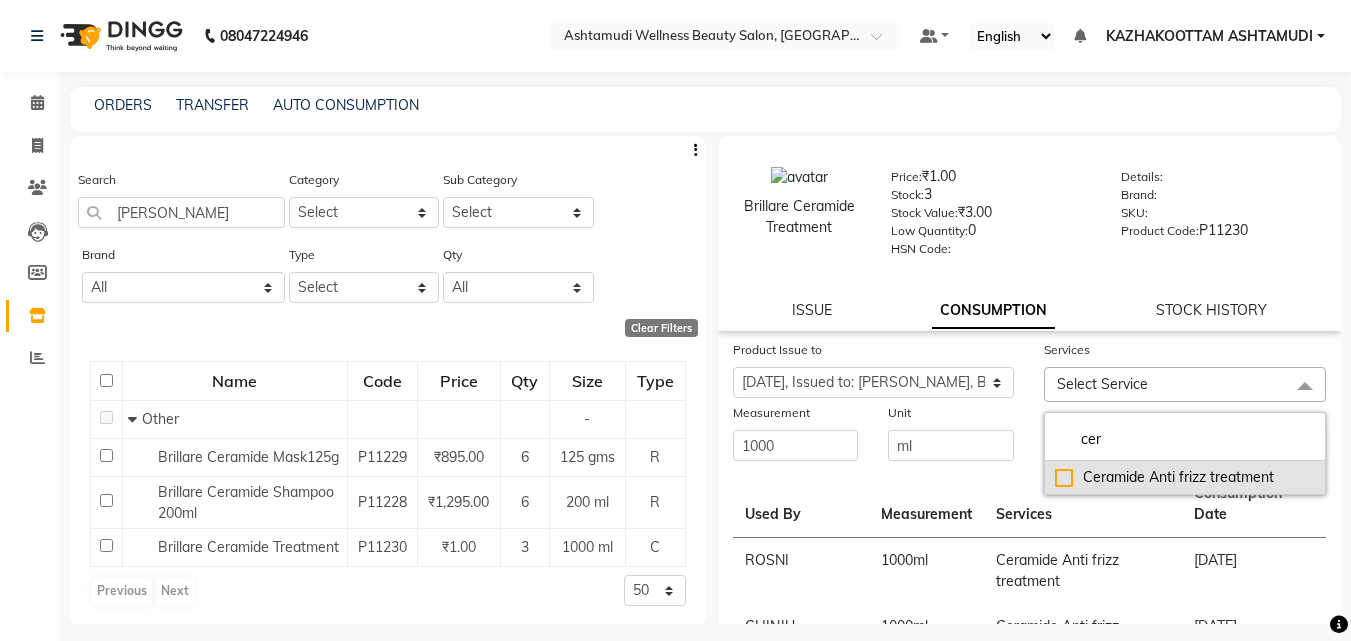 drag, startPoint x: 1113, startPoint y: 471, endPoint x: 1088, endPoint y: 475, distance: 25.317978 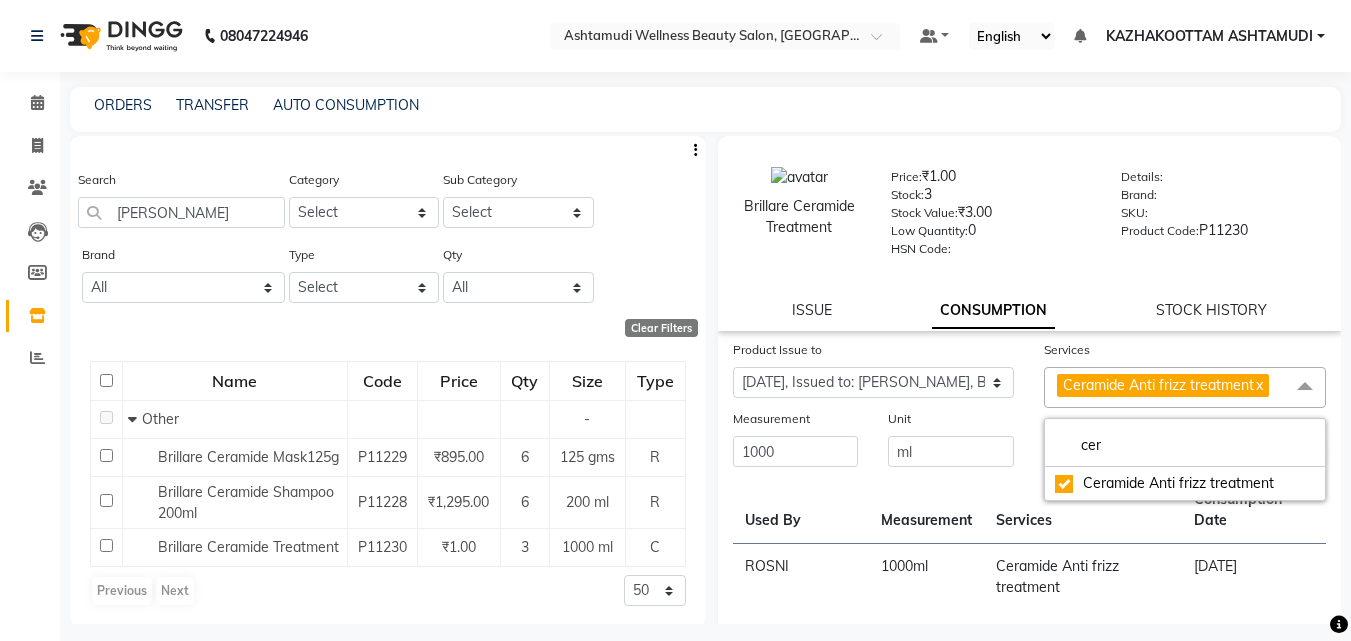 click on "Unit ml" 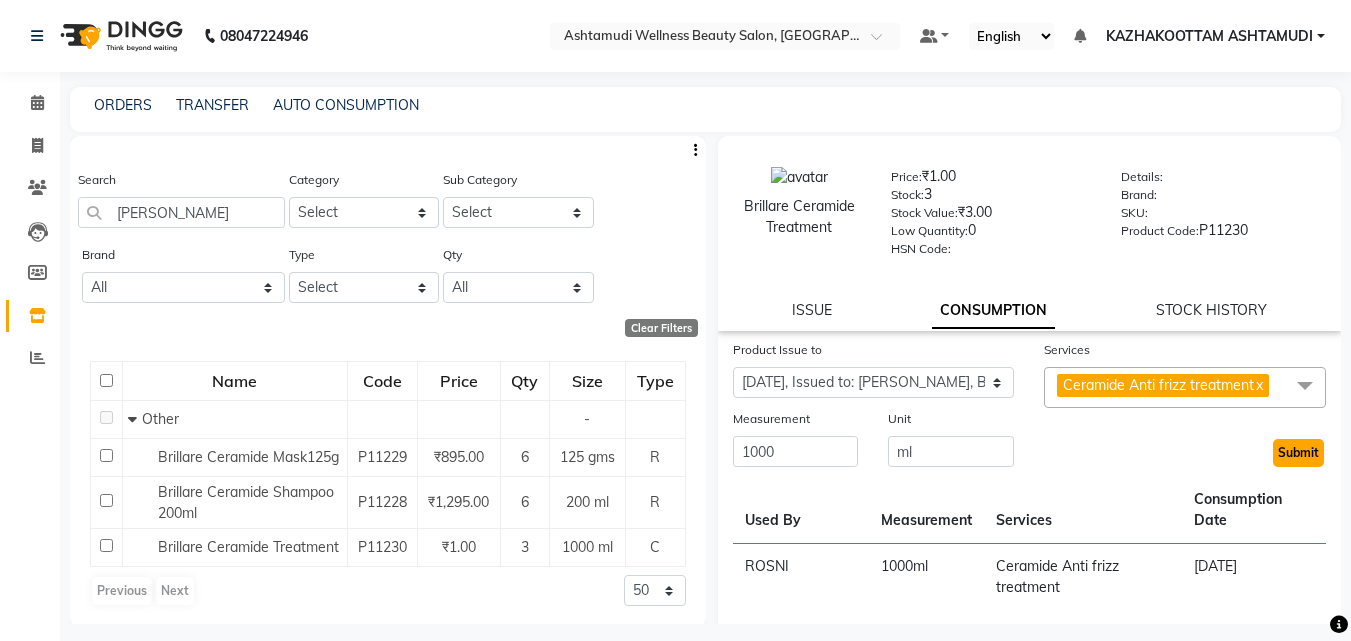click on "Submit" 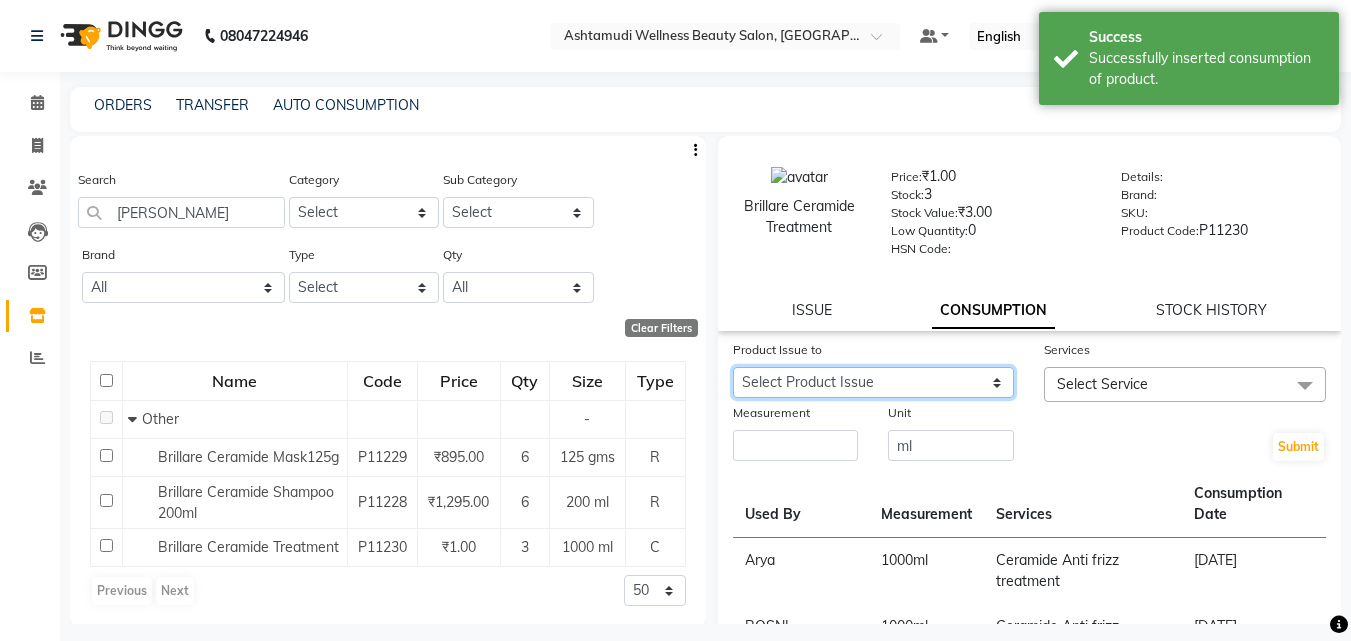 click on "Select Product Issue [DATE], Issued to: GEETA, Balance: 1000 [DATE], Issued to: Sindhu, Balance: 1000 [DATE], Issued to: KRISHNA, Balance: 1000 [DATE], Issued to: [PERSON_NAME], Balance: 1000 [DATE], Issued to: LEKSHMI, Balance: 1000 [DATE], Issued to: LEKSHMI, Balance: 1000 [DATE], Issued to: [PERSON_NAME], Balance: 1000 [DATE], Issued to: [PERSON_NAME], Balance: 1000 [DATE], Issued to: [PERSON_NAME], Balance: 1000 [DATE], Issued to: [PERSON_NAME], Balance: 1000 [DATE], Issued to: ROSNI, Balance: 1000 [DATE], Issued to: Sindhu, Balance: 1000 [DATE], Issued to: Sindhu, Balance: 1000 [DATE], Issued to: KAZHAKOOTTAM ASHTAMUDI, Balance: 2000 [DATE], Issued to: Arya , Balance: 1000 [DATE], Issued to: SOORYAMOL, Balance: 1000 [DATE], Issued to: SOORYAMOL, Balance: 1000 [DATE], Issued to: SOORYAMOL, Balance: 2000" 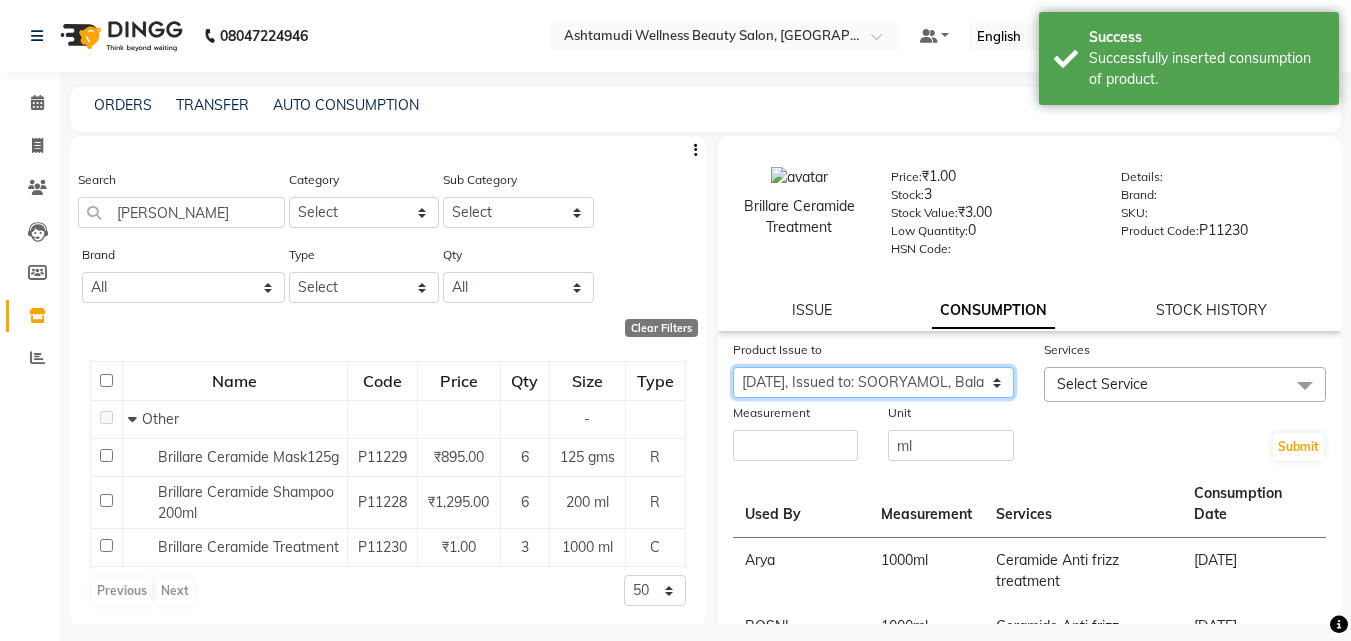 click on "Select Product Issue [DATE], Issued to: GEETA, Balance: 1000 [DATE], Issued to: Sindhu, Balance: 1000 [DATE], Issued to: KRISHNA, Balance: 1000 [DATE], Issued to: [PERSON_NAME], Balance: 1000 [DATE], Issued to: LEKSHMI, Balance: 1000 [DATE], Issued to: LEKSHMI, Balance: 1000 [DATE], Issued to: [PERSON_NAME], Balance: 1000 [DATE], Issued to: [PERSON_NAME], Balance: 1000 [DATE], Issued to: [PERSON_NAME], Balance: 1000 [DATE], Issued to: [PERSON_NAME], Balance: 1000 [DATE], Issued to: ROSNI, Balance: 1000 [DATE], Issued to: Sindhu, Balance: 1000 [DATE], Issued to: Sindhu, Balance: 1000 [DATE], Issued to: KAZHAKOOTTAM ASHTAMUDI, Balance: 2000 [DATE], Issued to: Arya , Balance: 1000 [DATE], Issued to: SOORYAMOL, Balance: 1000 [DATE], Issued to: SOORYAMOL, Balance: 1000 [DATE], Issued to: SOORYAMOL, Balance: 2000" 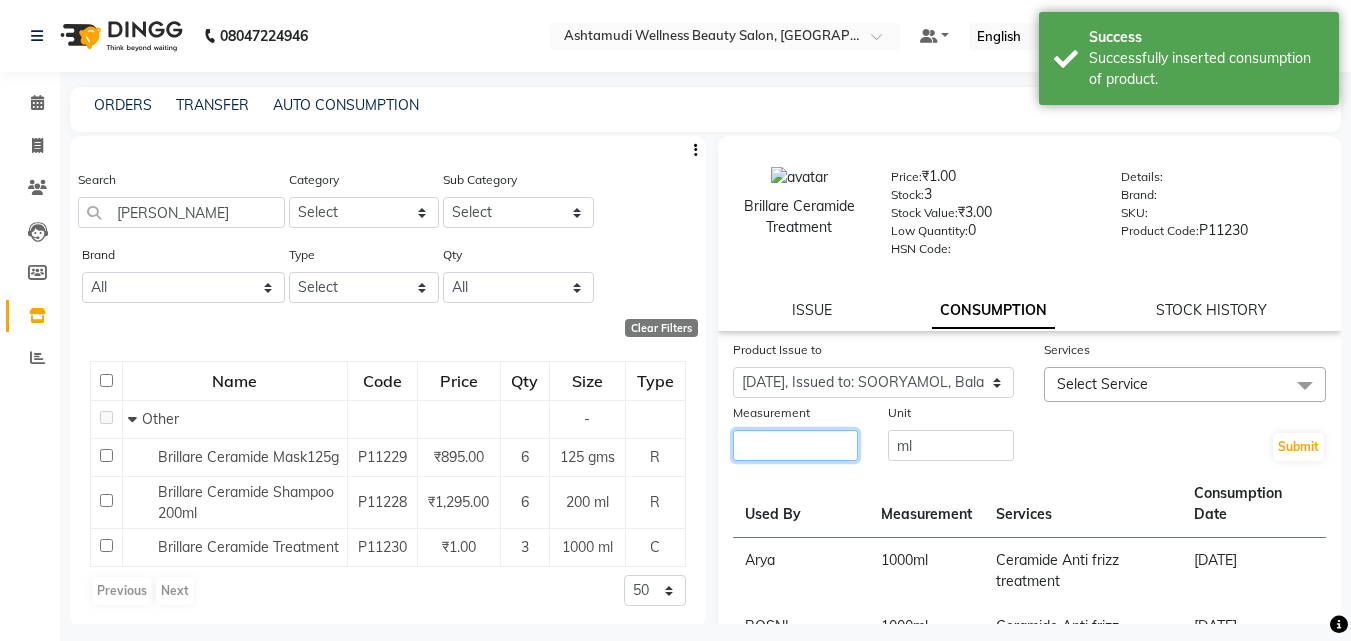 click 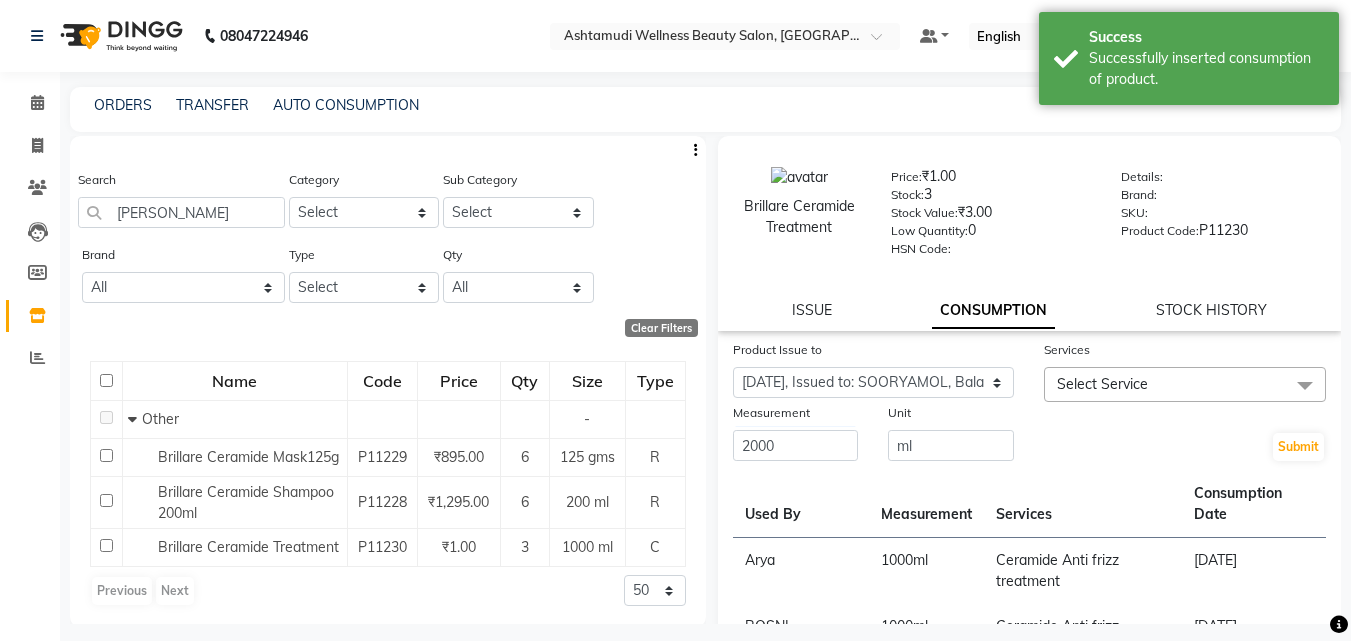click on "Select Service" 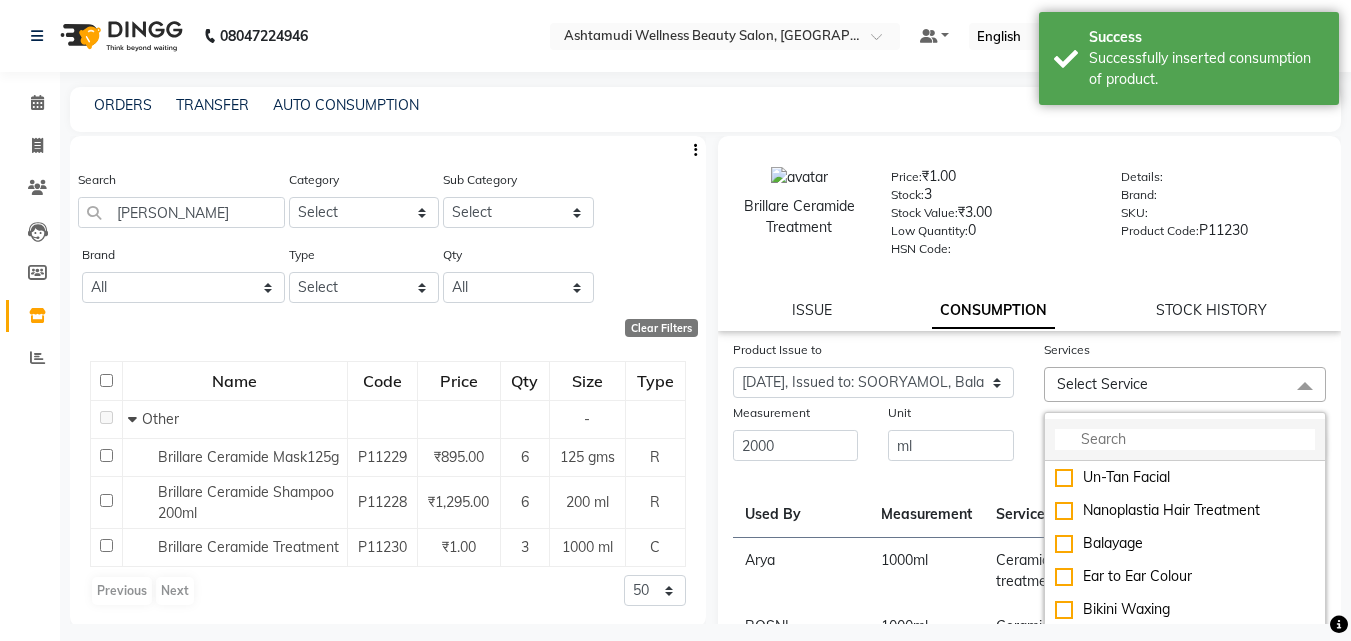 click 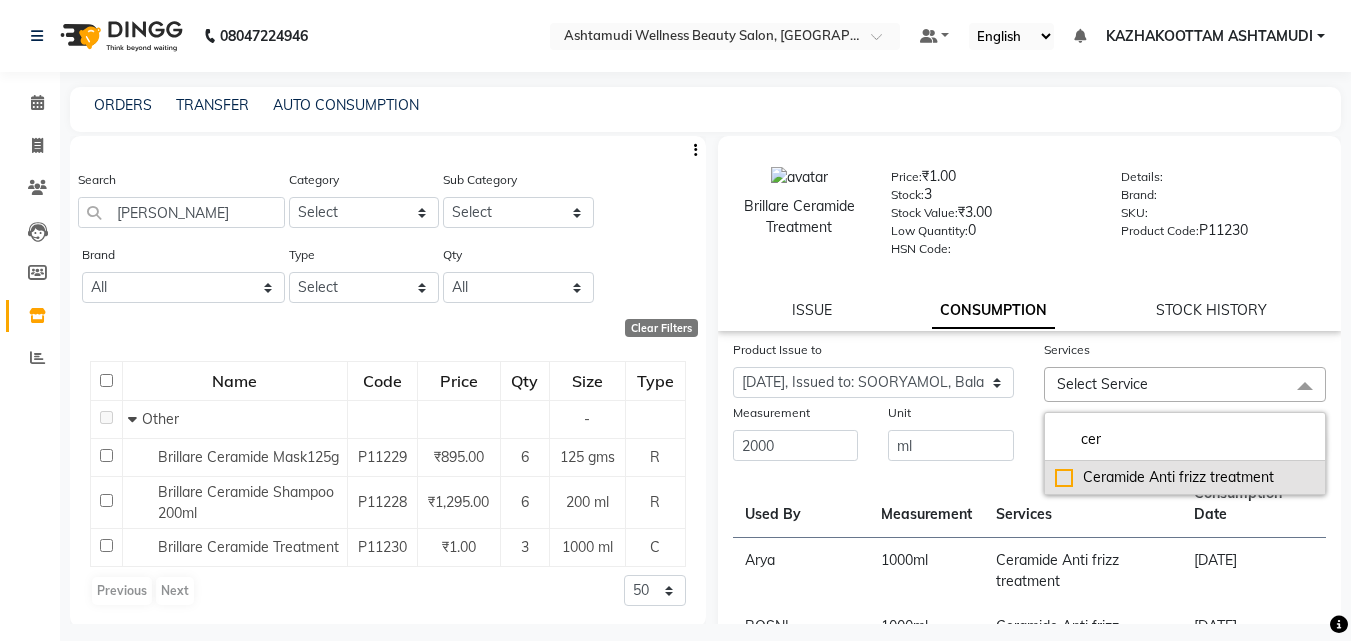 drag, startPoint x: 1120, startPoint y: 474, endPoint x: 1097, endPoint y: 477, distance: 23.194826 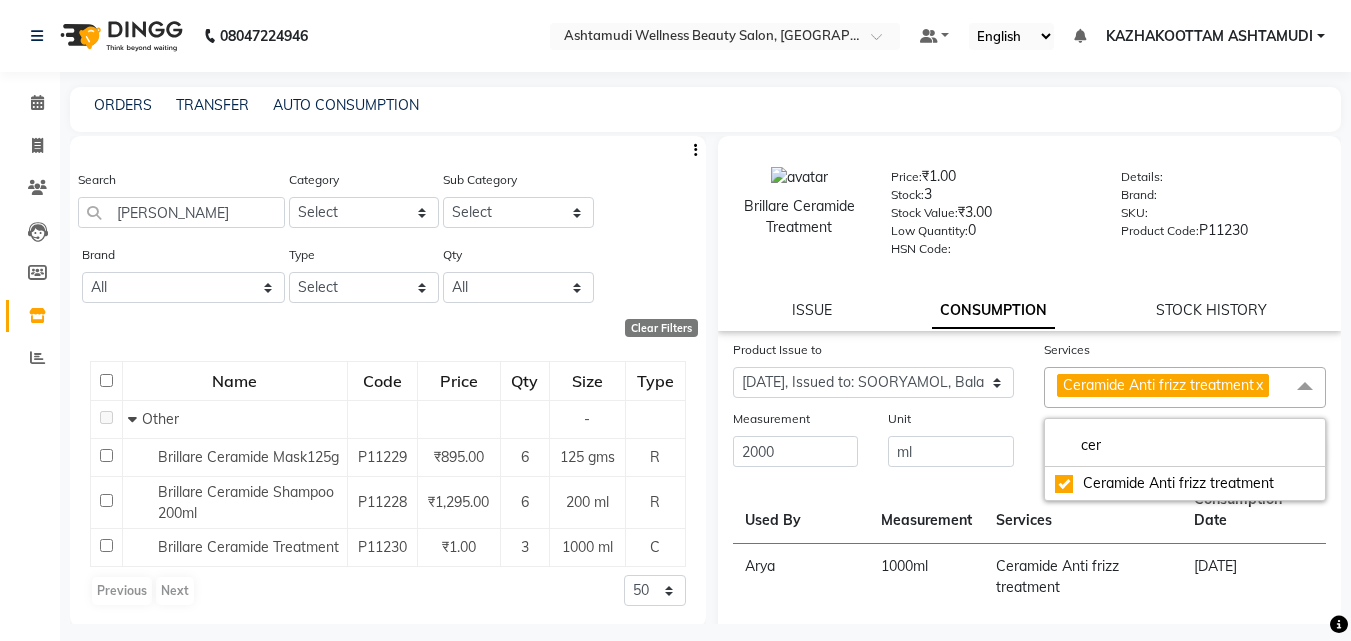 click on "Unit ml" 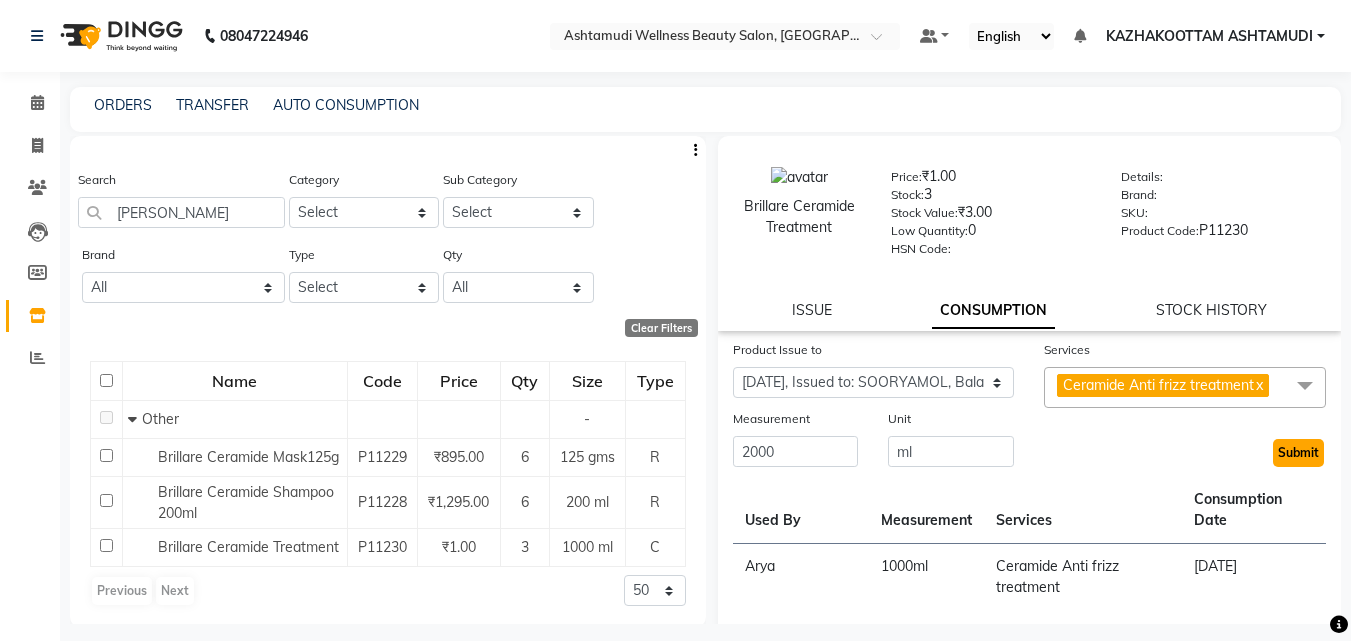 click on "Submit" 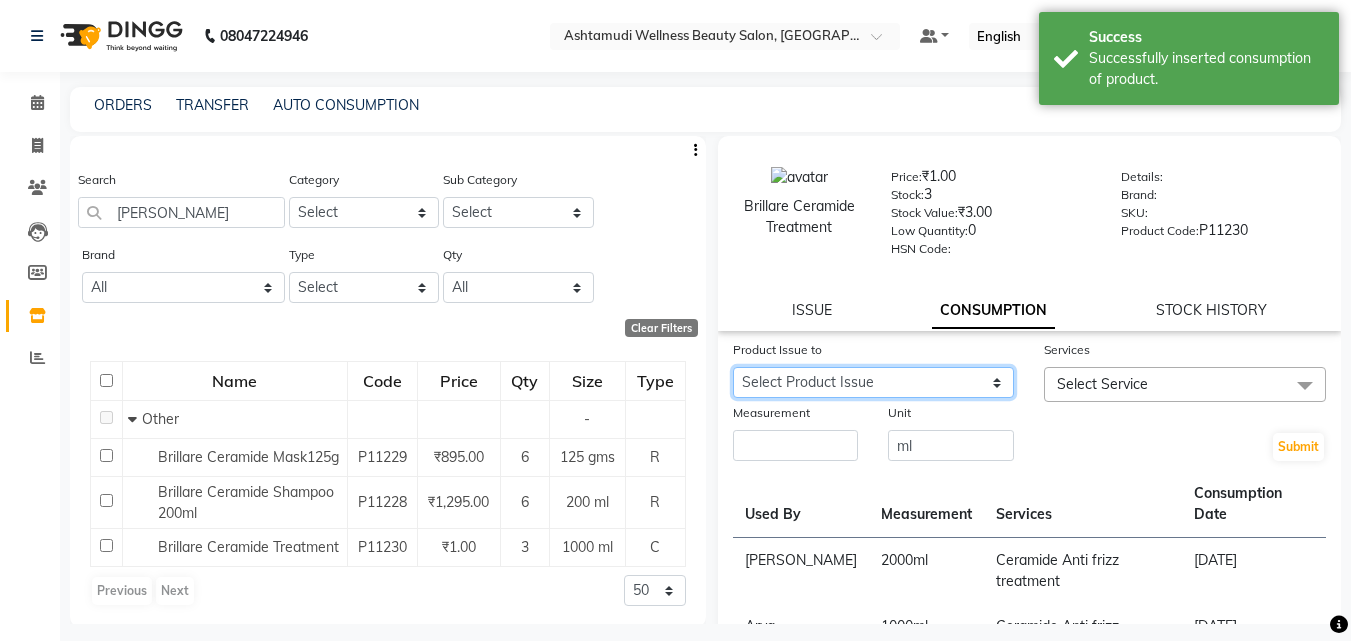 click on "Select Product Issue [DATE], Issued to: GEETA, Balance: 1000 [DATE], Issued to: Sindhu, Balance: 1000 [DATE], Issued to: KRISHNA, Balance: 1000 [DATE], Issued to: [PERSON_NAME], Balance: 1000 [DATE], Issued to: LEKSHMI, Balance: 1000 [DATE], Issued to: LEKSHMI, Balance: 1000 [DATE], Issued to: [PERSON_NAME], Balance: 1000 [DATE], Issued to: [PERSON_NAME], Balance: 1000 [DATE], Issued to: [PERSON_NAME], Balance: 1000 [DATE], Issued to: [PERSON_NAME], Balance: 1000 [DATE], Issued to: ROSNI, Balance: 1000 [DATE], Issued to: Sindhu, Balance: 1000 [DATE], Issued to: Sindhu, Balance: 1000 [DATE], Issued to: KAZHAKOOTTAM ASHTAMUDI, Balance: 2000 [DATE], Issued to: Arya , Balance: 1000 [DATE], Issued to: SOORYAMOL, Balance: 1000 [DATE], Issued to: SOORYAMOL, Balance: 1000" 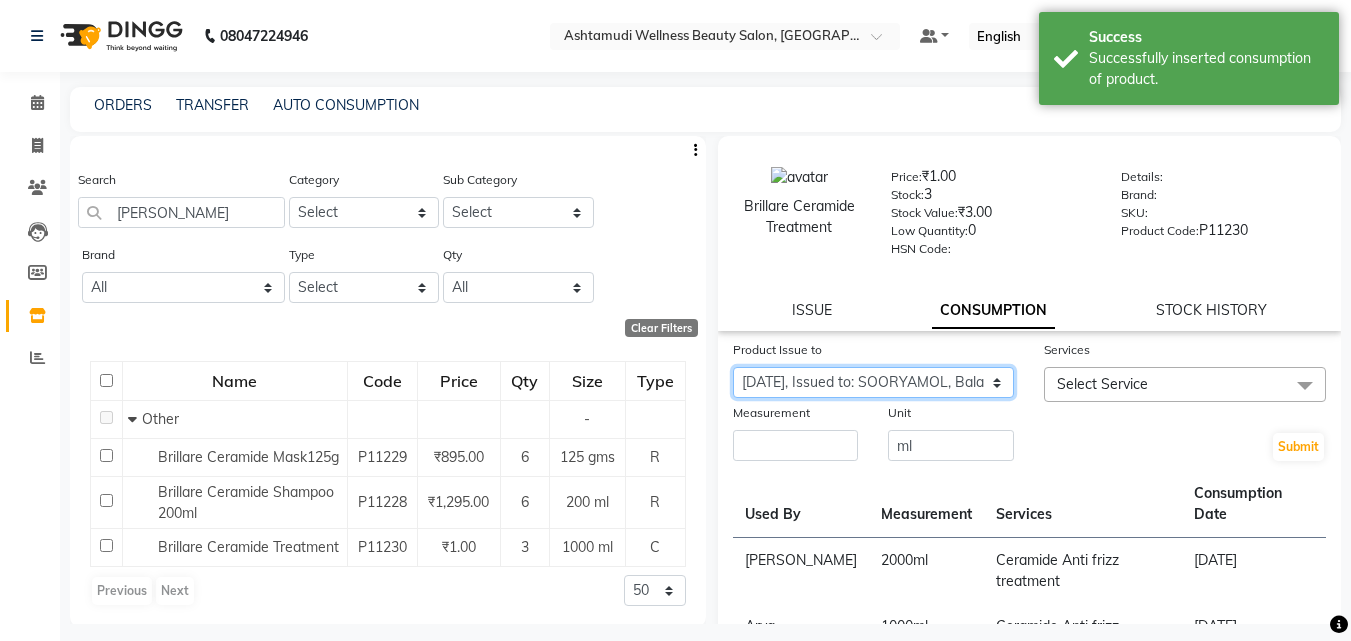 click on "Select Product Issue [DATE], Issued to: GEETA, Balance: 1000 [DATE], Issued to: Sindhu, Balance: 1000 [DATE], Issued to: KRISHNA, Balance: 1000 [DATE], Issued to: [PERSON_NAME], Balance: 1000 [DATE], Issued to: LEKSHMI, Balance: 1000 [DATE], Issued to: LEKSHMI, Balance: 1000 [DATE], Issued to: [PERSON_NAME], Balance: 1000 [DATE], Issued to: [PERSON_NAME], Balance: 1000 [DATE], Issued to: [PERSON_NAME], Balance: 1000 [DATE], Issued to: [PERSON_NAME], Balance: 1000 [DATE], Issued to: ROSNI, Balance: 1000 [DATE], Issued to: Sindhu, Balance: 1000 [DATE], Issued to: Sindhu, Balance: 1000 [DATE], Issued to: KAZHAKOOTTAM ASHTAMUDI, Balance: 2000 [DATE], Issued to: Arya , Balance: 1000 [DATE], Issued to: SOORYAMOL, Balance: 1000 [DATE], Issued to: SOORYAMOL, Balance: 1000" 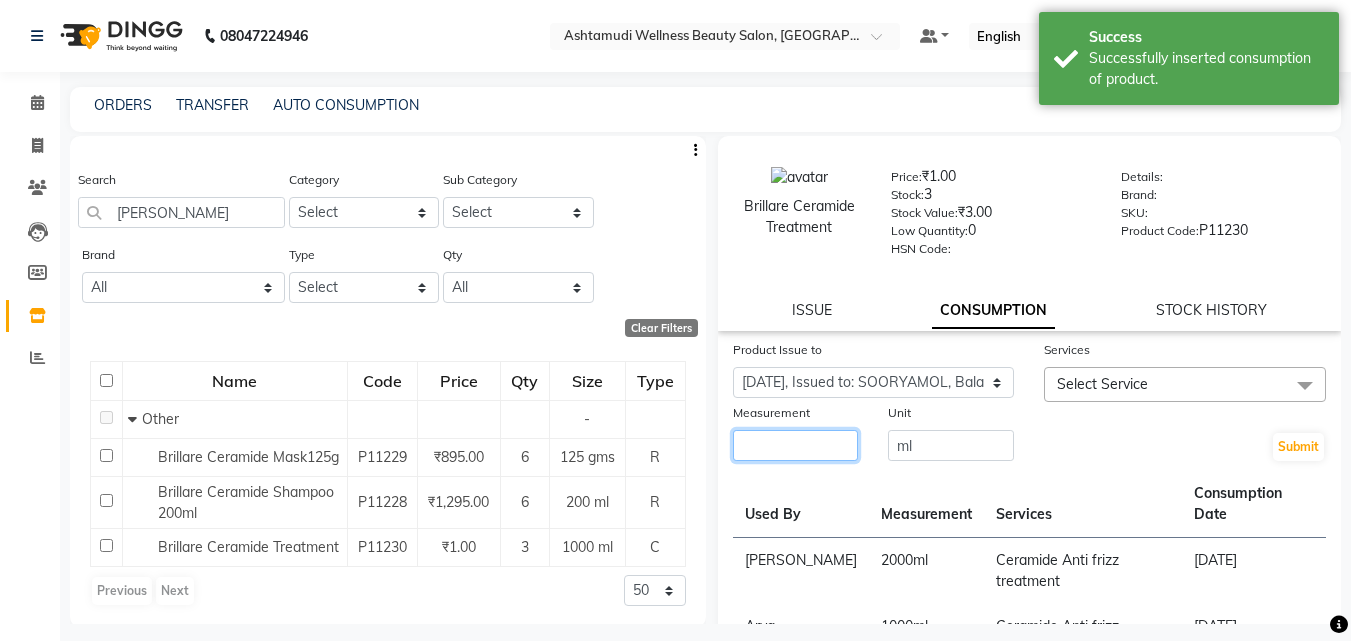 click 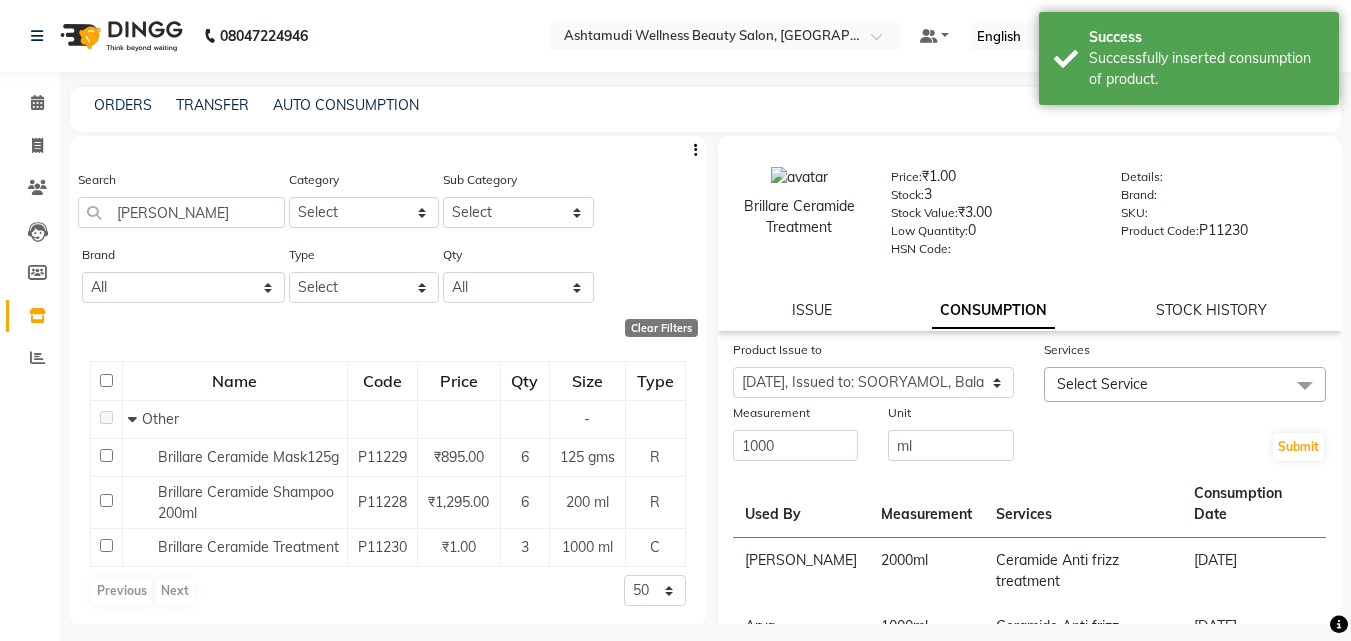 click on "Select Service" 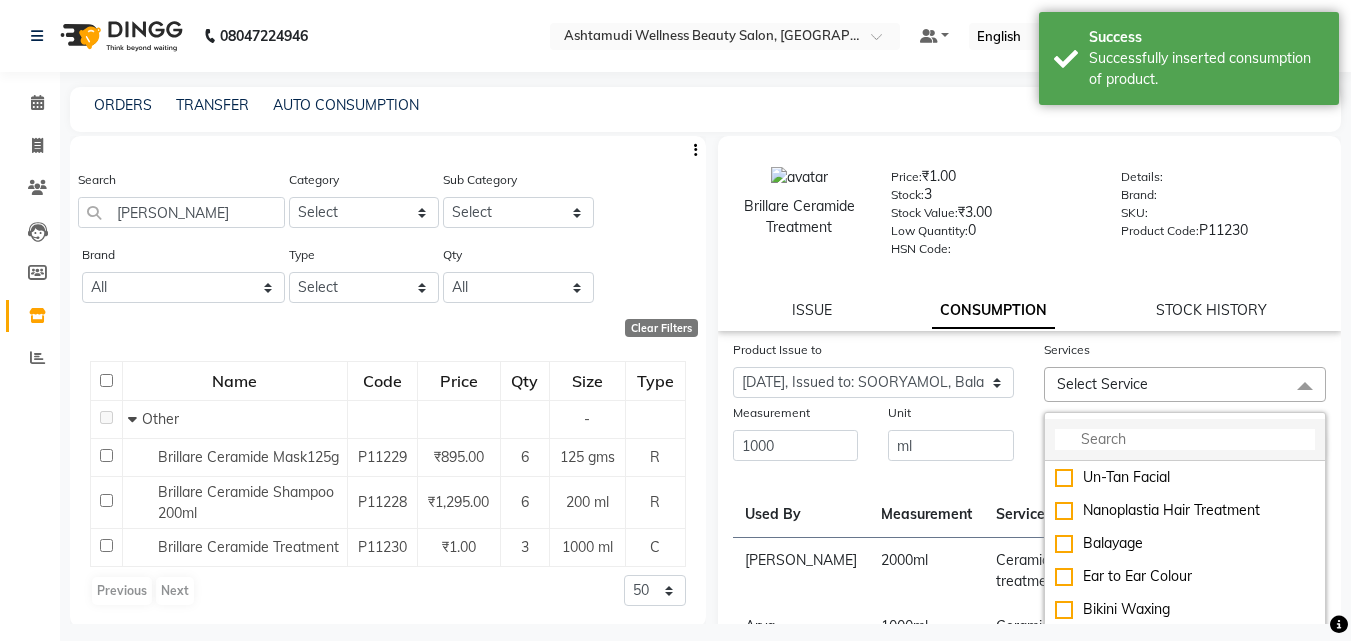 click 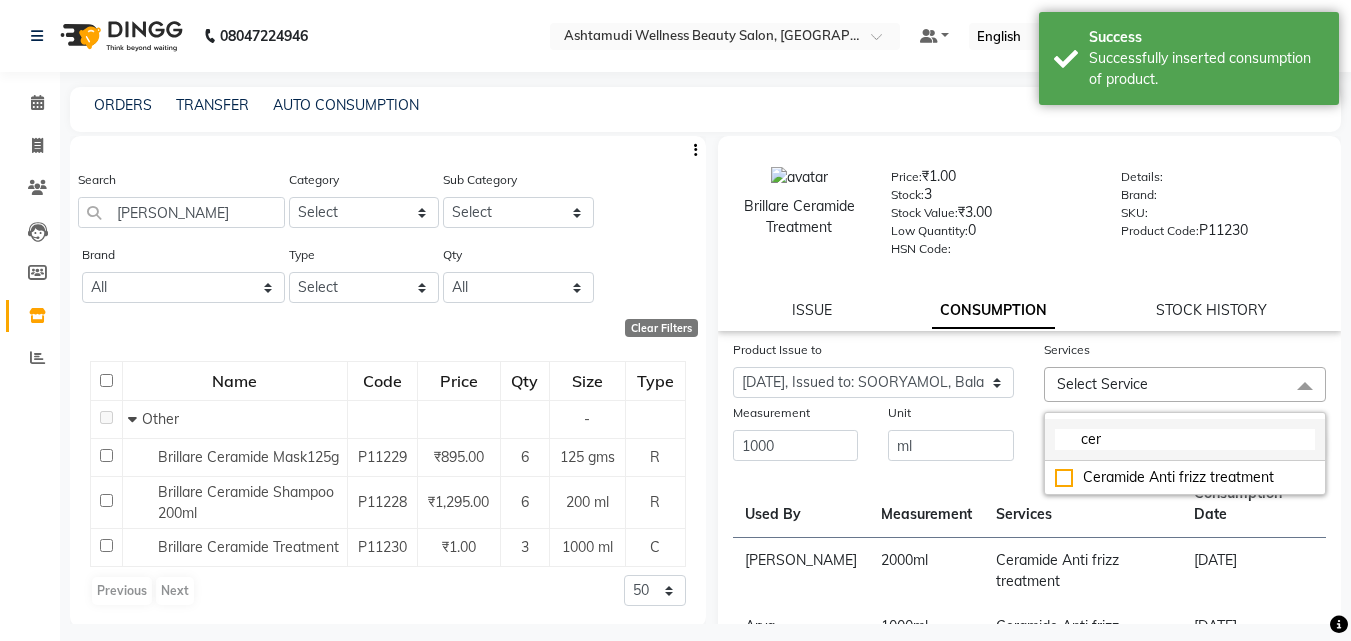 drag, startPoint x: 1143, startPoint y: 472, endPoint x: 1082, endPoint y: 450, distance: 64.84597 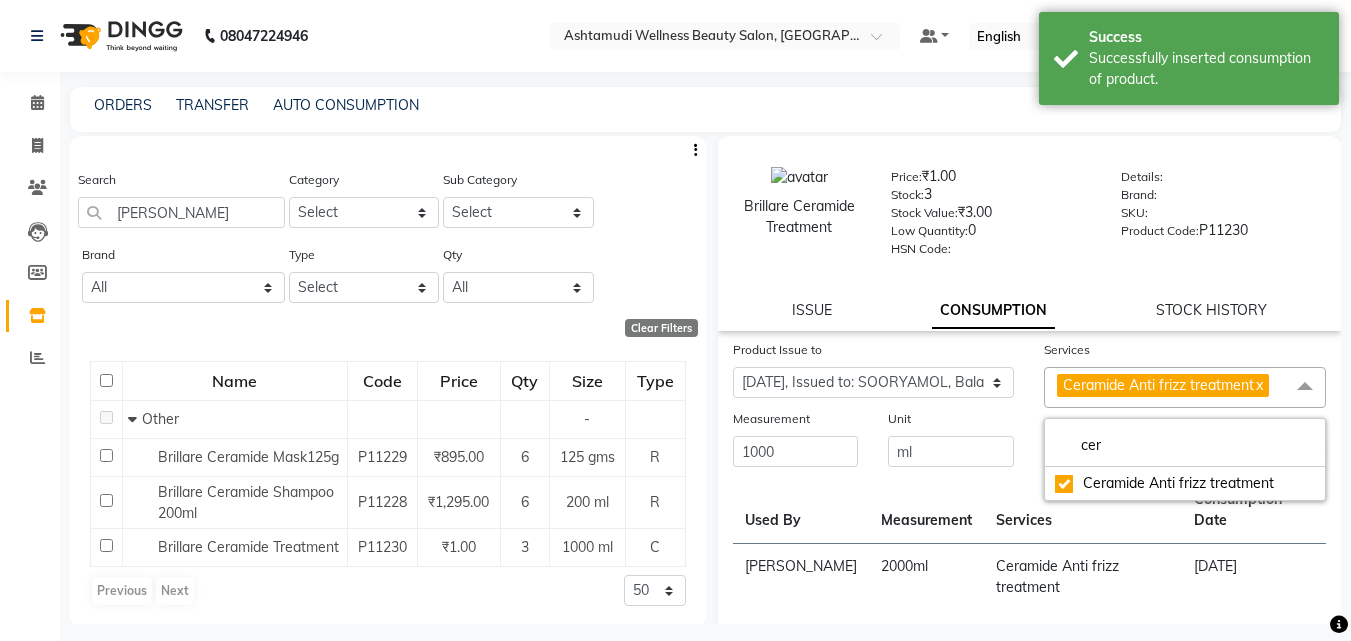 click on "Submit" 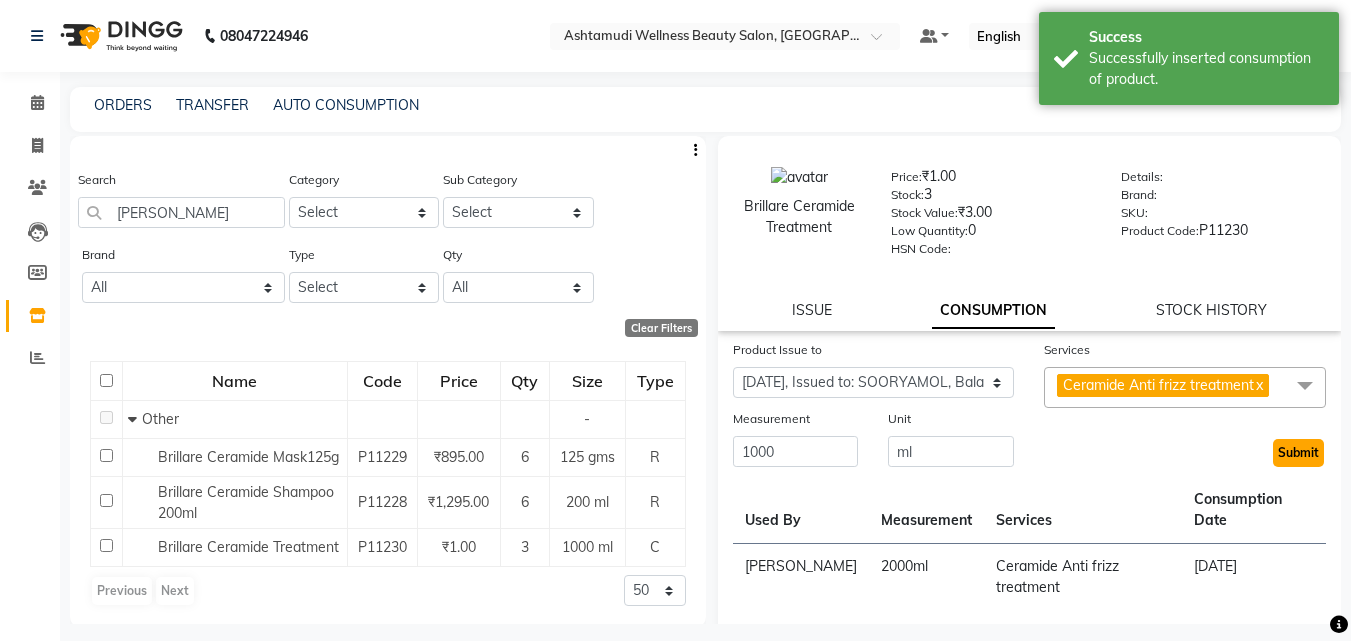 click on "Submit" 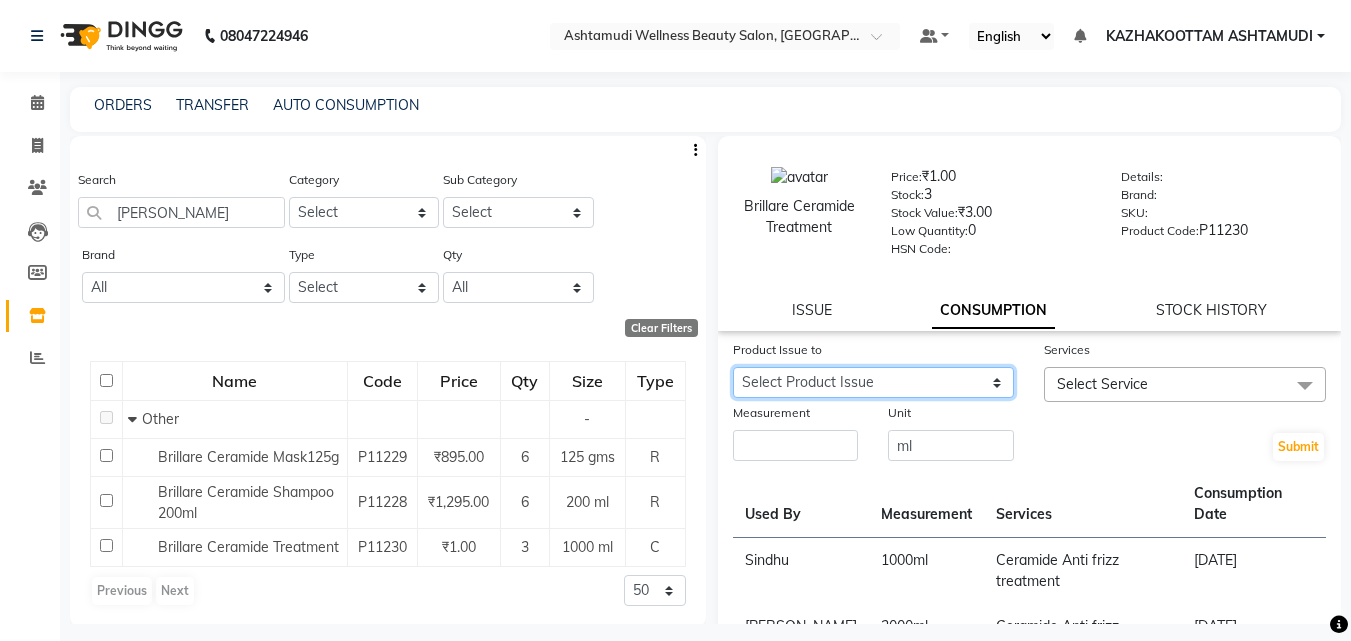 click on "Select Product Issue [DATE], Issued to: GEETA, Balance: 1000 [DATE], Issued to: Sindhu, Balance: 1000 [DATE], Issued to: KRISHNA, Balance: 1000 [DATE], Issued to: [PERSON_NAME], Balance: 1000 [DATE], Issued to: LEKSHMI, Balance: 1000 [DATE], Issued to: LEKSHMI, Balance: 1000 [DATE], Issued to: [PERSON_NAME], Balance: 1000 [DATE], Issued to: [PERSON_NAME], Balance: 1000 [DATE], Issued to: [PERSON_NAME], Balance: 1000 [DATE], Issued to: [PERSON_NAME], Balance: 1000 [DATE], Issued to: ROSNI, Balance: 1000 [DATE], Issued to: Sindhu, Balance: 1000 [DATE], Issued to: Sindhu, Balance: 1000 [DATE], Issued to: KAZHAKOOTTAM ASHTAMUDI, Balance: 2000 [DATE], Issued to: Arya , Balance: 1000 [DATE], Issued to: SOORYAMOL, Balance: 1000" 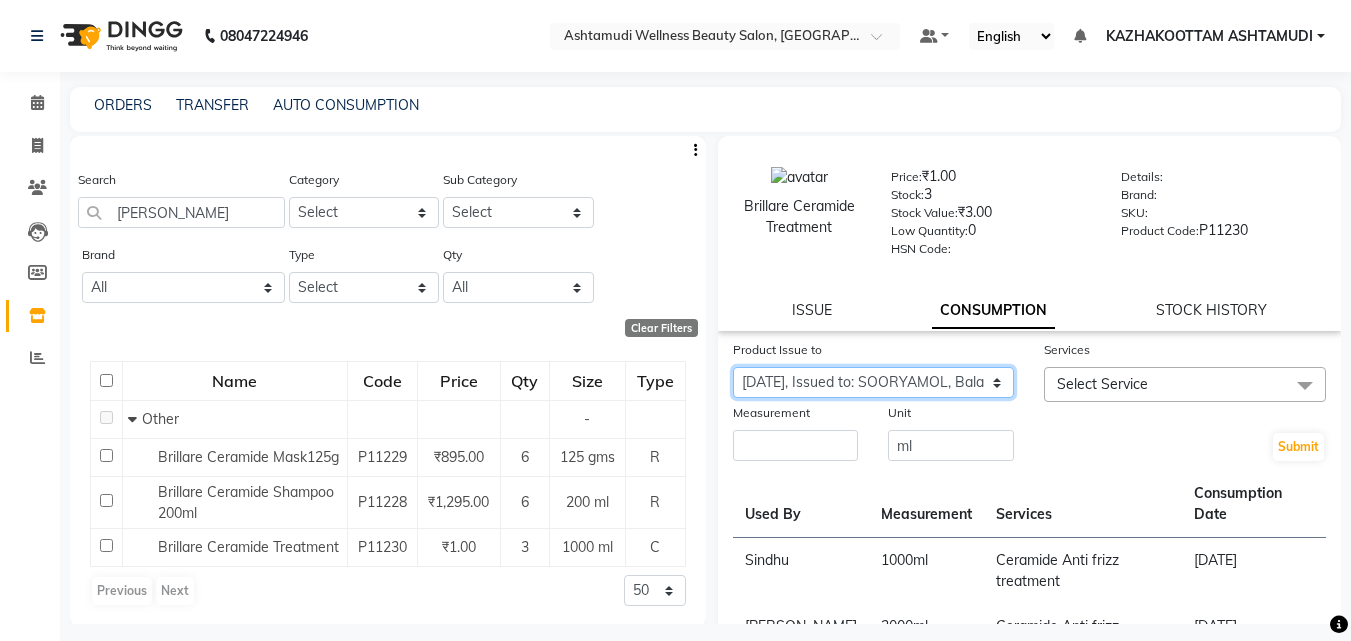 click on "Select Product Issue [DATE], Issued to: GEETA, Balance: 1000 [DATE], Issued to: Sindhu, Balance: 1000 [DATE], Issued to: KRISHNA, Balance: 1000 [DATE], Issued to: [PERSON_NAME], Balance: 1000 [DATE], Issued to: LEKSHMI, Balance: 1000 [DATE], Issued to: LEKSHMI, Balance: 1000 [DATE], Issued to: [PERSON_NAME], Balance: 1000 [DATE], Issued to: [PERSON_NAME], Balance: 1000 [DATE], Issued to: [PERSON_NAME], Balance: 1000 [DATE], Issued to: [PERSON_NAME], Balance: 1000 [DATE], Issued to: ROSNI, Balance: 1000 [DATE], Issued to: Sindhu, Balance: 1000 [DATE], Issued to: Sindhu, Balance: 1000 [DATE], Issued to: KAZHAKOOTTAM ASHTAMUDI, Balance: 2000 [DATE], Issued to: Arya , Balance: 1000 [DATE], Issued to: SOORYAMOL, Balance: 1000" 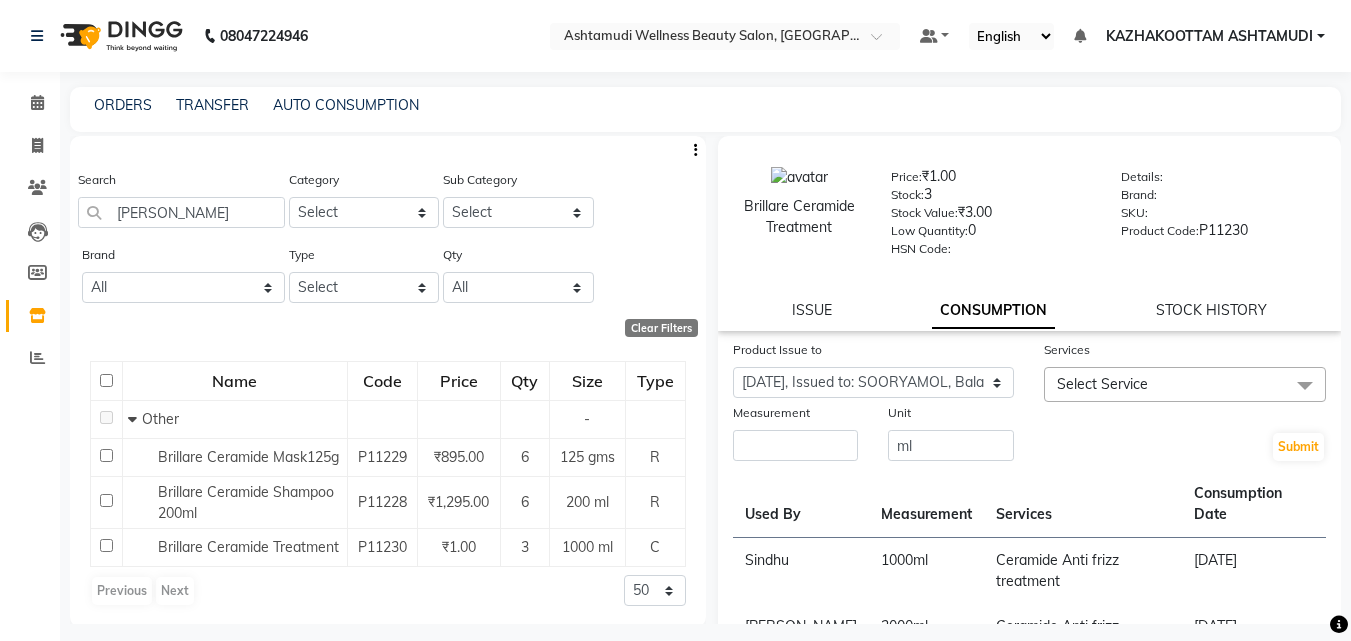 click on "Measurement" 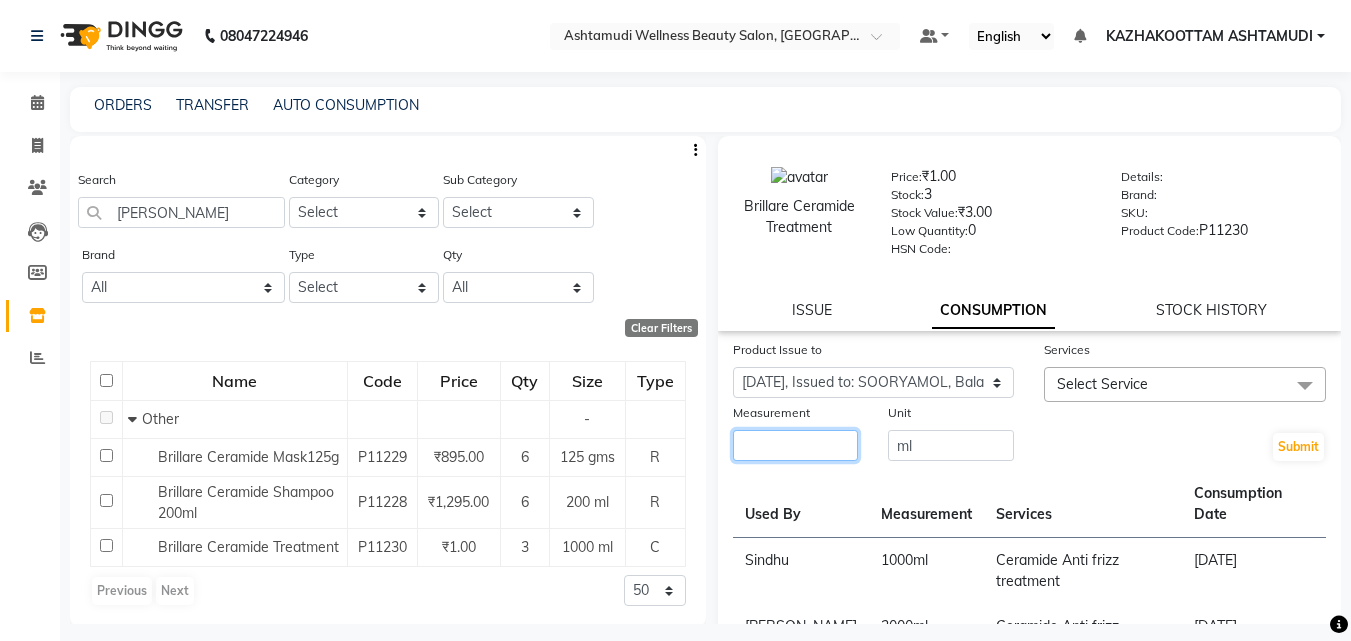 click 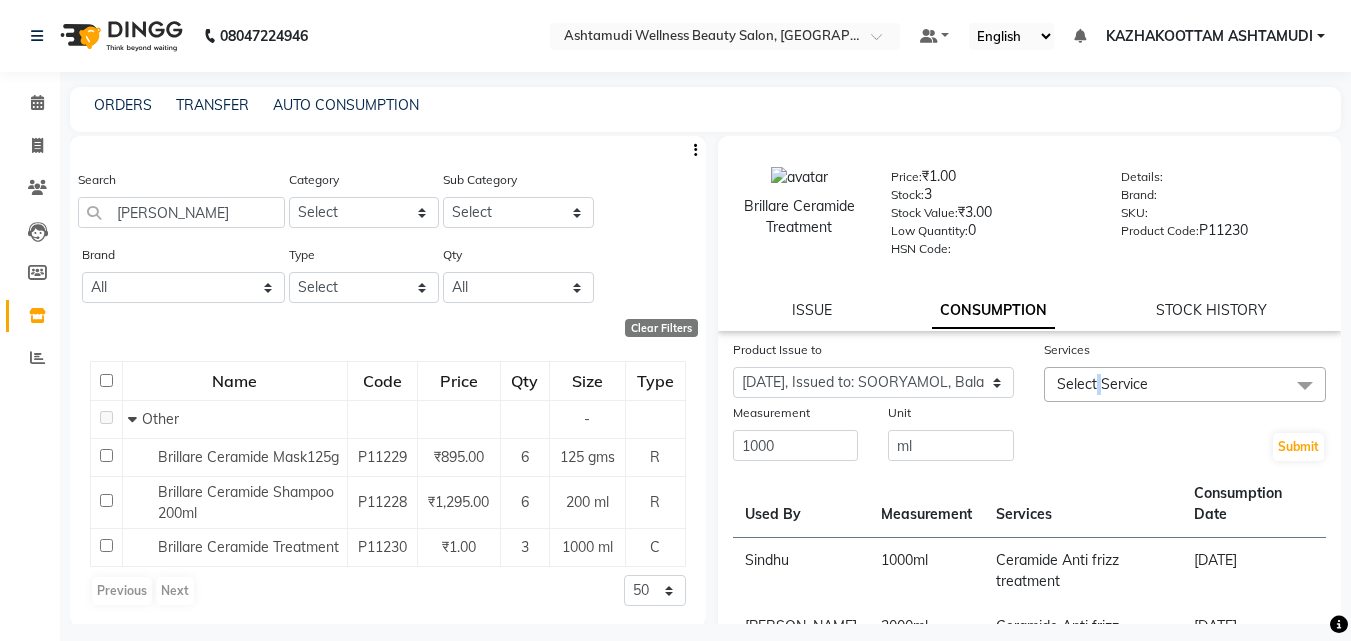 click on "Select Service" 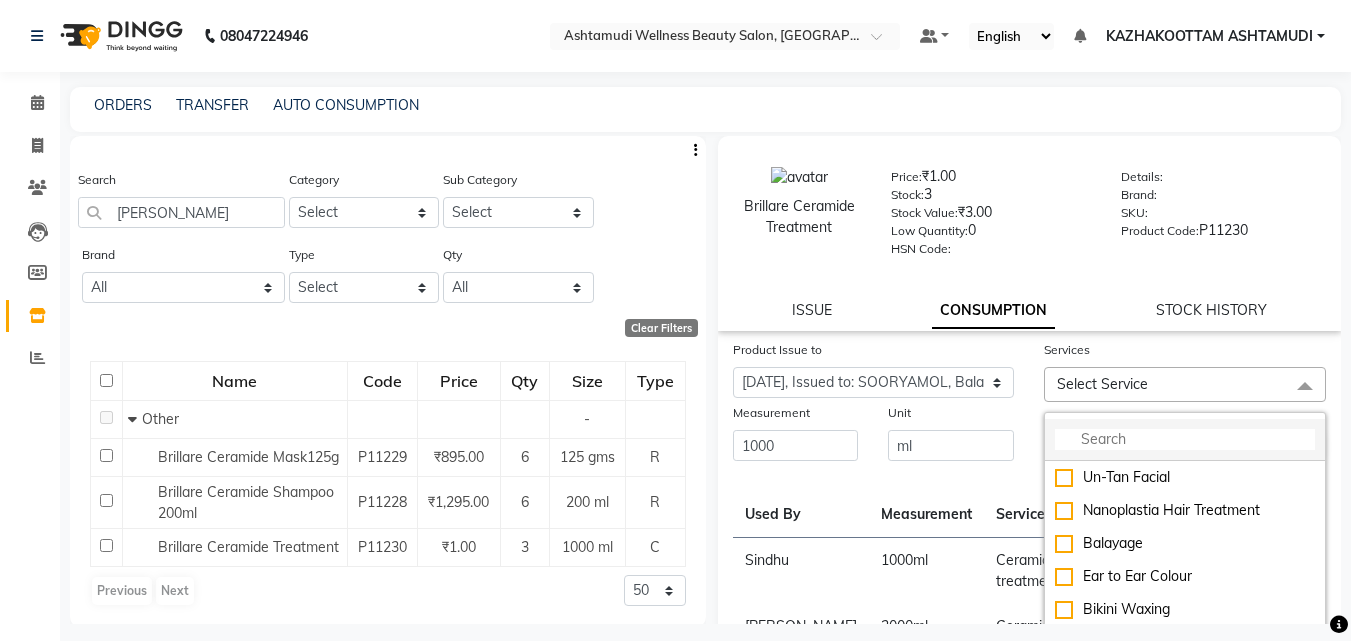 click 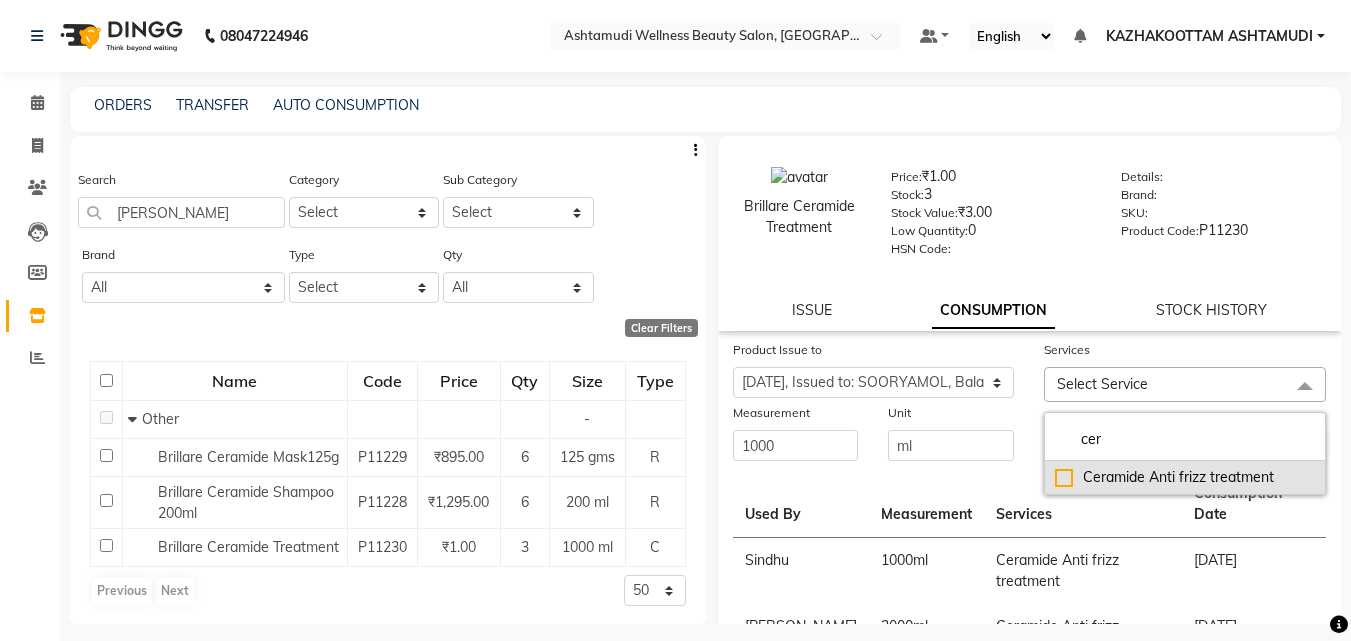 click on "Ceramide  Anti frizz treatment" 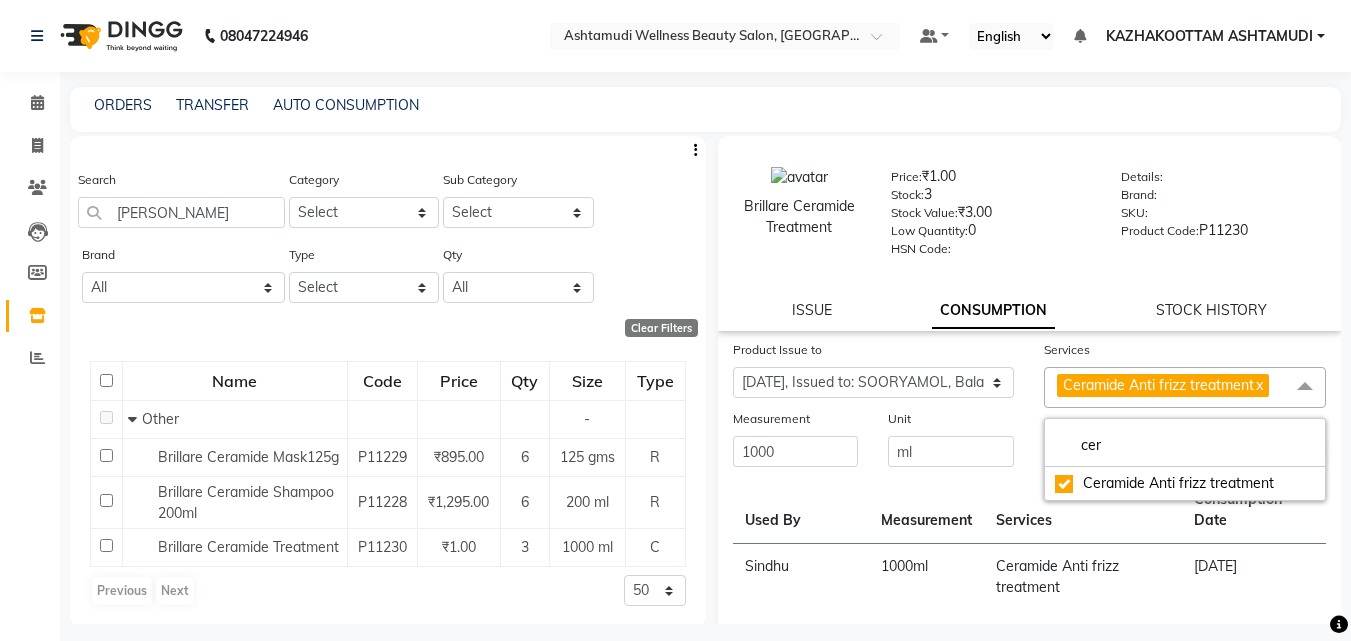 click on "Submit" 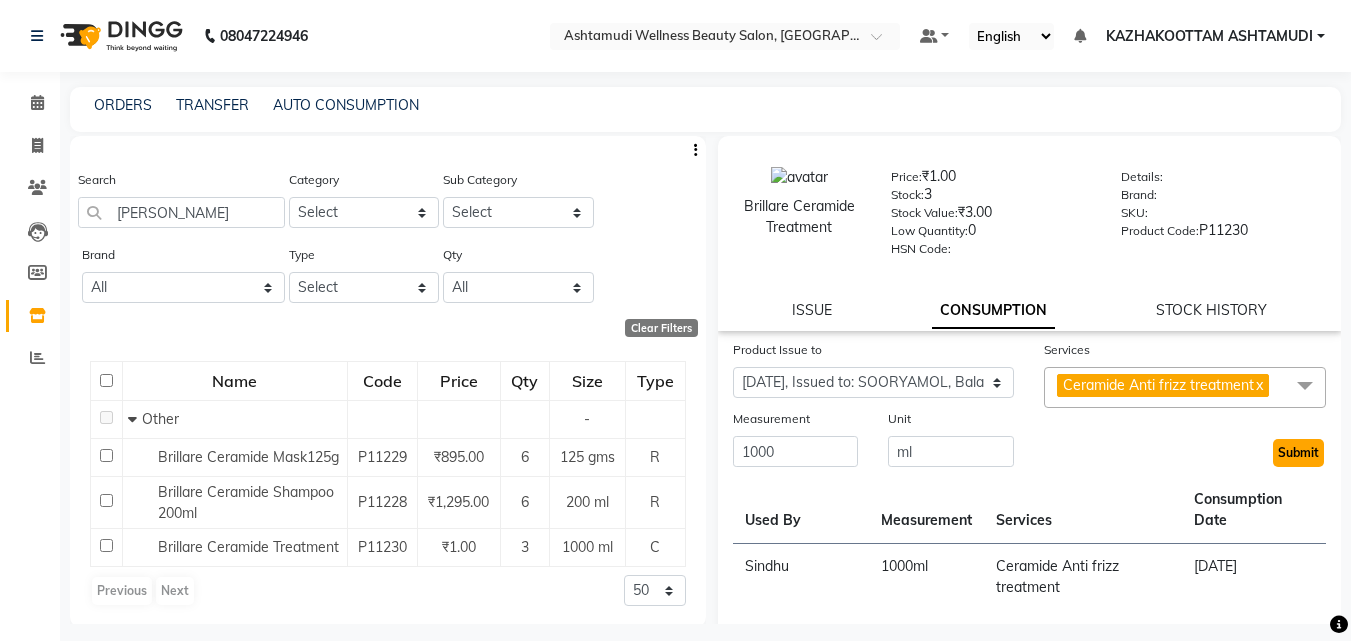 click on "Submit" 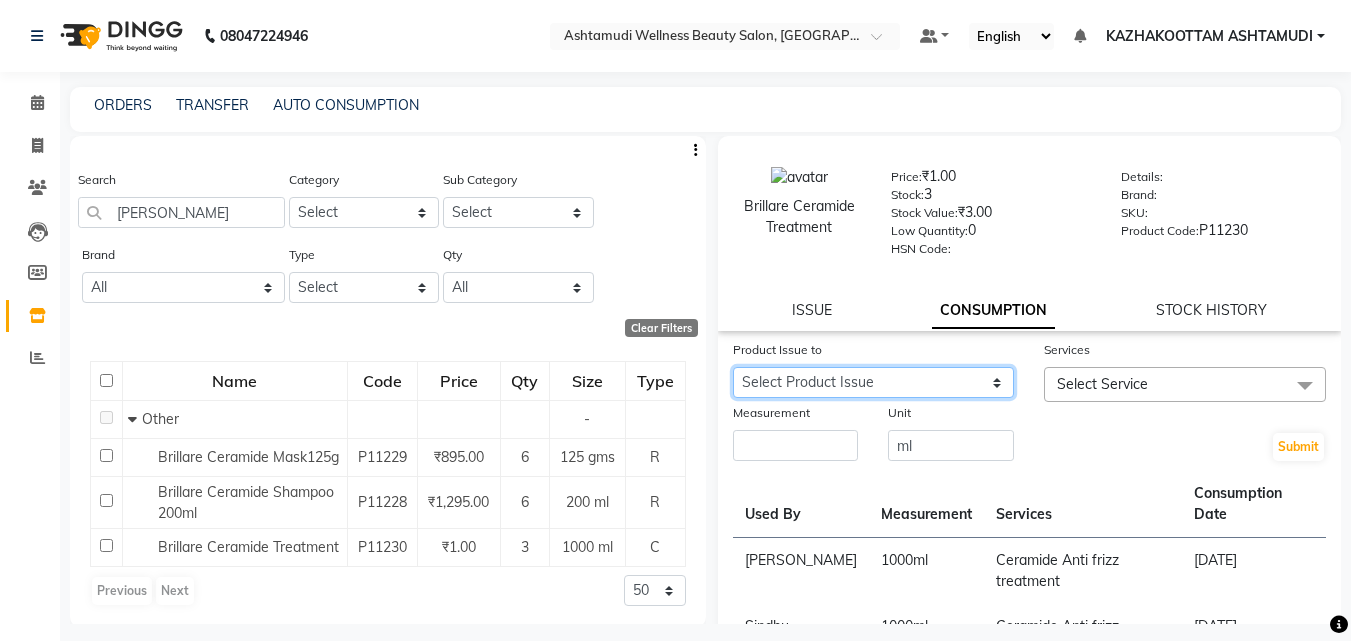 click on "Select Product Issue [DATE], Issued to: GEETA, Balance: 1000 [DATE], Issued to: Sindhu, Balance: 1000 [DATE], Issued to: KRISHNA, Balance: 1000 [DATE], Issued to: [PERSON_NAME], Balance: 1000 [DATE], Issued to: LEKSHMI, Balance: 1000 [DATE], Issued to: LEKSHMI, Balance: 1000 [DATE], Issued to: [PERSON_NAME], Balance: 1000 [DATE], Issued to: [PERSON_NAME], Balance: 1000 [DATE], Issued to: [PERSON_NAME], Balance: 1000 [DATE], Issued to: [PERSON_NAME], Balance: 1000 [DATE], Issued to: ROSNI, Balance: 1000 [DATE], Issued to: Sindhu, Balance: 1000 [DATE], Issued to: Sindhu, Balance: 1000 [DATE], Issued to: KAZHAKOOTTAM ASHTAMUDI, Balance: 2000 [DATE], Issued to: Arya , Balance: 1000" 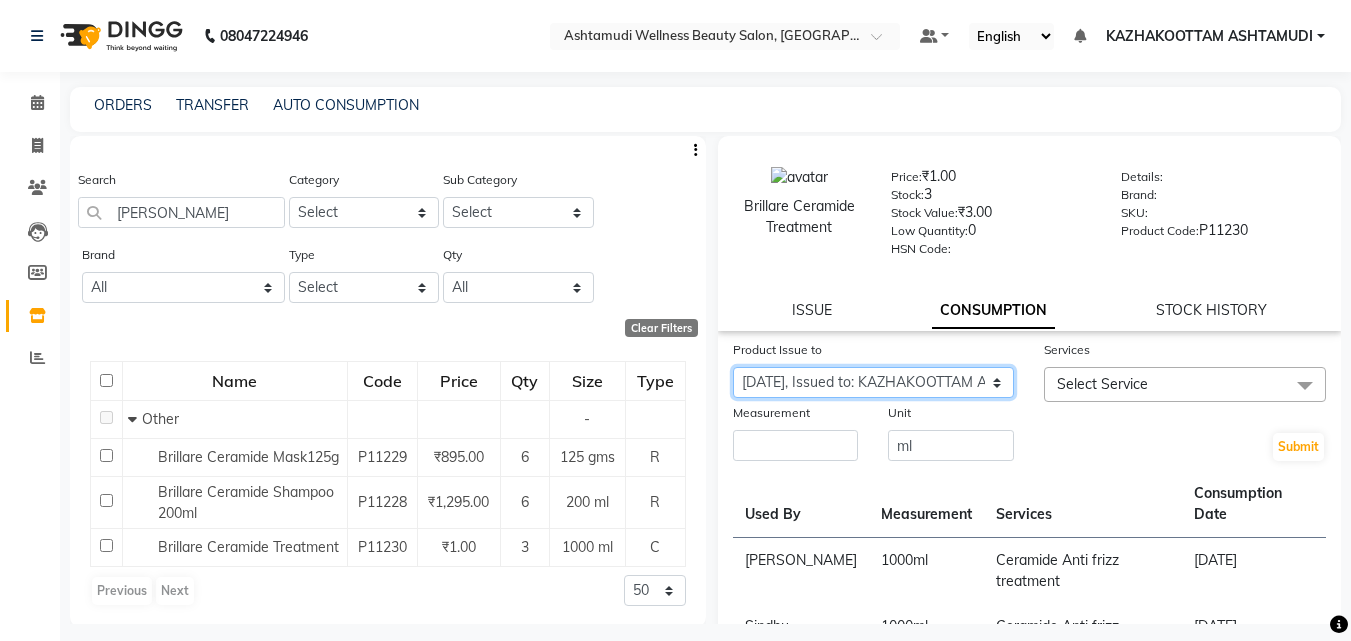 click on "Select Product Issue [DATE], Issued to: GEETA, Balance: 1000 [DATE], Issued to: Sindhu, Balance: 1000 [DATE], Issued to: KRISHNA, Balance: 1000 [DATE], Issued to: [PERSON_NAME], Balance: 1000 [DATE], Issued to: LEKSHMI, Balance: 1000 [DATE], Issued to: LEKSHMI, Balance: 1000 [DATE], Issued to: [PERSON_NAME], Balance: 1000 [DATE], Issued to: [PERSON_NAME], Balance: 1000 [DATE], Issued to: [PERSON_NAME], Balance: 1000 [DATE], Issued to: [PERSON_NAME], Balance: 1000 [DATE], Issued to: ROSNI, Balance: 1000 [DATE], Issued to: Sindhu, Balance: 1000 [DATE], Issued to: Sindhu, Balance: 1000 [DATE], Issued to: KAZHAKOOTTAM ASHTAMUDI, Balance: 2000 [DATE], Issued to: Arya , Balance: 1000" 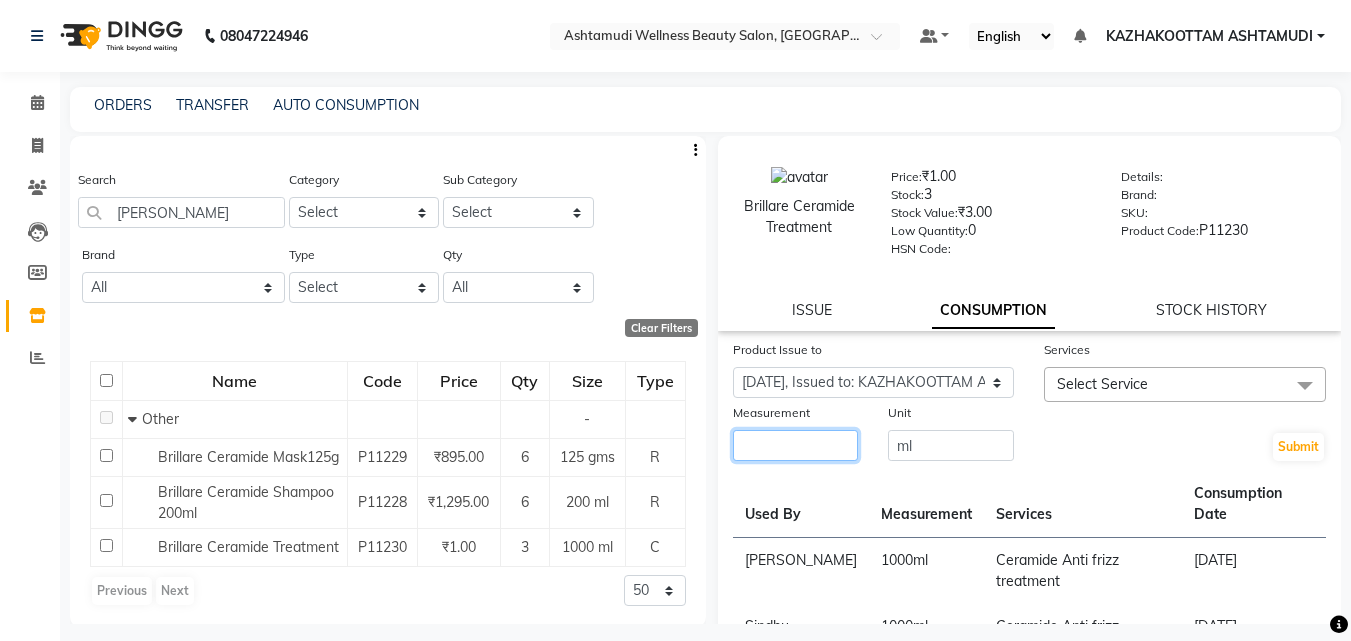 click 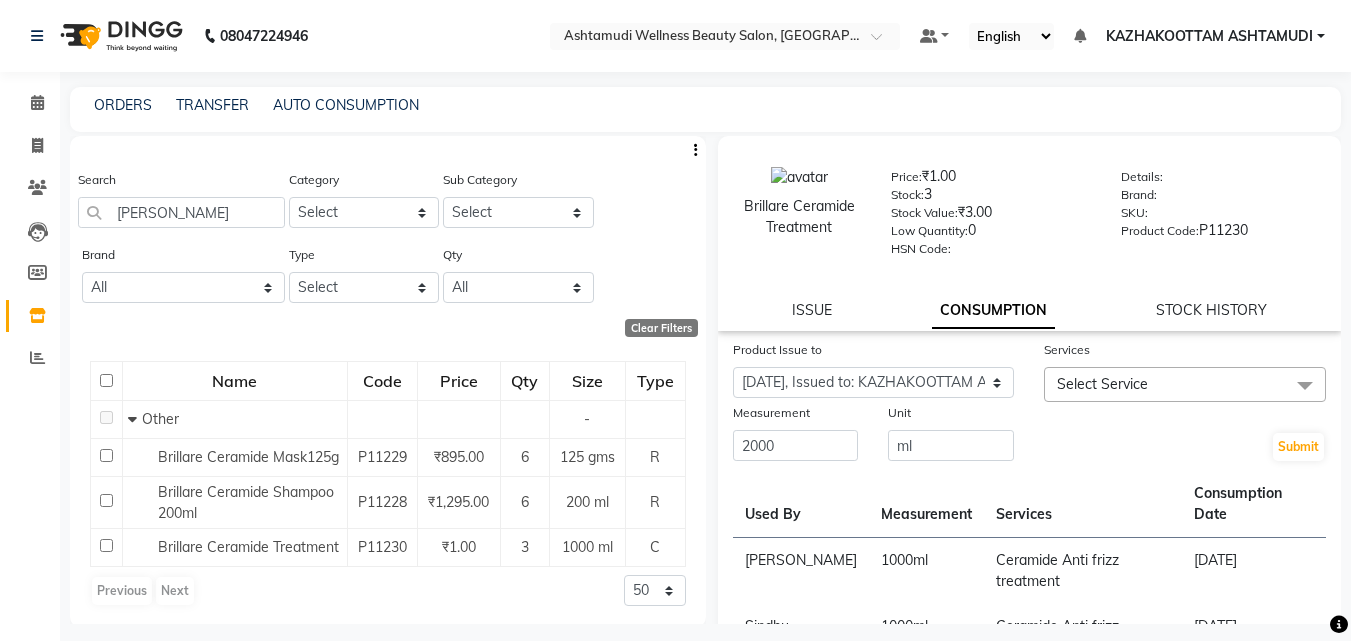 click on "Select Service" 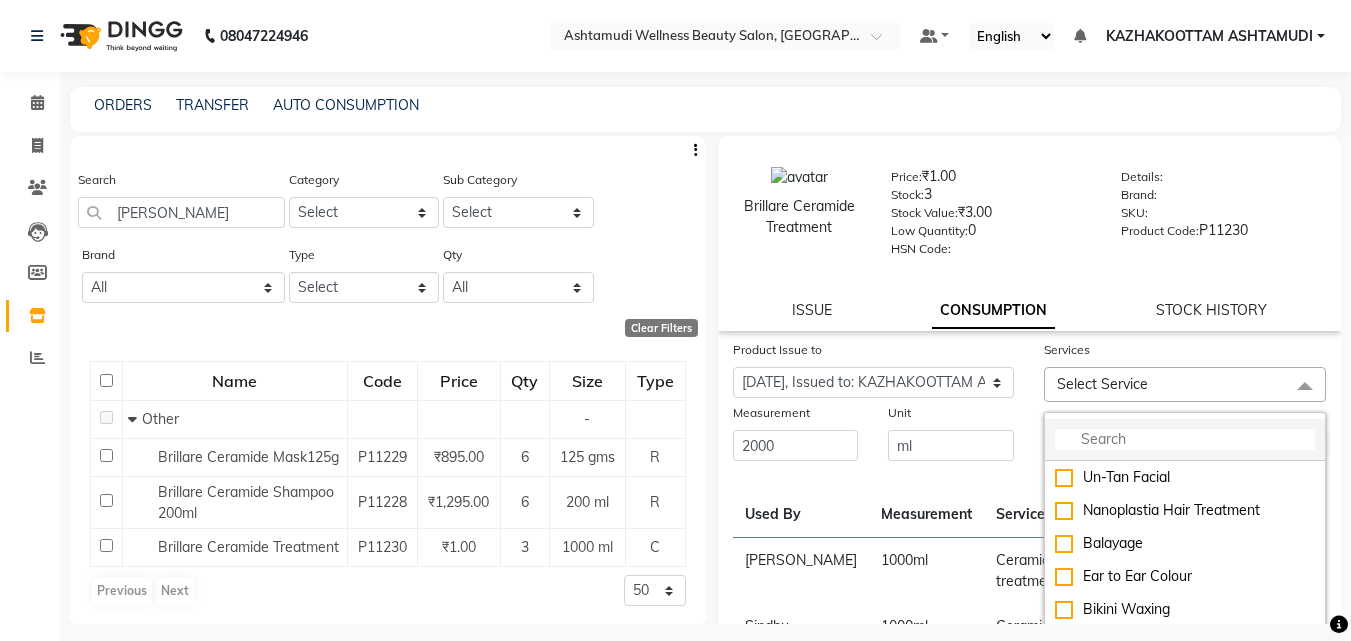 click 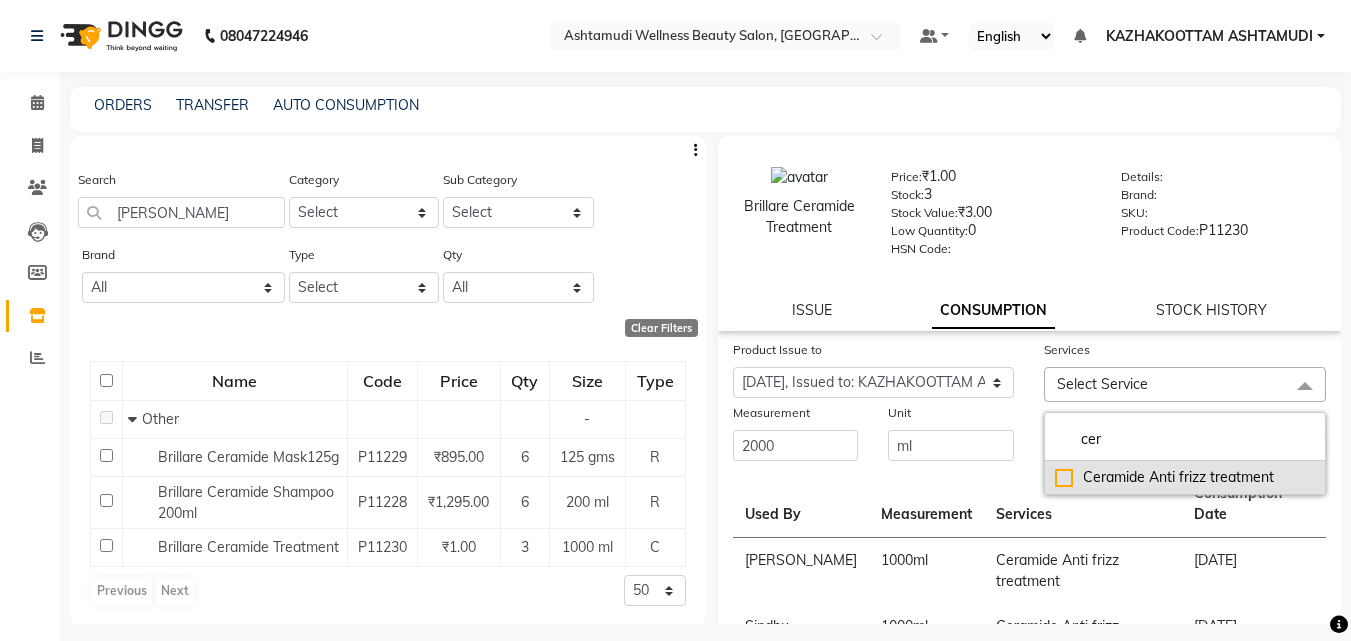 click on "Ceramide  Anti frizz treatment" 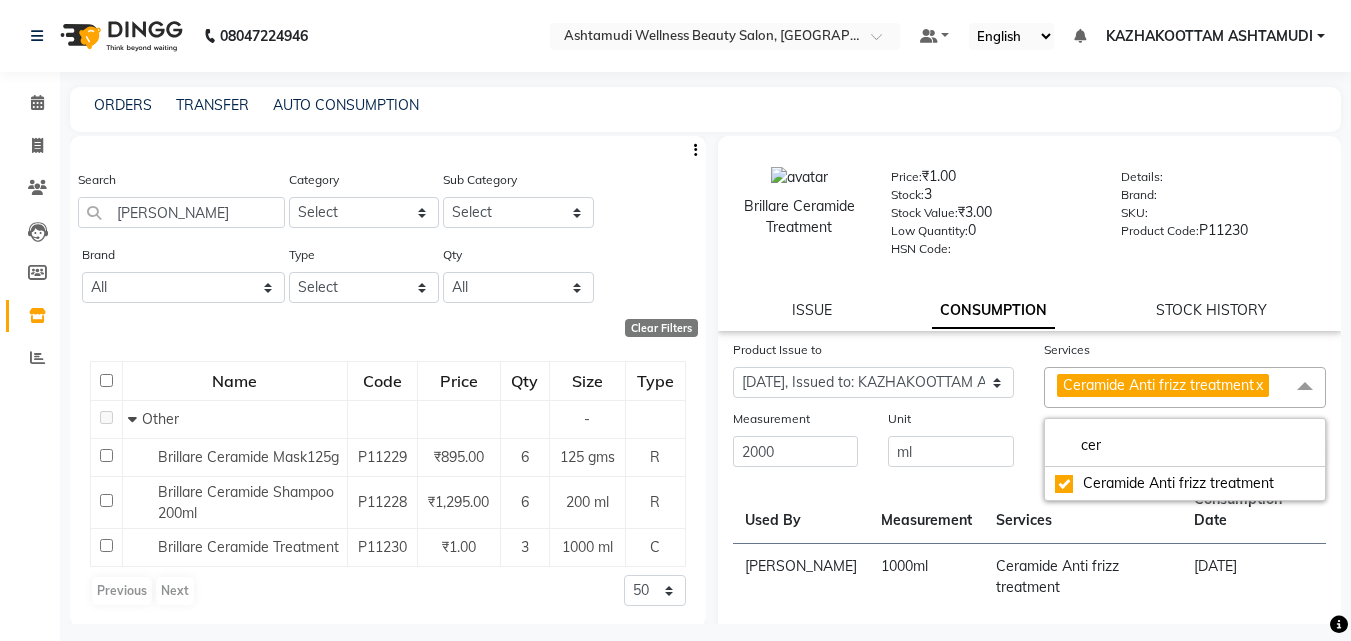 click on "Submit" 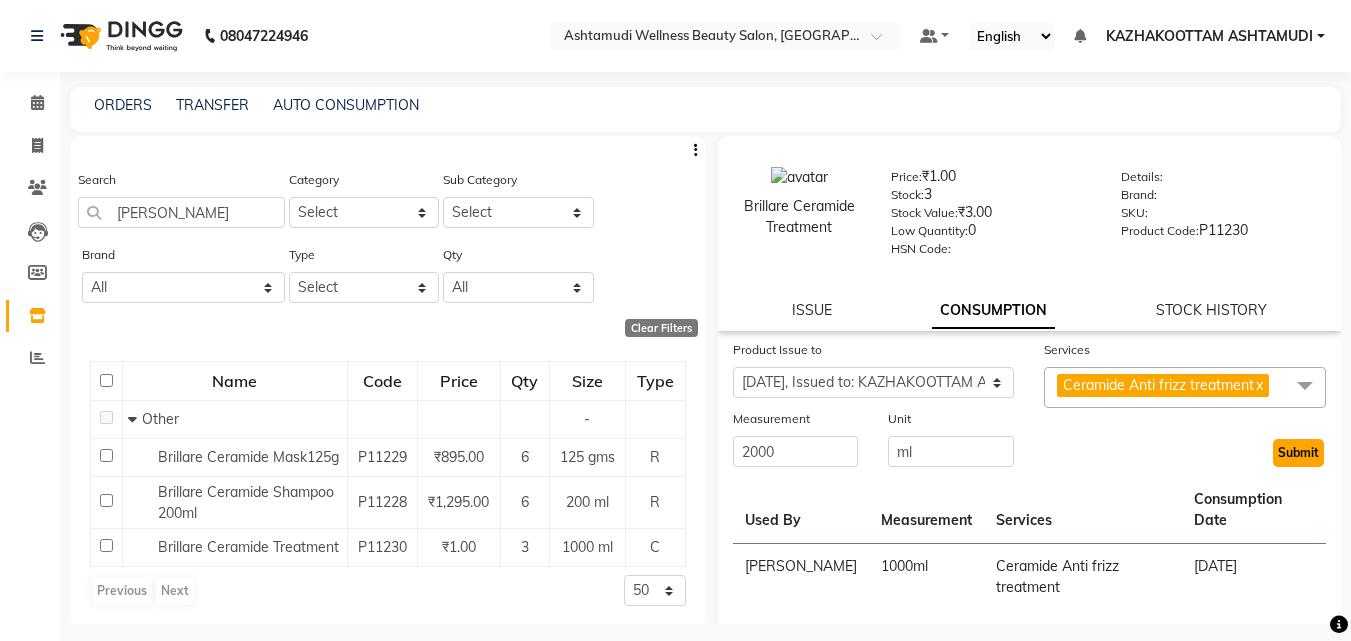 click on "Submit" 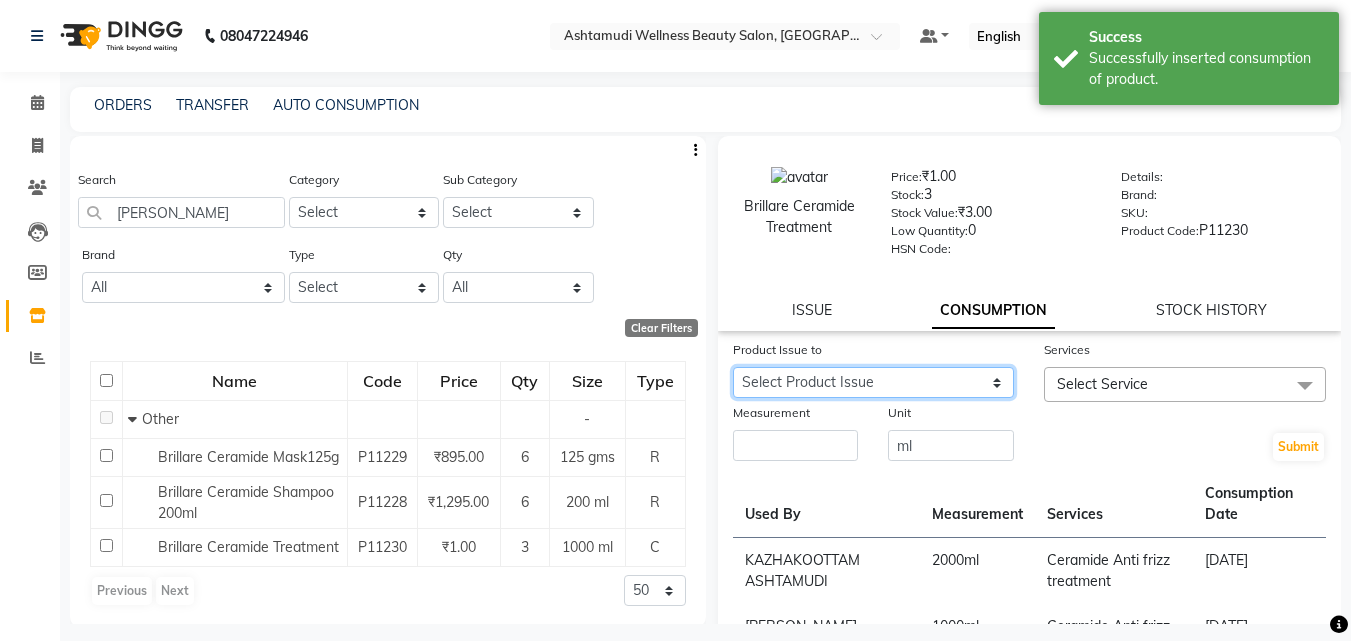 click on "Select Product Issue [DATE], Issued to: GEETA, Balance: 1000 [DATE], Issued to: Sindhu, Balance: 1000 [DATE], Issued to: KRISHNA, Balance: 1000 [DATE], Issued to: [PERSON_NAME], Balance: 1000 [DATE], Issued to: LEKSHMI, Balance: 1000 [DATE], Issued to: LEKSHMI, Balance: 1000 [DATE], Issued to: [PERSON_NAME], Balance: 1000 [DATE], Issued to: [PERSON_NAME], Balance: 1000 [DATE], Issued to: [PERSON_NAME], Balance: 1000 [DATE], Issued to: [PERSON_NAME], Balance: 1000 [DATE], Issued to: ROSNI, Balance: 1000 [DATE], Issued to: Sindhu, Balance: 1000 [DATE], Issued to: Sindhu, Balance: 1000 [DATE], Issued to: Arya , Balance: 1000" 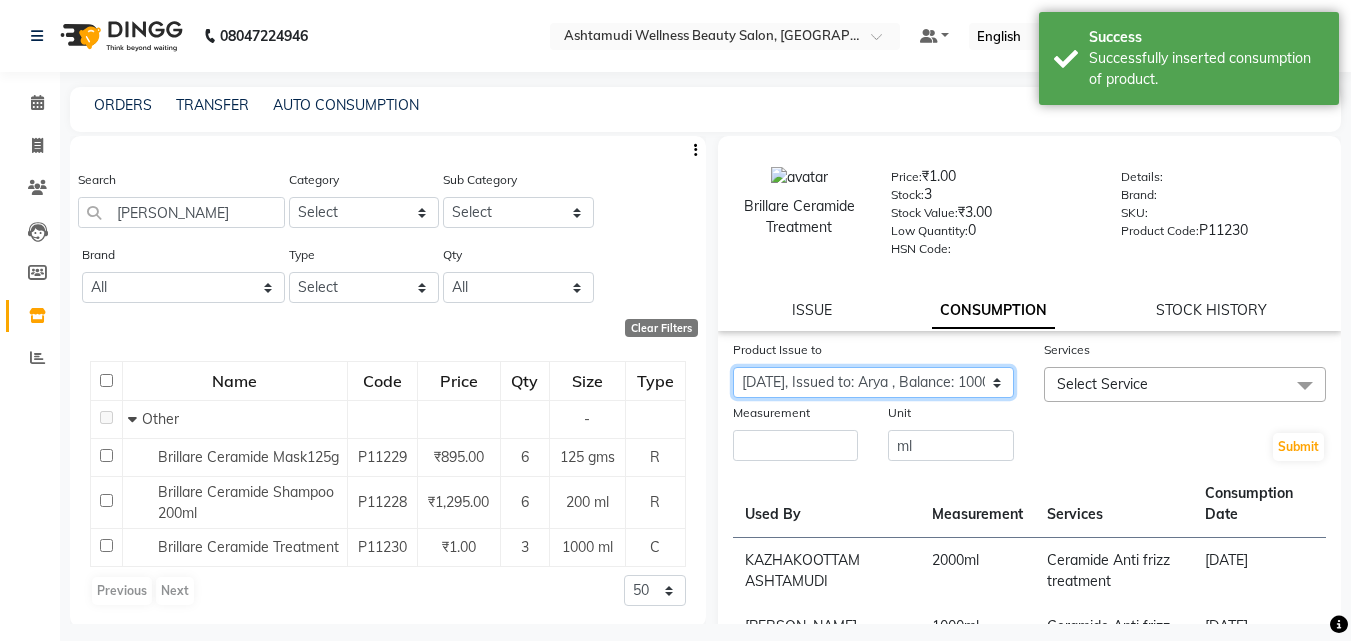 click on "Select Product Issue [DATE], Issued to: GEETA, Balance: 1000 [DATE], Issued to: Sindhu, Balance: 1000 [DATE], Issued to: KRISHNA, Balance: 1000 [DATE], Issued to: [PERSON_NAME], Balance: 1000 [DATE], Issued to: LEKSHMI, Balance: 1000 [DATE], Issued to: LEKSHMI, Balance: 1000 [DATE], Issued to: [PERSON_NAME], Balance: 1000 [DATE], Issued to: [PERSON_NAME], Balance: 1000 [DATE], Issued to: [PERSON_NAME], Balance: 1000 [DATE], Issued to: [PERSON_NAME], Balance: 1000 [DATE], Issued to: ROSNI, Balance: 1000 [DATE], Issued to: Sindhu, Balance: 1000 [DATE], Issued to: Sindhu, Balance: 1000 [DATE], Issued to: Arya , Balance: 1000" 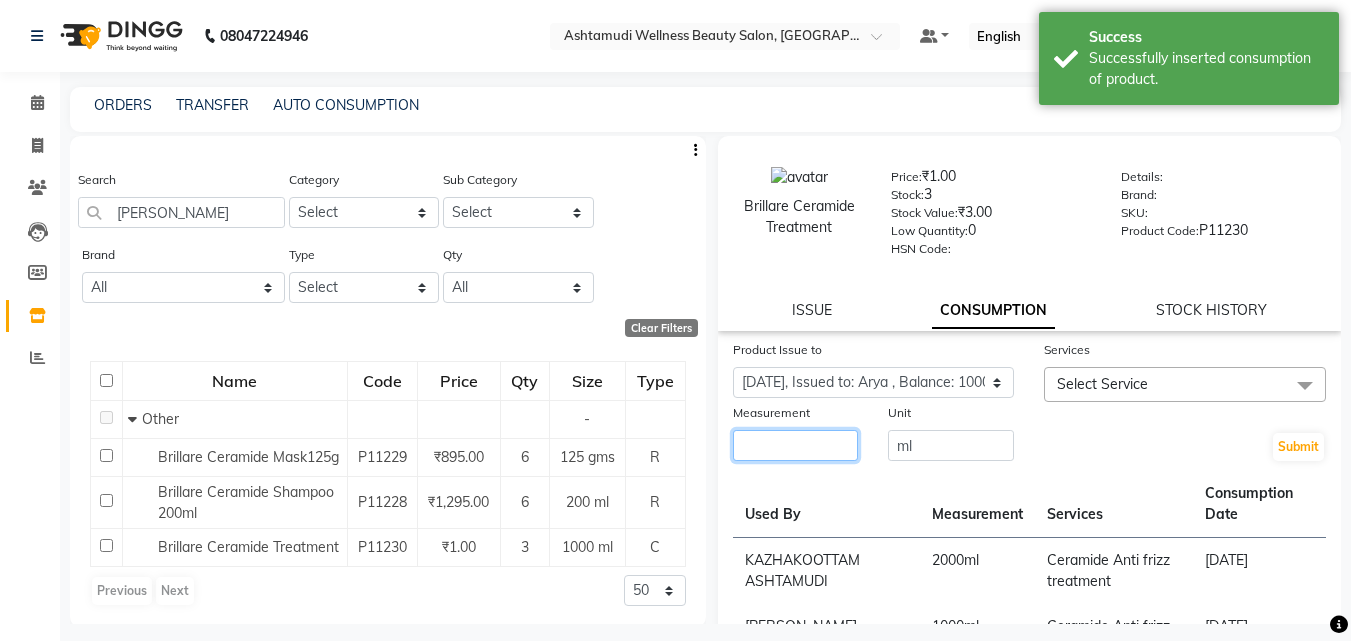 click 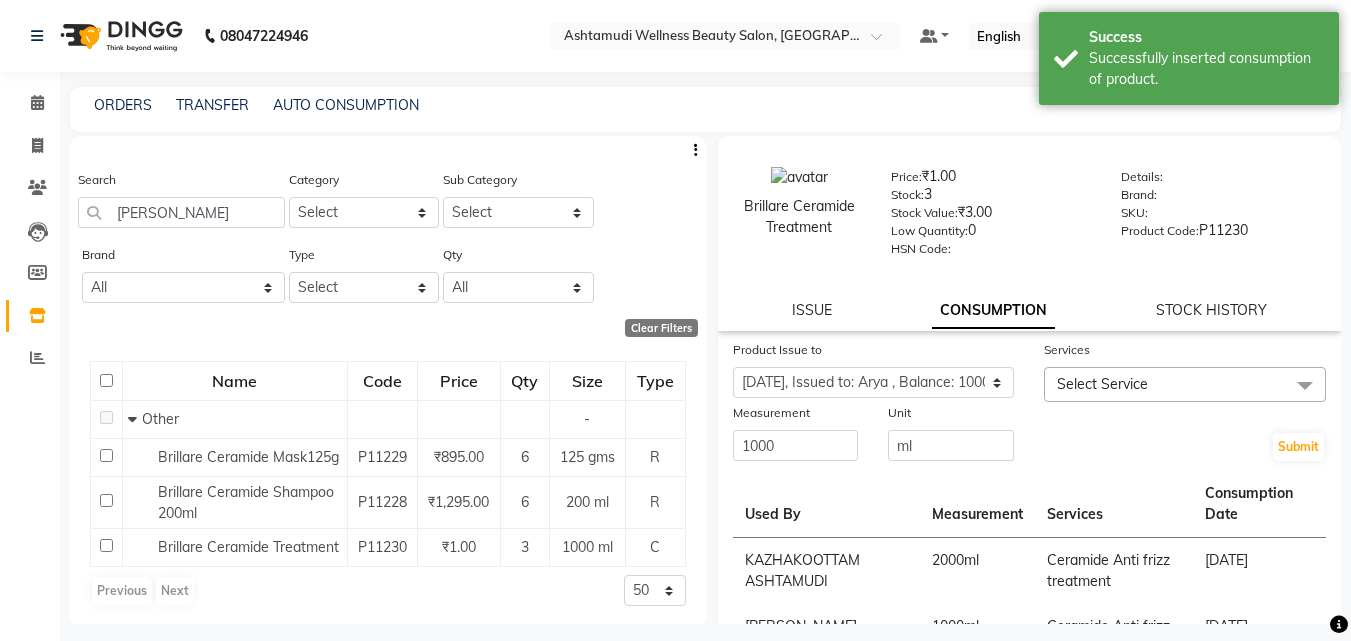 click on "Select Service" 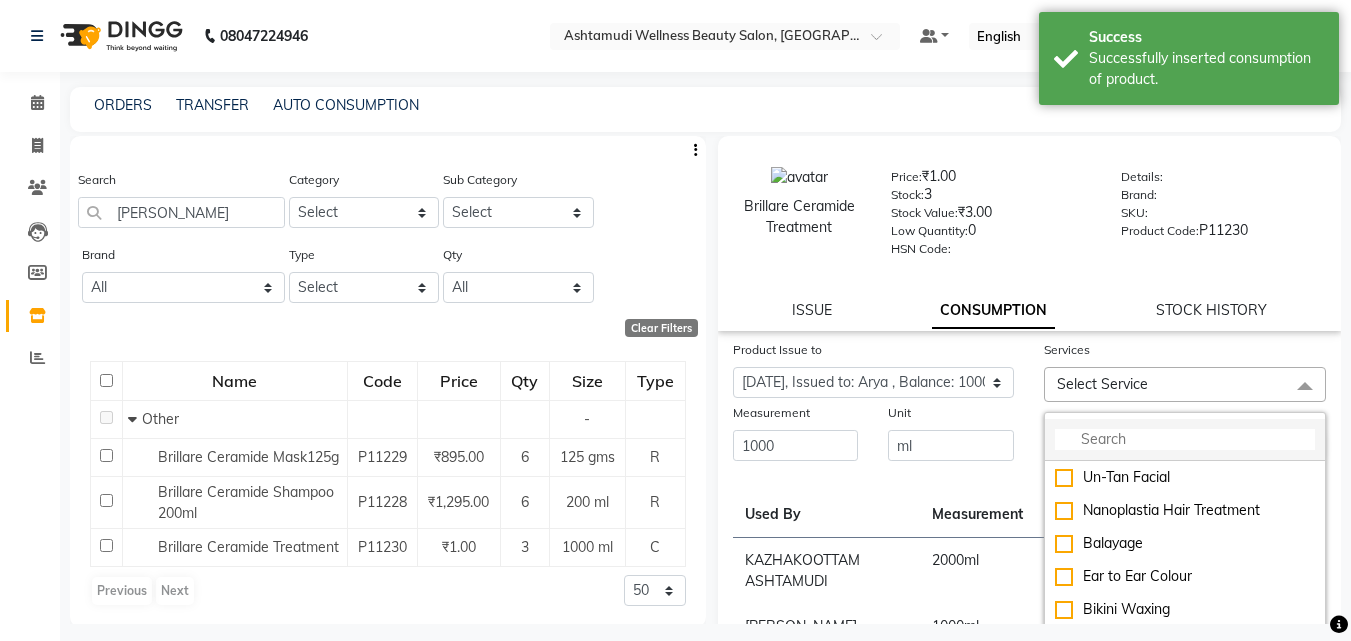 click 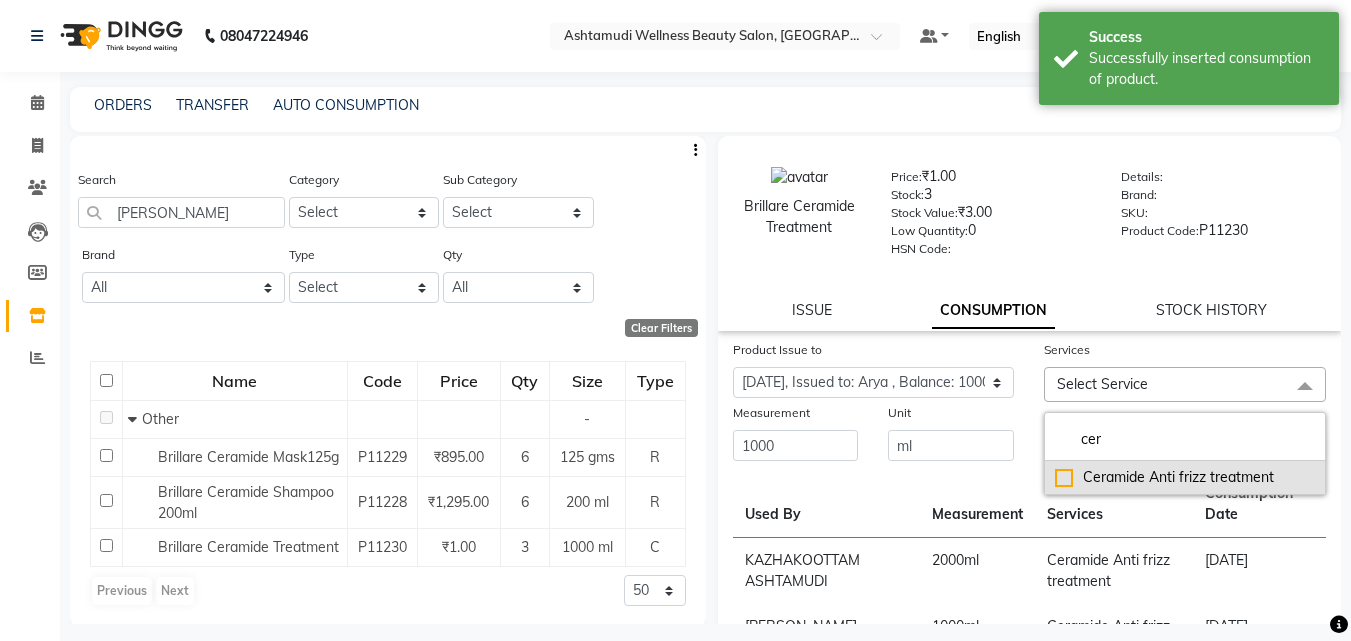 drag, startPoint x: 1126, startPoint y: 471, endPoint x: 1084, endPoint y: 470, distance: 42.0119 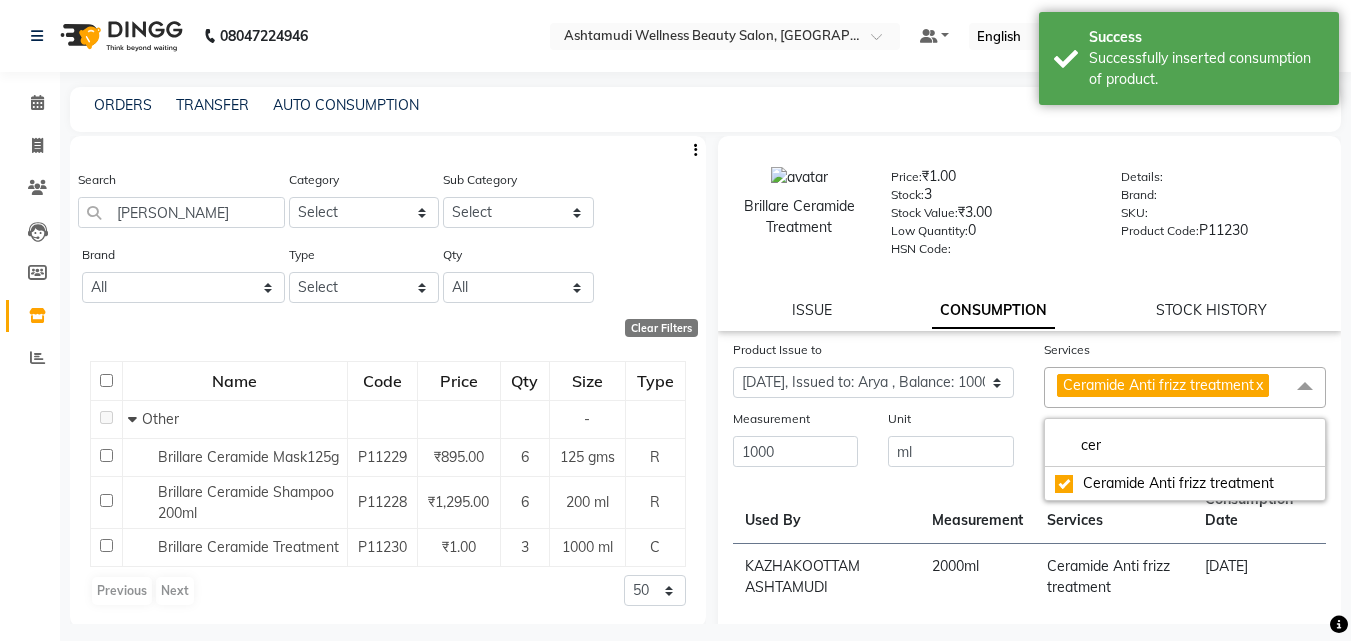 click on "Submit" 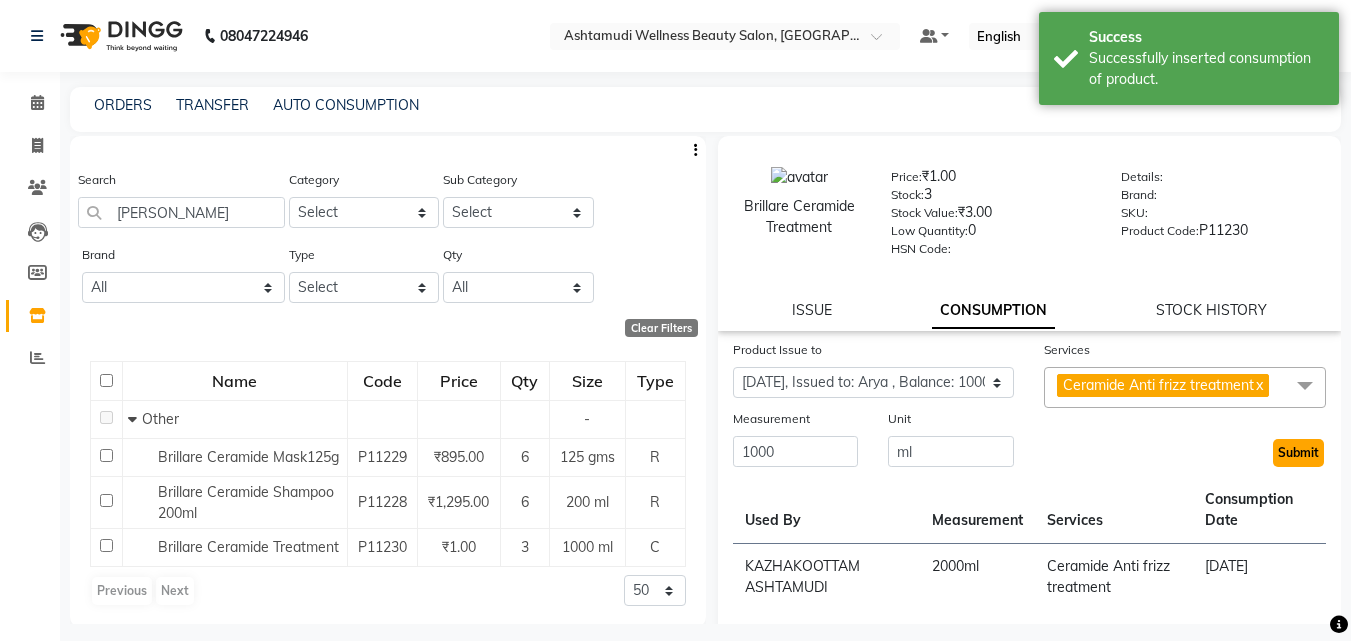 click on "Submit" 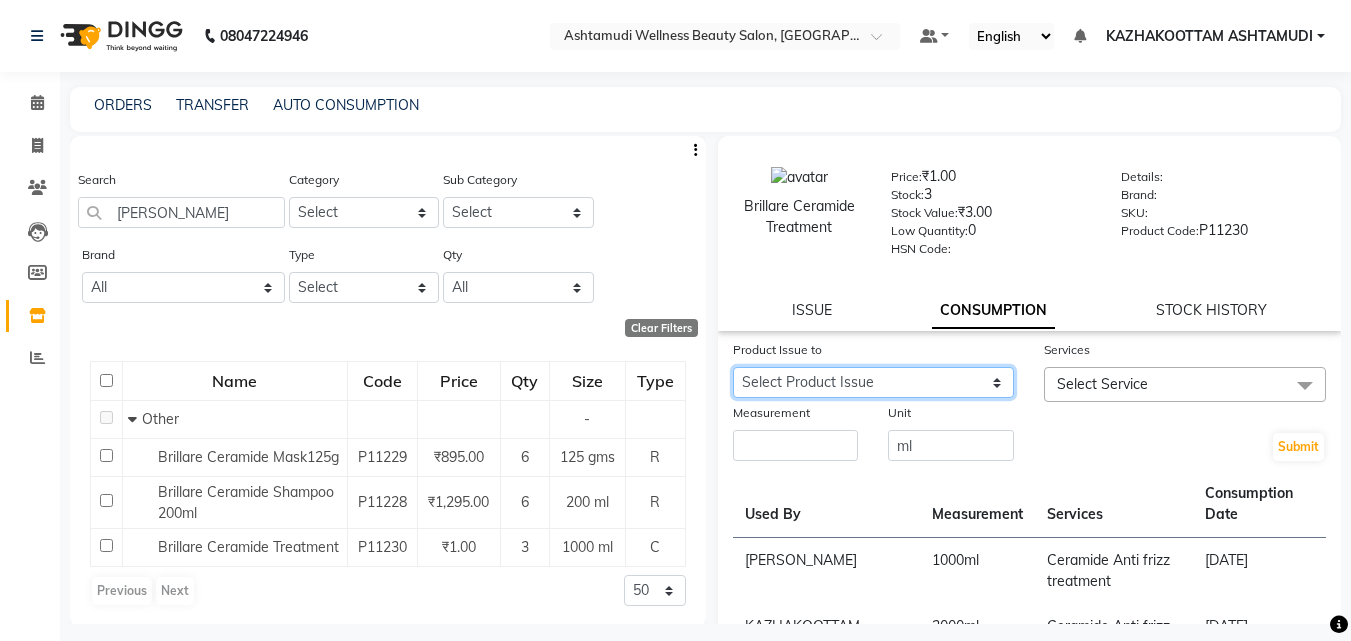 click on "Select Product Issue [DATE], Issued to: GEETA, Balance: 1000 [DATE], Issued to: Sindhu, Balance: 1000 [DATE], Issued to: KRISHNA, Balance: 1000 [DATE], Issued to: [PERSON_NAME], Balance: 1000 [DATE], Issued to: LEKSHMI, Balance: 1000 [DATE], Issued to: LEKSHMI, Balance: 1000 [DATE], Issued to: [PERSON_NAME], Balance: 1000 [DATE], Issued to: [PERSON_NAME], Balance: 1000 [DATE], Issued to: [PERSON_NAME], Balance: 1000 [DATE], Issued to: [PERSON_NAME], Balance: 1000 [DATE], Issued to: ROSNI, Balance: 1000 [DATE], Issued to: Sindhu, Balance: 1000 [DATE], Issued to: Sindhu, Balance: 1000" 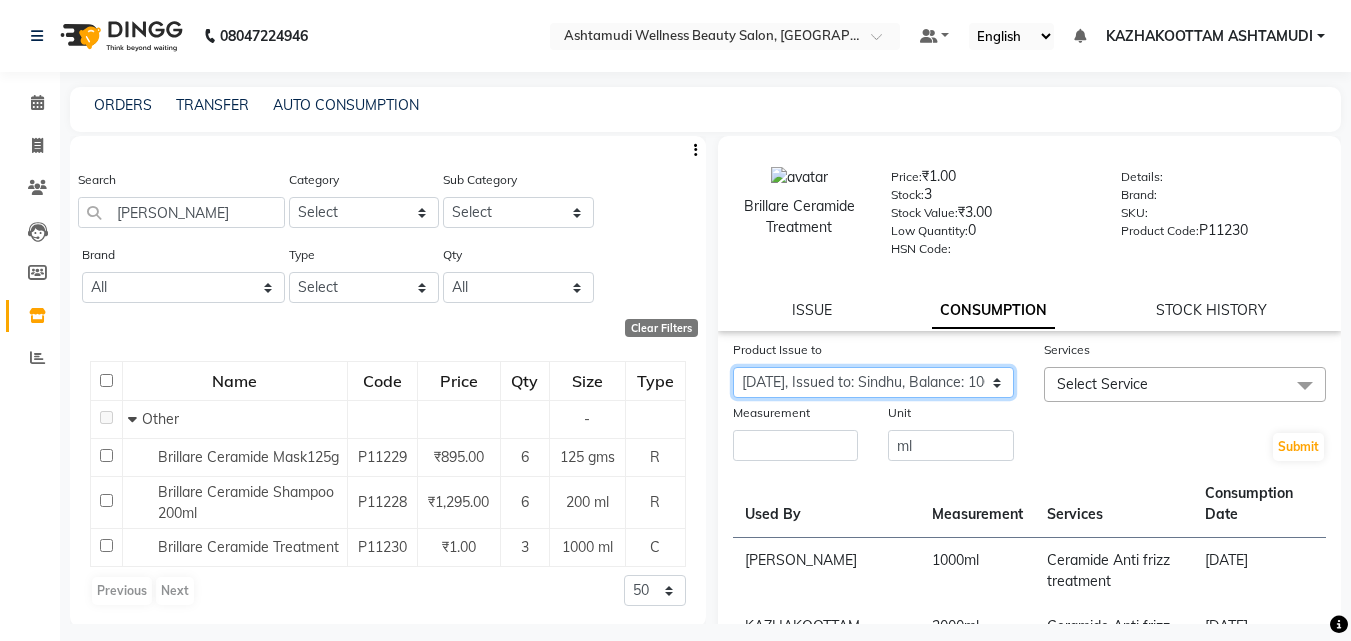 click on "Select Product Issue [DATE], Issued to: GEETA, Balance: 1000 [DATE], Issued to: Sindhu, Balance: 1000 [DATE], Issued to: KRISHNA, Balance: 1000 [DATE], Issued to: [PERSON_NAME], Balance: 1000 [DATE], Issued to: LEKSHMI, Balance: 1000 [DATE], Issued to: LEKSHMI, Balance: 1000 [DATE], Issued to: [PERSON_NAME], Balance: 1000 [DATE], Issued to: [PERSON_NAME], Balance: 1000 [DATE], Issued to: [PERSON_NAME], Balance: 1000 [DATE], Issued to: [PERSON_NAME], Balance: 1000 [DATE], Issued to: ROSNI, Balance: 1000 [DATE], Issued to: Sindhu, Balance: 1000 [DATE], Issued to: Sindhu, Balance: 1000" 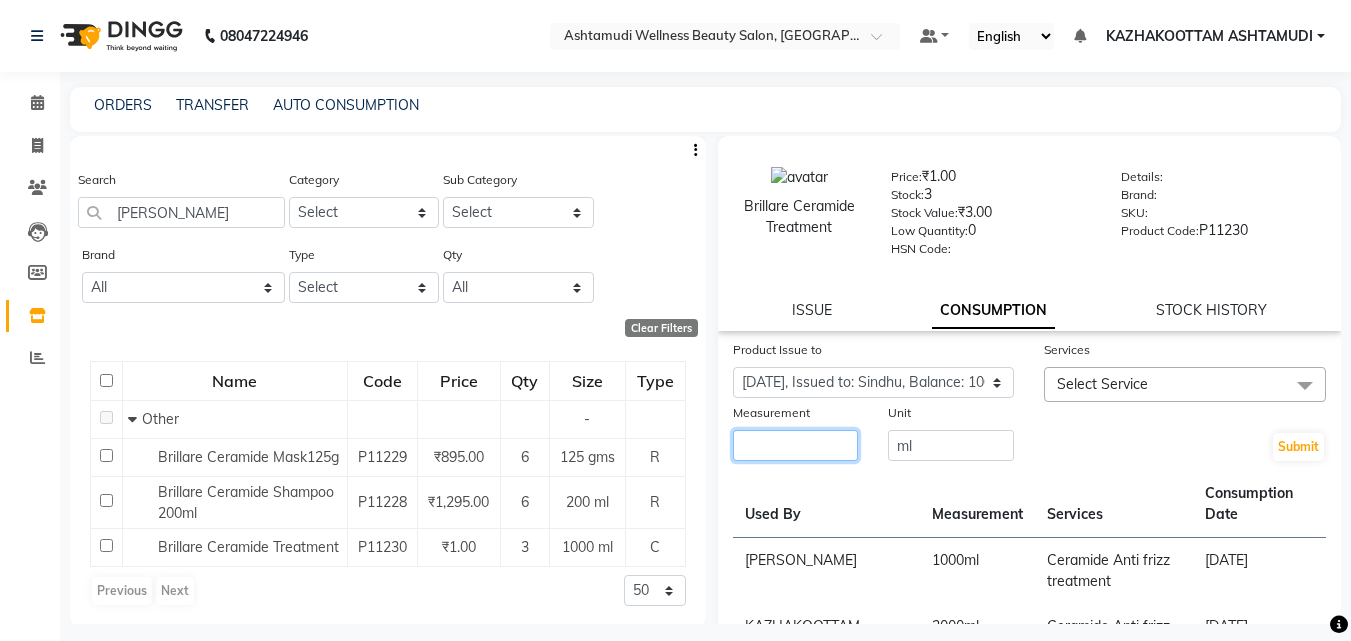 click 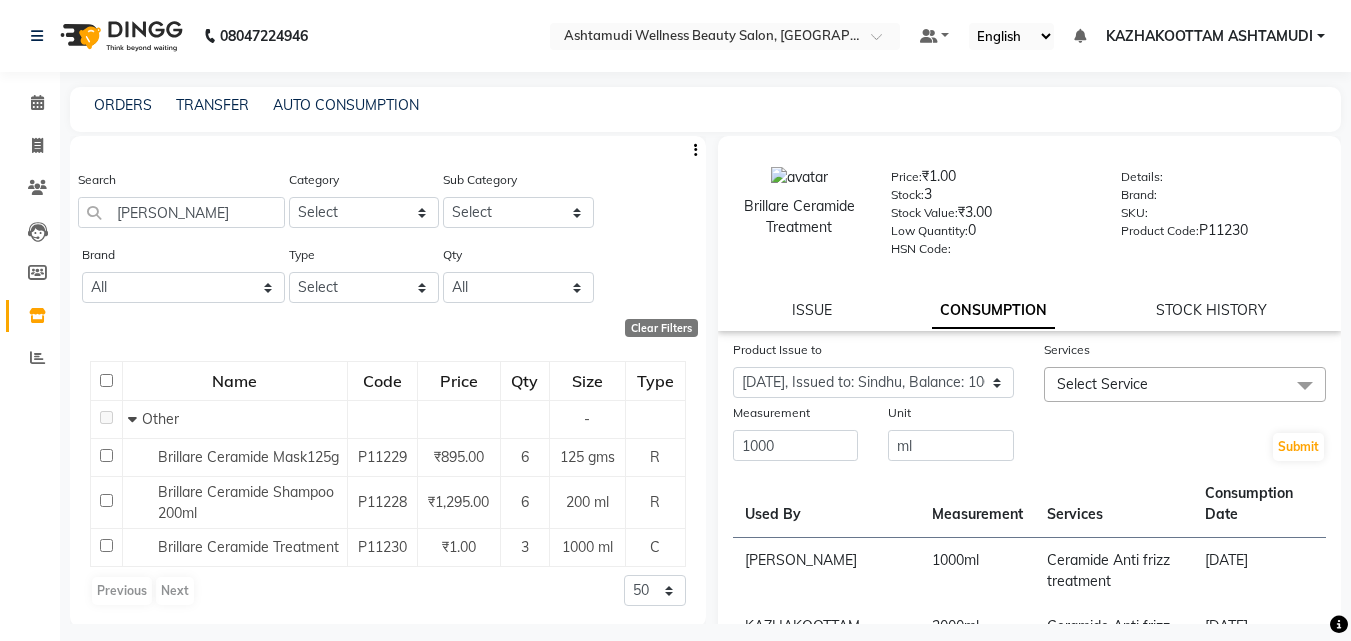 click on "Services" 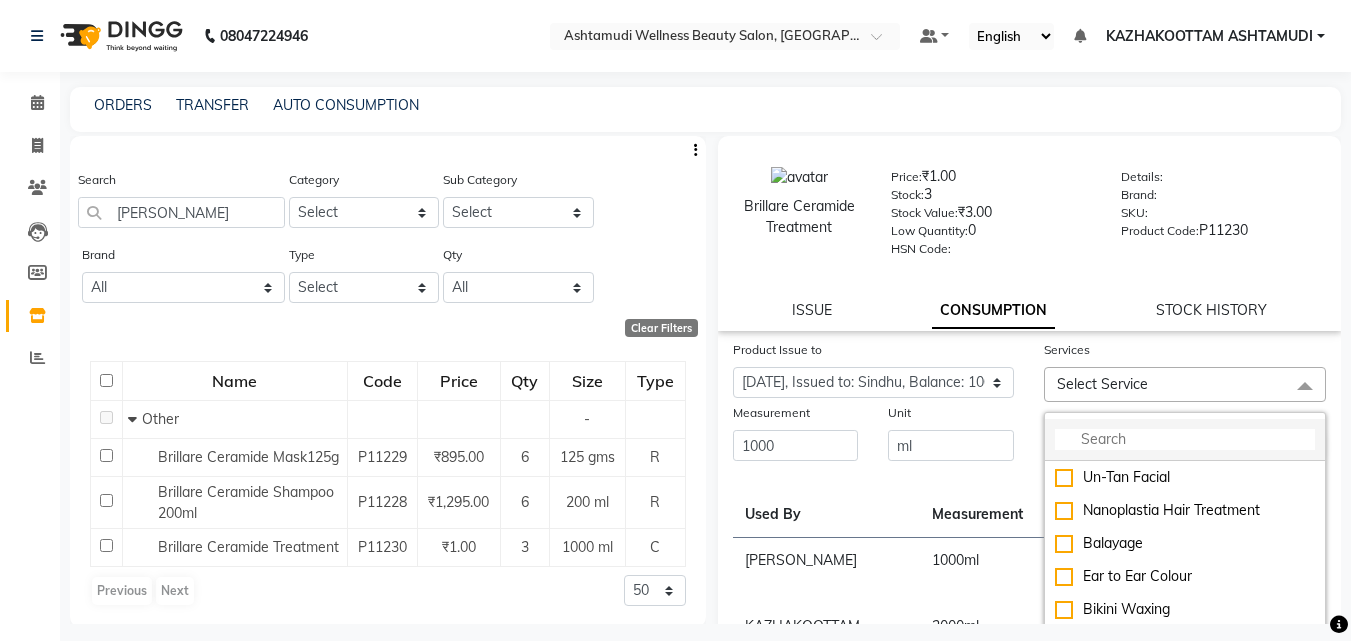 click 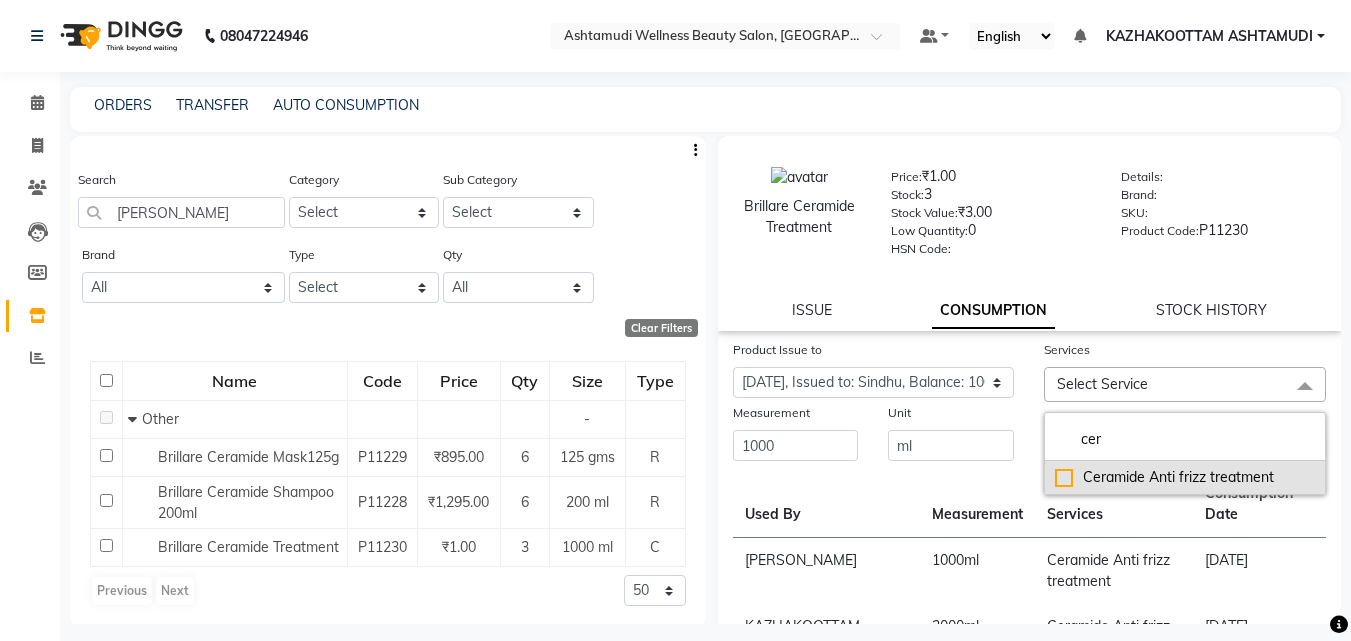 click on "Ceramide  Anti frizz treatment" 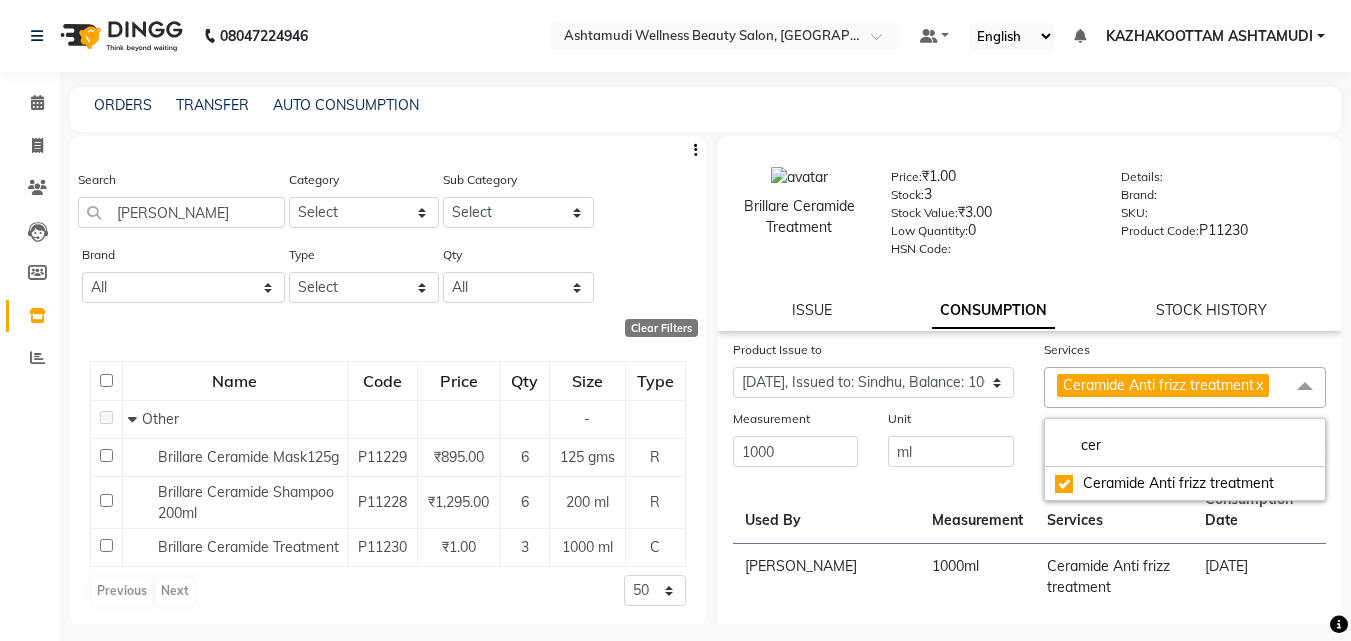 click on "Submit" 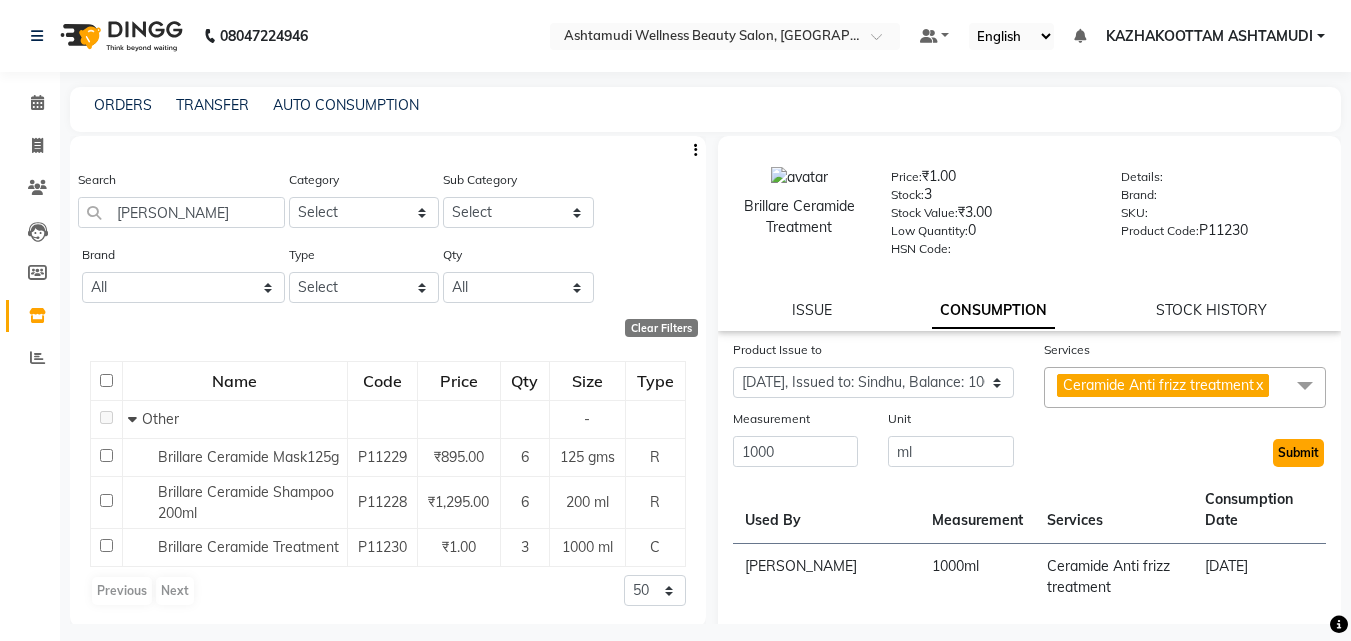 click on "Submit" 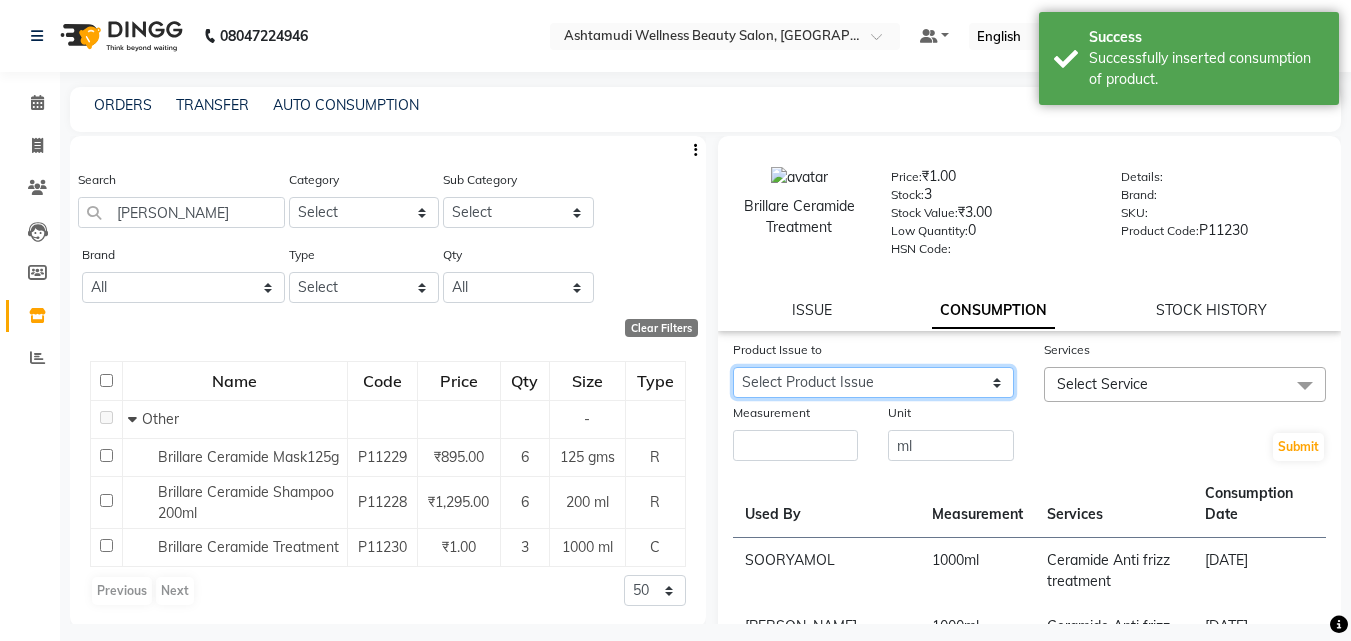 click on "Select Product Issue [DATE], Issued to: GEETA, Balance: 1000 [DATE], Issued to: Sindhu, Balance: 1000 [DATE], Issued to: KRISHNA, Balance: 1000 [DATE], Issued to: [PERSON_NAME], Balance: 1000 [DATE], Issued to: LEKSHMI, Balance: 1000 [DATE], Issued to: LEKSHMI, Balance: 1000 [DATE], Issued to: [PERSON_NAME], Balance: 1000 [DATE], Issued to: [PERSON_NAME], Balance: 1000 [DATE], Issued to: [PERSON_NAME], Balance: 1000 [DATE], Issued to: [PERSON_NAME], Balance: 1000 [DATE], Issued to: ROSNI, Balance: 1000 [DATE], Issued to: Sindhu, Balance: 1000" 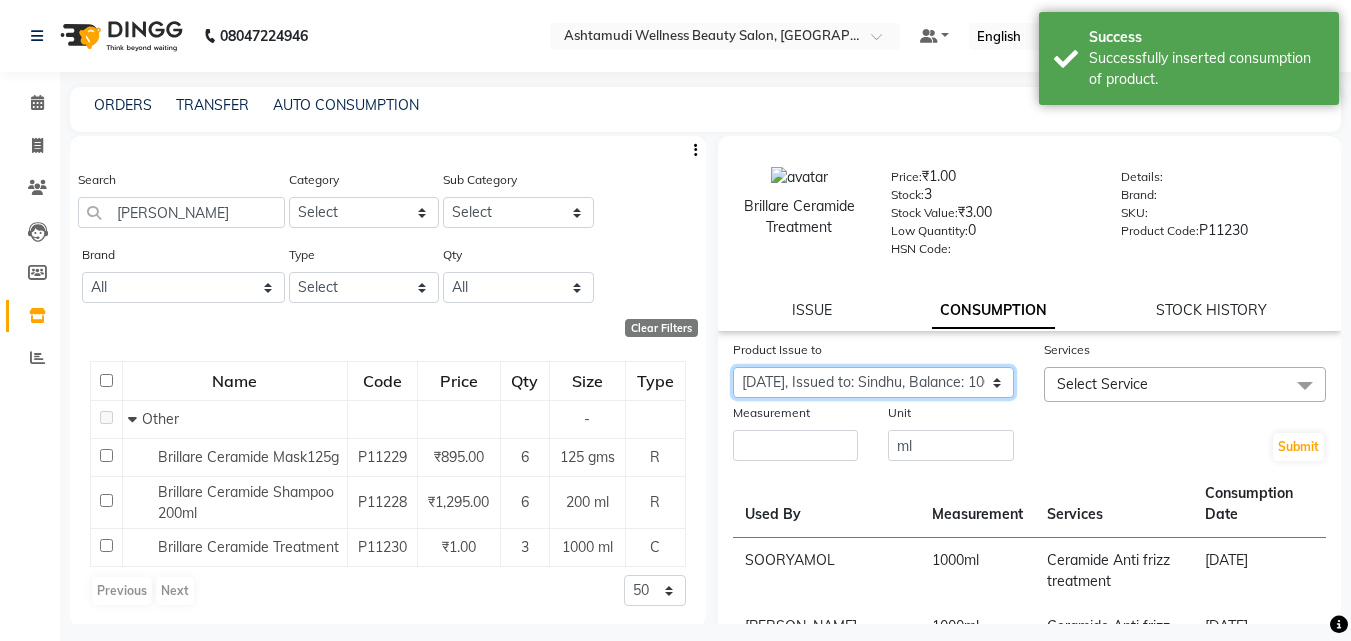 click on "Select Product Issue [DATE], Issued to: GEETA, Balance: 1000 [DATE], Issued to: Sindhu, Balance: 1000 [DATE], Issued to: KRISHNA, Balance: 1000 [DATE], Issued to: [PERSON_NAME], Balance: 1000 [DATE], Issued to: LEKSHMI, Balance: 1000 [DATE], Issued to: LEKSHMI, Balance: 1000 [DATE], Issued to: [PERSON_NAME], Balance: 1000 [DATE], Issued to: [PERSON_NAME], Balance: 1000 [DATE], Issued to: [PERSON_NAME], Balance: 1000 [DATE], Issued to: [PERSON_NAME], Balance: 1000 [DATE], Issued to: ROSNI, Balance: 1000 [DATE], Issued to: Sindhu, Balance: 1000" 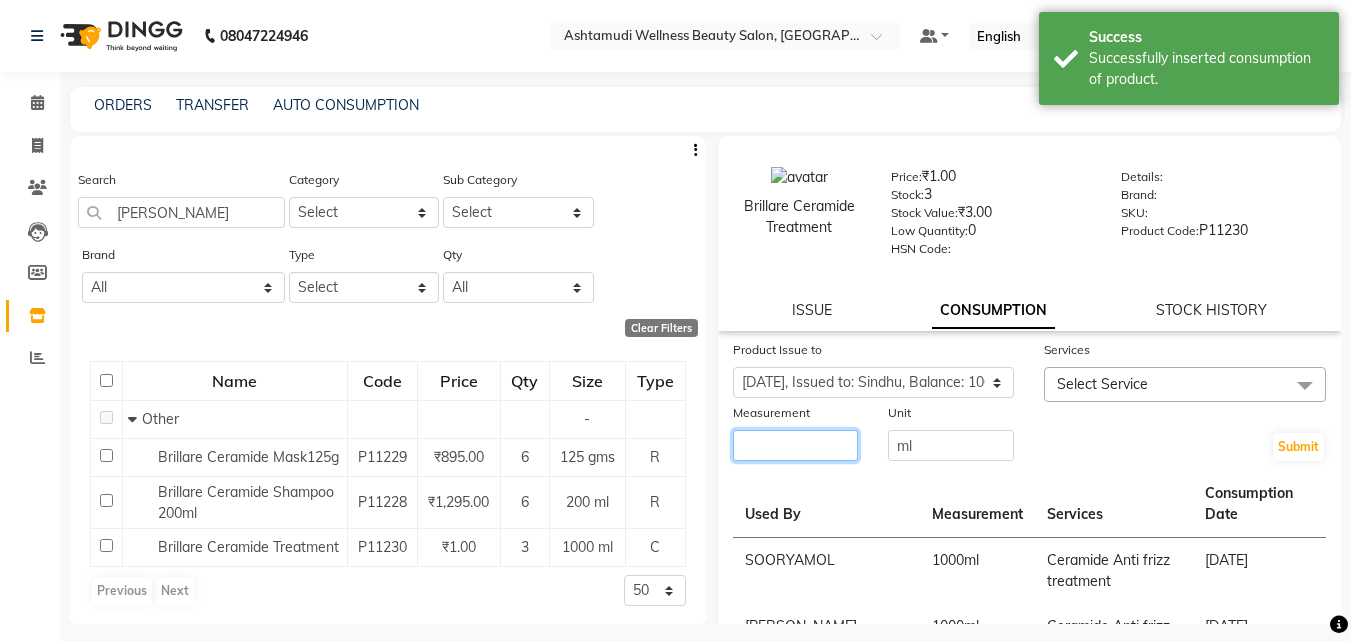 click 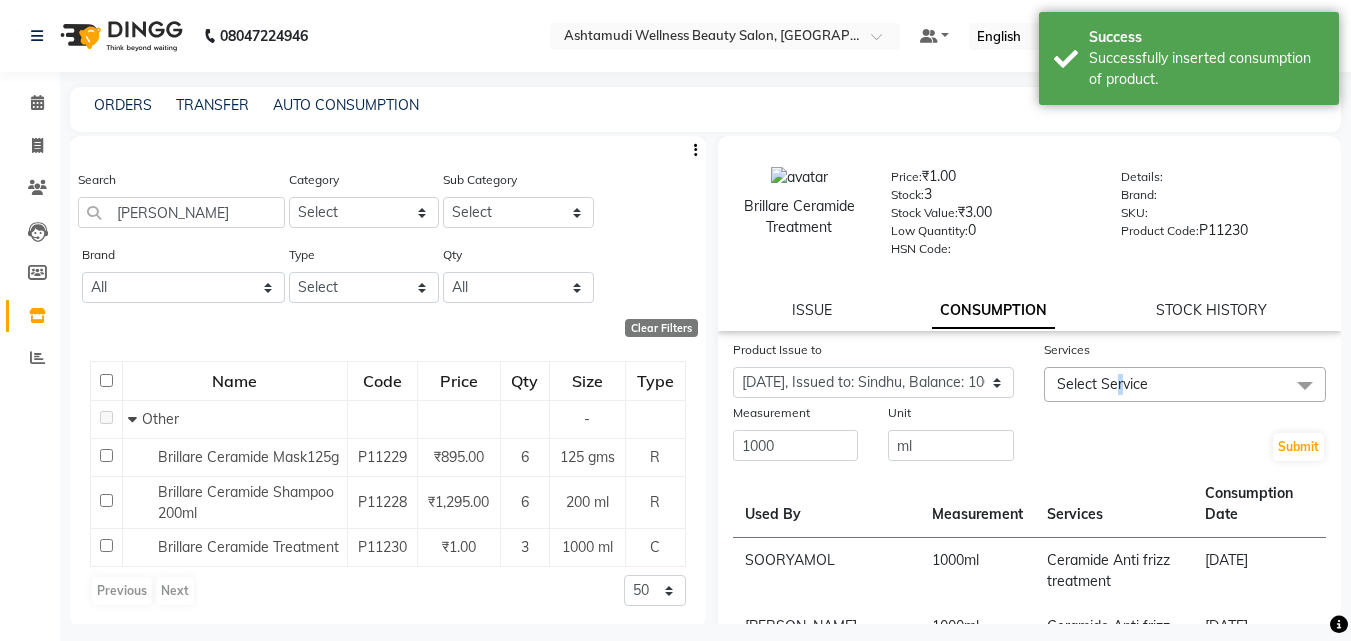 click on "Select Service" 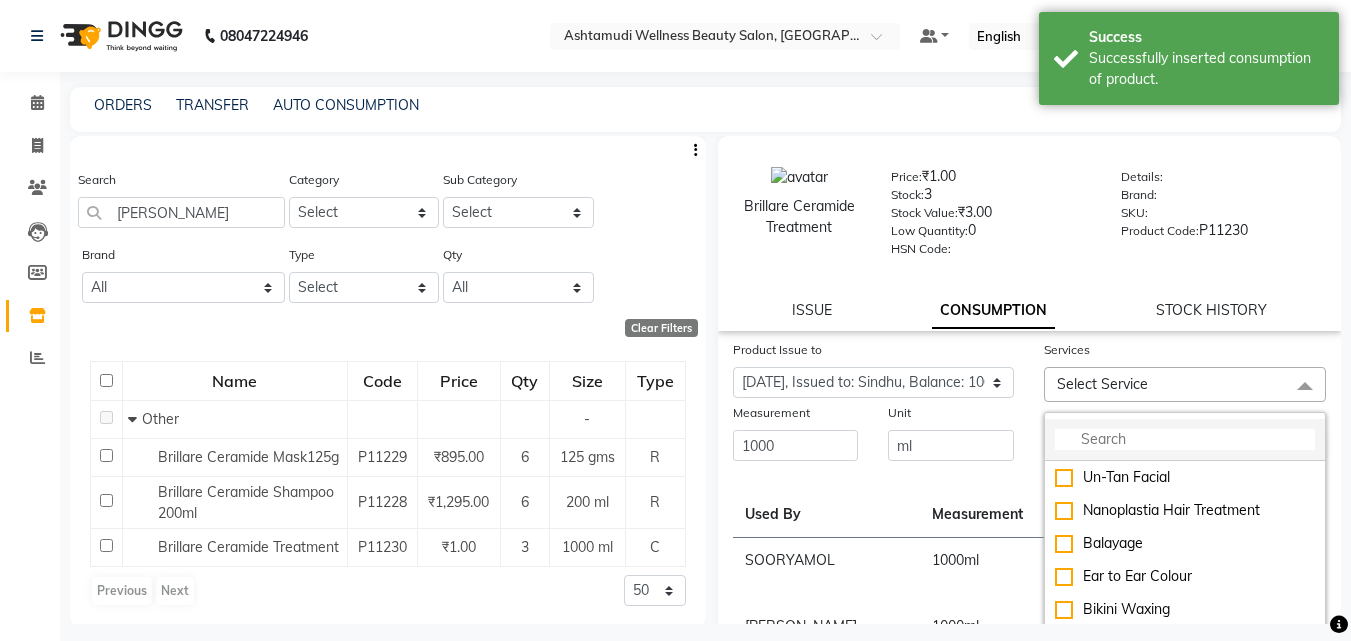 click 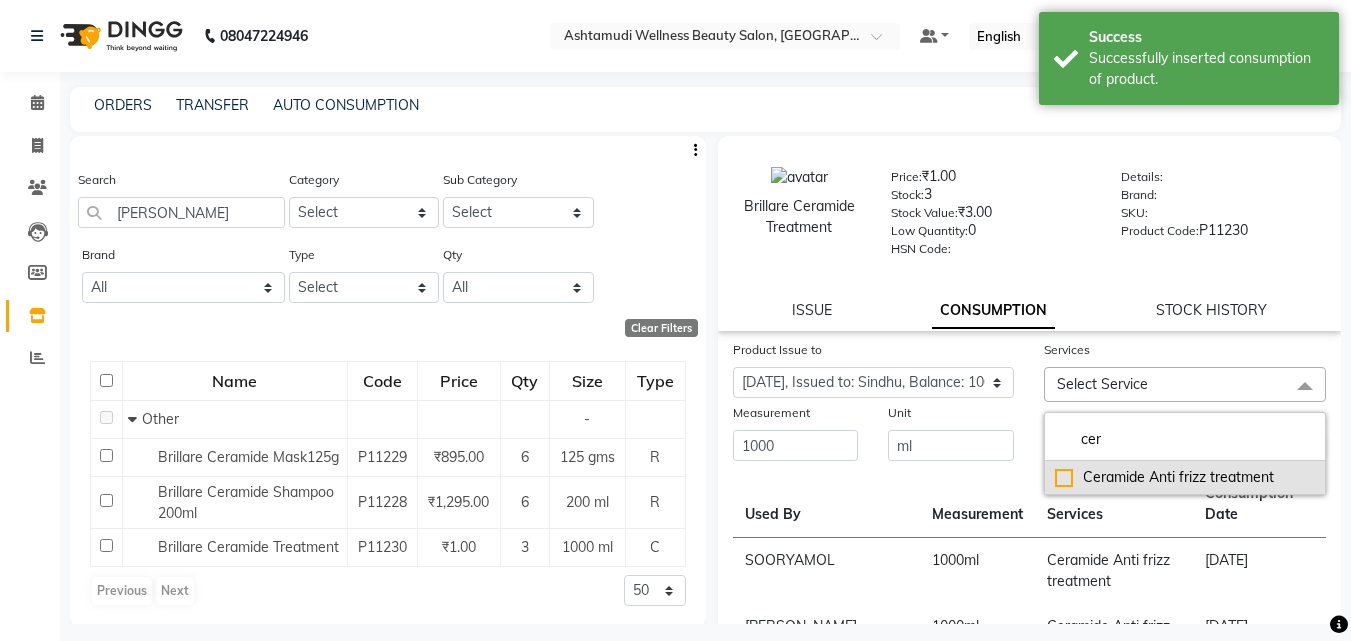 click on "Ceramide  Anti frizz treatment" 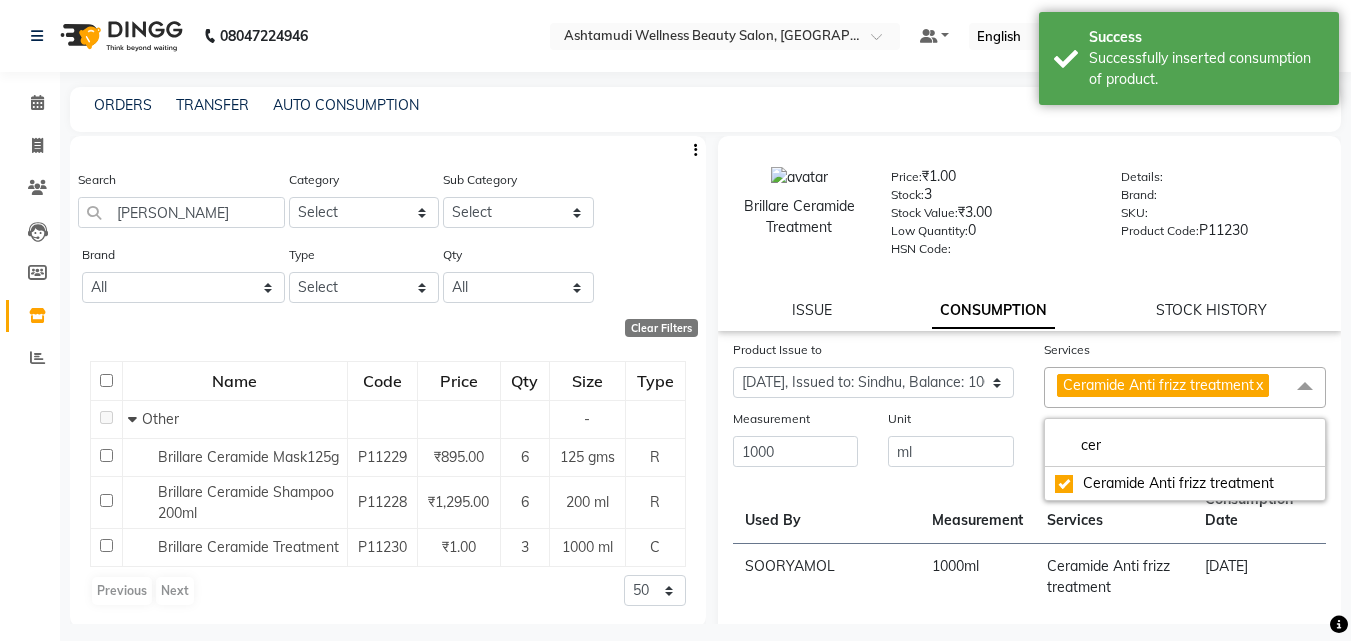 click on "Unit ml" 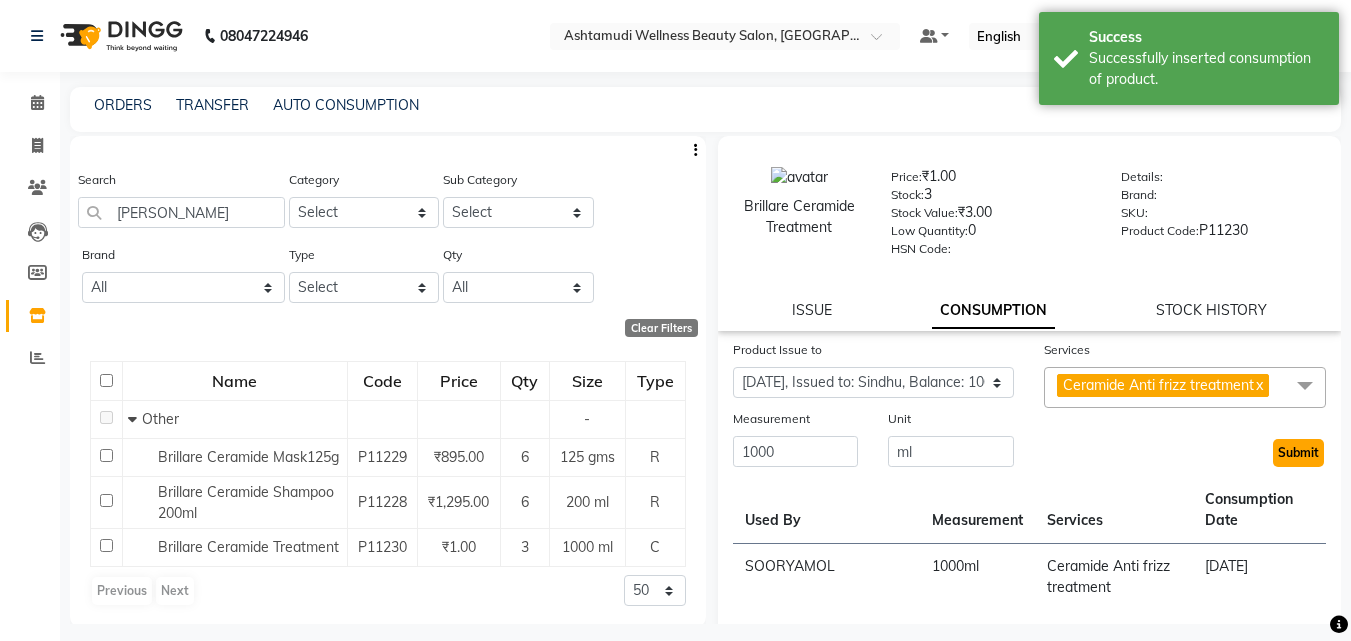 click on "Submit" 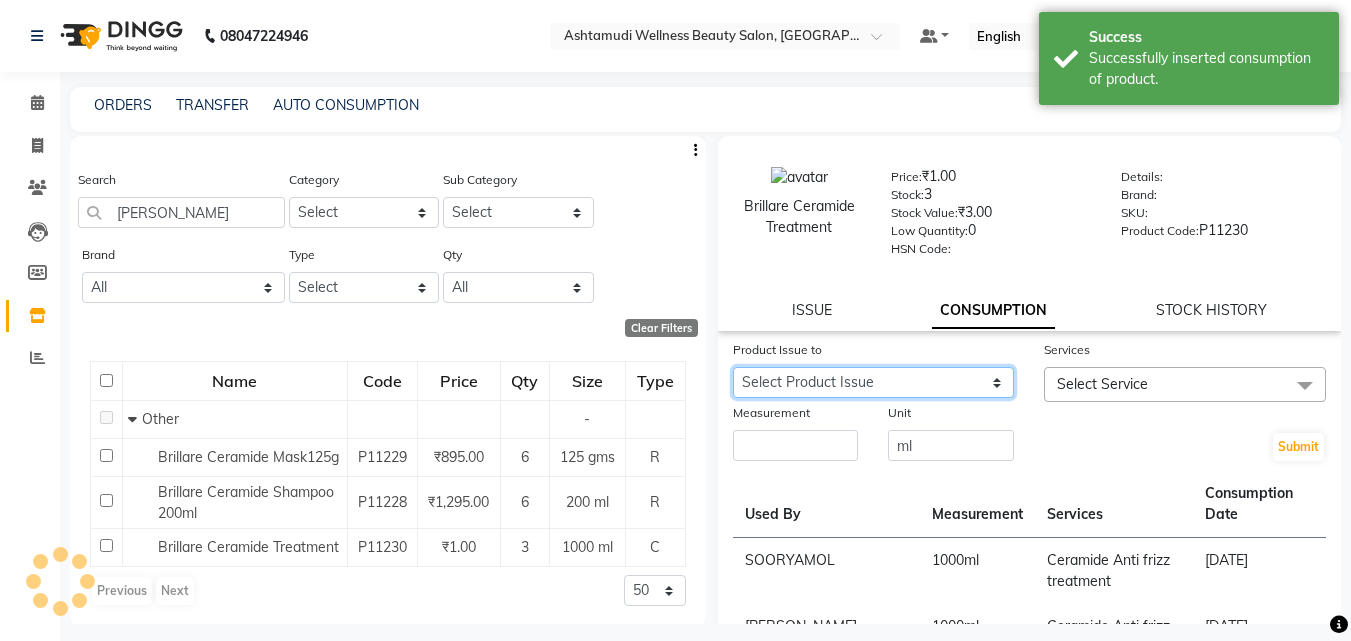 click on "Select Product Issue [DATE], Issued to: GEETA, Balance: 1000 [DATE], Issued to: Sindhu, Balance: 1000 [DATE], Issued to: KRISHNA, Balance: 1000 [DATE], Issued to: [PERSON_NAME], Balance: 1000 [DATE], Issued to: LEKSHMI, Balance: 1000 [DATE], Issued to: LEKSHMI, Balance: 1000 [DATE], Issued to: [PERSON_NAME], Balance: 1000 [DATE], Issued to: [PERSON_NAME], Balance: 1000 [DATE], Issued to: [PERSON_NAME], Balance: 1000 [DATE], Issued to: [PERSON_NAME], Balance: 1000 [DATE], Issued to: ROSNI, Balance: 1000" 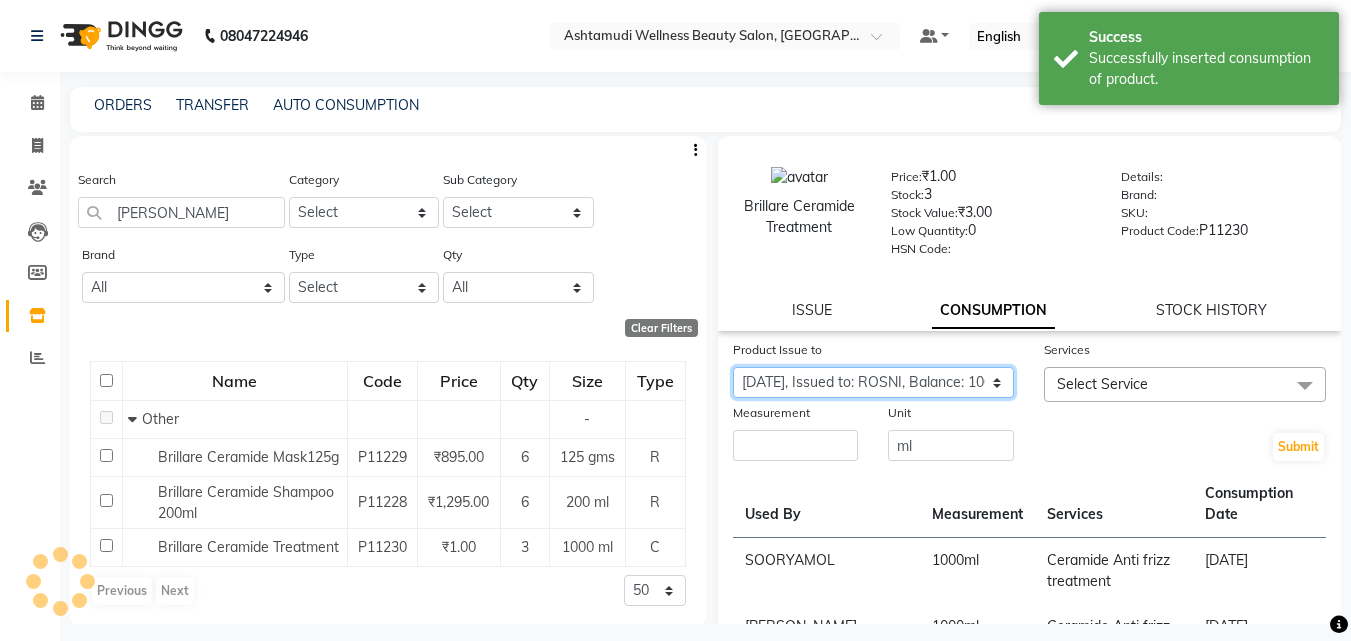 click on "Select Product Issue [DATE], Issued to: GEETA, Balance: 1000 [DATE], Issued to: Sindhu, Balance: 1000 [DATE], Issued to: KRISHNA, Balance: 1000 [DATE], Issued to: [PERSON_NAME], Balance: 1000 [DATE], Issued to: LEKSHMI, Balance: 1000 [DATE], Issued to: LEKSHMI, Balance: 1000 [DATE], Issued to: [PERSON_NAME], Balance: 1000 [DATE], Issued to: [PERSON_NAME], Balance: 1000 [DATE], Issued to: [PERSON_NAME], Balance: 1000 [DATE], Issued to: [PERSON_NAME], Balance: 1000 [DATE], Issued to: ROSNI, Balance: 1000" 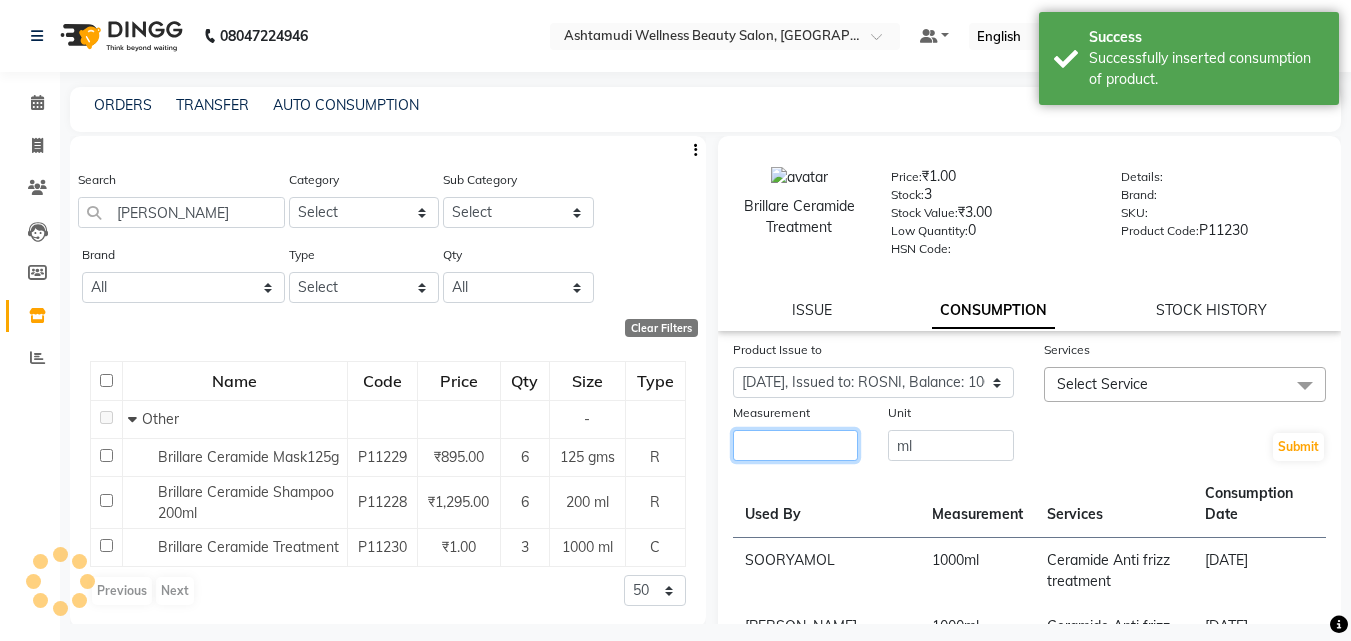 click 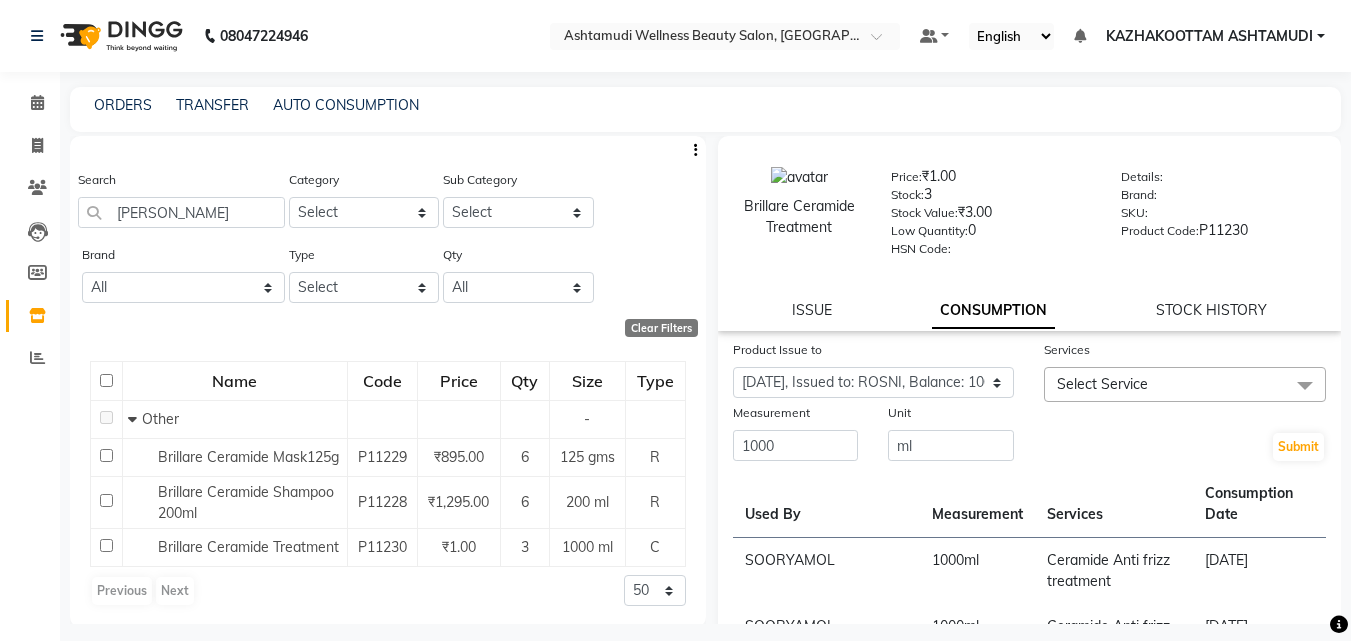 click on "Select Service" 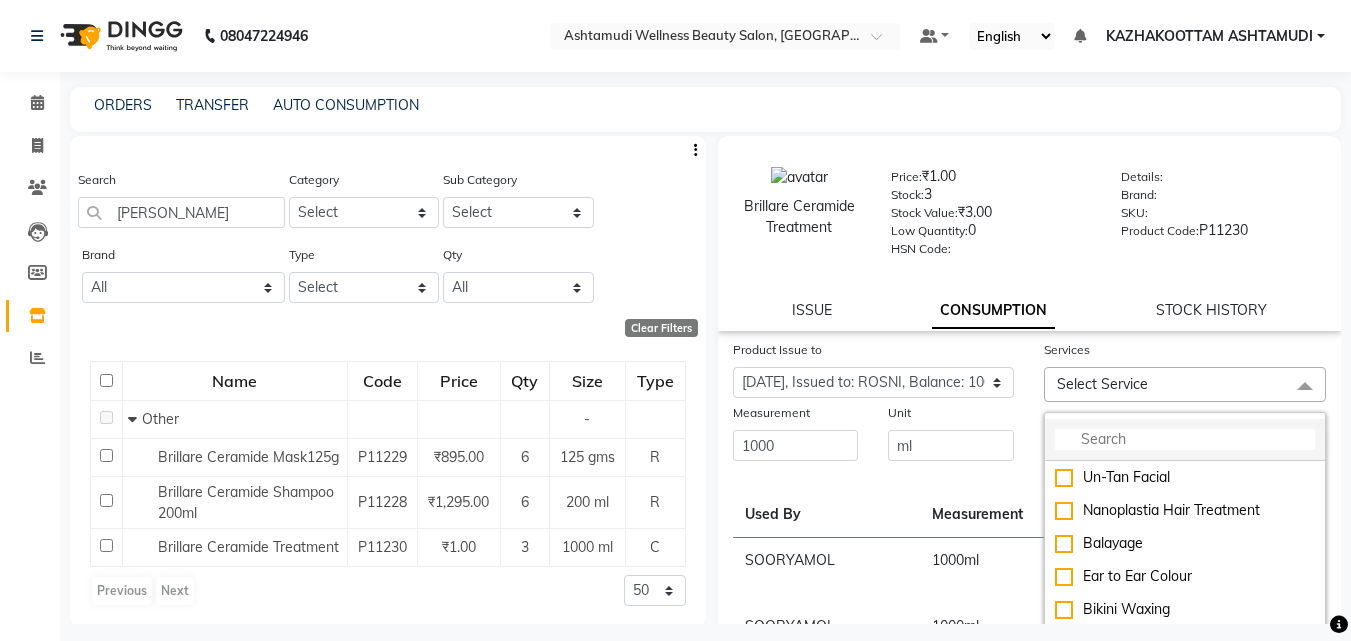 click 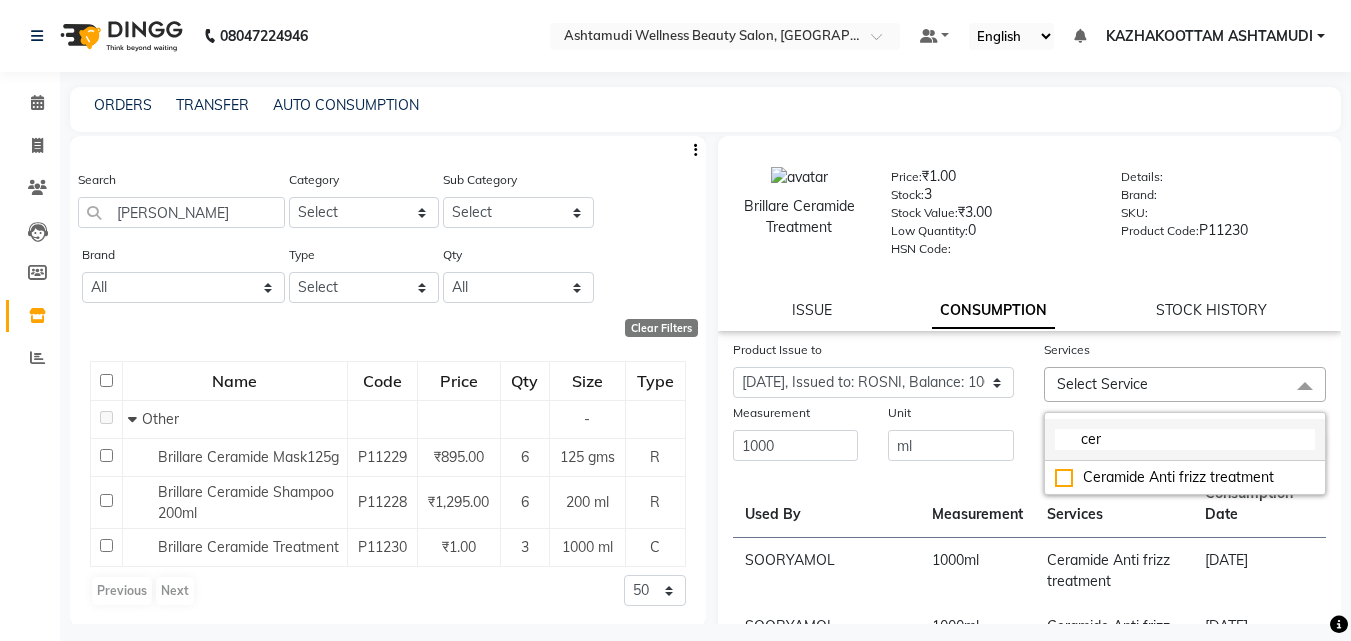 drag, startPoint x: 1122, startPoint y: 476, endPoint x: 1070, endPoint y: 459, distance: 54.708317 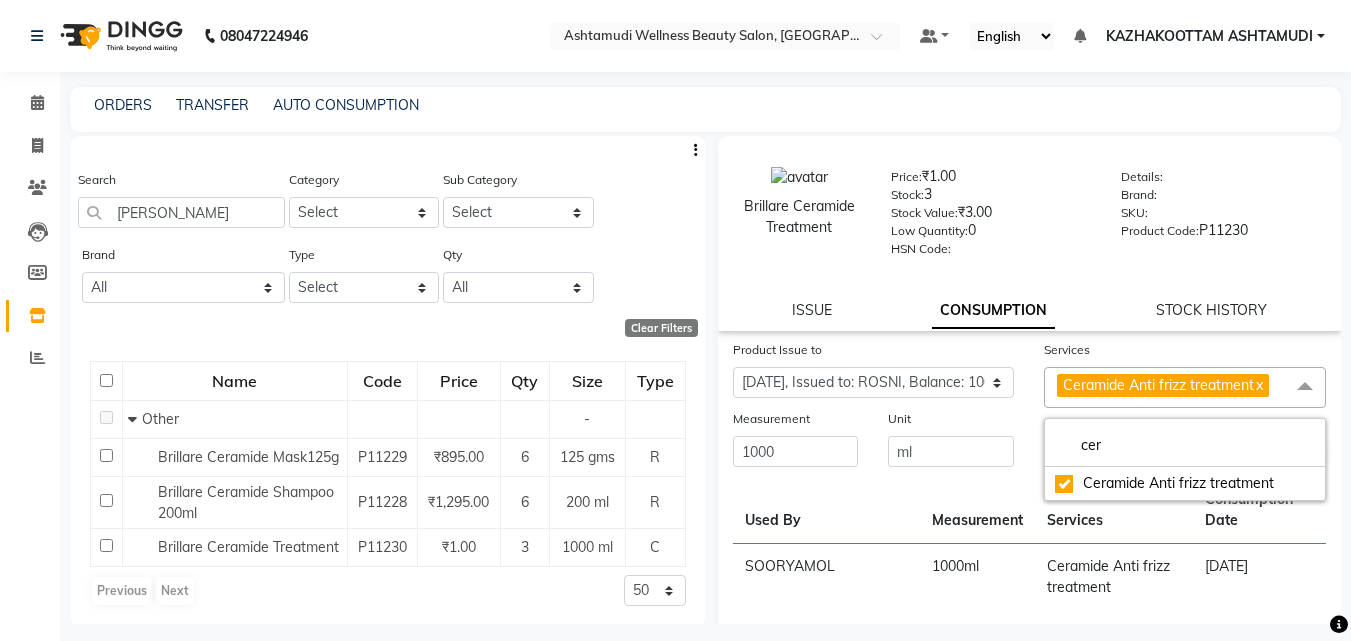 click on "Unit ml" 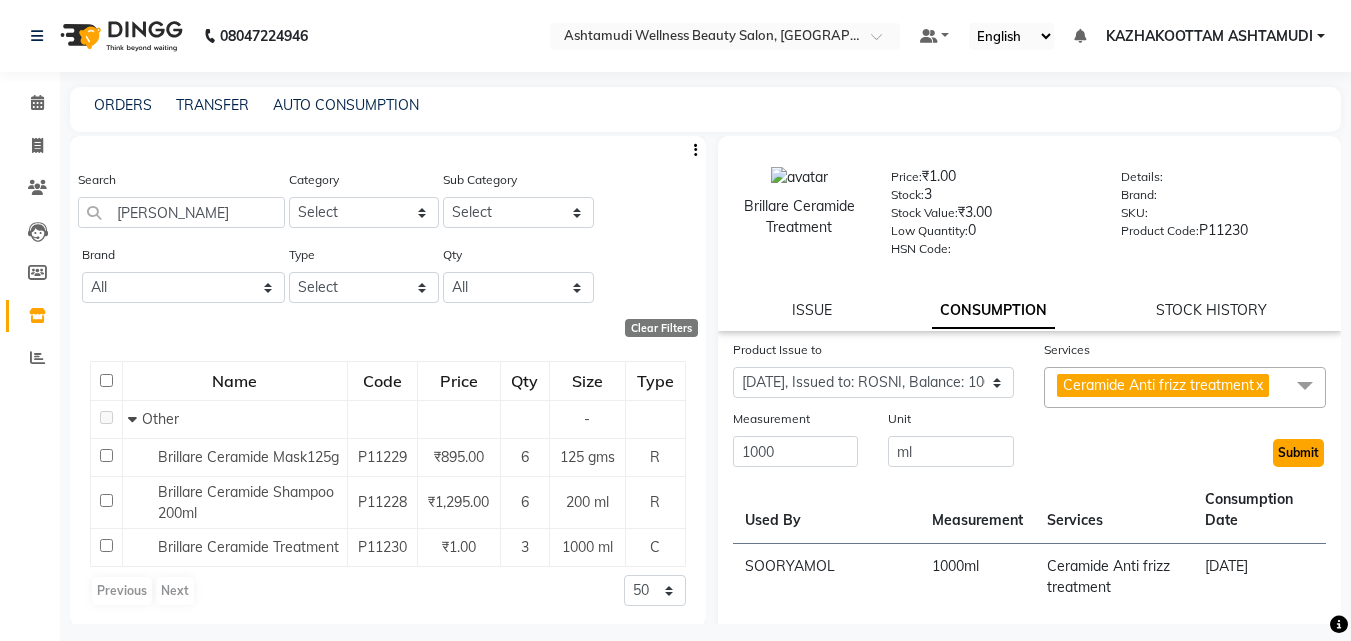 click on "Submit" 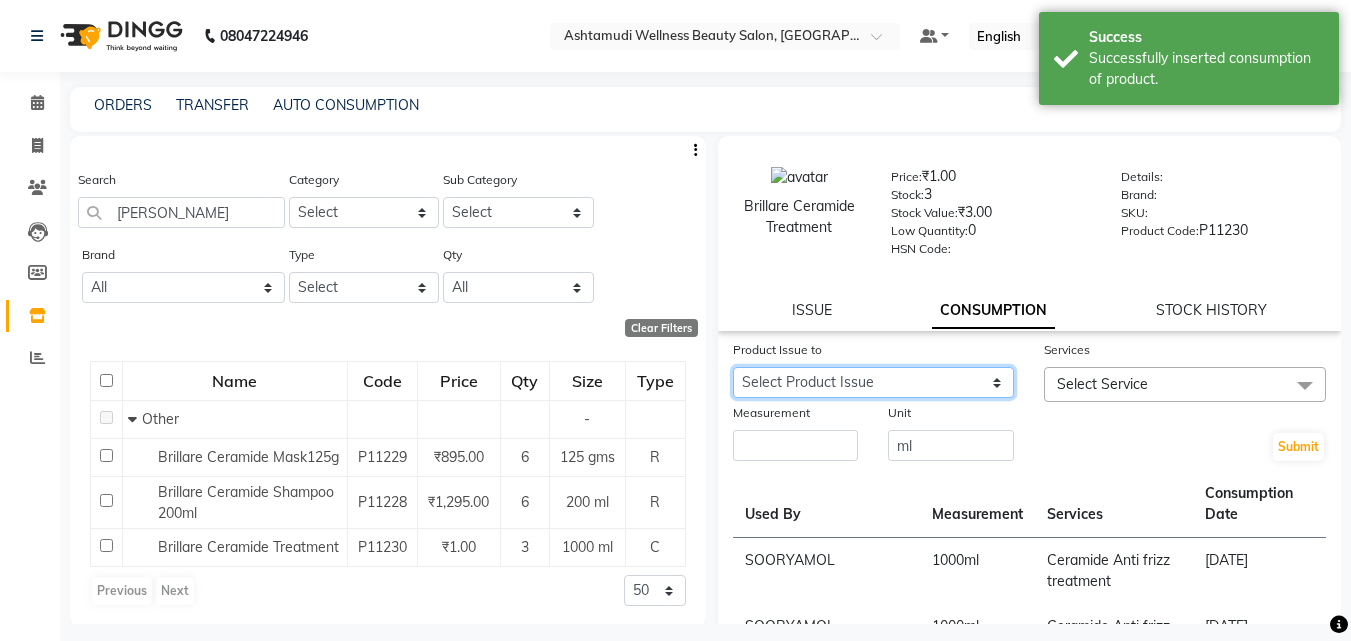 click on "Select Product Issue [DATE], Issued to: GEETA, Balance: 1000 [DATE], Issued to: Sindhu, Balance: 1000 [DATE], Issued to: KRISHNA, Balance: 1000 [DATE], Issued to: [PERSON_NAME], Balance: 1000 [DATE], Issued to: LEKSHMI, Balance: 1000 [DATE], Issued to: LEKSHMI, Balance: 1000 [DATE], Issued to: [PERSON_NAME], Balance: 1000 [DATE], Issued to: [PERSON_NAME], Balance: 1000 [DATE], Issued to: [PERSON_NAME], Balance: 1000 [DATE], Issued to: [PERSON_NAME], Balance: 1000" 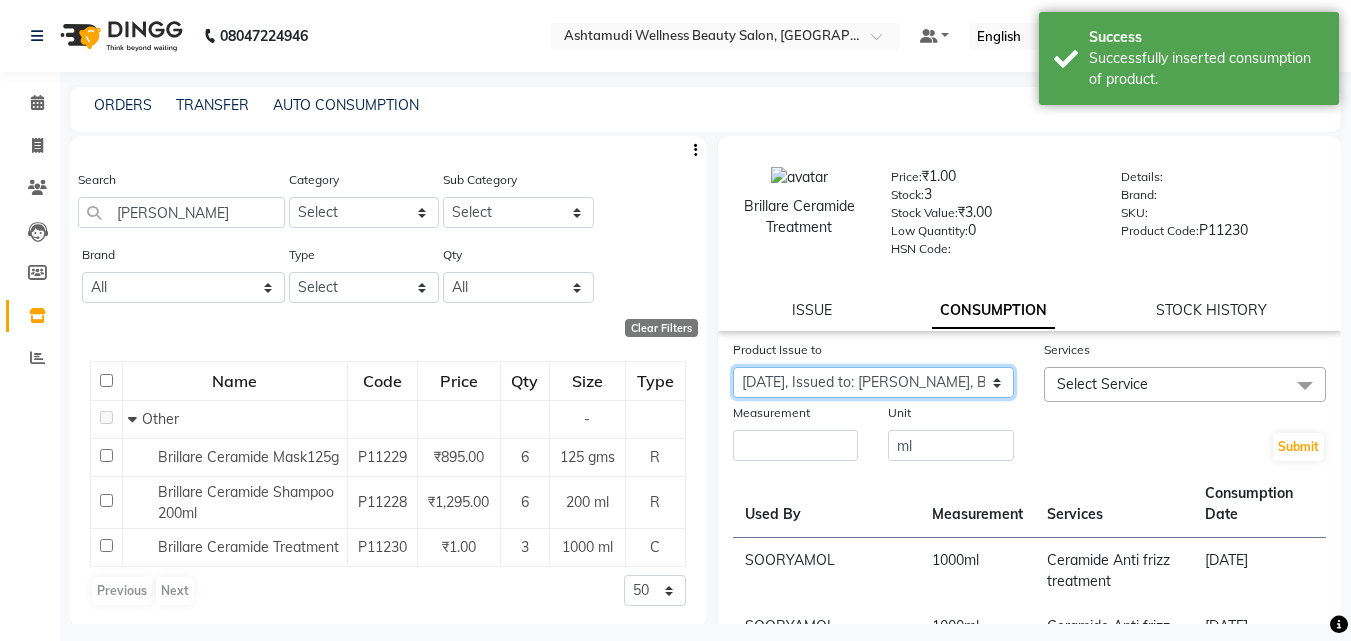 click on "Select Product Issue [DATE], Issued to: GEETA, Balance: 1000 [DATE], Issued to: Sindhu, Balance: 1000 [DATE], Issued to: KRISHNA, Balance: 1000 [DATE], Issued to: [PERSON_NAME], Balance: 1000 [DATE], Issued to: LEKSHMI, Balance: 1000 [DATE], Issued to: LEKSHMI, Balance: 1000 [DATE], Issued to: [PERSON_NAME], Balance: 1000 [DATE], Issued to: [PERSON_NAME], Balance: 1000 [DATE], Issued to: [PERSON_NAME], Balance: 1000 [DATE], Issued to: [PERSON_NAME], Balance: 1000" 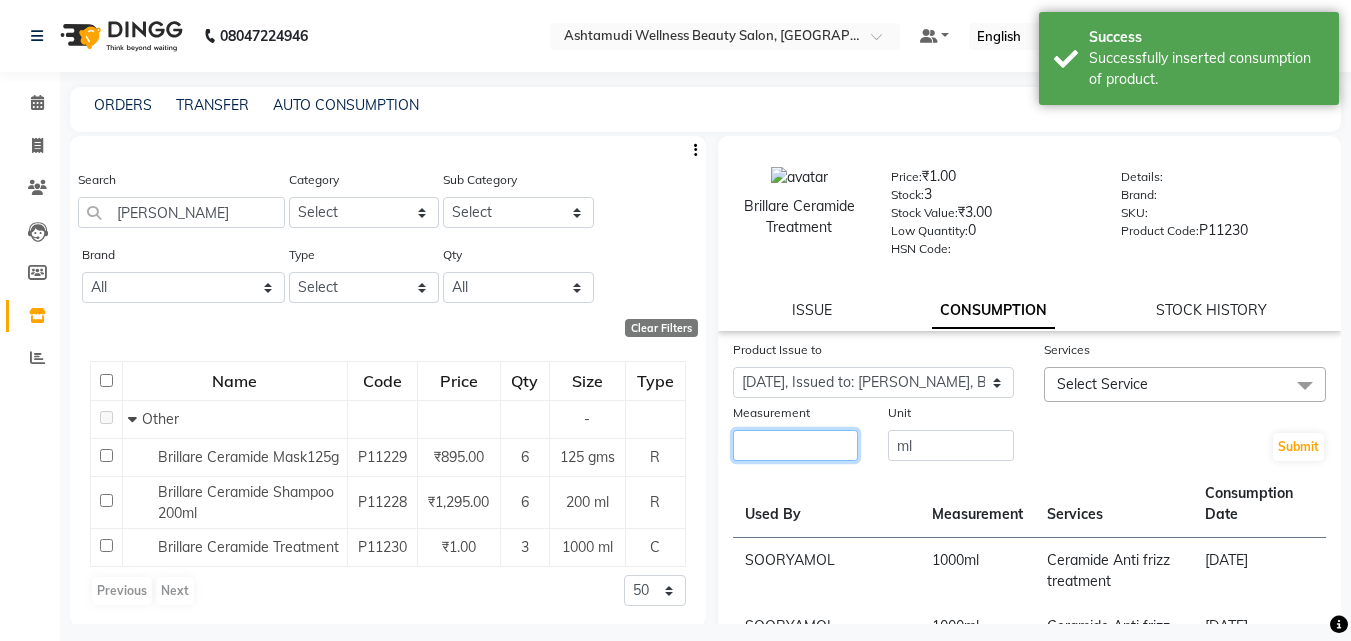 click 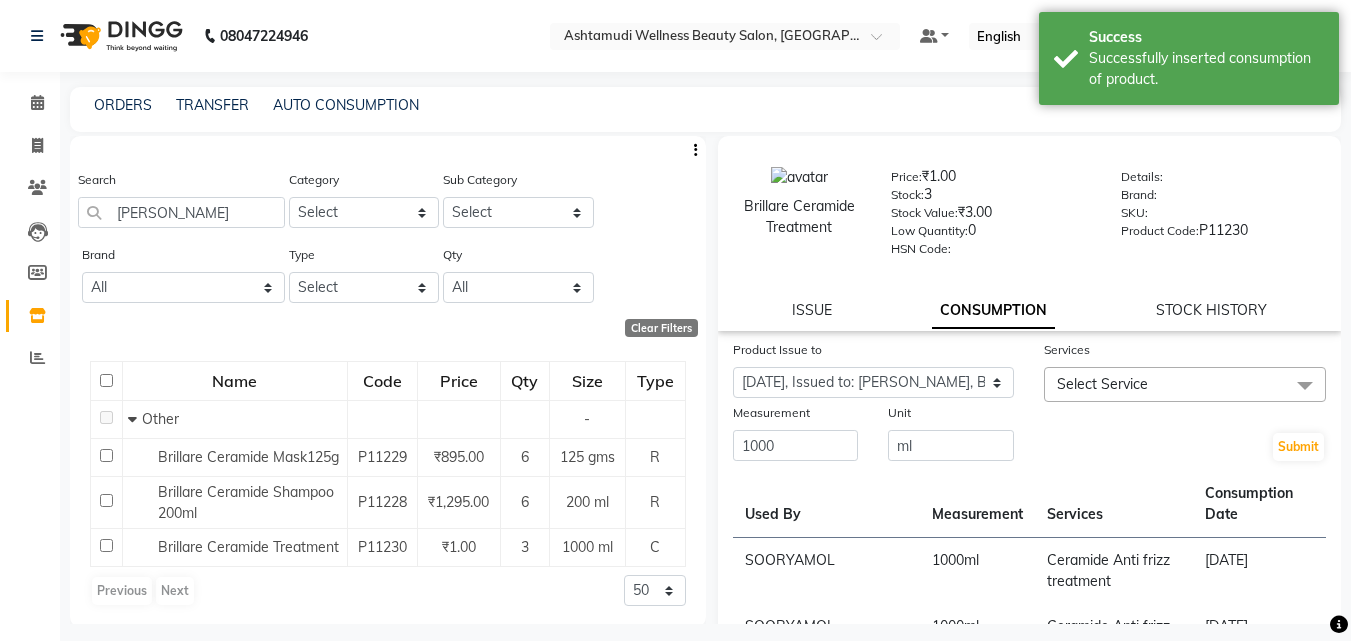 drag, startPoint x: 1083, startPoint y: 375, endPoint x: 1066, endPoint y: 415, distance: 43.462627 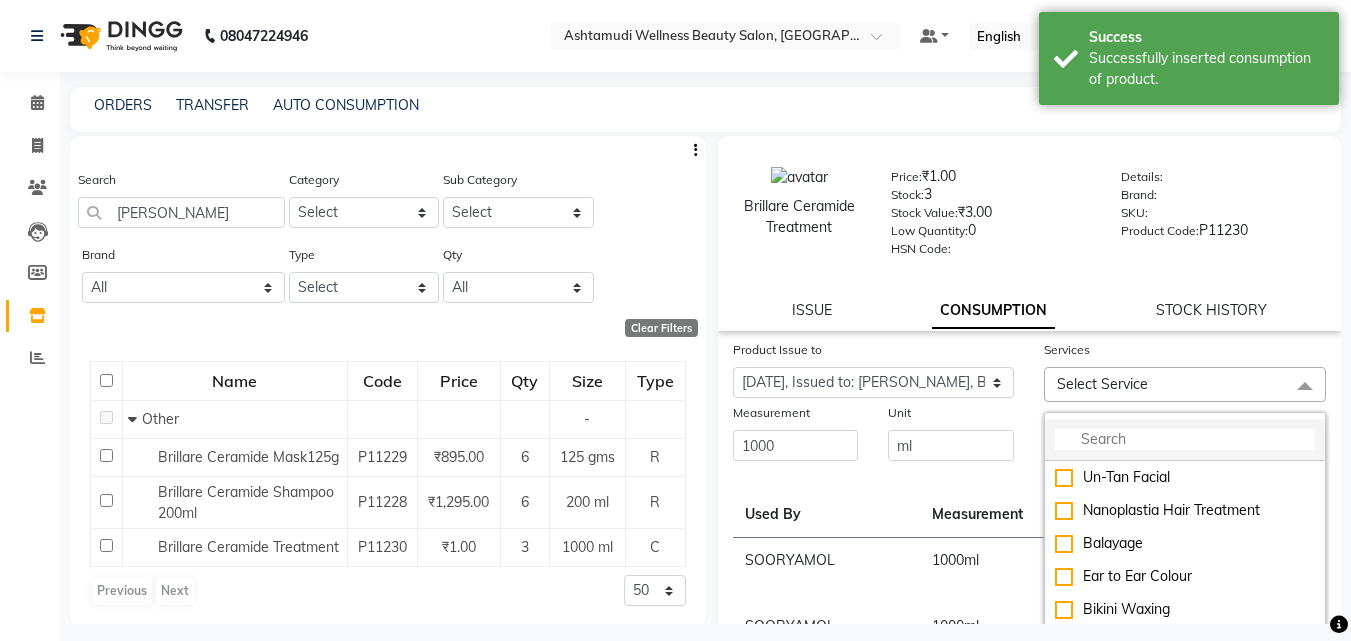 click 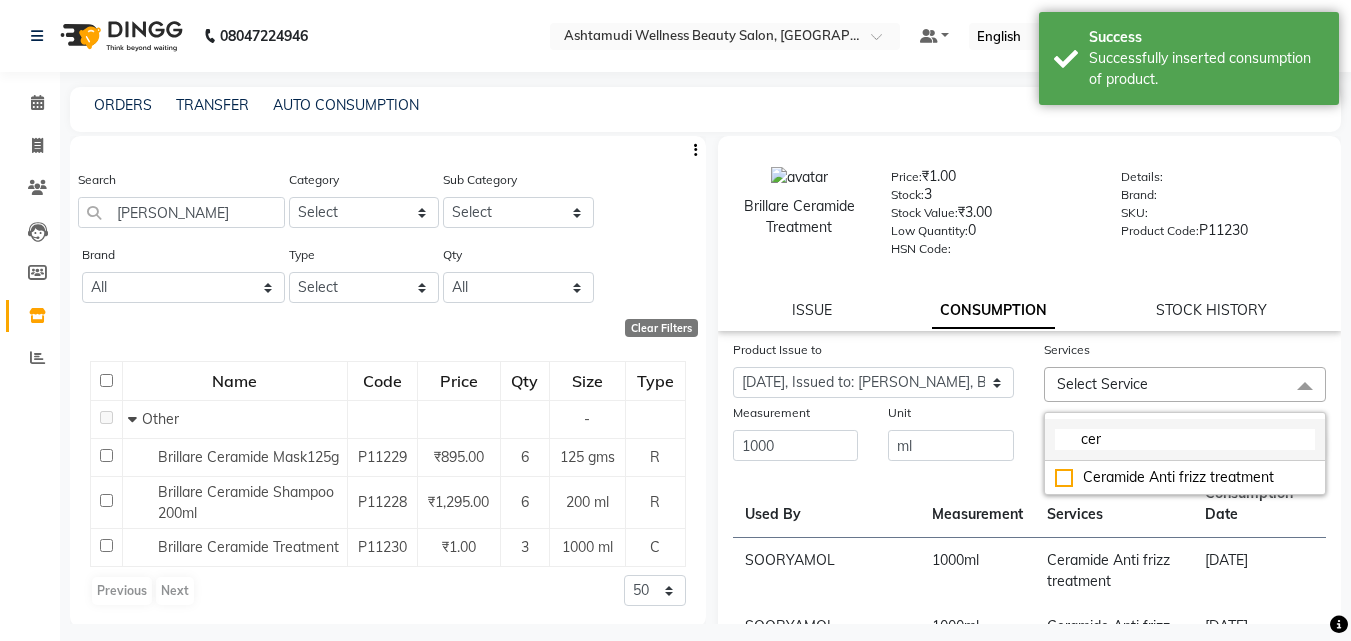 drag, startPoint x: 1128, startPoint y: 462, endPoint x: 1107, endPoint y: 465, distance: 21.213203 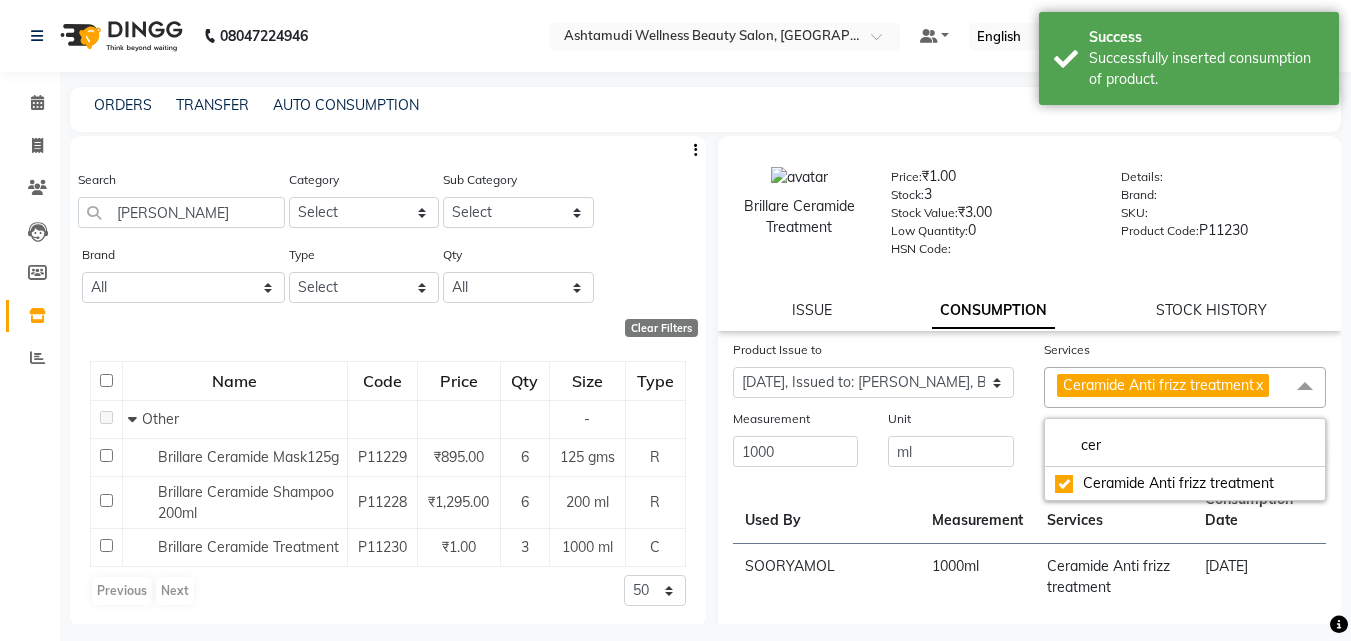 drag, startPoint x: 1011, startPoint y: 429, endPoint x: 1037, endPoint y: 428, distance: 26.019224 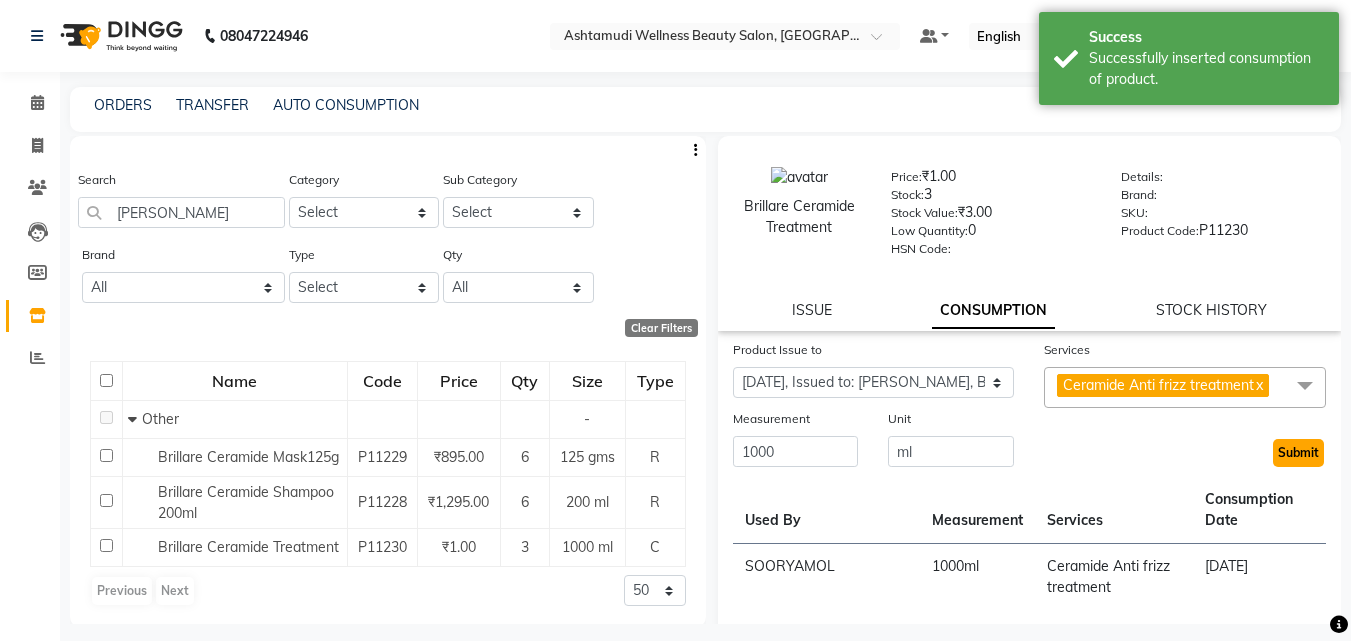 click on "Submit" 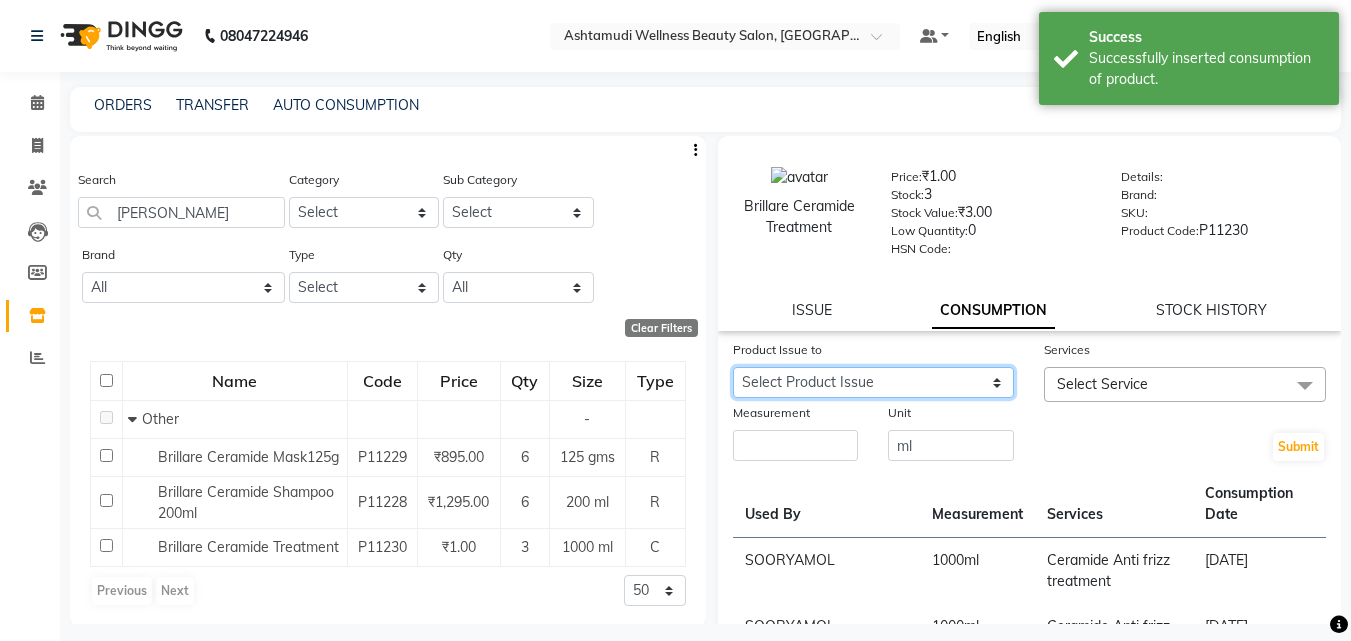 drag, startPoint x: 871, startPoint y: 374, endPoint x: 892, endPoint y: 370, distance: 21.377558 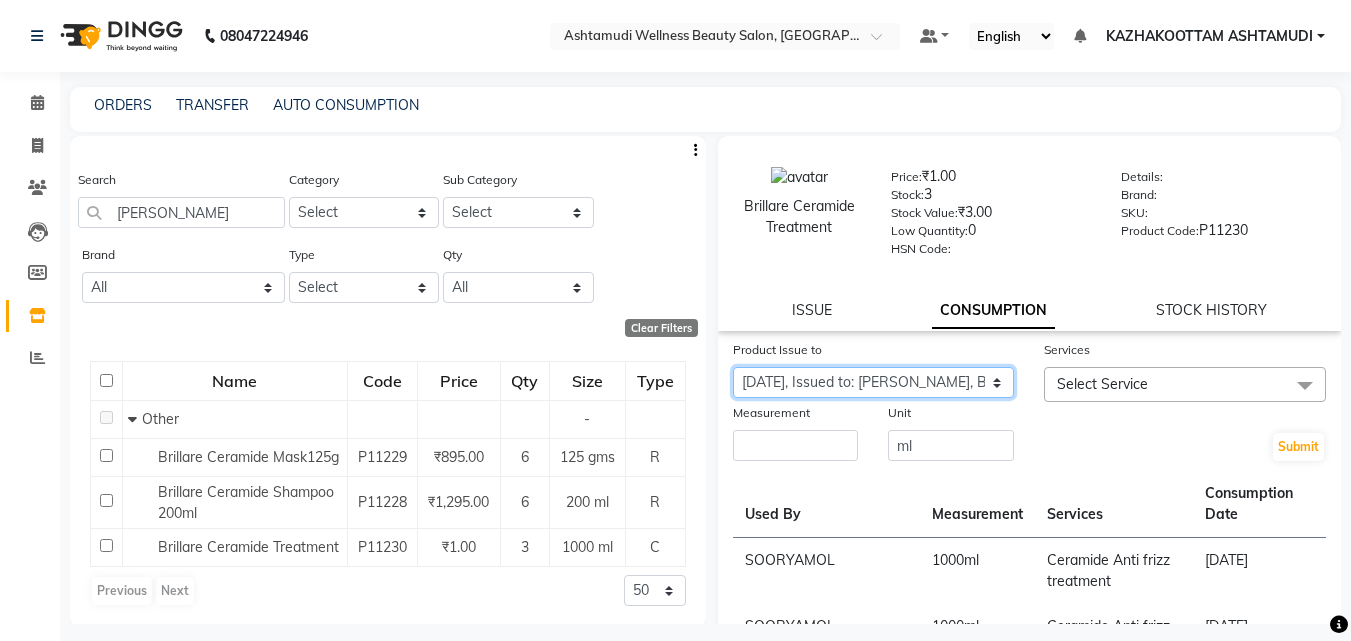 click on "Select Product Issue [DATE], Issued to: GEETA, Balance: 1000 [DATE], Issued to: Sindhu, Balance: 1000 [DATE], Issued to: KRISHNA, Balance: 1000 [DATE], Issued to: [PERSON_NAME], Balance: 1000 [DATE], Issued to: LEKSHMI, Balance: 1000 [DATE], Issued to: LEKSHMI, Balance: 1000 [DATE], Issued to: [PERSON_NAME], Balance: 1000 [DATE], Issued to: [PERSON_NAME], Balance: 1000 [DATE], Issued to: [PERSON_NAME], Balance: 1000" 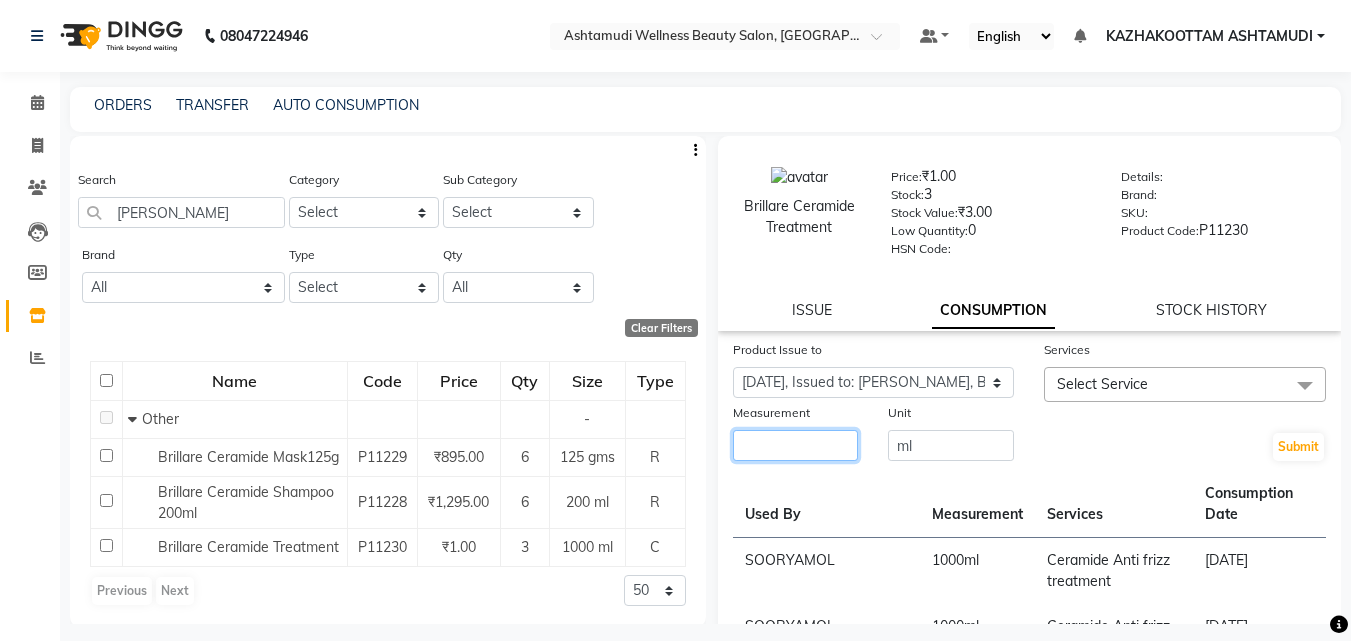 click 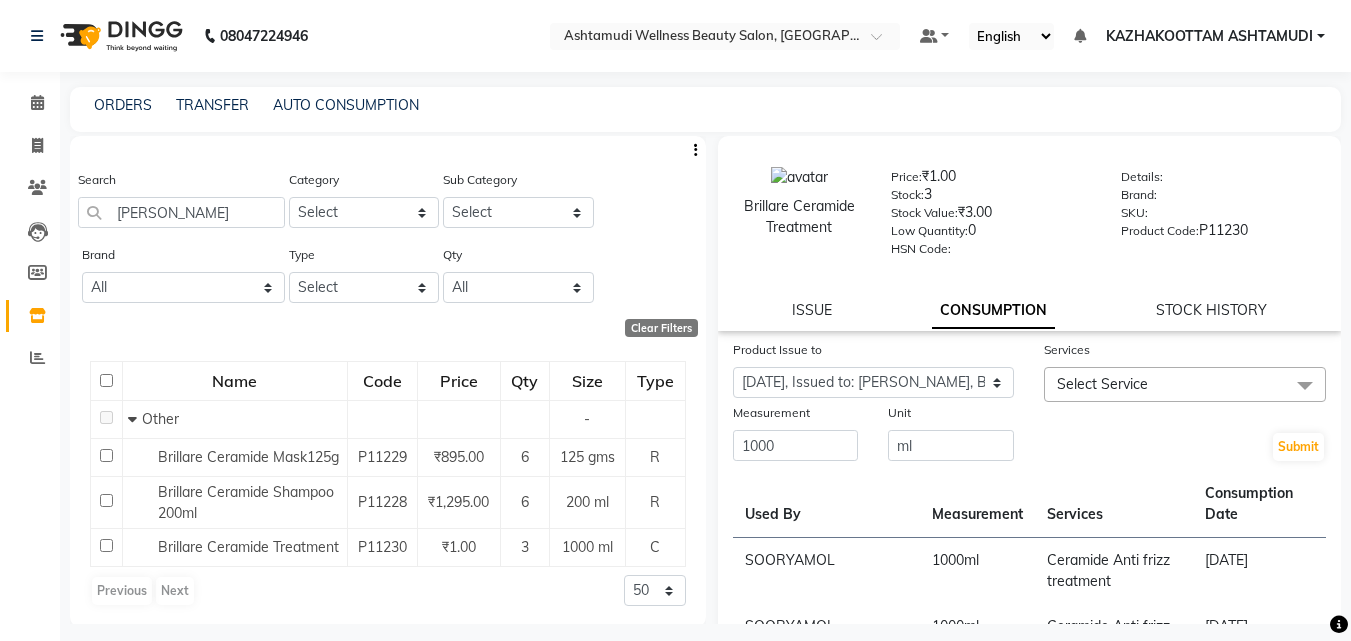 click on "Select Service" 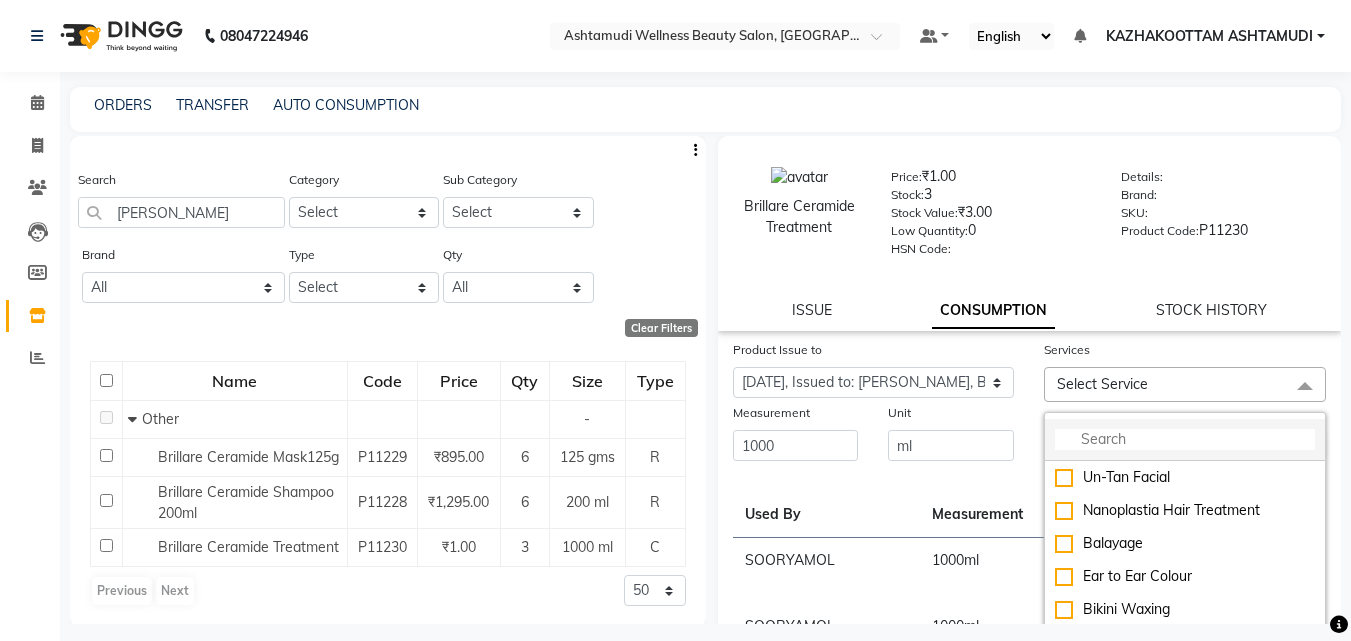 click 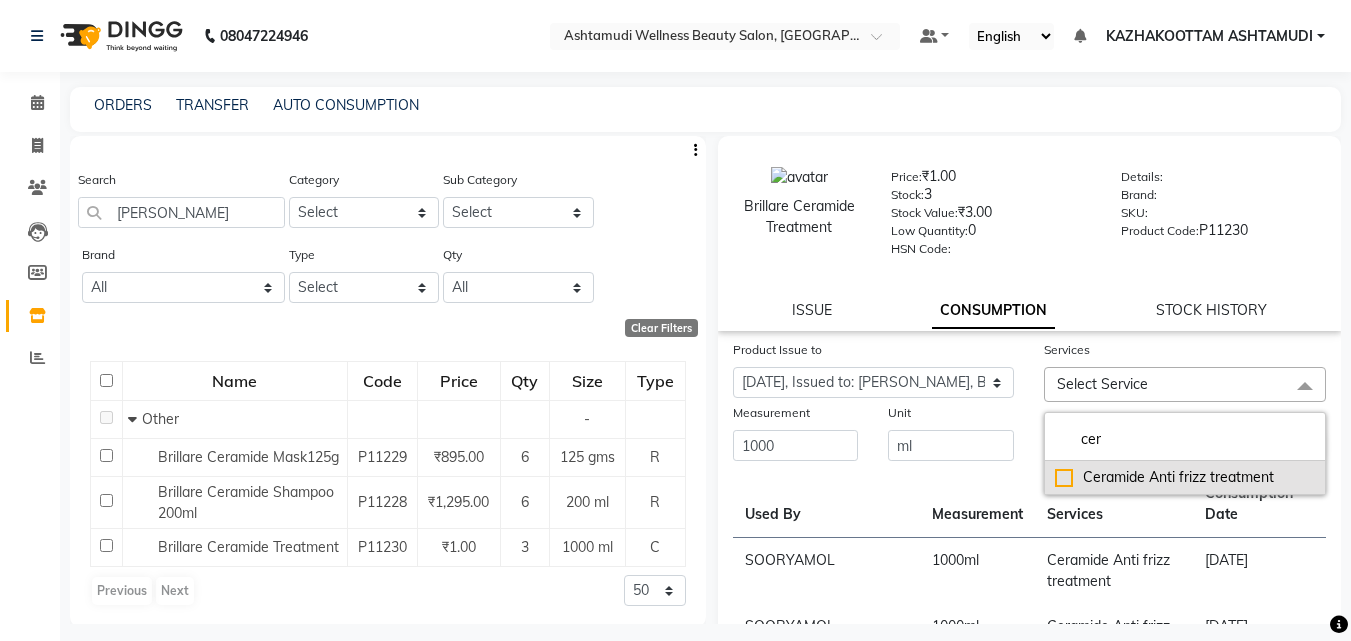 click on "Ceramide  Anti frizz treatment" 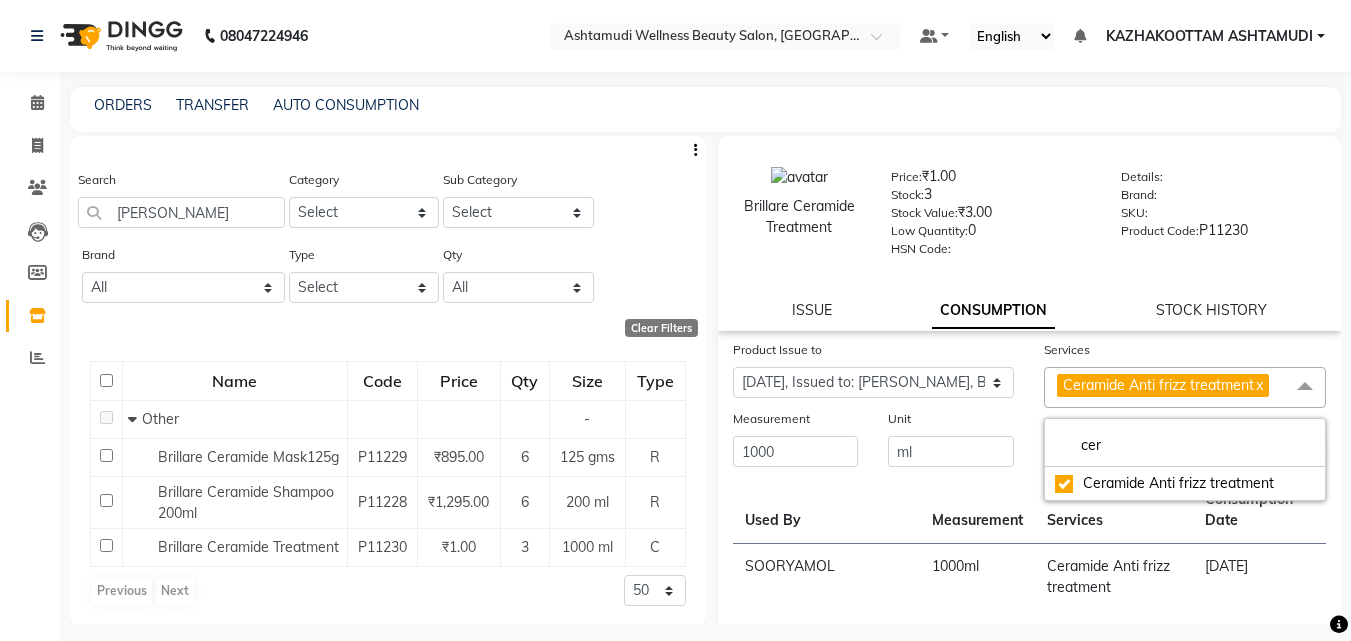 drag, startPoint x: 988, startPoint y: 419, endPoint x: 999, endPoint y: 418, distance: 11.045361 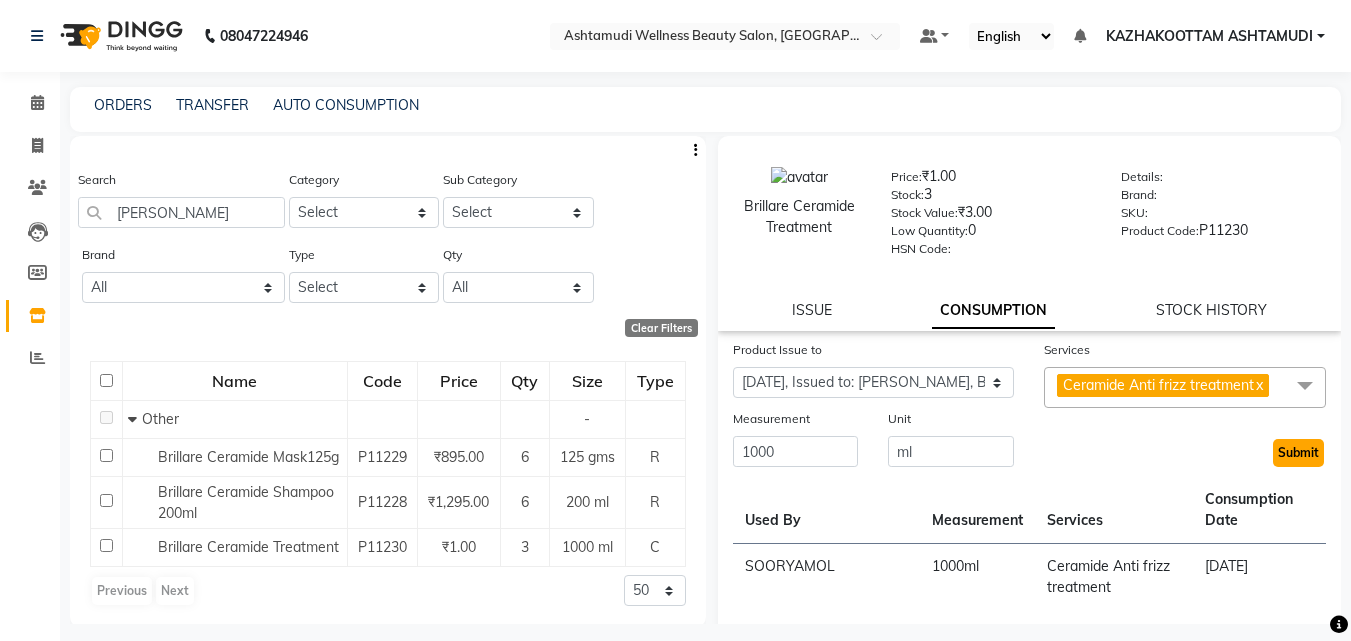 click on "Submit" 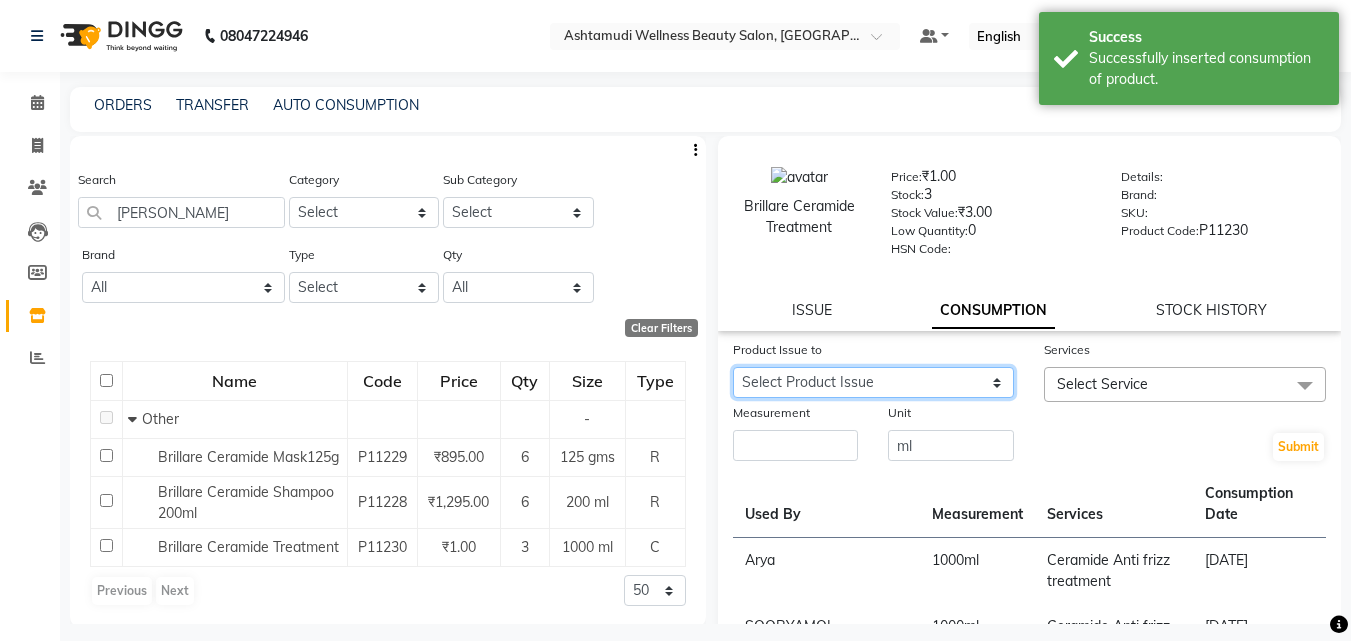 click on "Select Product Issue [DATE], Issued to: GEETA, Balance: 1000 [DATE], Issued to: Sindhu, Balance: 1000 [DATE], Issued to: KRISHNA, Balance: 1000 [DATE], Issued to: [PERSON_NAME], Balance: 1000 [DATE], Issued to: LEKSHMI, Balance: 1000 [DATE], Issued to: LEKSHMI, Balance: 1000 [DATE], Issued to: [PERSON_NAME], Balance: 1000 [DATE], Issued to: [PERSON_NAME], Balance: 1000" 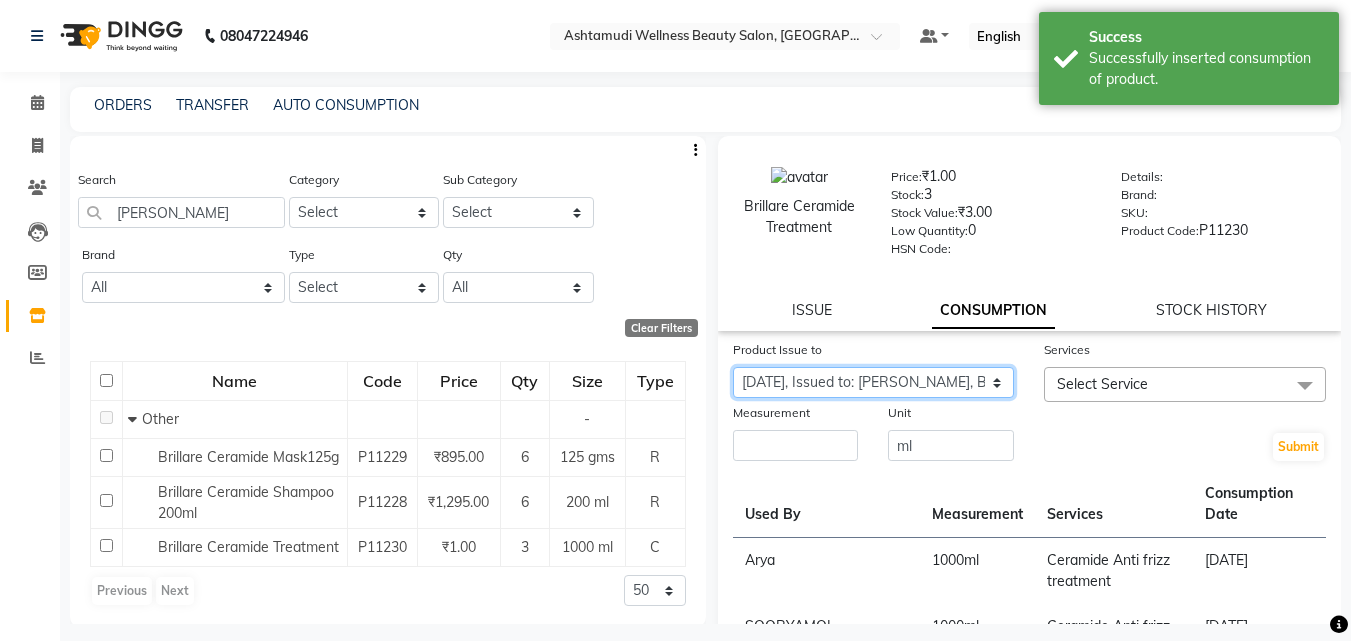 click on "Select Product Issue [DATE], Issued to: GEETA, Balance: 1000 [DATE], Issued to: Sindhu, Balance: 1000 [DATE], Issued to: KRISHNA, Balance: 1000 [DATE], Issued to: [PERSON_NAME], Balance: 1000 [DATE], Issued to: LEKSHMI, Balance: 1000 [DATE], Issued to: LEKSHMI, Balance: 1000 [DATE], Issued to: [PERSON_NAME], Balance: 1000 [DATE], Issued to: [PERSON_NAME], Balance: 1000" 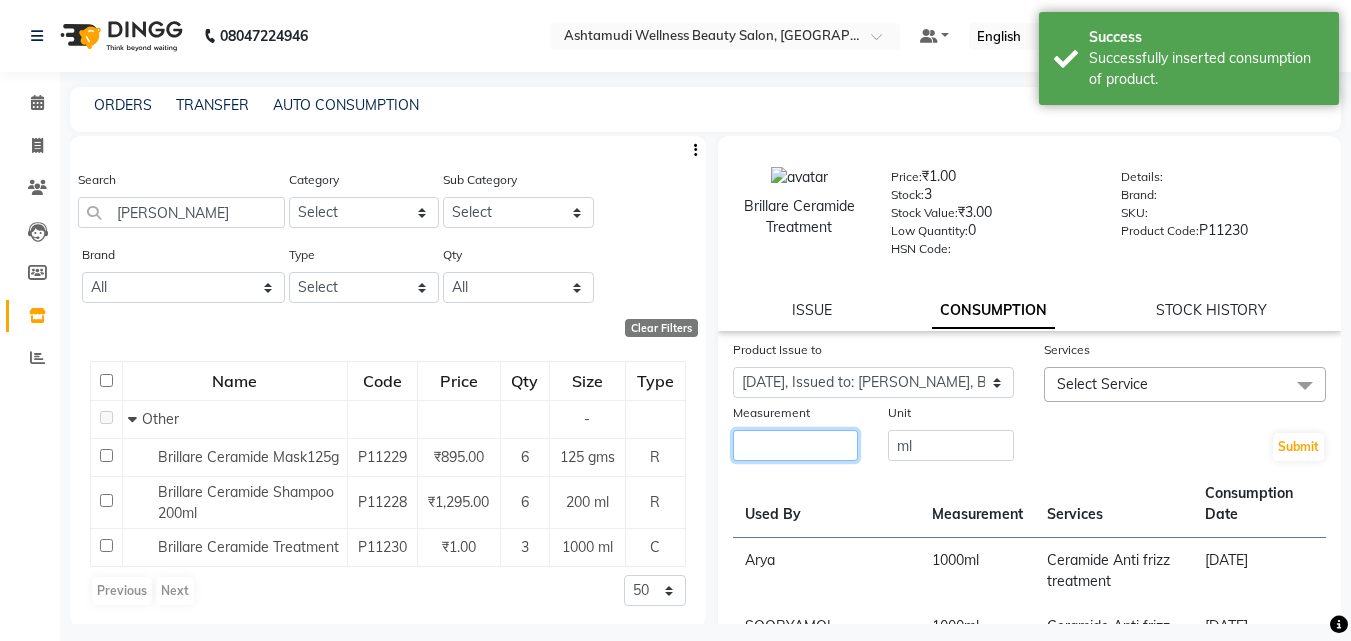 click 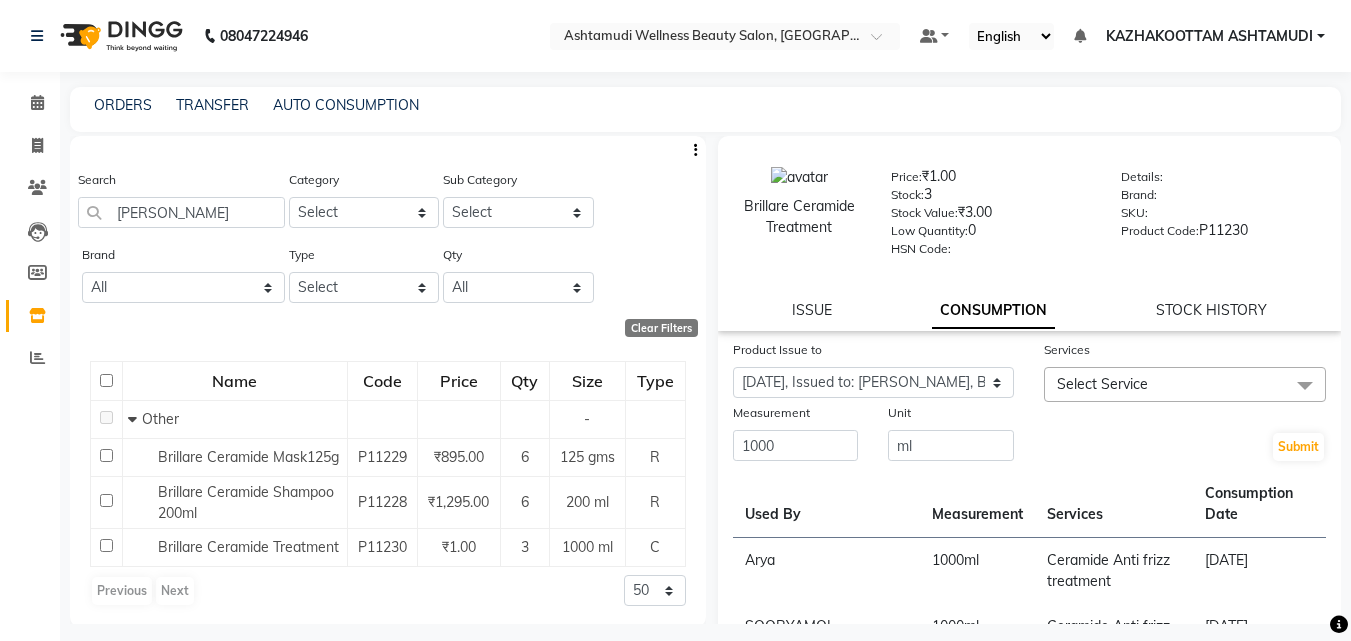 click on "Select Service" 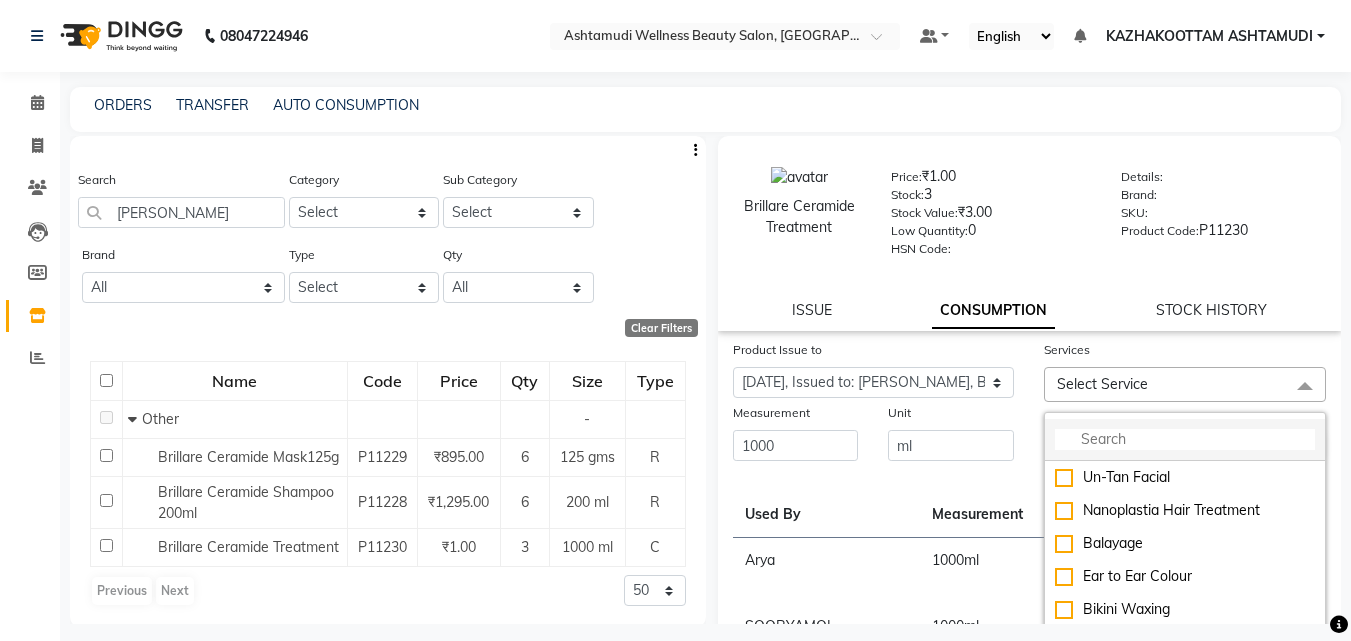 click 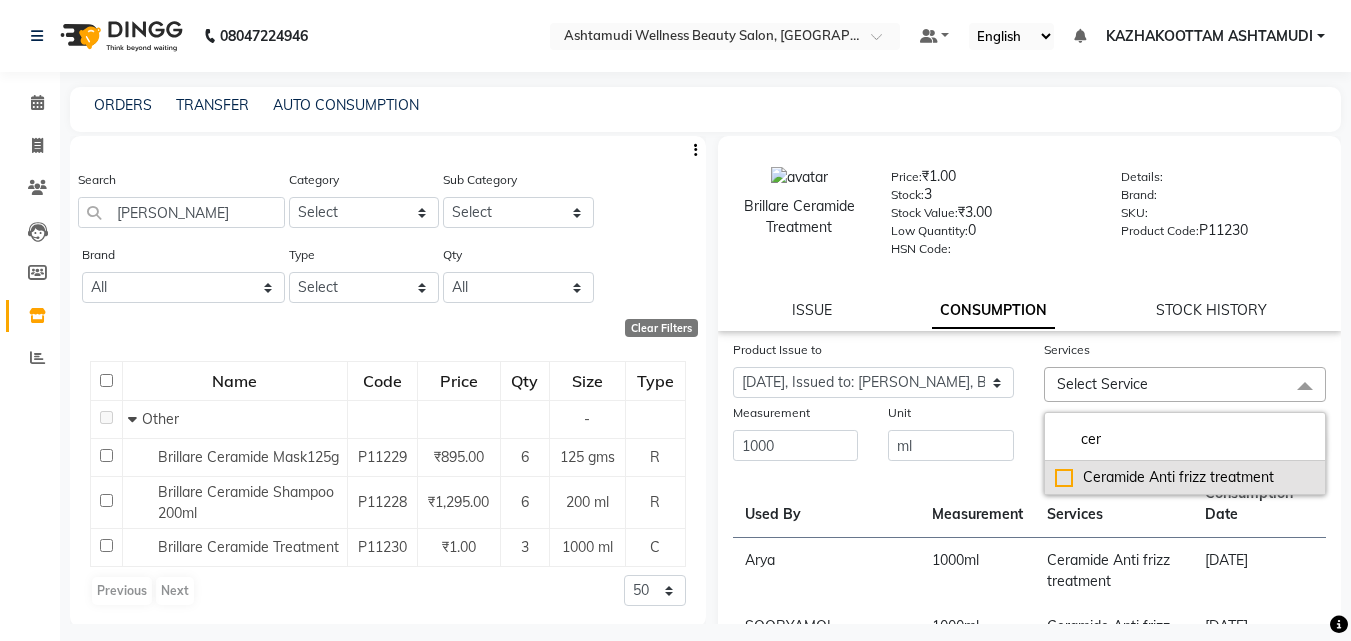 click on "Ceramide  Anti frizz treatment" 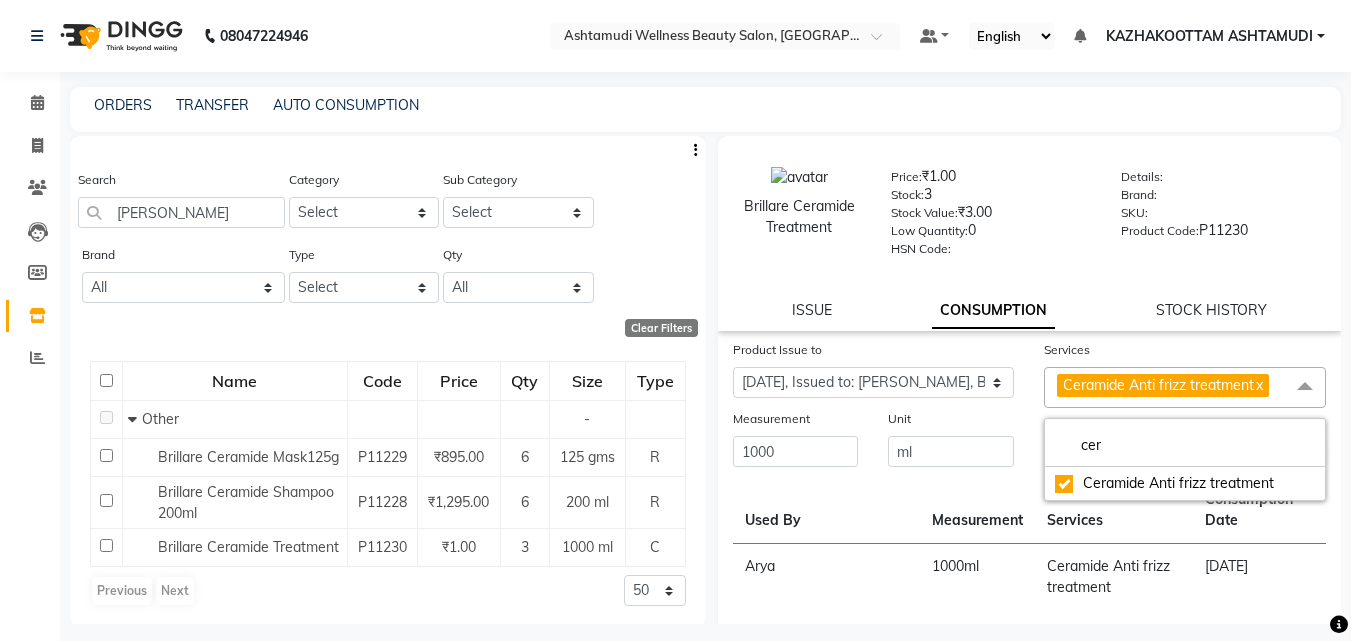 click on "Submit" 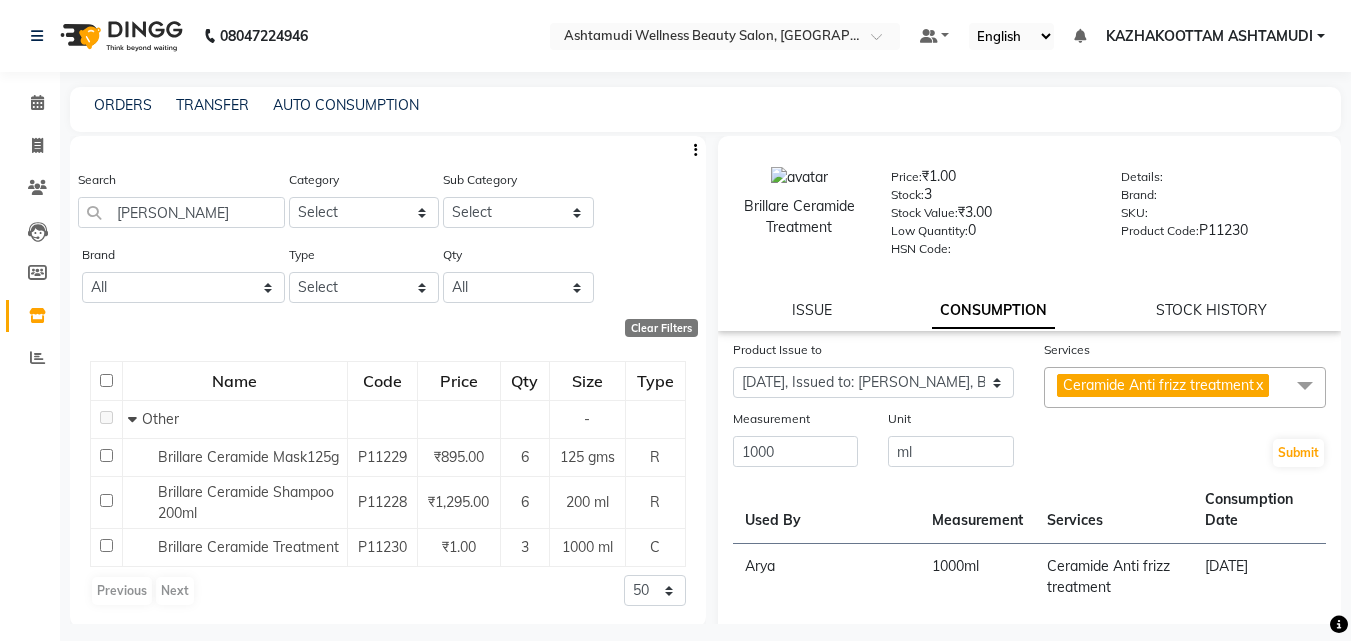 click on "Submit" 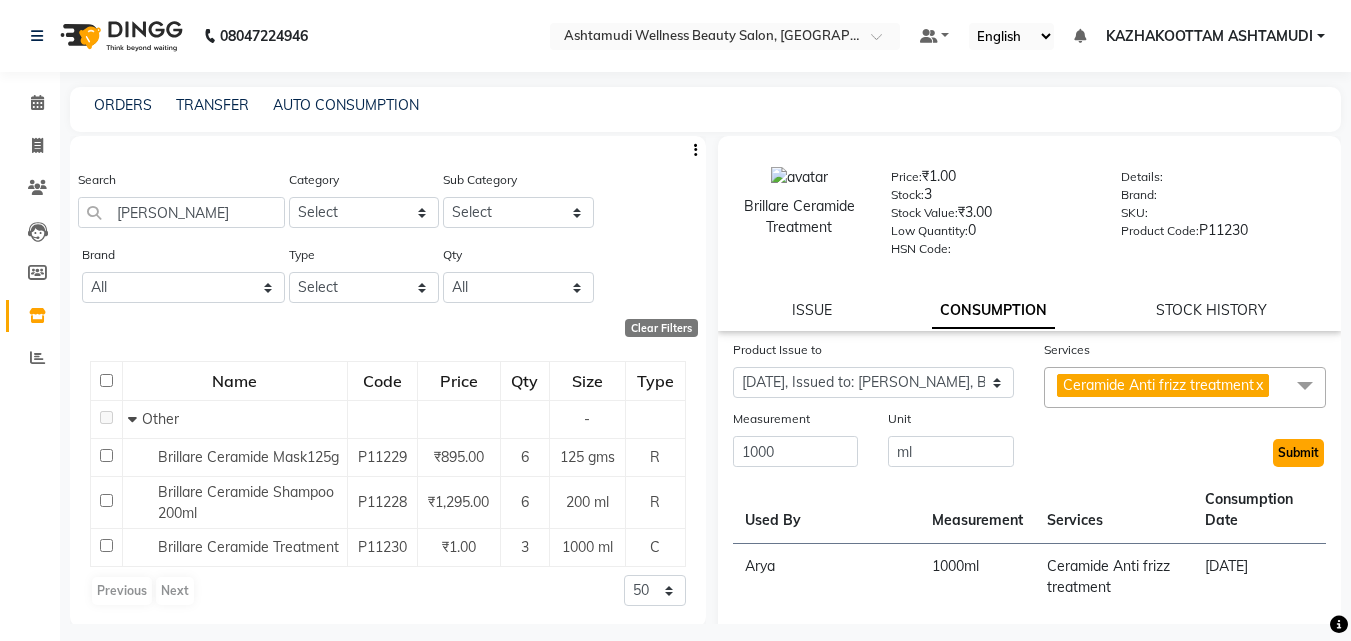 click on "Submit" 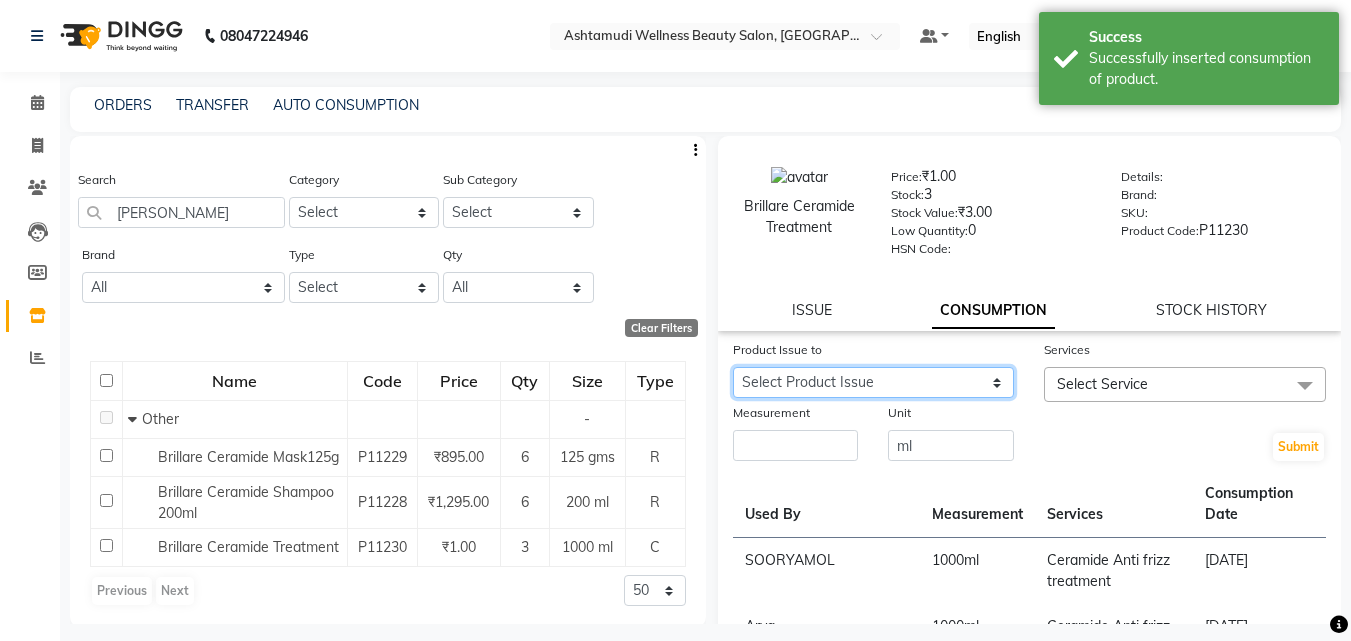 click on "Select Product Issue [DATE], Issued to: GEETA, Balance: 1000 [DATE], Issued to: Sindhu, Balance: 1000 [DATE], Issued to: KRISHNA, Balance: 1000 [DATE], Issued to: [PERSON_NAME], Balance: 1000 [DATE], Issued to: LEKSHMI, Balance: 1000 [DATE], Issued to: LEKSHMI, Balance: 1000 [DATE], Issued to: [PERSON_NAME], Balance: 1000" 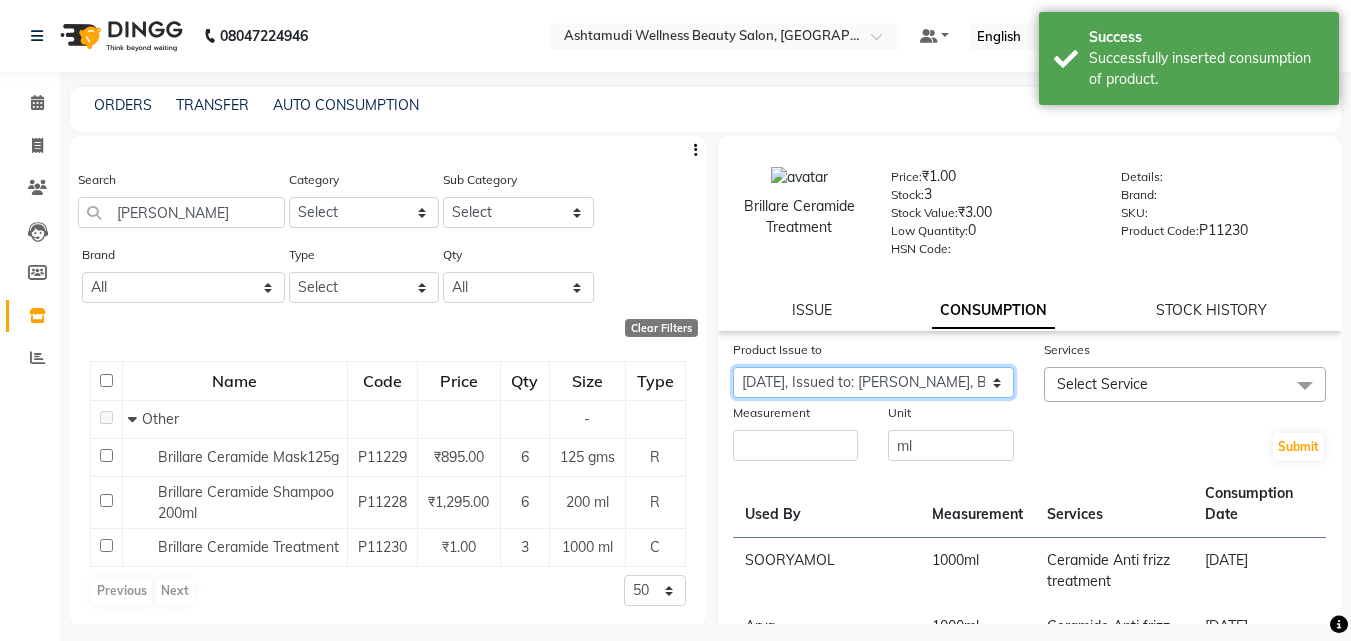 click on "Select Product Issue [DATE], Issued to: GEETA, Balance: 1000 [DATE], Issued to: Sindhu, Balance: 1000 [DATE], Issued to: KRISHNA, Balance: 1000 [DATE], Issued to: [PERSON_NAME], Balance: 1000 [DATE], Issued to: LEKSHMI, Balance: 1000 [DATE], Issued to: LEKSHMI, Balance: 1000 [DATE], Issued to: [PERSON_NAME], Balance: 1000" 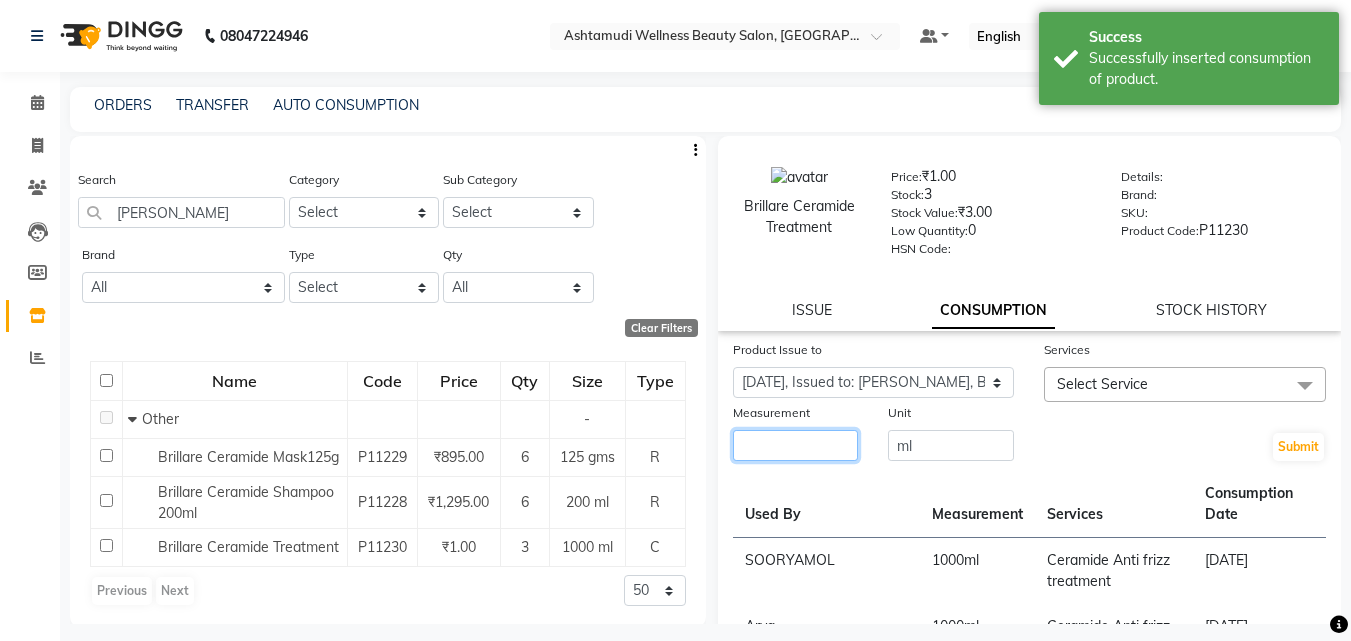 click 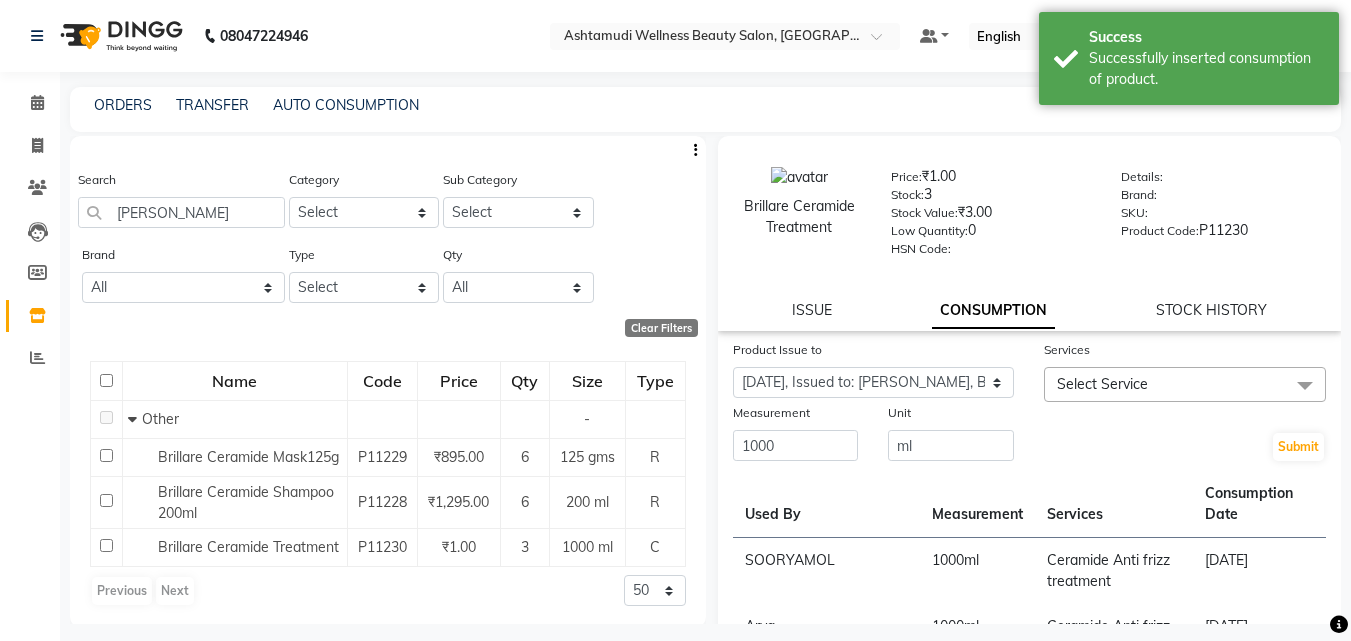 drag, startPoint x: 1098, startPoint y: 382, endPoint x: 1102, endPoint y: 403, distance: 21.377558 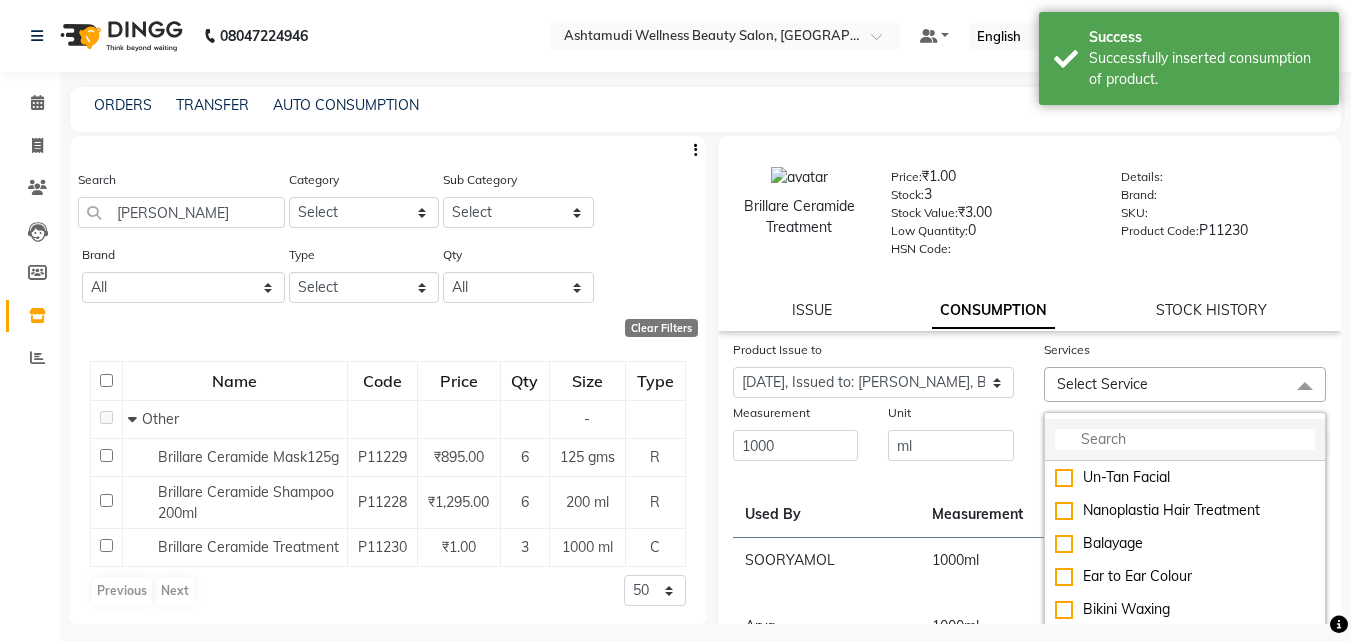 click 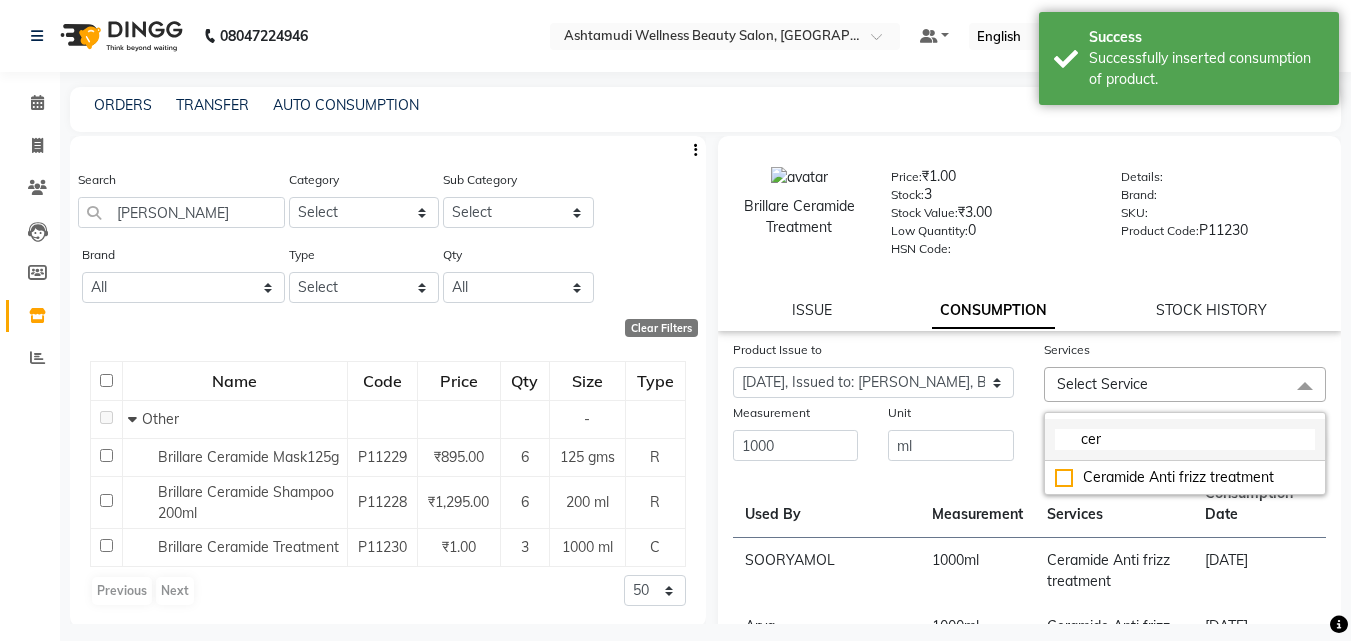 click on "Ceramide  Anti frizz treatment" 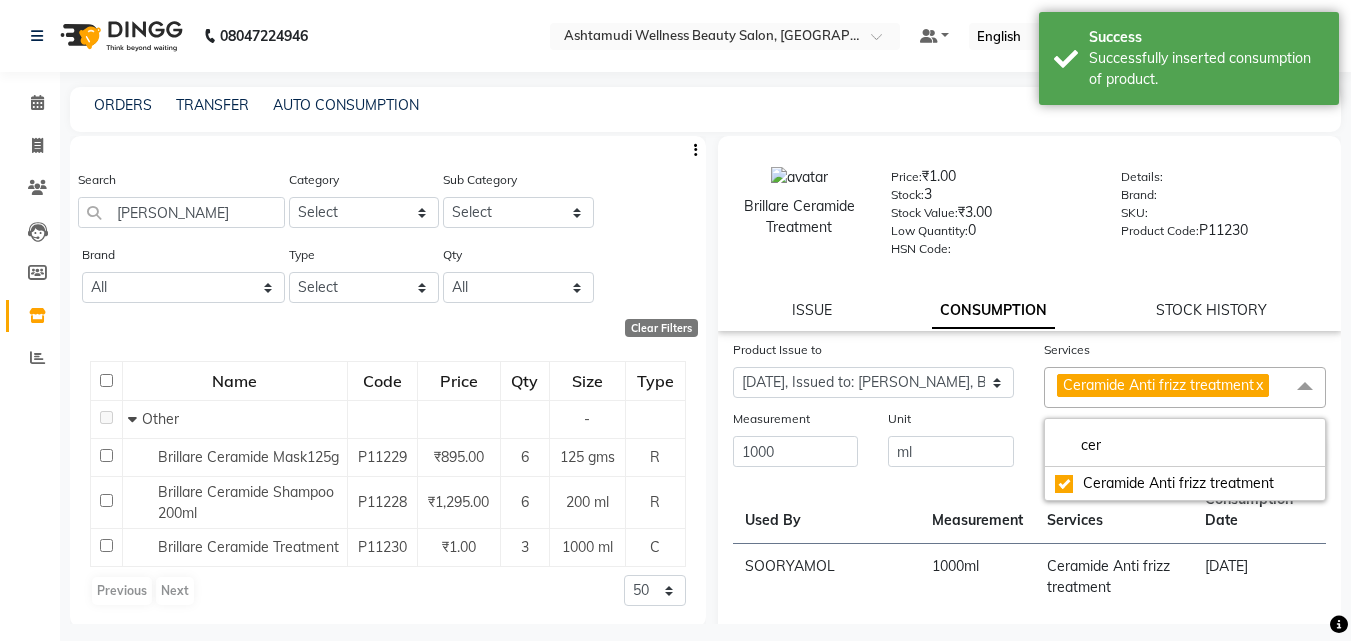 drag, startPoint x: 1022, startPoint y: 423, endPoint x: 1031, endPoint y: 428, distance: 10.29563 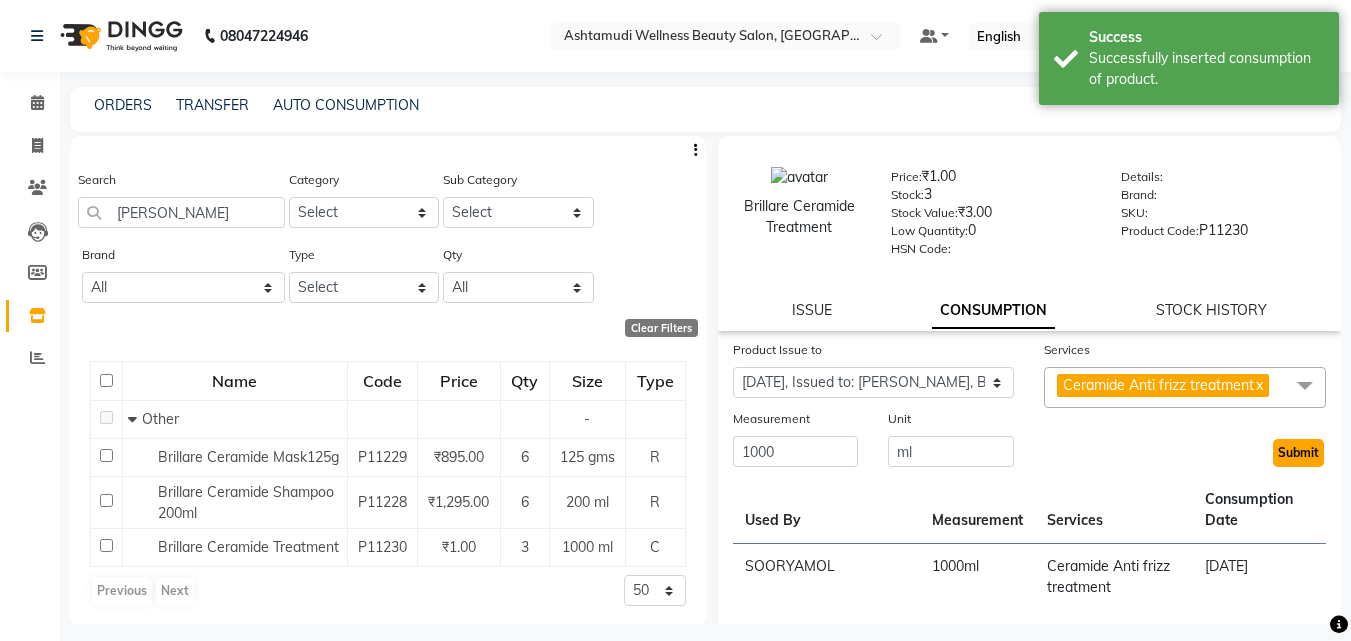click on "Submit" 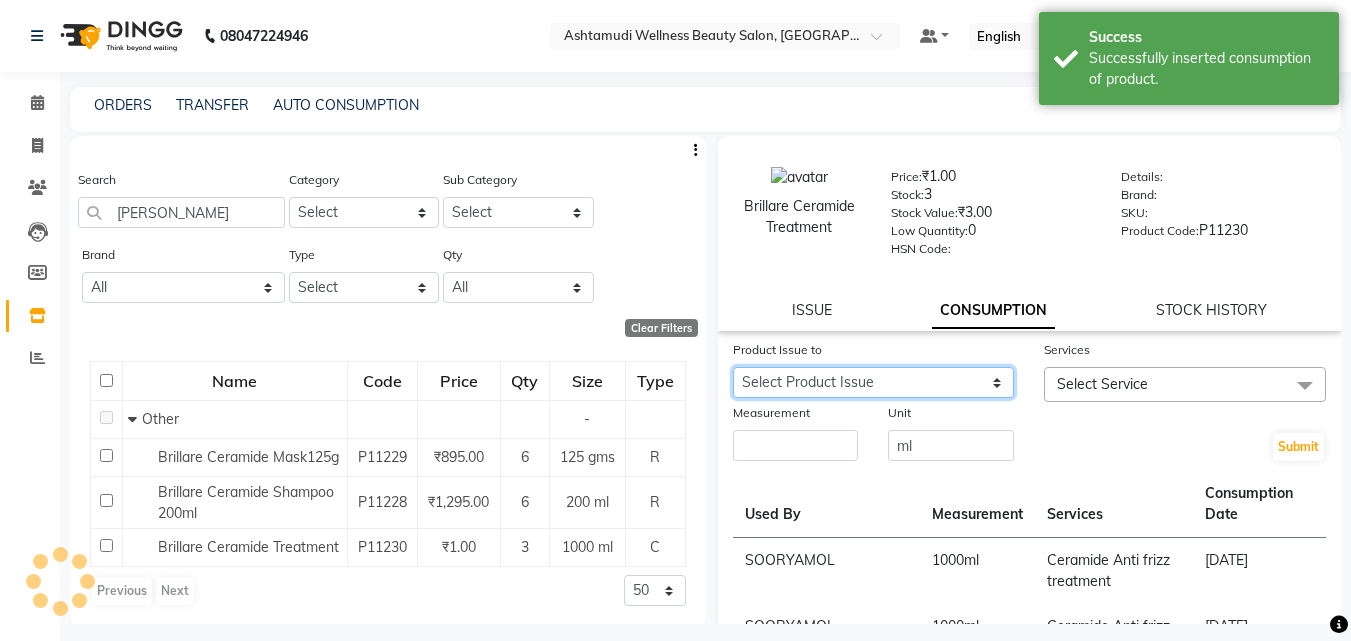 drag, startPoint x: 996, startPoint y: 382, endPoint x: 986, endPoint y: 393, distance: 14.866069 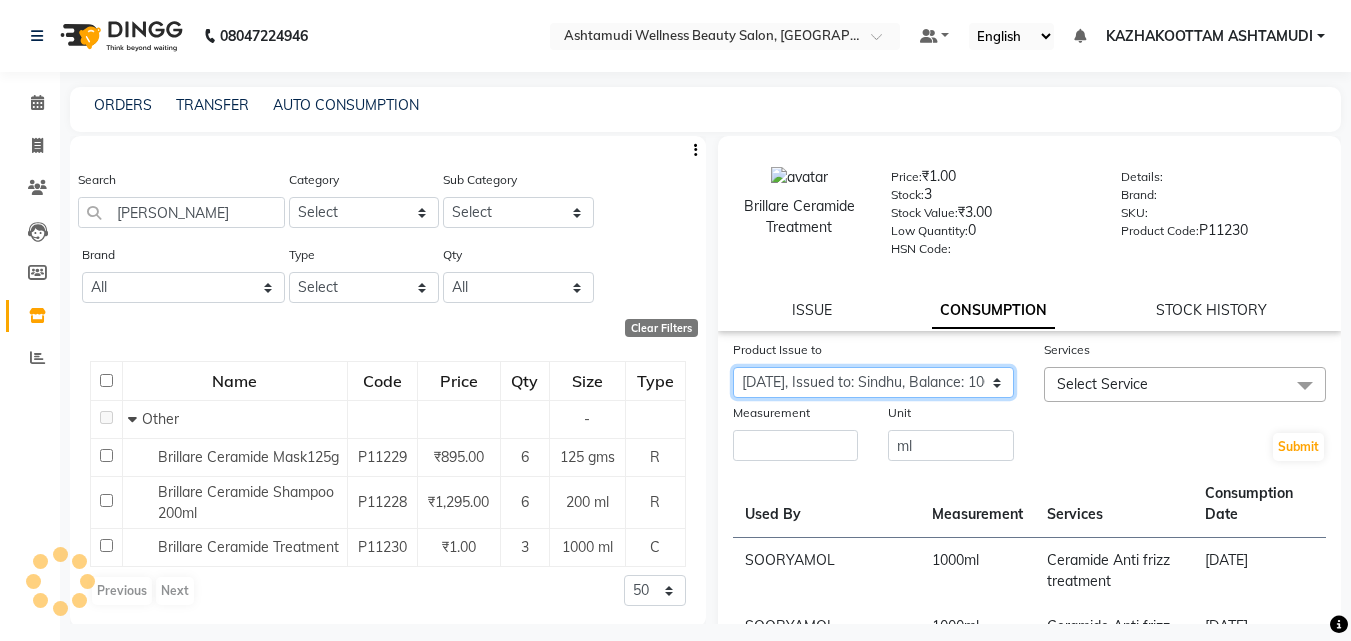 click on "Select Product Issue [DATE], Issued to: GEETA, Balance: 1000 [DATE], Issued to: Sindhu, Balance: 1000 [DATE], Issued to: KRISHNA, Balance: 1000 [DATE], Issued to: [DEMOGRAPHIC_DATA], Balance: 1000 [DATE], Issued to: LEKSHMI, Balance: 1000 [DATE], Issued to: LEKSHMI, Balance: 1000" 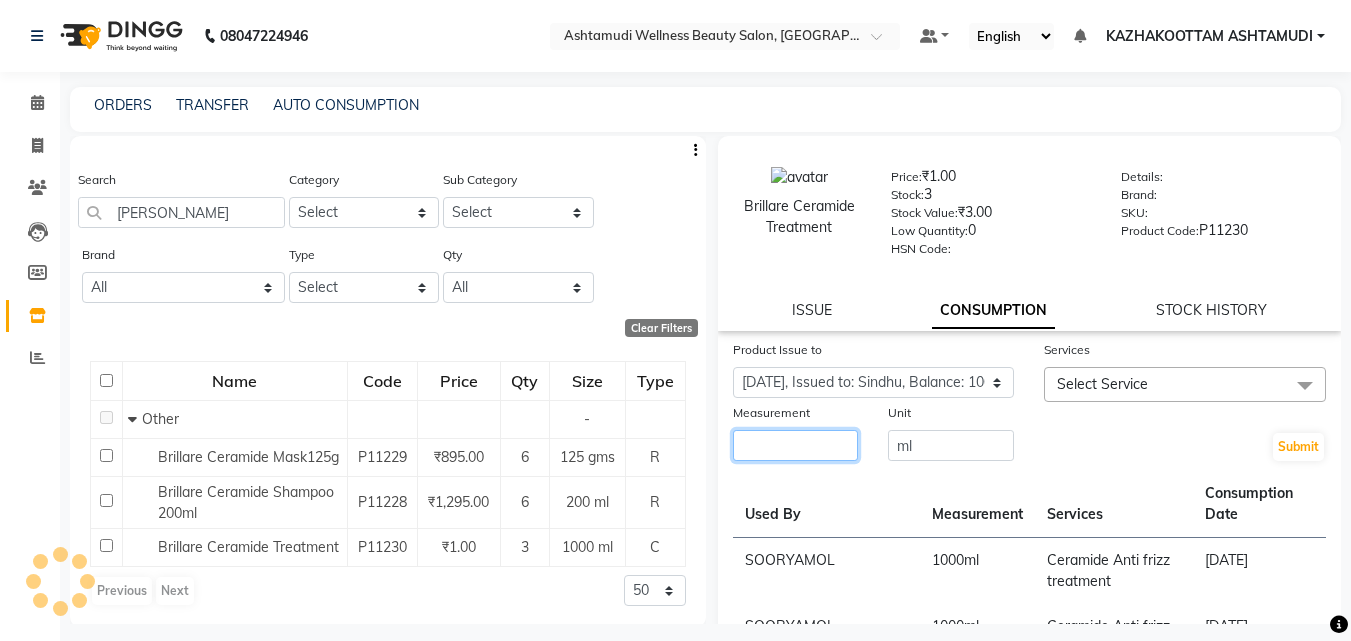 click 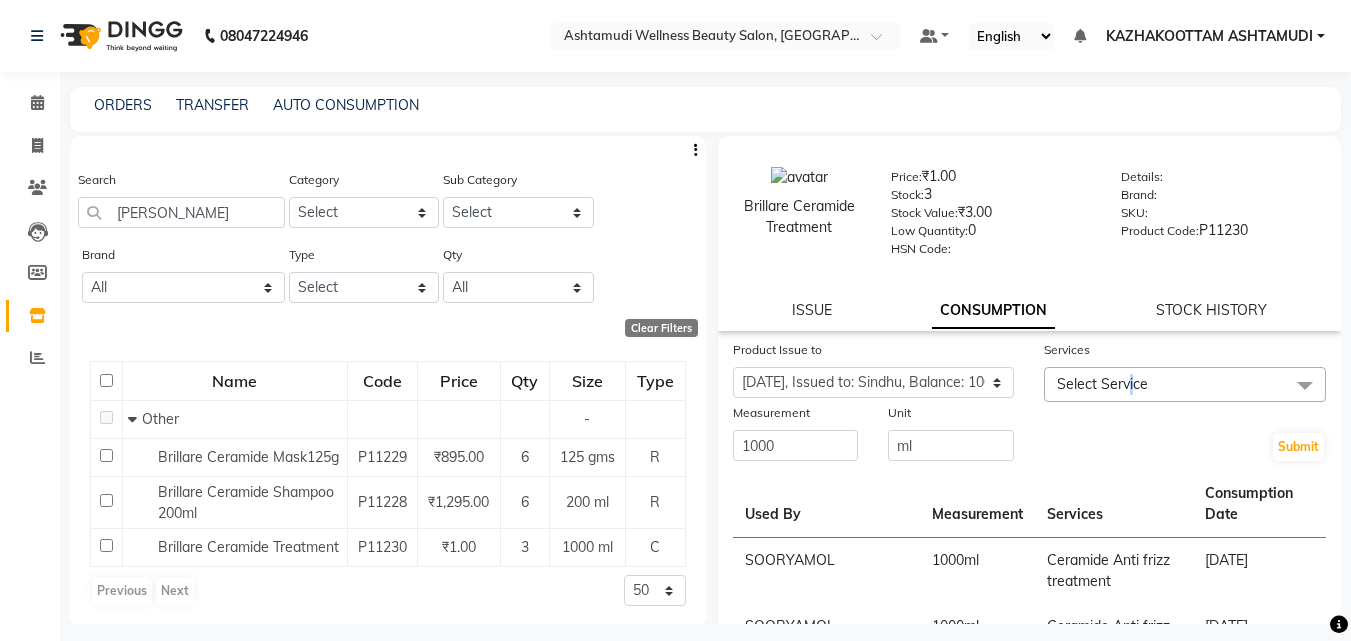 drag, startPoint x: 1122, startPoint y: 384, endPoint x: 1113, endPoint y: 403, distance: 21.023796 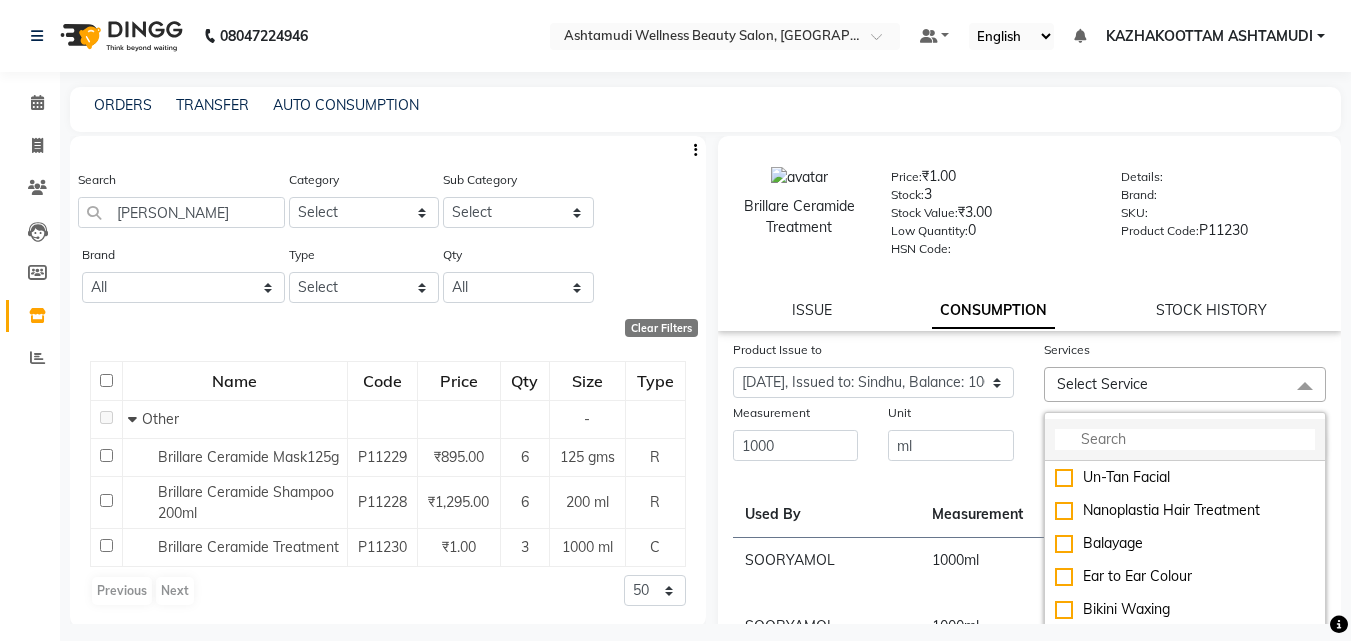 click 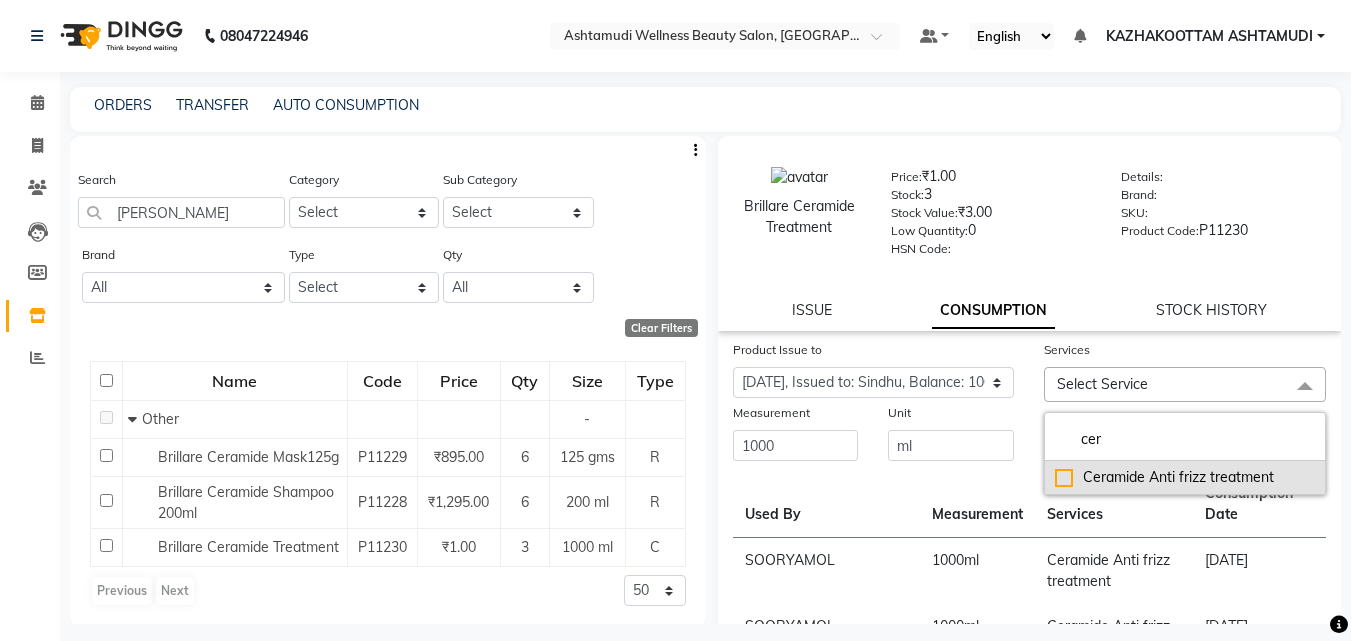 click on "Ceramide  Anti frizz treatment" 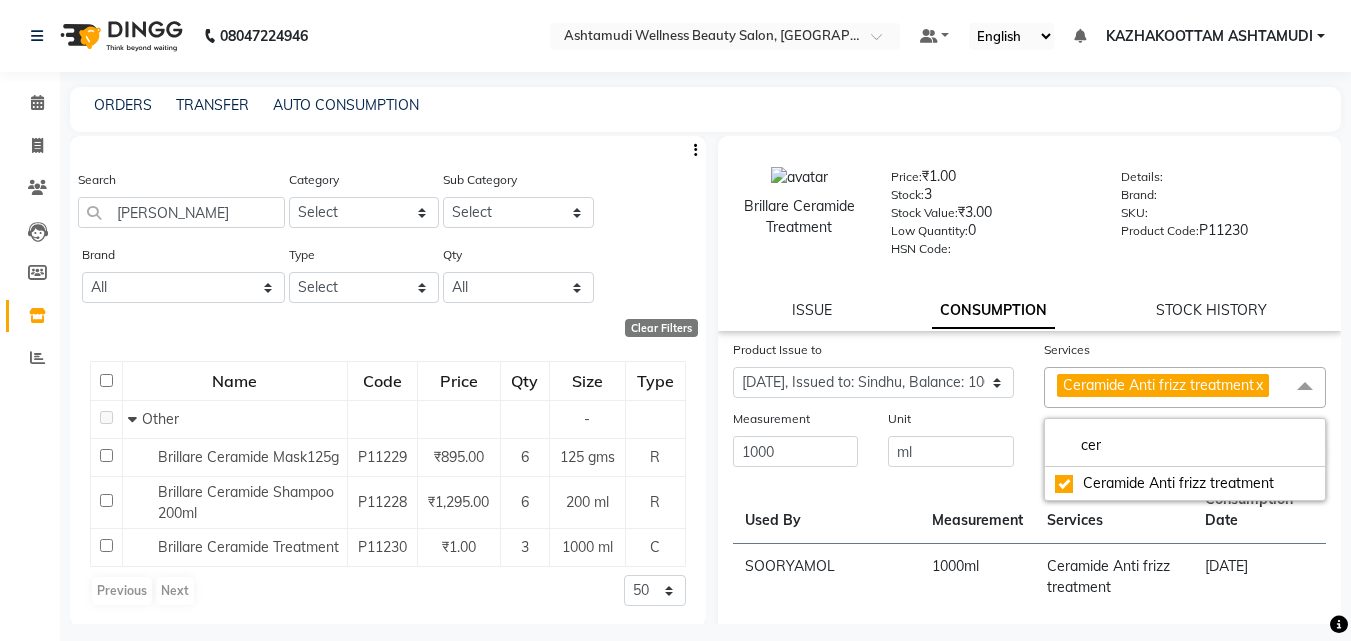 click on "Submit" 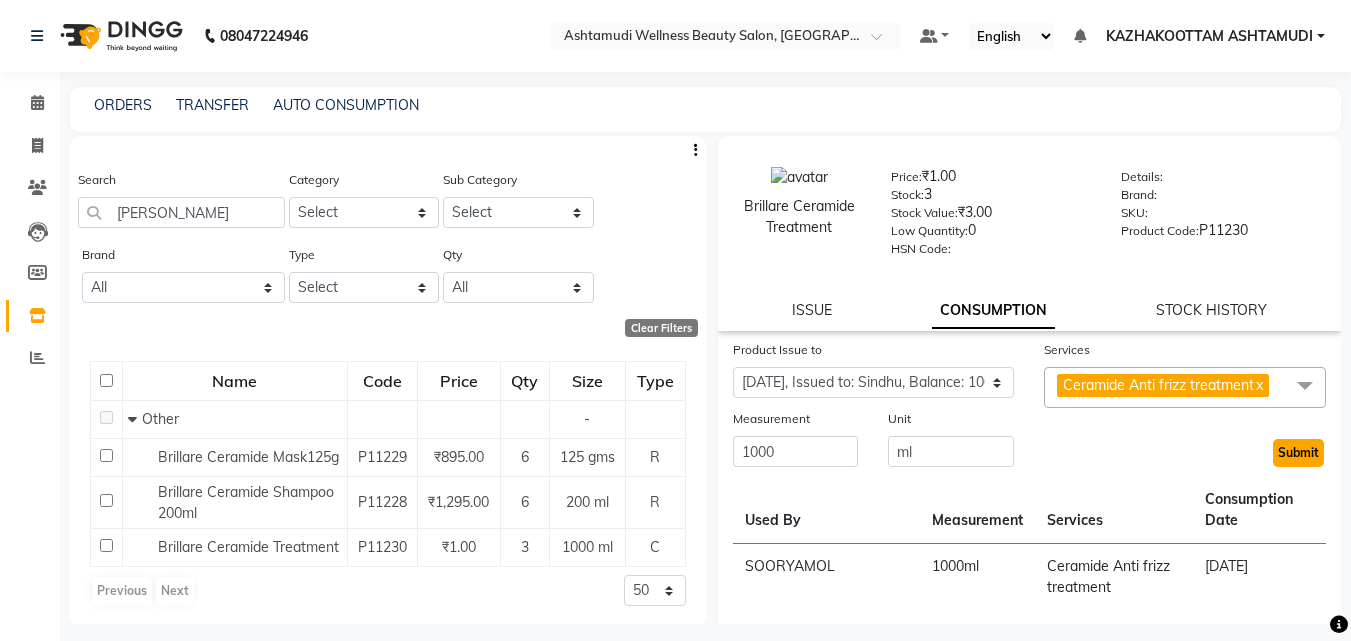 click on "Submit" 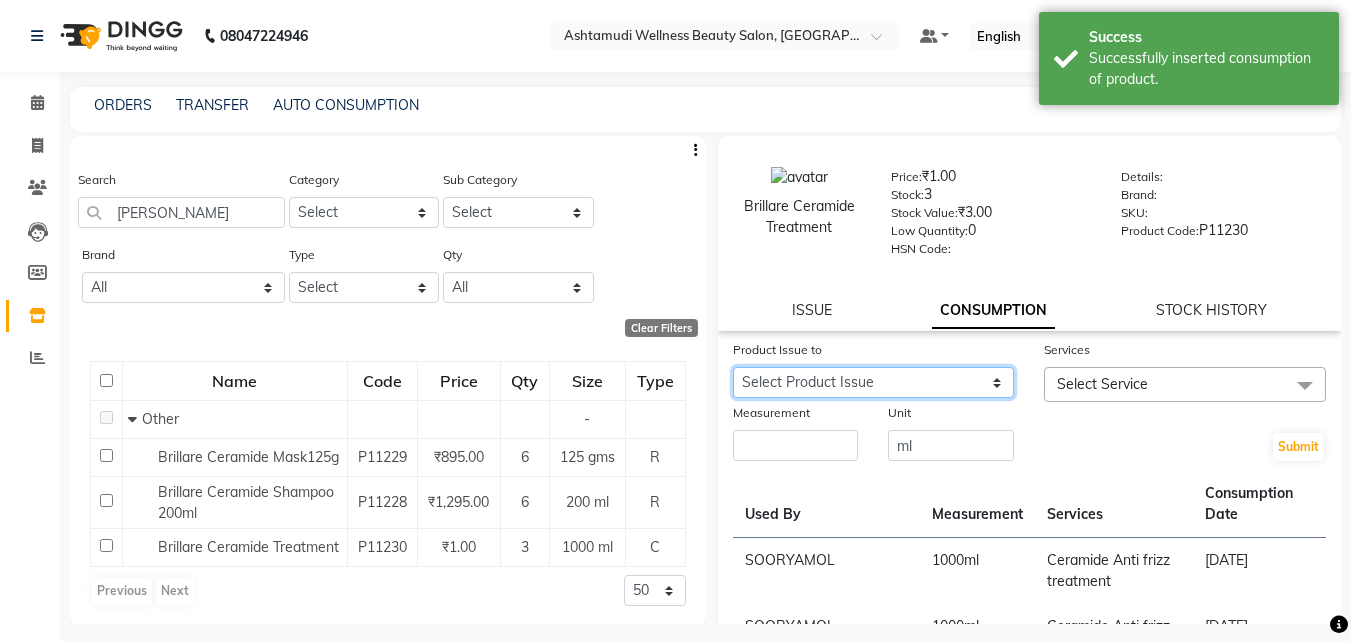 click on "Select Product Issue [DATE], Issued to: GEETA, Balance: 1000 [DATE], Issued to: KRISHNA, Balance: 1000 [DATE], Issued to: KRISHNA, Balance: 1000 [DATE], Issued to: LEKSHMI, Balance: 1000 [DATE], Issued to: LEKSHMI, Balance: 1000" 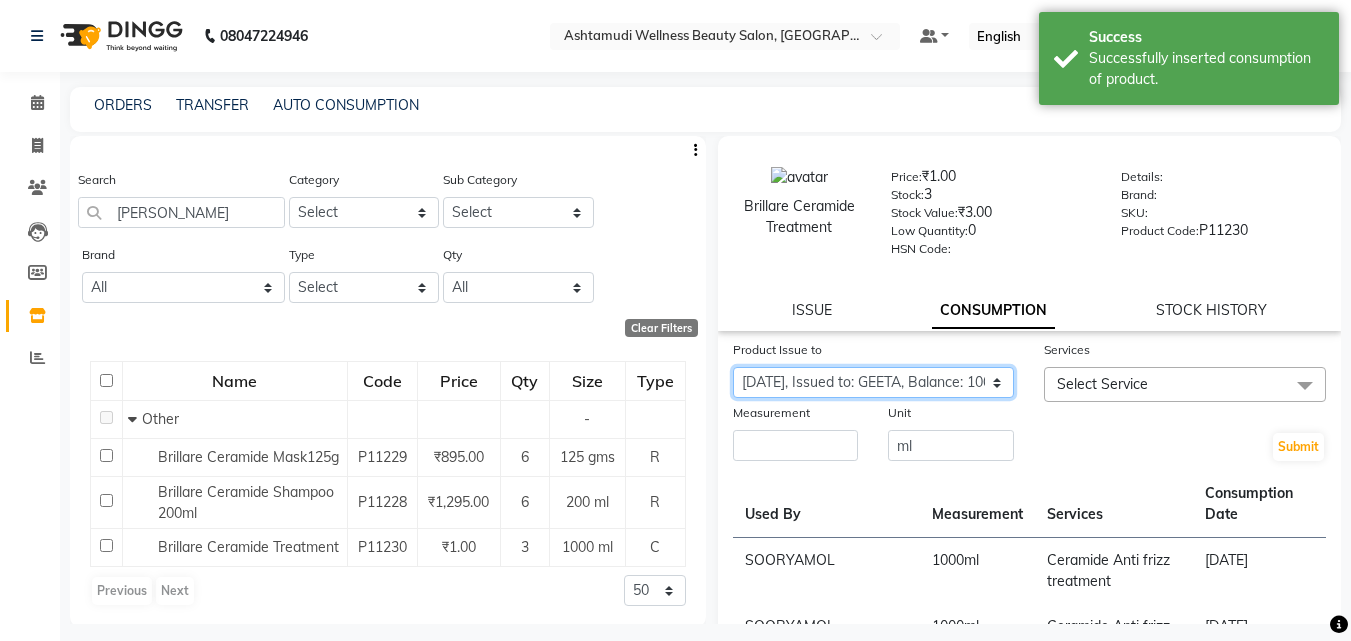 click on "Select Product Issue [DATE], Issued to: GEETA, Balance: 1000 [DATE], Issued to: KRISHNA, Balance: 1000 [DATE], Issued to: KRISHNA, Balance: 1000 [DATE], Issued to: LEKSHMI, Balance: 1000 [DATE], Issued to: LEKSHMI, Balance: 1000" 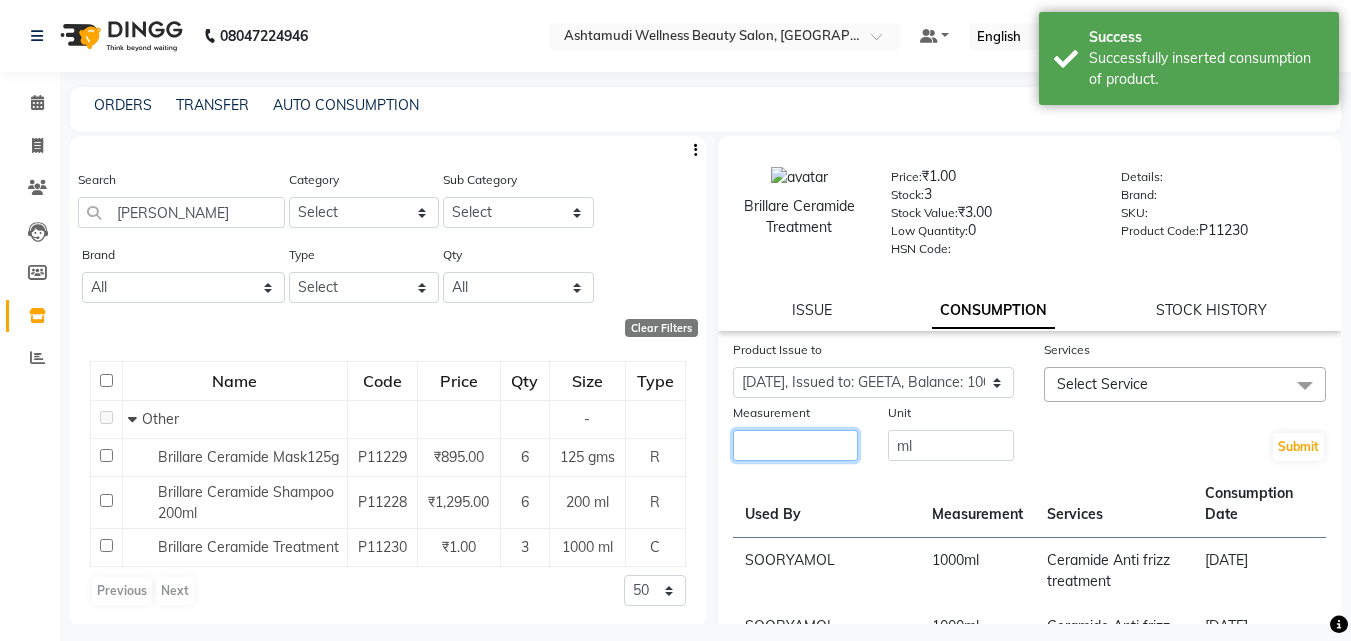 click 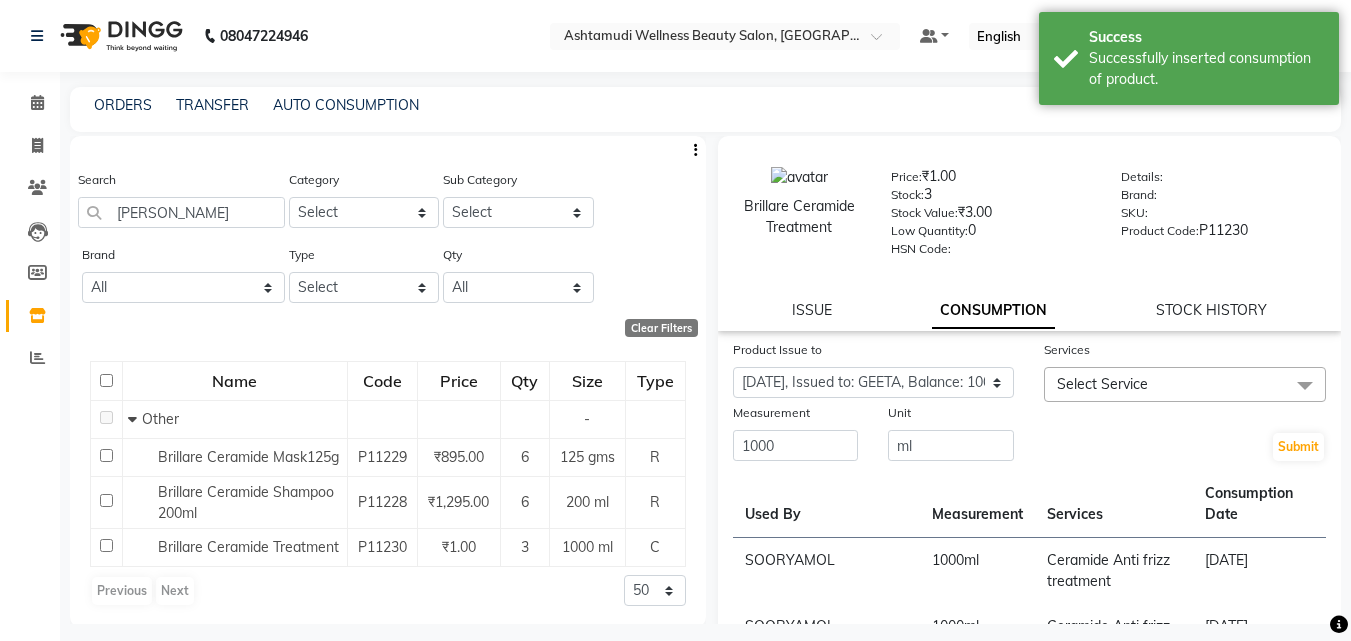 click on "Select Service" 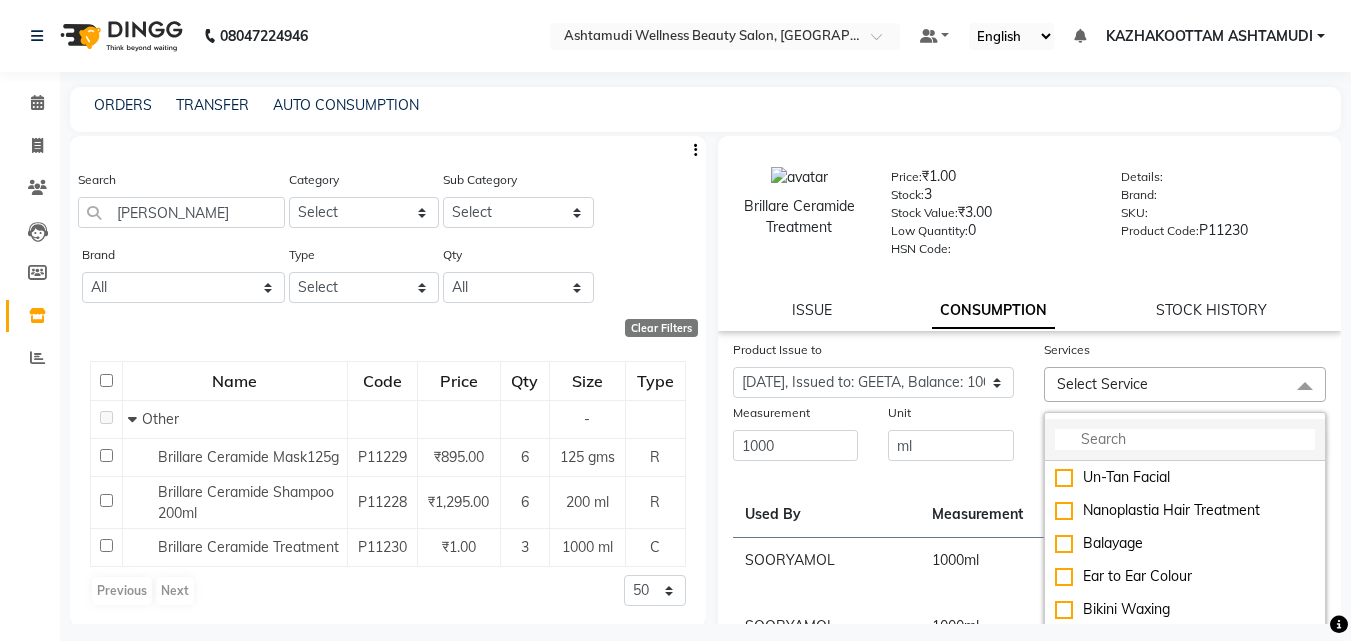 click 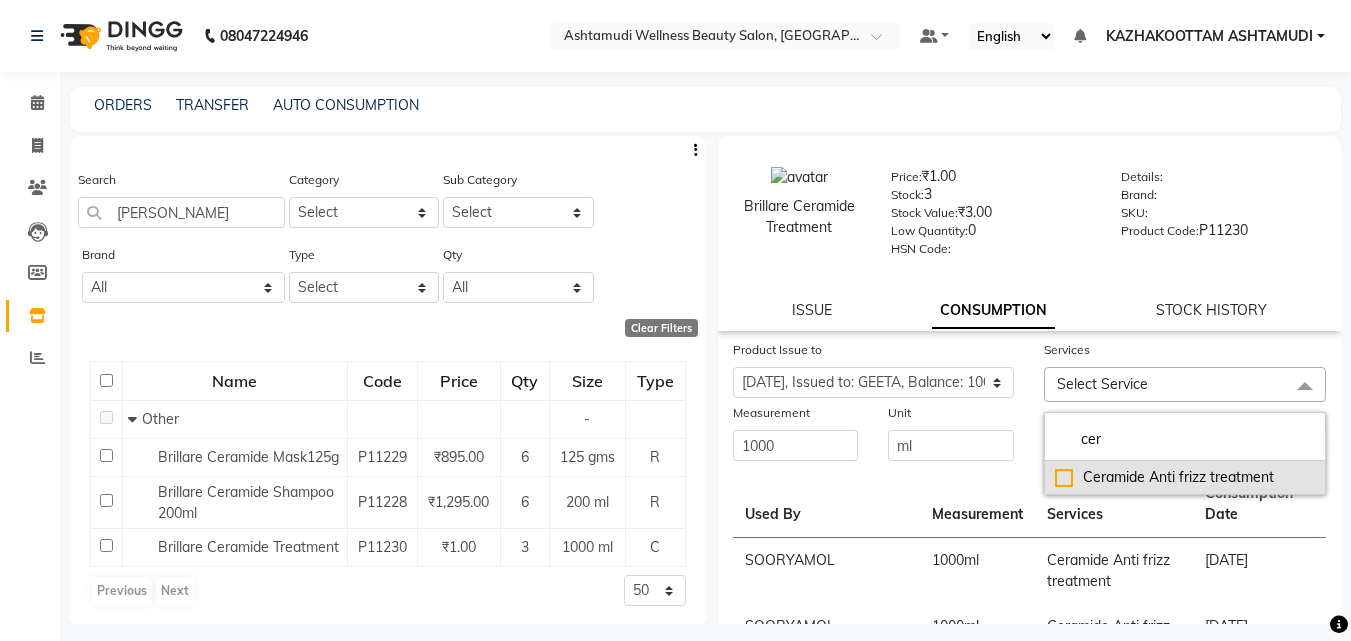 click on "Ceramide  Anti frizz treatment" 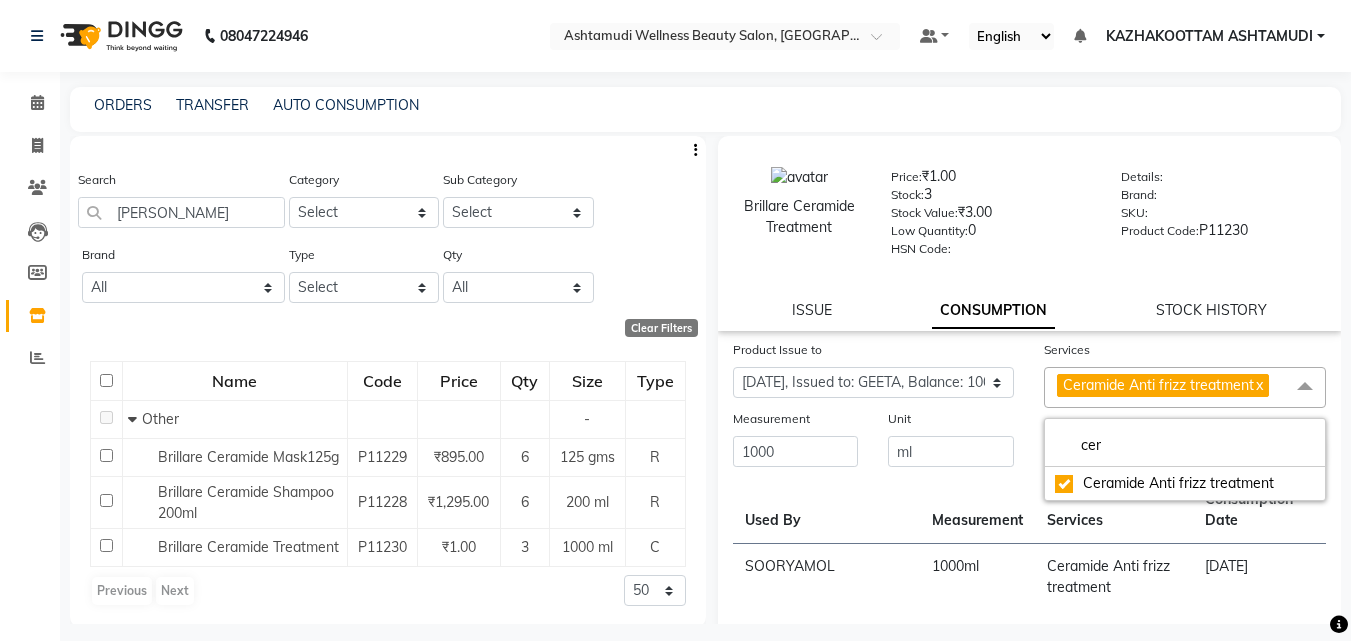 drag, startPoint x: 1011, startPoint y: 430, endPoint x: 1073, endPoint y: 443, distance: 63.348244 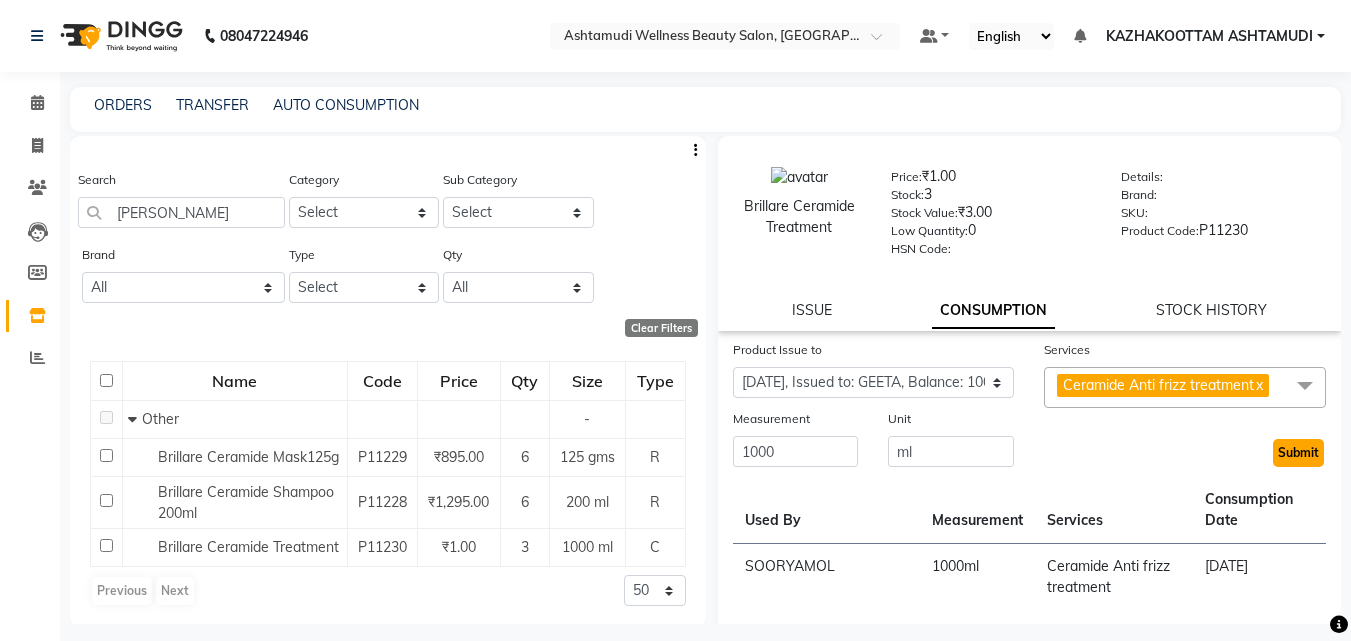 click on "Submit" 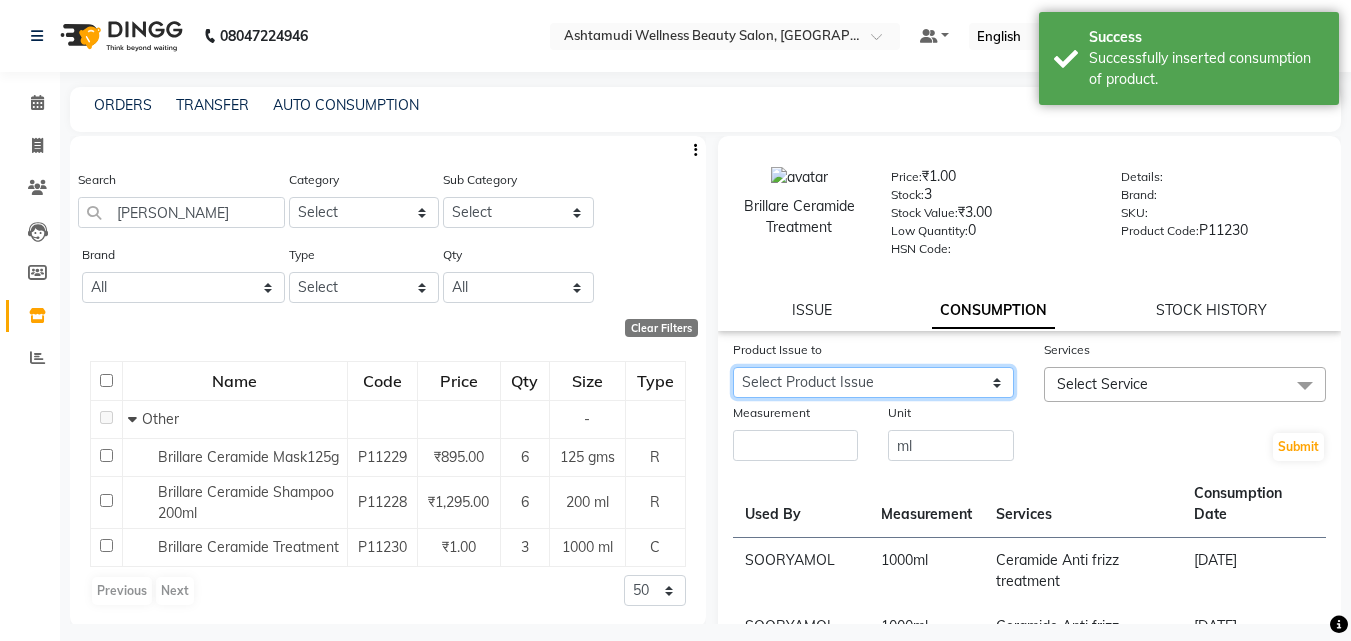 click on "Select Product Issue [DATE], Issued to: [PERSON_NAME], Balance: 1000 [DATE], Issued to: [PERSON_NAME], Balance: 1000 [DATE], Issued to: LEKSHMI, Balance: 1000 [DATE], Issued to: LEKSHMI, Balance: 1000" 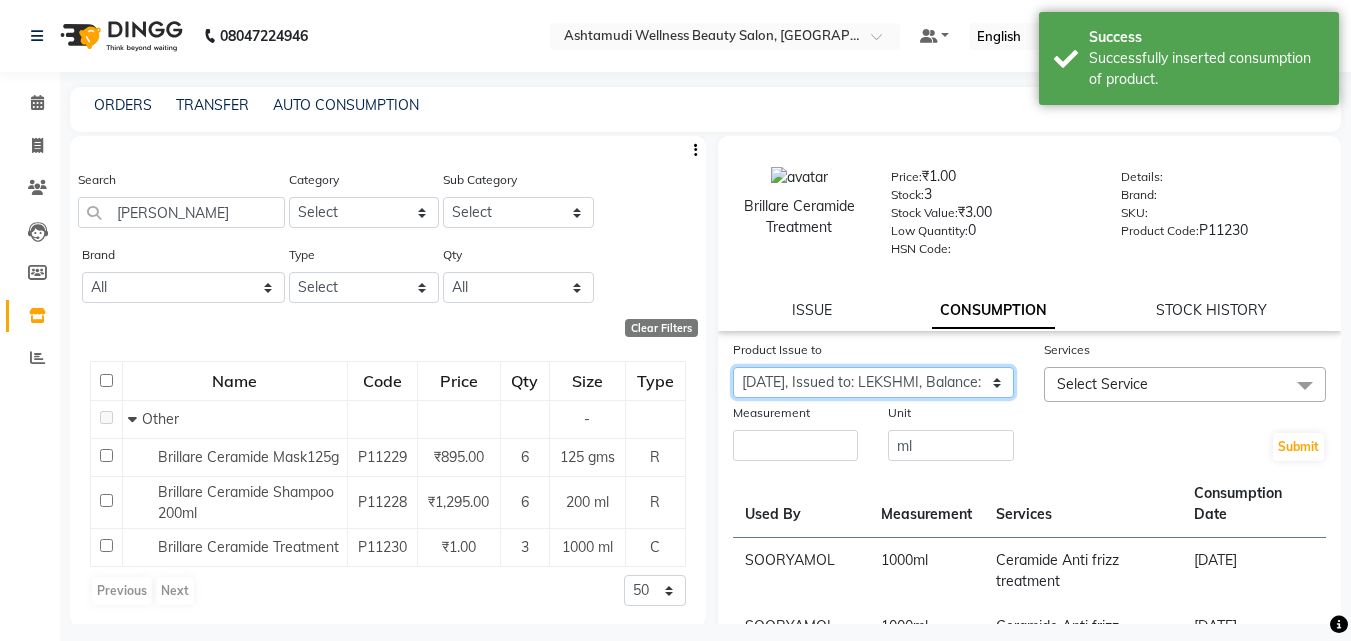 click on "Select Product Issue [DATE], Issued to: [PERSON_NAME], Balance: 1000 [DATE], Issued to: [PERSON_NAME], Balance: 1000 [DATE], Issued to: LEKSHMI, Balance: 1000 [DATE], Issued to: LEKSHMI, Balance: 1000" 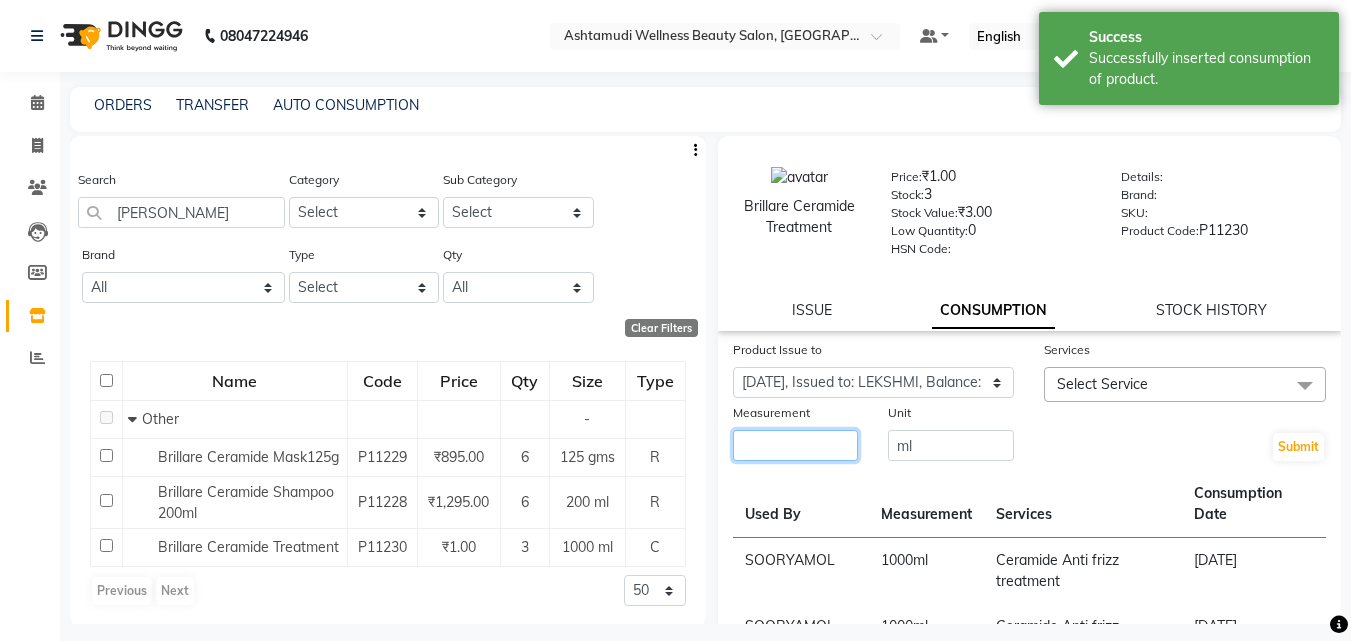 click 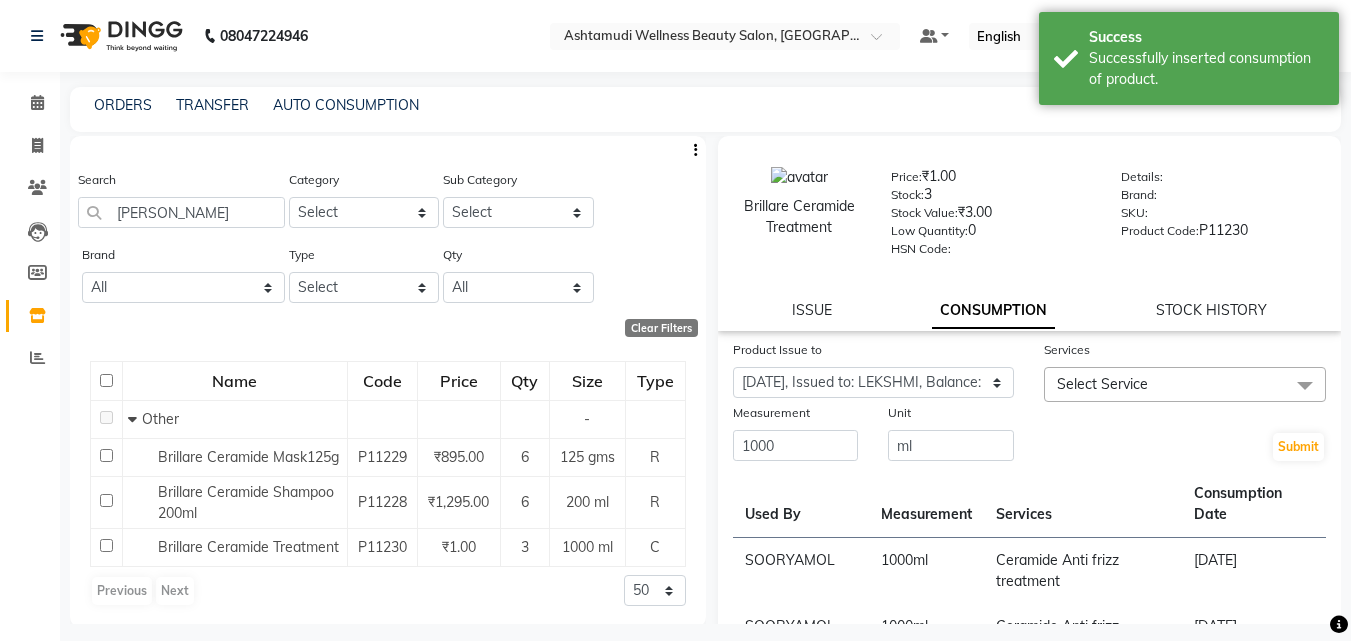 drag, startPoint x: 1052, startPoint y: 375, endPoint x: 1065, endPoint y: 391, distance: 20.615528 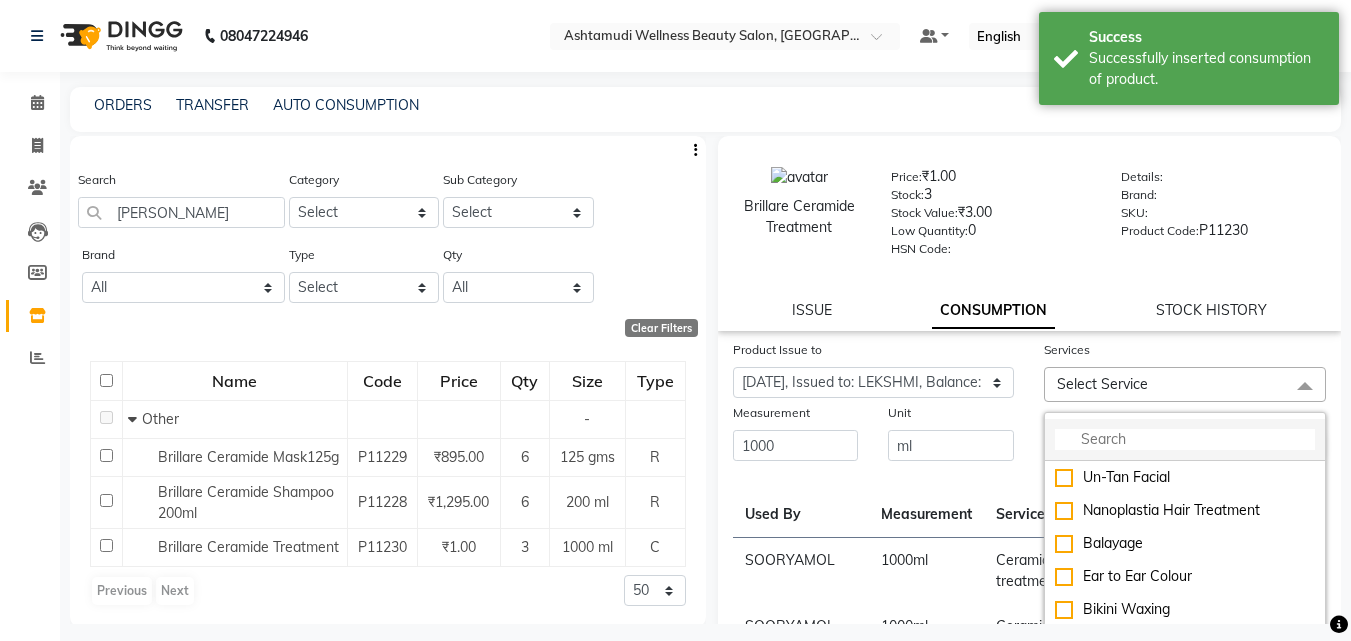 click 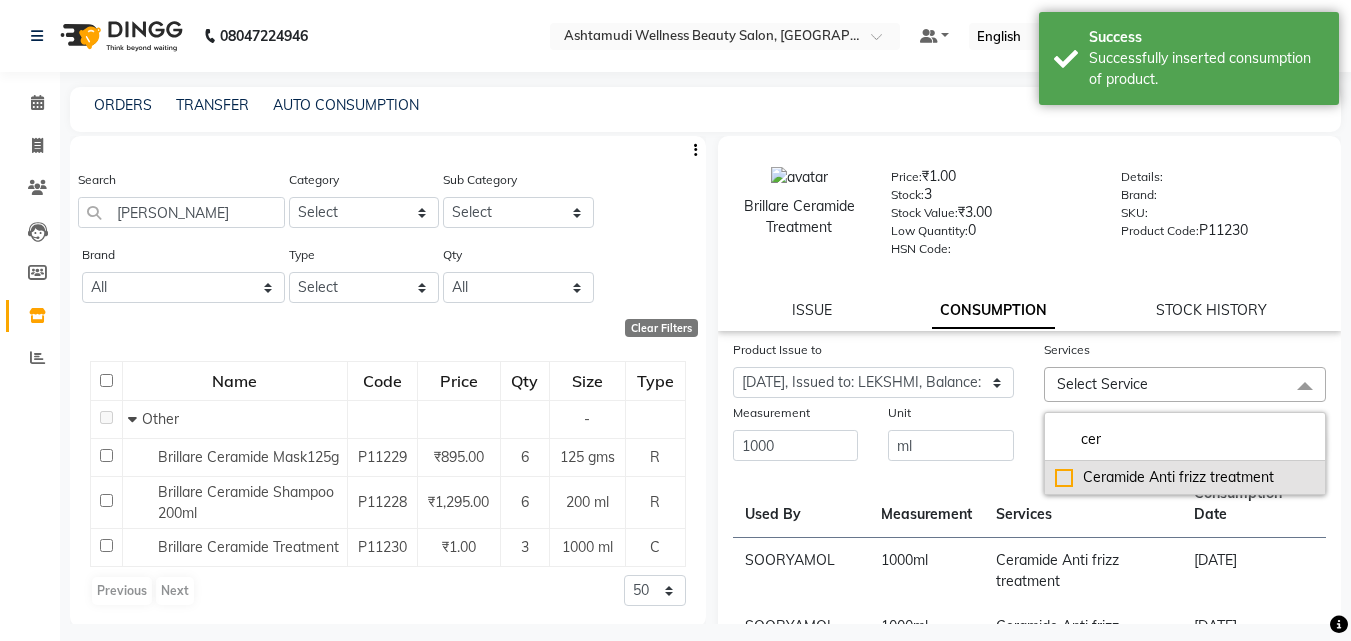 click on "Ceramide  Anti frizz treatment" 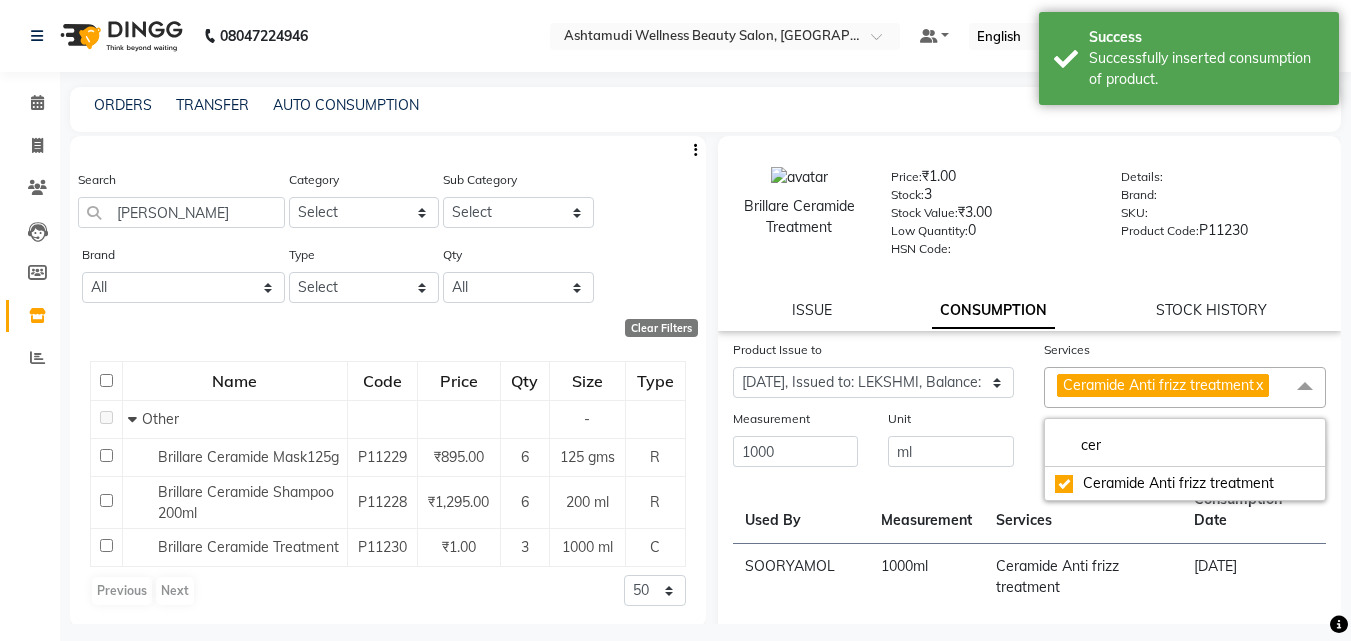 click on "Unit" 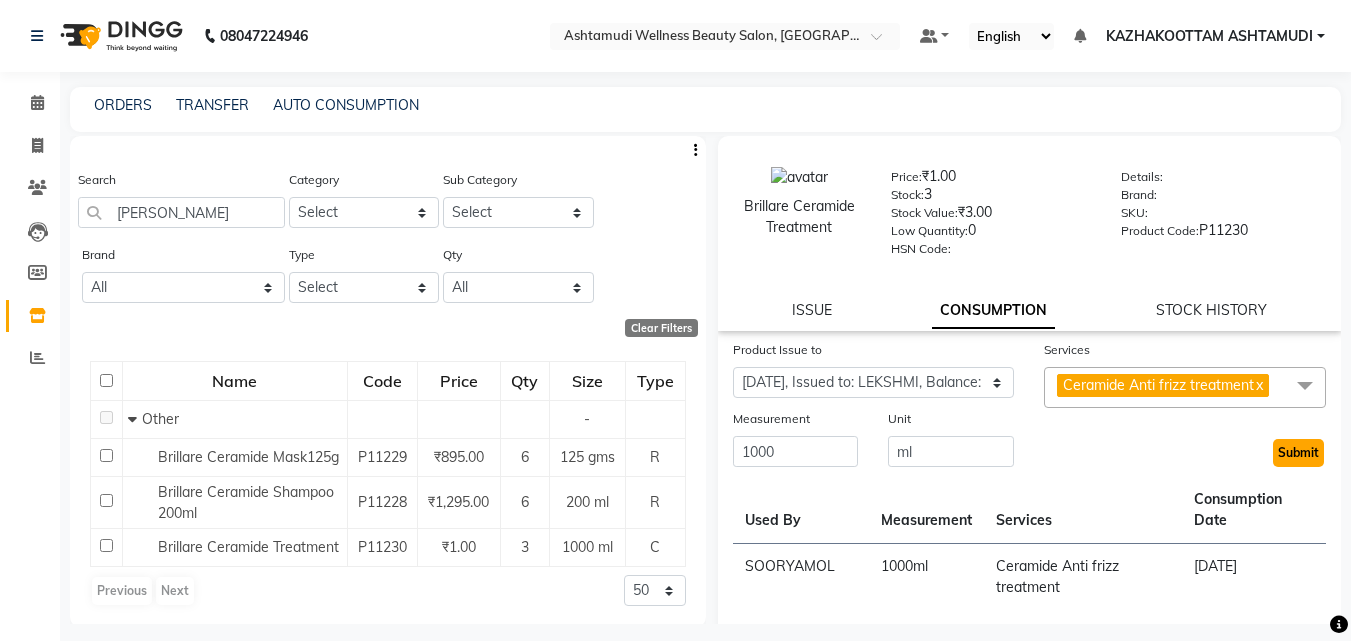 click on "Submit" 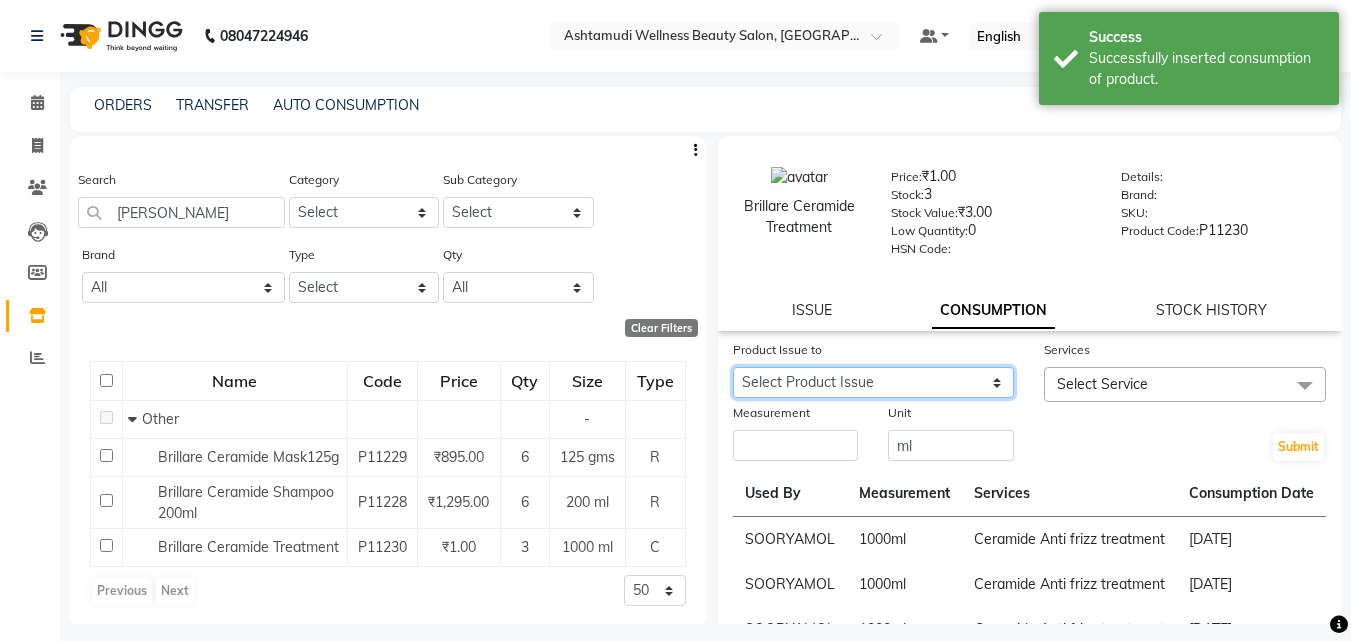 click on "Select Product Issue [DATE], Issued to: [PERSON_NAME], Balance: 1000 [DATE], Issued to: [PERSON_NAME], Balance: 1000 [DATE], Issued to: LEKSHMI, Balance: 1000" 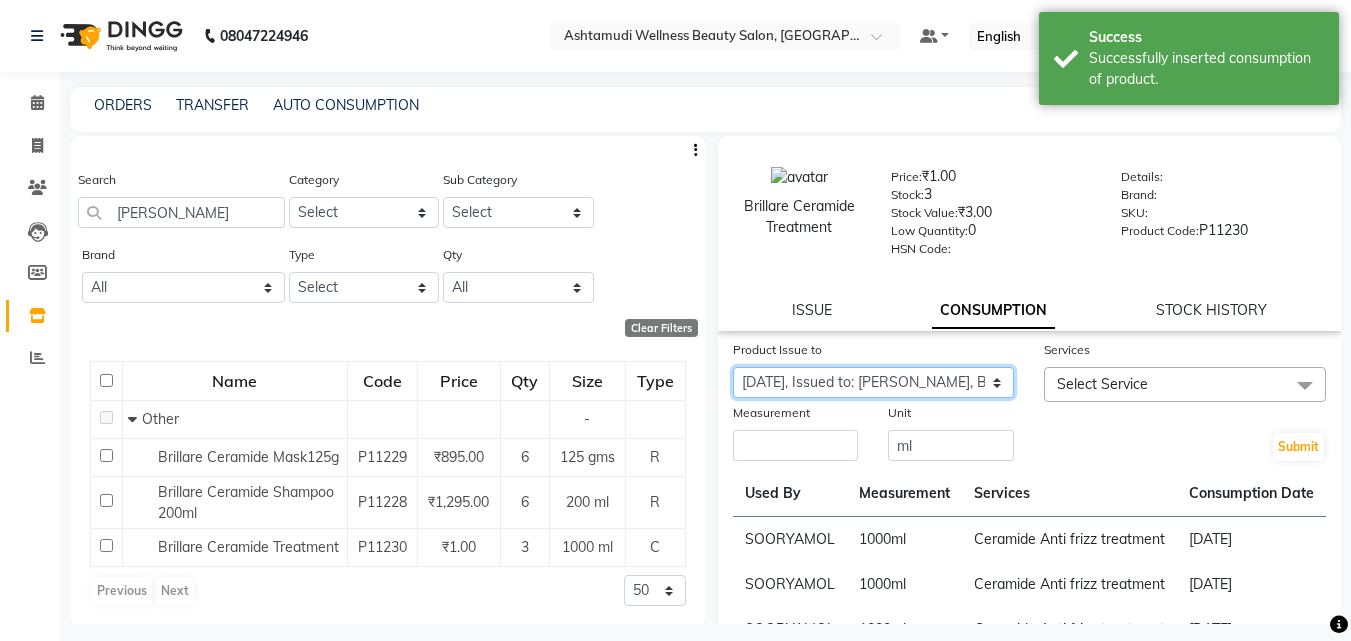click on "Select Product Issue [DATE], Issued to: [PERSON_NAME], Balance: 1000 [DATE], Issued to: [PERSON_NAME], Balance: 1000 [DATE], Issued to: LEKSHMI, Balance: 1000" 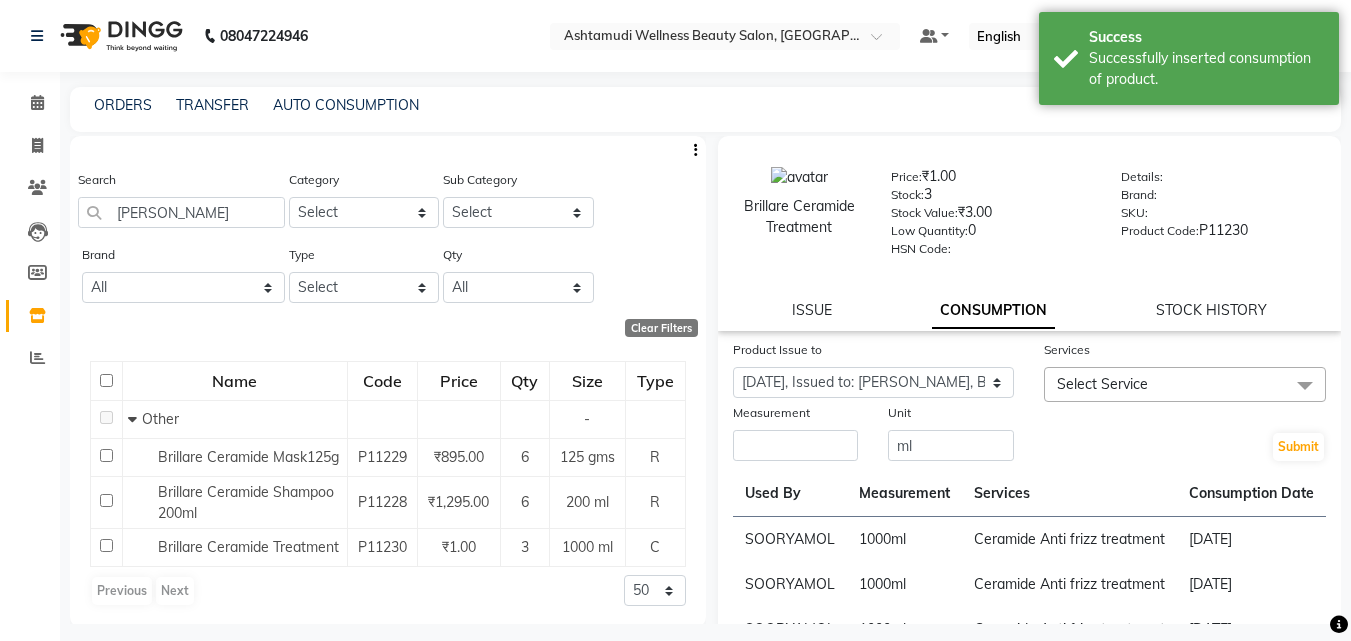 click on "Measurement" 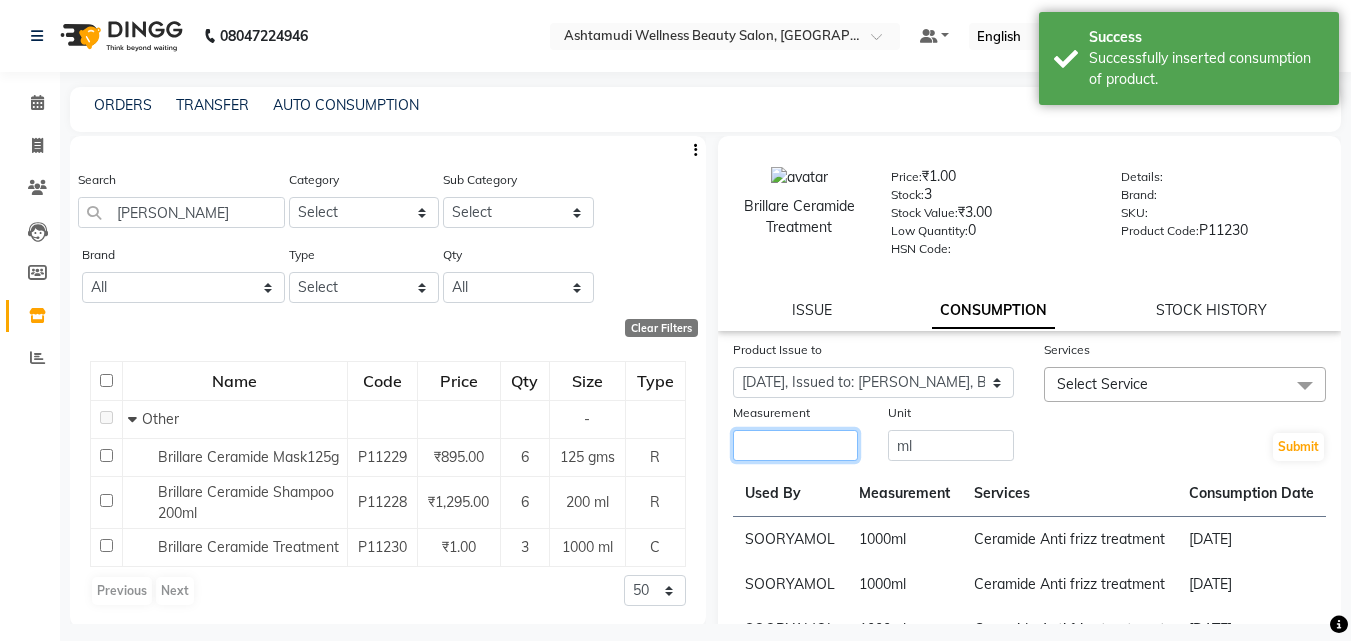 click 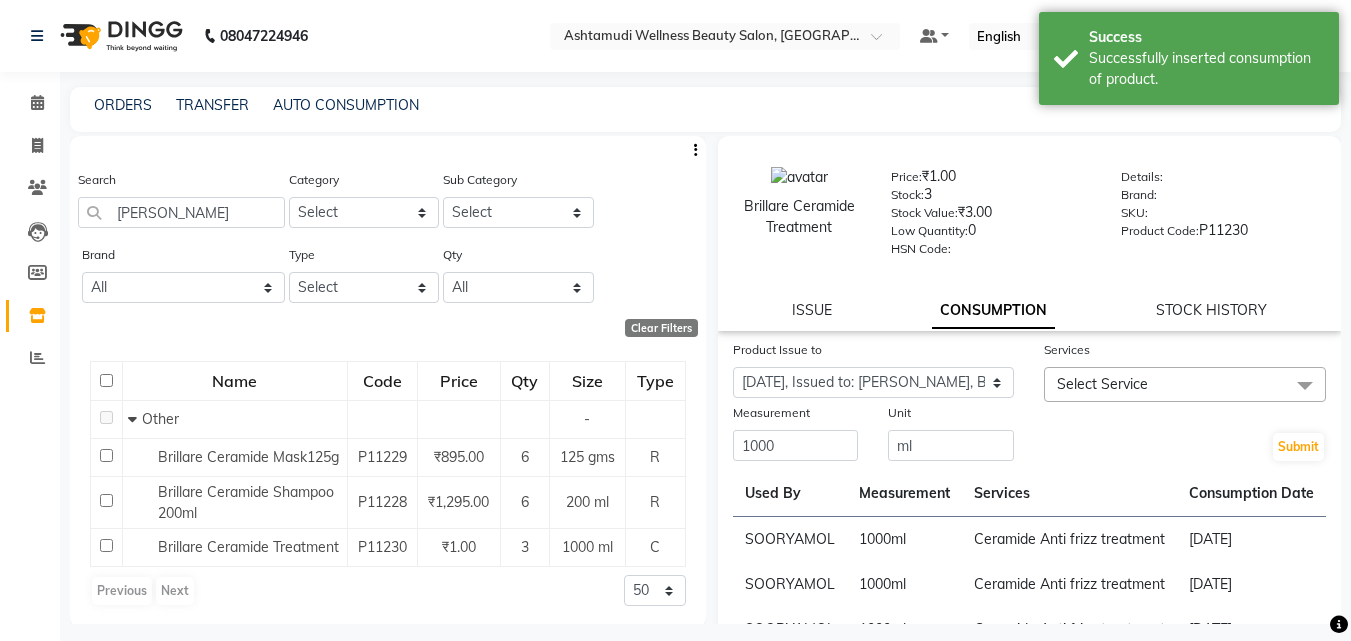 drag, startPoint x: 1114, startPoint y: 373, endPoint x: 1104, endPoint y: 432, distance: 59.841457 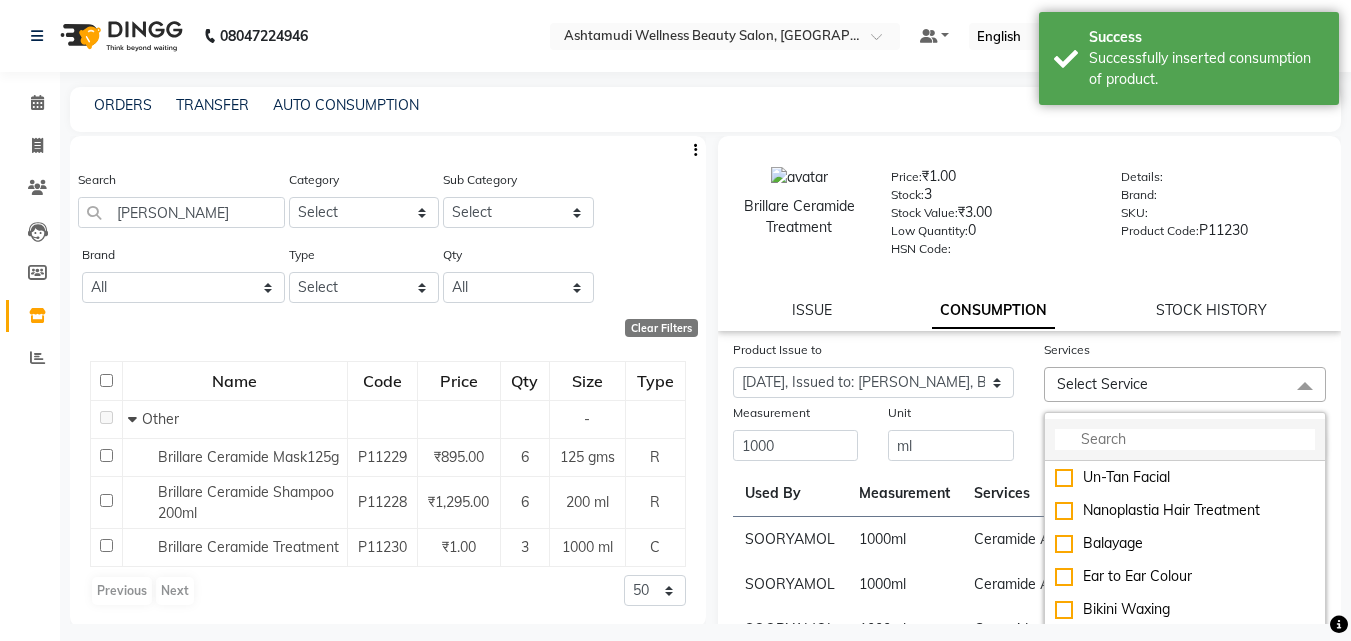 click 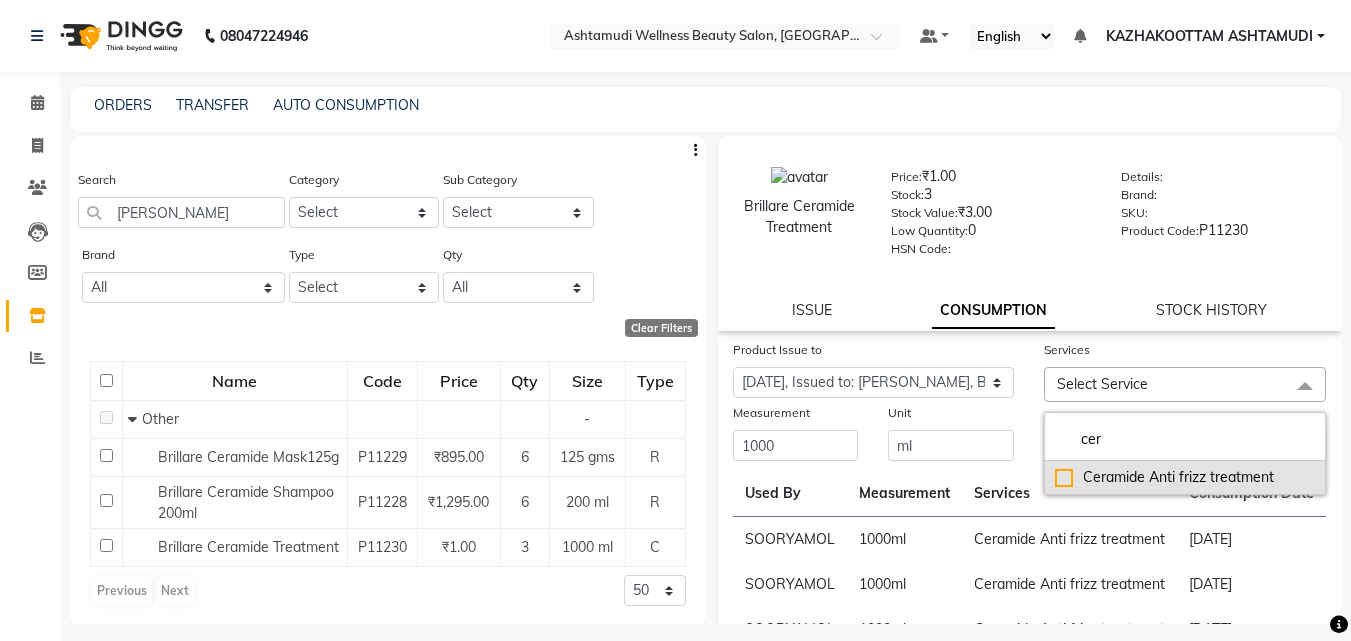 click on "Ceramide  Anti frizz treatment" 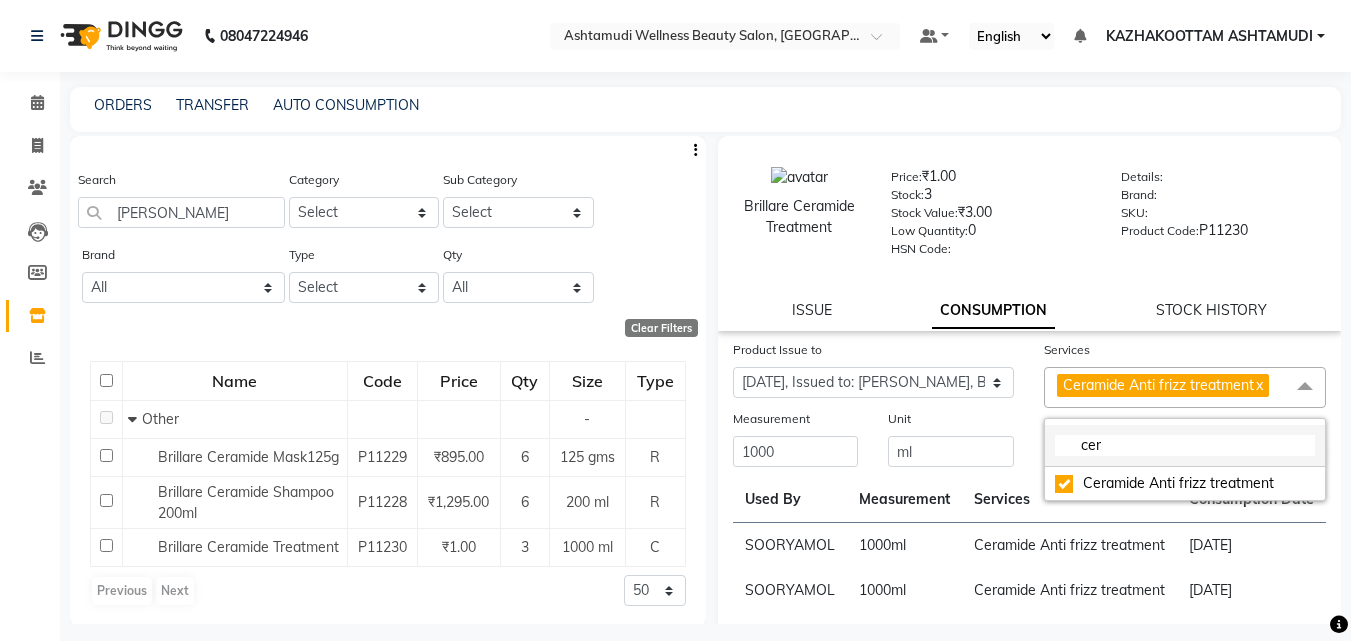 click on "cer" 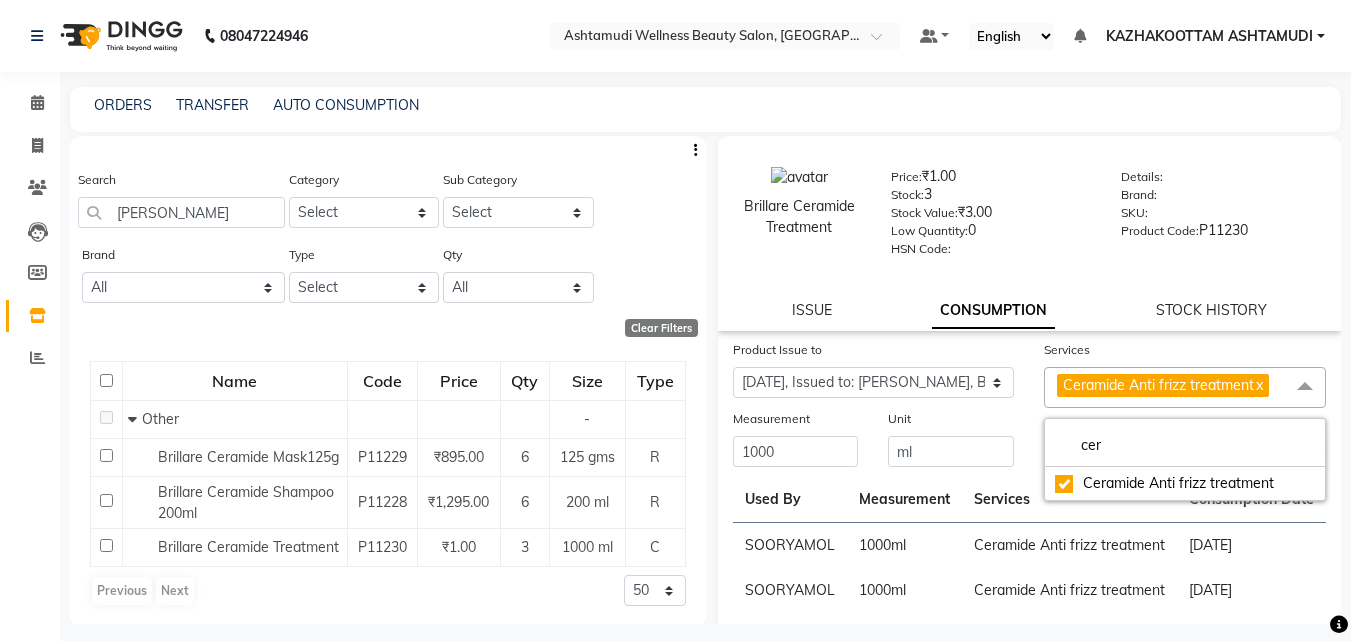 drag, startPoint x: 1009, startPoint y: 408, endPoint x: 1071, endPoint y: 412, distance: 62.1289 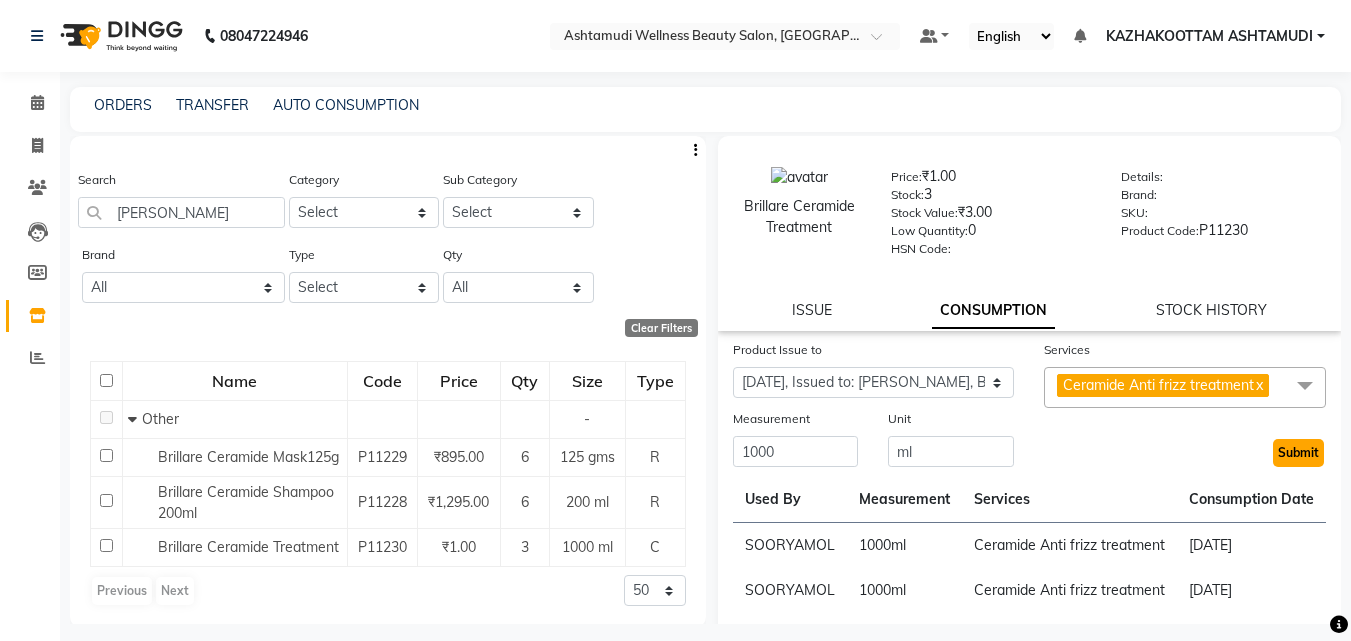 click on "Submit" 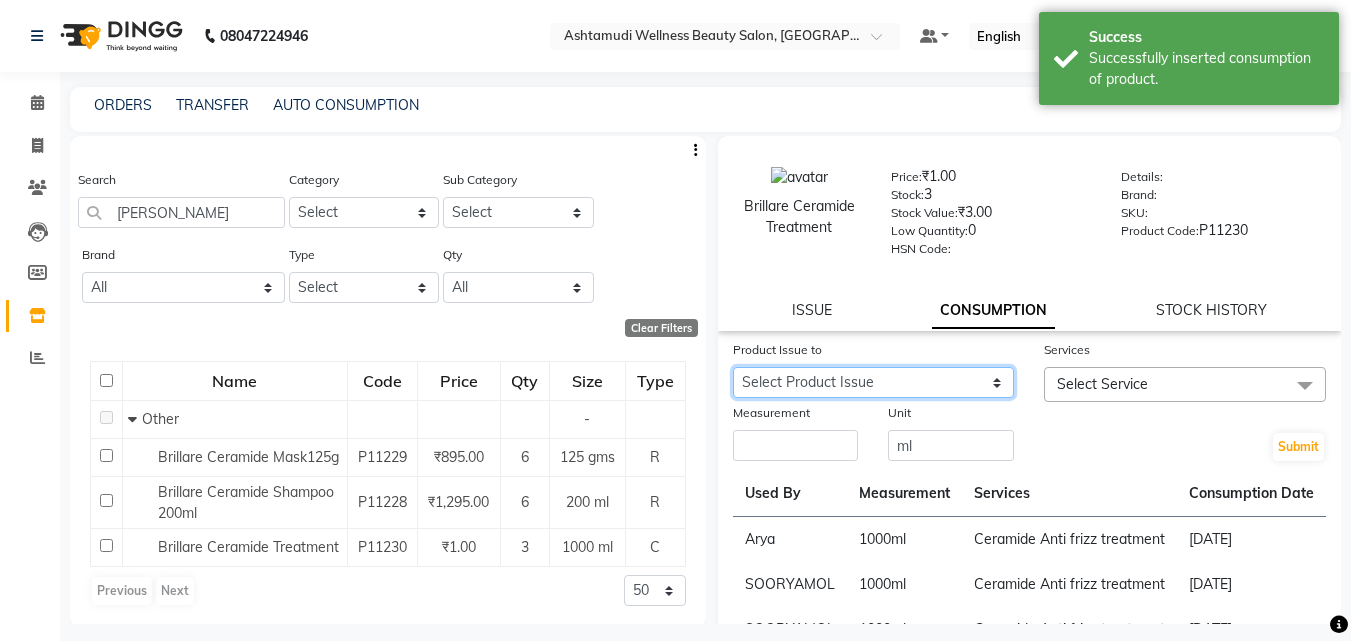 click on "Select Product Issue [DATE], Issued to: [PERSON_NAME], Balance: 1000 [DATE], Issued to: LEKSHMI, Balance: 1000" 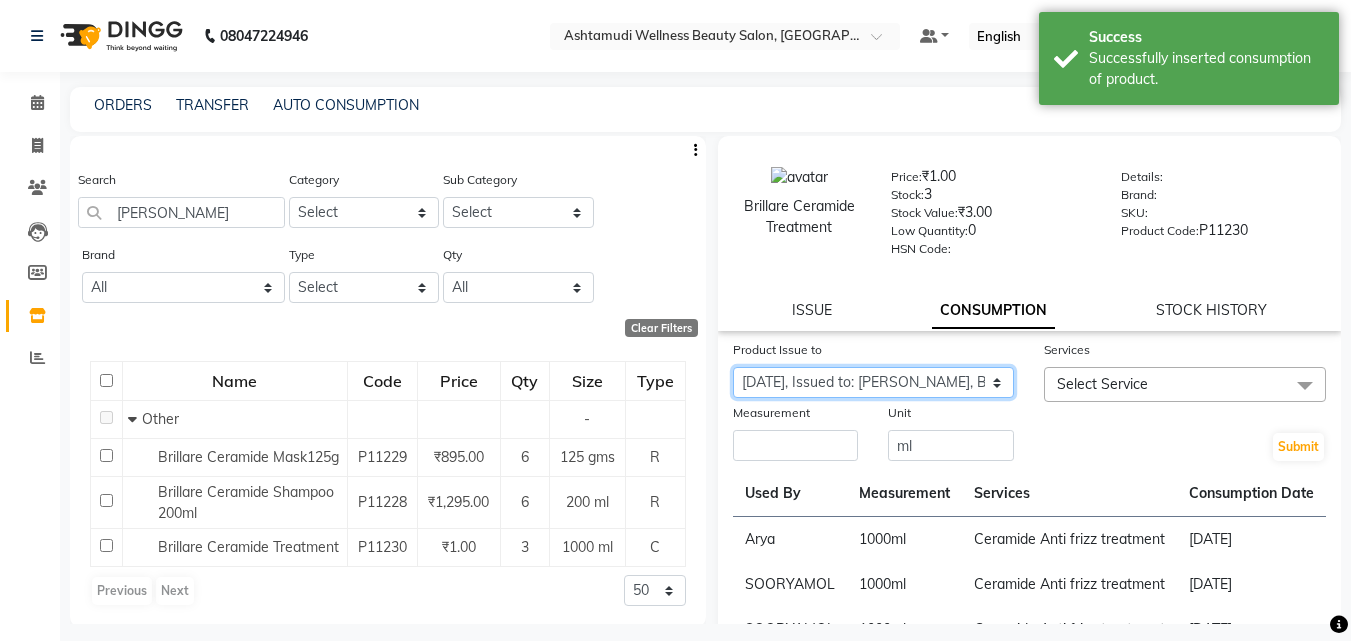 click on "Select Product Issue [DATE], Issued to: [PERSON_NAME], Balance: 1000 [DATE], Issued to: LEKSHMI, Balance: 1000" 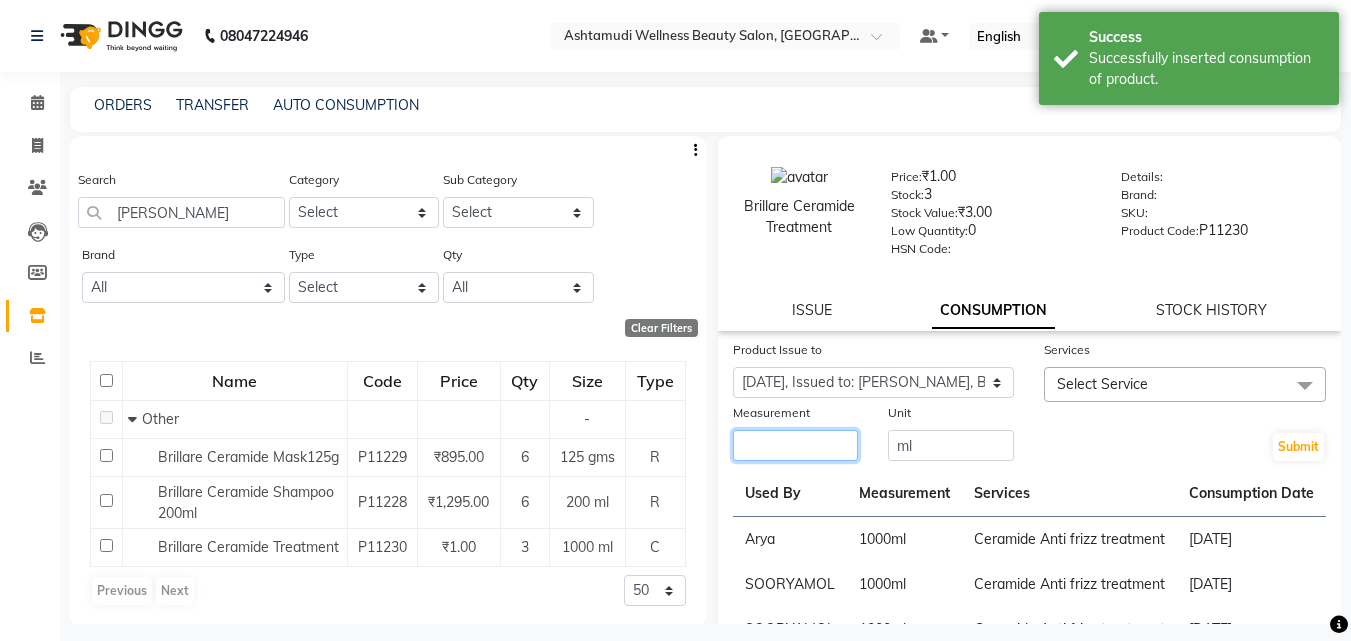 click 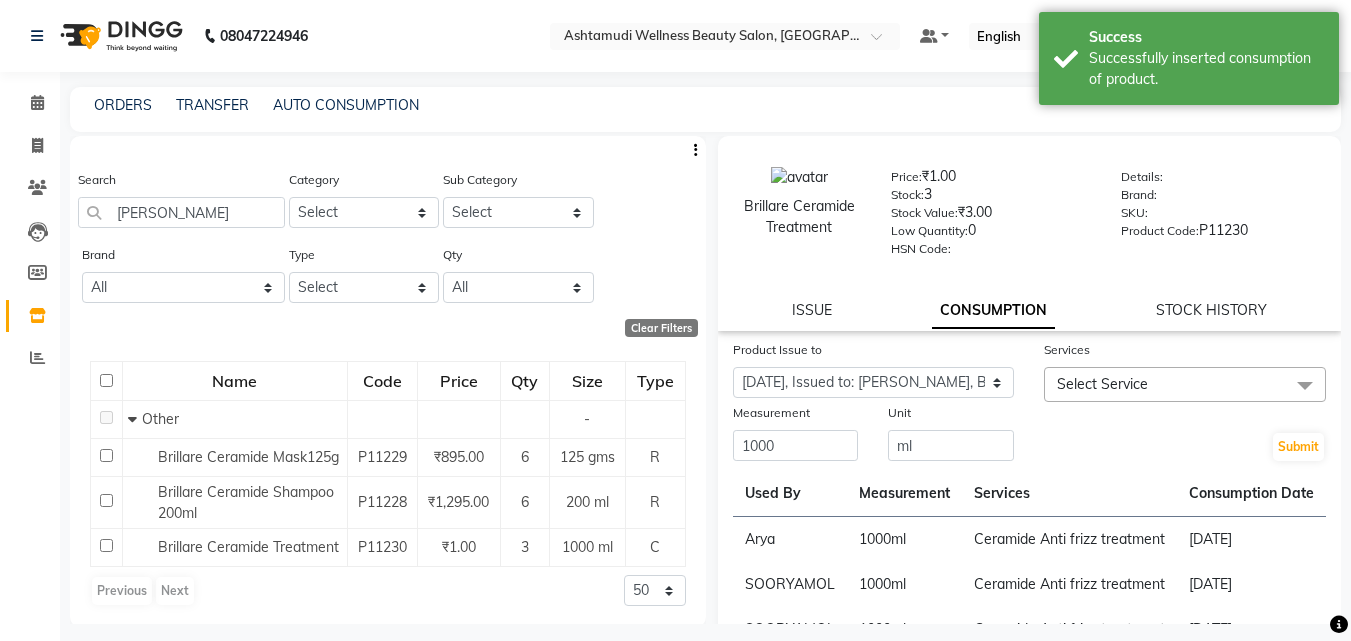 click on "Select Service" 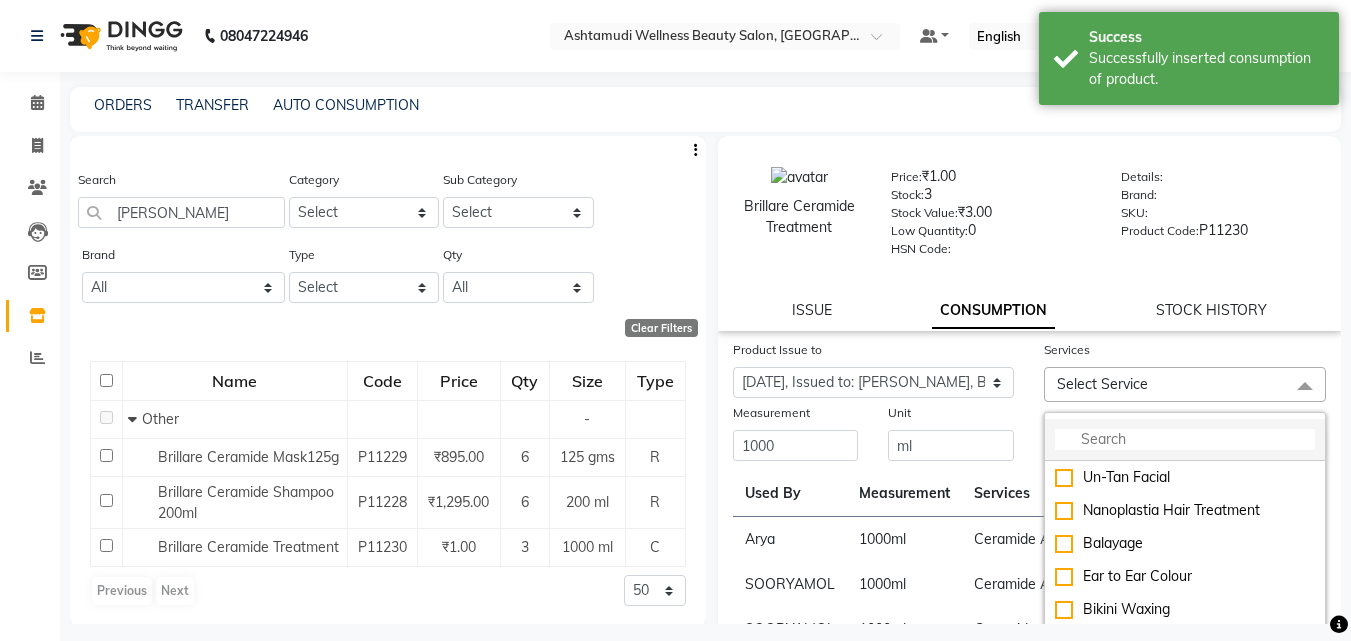 click 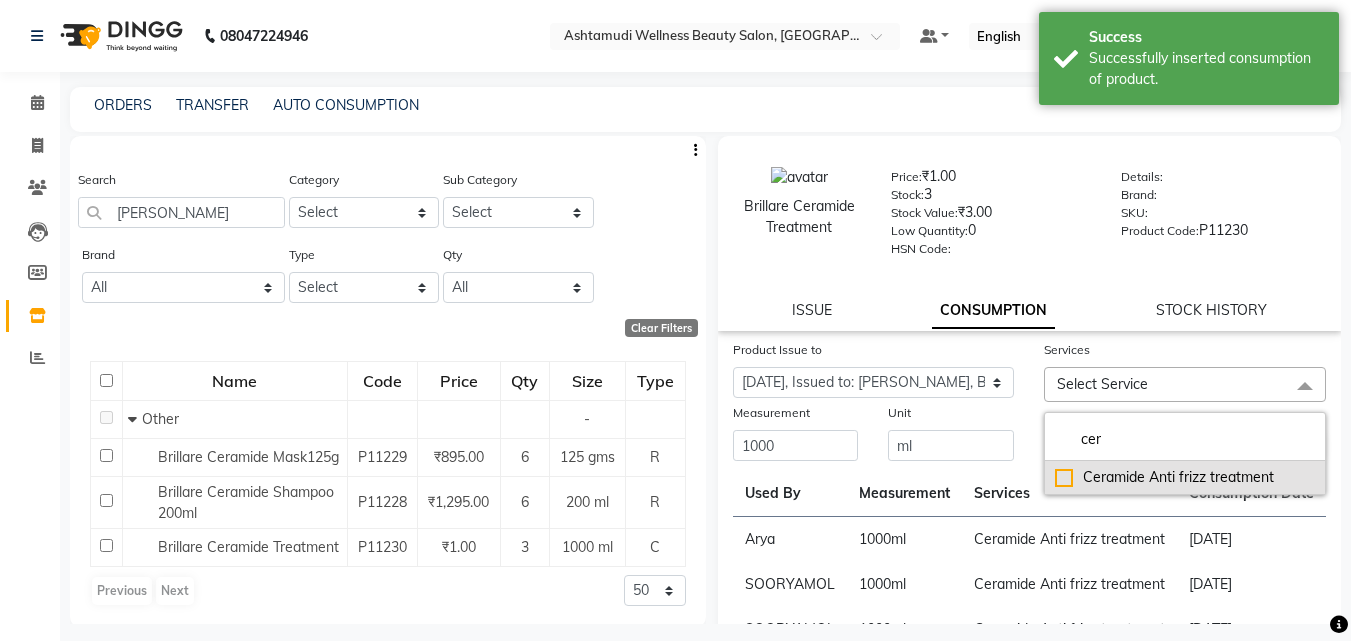 click on "Ceramide  Anti frizz treatment" 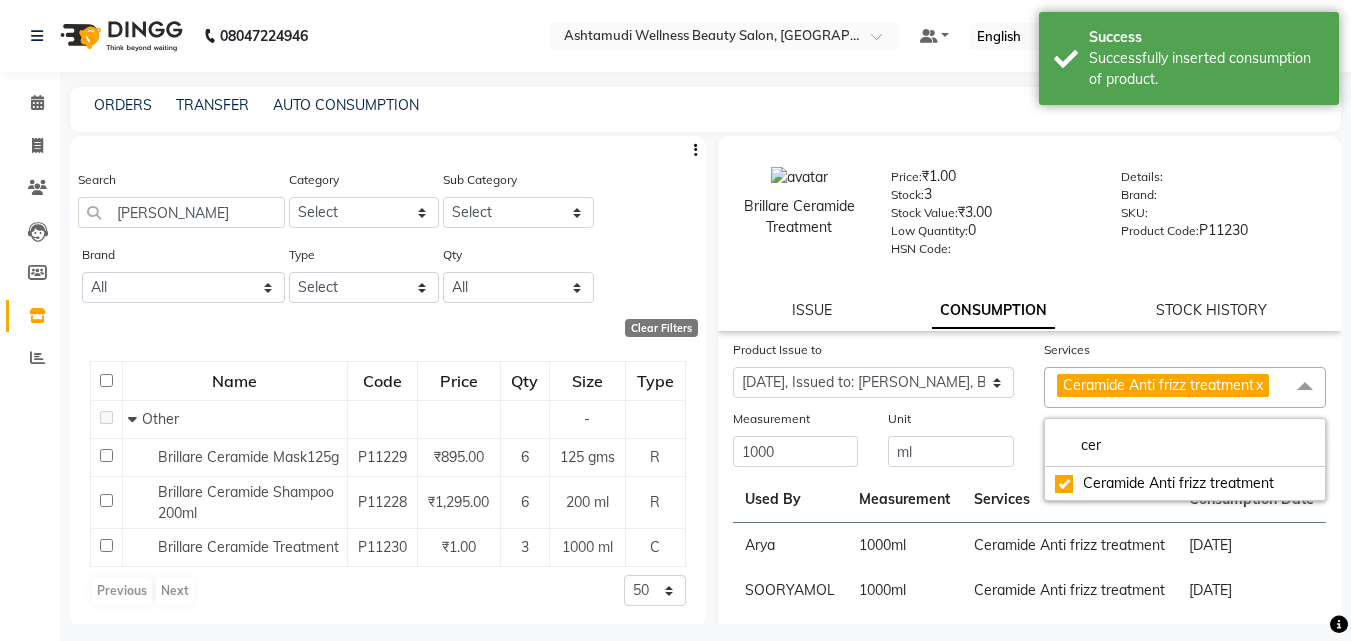 click on "Submit" 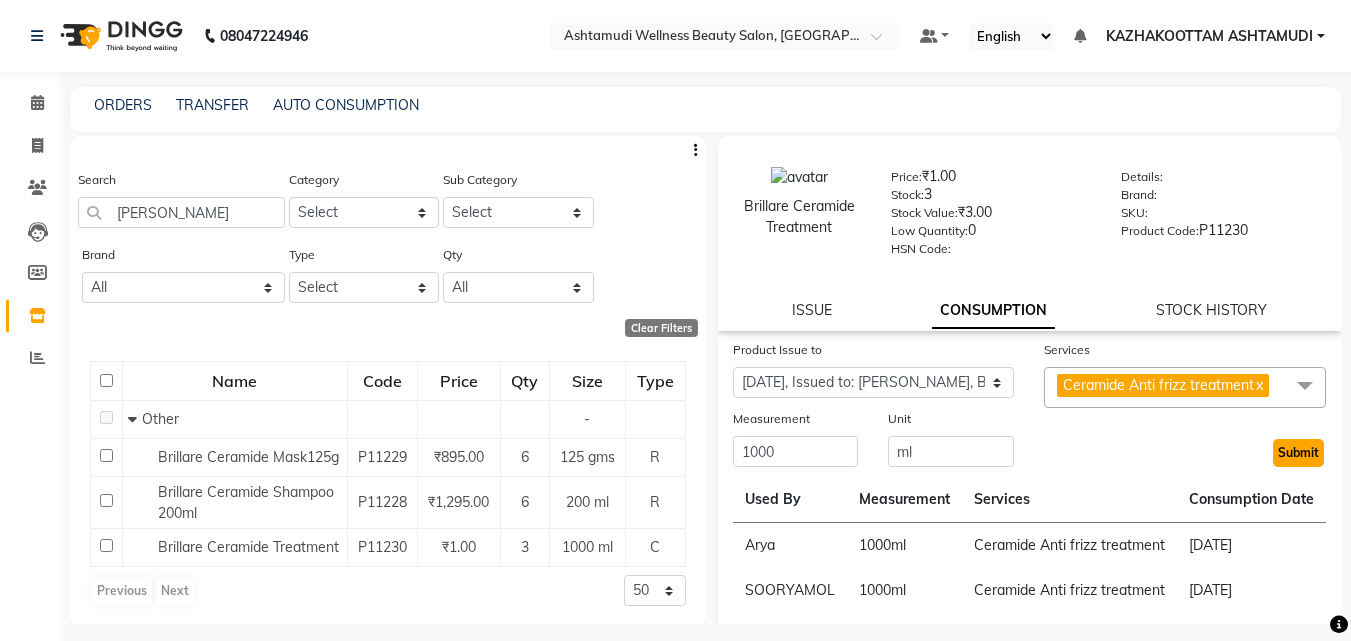 click on "Submit" 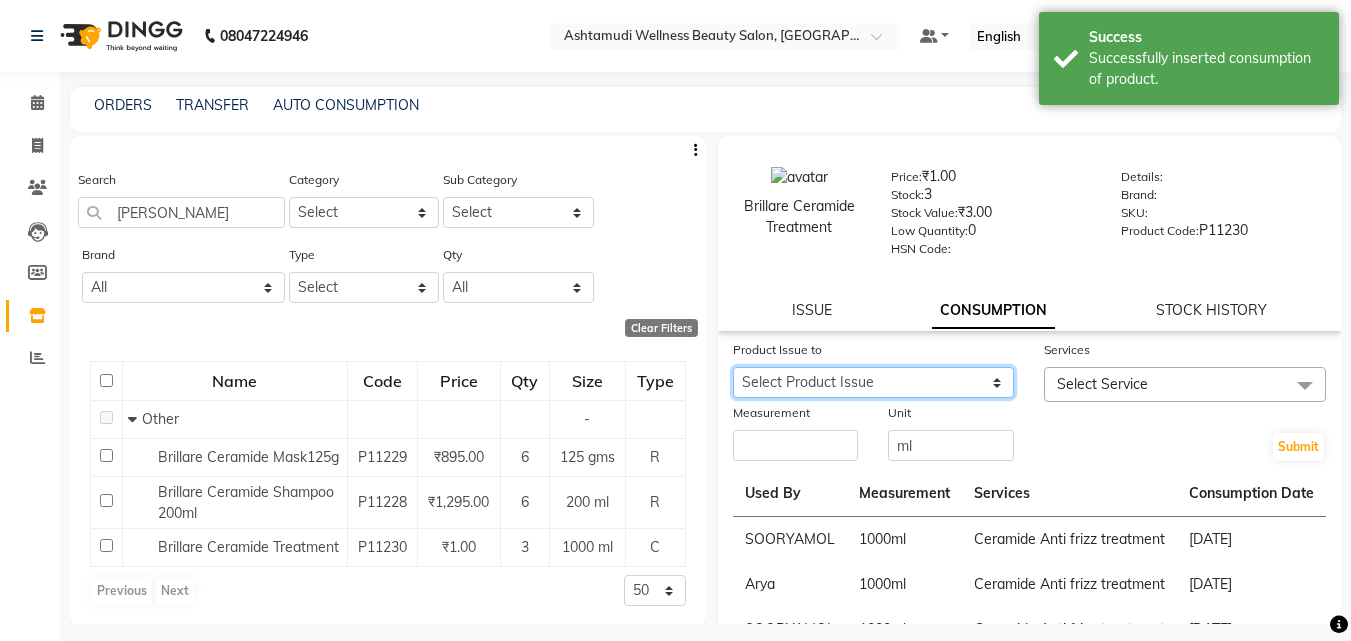 click on "Select Product Issue [DATE], Issued to: LEKSHMI, Balance: 1000" 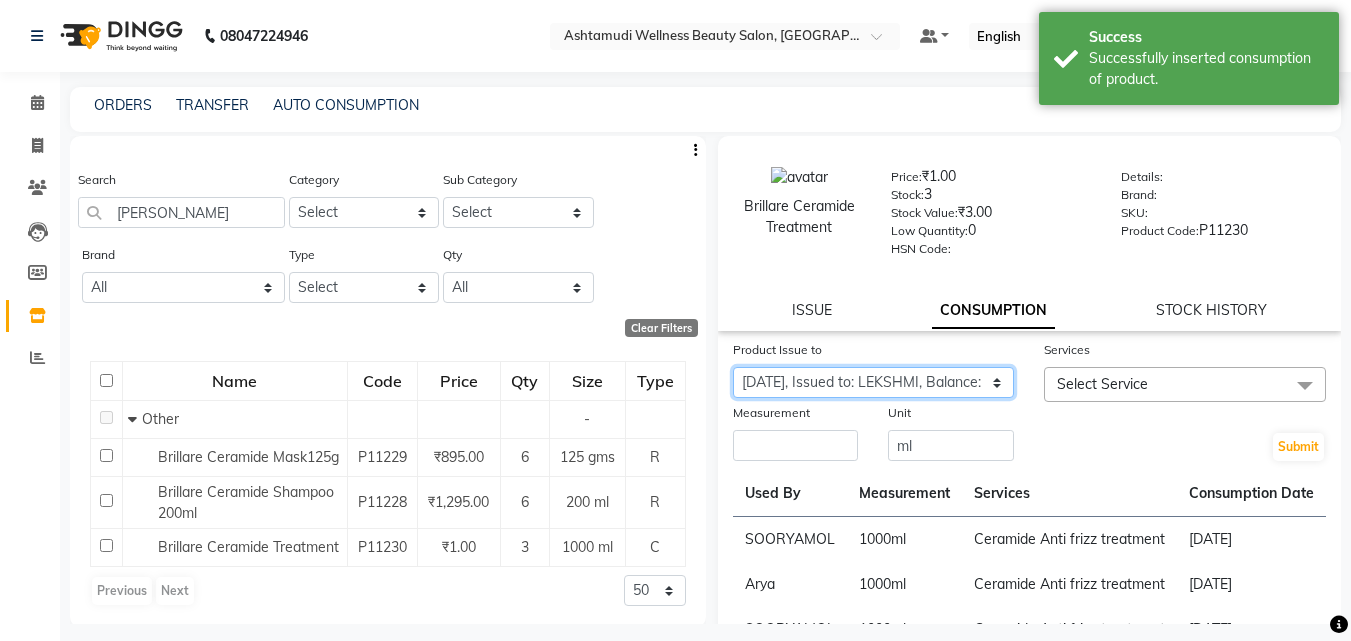 click on "Select Product Issue [DATE], Issued to: LEKSHMI, Balance: 1000" 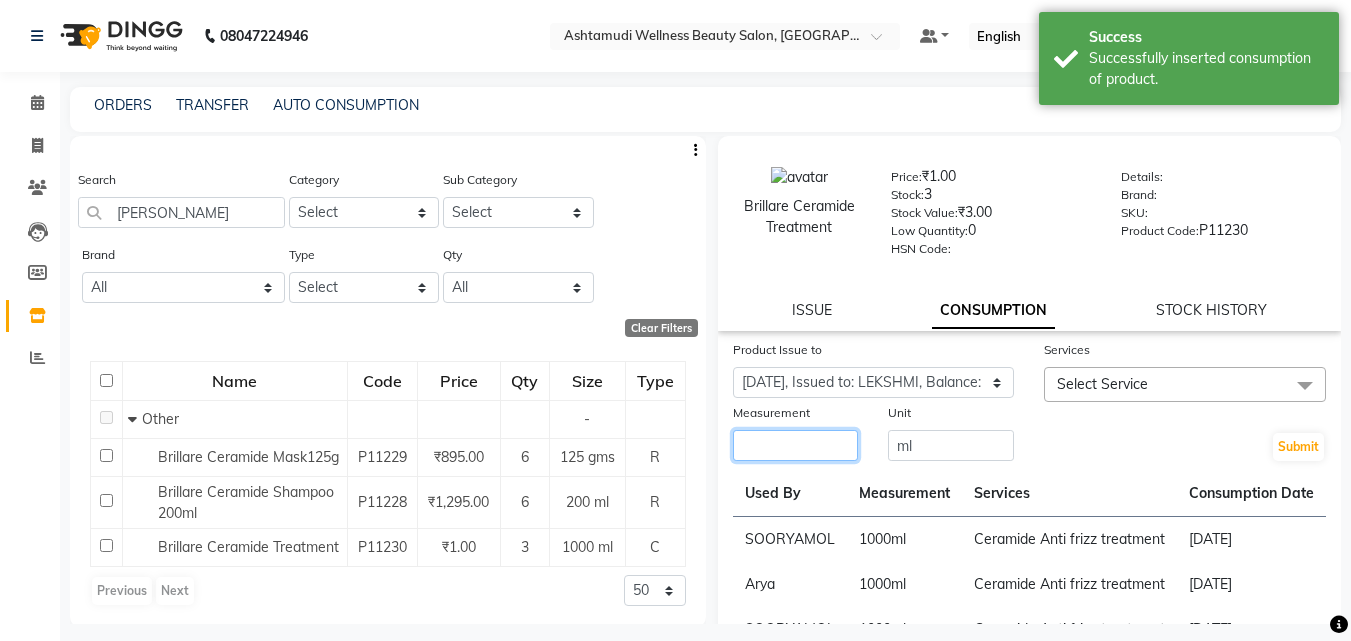 click 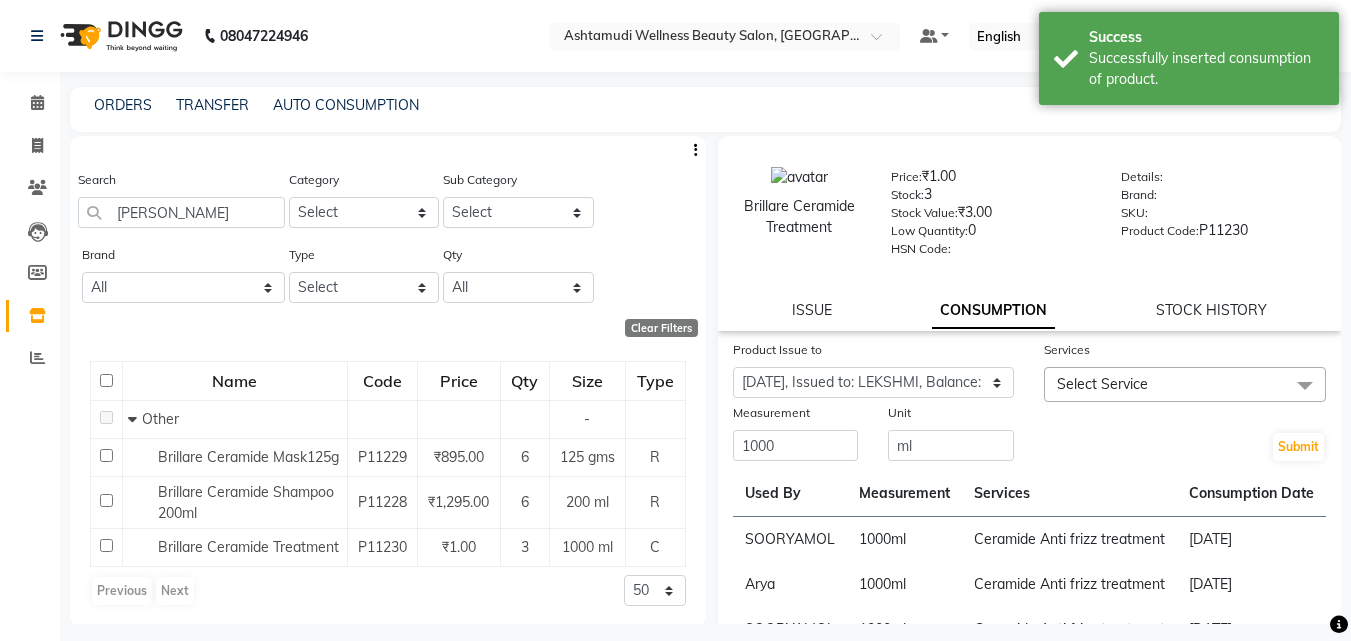 click on "Select Service" 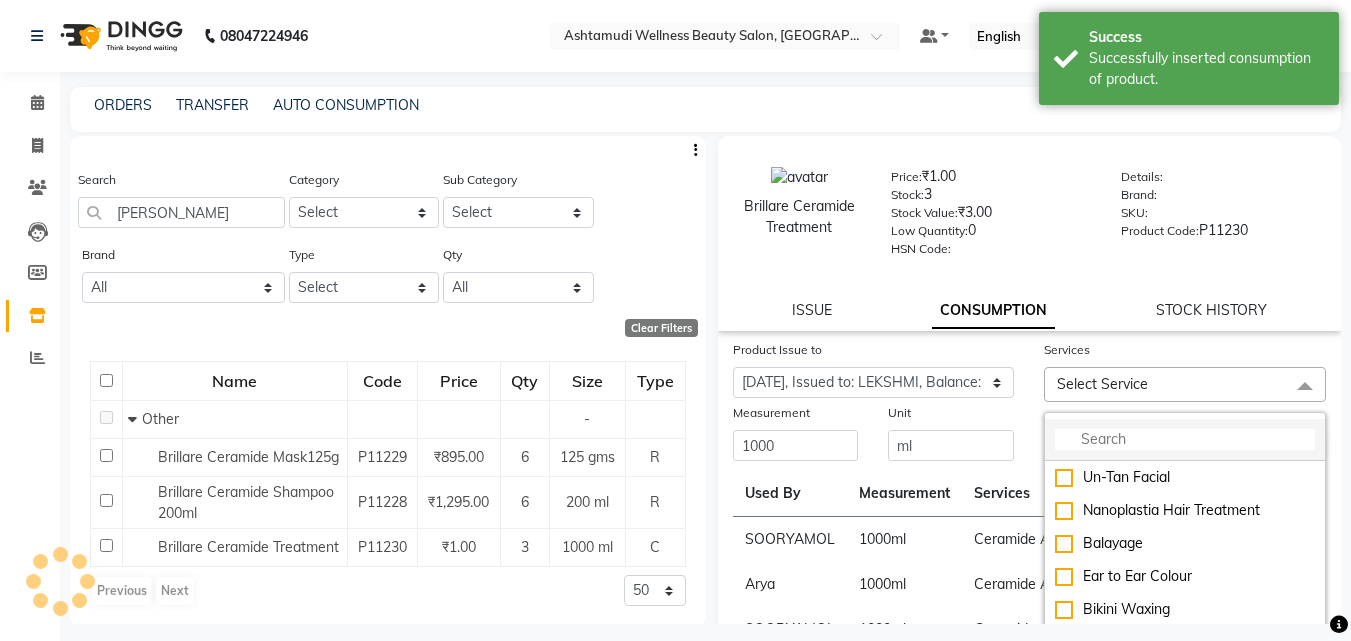 click 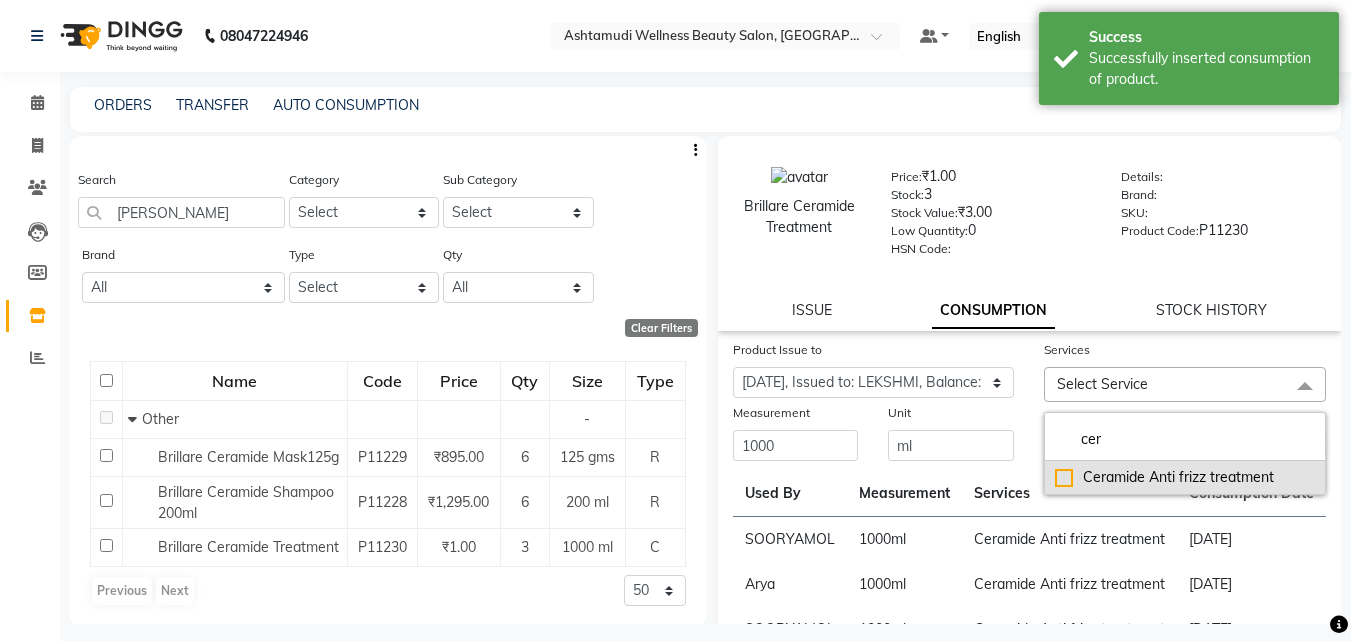click on "Ceramide  Anti frizz treatment" 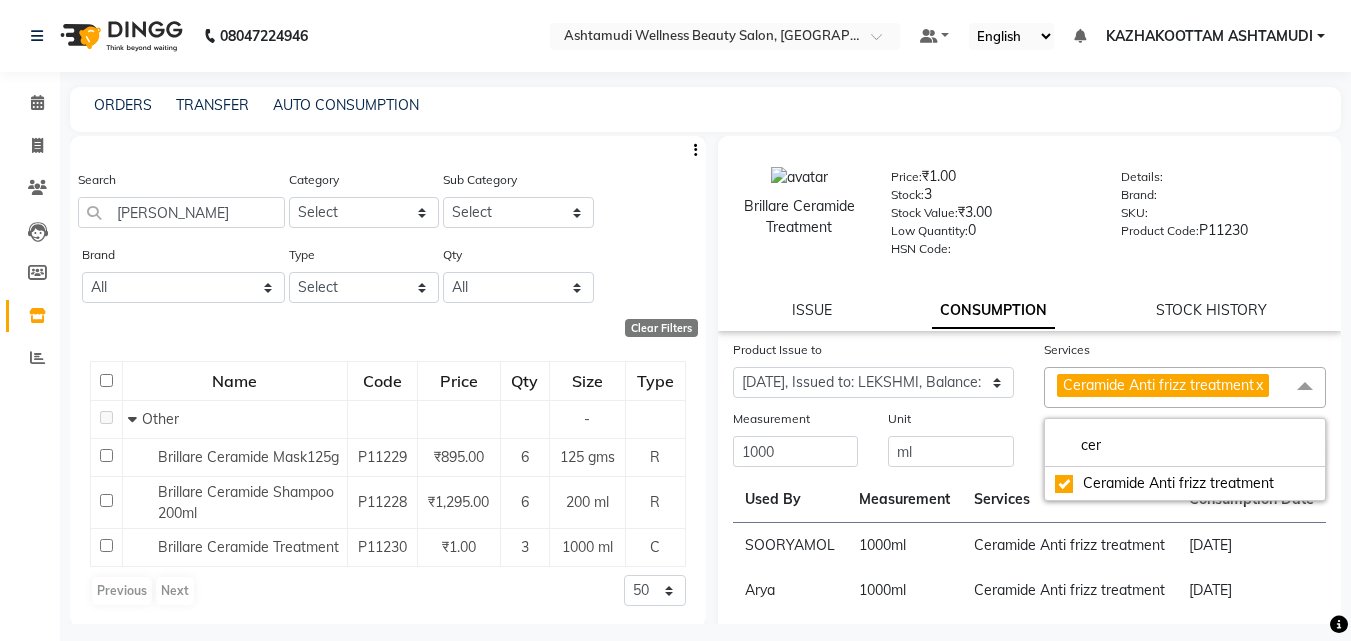click on "Submit" 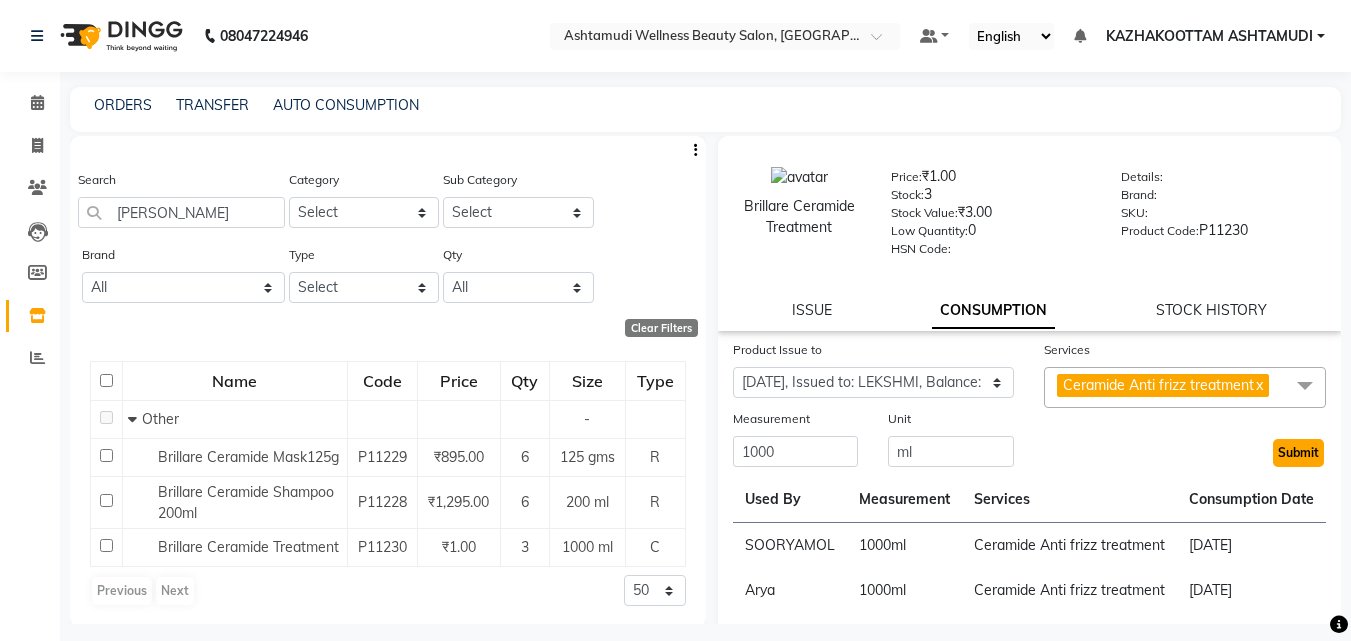 click on "Submit" 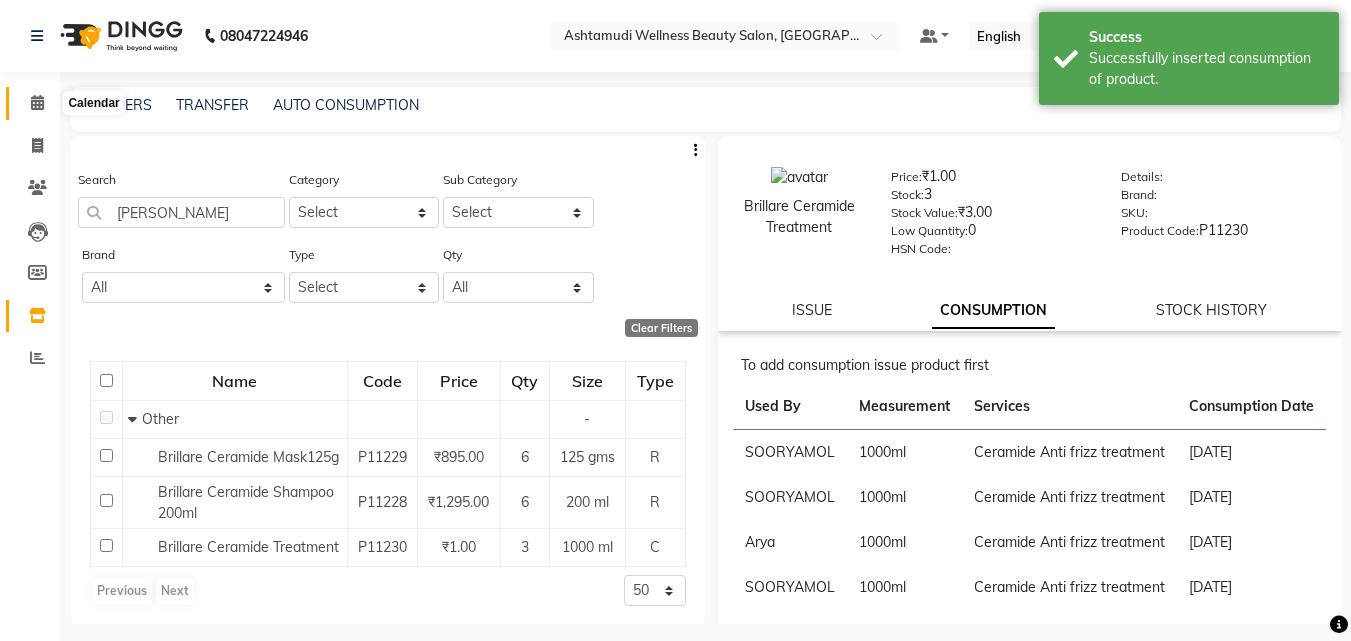 click 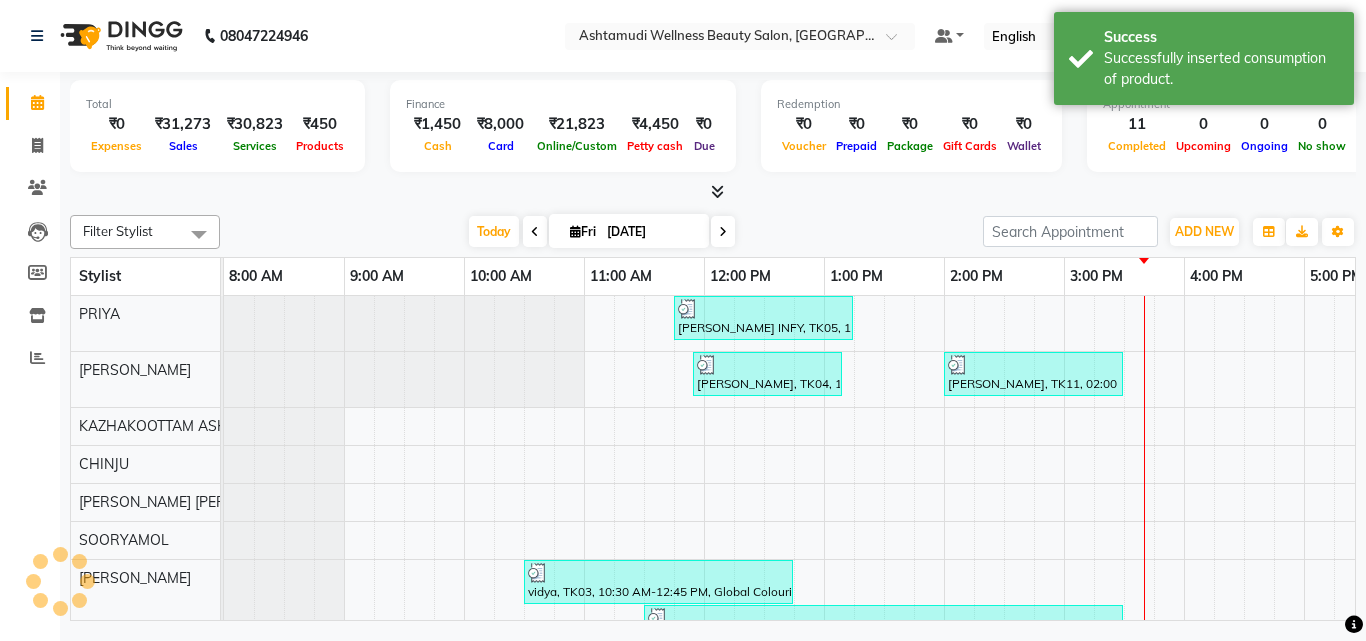 scroll, scrollTop: 0, scrollLeft: 0, axis: both 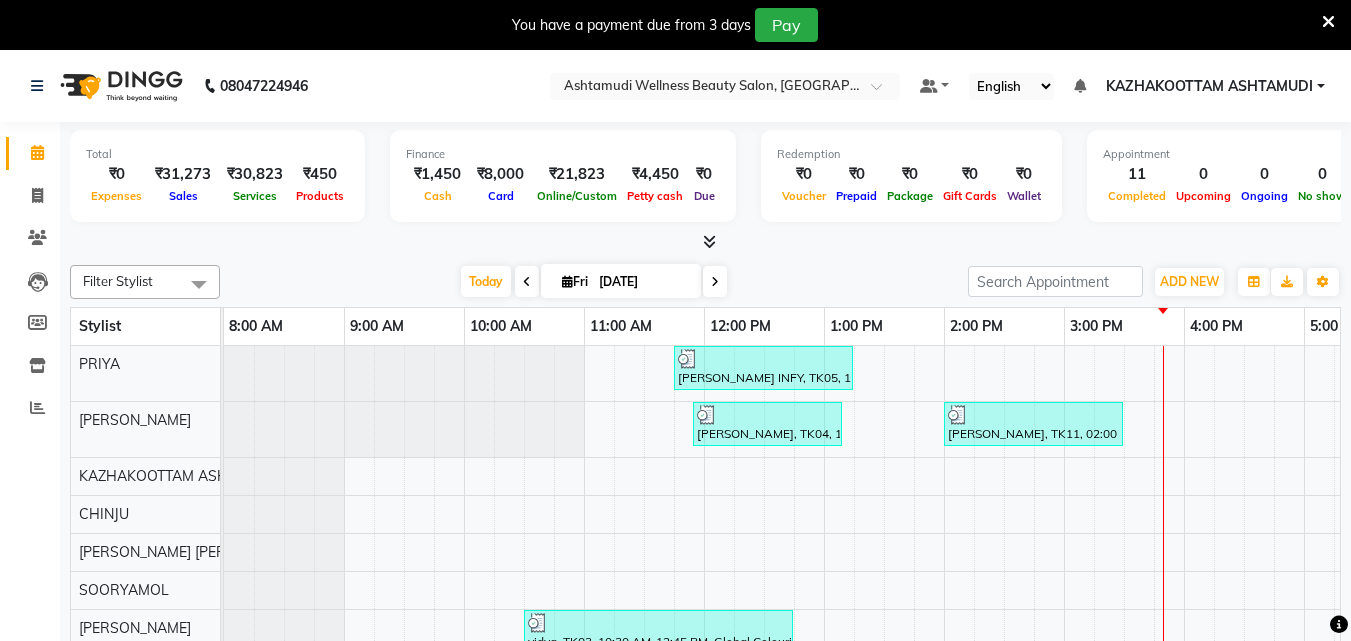 click at bounding box center [705, 242] 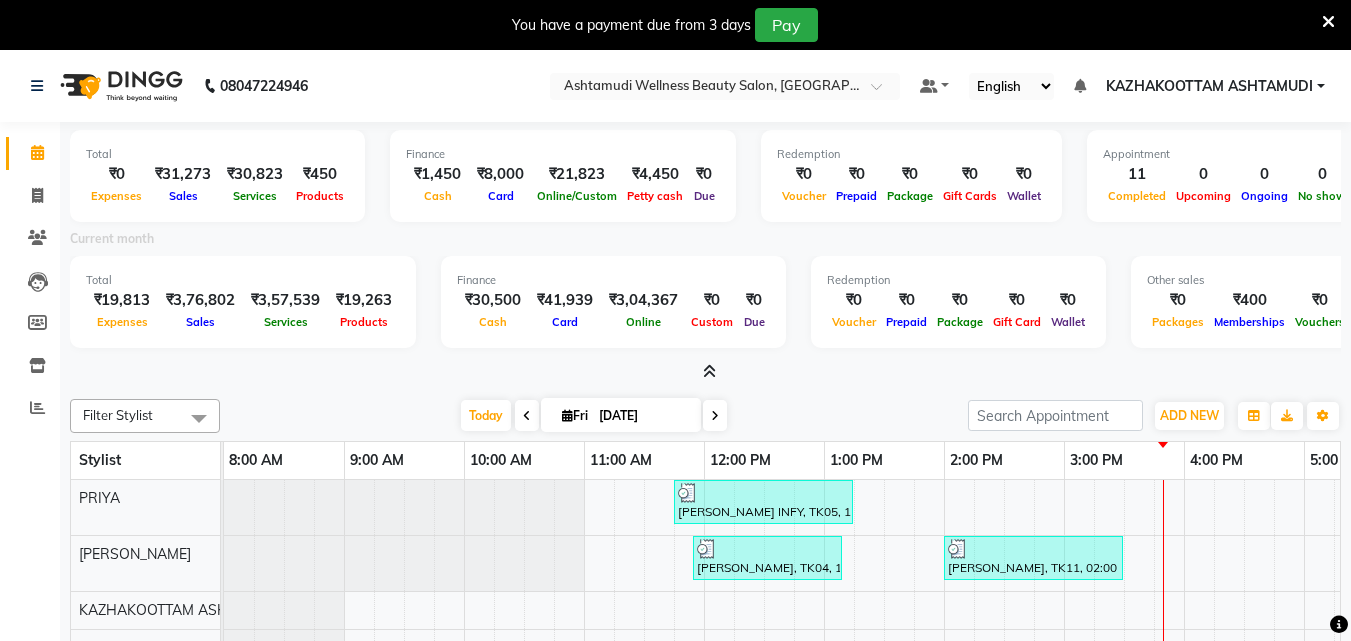 click at bounding box center (709, 371) 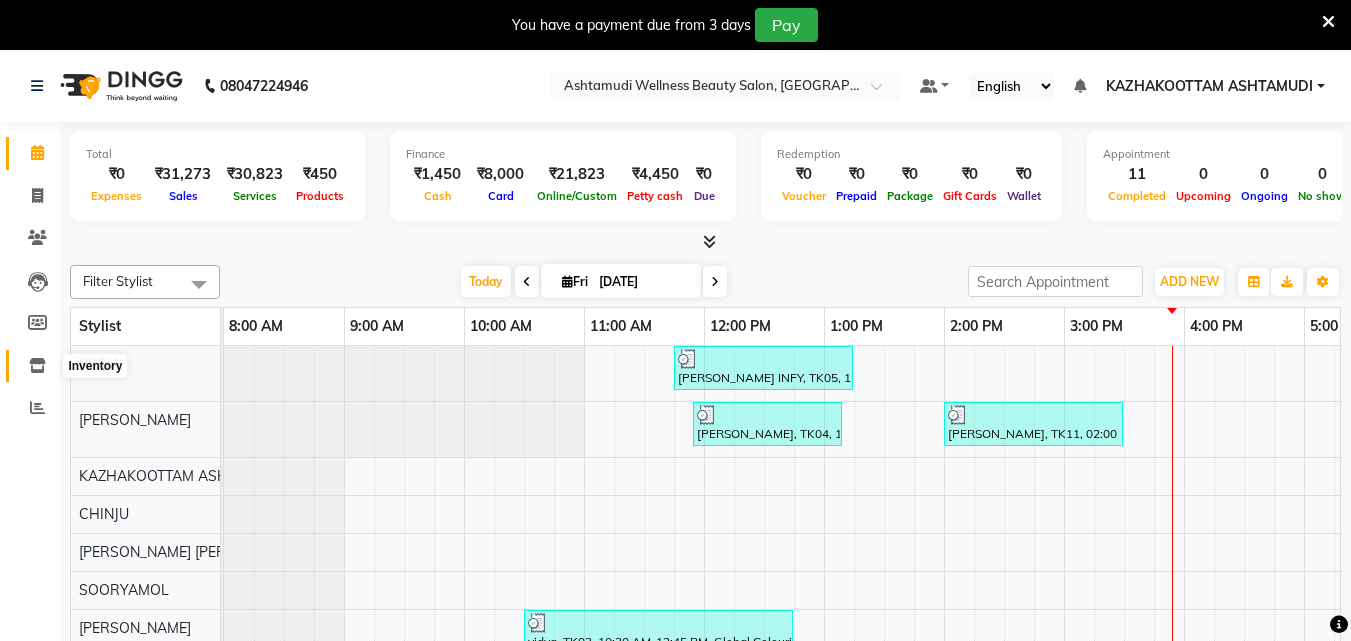 click 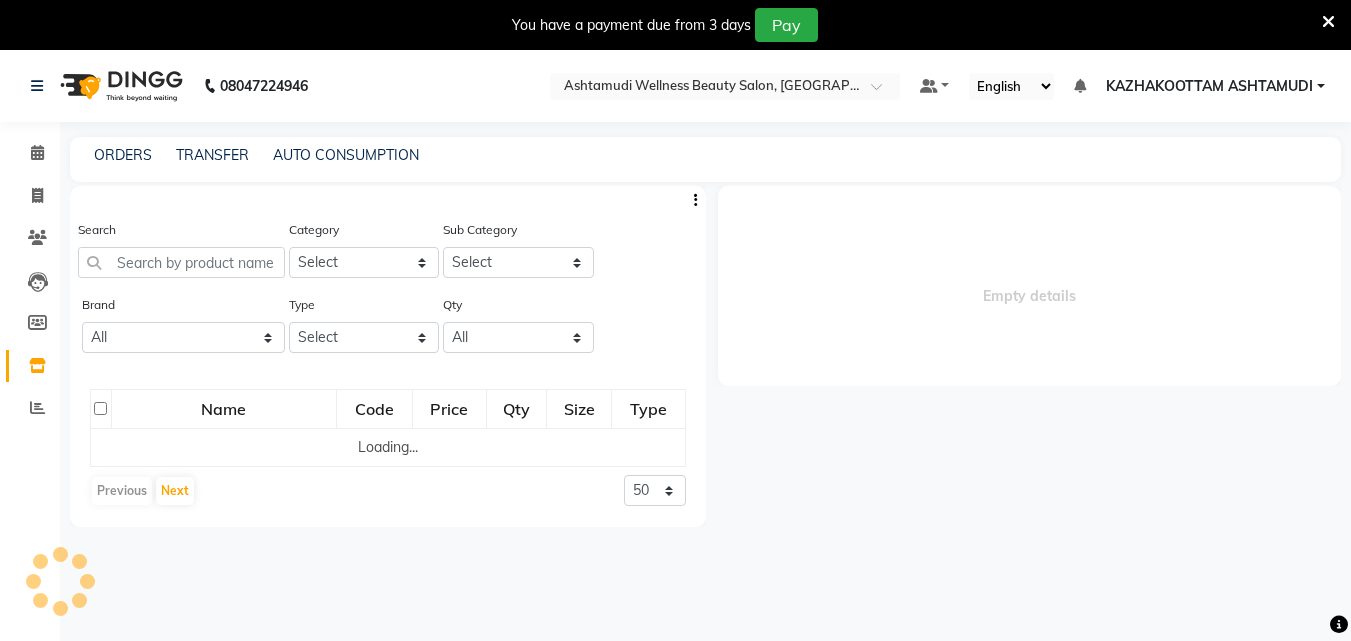 select 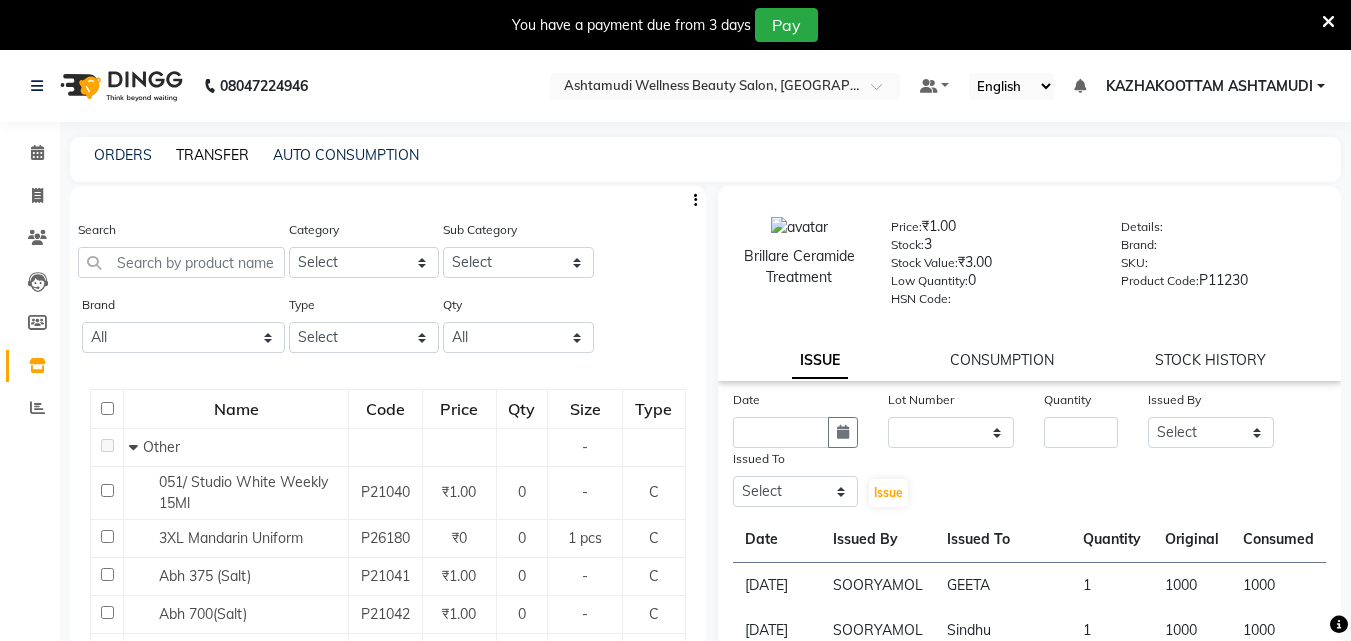 click on "TRANSFER" 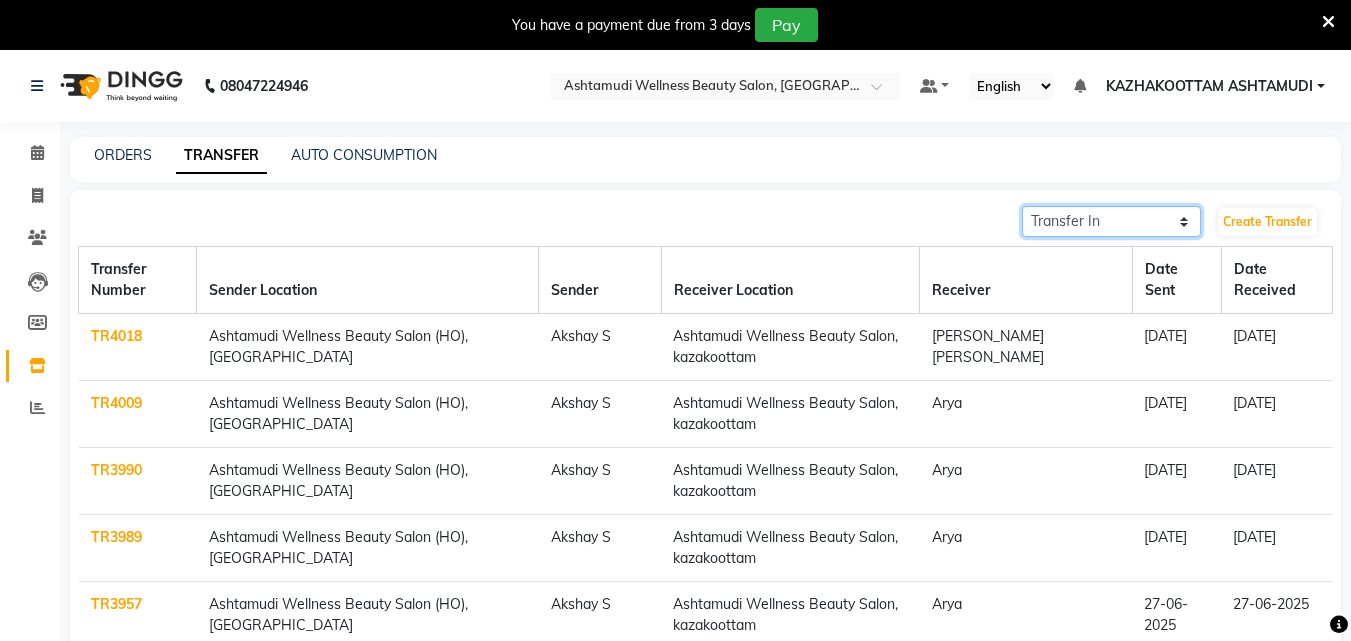 drag, startPoint x: 1162, startPoint y: 217, endPoint x: 1162, endPoint y: 235, distance: 18 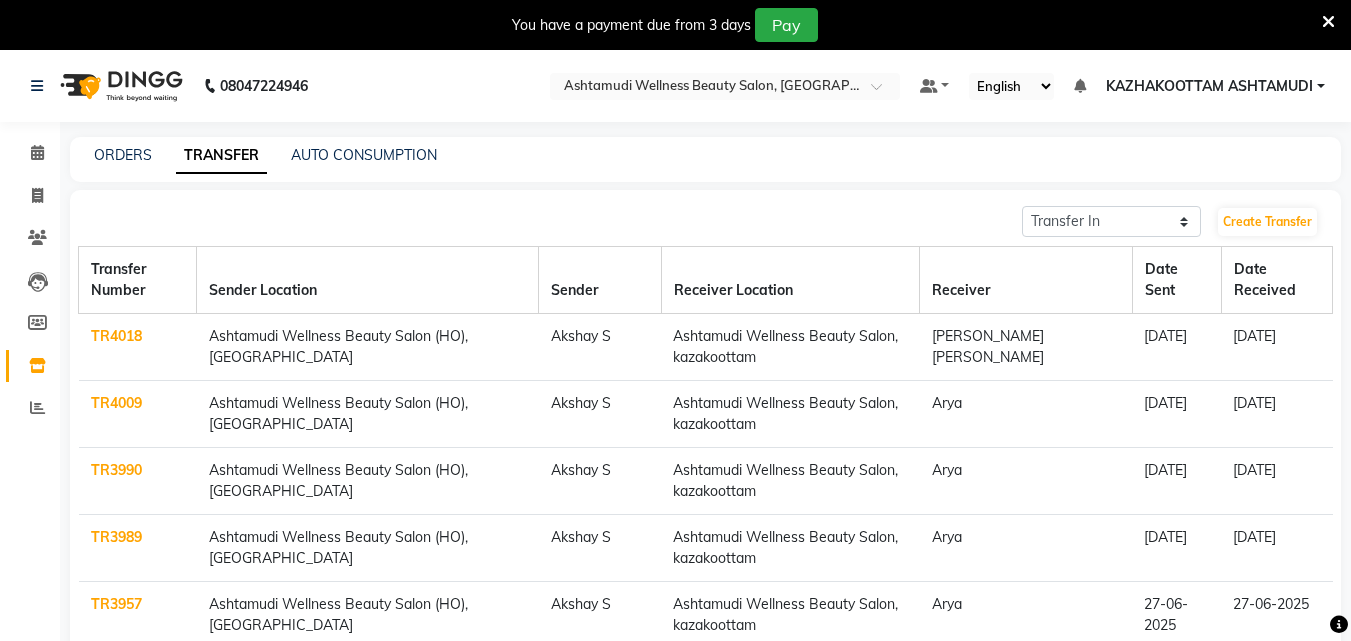 click on "Date Sent" 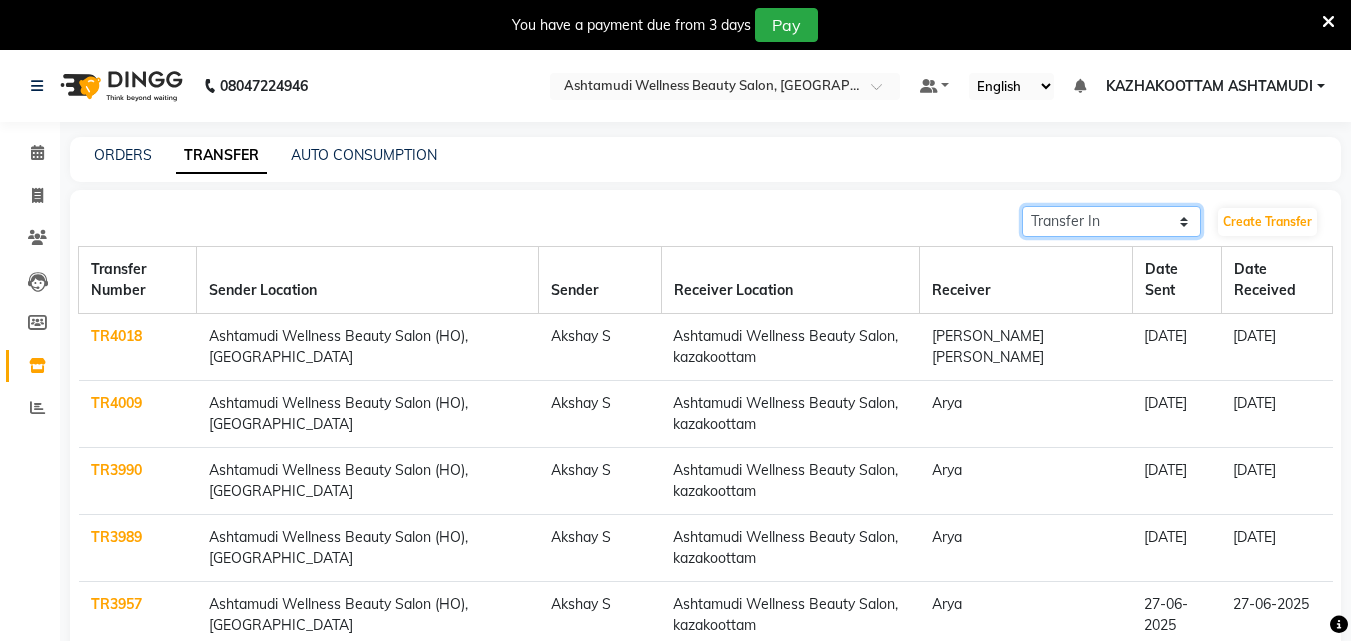 click on "Transfer In Transfer Out" 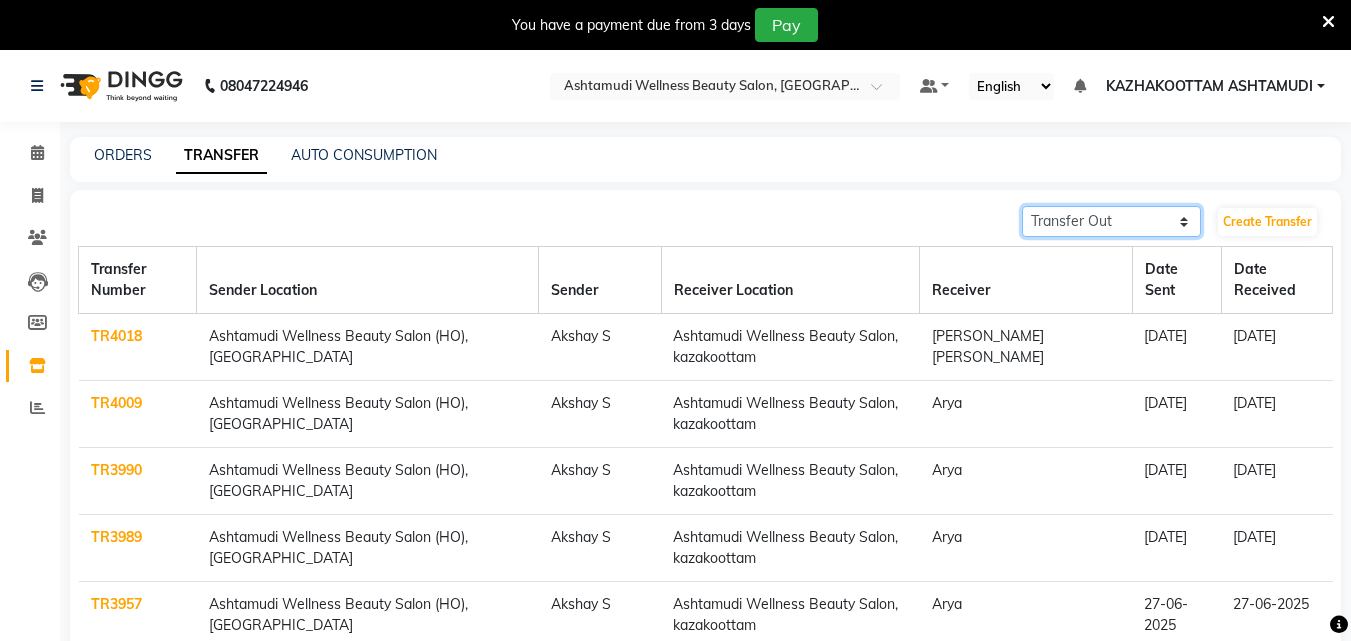 click on "Transfer In Transfer Out" 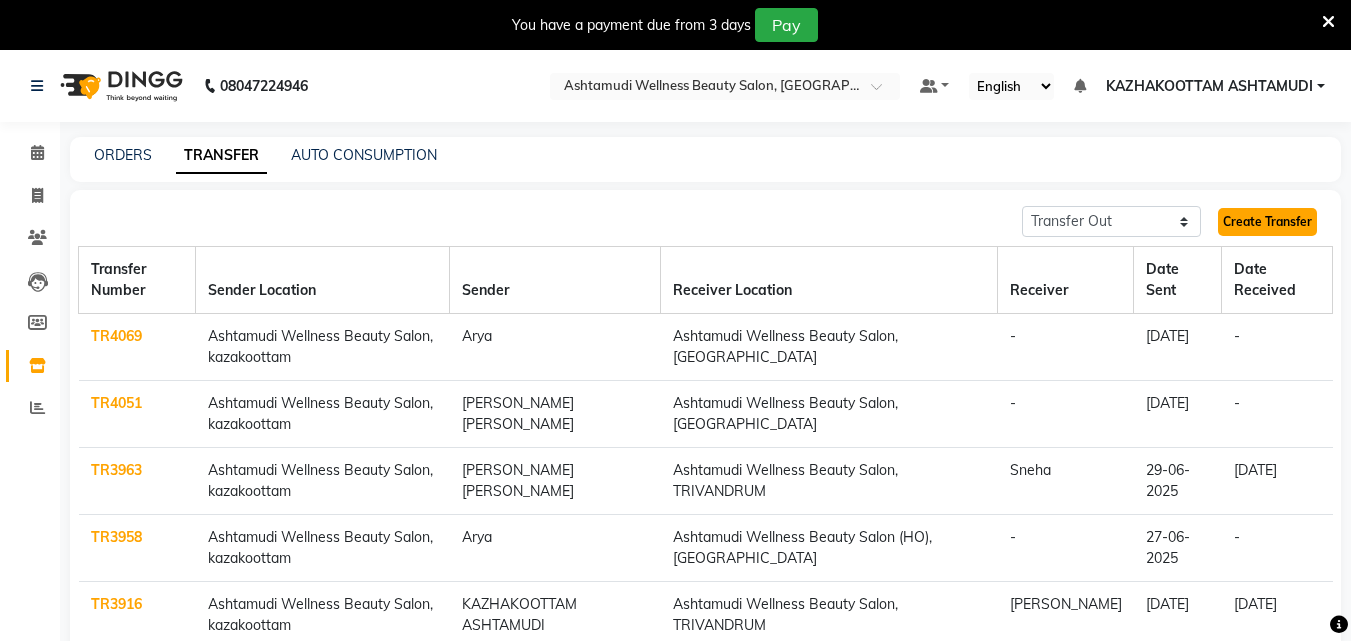 click on "Create Transfer" 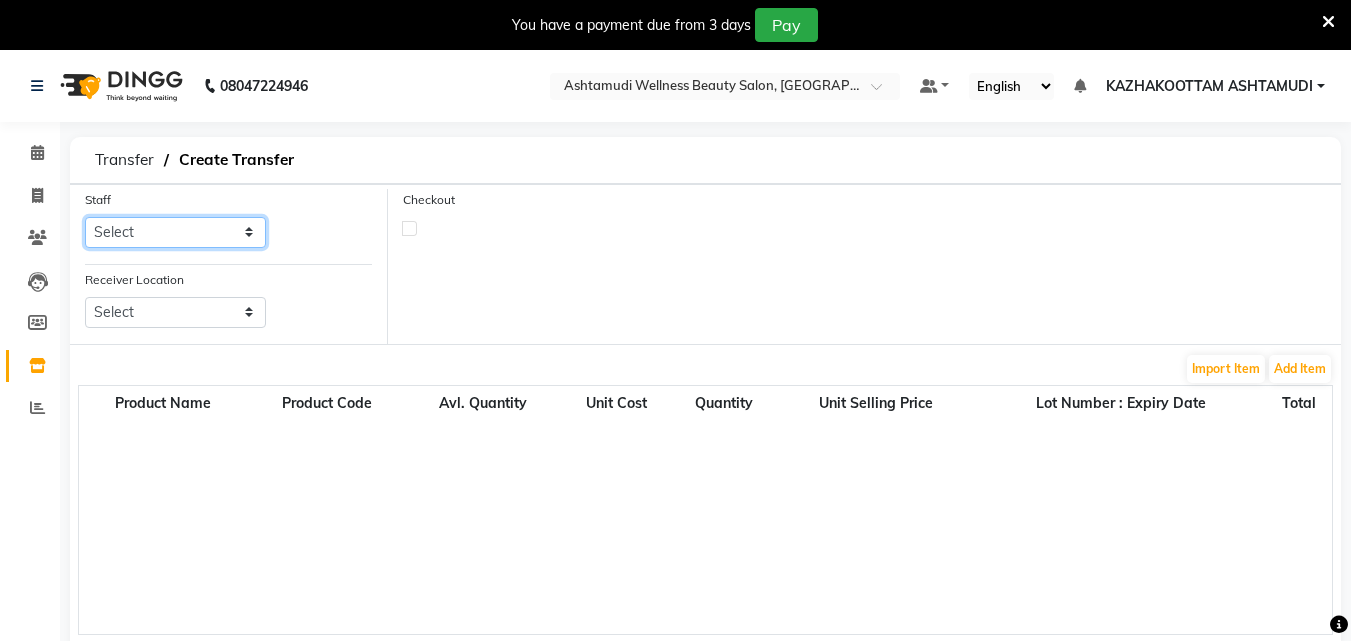 click on "Select [PERSON_NAME] [PERSON_NAME] [PERSON_NAME] [PERSON_NAME] [PERSON_NAME]" at bounding box center [175, 232] 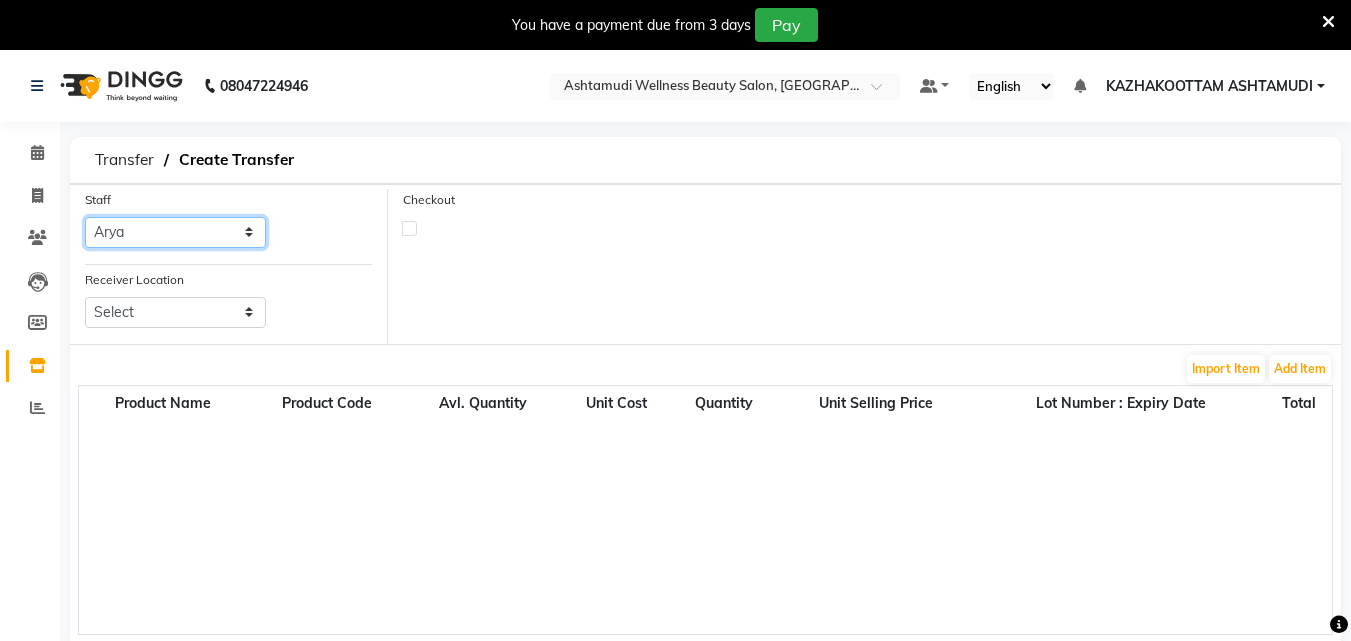 click on "Select [PERSON_NAME] [PERSON_NAME] [PERSON_NAME] [PERSON_NAME] [PERSON_NAME]" at bounding box center [175, 232] 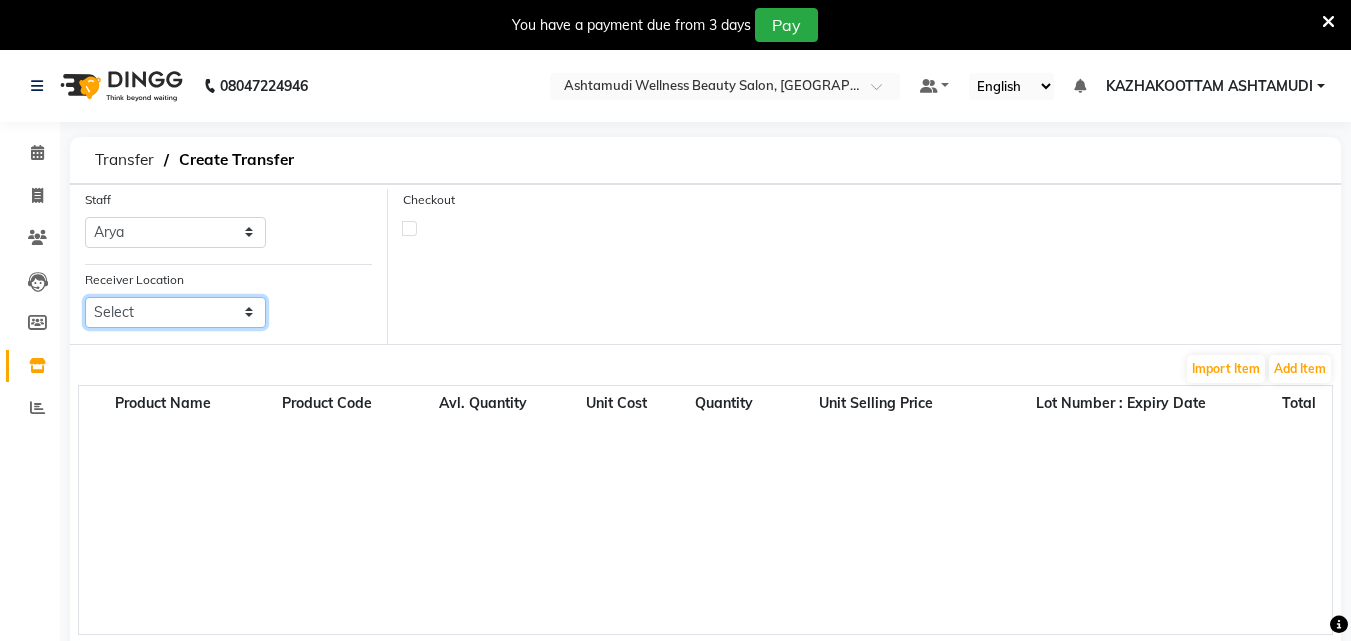 click on "Select Ashtamudi Welness Beauty Salon, [GEOGRAPHIC_DATA] Ashtamudi Wellness Beauty Salon ([GEOGRAPHIC_DATA]), [GEOGRAPHIC_DATA] Ashtamudi Wellness Beauty Salon, [GEOGRAPHIC_DATA] Ashtamudi Beauty Lounge, [GEOGRAPHIC_DATA] Ashtamudi Wellness Beauty Salon, [GEOGRAPHIC_DATA] Ashtamudi Wellness Beauty Salon, Cochin Ashtamudi Wellness Beauty Salon, Thiruvalla Ashtamudi Wellness Beauty Salon, Trivandrum Ashtamudi Wellness Beauty Salon, Guruvayur Ashtamudi Wellness Beauty Salon, Kottarakkara Ashtamudi Wellness Beauty Salon, Kowdiar Ashtamudi Wellness Beauty Salon, Kottiyam Ashtamudi Wellness , Edappally, Cochin 1 Ashtamudi Unisex Salon, Dreams Mall, [GEOGRAPHIC_DATA] Kottiyam" at bounding box center (175, 312) 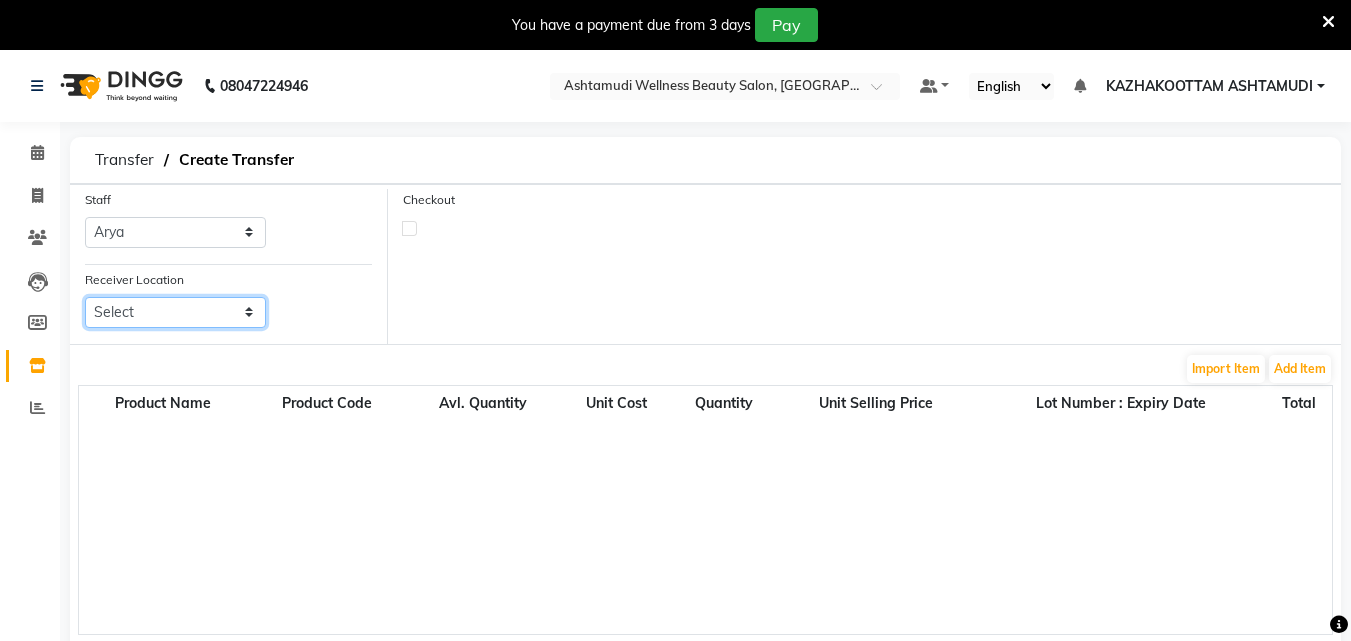select on "1935" 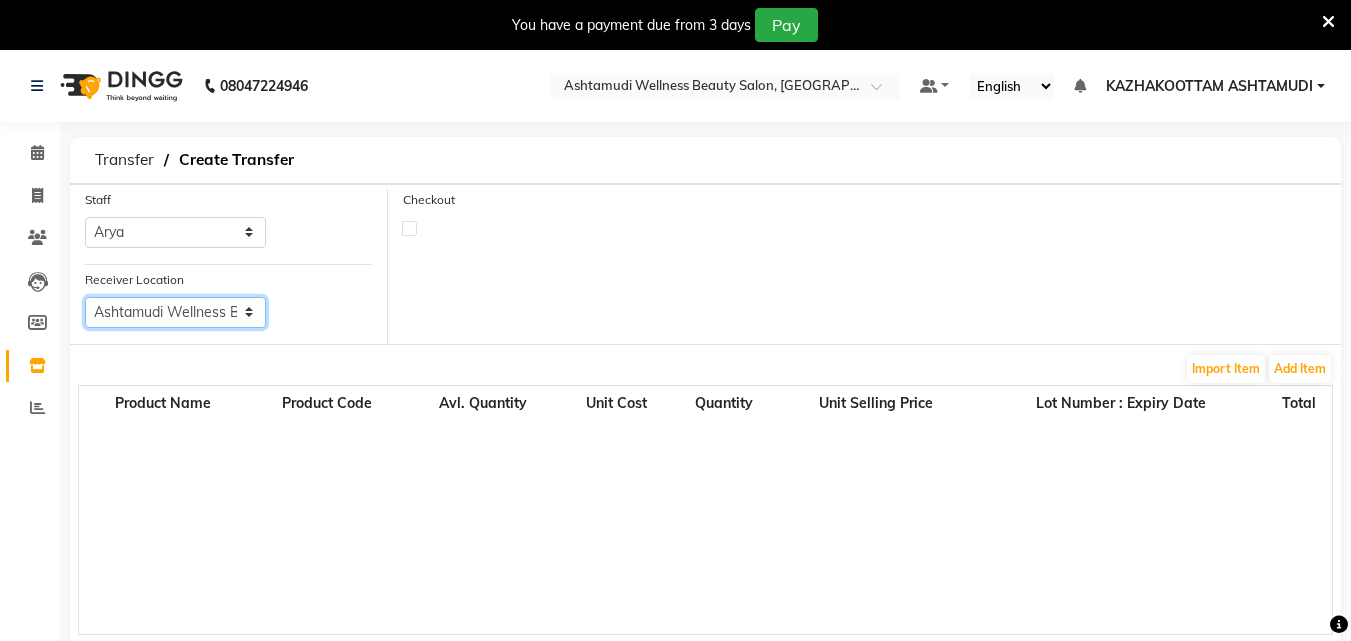 click on "Select Ashtamudi Welness Beauty Salon, [GEOGRAPHIC_DATA] Ashtamudi Wellness Beauty Salon ([GEOGRAPHIC_DATA]), [GEOGRAPHIC_DATA] Ashtamudi Wellness Beauty Salon, [GEOGRAPHIC_DATA] Ashtamudi Beauty Lounge, [GEOGRAPHIC_DATA] Ashtamudi Wellness Beauty Salon, [GEOGRAPHIC_DATA] Ashtamudi Wellness Beauty Salon, Cochin Ashtamudi Wellness Beauty Salon, Thiruvalla Ashtamudi Wellness Beauty Salon, Trivandrum Ashtamudi Wellness Beauty Salon, Guruvayur Ashtamudi Wellness Beauty Salon, Kottarakkara Ashtamudi Wellness Beauty Salon, Kowdiar Ashtamudi Wellness Beauty Salon, Kottiyam Ashtamudi Wellness , Edappally, Cochin 1 Ashtamudi Unisex Salon, Dreams Mall, [GEOGRAPHIC_DATA] Kottiyam" at bounding box center (175, 312) 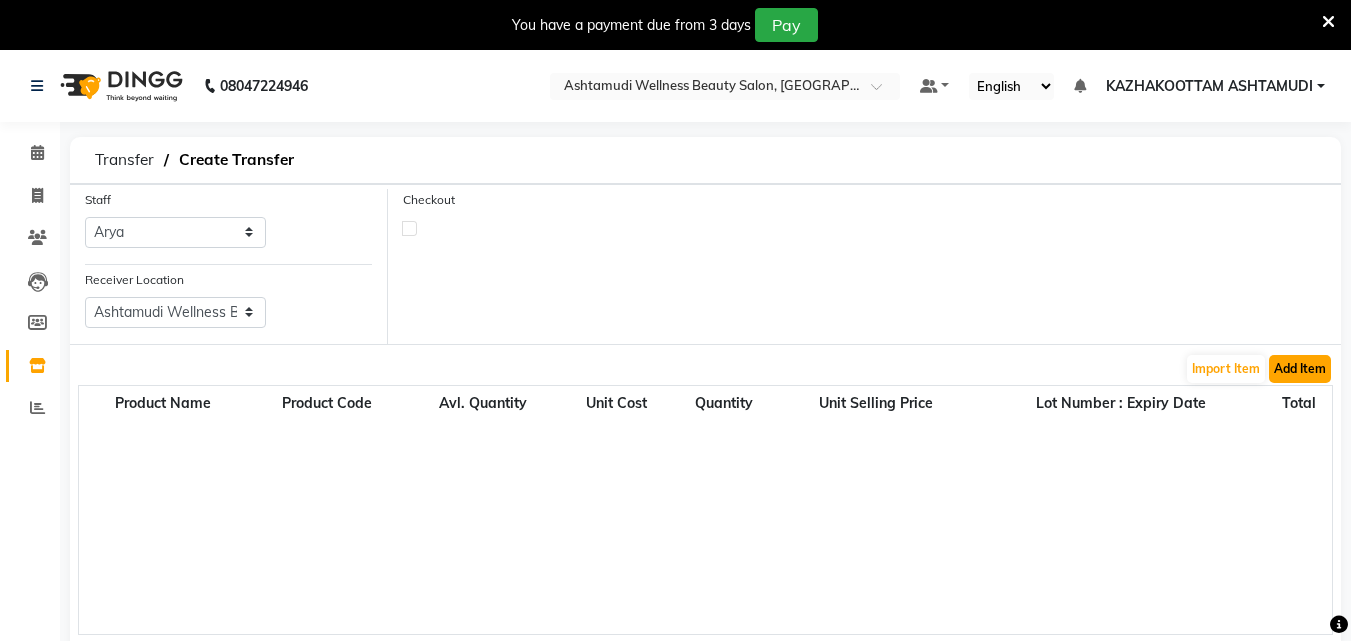 click on "Add Item" 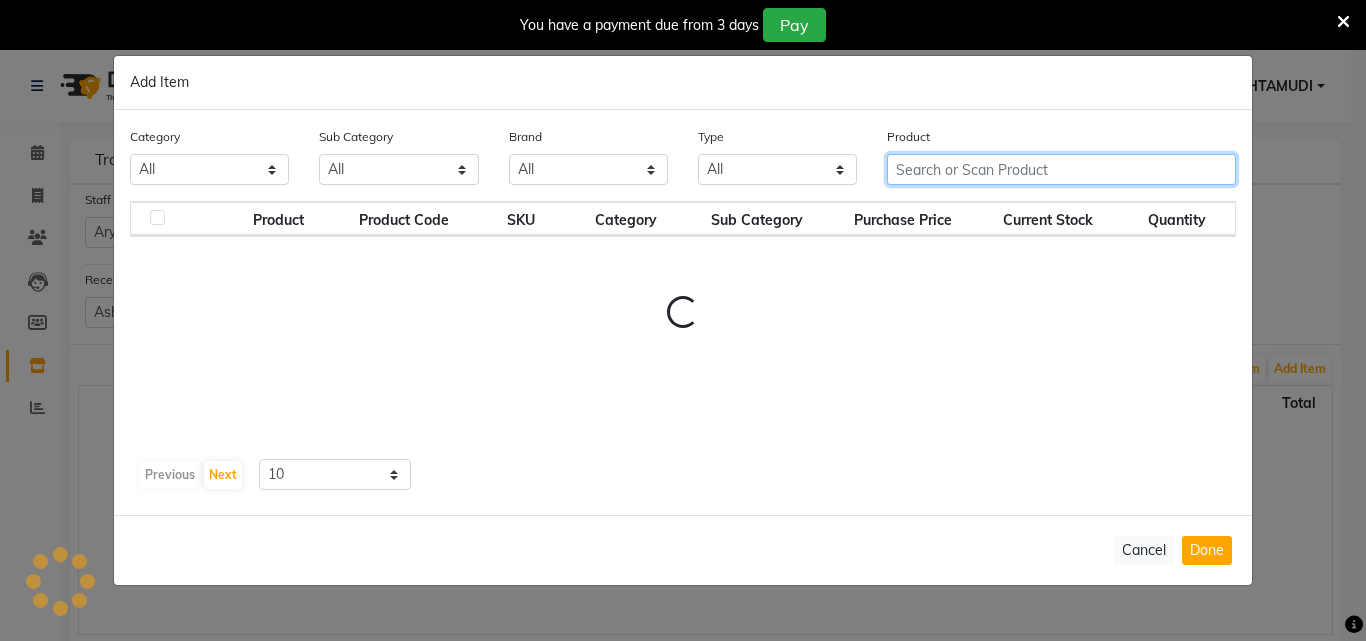 click 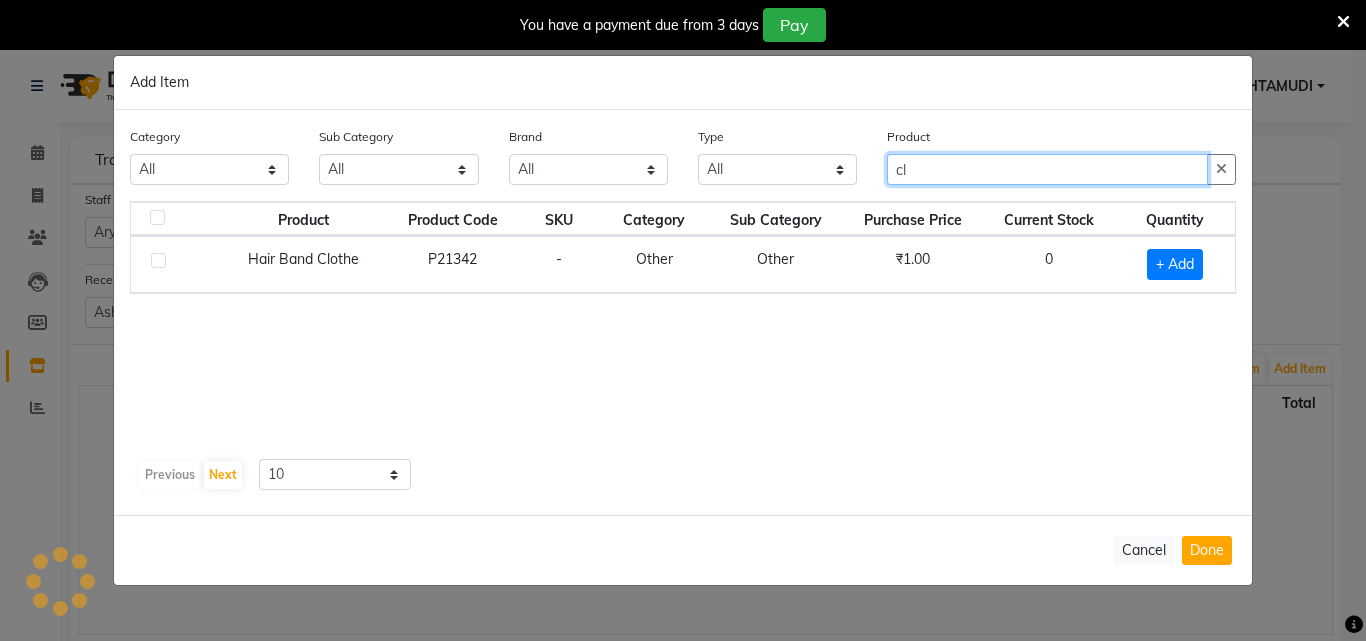 type on "c" 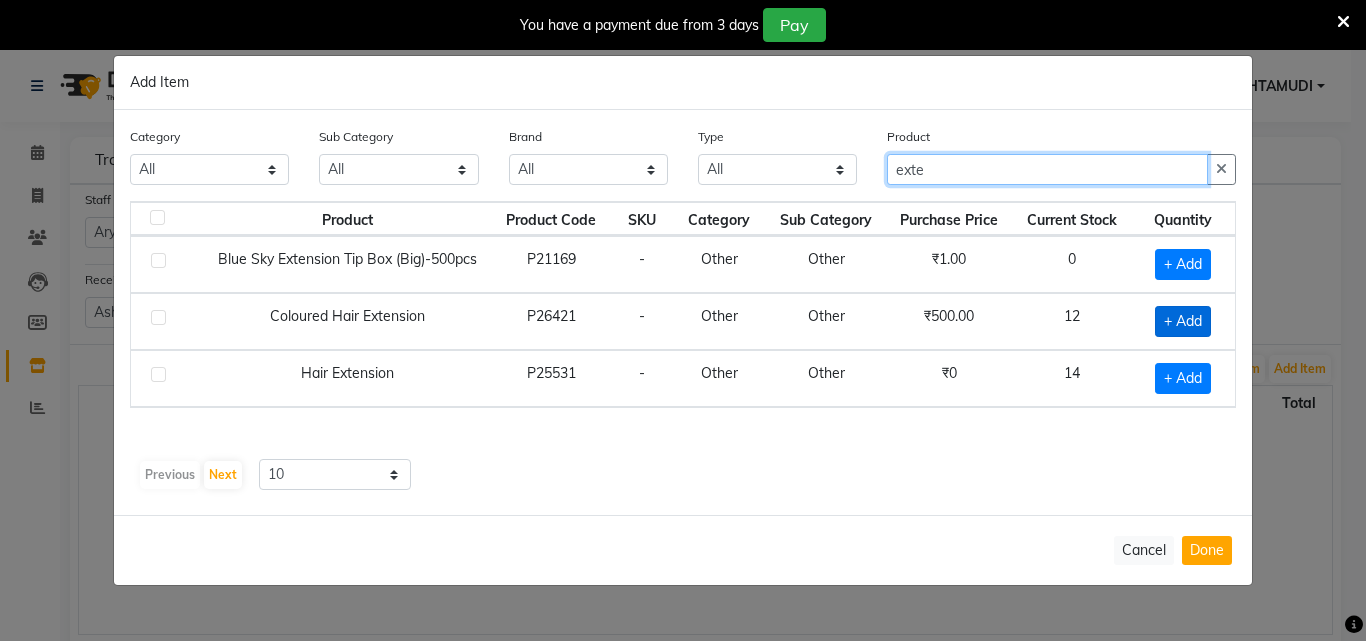 type on "exte" 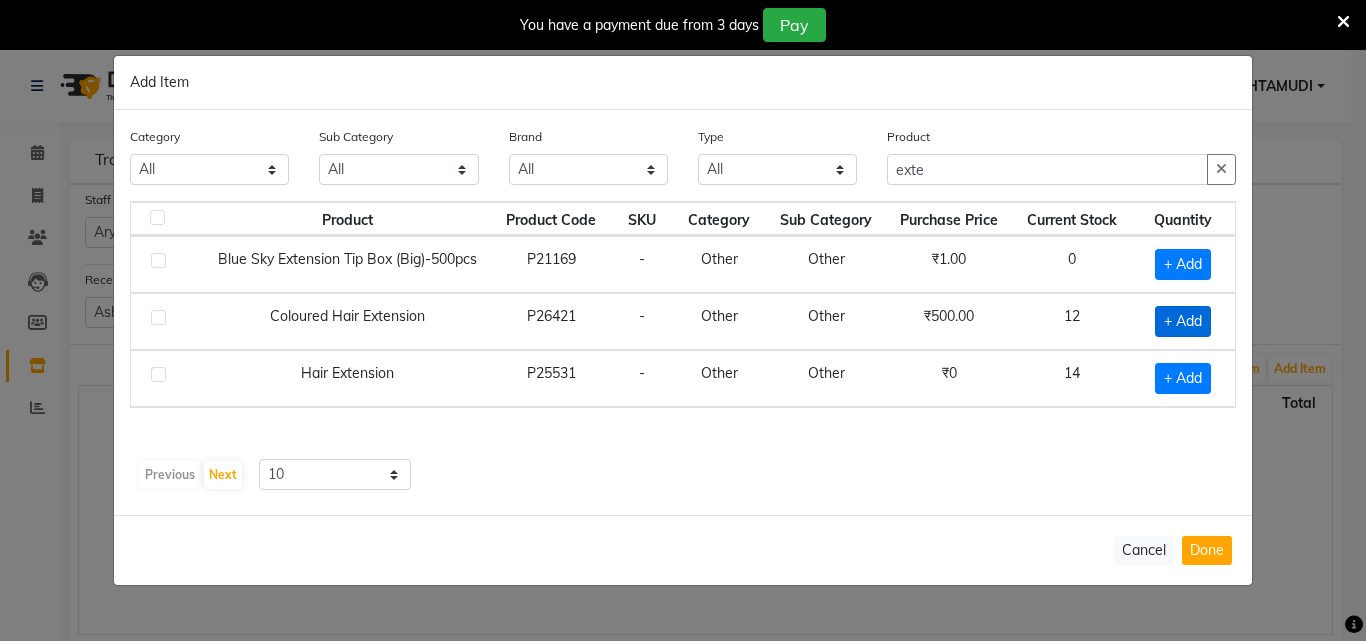 click on "+ Add" 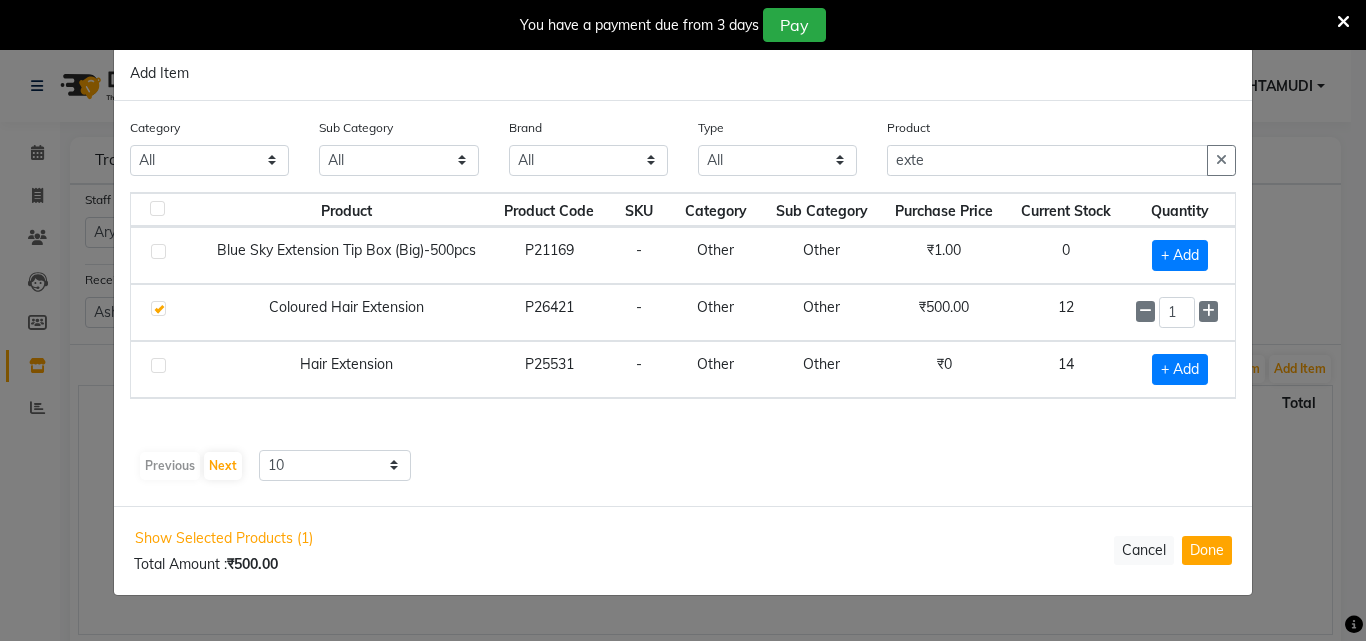 checkbox on "true" 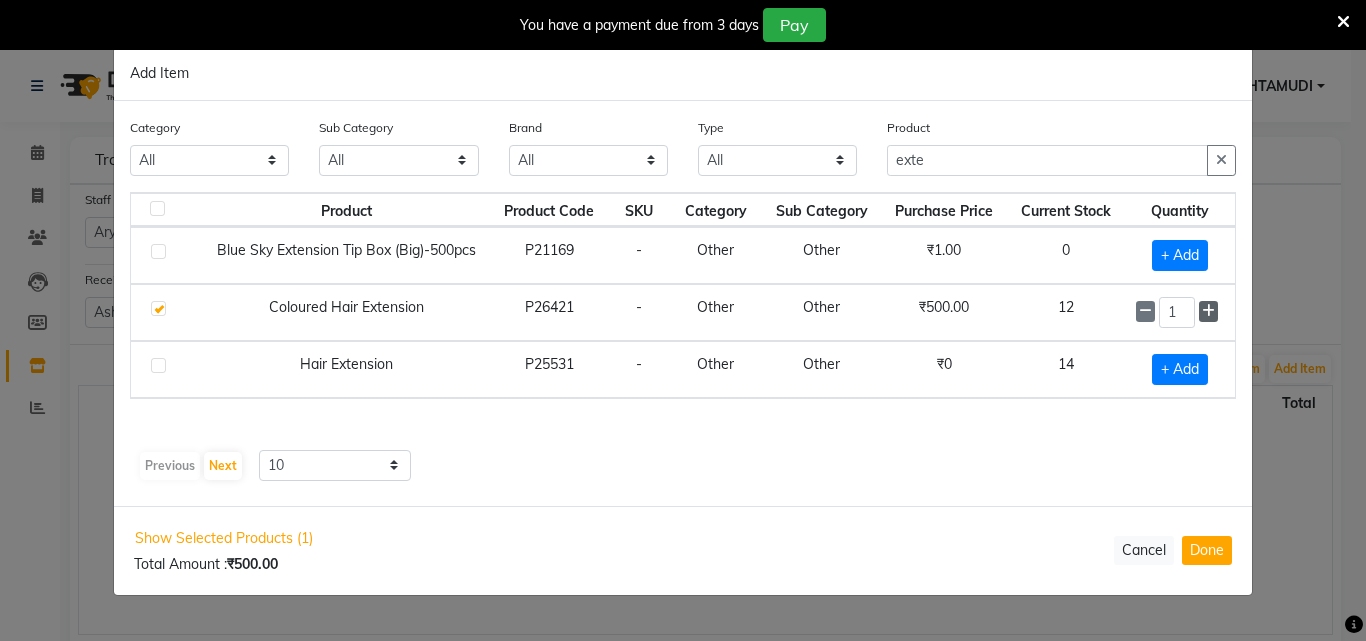 click 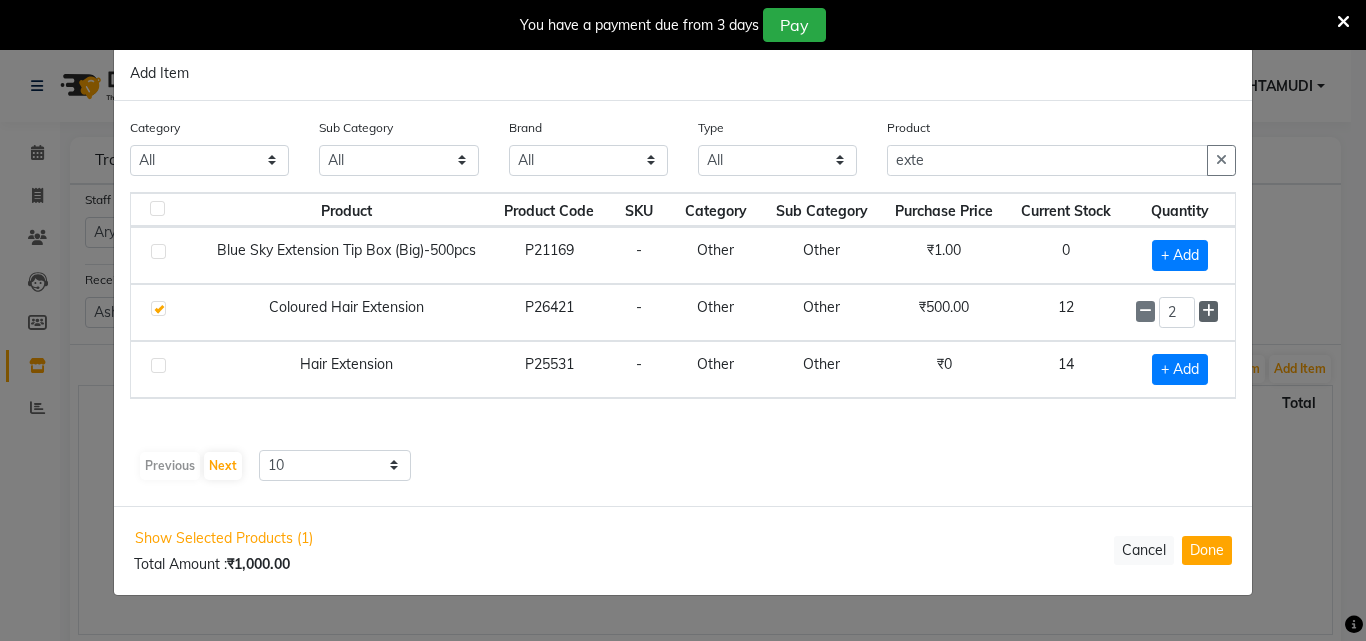 click 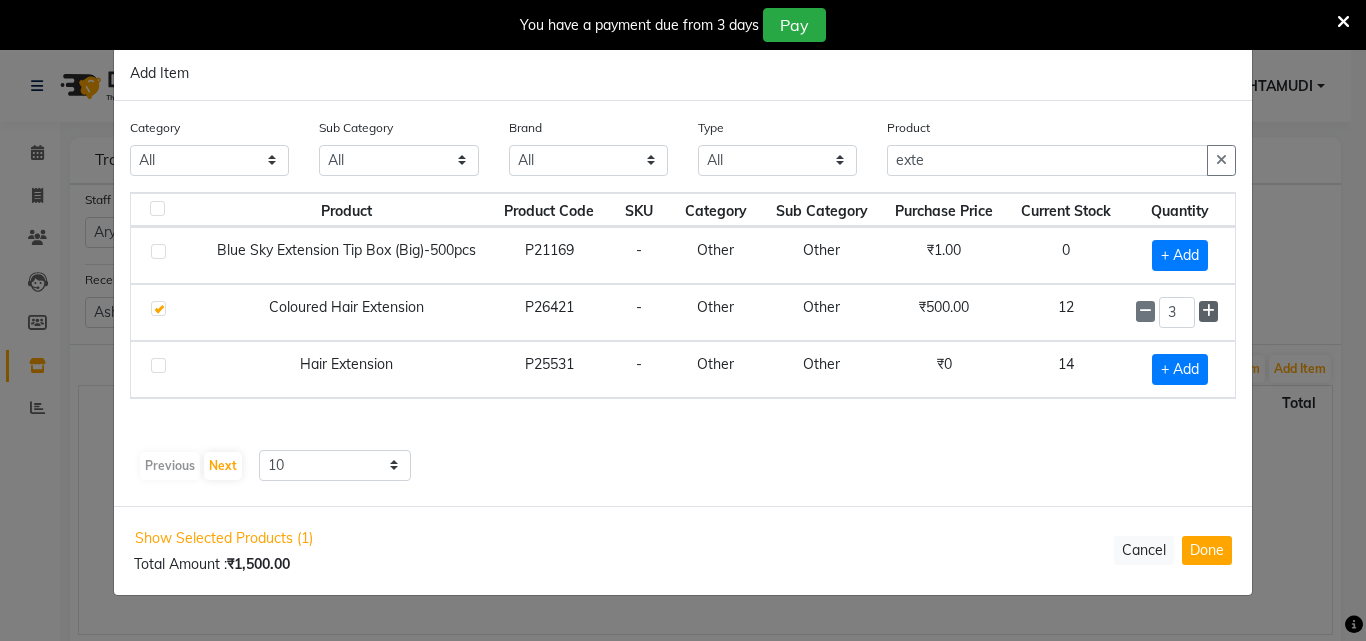click 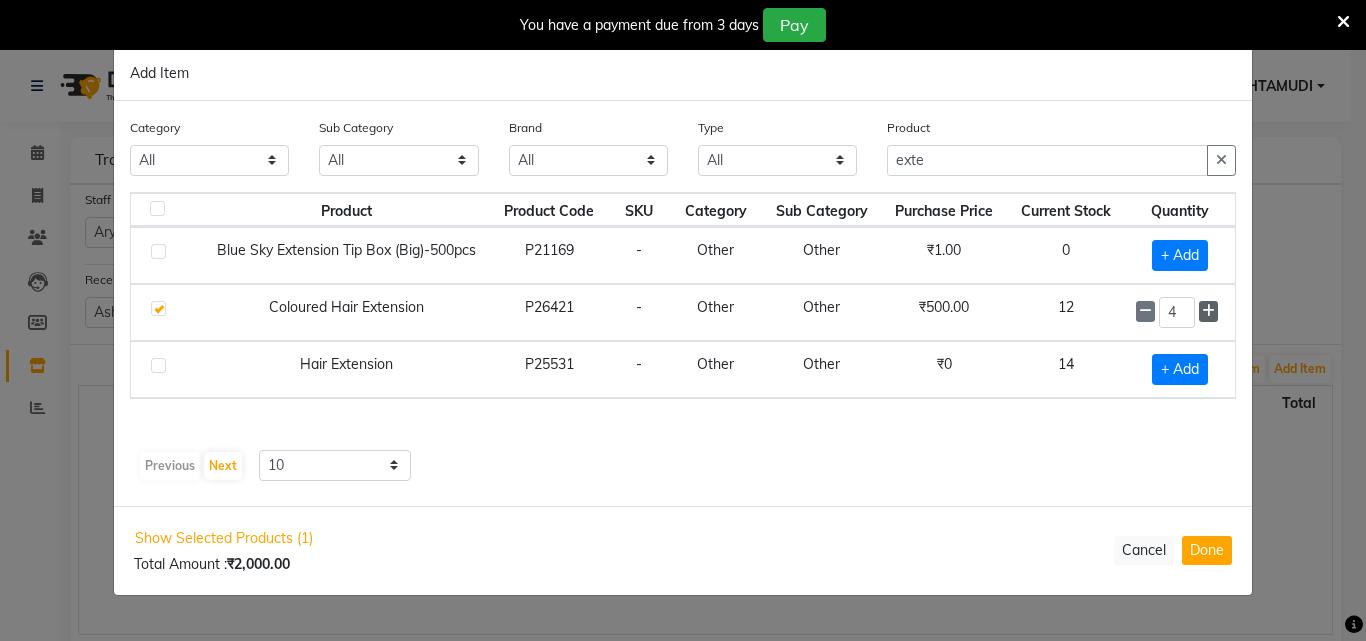 click 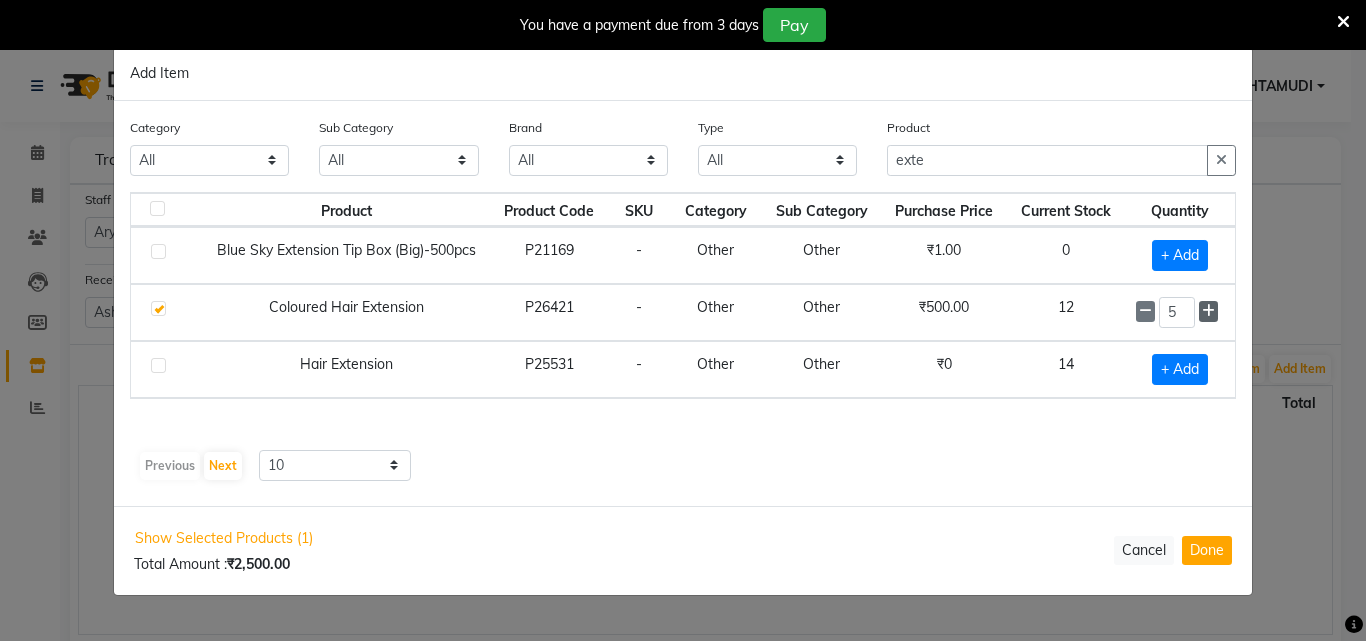 click 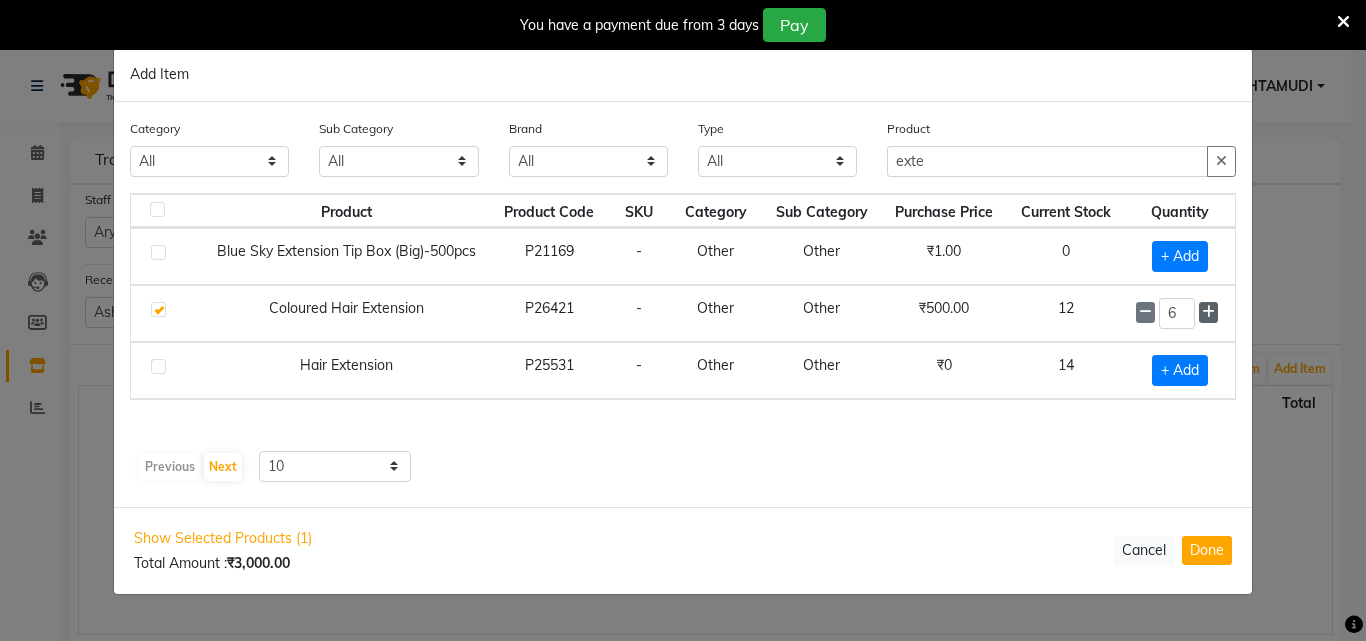 click 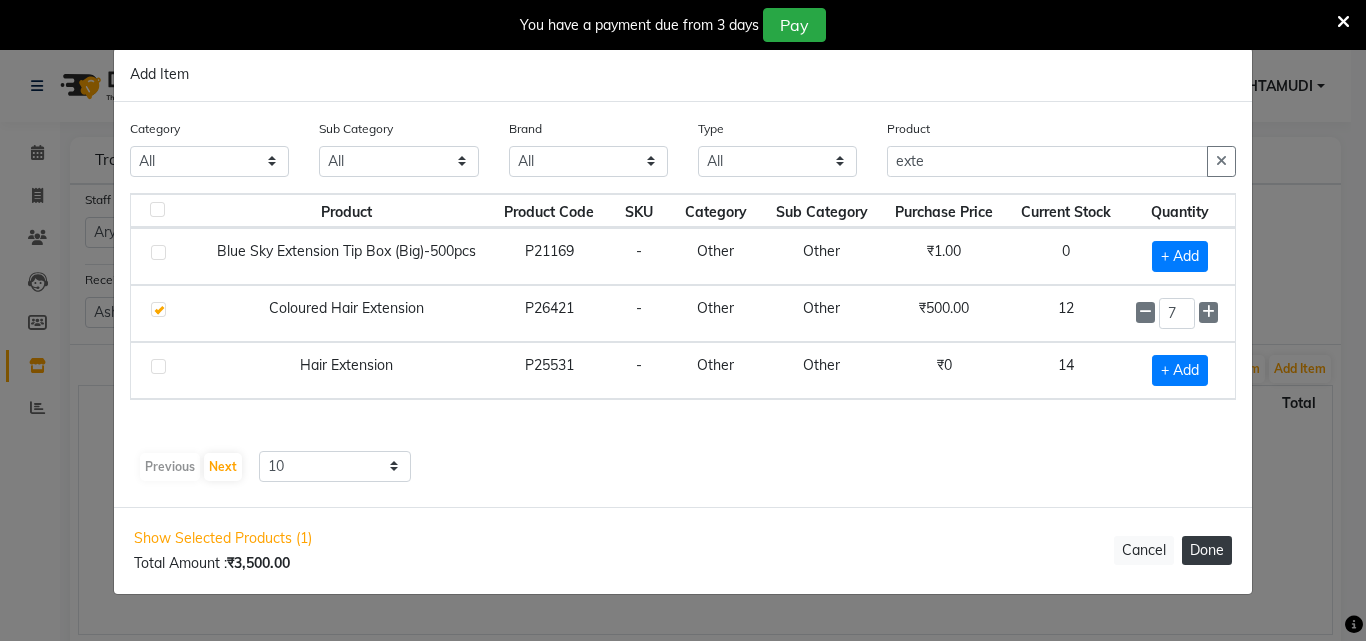 drag, startPoint x: 1211, startPoint y: 546, endPoint x: 1226, endPoint y: 545, distance: 15.033297 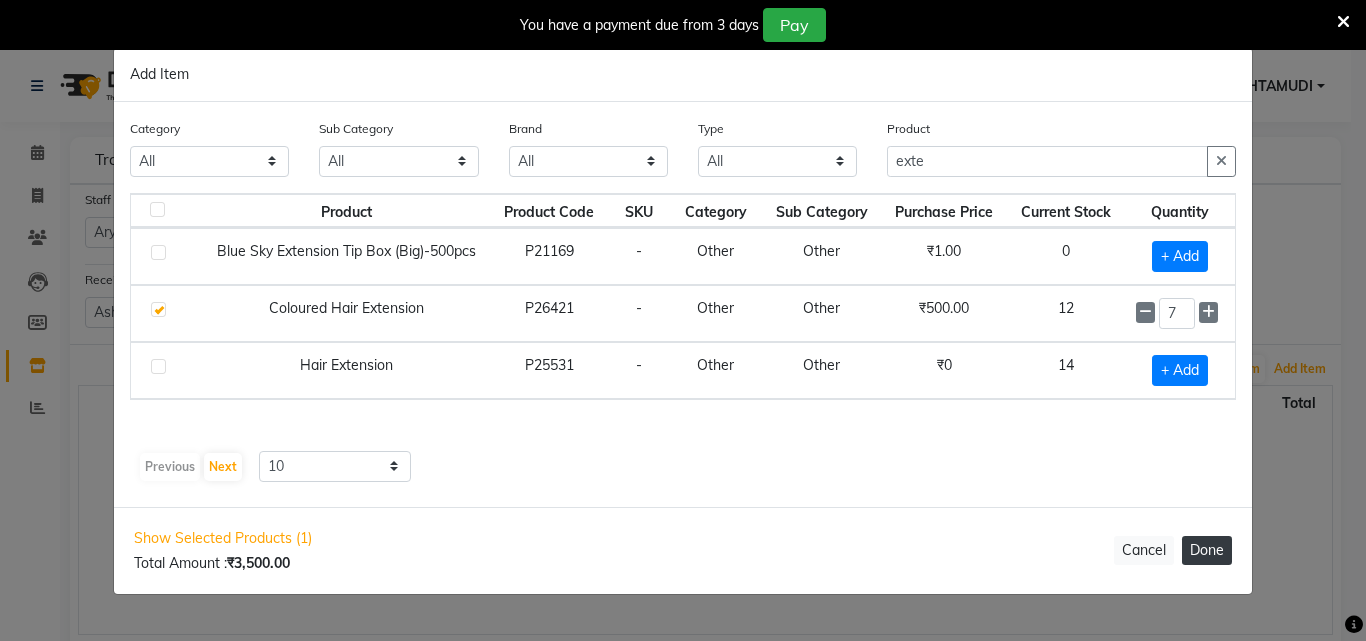type 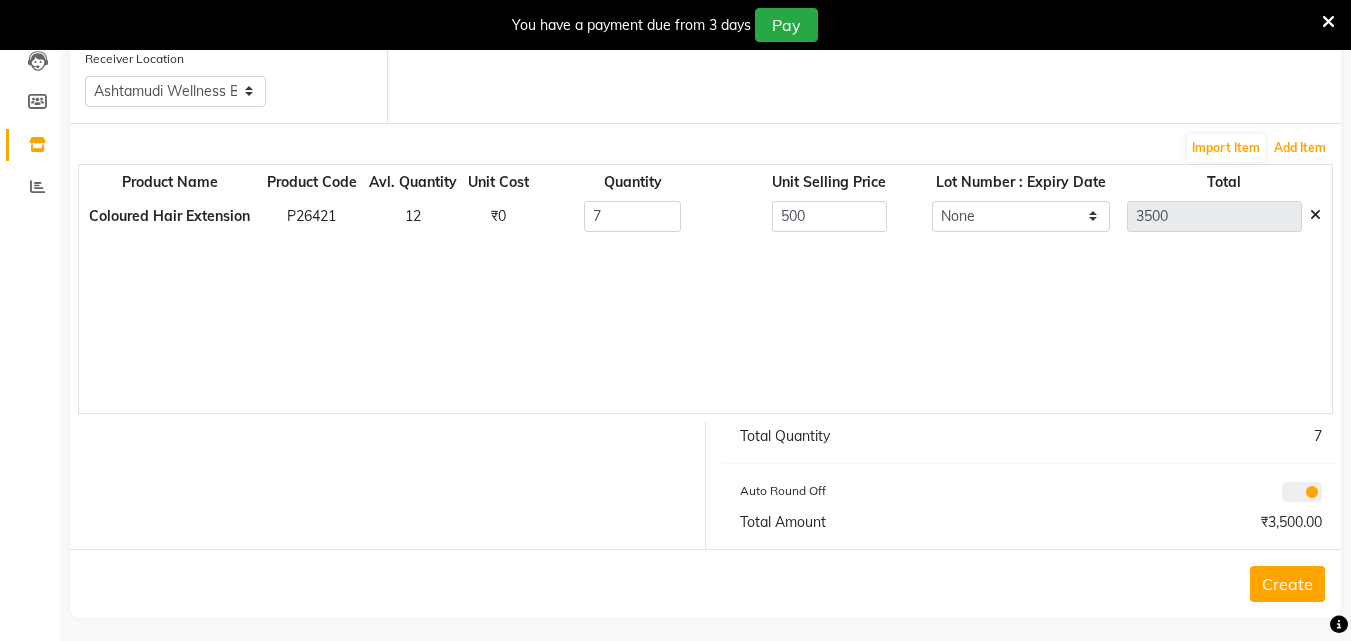 scroll, scrollTop: 232, scrollLeft: 0, axis: vertical 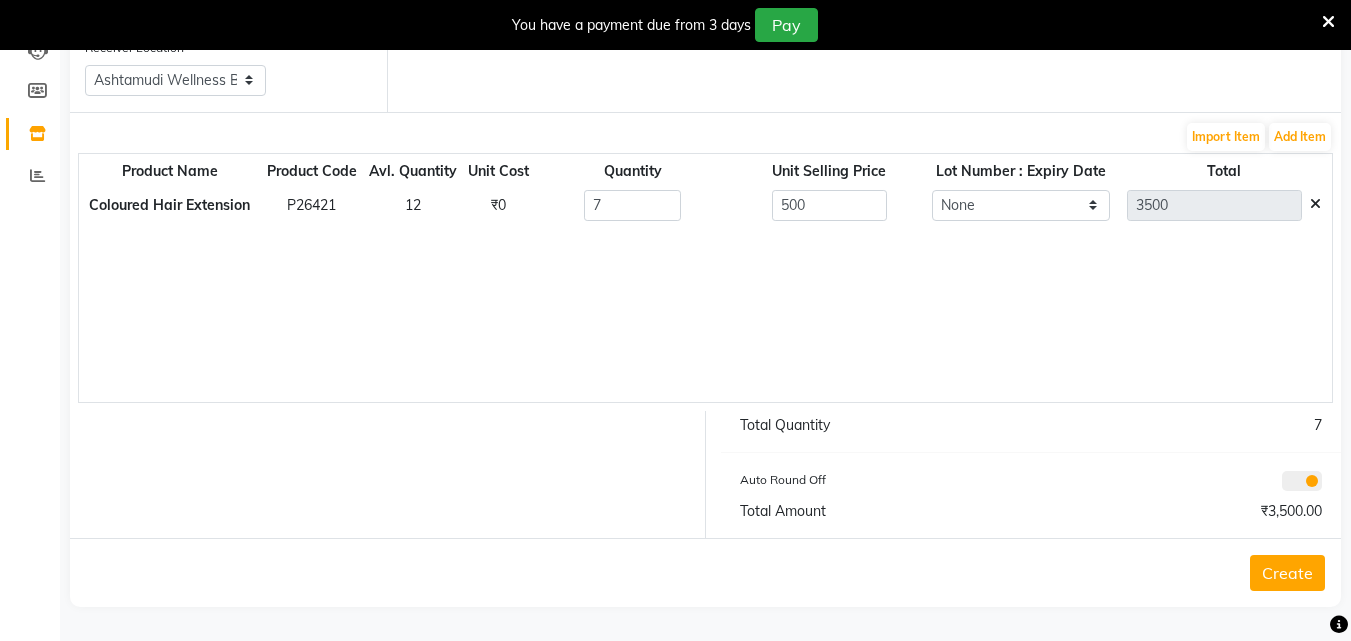 click on "Create" 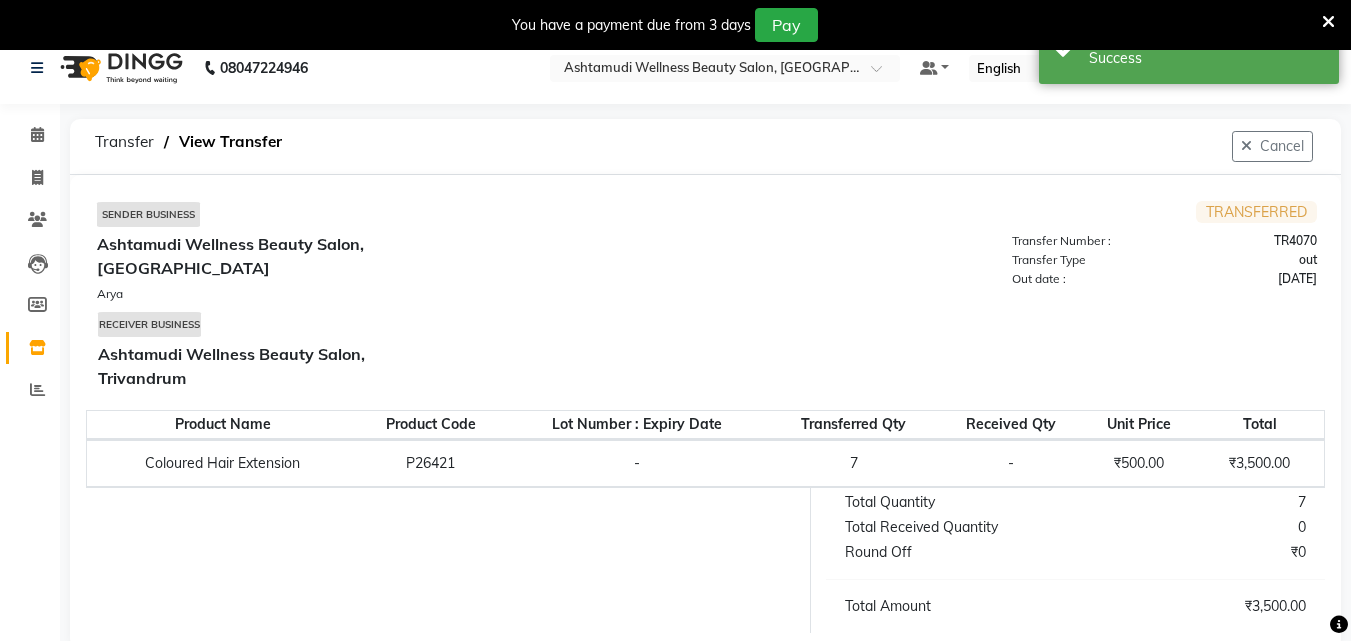 scroll, scrollTop: 0, scrollLeft: 0, axis: both 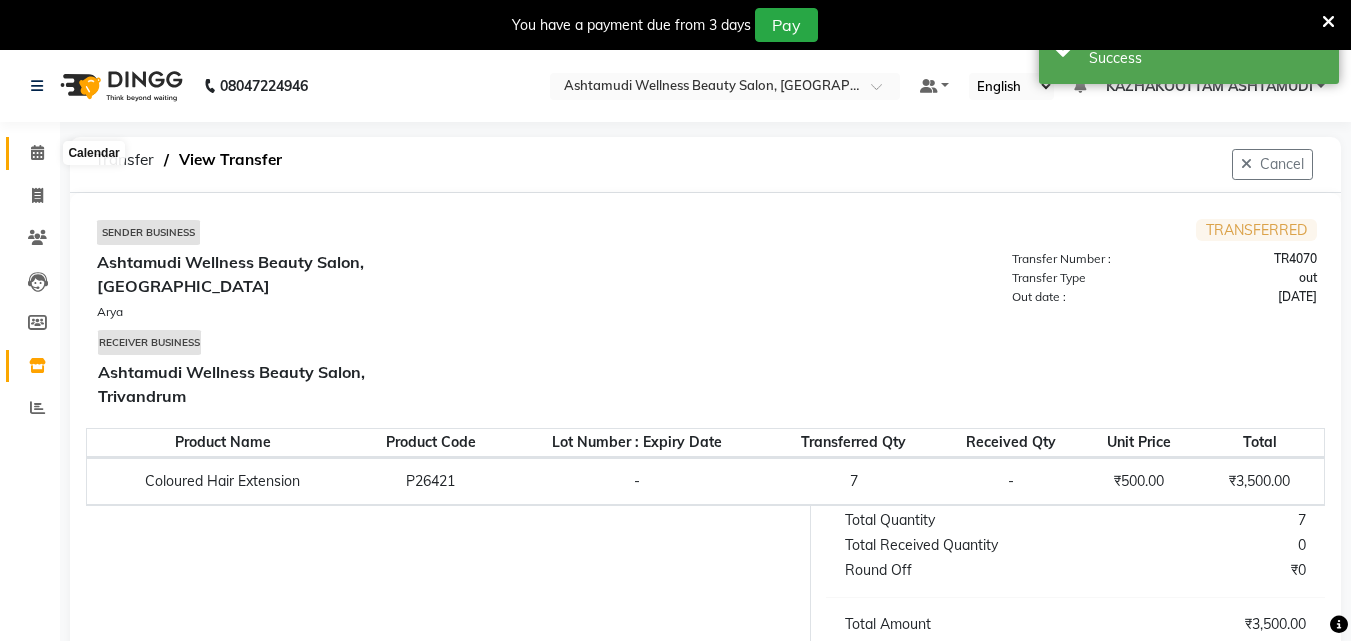 click 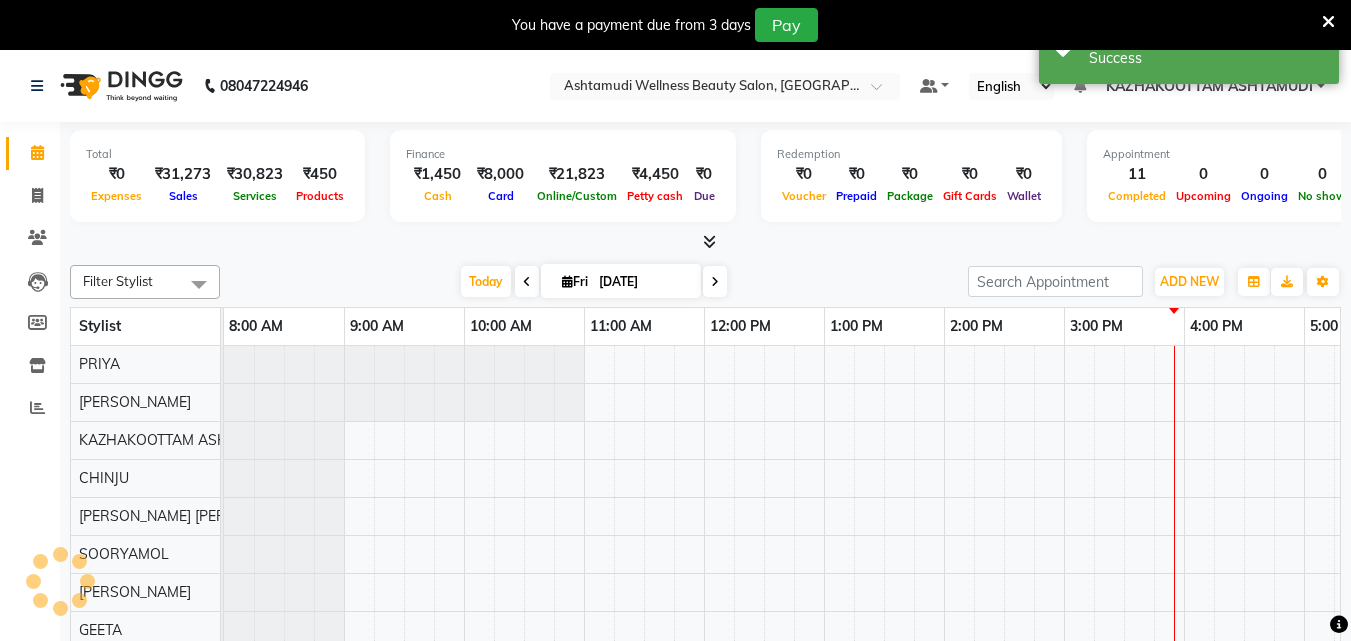 scroll, scrollTop: 0, scrollLeft: 0, axis: both 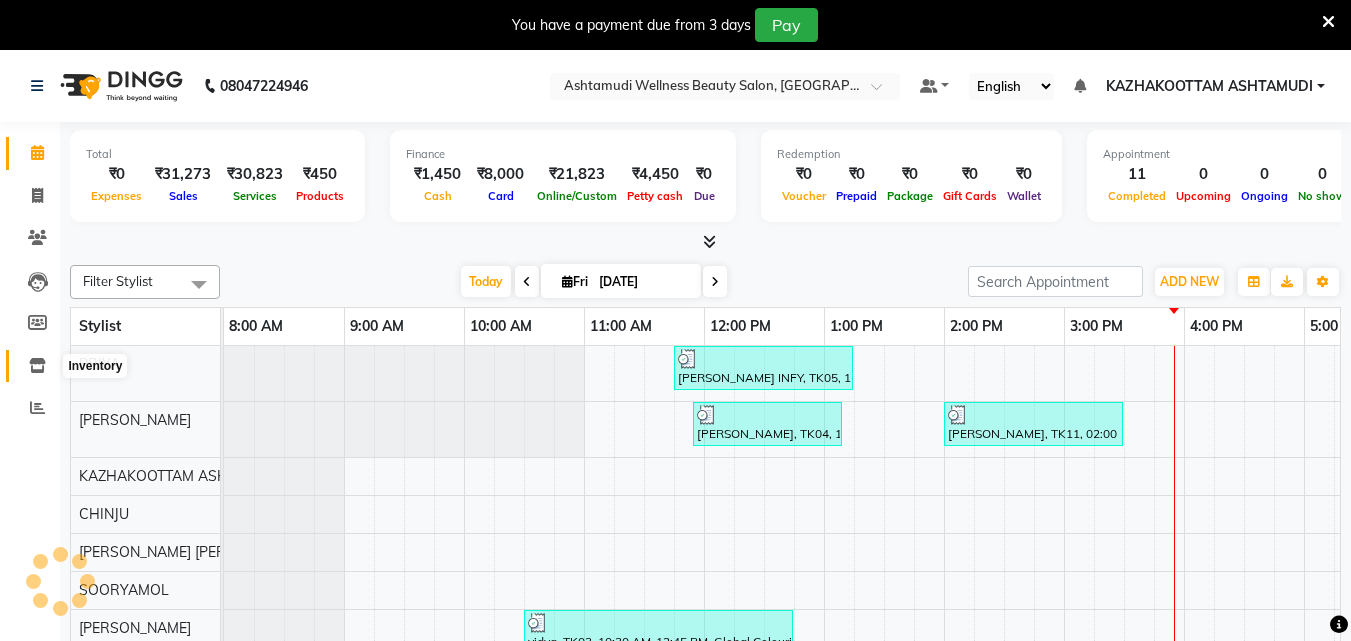 click 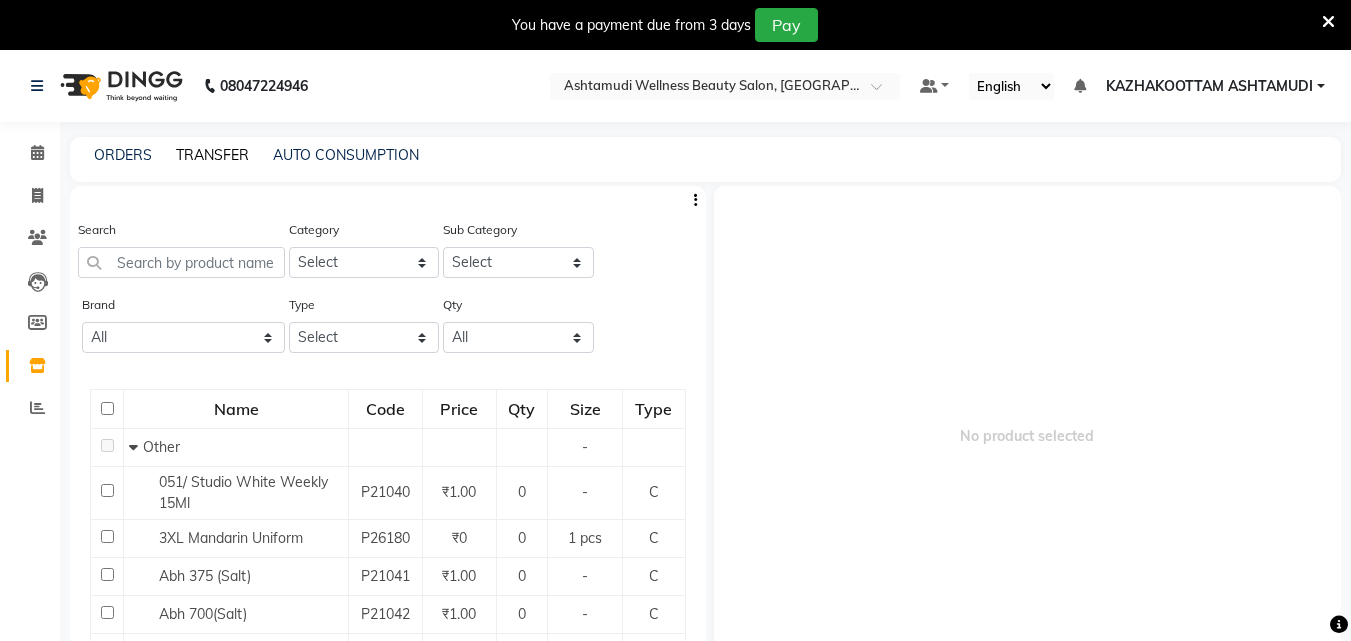 click on "TRANSFER" 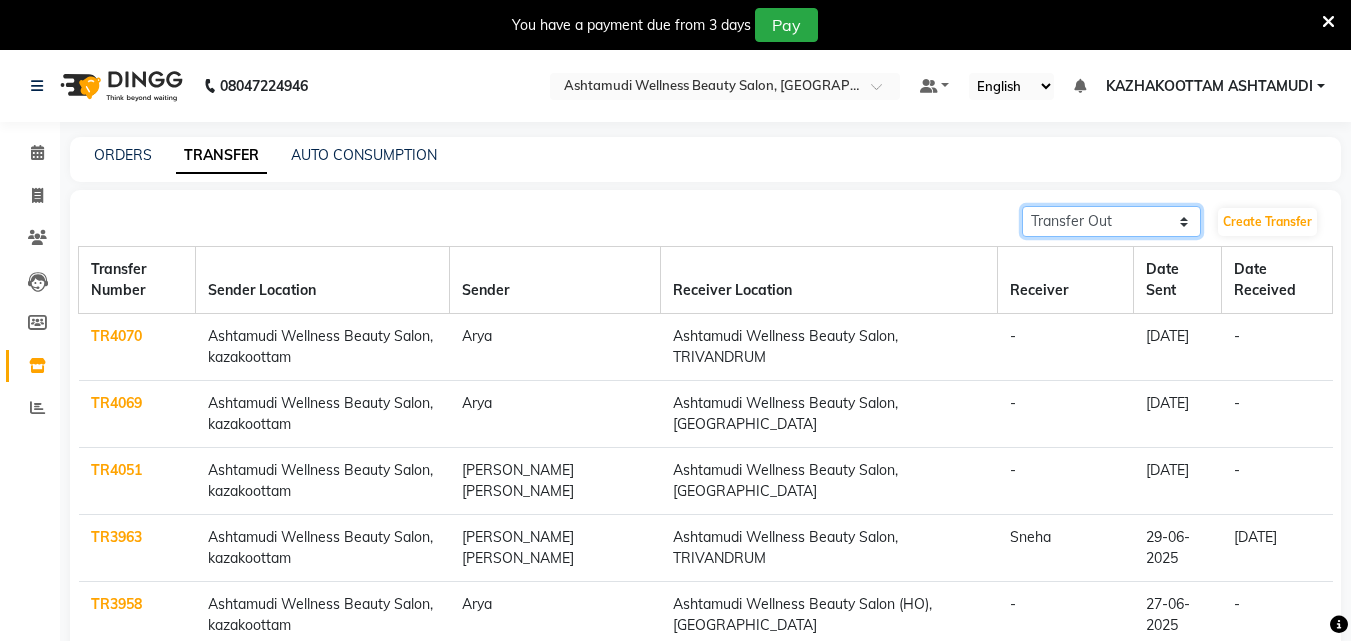 click on "Transfer In Transfer Out" 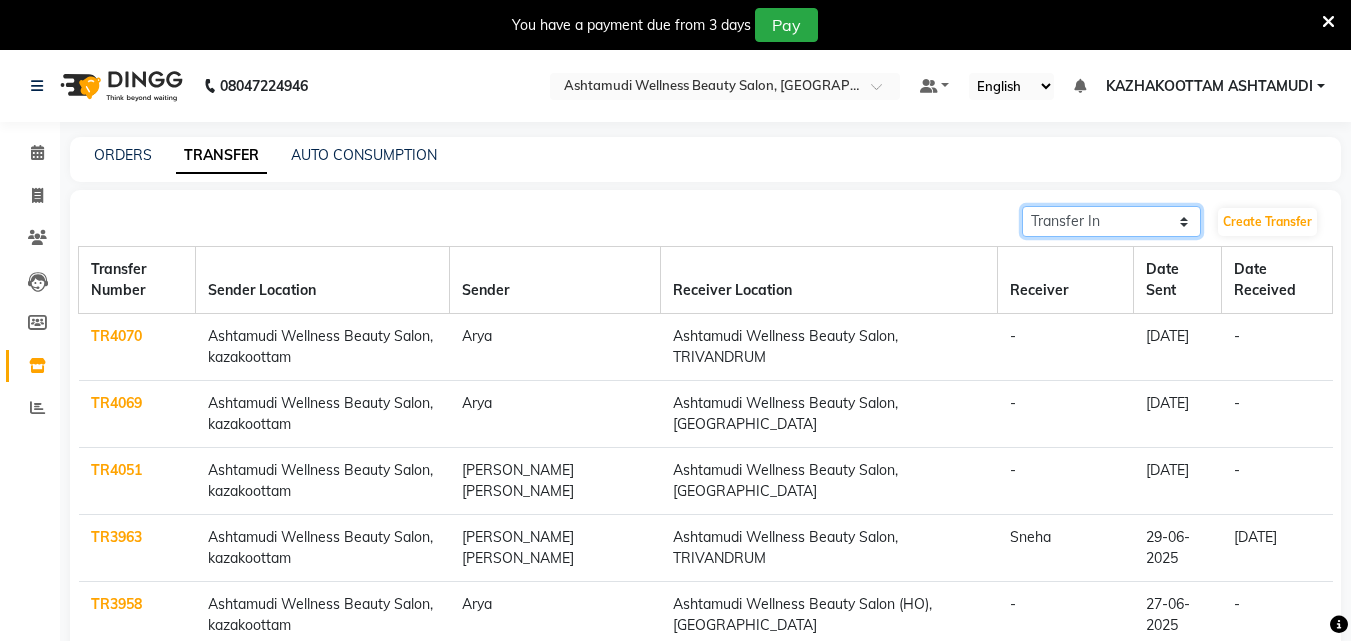 click on "Transfer In Transfer Out" 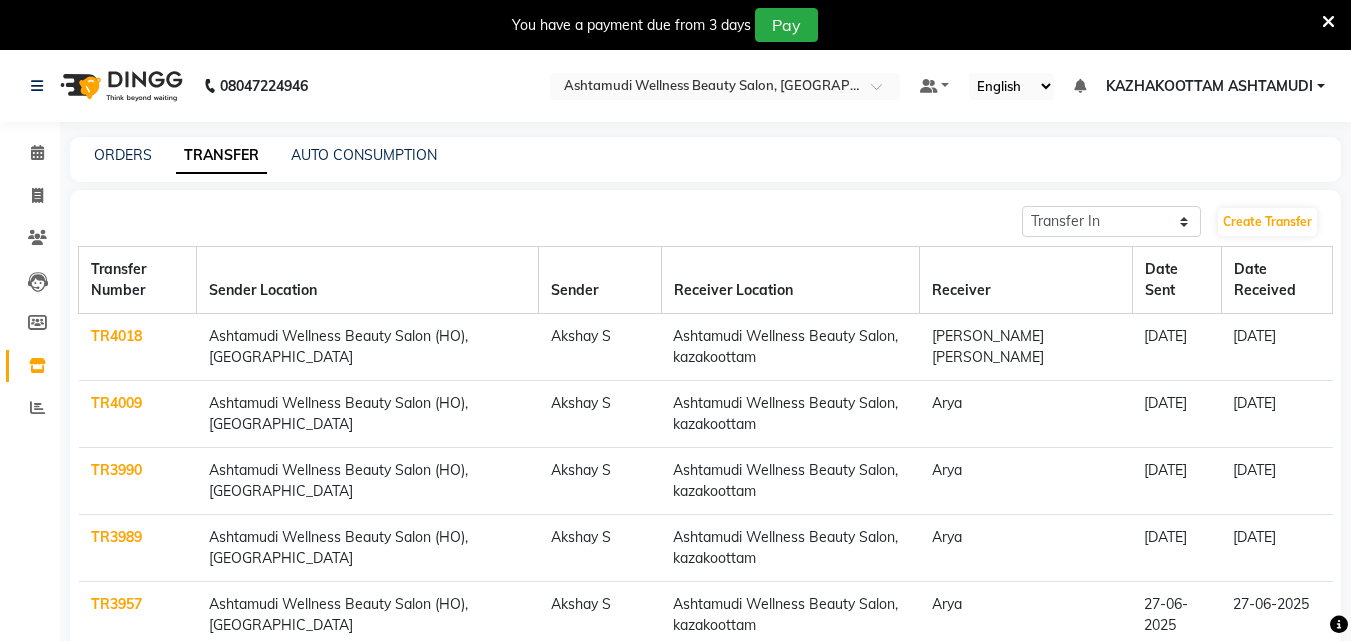 click on "Transfer In Transfer Out  Create Transfer" 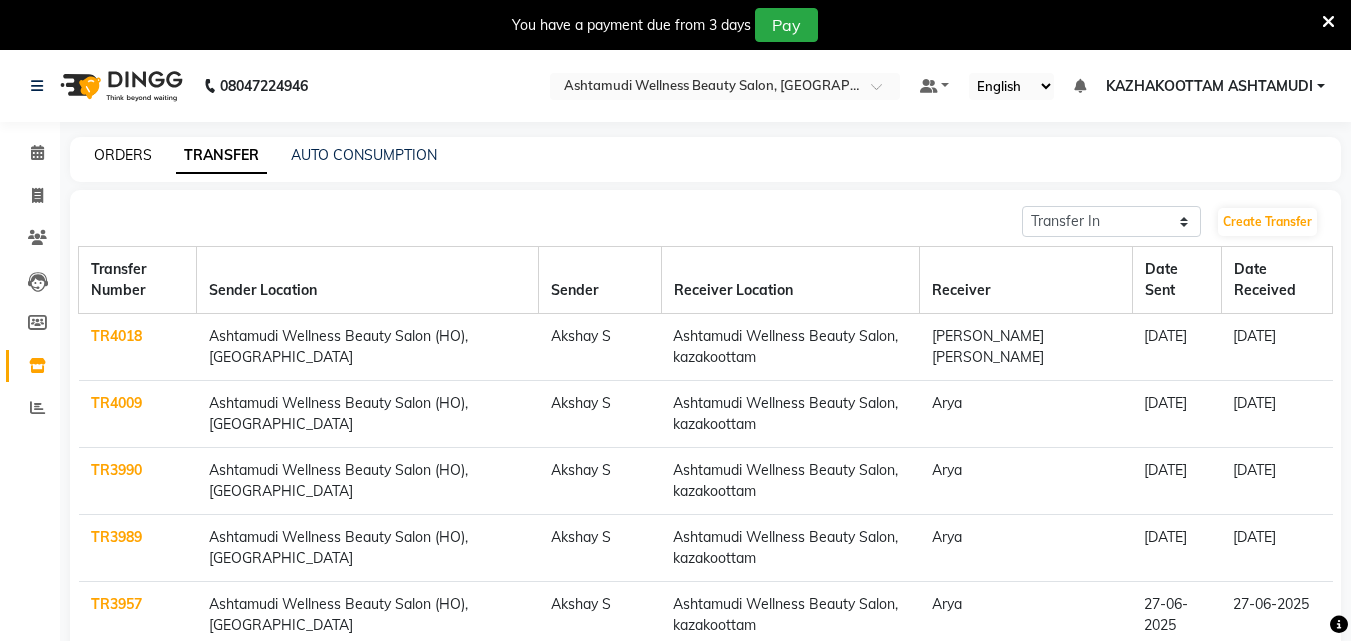 drag, startPoint x: 117, startPoint y: 158, endPoint x: 122, endPoint y: 168, distance: 11.18034 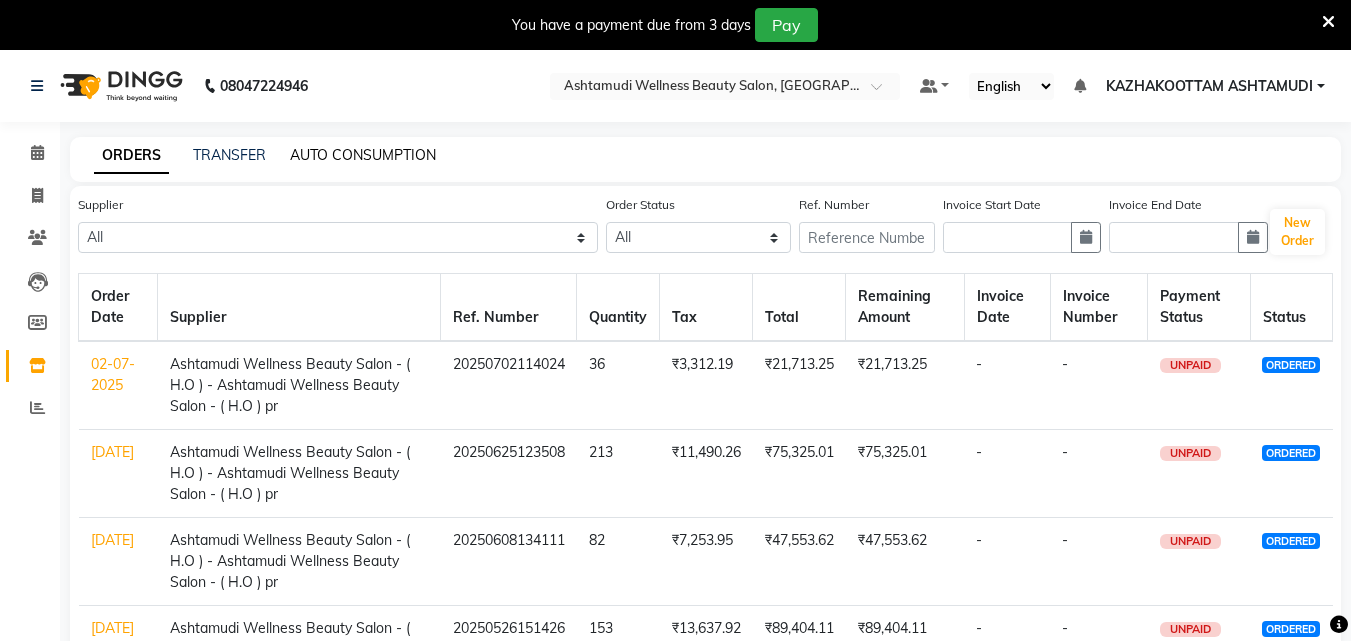 click on "AUTO CONSUMPTION" 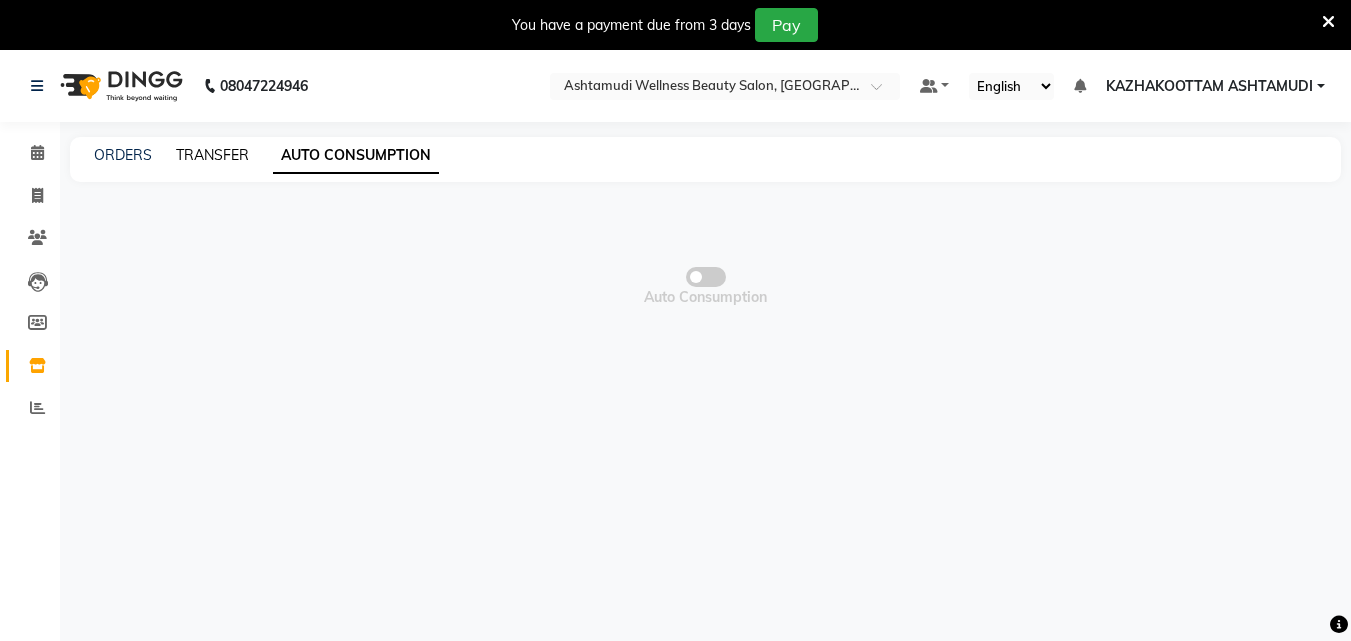 click on "TRANSFER" 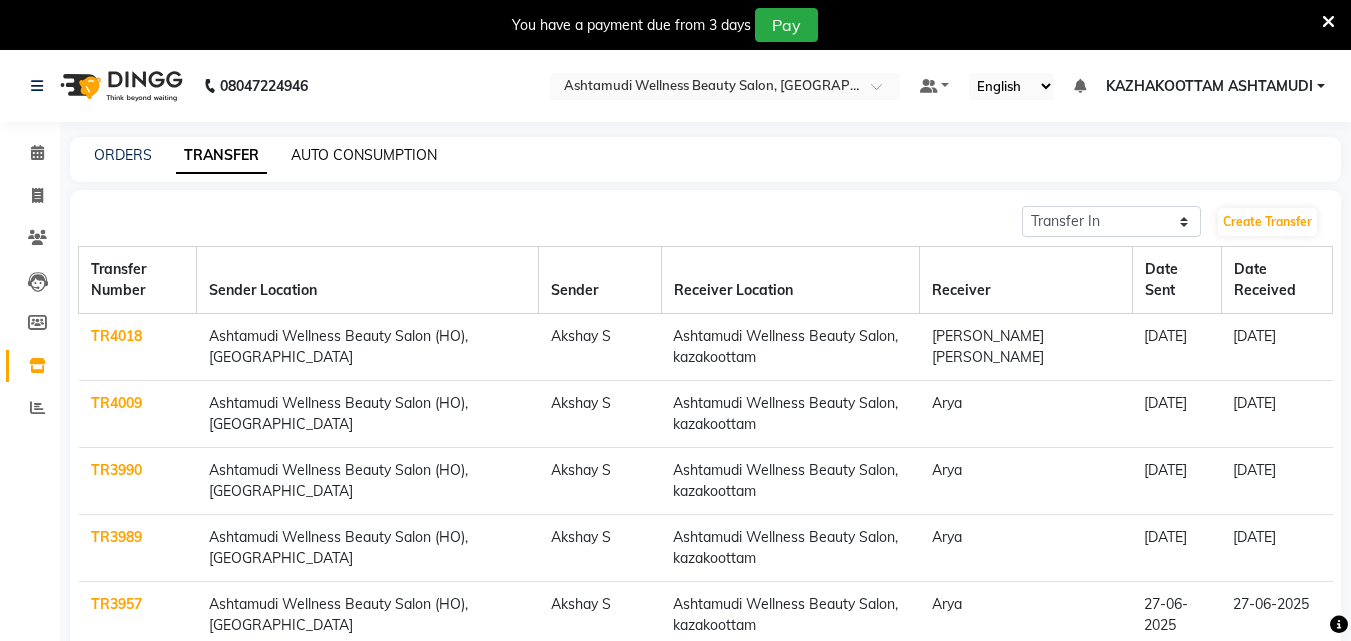 click on "AUTO CONSUMPTION" 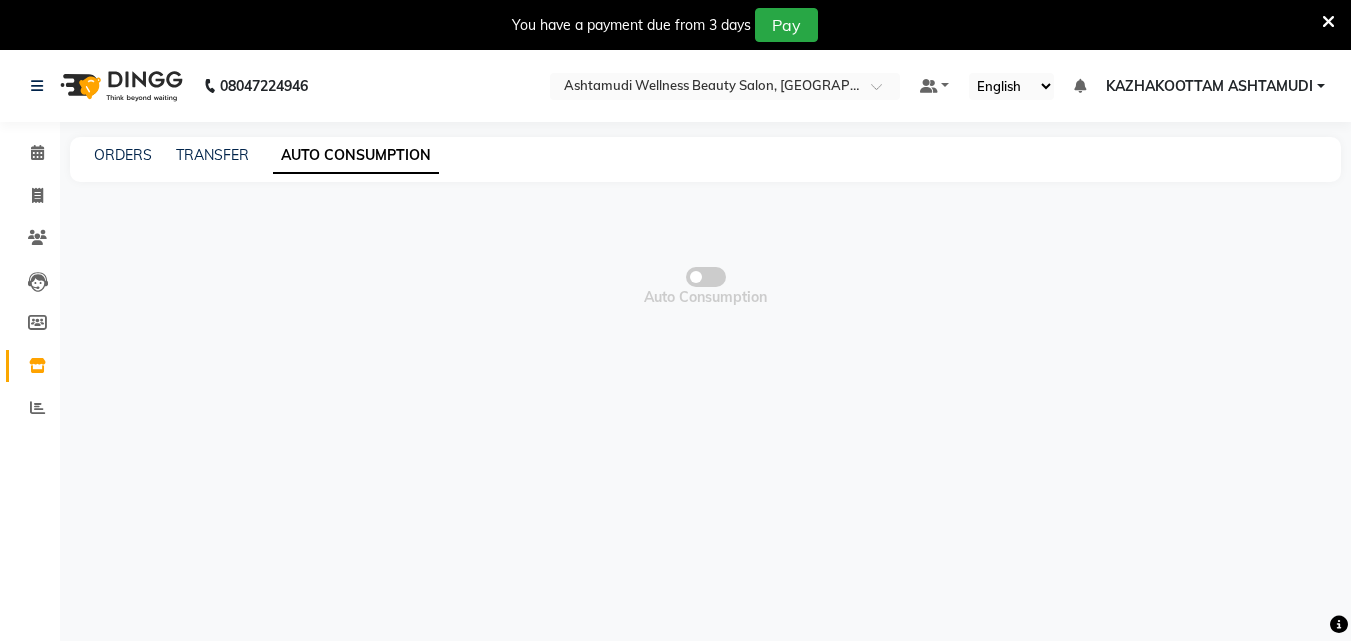 click on "ORDERS TRANSFER AUTO CONSUMPTION" 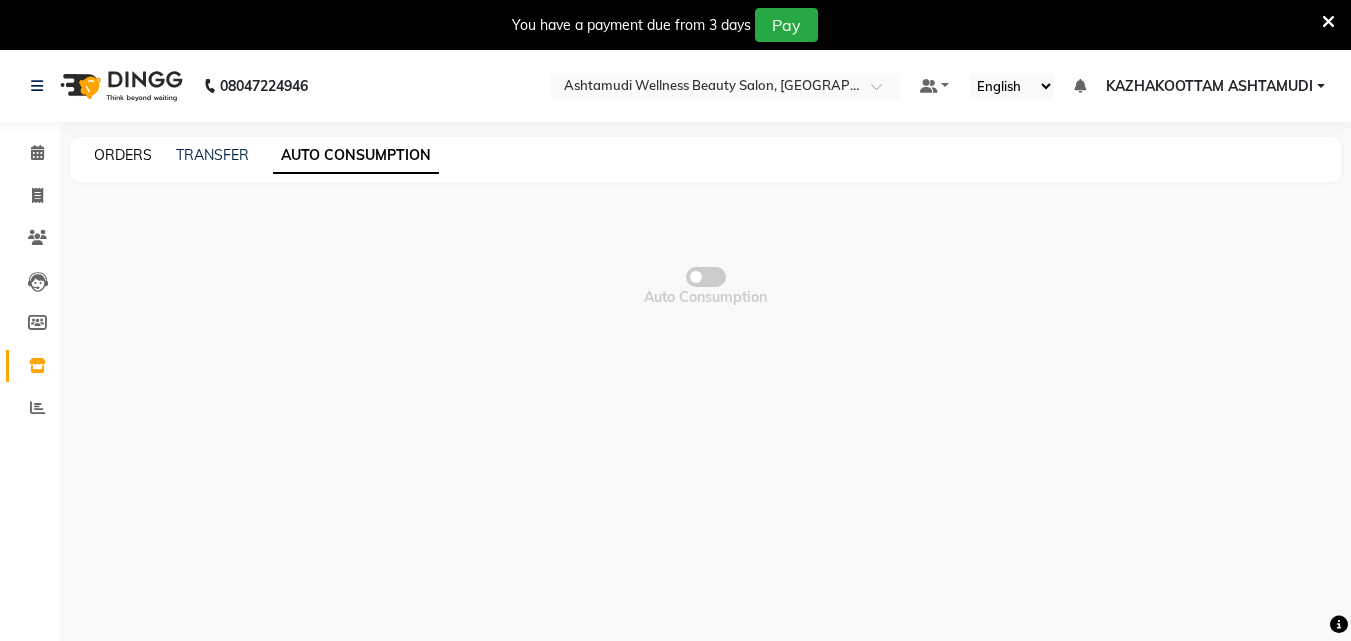 click on "ORDERS" 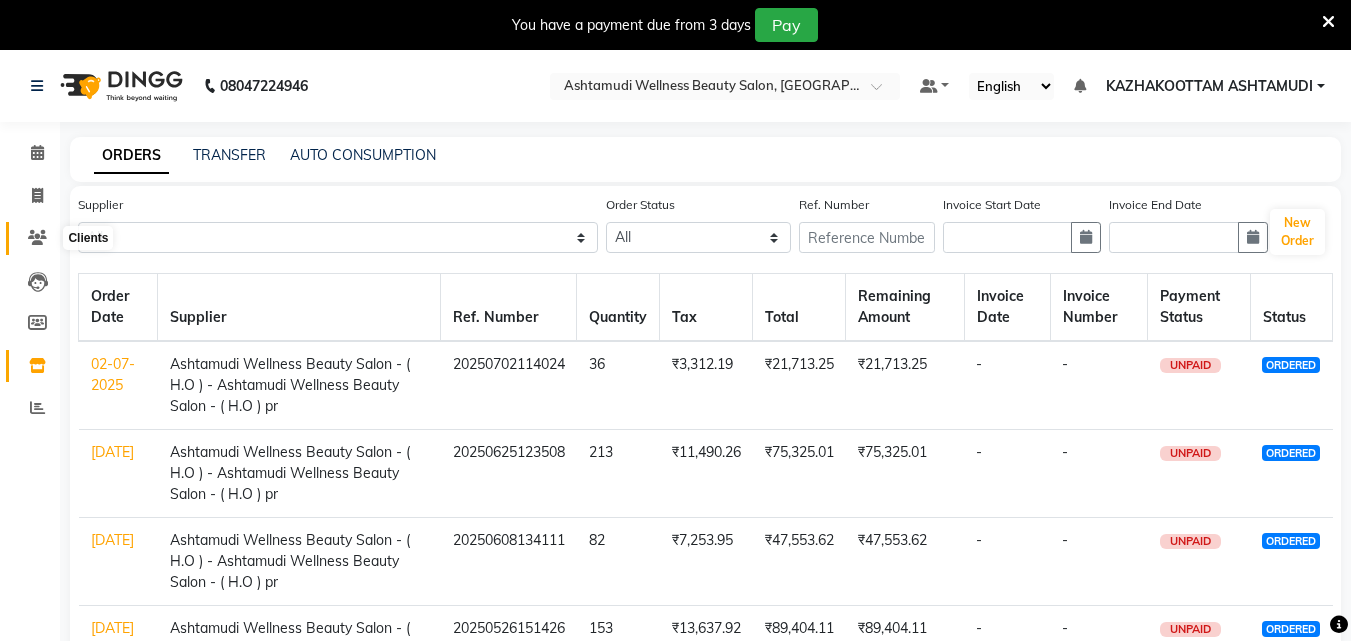 click 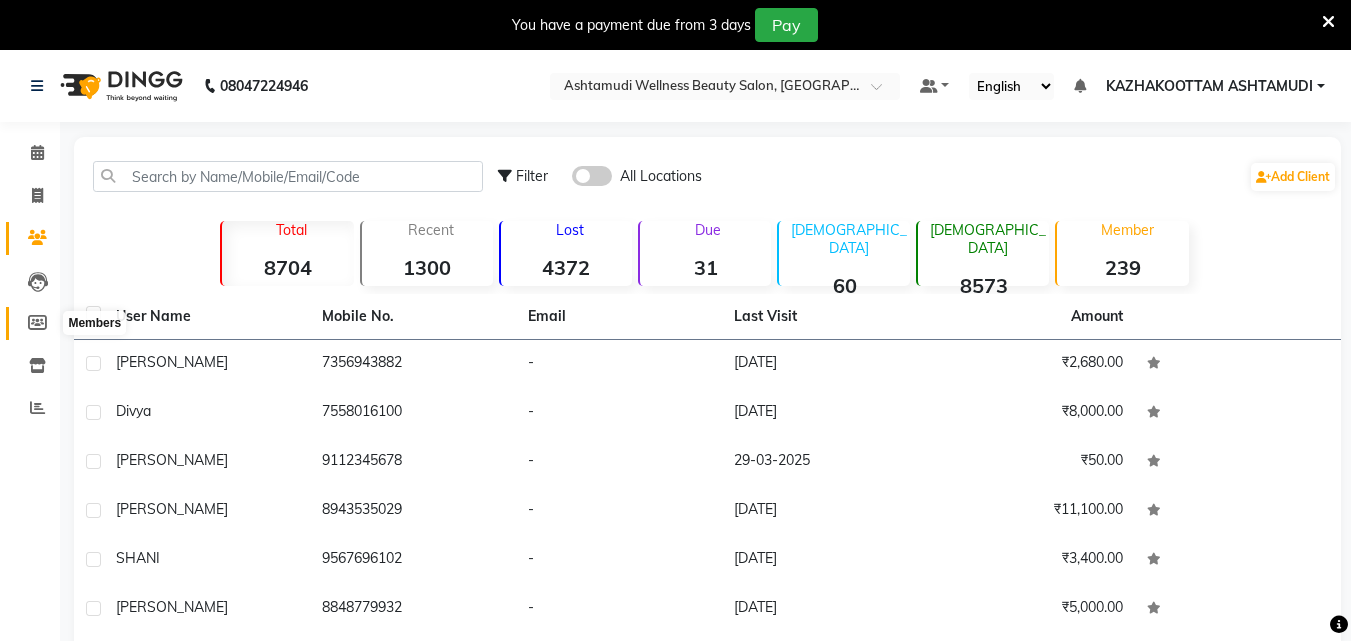 click 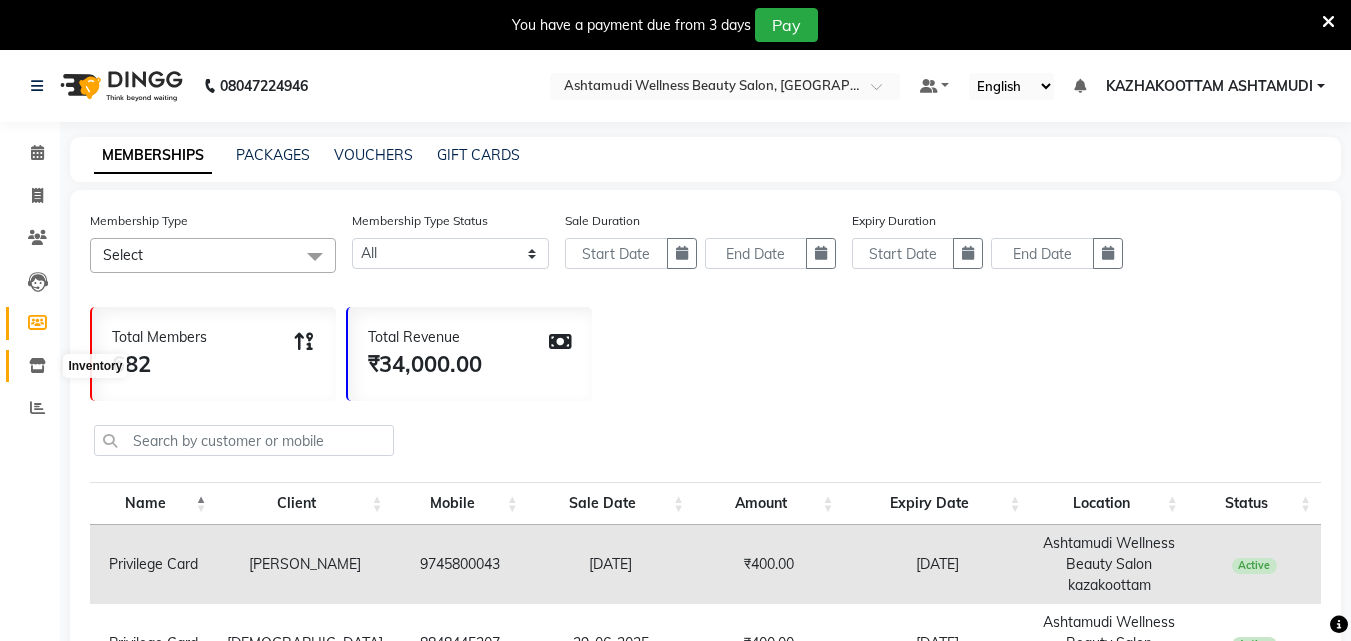 click 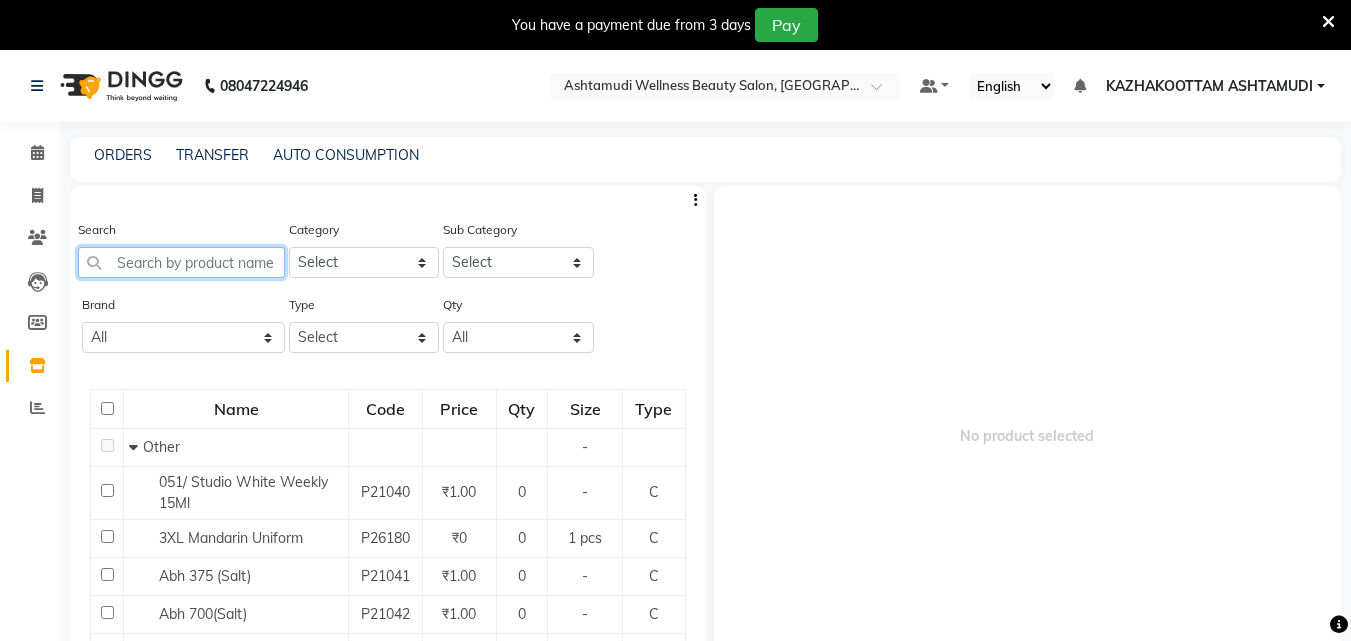 click 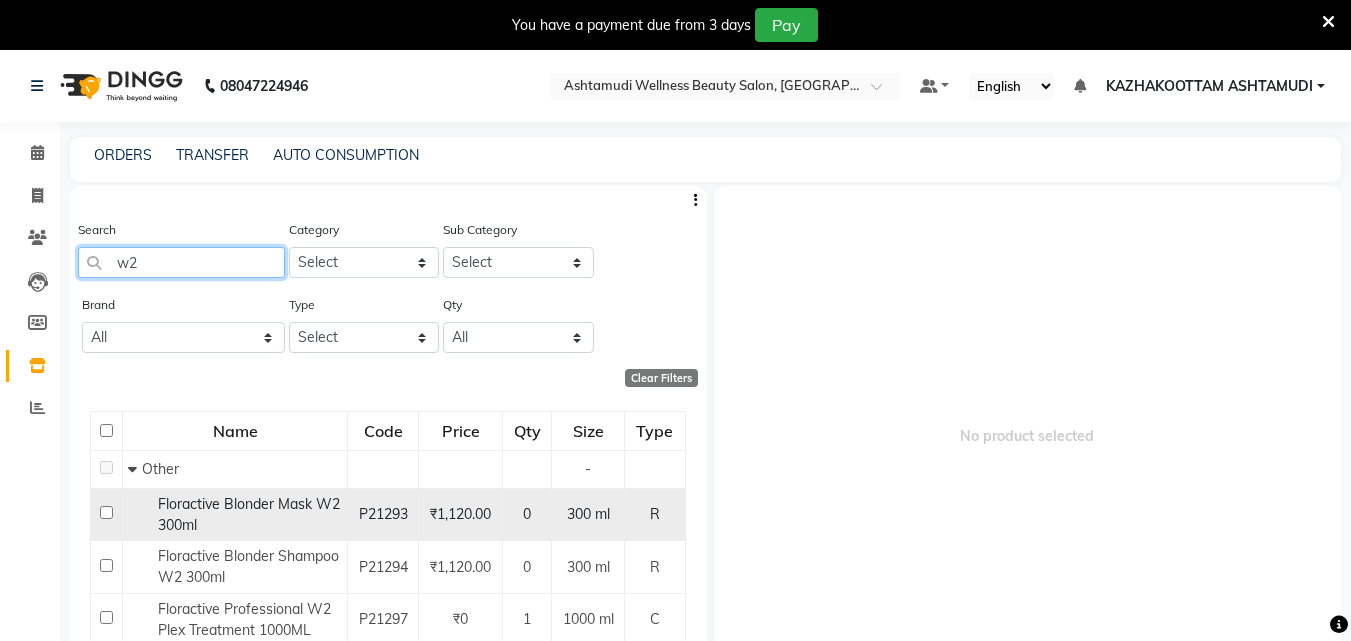 scroll, scrollTop: 85, scrollLeft: 0, axis: vertical 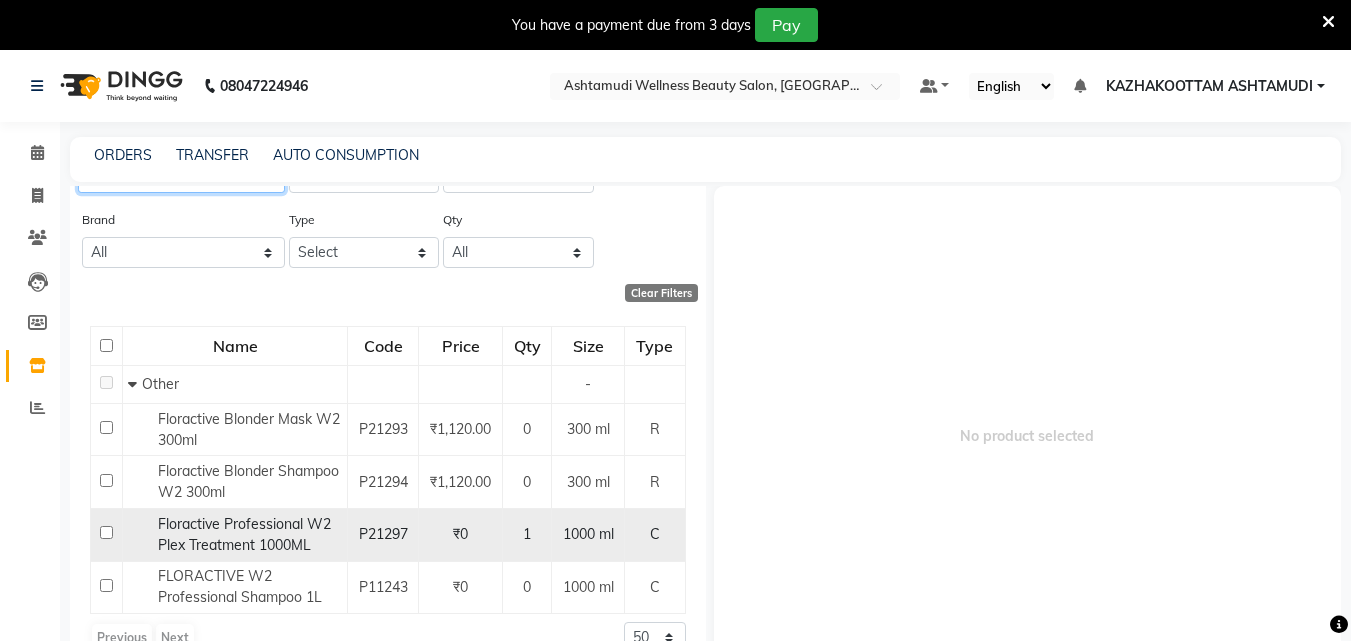 type on "w2" 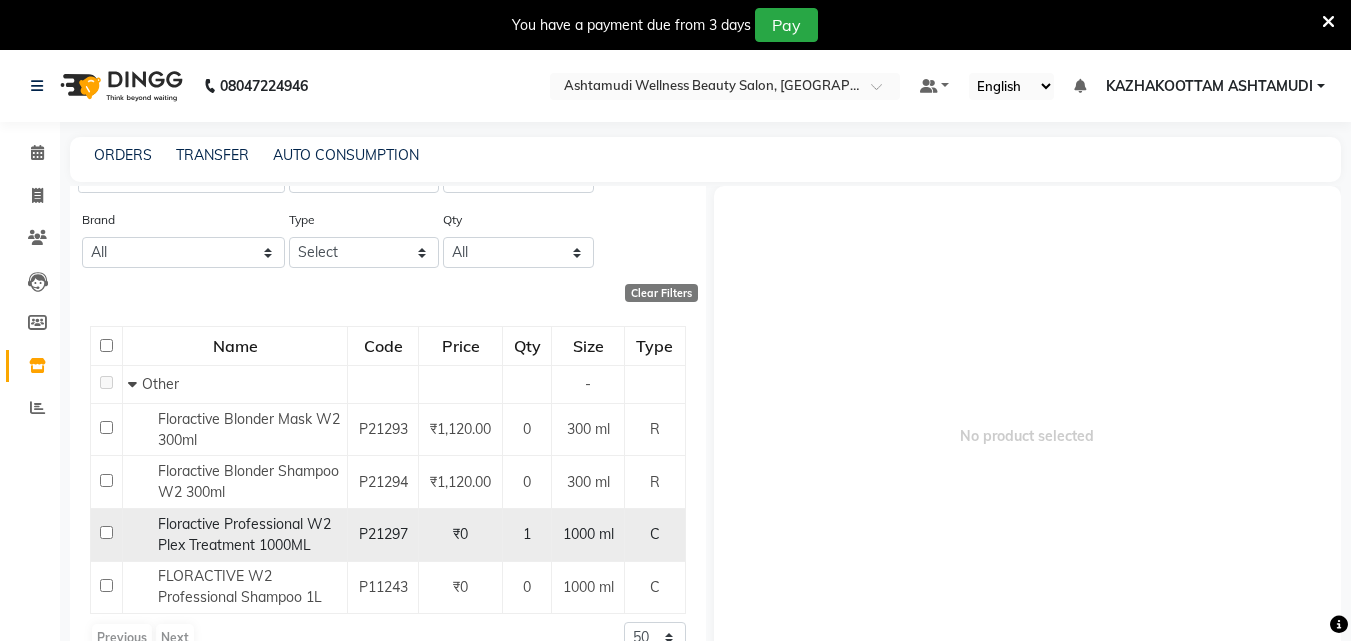 click on "P21297" 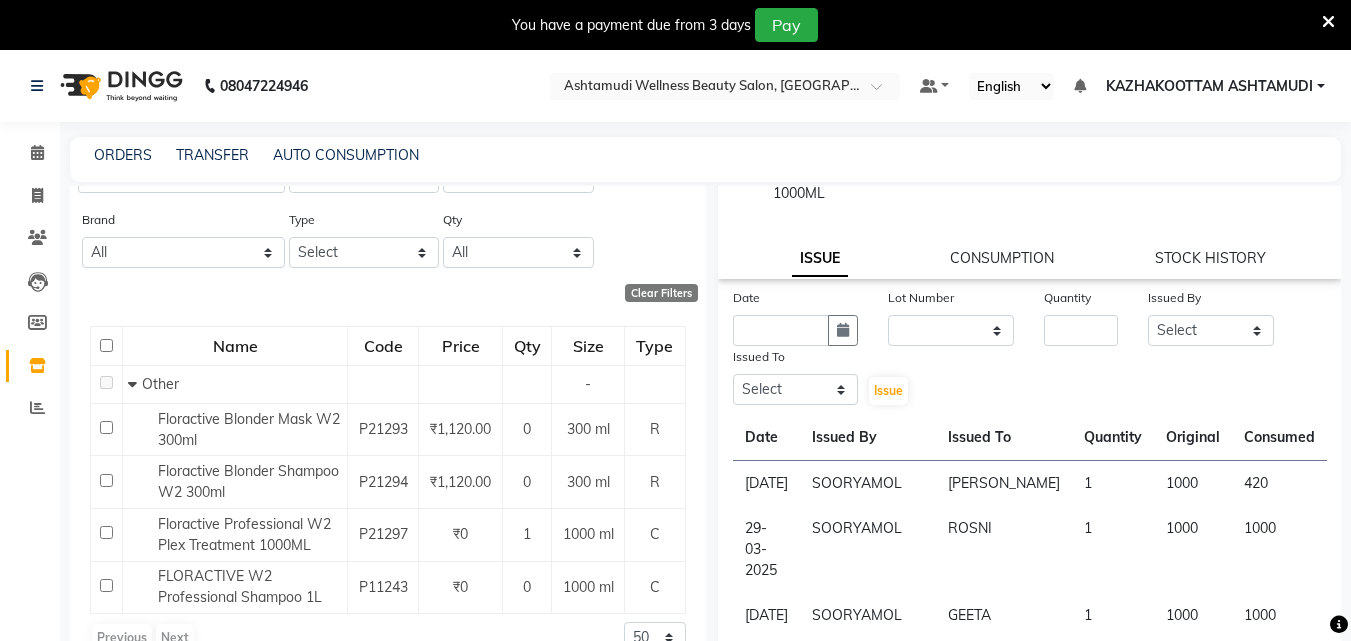 scroll, scrollTop: 200, scrollLeft: 0, axis: vertical 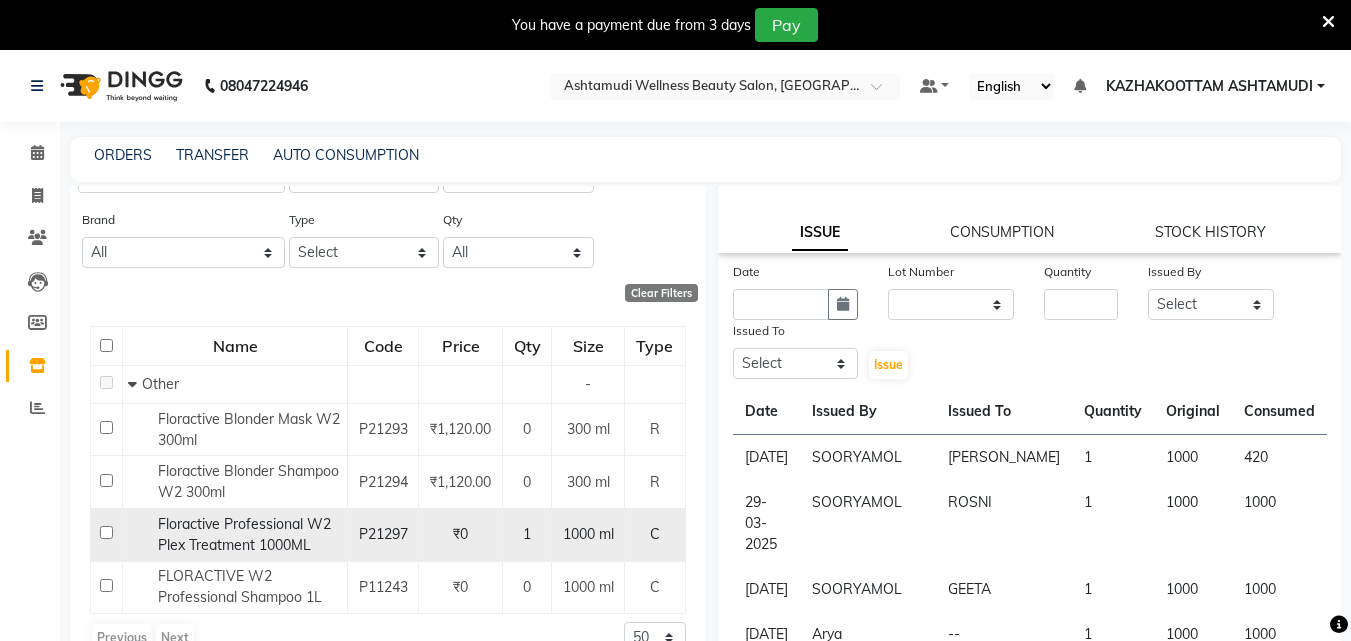 click on "P21297" 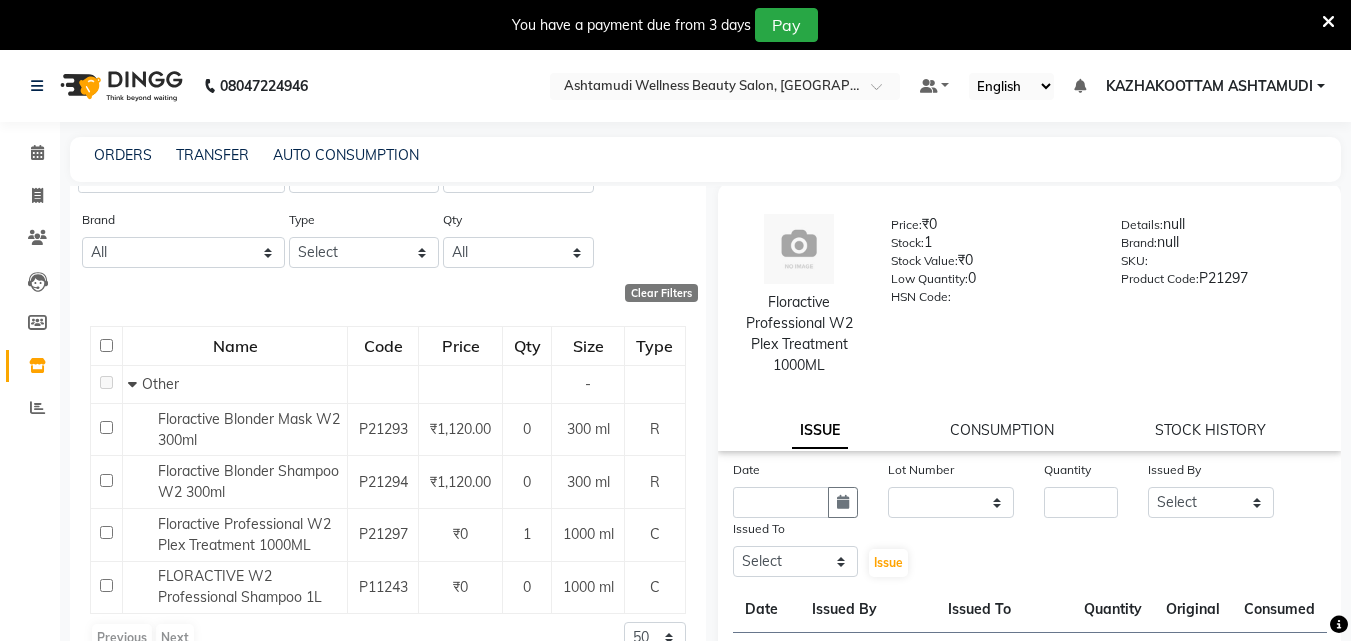 scroll, scrollTop: 0, scrollLeft: 0, axis: both 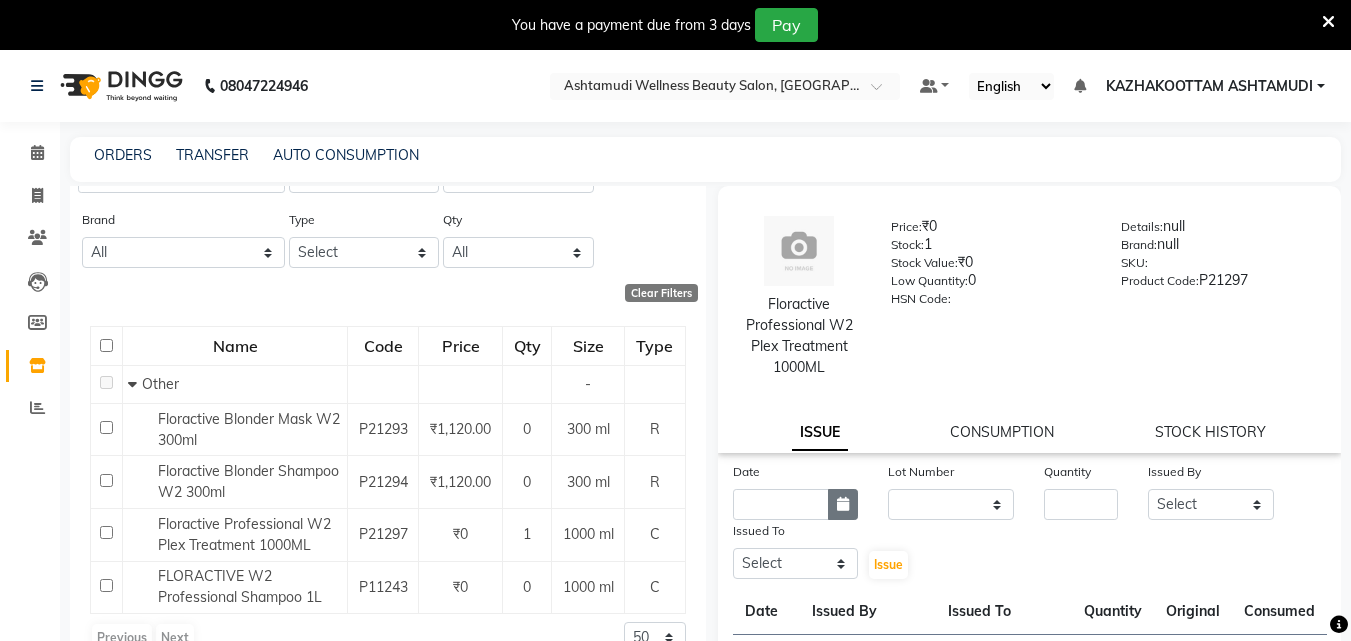 click 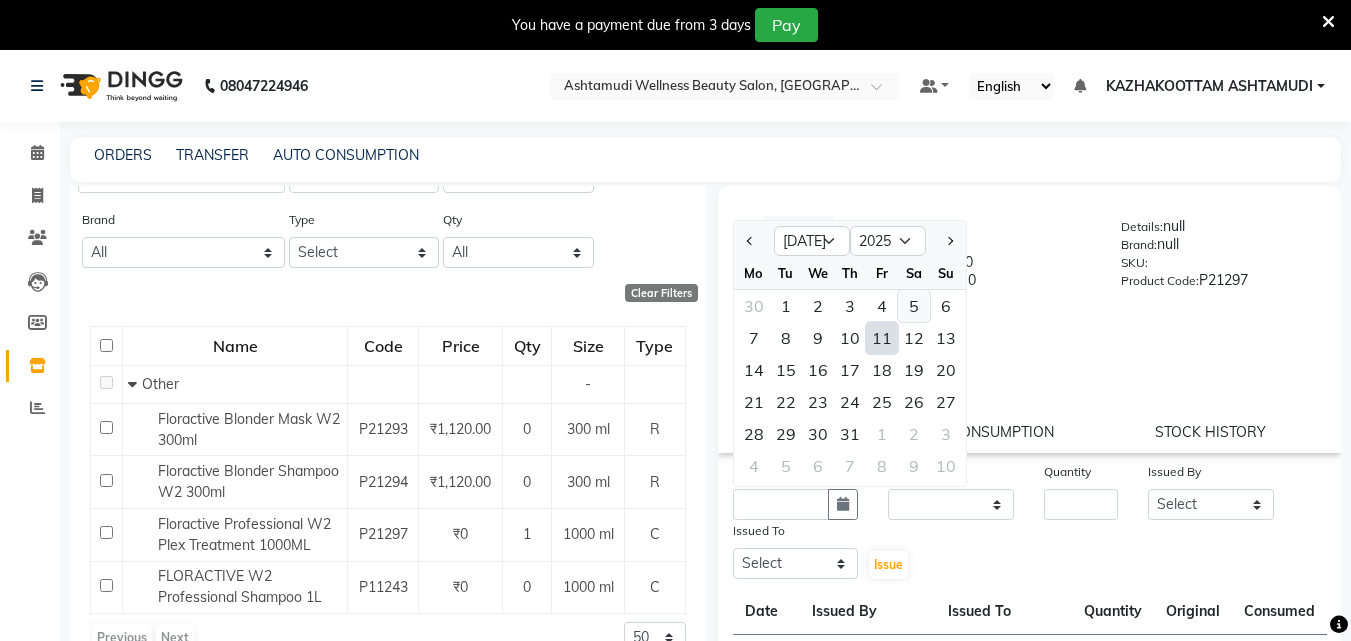 click on "5" 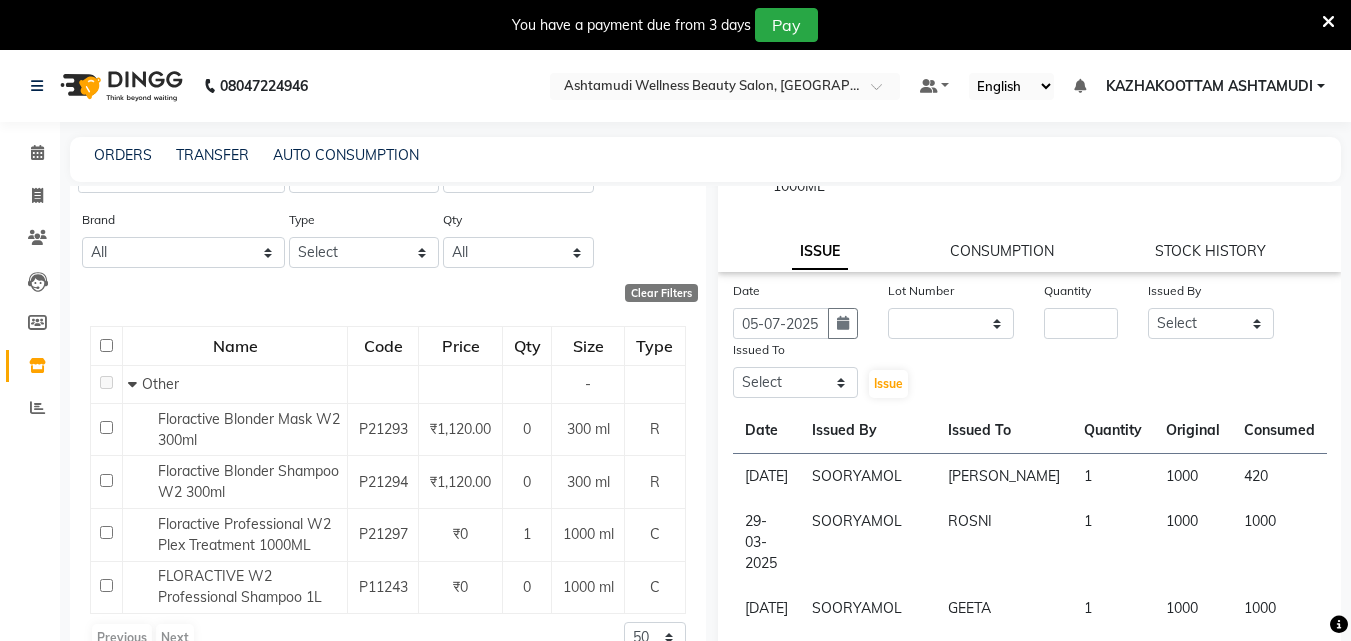 scroll, scrollTop: 200, scrollLeft: 0, axis: vertical 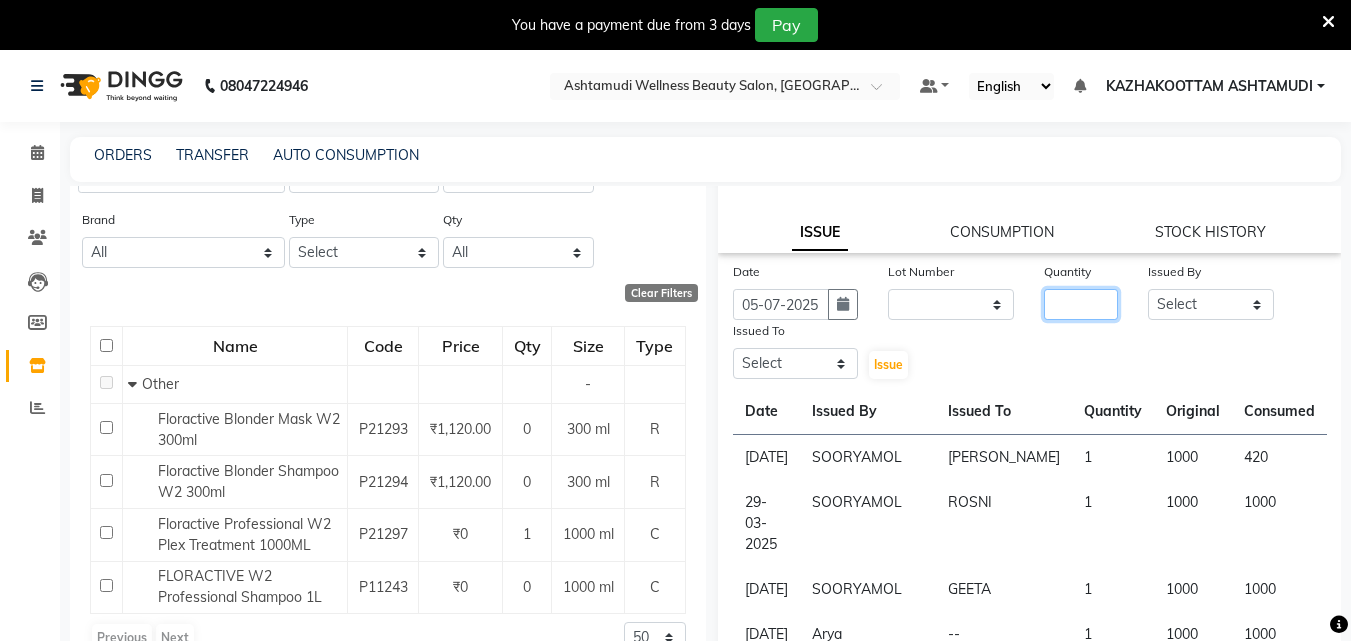 click 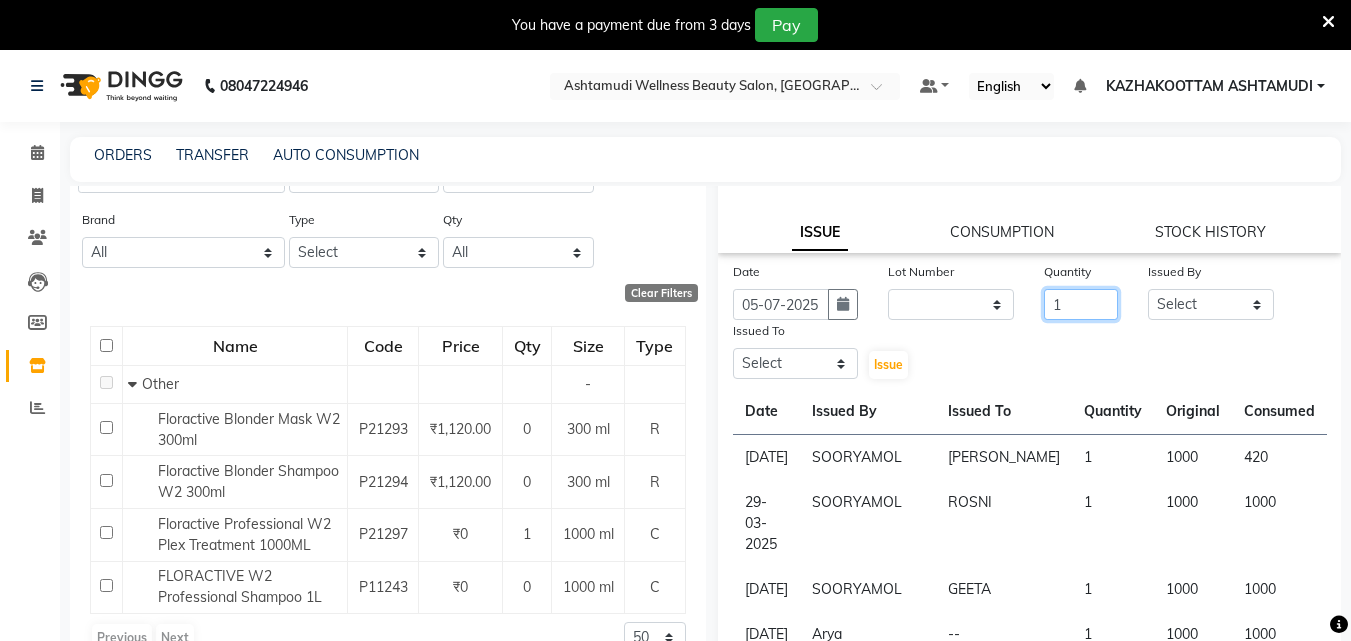 type on "1" 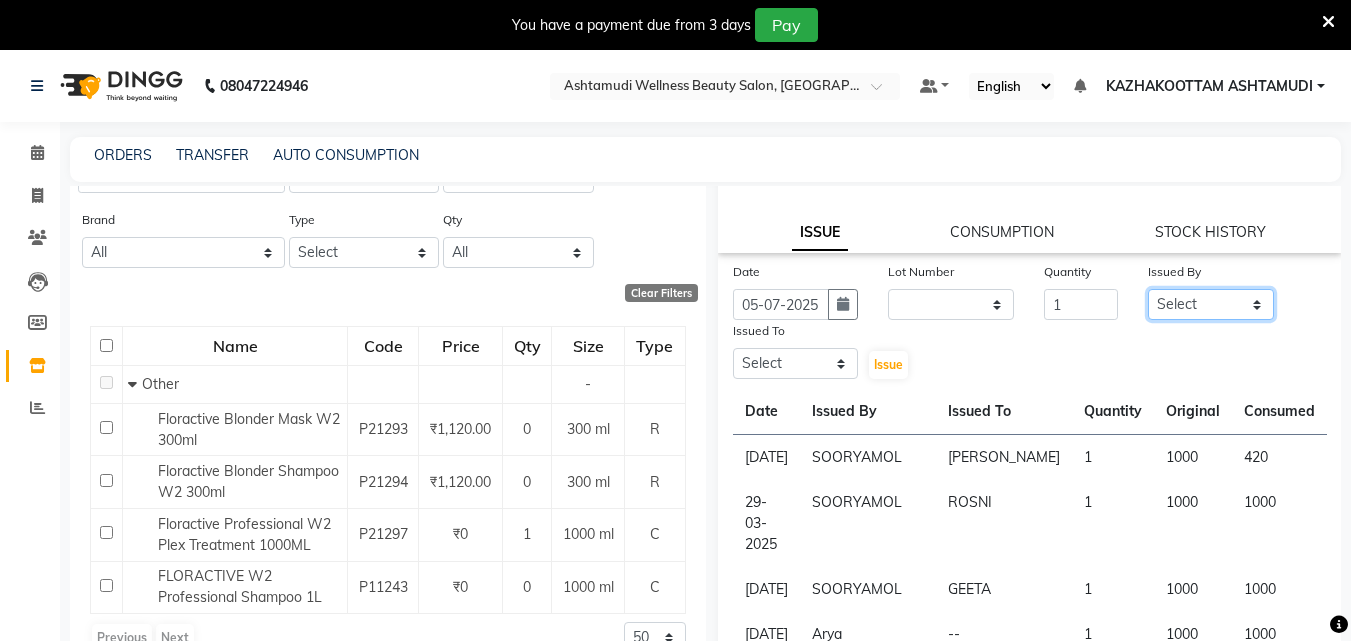 click on "Select [PERSON_NAME] [PERSON_NAME] [PERSON_NAME] [PERSON_NAME] [PERSON_NAME]" 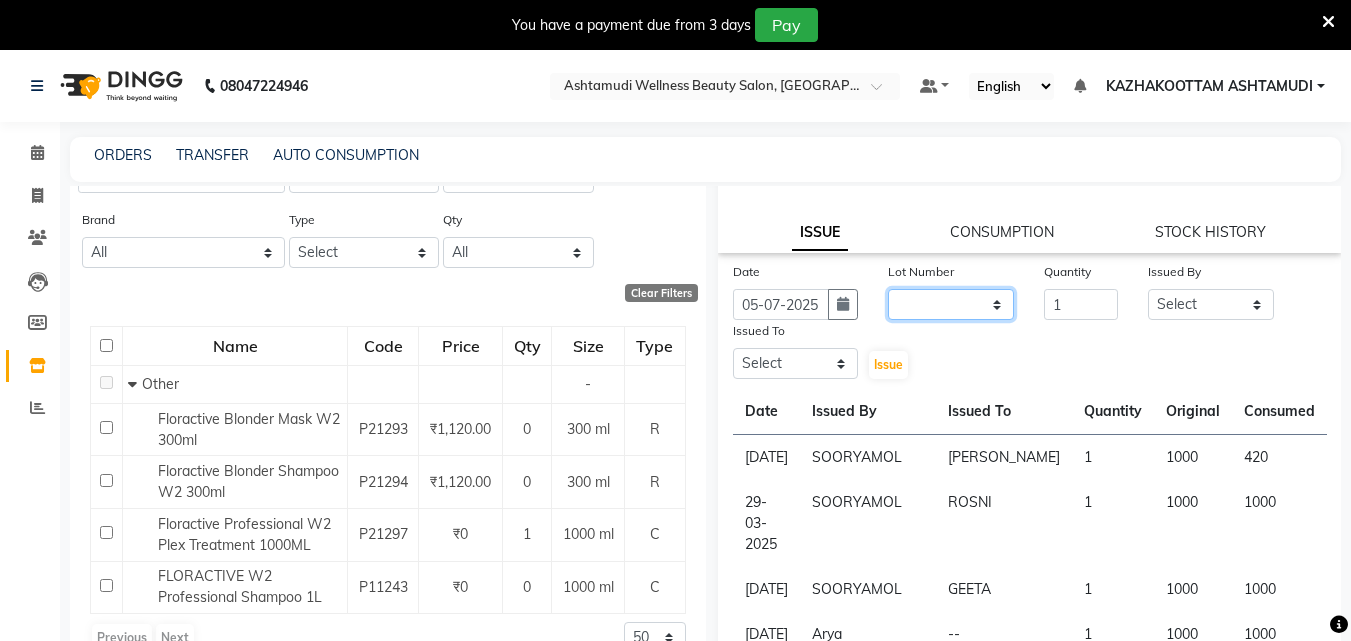 click on "None" 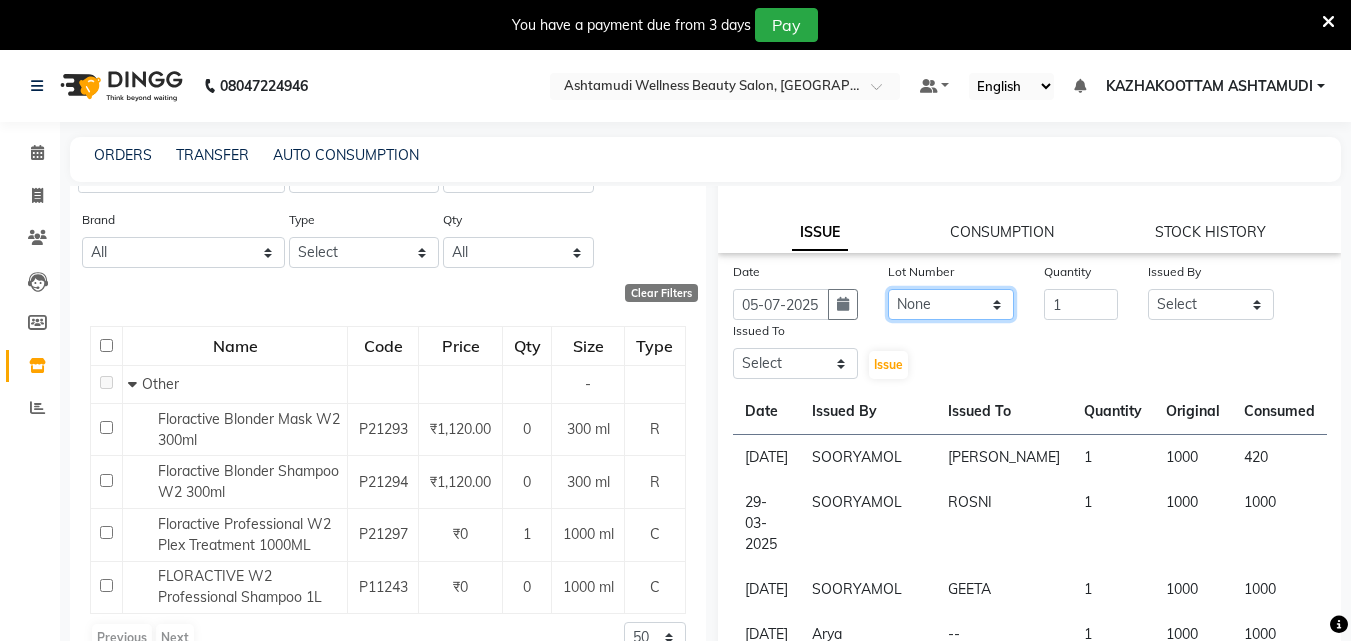 click on "None" 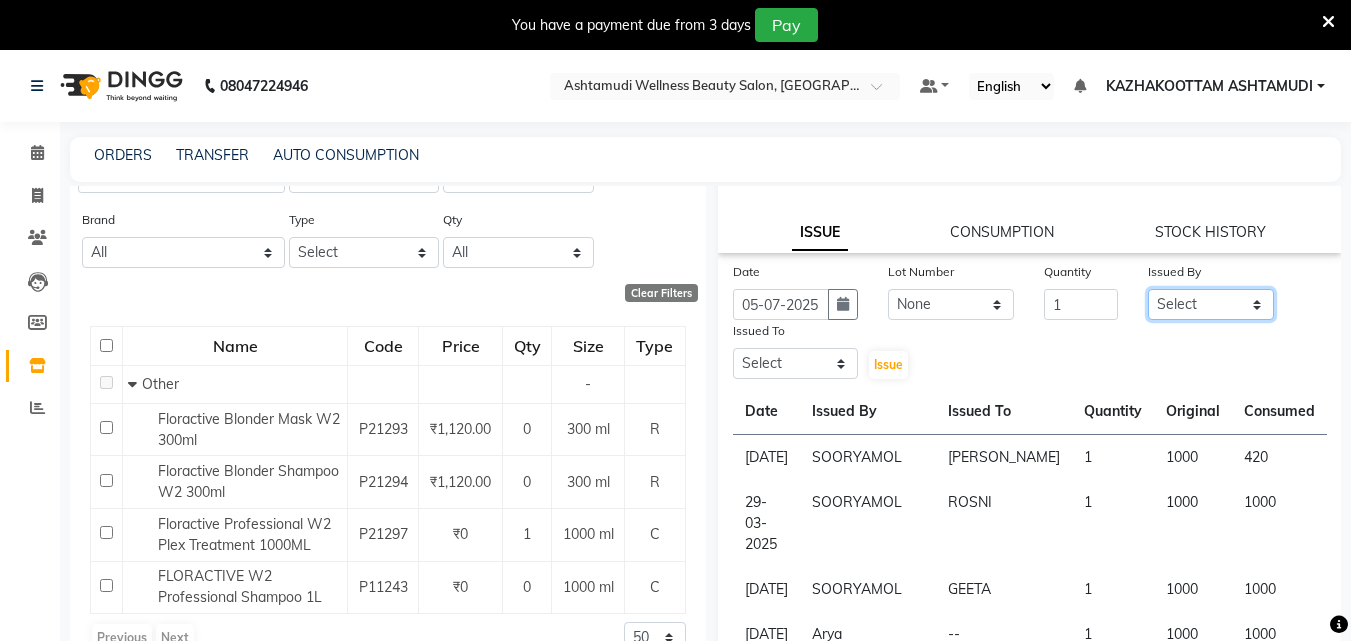 click on "Select [PERSON_NAME] [PERSON_NAME] [PERSON_NAME] [PERSON_NAME] [PERSON_NAME]" 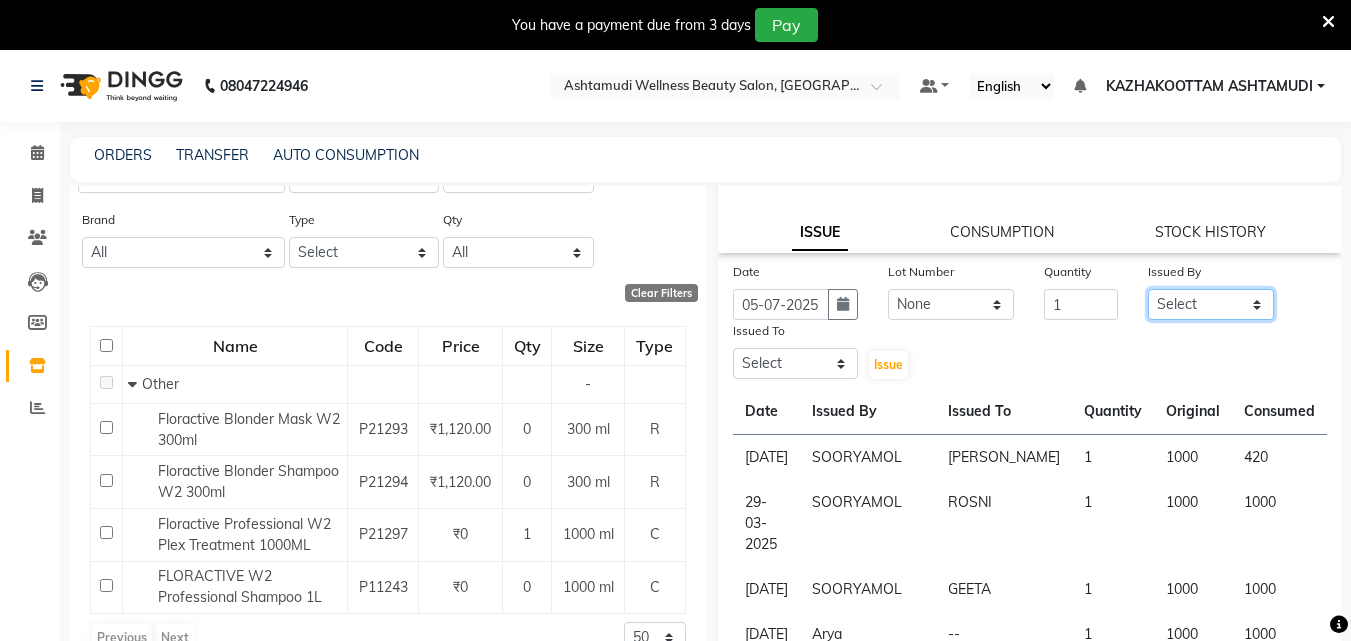 select on "47766" 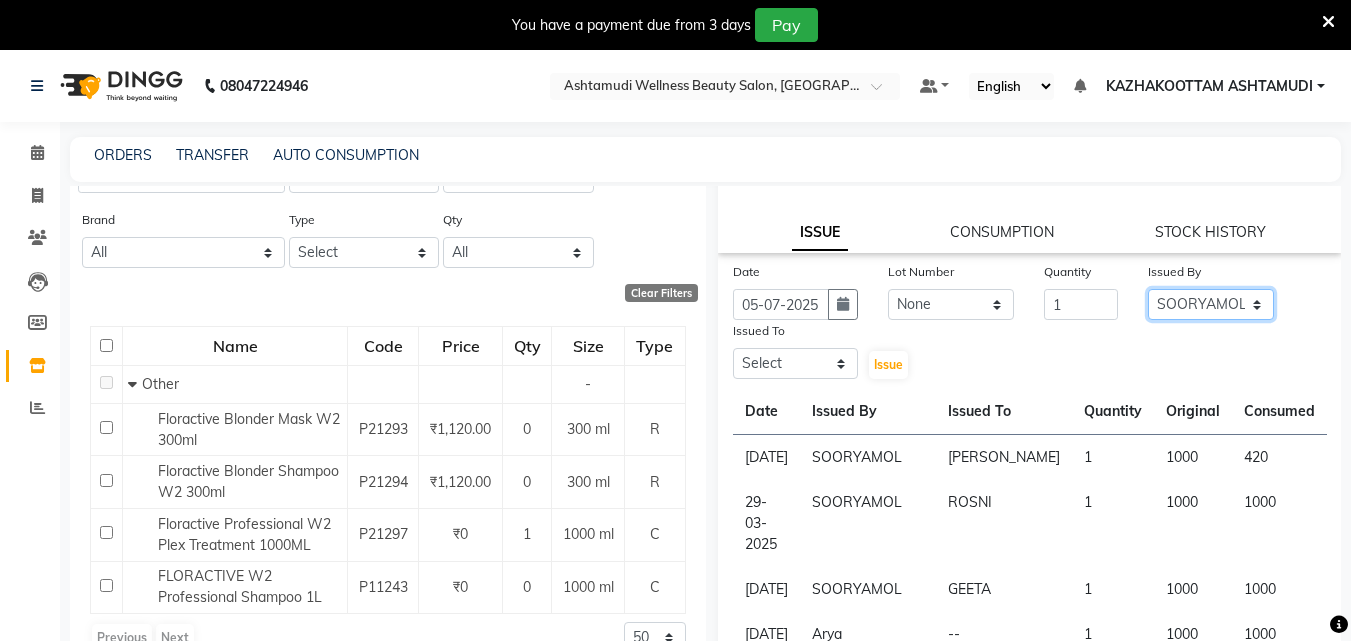 click on "Select [PERSON_NAME] [PERSON_NAME] [PERSON_NAME] [PERSON_NAME] [PERSON_NAME]" 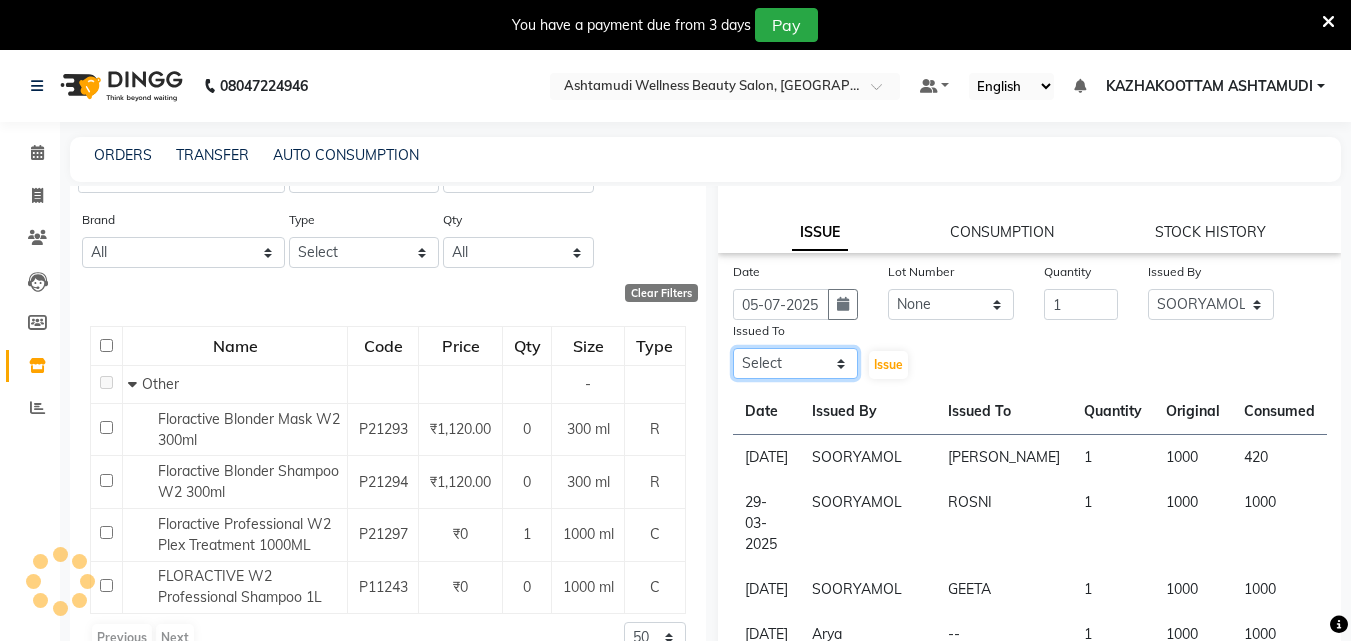 click on "Select [PERSON_NAME] [PERSON_NAME] [PERSON_NAME] [PERSON_NAME] [PERSON_NAME]" 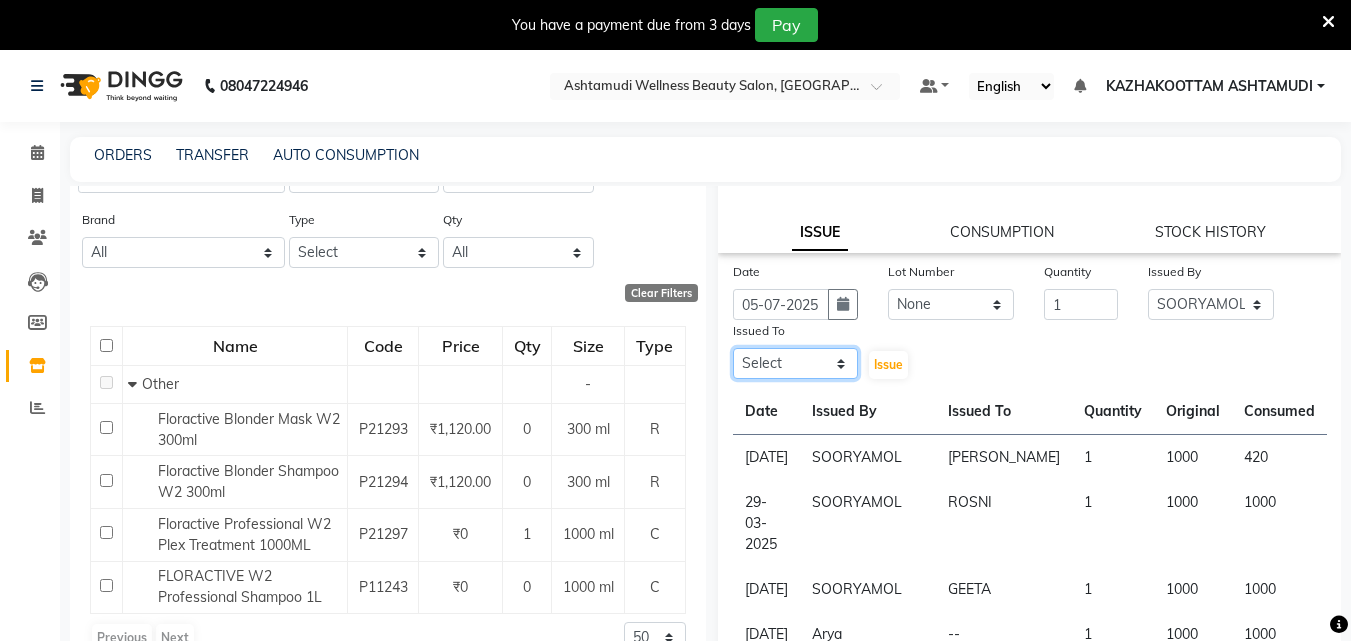select on "49525" 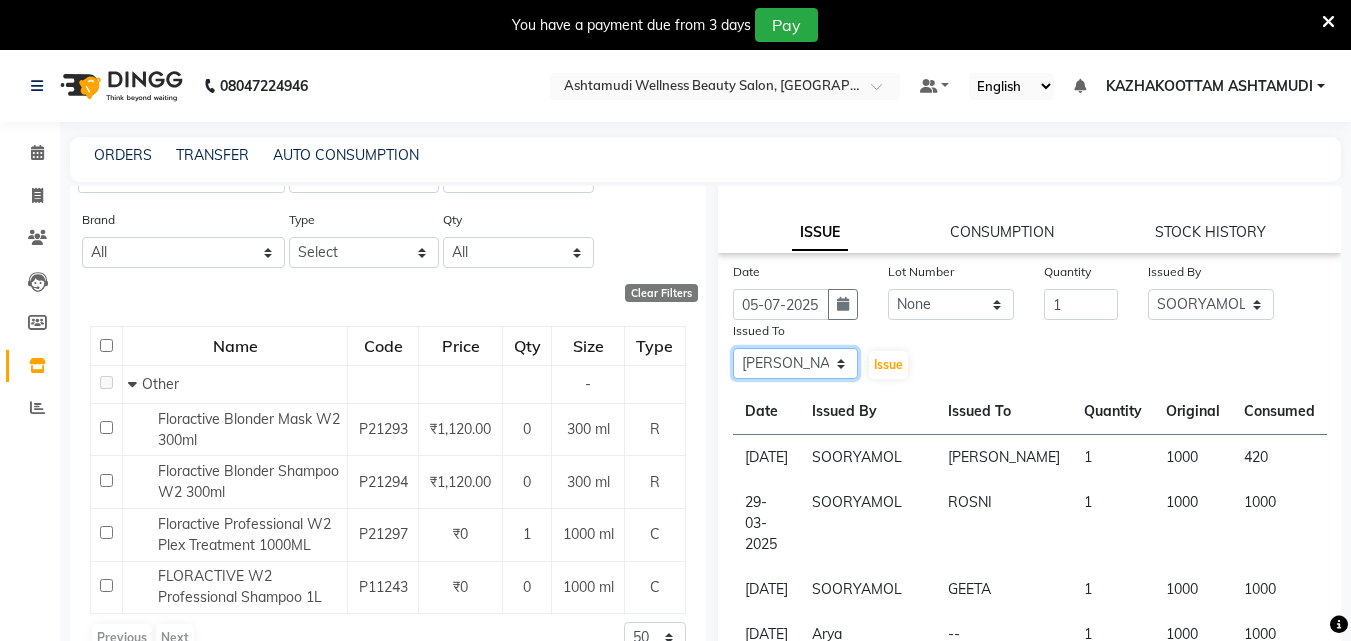 click on "Select [PERSON_NAME] [PERSON_NAME] [PERSON_NAME] [PERSON_NAME] [PERSON_NAME]" 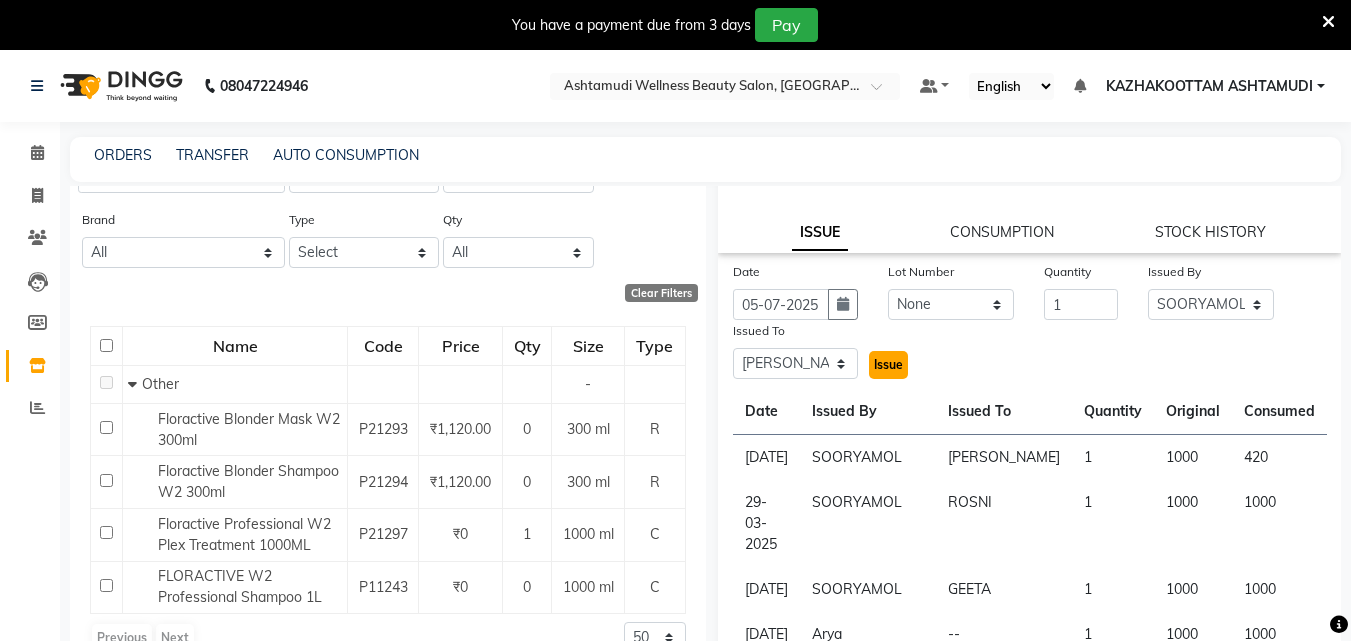 drag, startPoint x: 868, startPoint y: 364, endPoint x: 857, endPoint y: 364, distance: 11 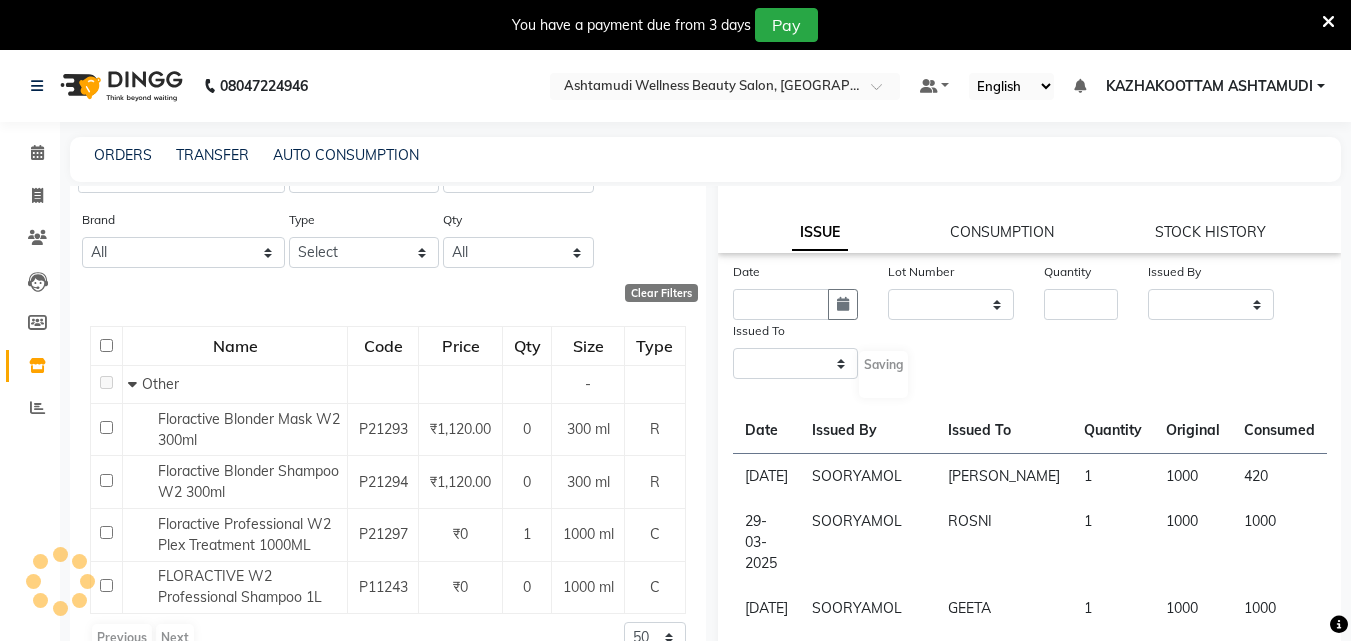 scroll, scrollTop: 0, scrollLeft: 0, axis: both 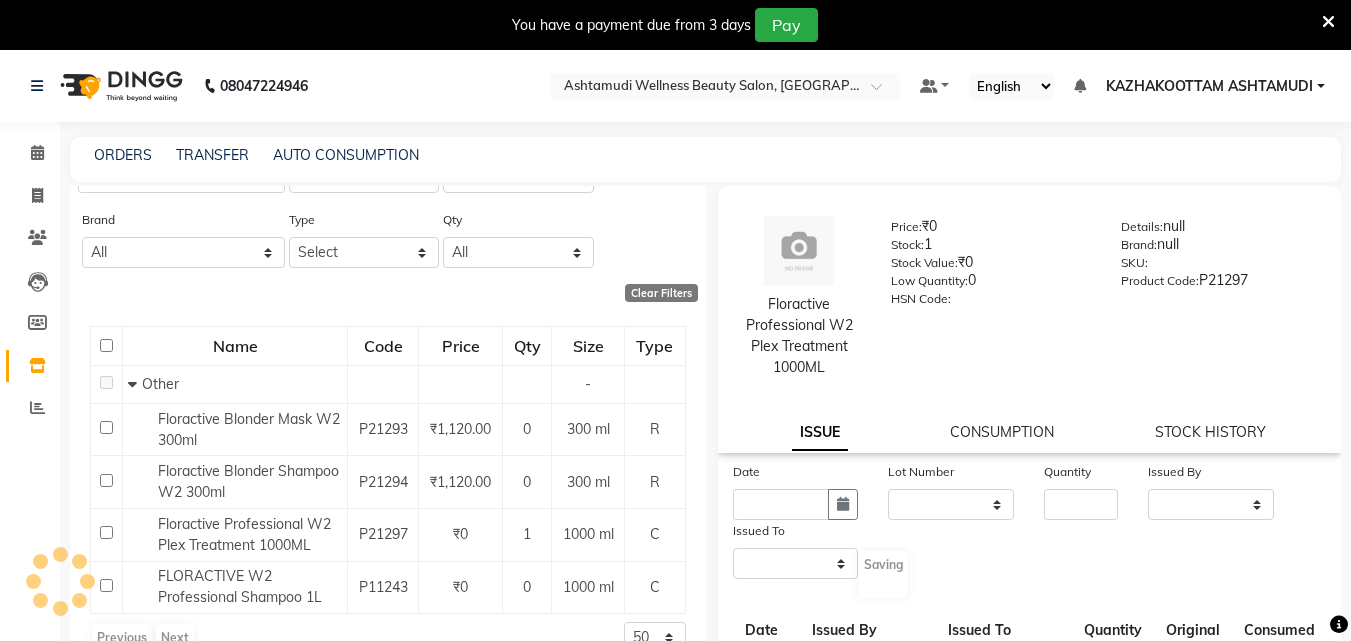 select 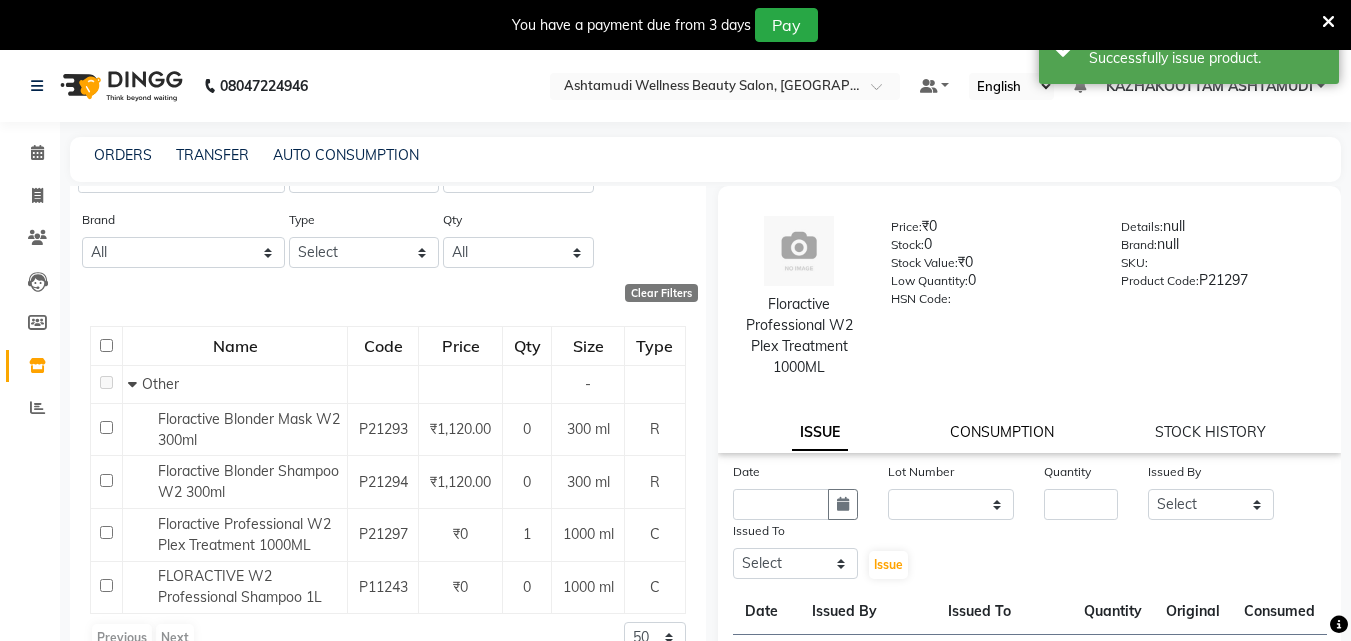 click on "CONSUMPTION" 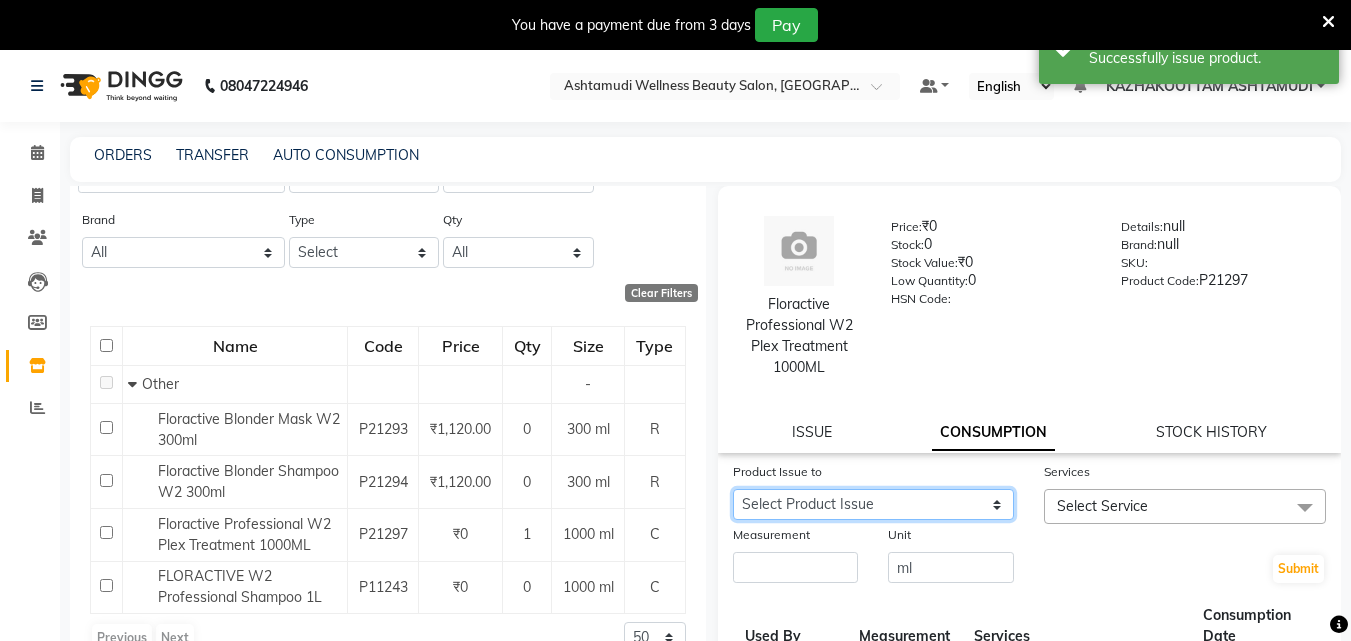 click on "Select Product Issue 2025-07-05, Issued to: Poornima Gopal, Balance: 1000 2025-05-09, Issued to: Poornima Gopal, Balance: 580" 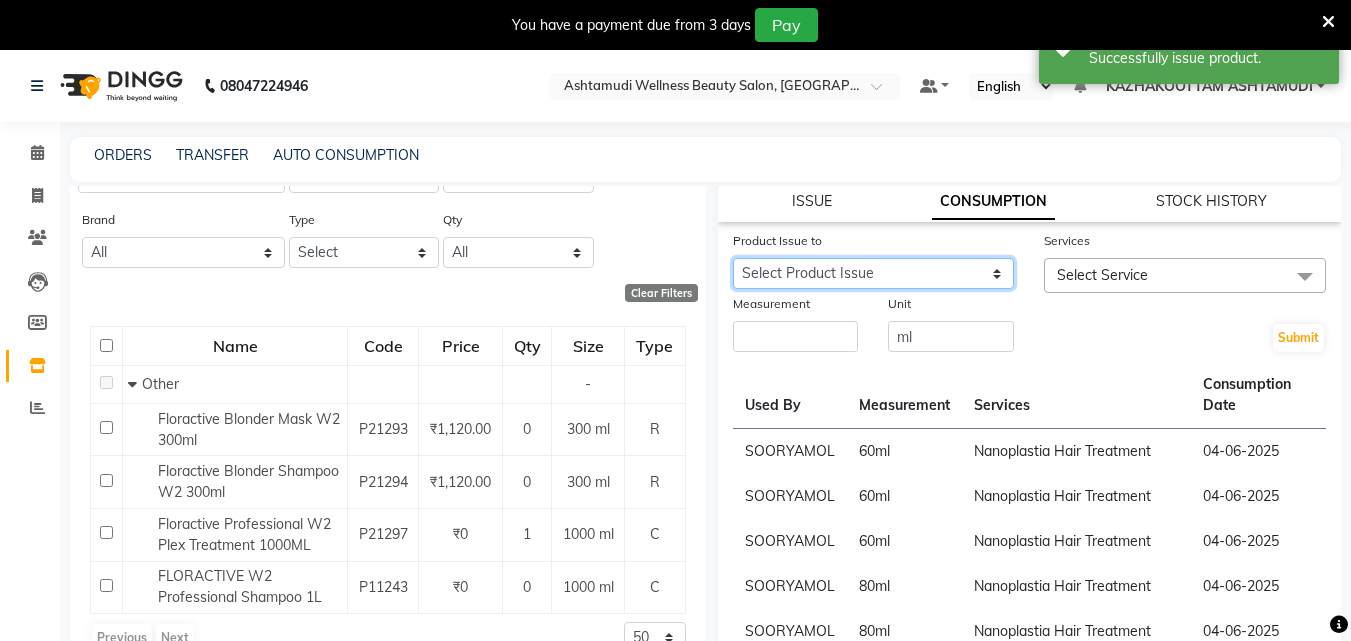 scroll, scrollTop: 100, scrollLeft: 0, axis: vertical 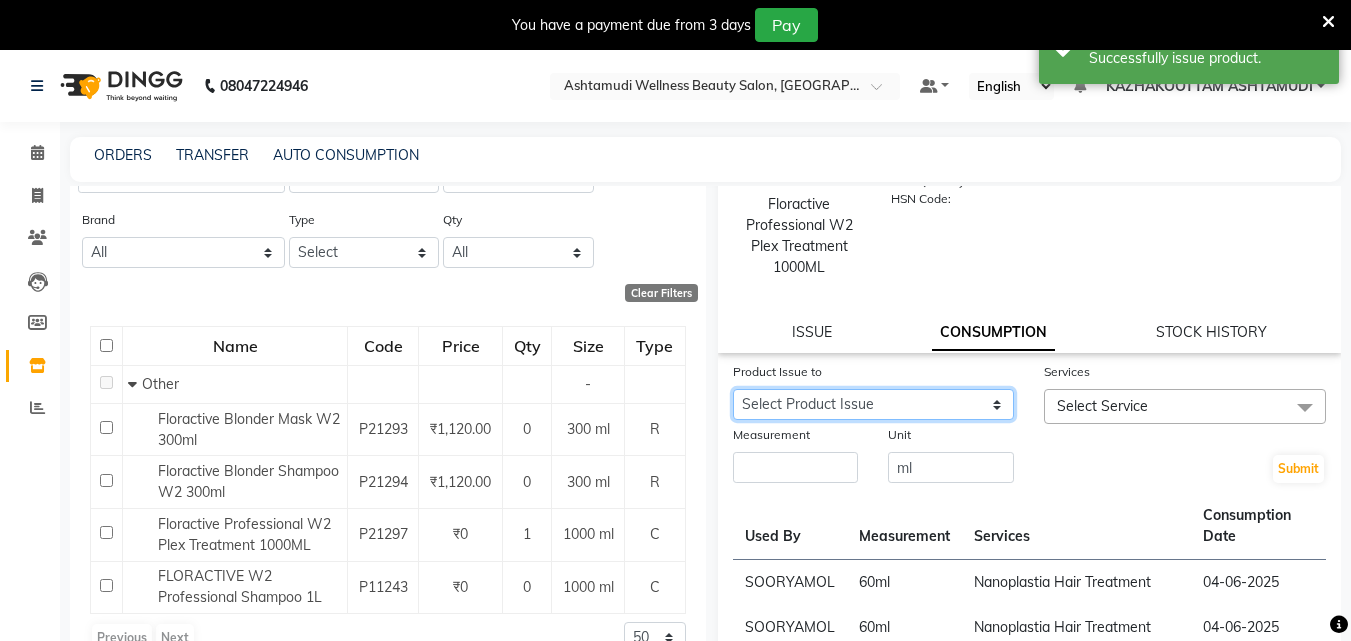 click on "Select Product Issue 2025-07-05, Issued to: Poornima Gopal, Balance: 1000 2025-05-09, Issued to: Poornima Gopal, Balance: 580" 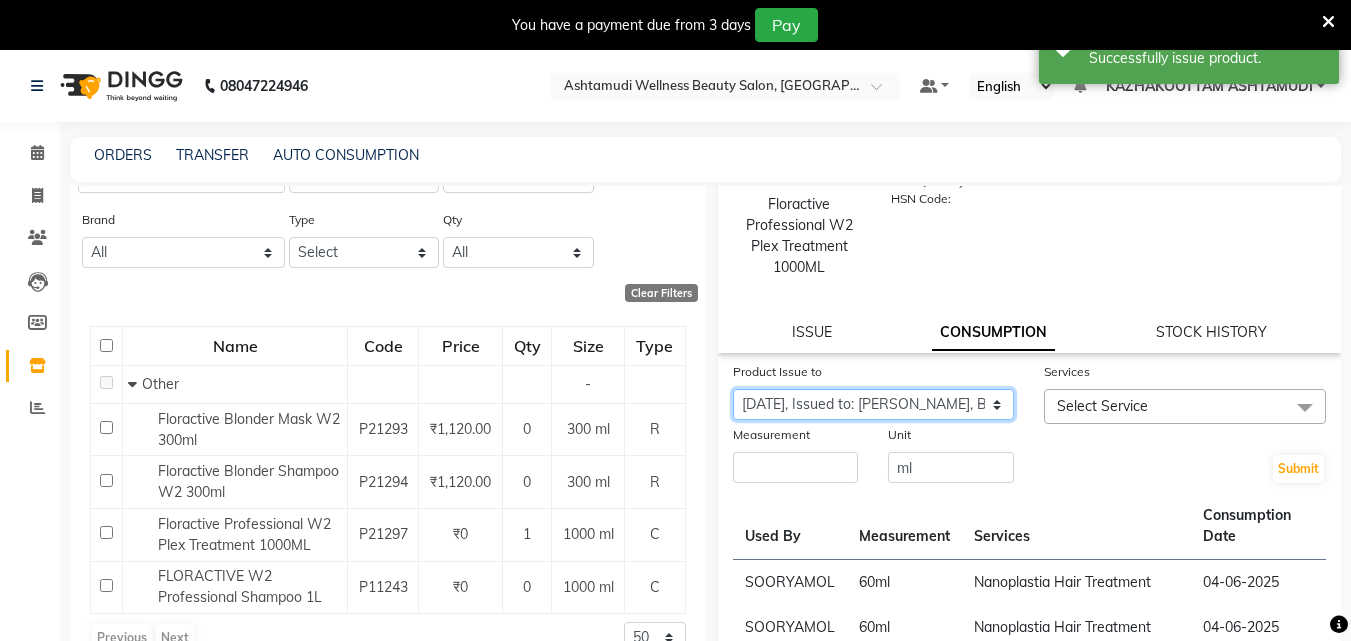 click on "Select Product Issue 2025-07-05, Issued to: Poornima Gopal, Balance: 1000 2025-05-09, Issued to: Poornima Gopal, Balance: 580" 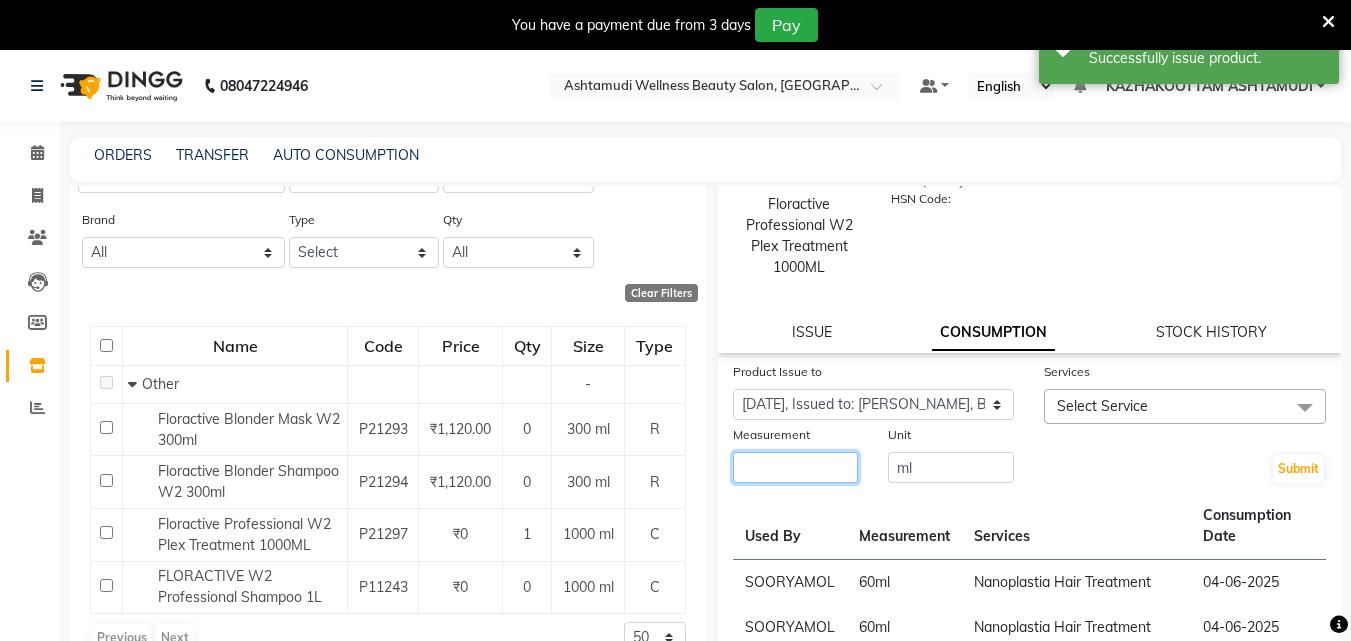 click 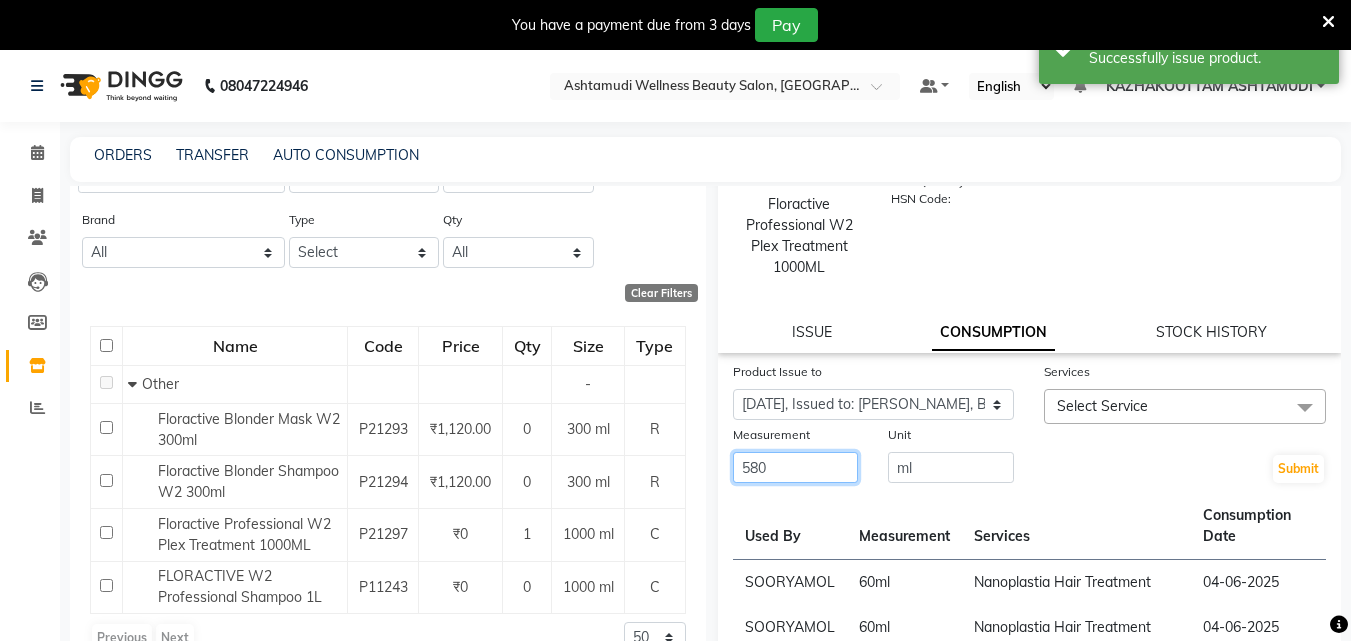 type on "580" 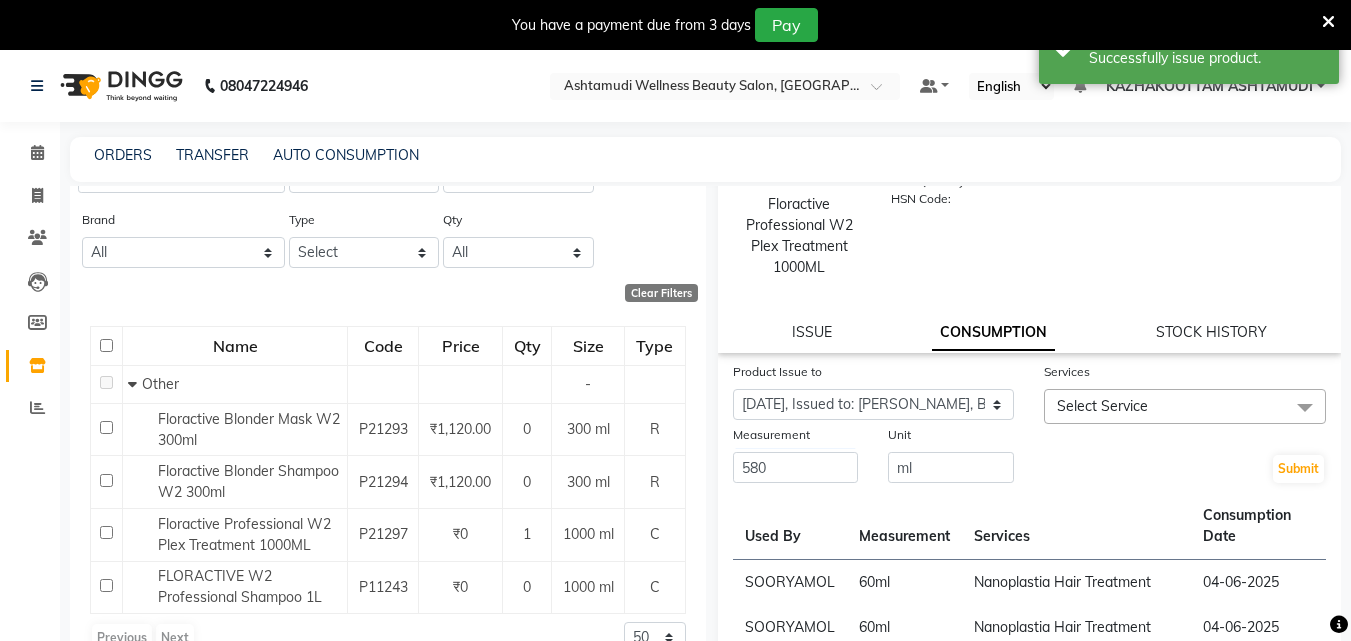 click on "Select Service" 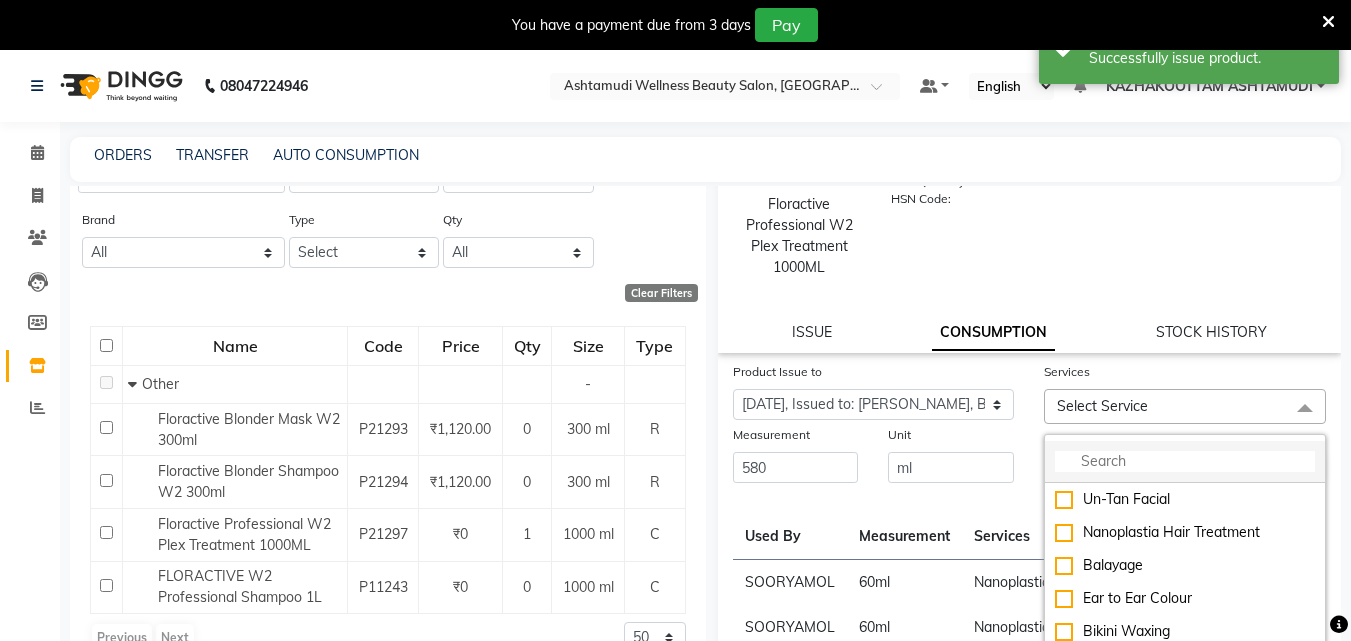 click 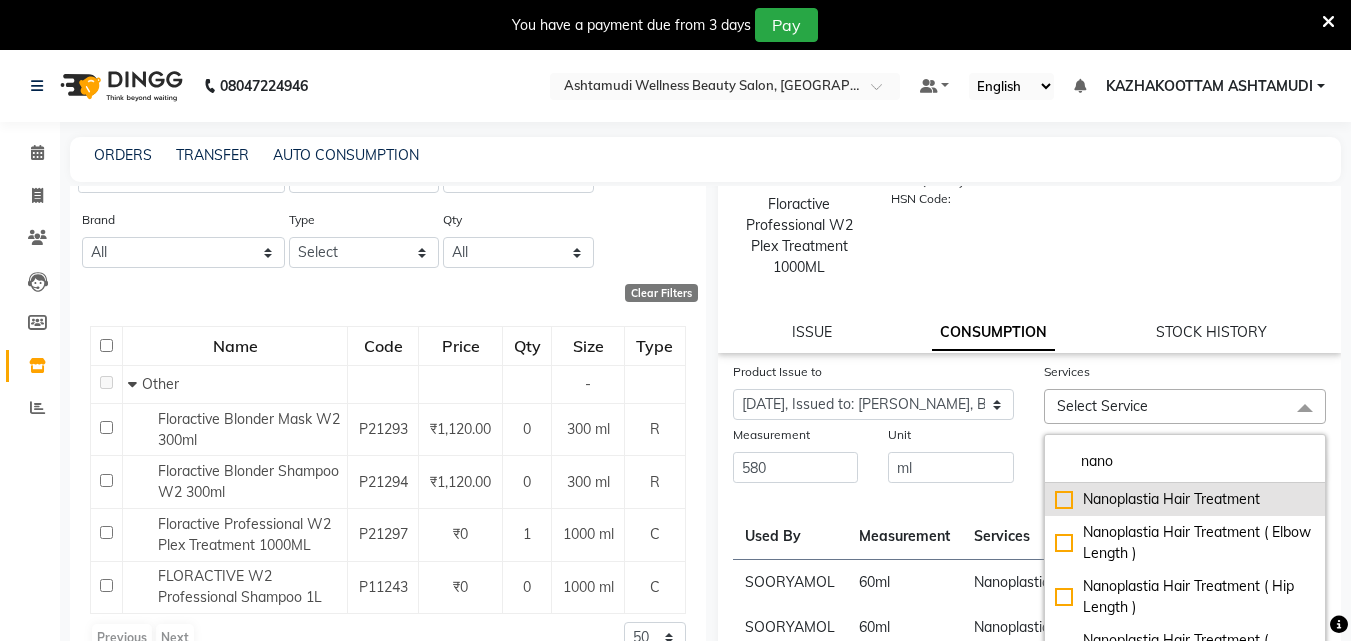 type on "nano" 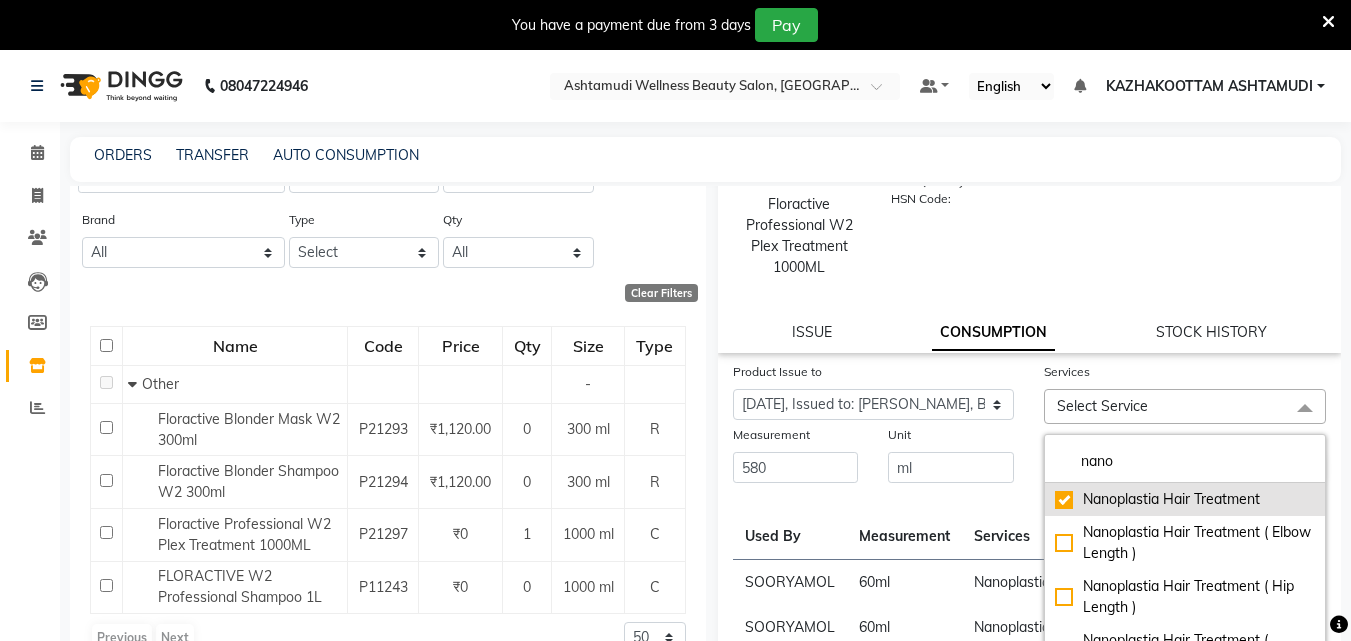 checkbox on "true" 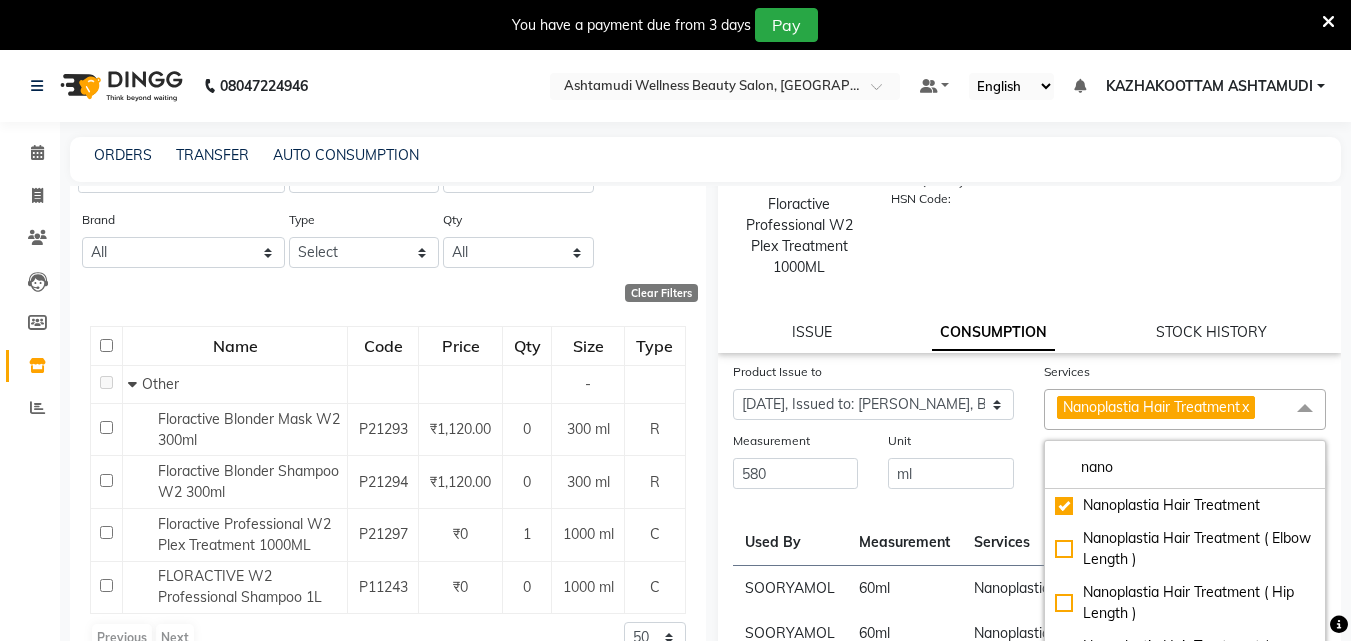 click on "Unit ml" 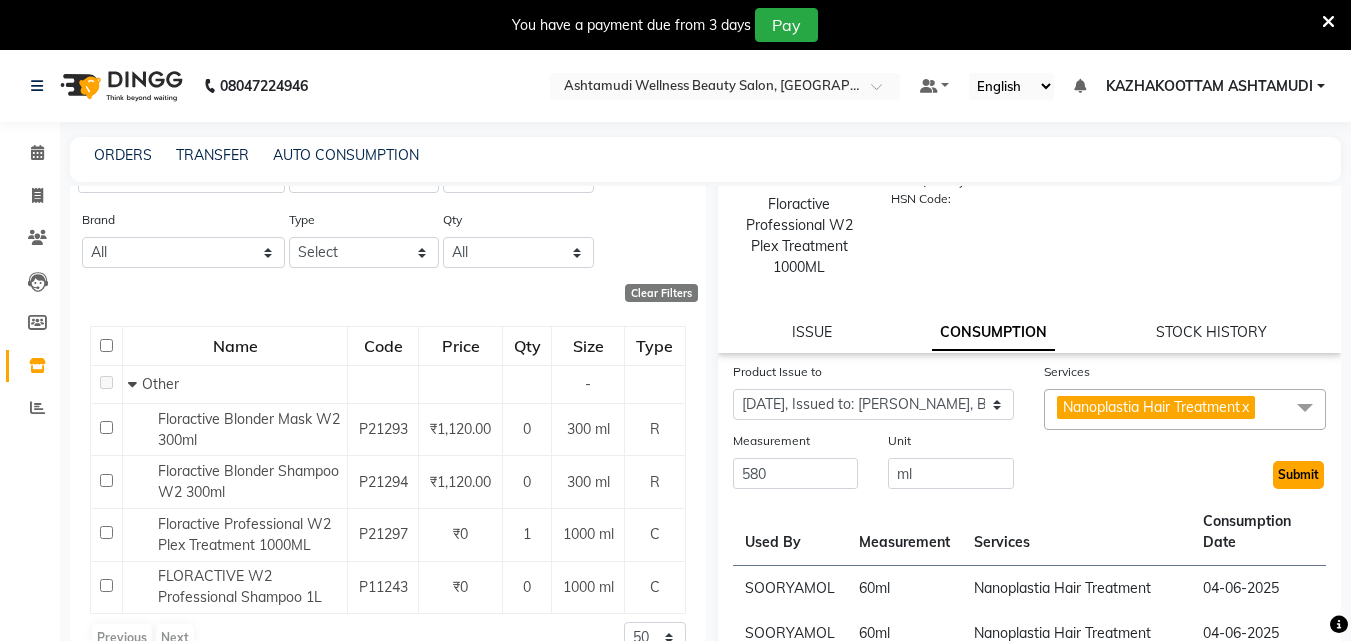 click on "Submit" 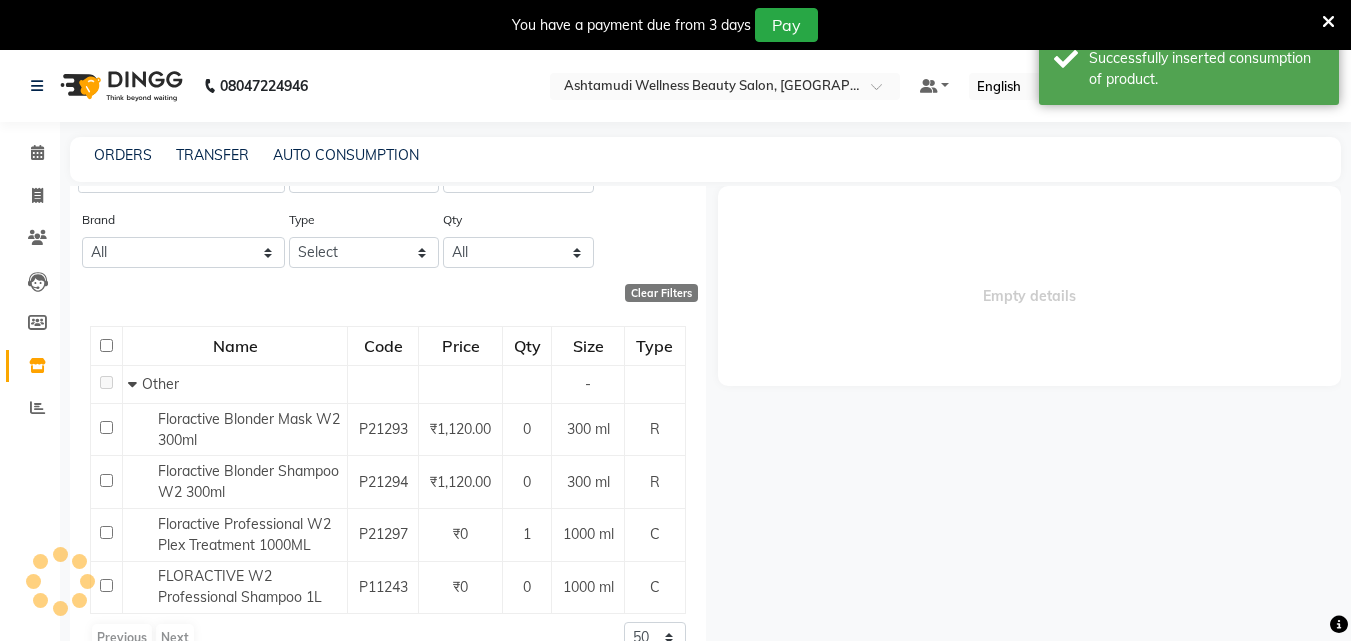 scroll, scrollTop: 0, scrollLeft: 0, axis: both 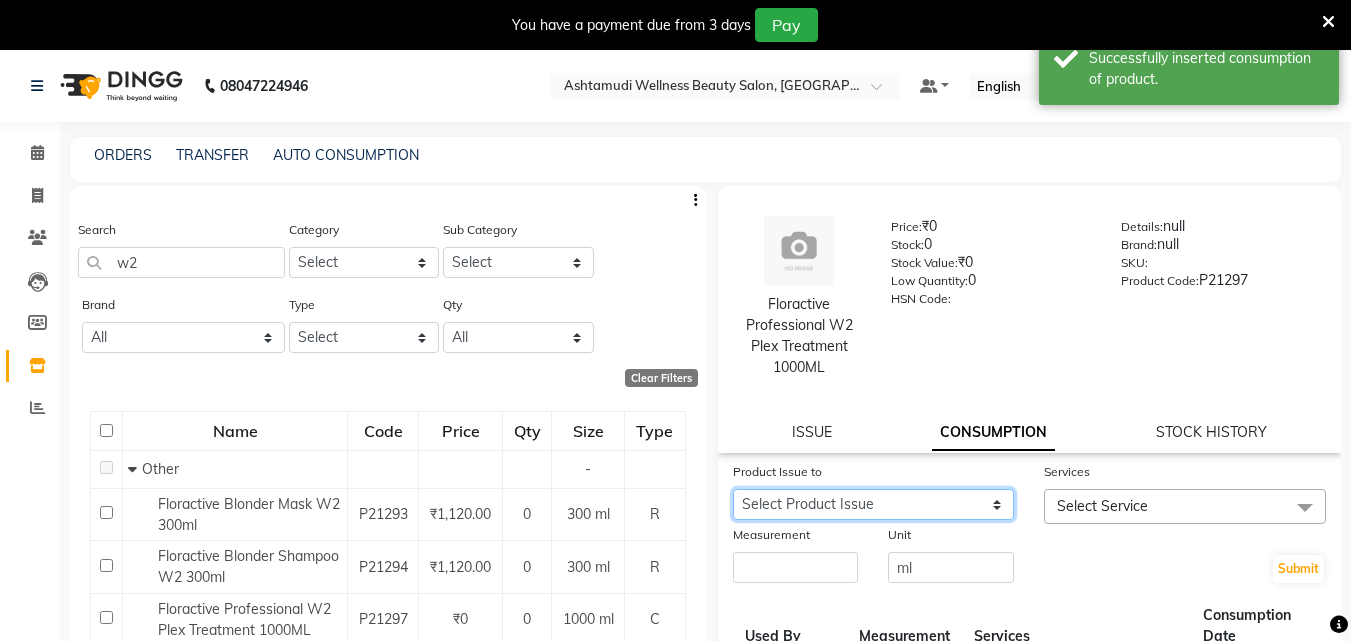 click on "Select Product Issue 2025-07-05, Issued to: Poornima Gopal, Balance: 1000" 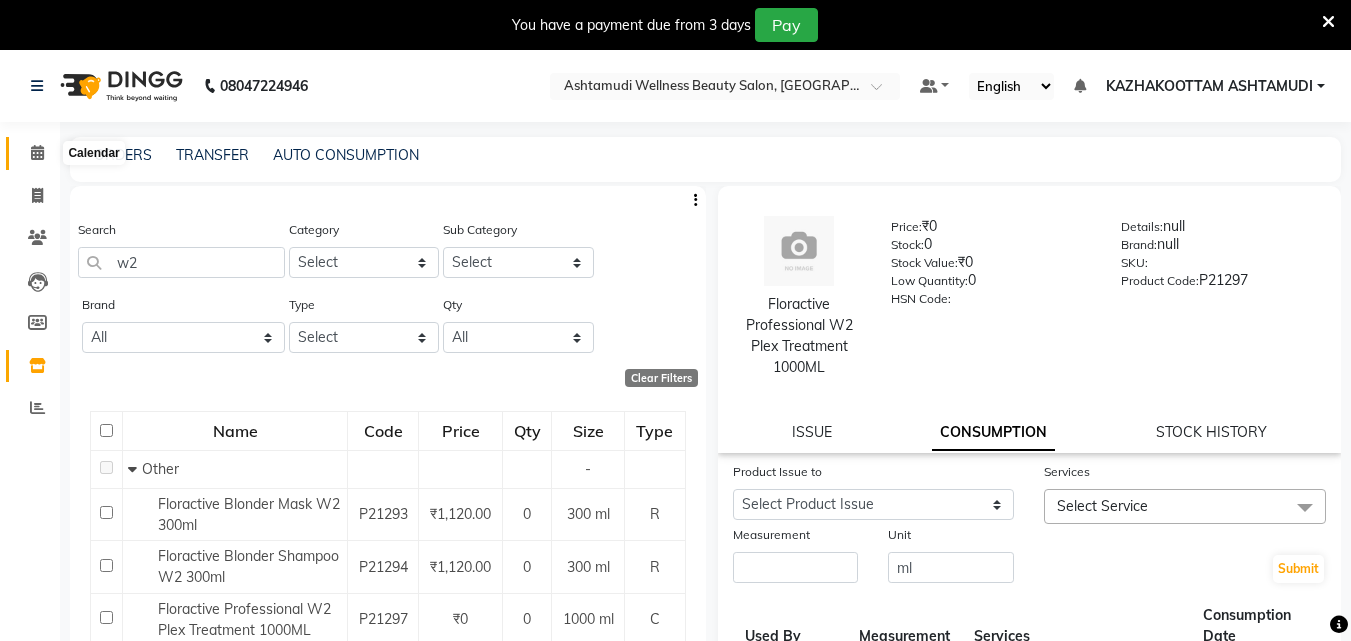 click 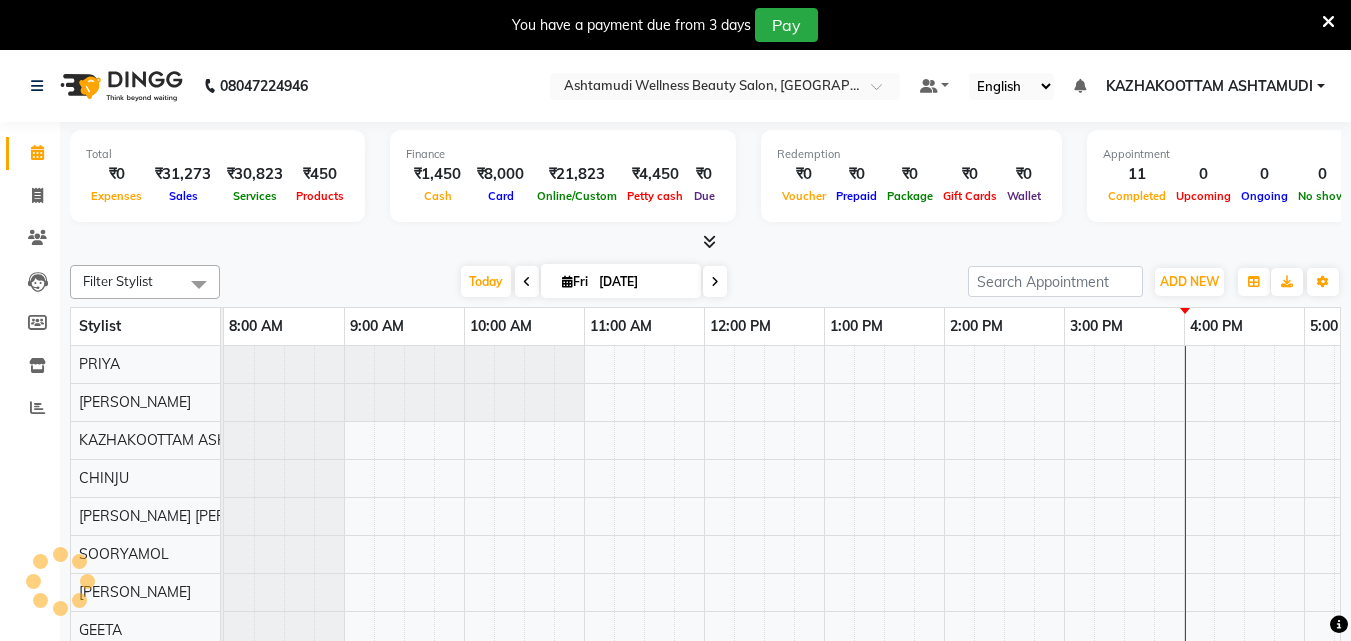 scroll, scrollTop: 0, scrollLeft: 0, axis: both 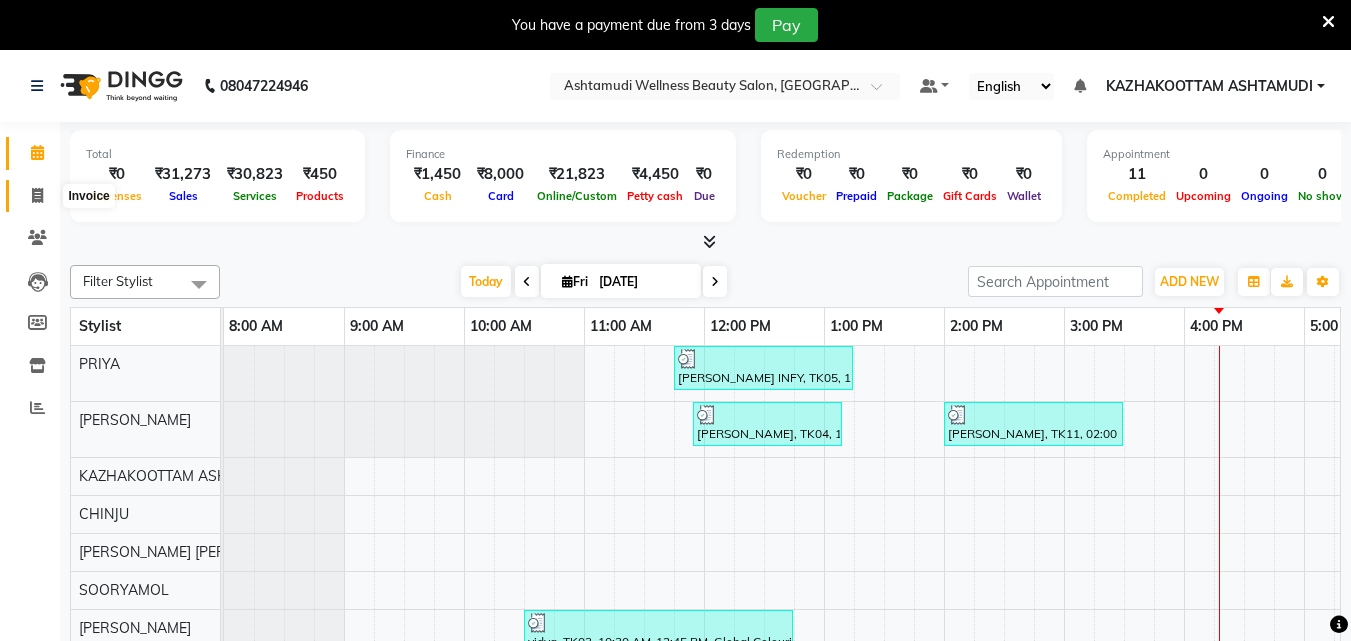 click 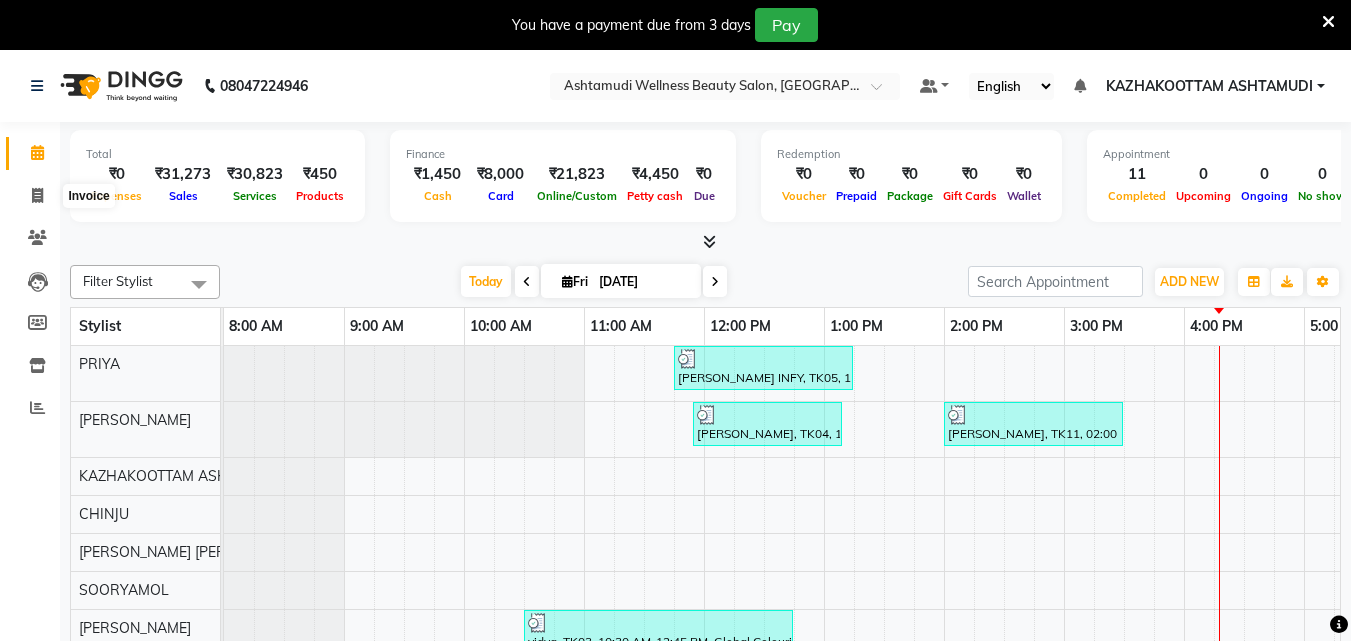 select on "service" 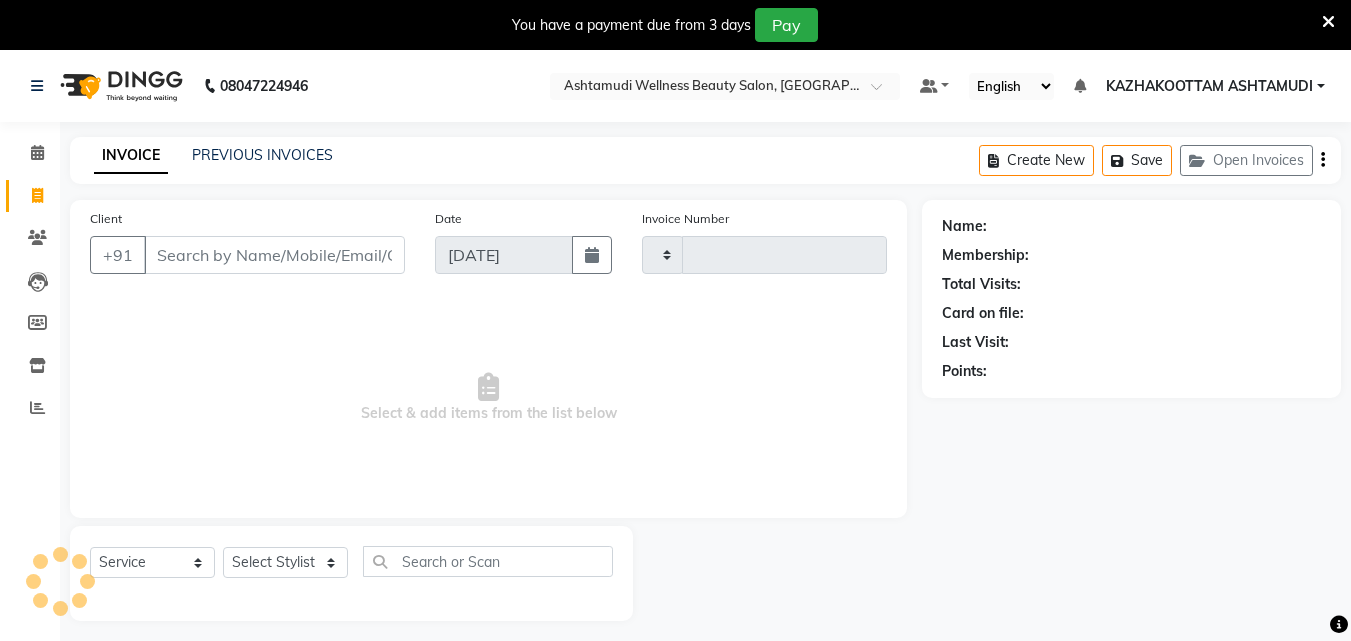 type on "2196" 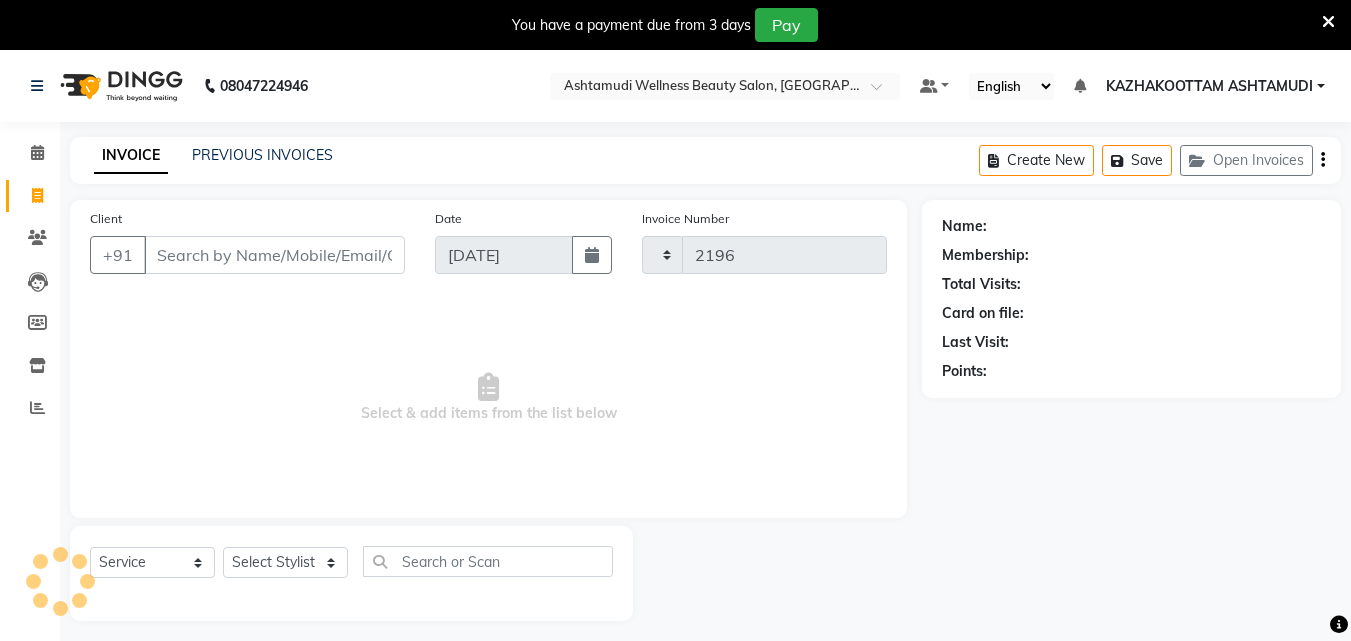 select on "4662" 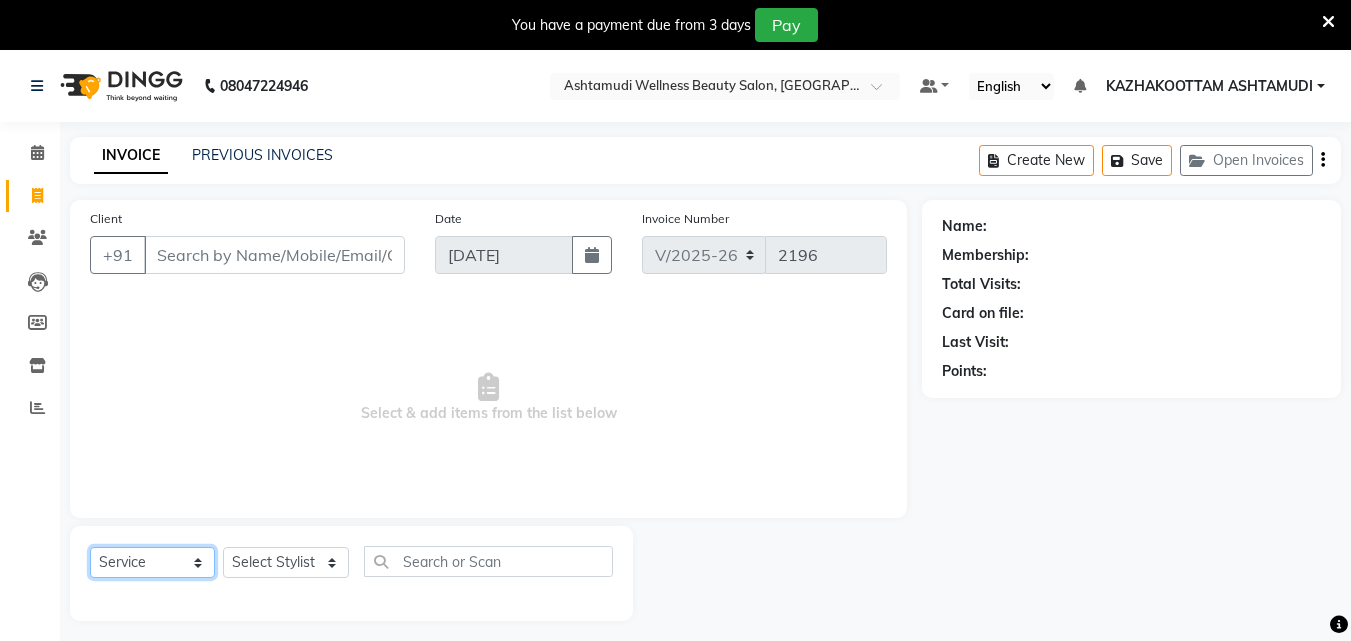 click on "Select  Service  Product  Membership  Package Voucher Prepaid Gift Card" 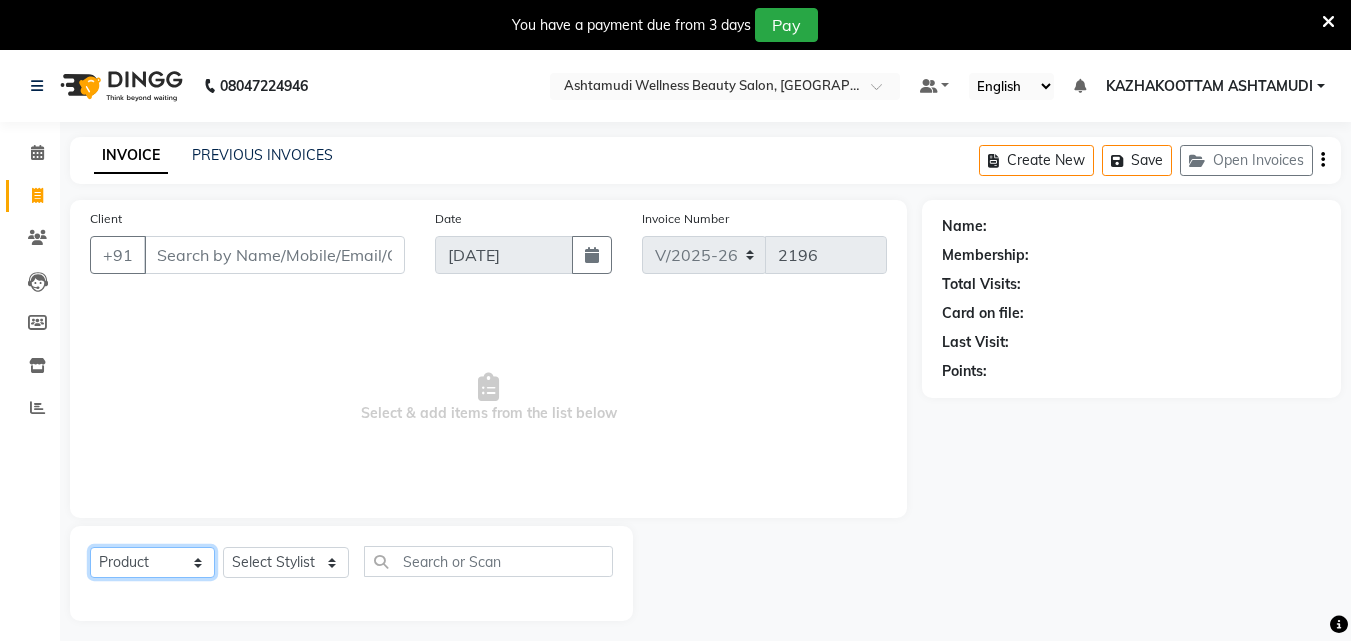 click on "Select  Service  Product  Membership  Package Voucher Prepaid Gift Card" 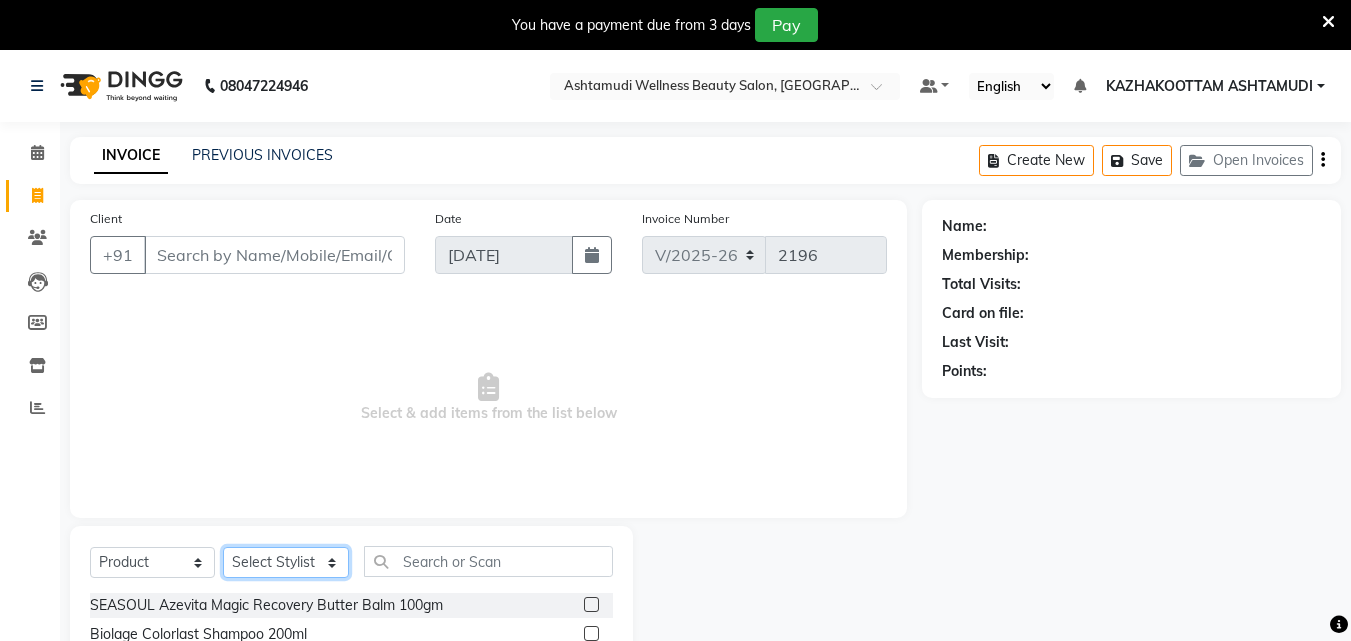 drag, startPoint x: 305, startPoint y: 566, endPoint x: 299, endPoint y: 557, distance: 10.816654 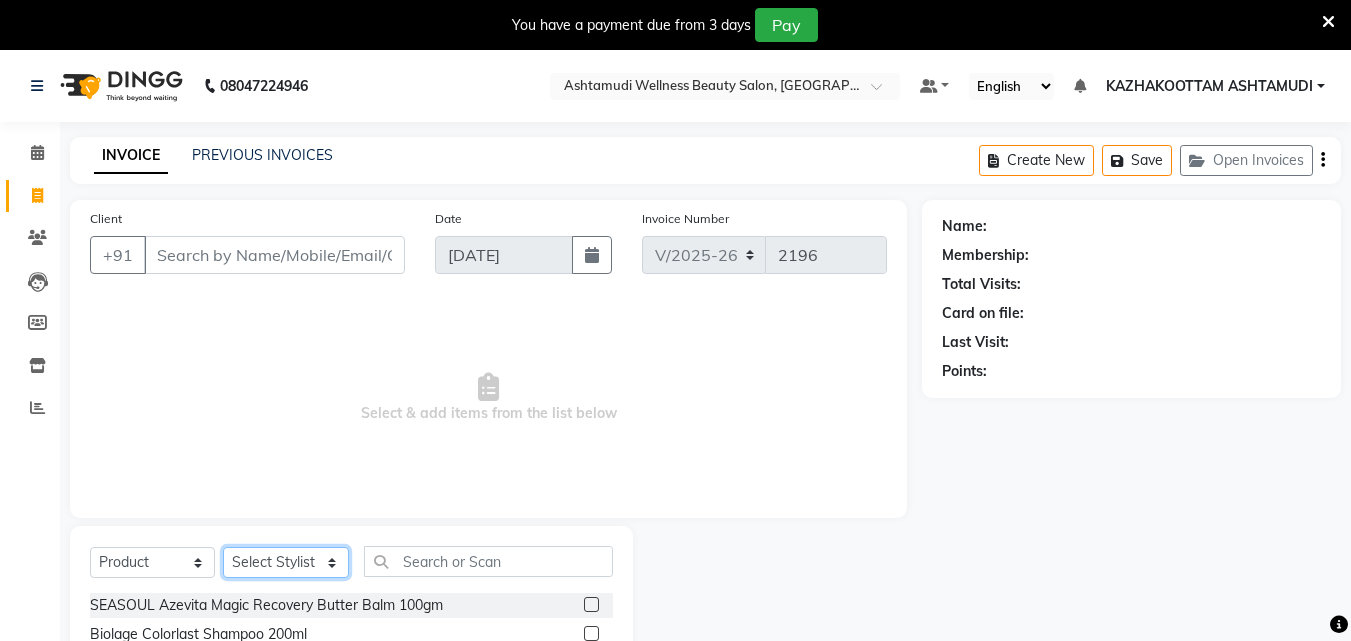 select on "49717" 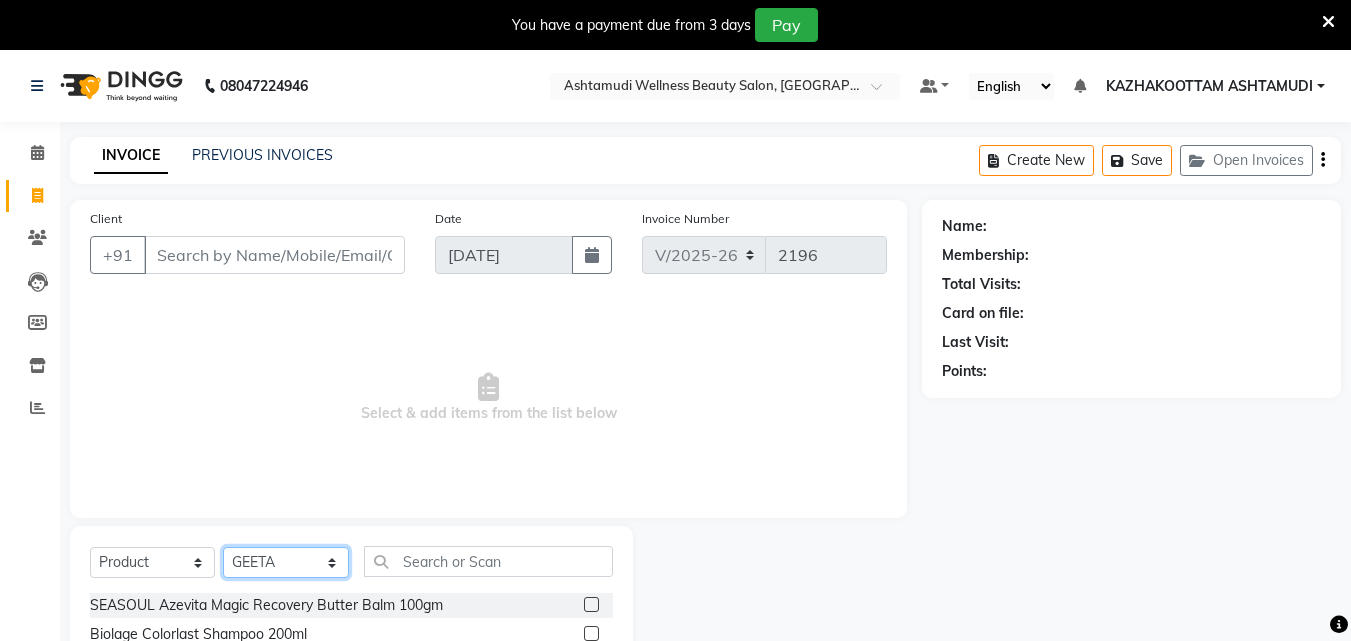 click on "Select Stylist Arya  CHINJU GEETA KAZHAKOOTTAM ASHTAMUDI [PERSON_NAME] [PERSON_NAME] [PERSON_NAME] [PERSON_NAME] SOORYAMOL" 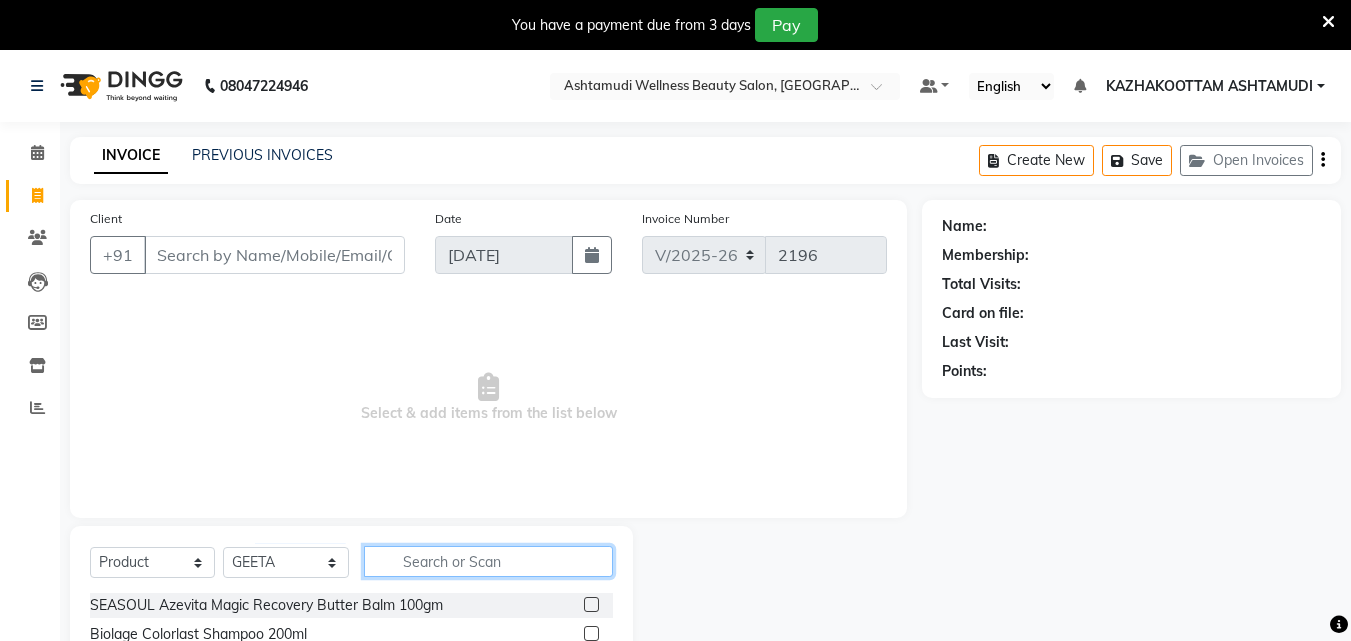 click 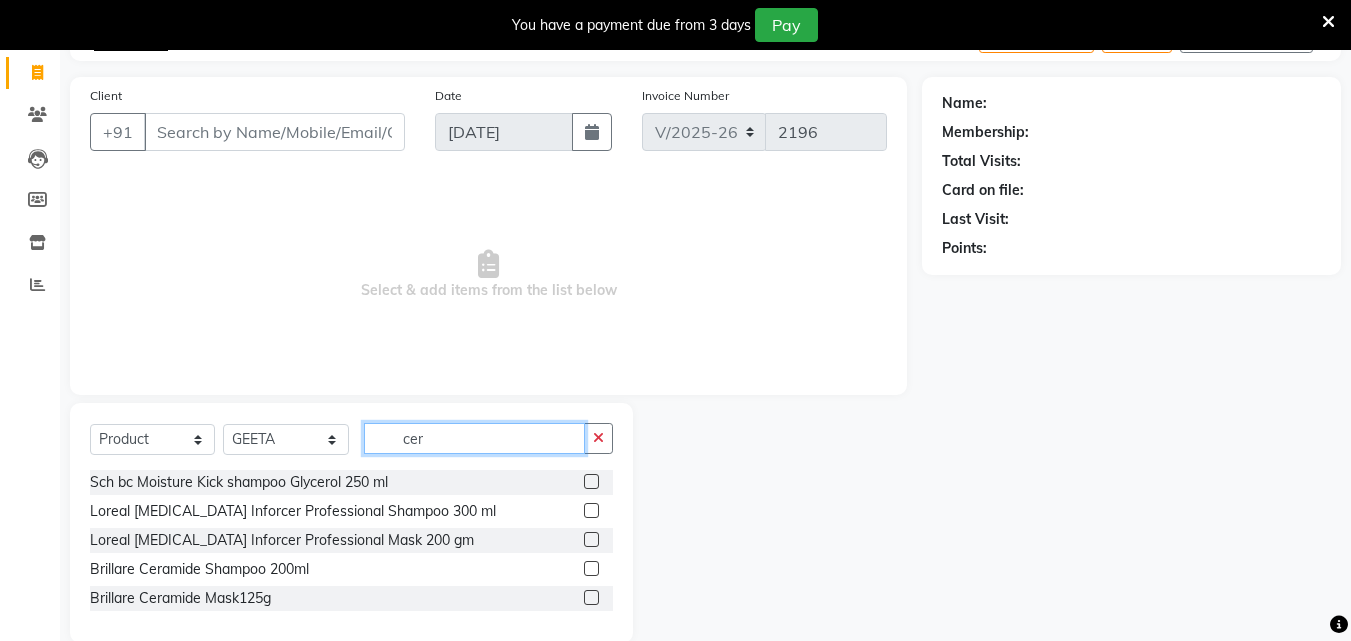scroll, scrollTop: 155, scrollLeft: 0, axis: vertical 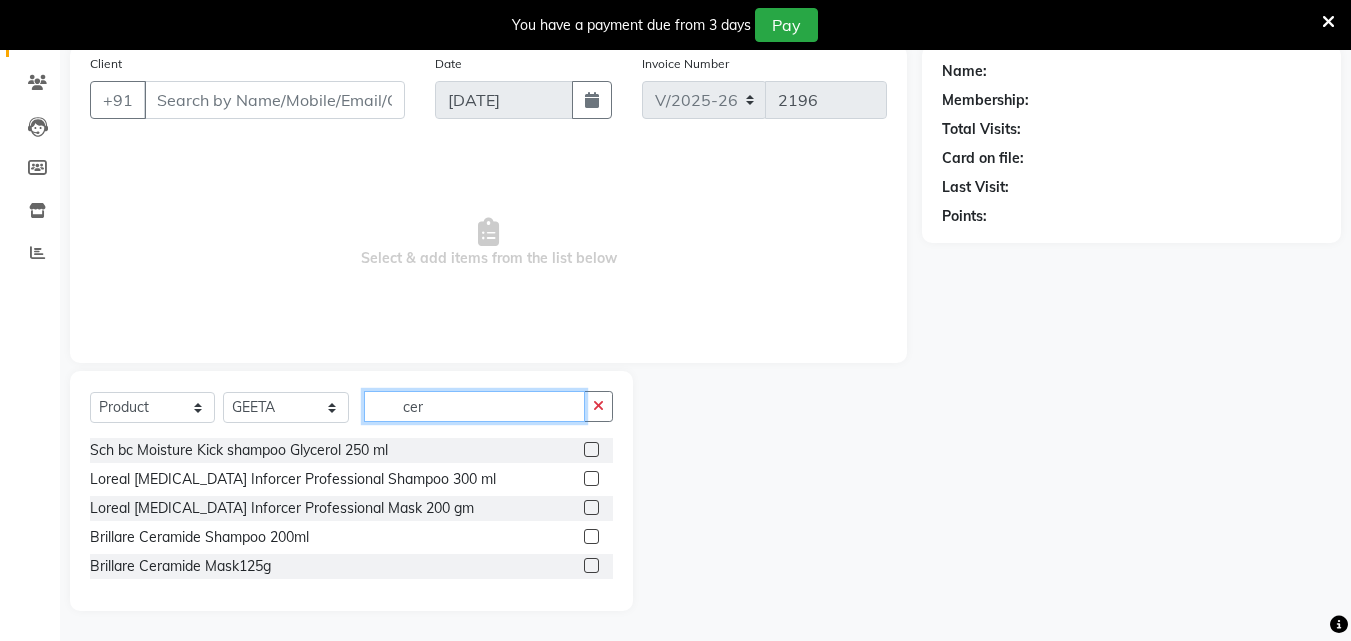 type on "cer" 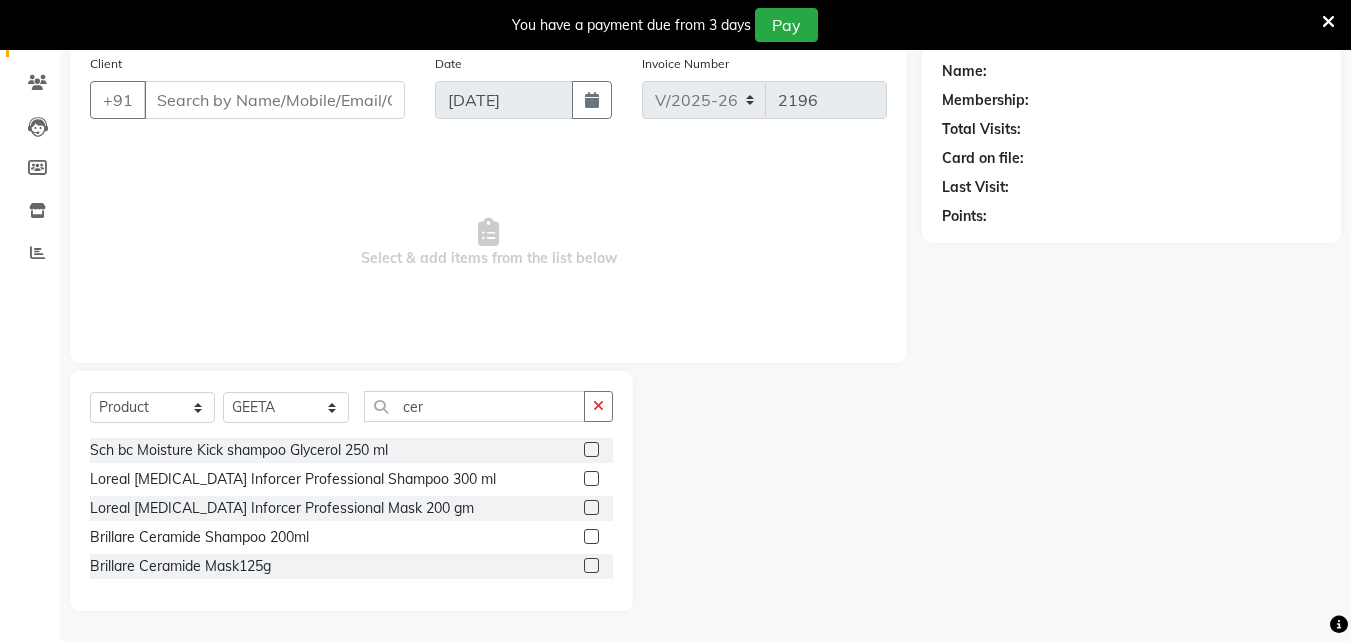 click 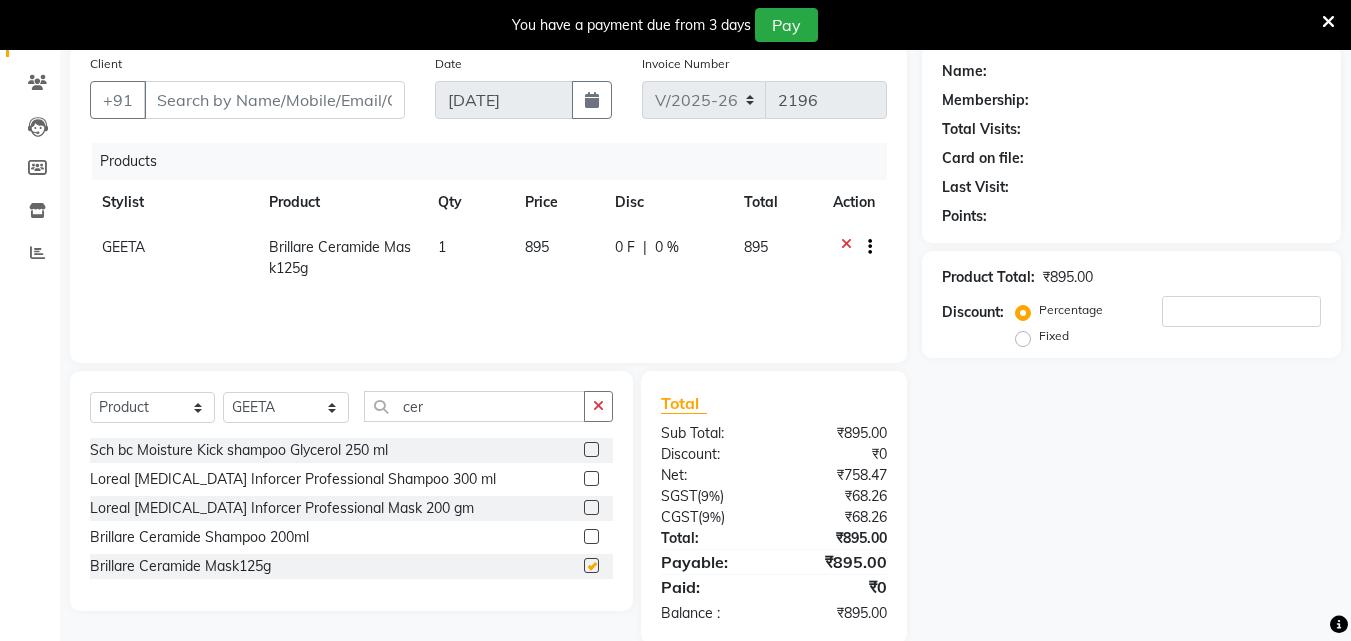checkbox on "false" 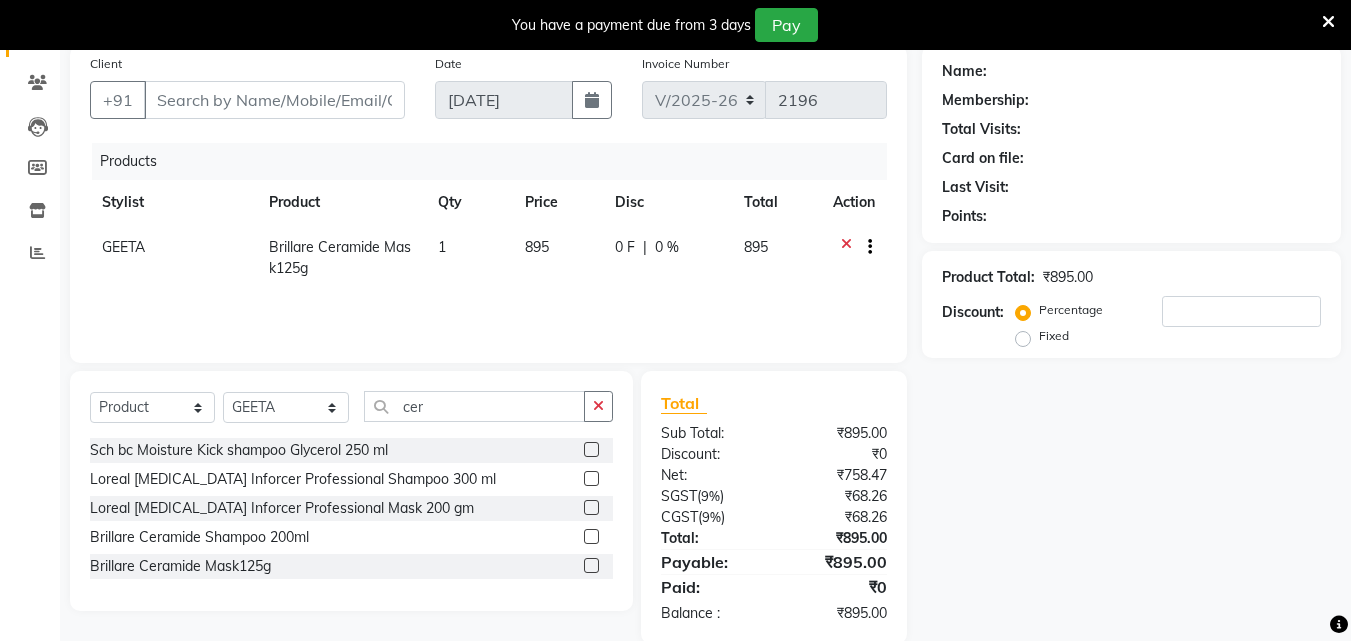 click 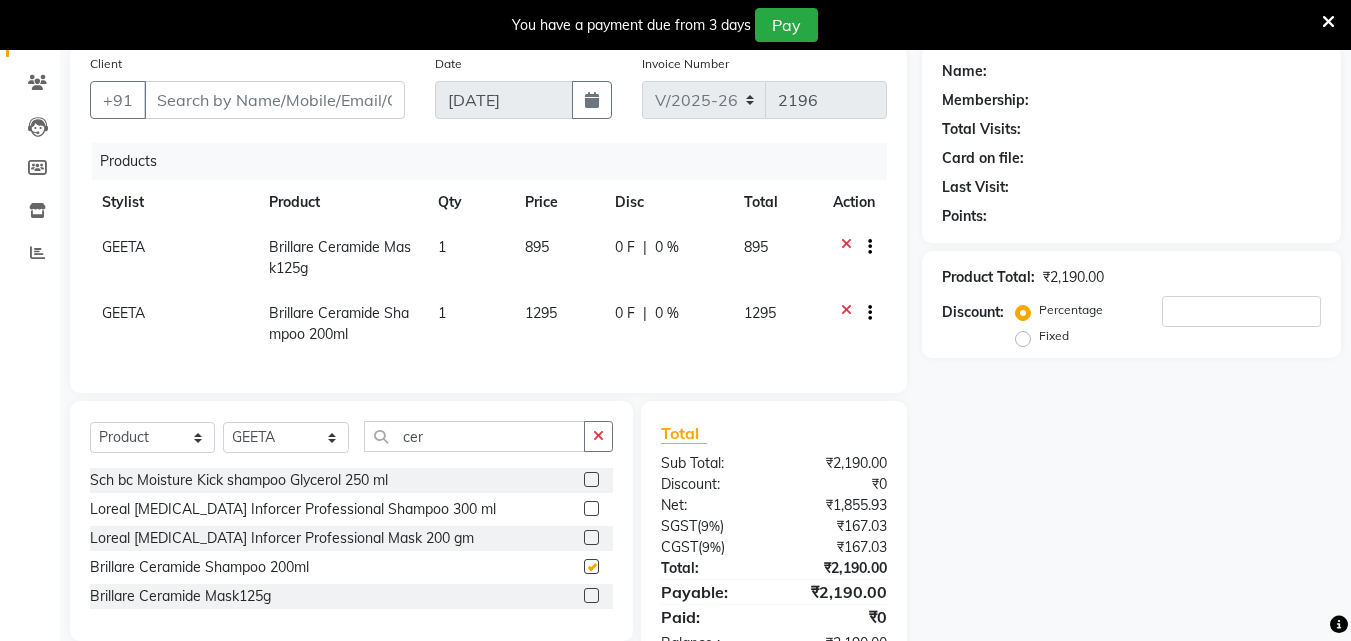 checkbox on "false" 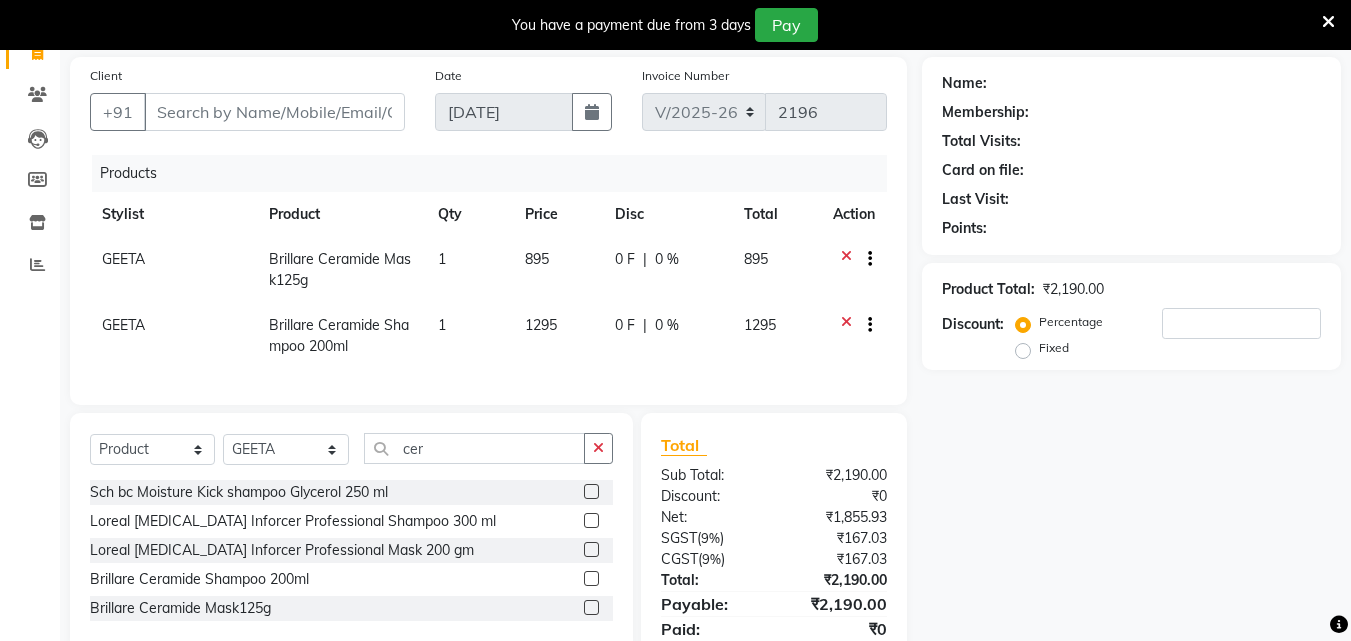 scroll, scrollTop: 0, scrollLeft: 0, axis: both 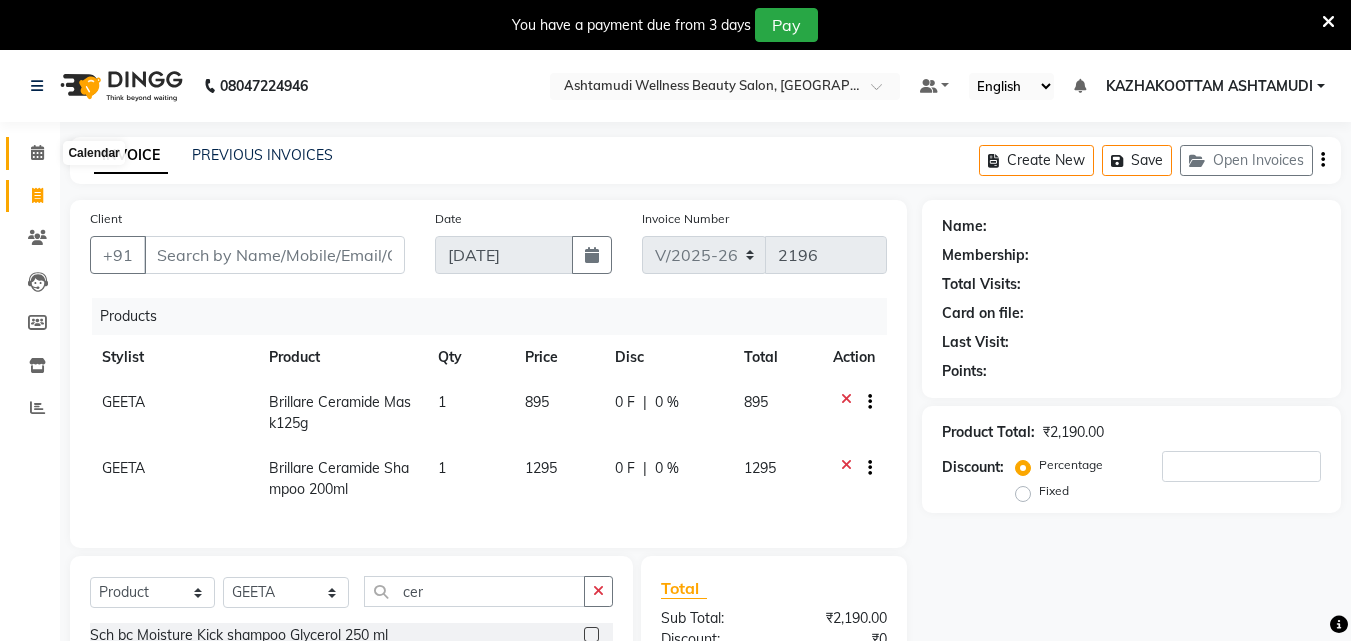 click 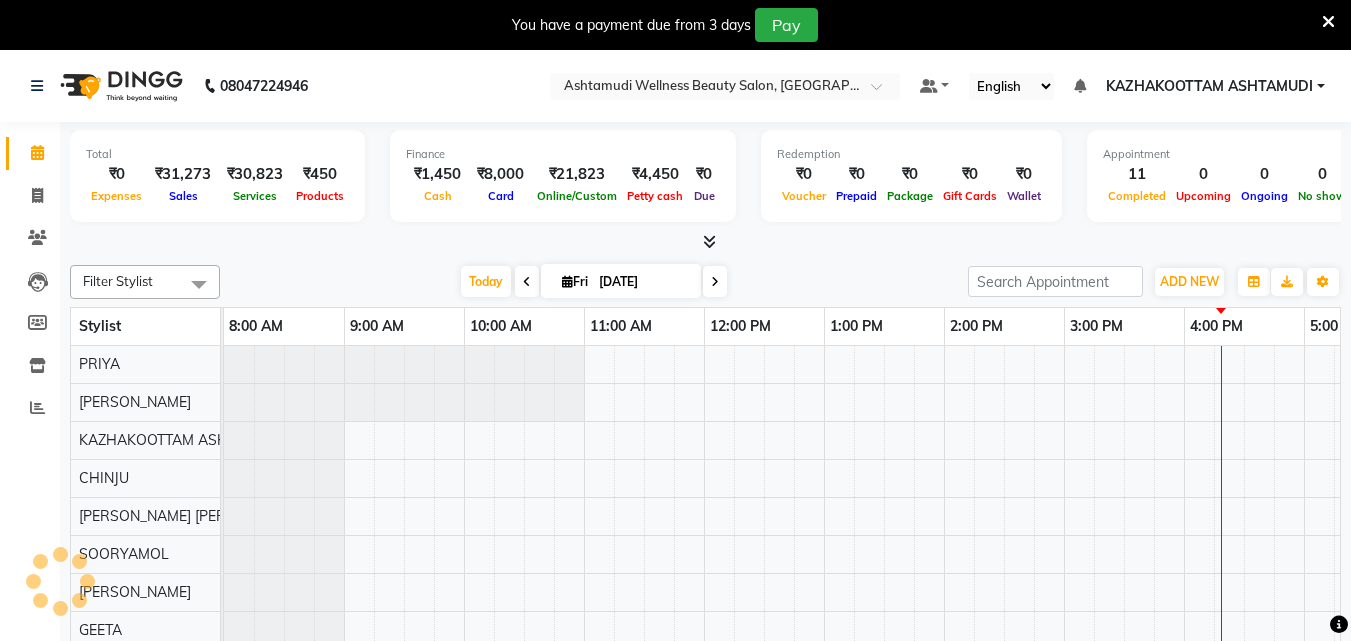 scroll, scrollTop: 0, scrollLeft: 0, axis: both 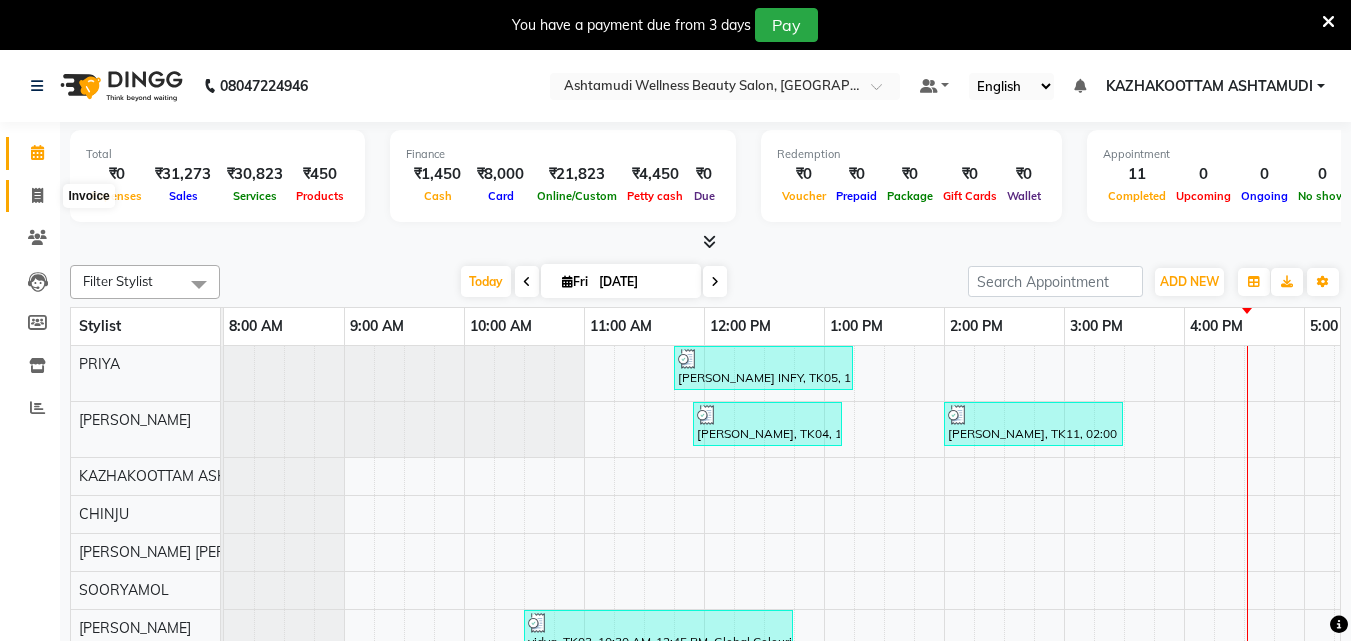 click 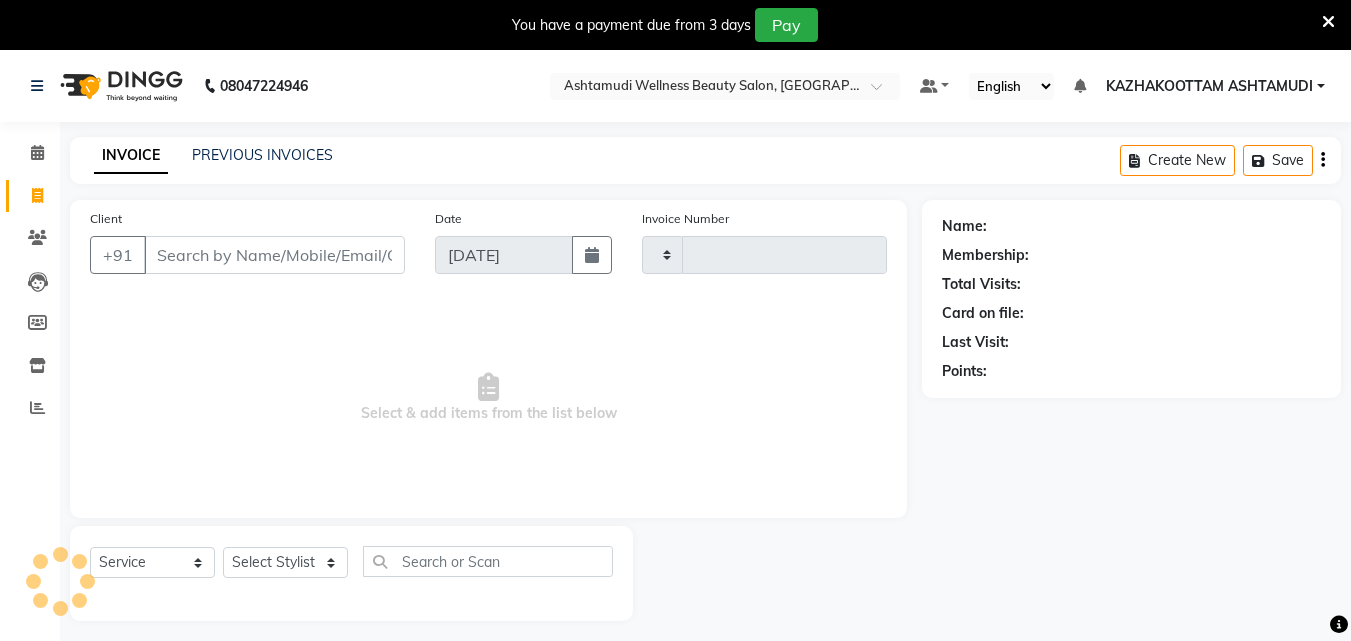 type on "2196" 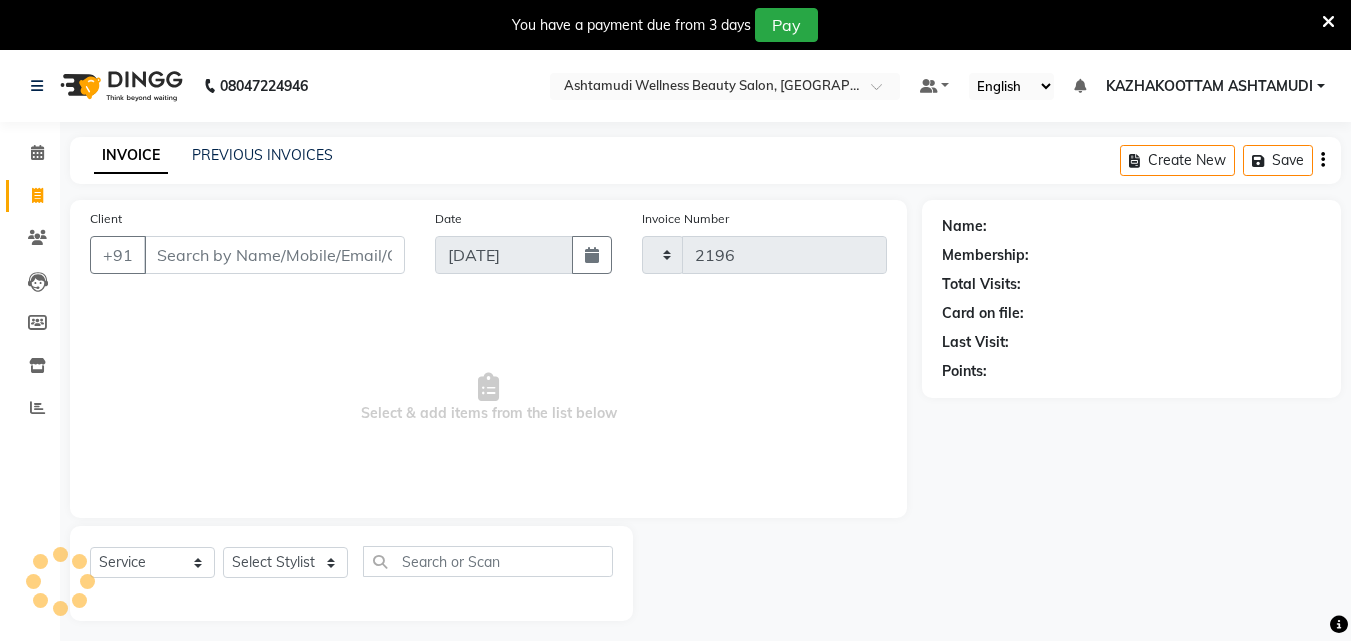 select on "4662" 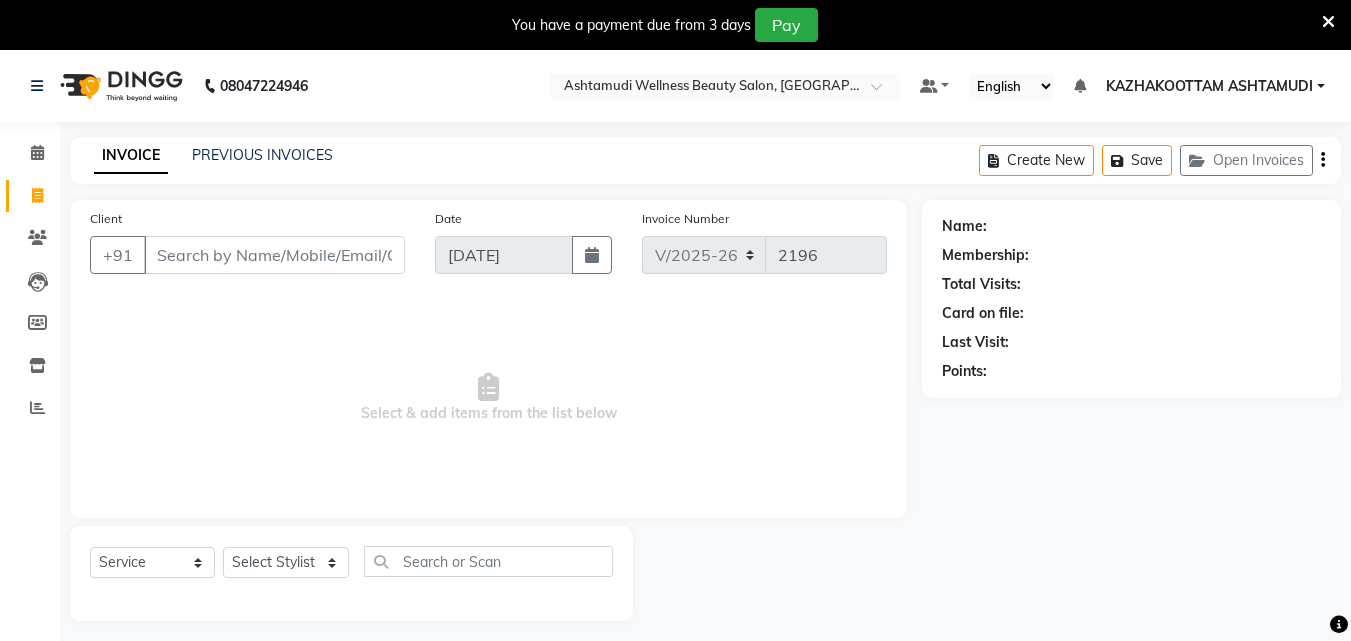 click on "Client" at bounding box center (274, 255) 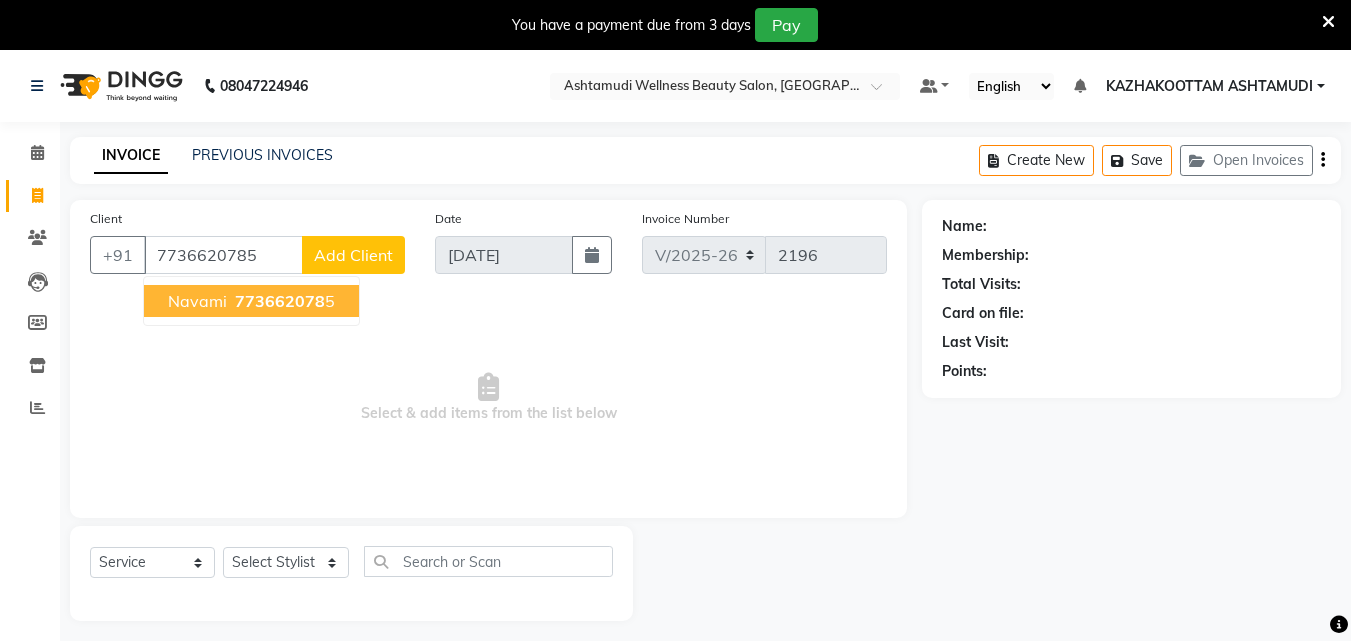 type on "7736620785" 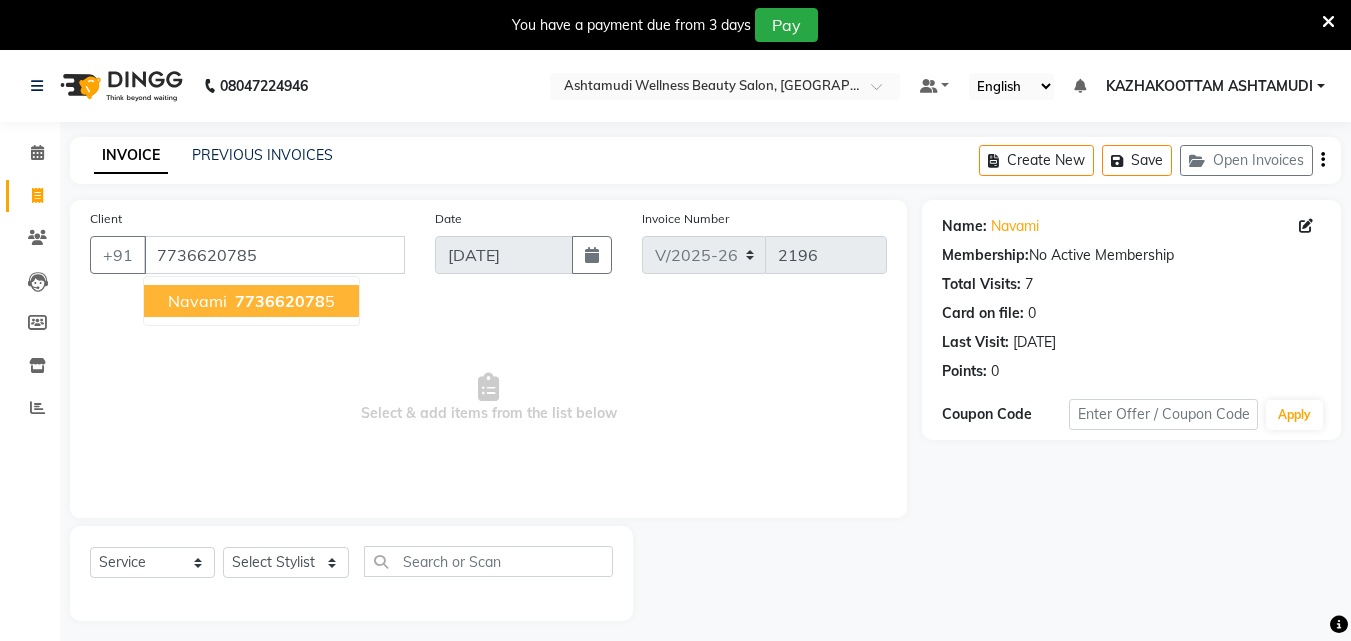 click on "773662078" at bounding box center [280, 301] 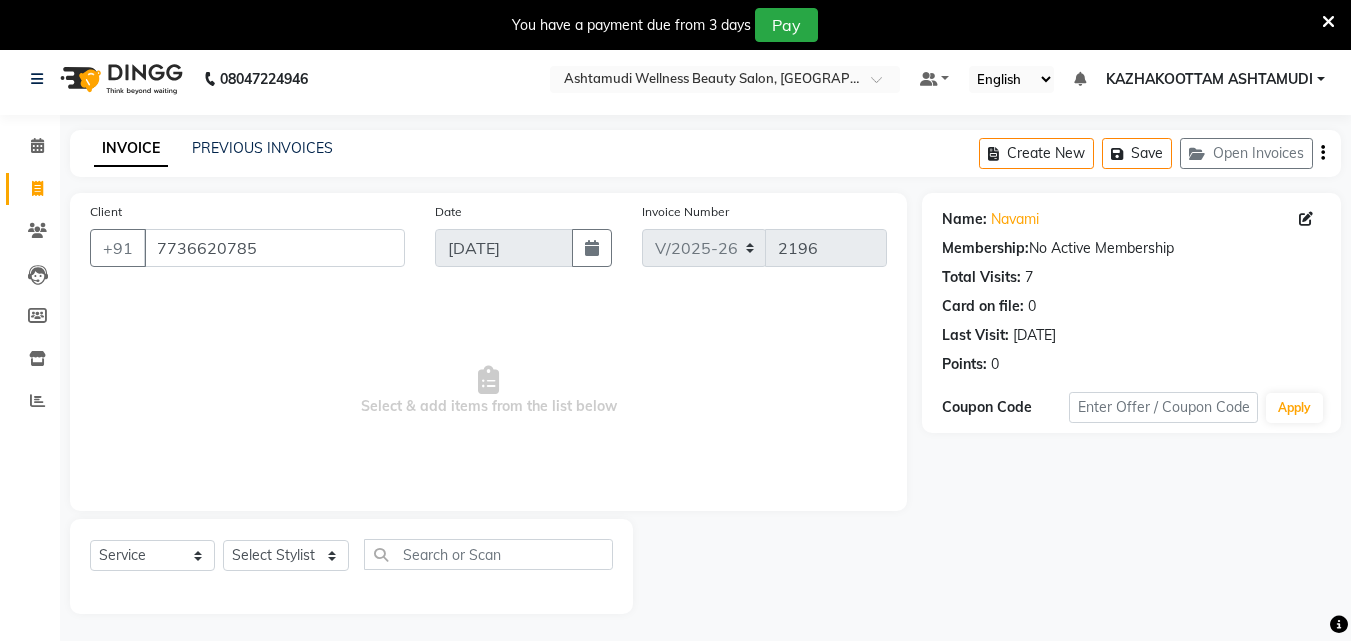 scroll, scrollTop: 50, scrollLeft: 0, axis: vertical 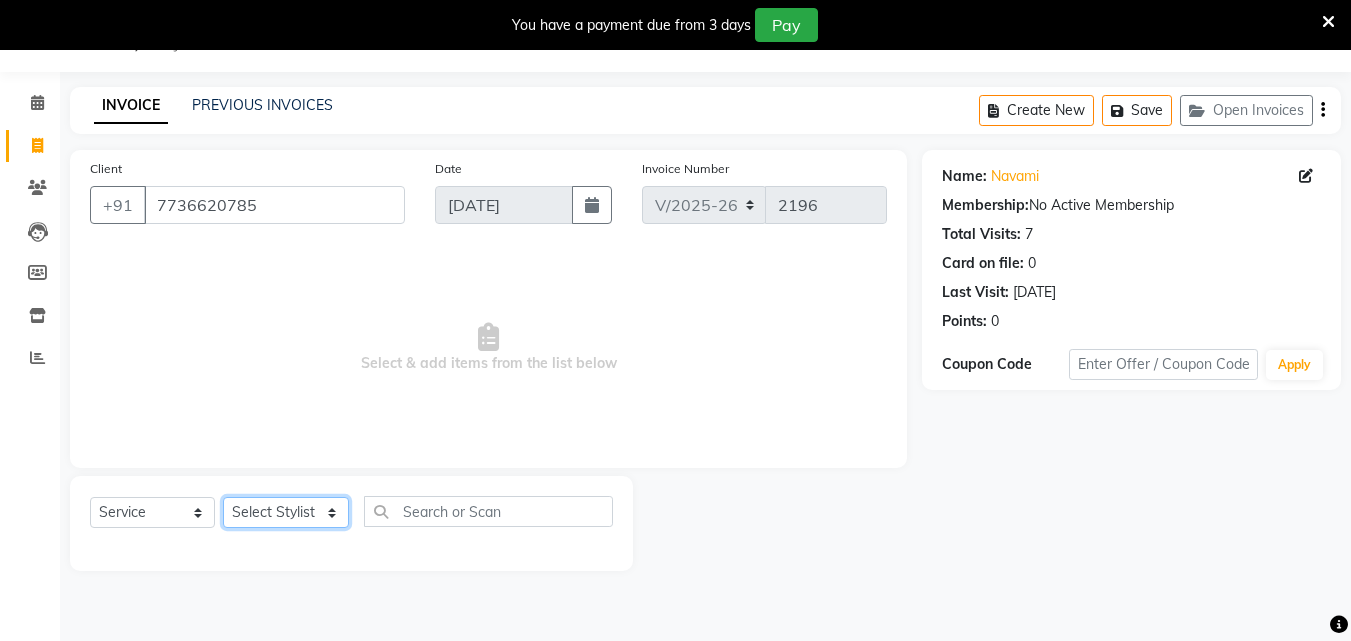 click on "Select Stylist Arya  CHINJU GEETA KAZHAKOOTTAM ASHTAMUDI [PERSON_NAME] [PERSON_NAME] [PERSON_NAME] [PERSON_NAME] SOORYAMOL" 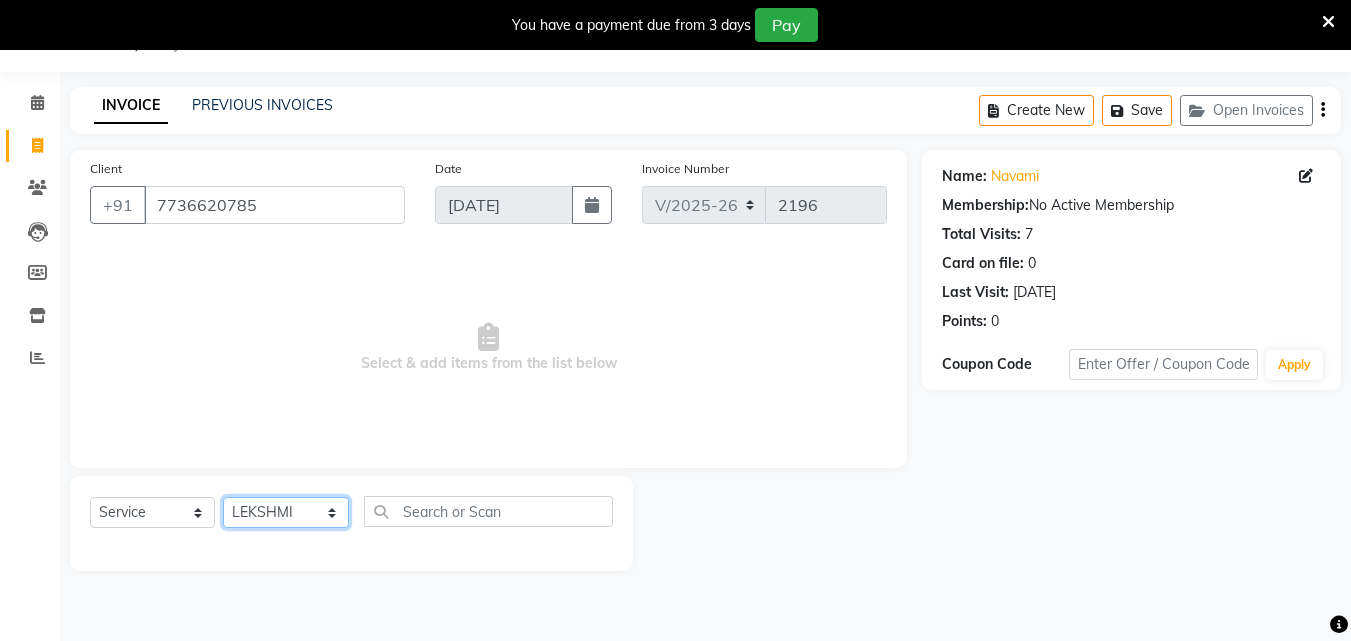 click on "Select Stylist Arya  CHINJU GEETA KAZHAKOOTTAM ASHTAMUDI [PERSON_NAME] [PERSON_NAME] [PERSON_NAME] [PERSON_NAME] SOORYAMOL" 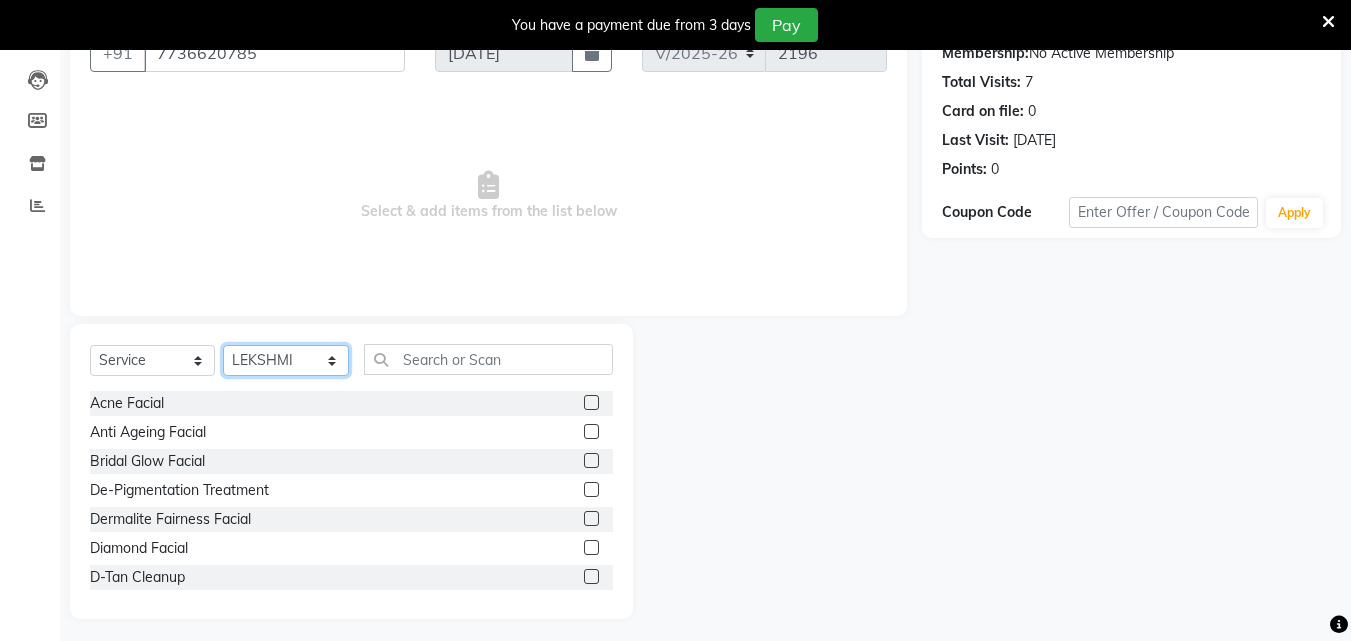 scroll, scrollTop: 210, scrollLeft: 0, axis: vertical 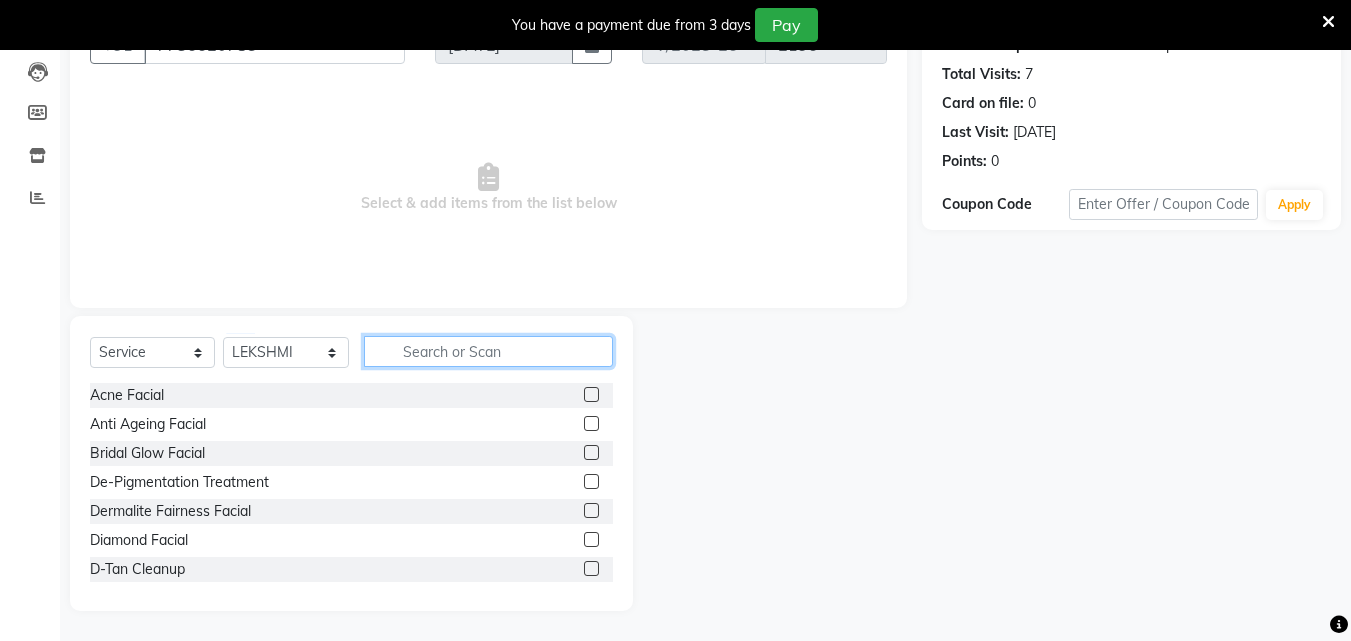 click 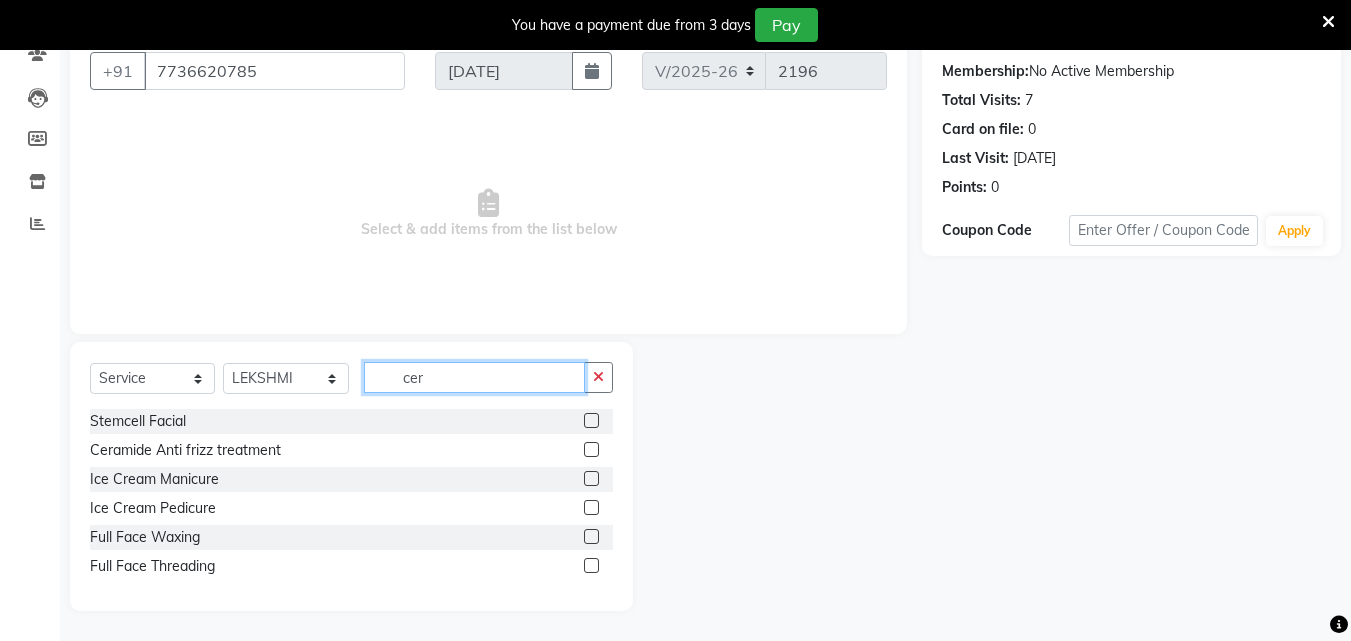 scroll, scrollTop: 50, scrollLeft: 0, axis: vertical 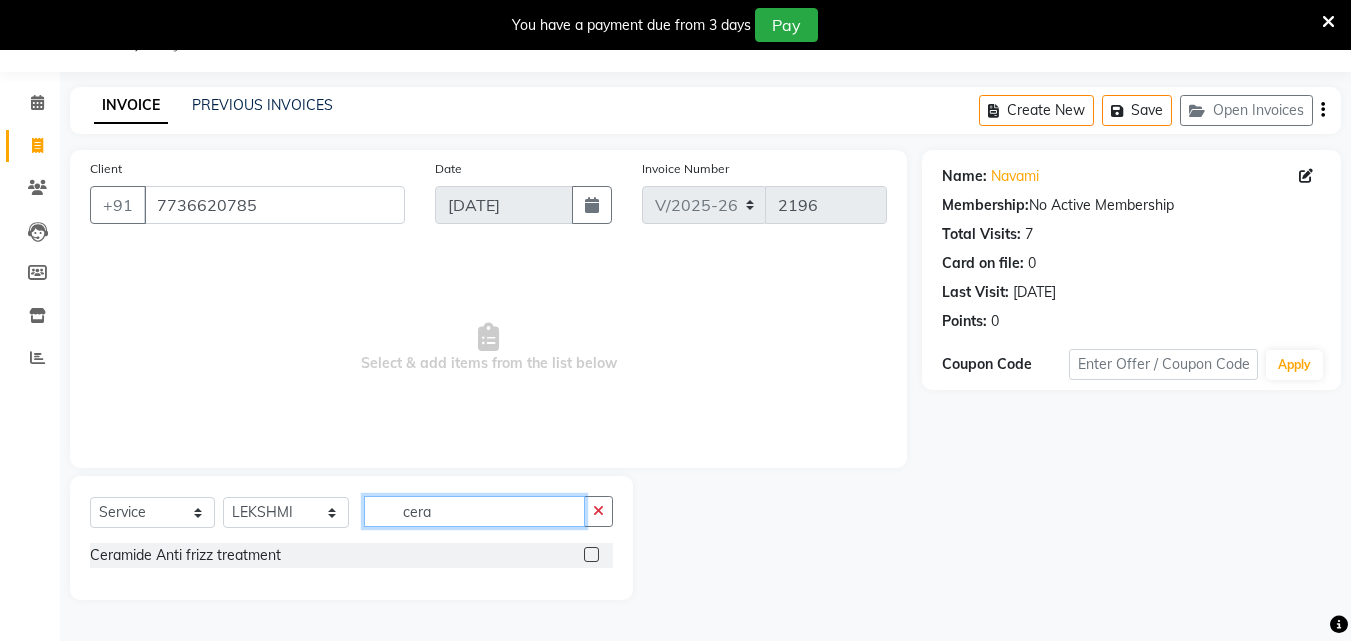 type on "cera" 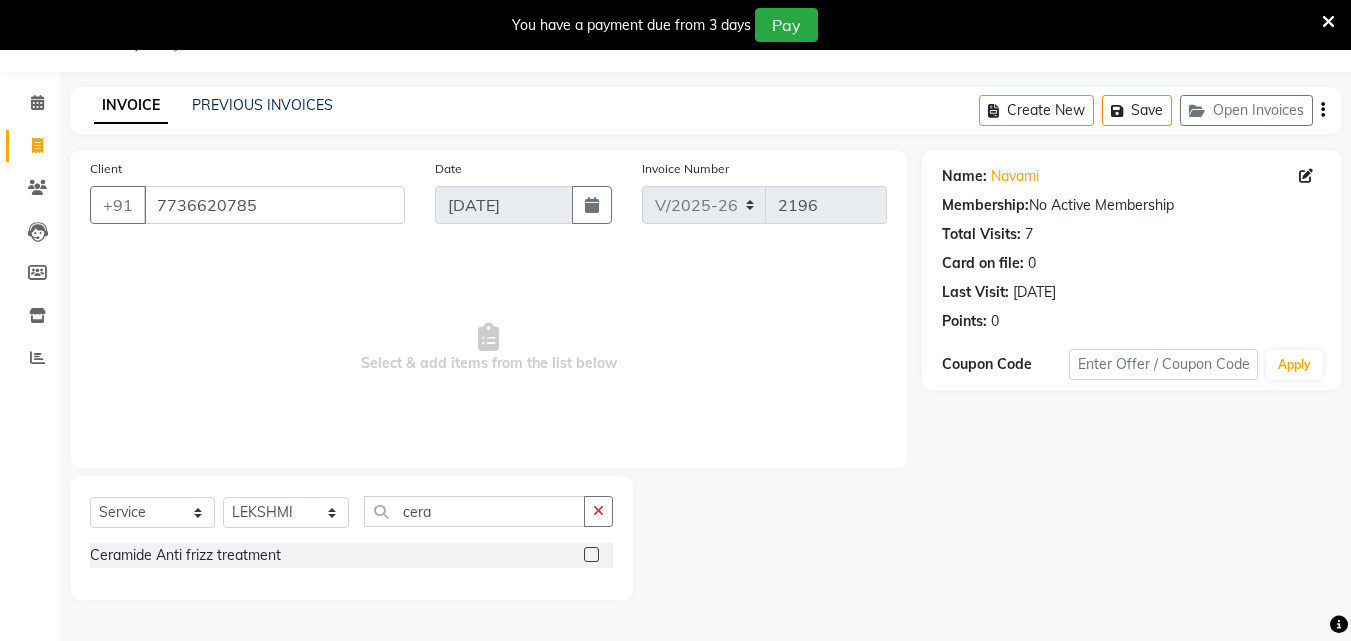 click 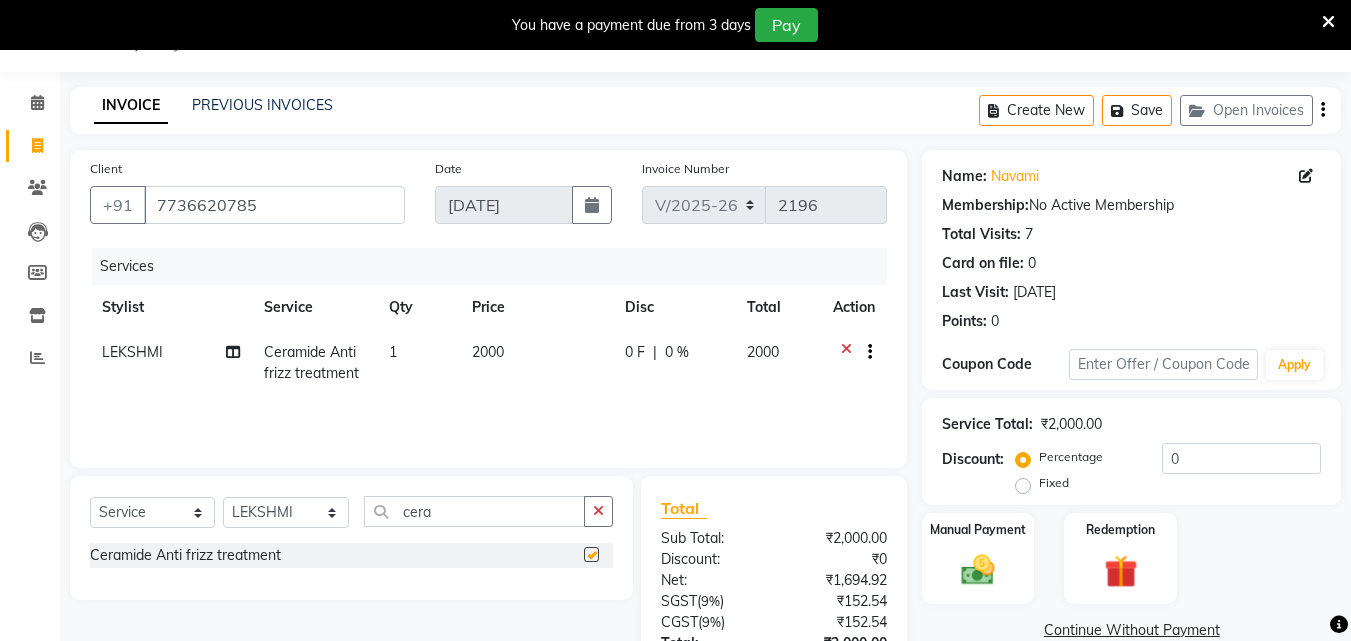 checkbox on "false" 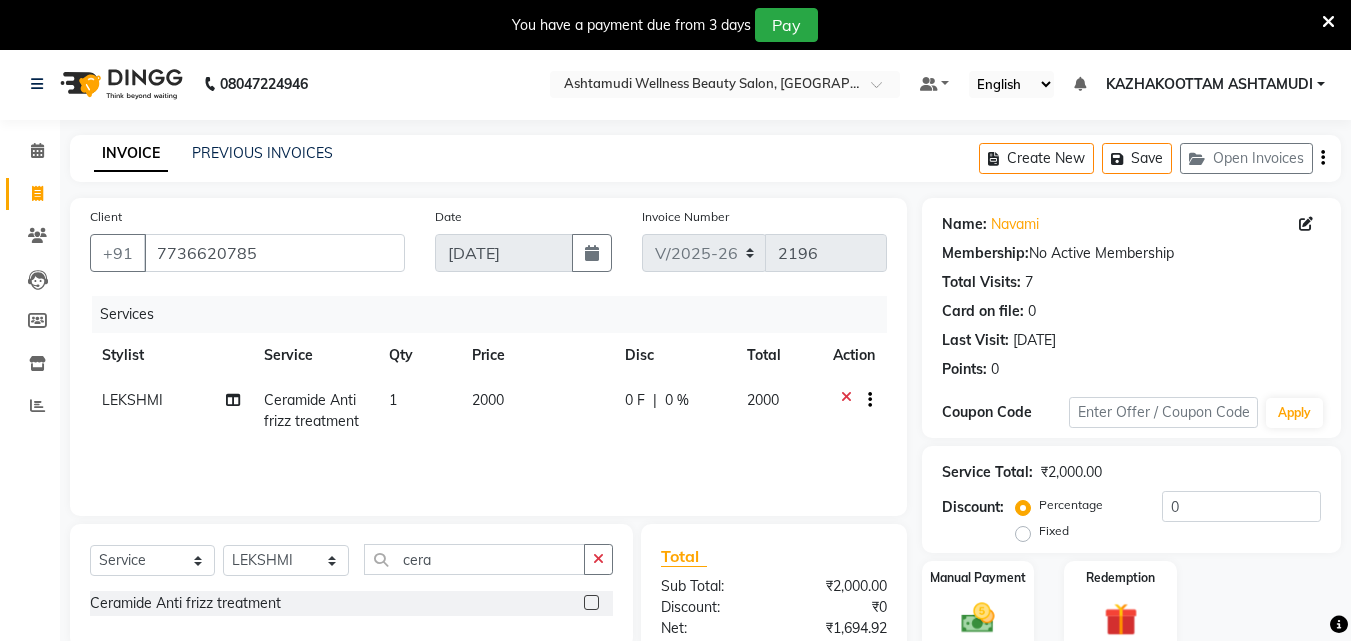 scroll, scrollTop: 0, scrollLeft: 0, axis: both 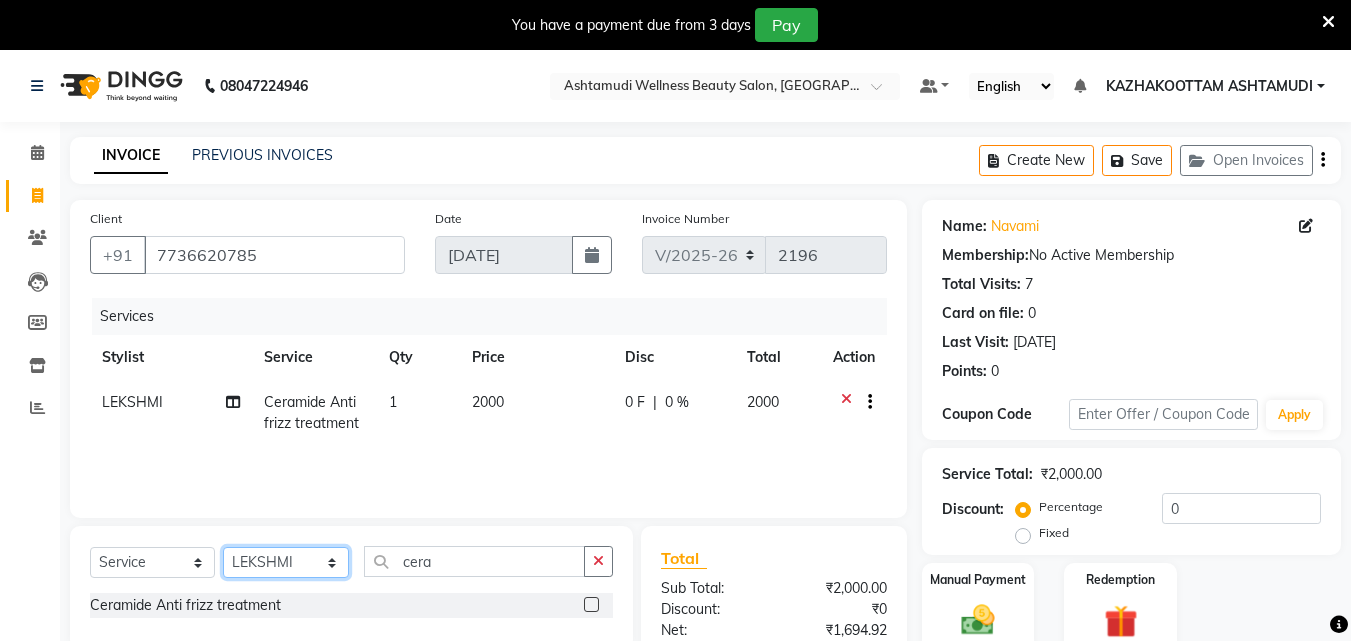 click on "Select Stylist Arya  CHINJU GEETA KAZHAKOOTTAM ASHTAMUDI [PERSON_NAME] [PERSON_NAME] [PERSON_NAME] [PERSON_NAME] SOORYAMOL" 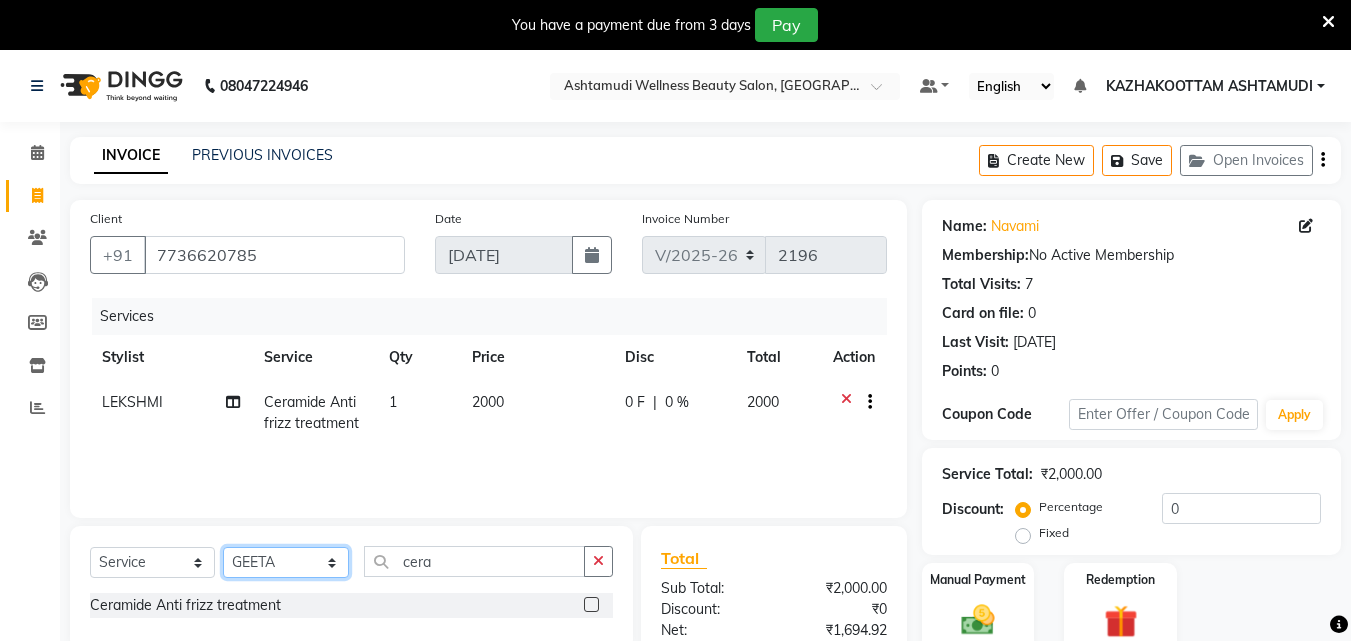 click on "Select Stylist Arya  CHINJU GEETA KAZHAKOOTTAM ASHTAMUDI [PERSON_NAME] [PERSON_NAME] [PERSON_NAME] [PERSON_NAME] SOORYAMOL" 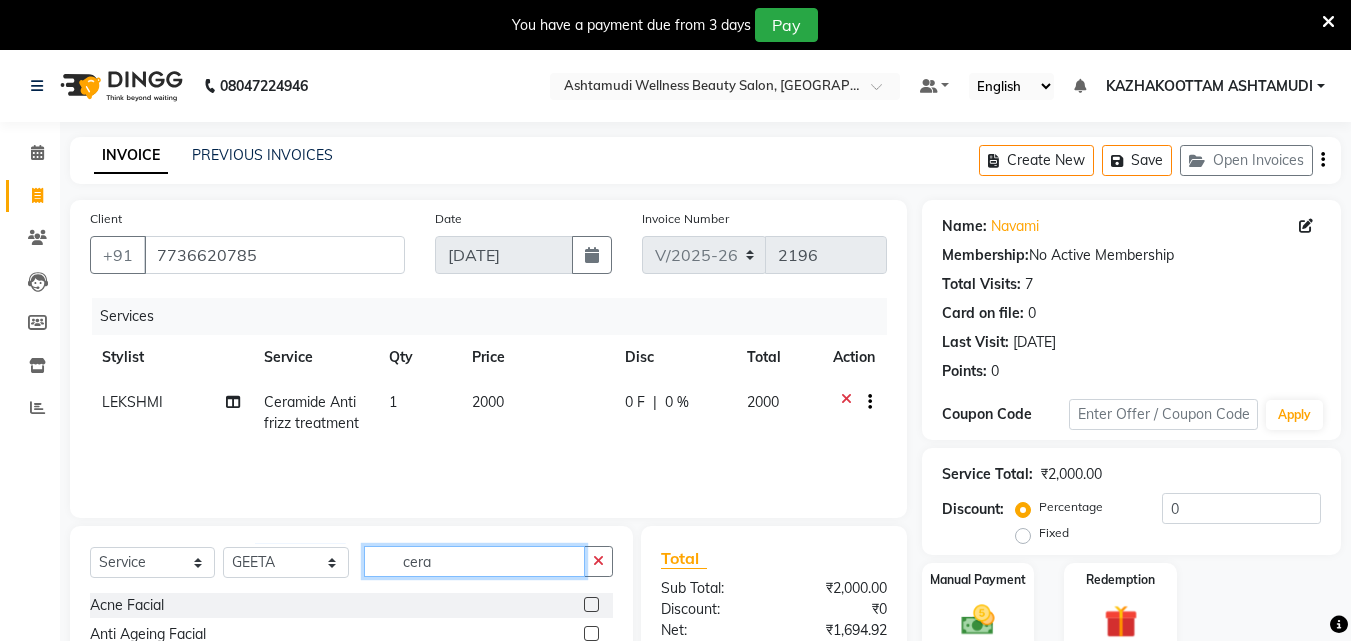 click on "cera" 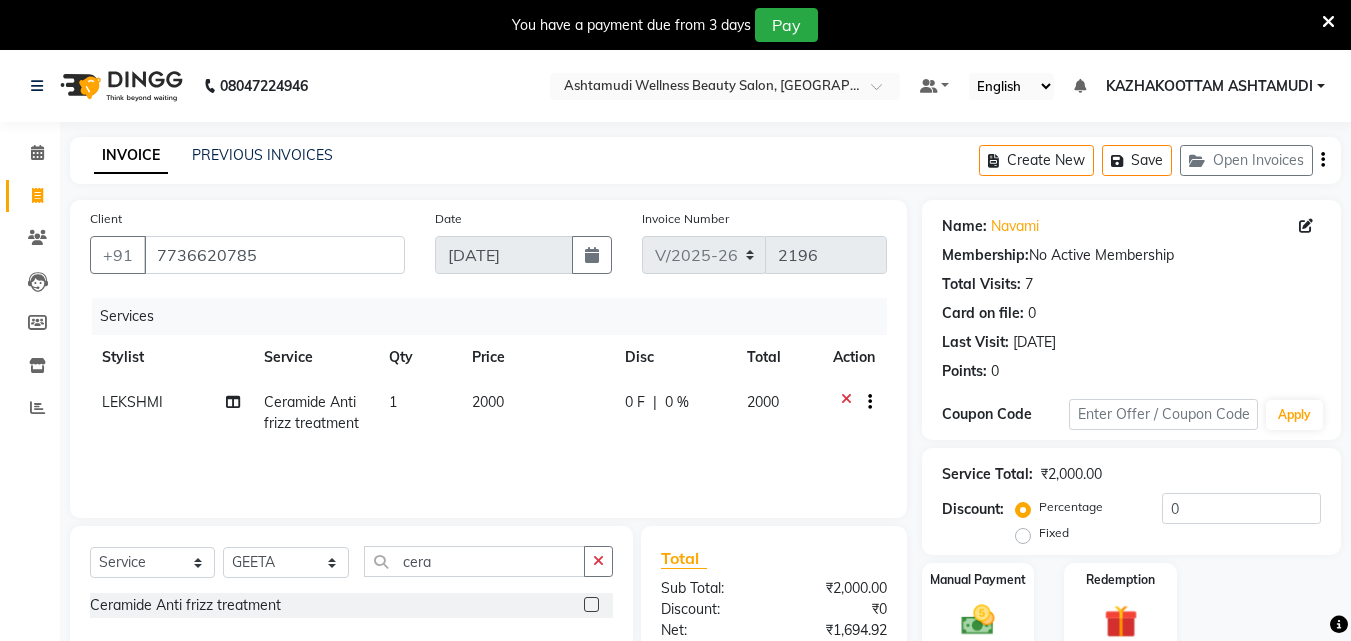 click 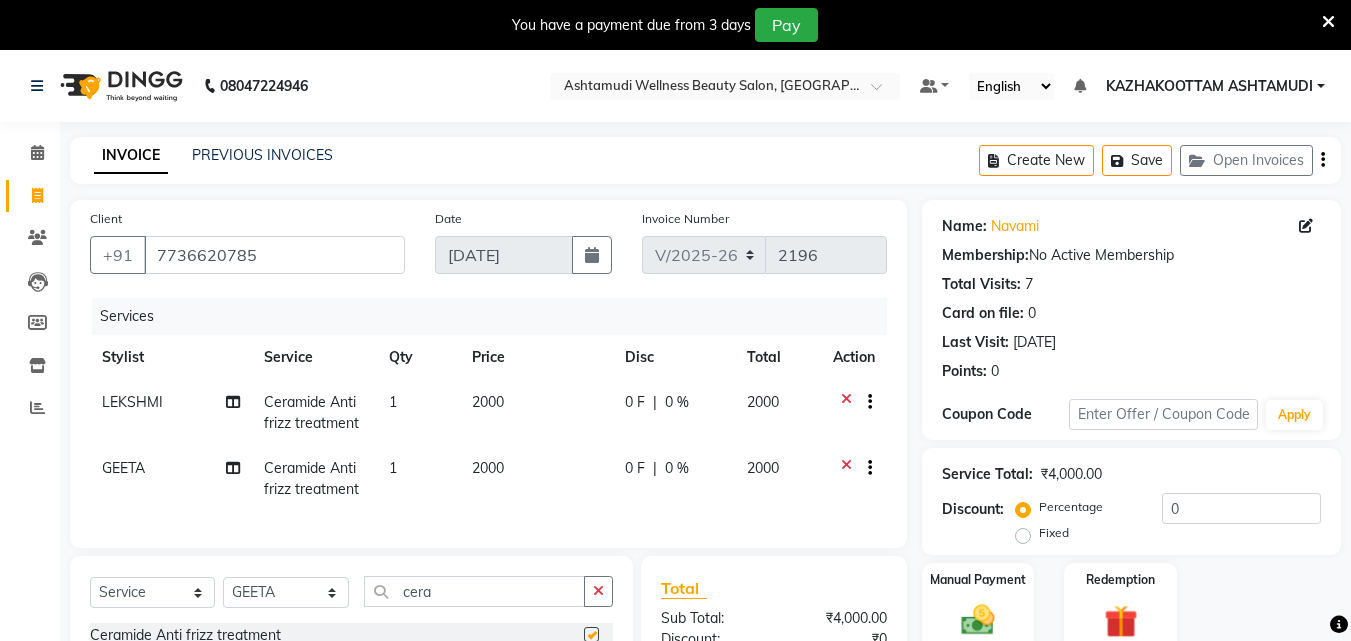 checkbox on "false" 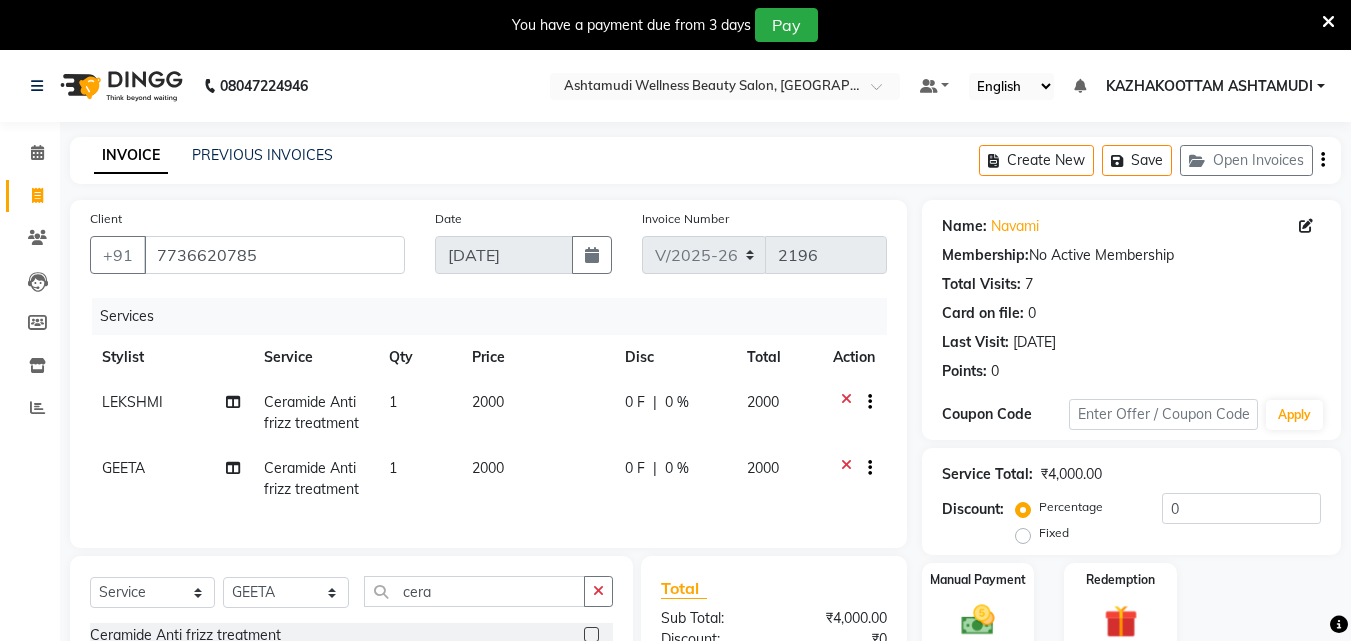 scroll, scrollTop: 100, scrollLeft: 0, axis: vertical 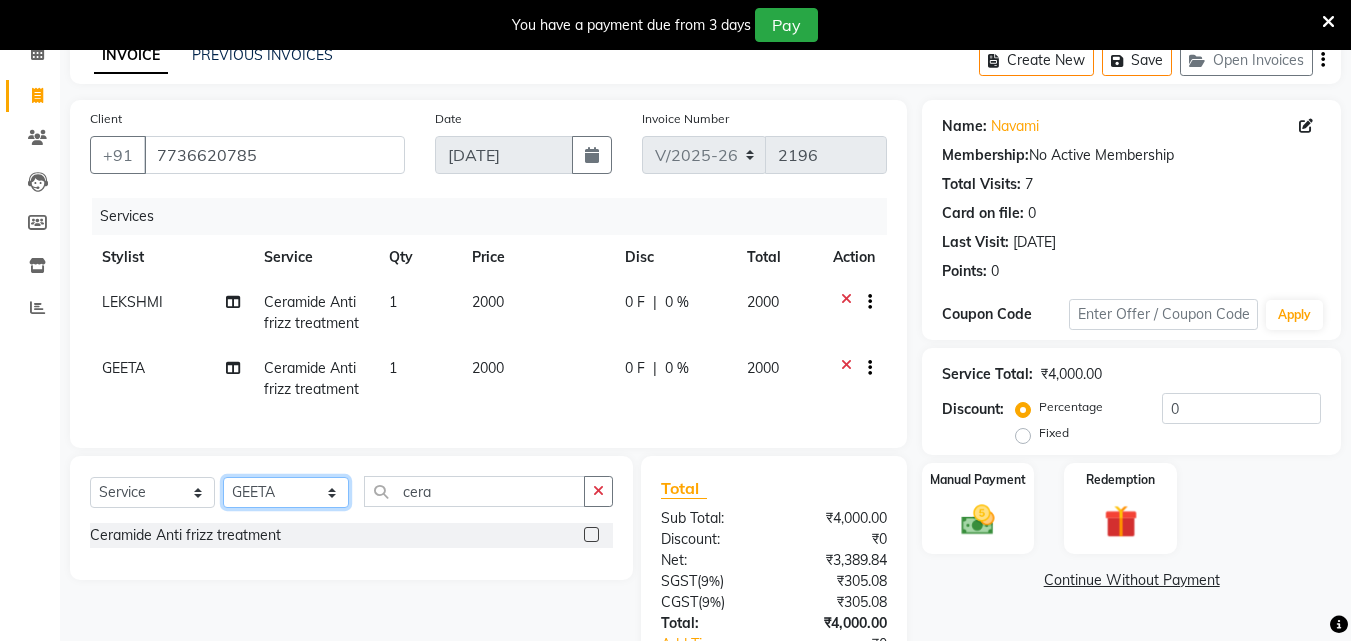 click on "Select Stylist Arya  CHINJU GEETA KAZHAKOOTTAM ASHTAMUDI [PERSON_NAME] [PERSON_NAME] [PERSON_NAME] [PERSON_NAME] SOORYAMOL" 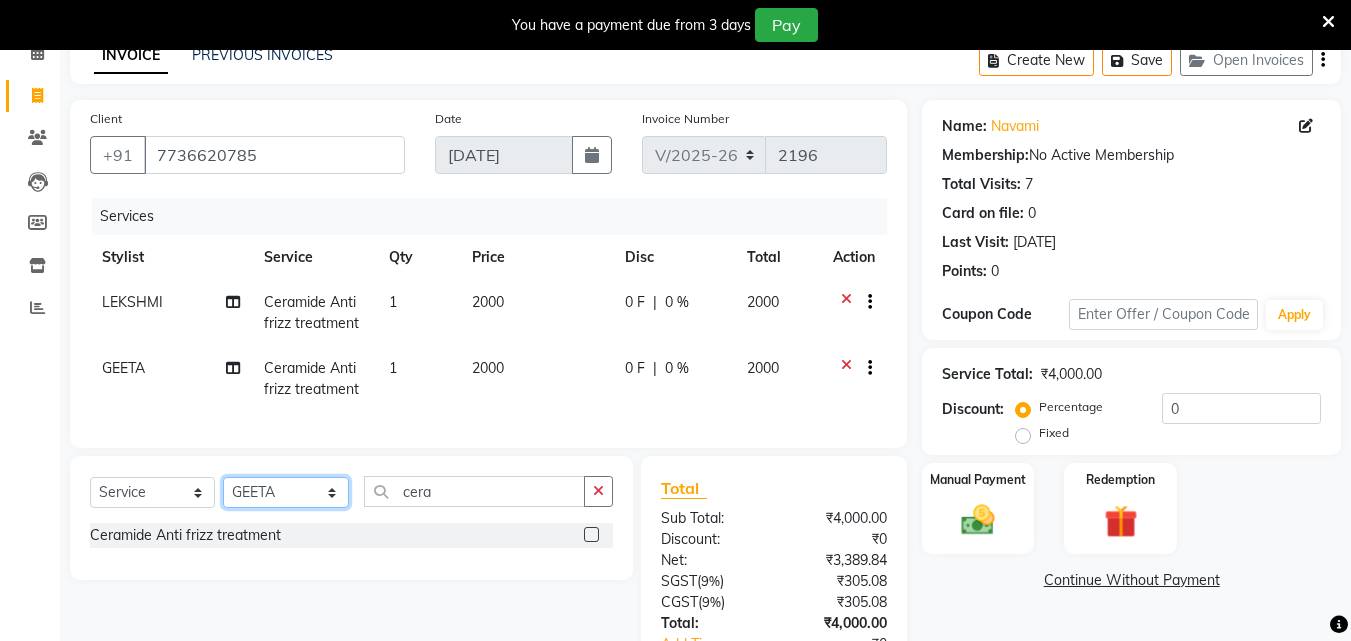 select on "59473" 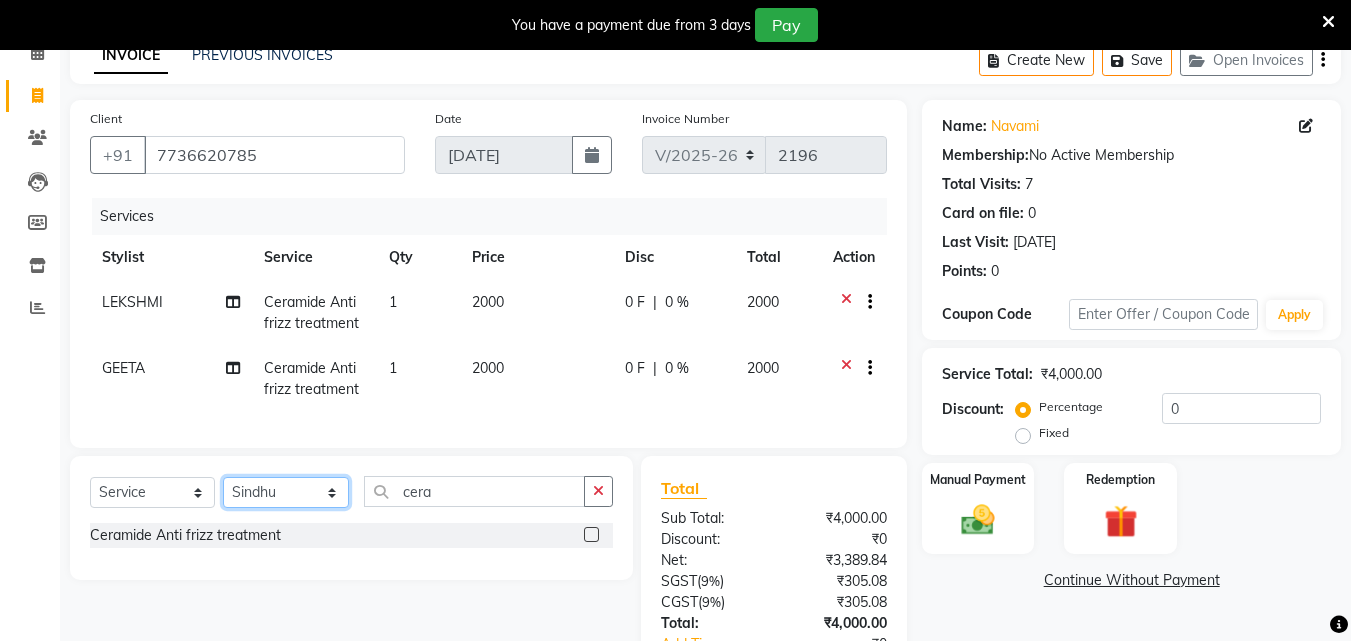 click on "Select Stylist Arya  CHINJU GEETA KAZHAKOOTTAM ASHTAMUDI [PERSON_NAME] [PERSON_NAME] [PERSON_NAME] [PERSON_NAME] SOORYAMOL" 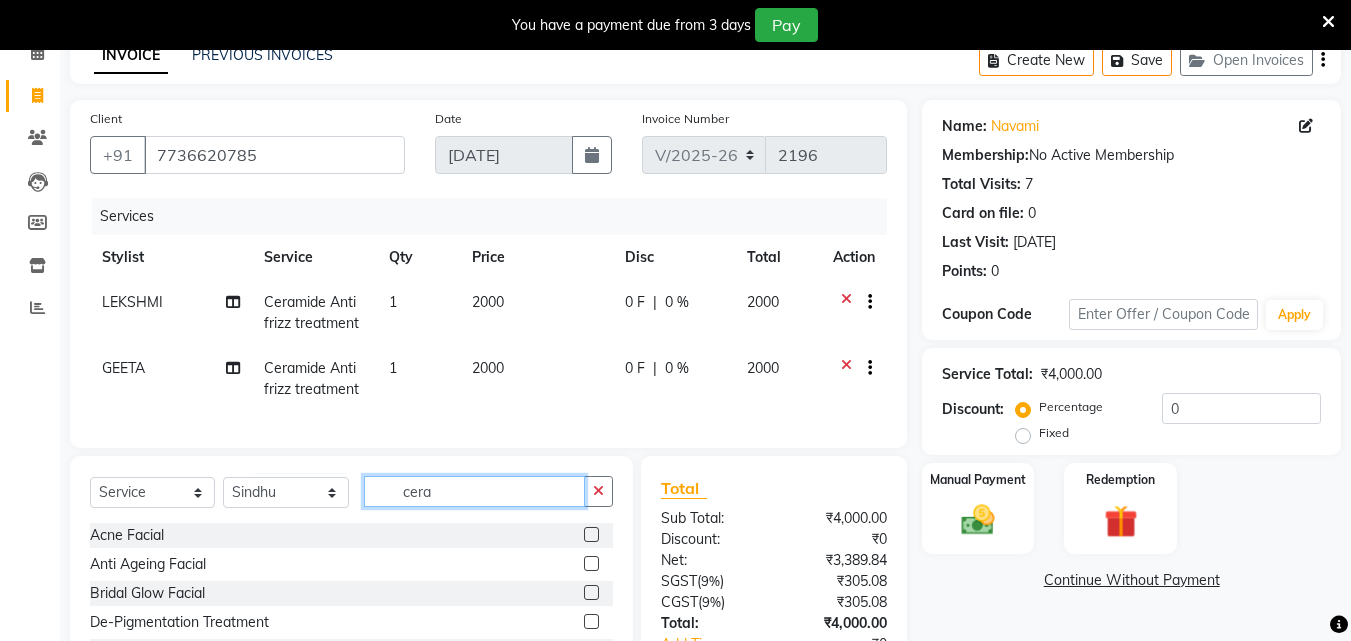 click on "cera" 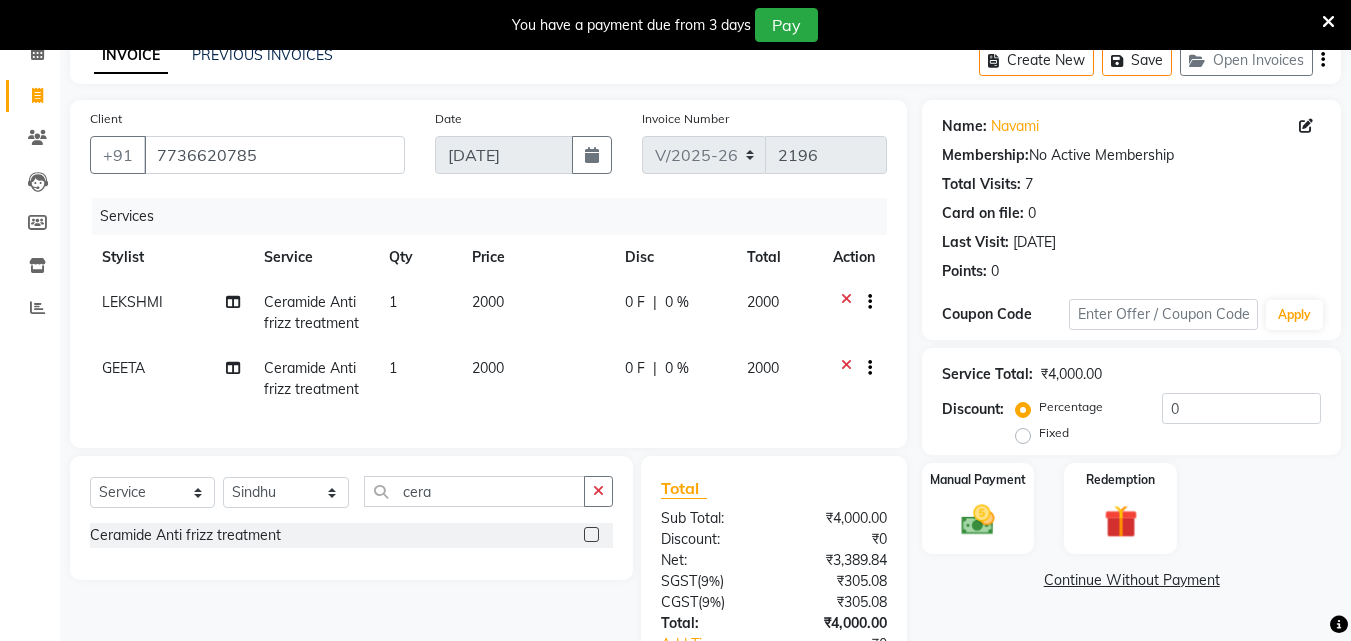 drag, startPoint x: 591, startPoint y: 549, endPoint x: 679, endPoint y: 536, distance: 88.95505 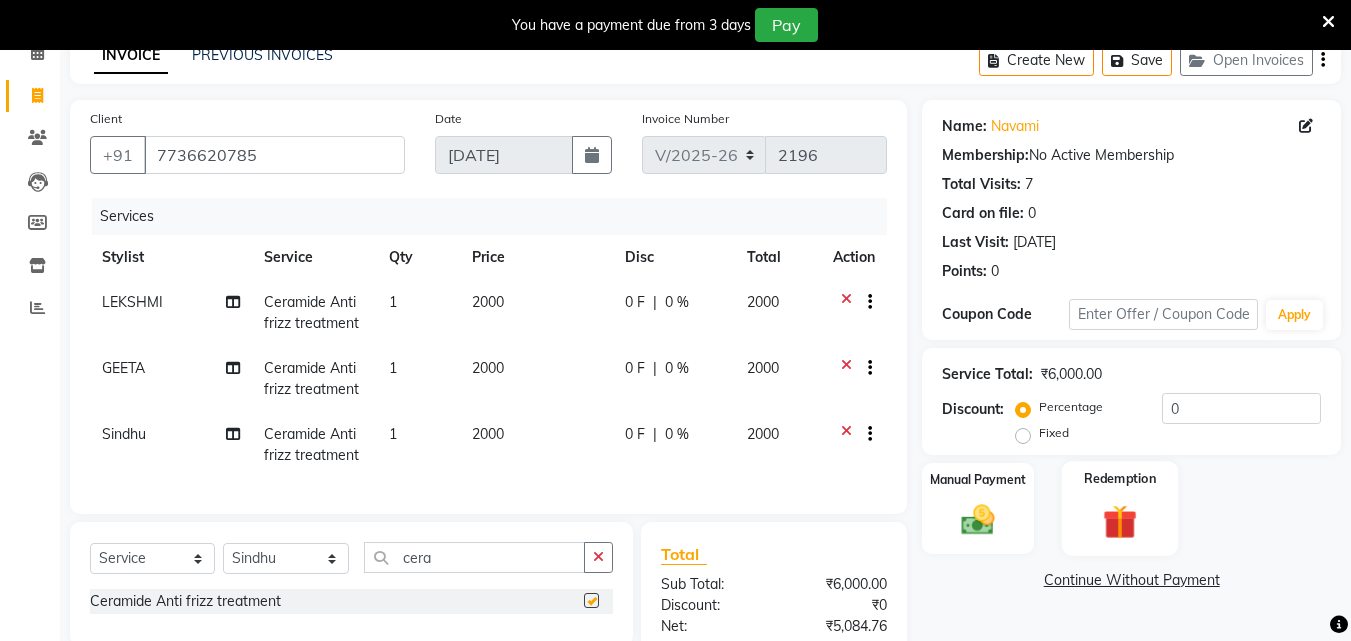 checkbox on "false" 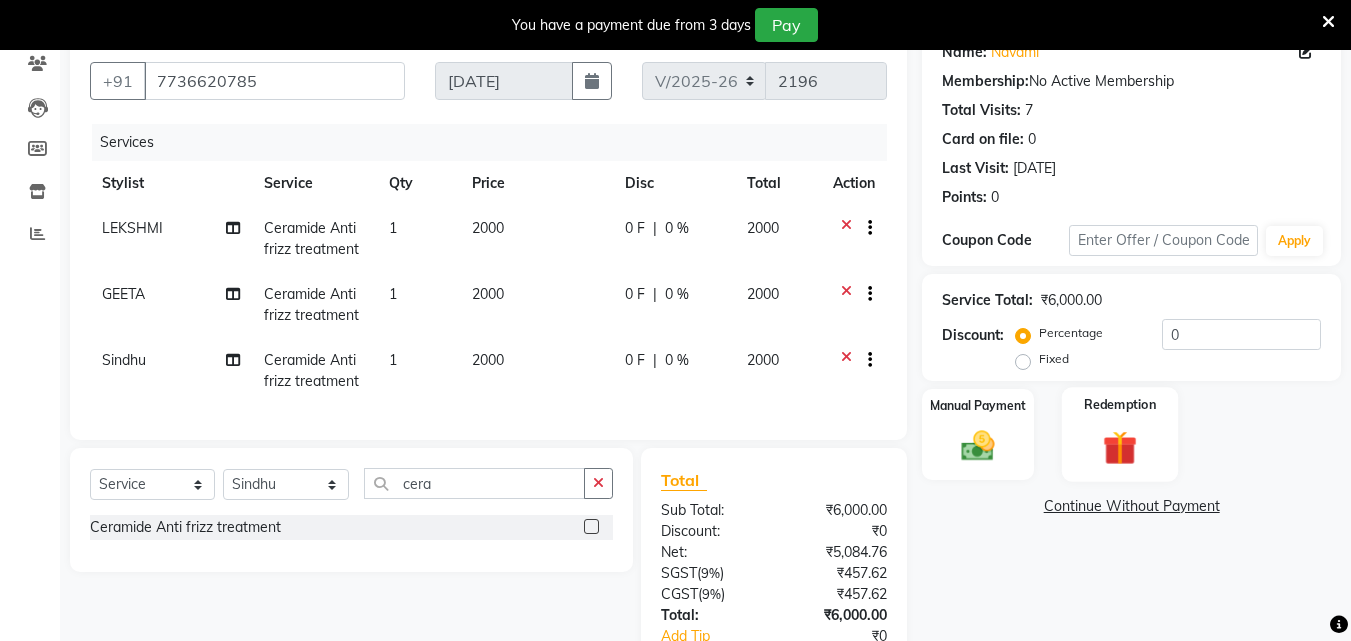 scroll, scrollTop: 220, scrollLeft: 0, axis: vertical 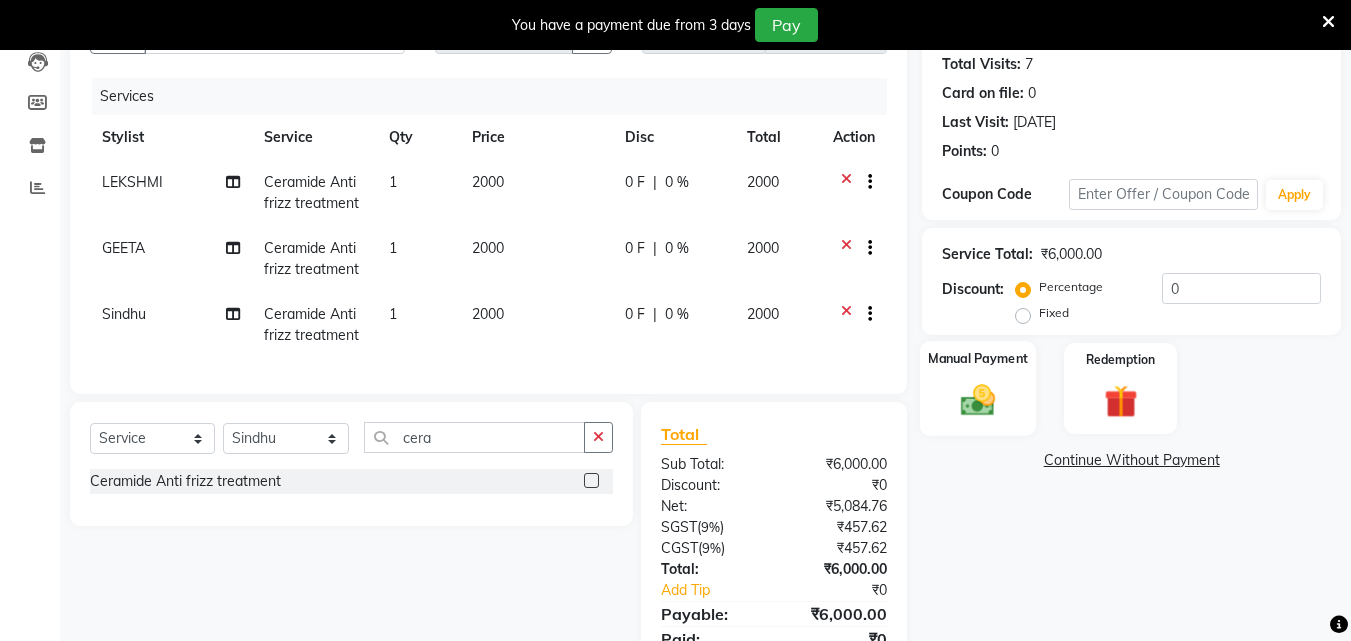 click 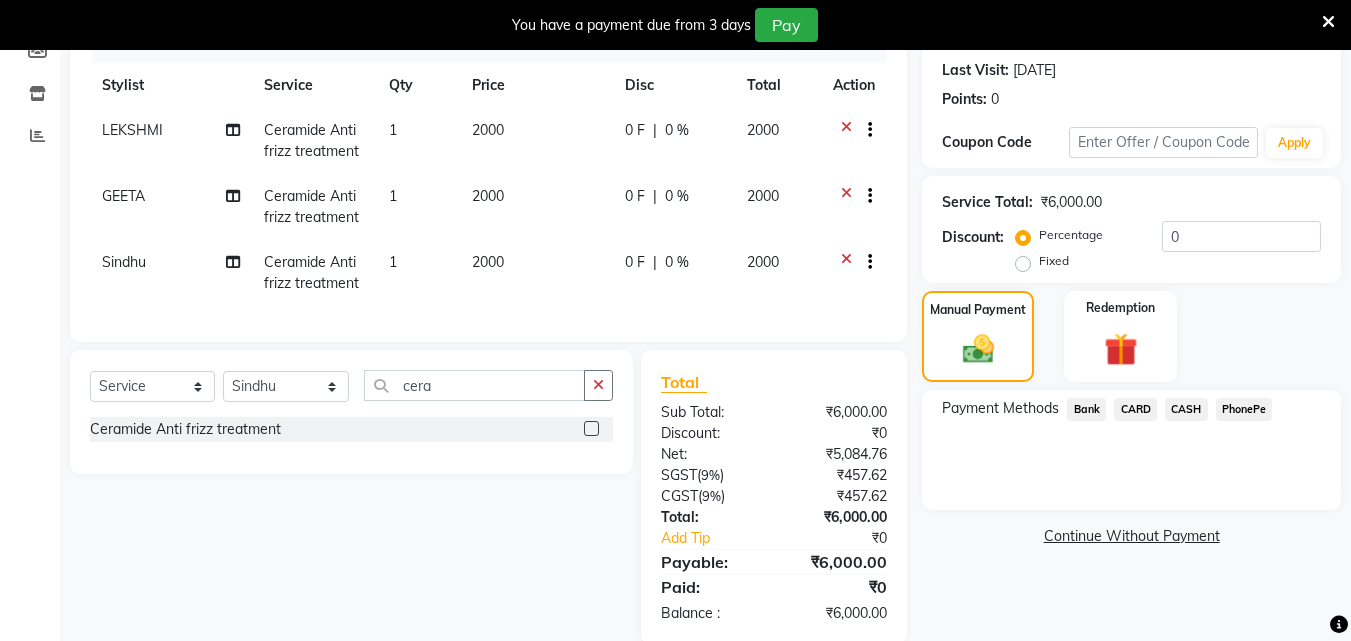 scroll, scrollTop: 320, scrollLeft: 0, axis: vertical 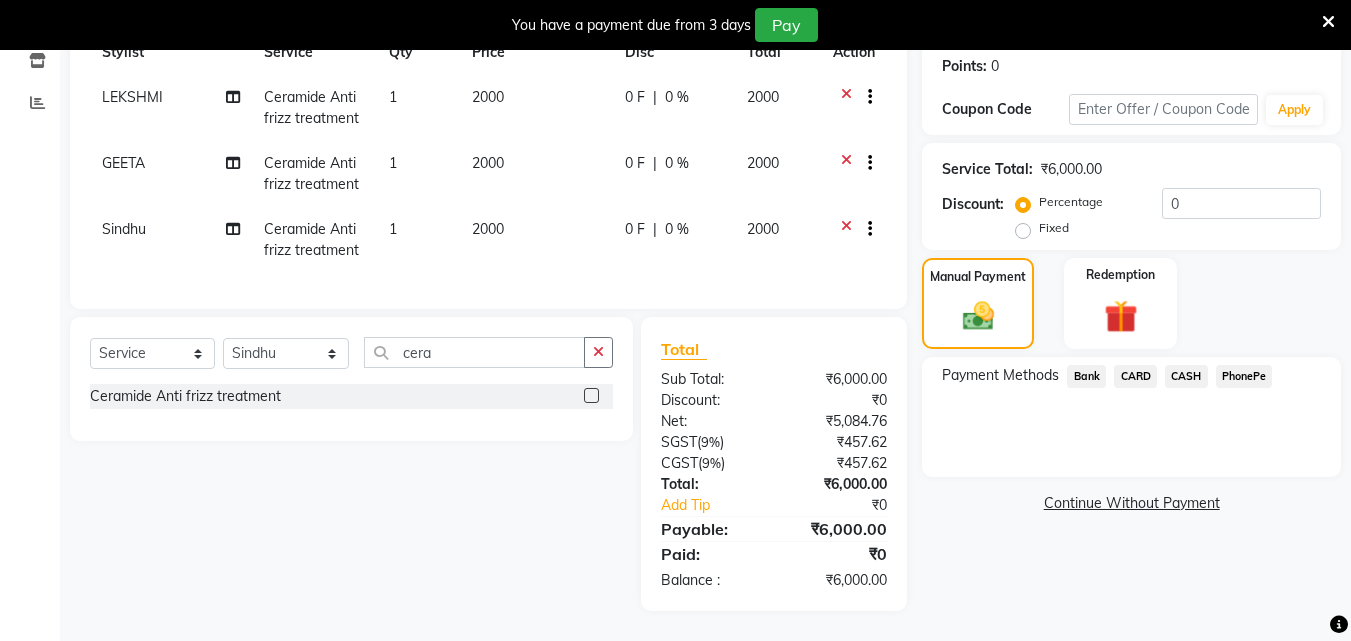 click on "PhonePe" 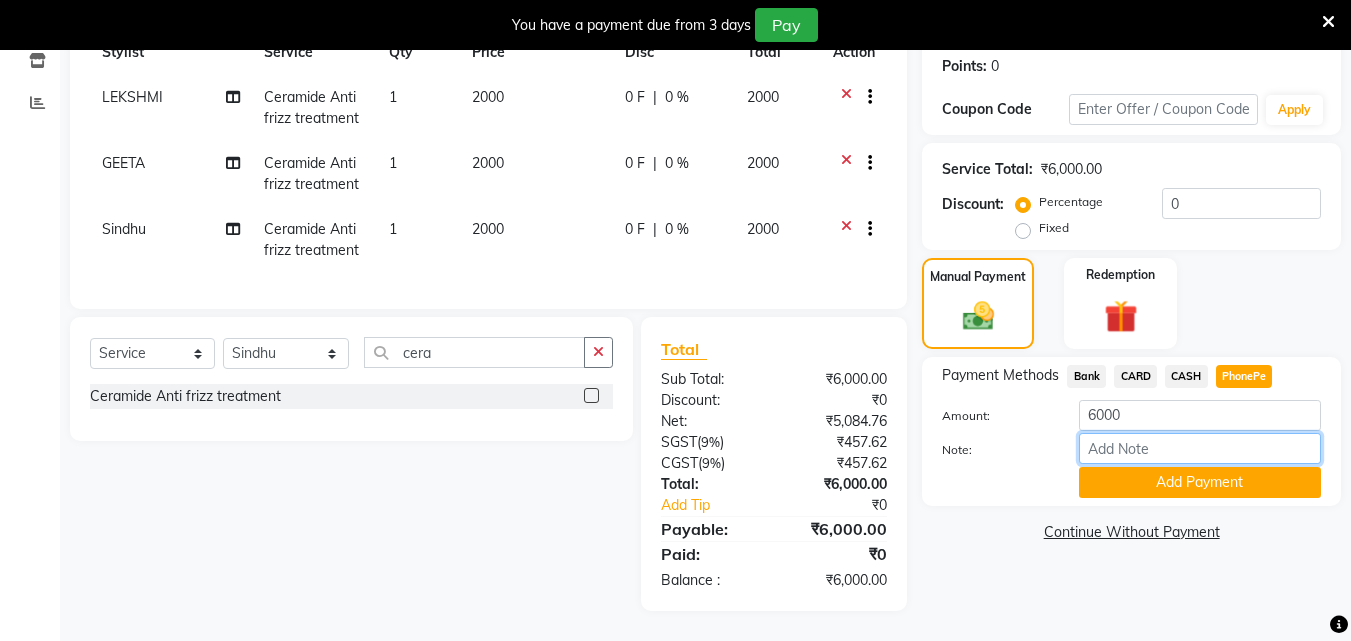 click on "Note:" at bounding box center [1200, 448] 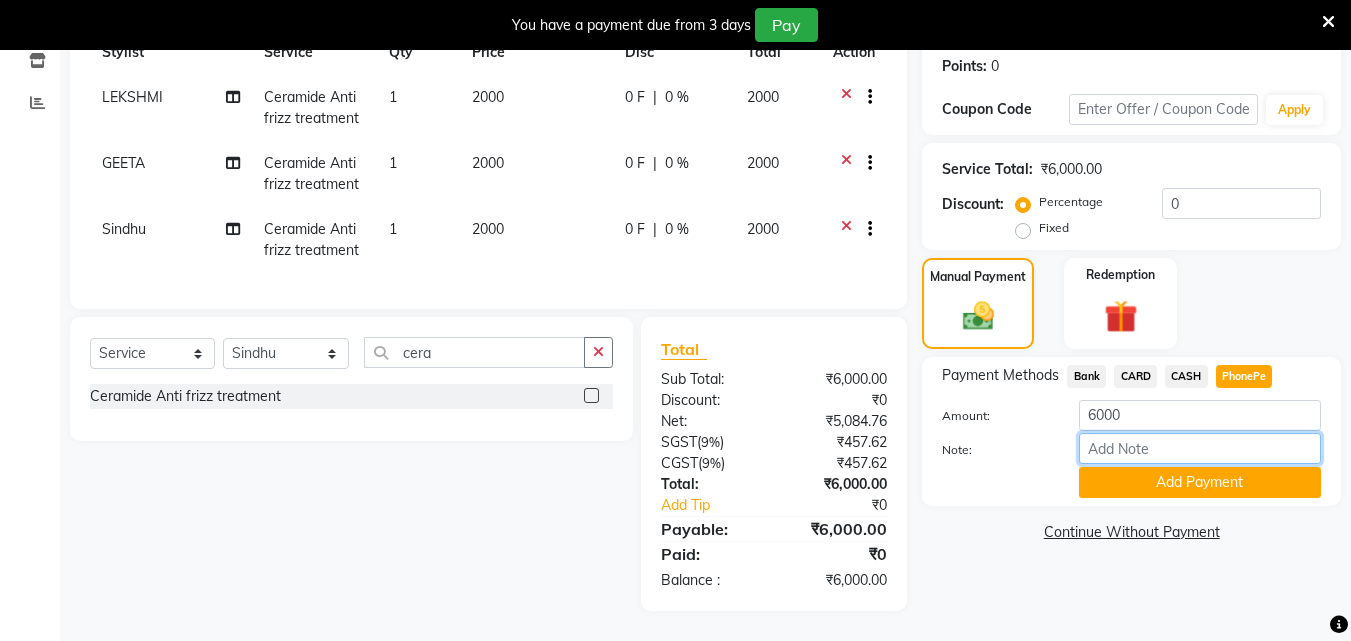 type on "soorya" 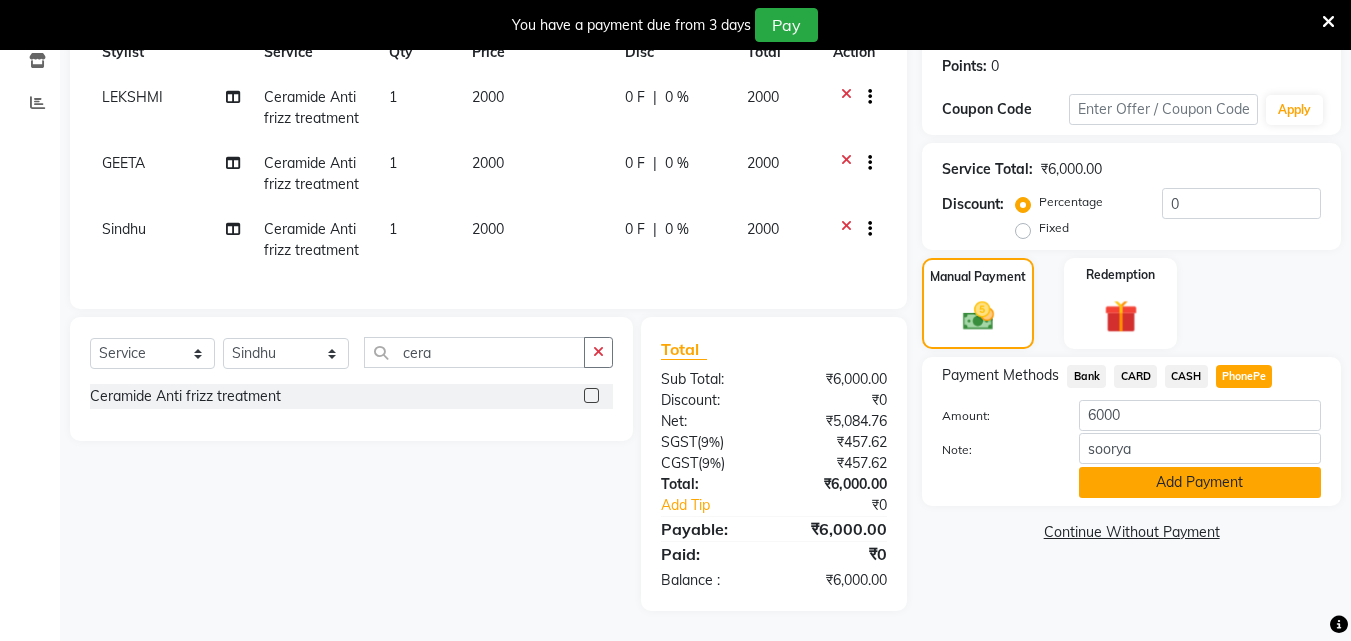 click on "Add Payment" 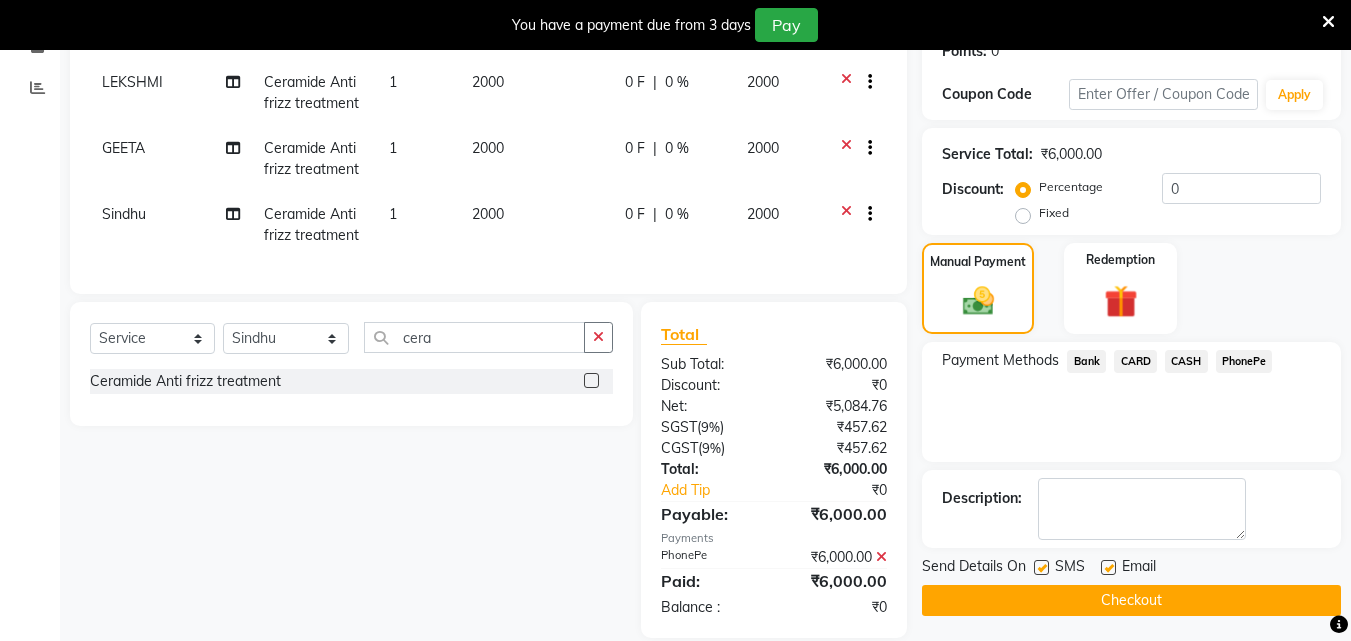 scroll, scrollTop: 362, scrollLeft: 0, axis: vertical 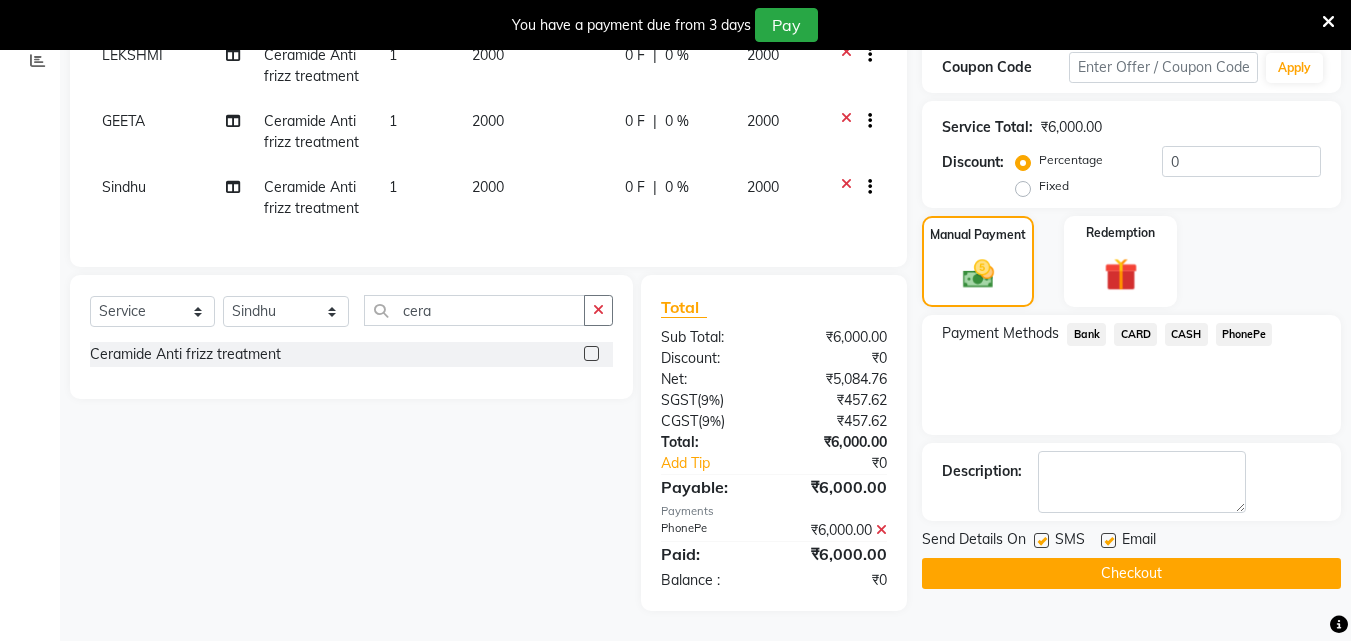 click 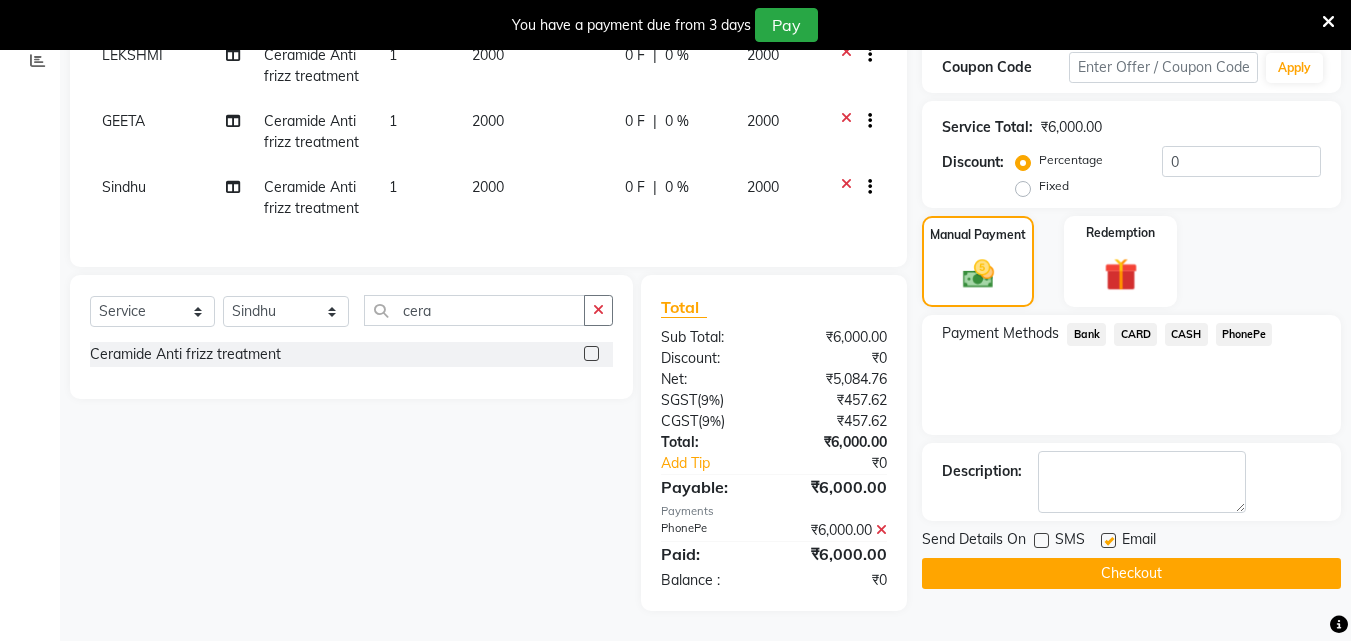click 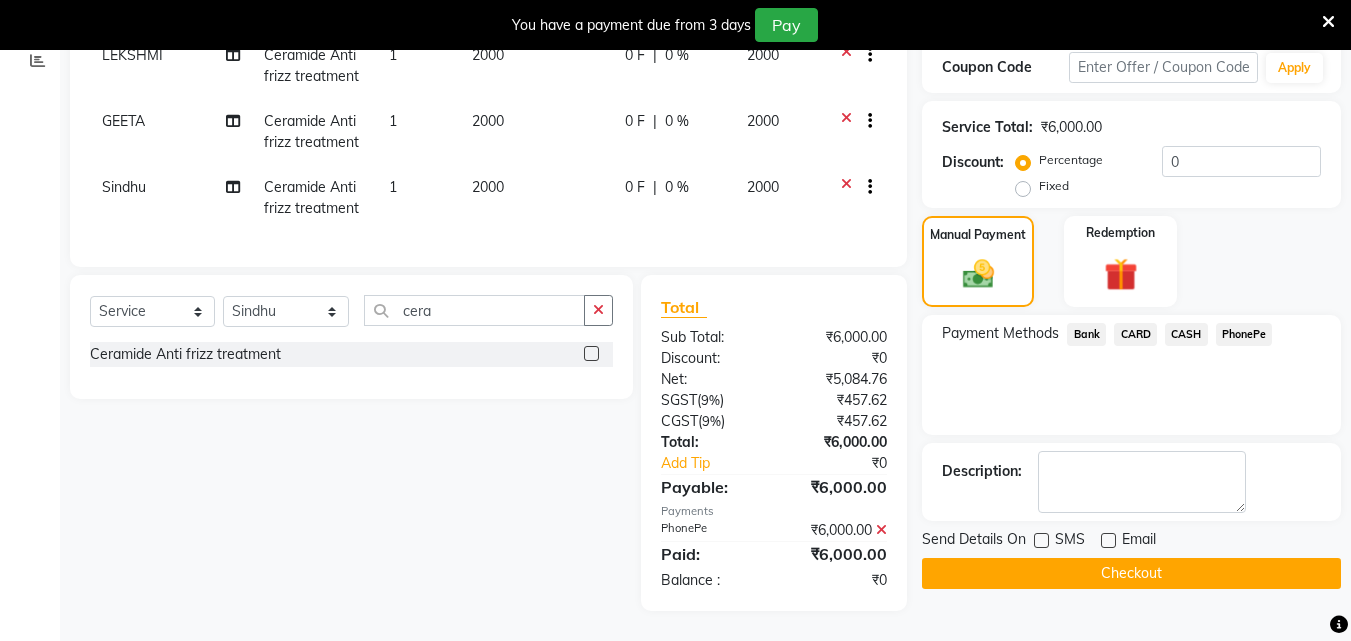 click on "Checkout" 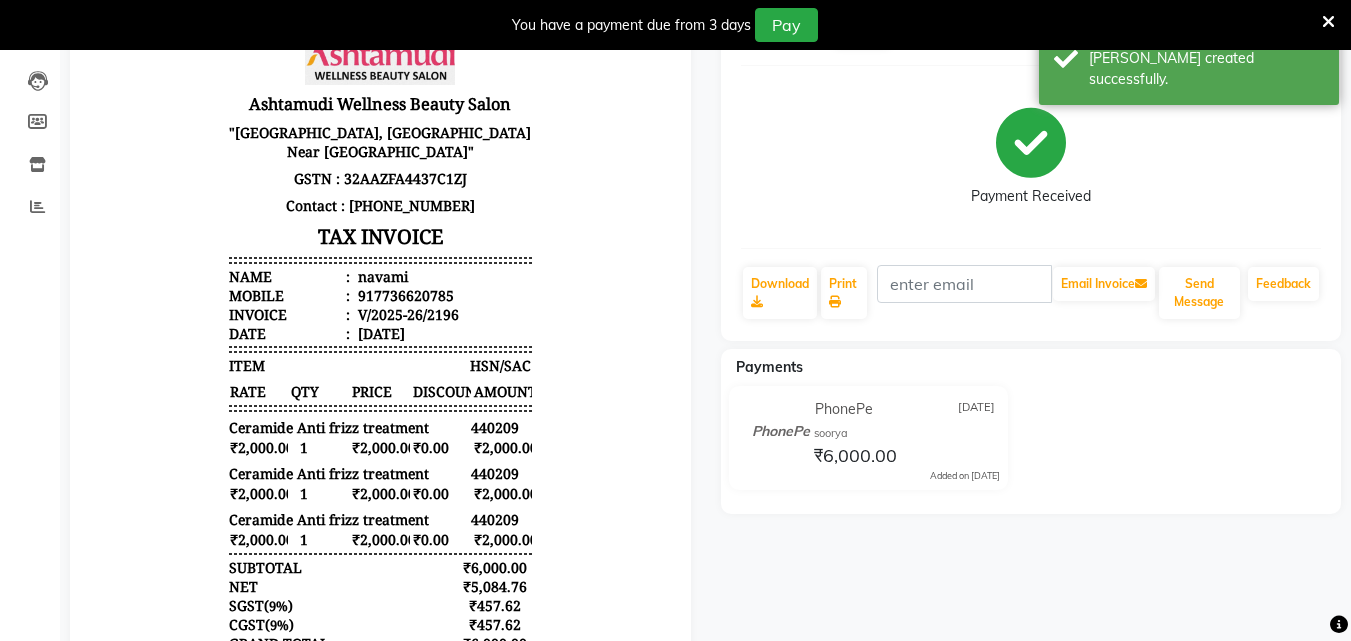 scroll, scrollTop: 146, scrollLeft: 0, axis: vertical 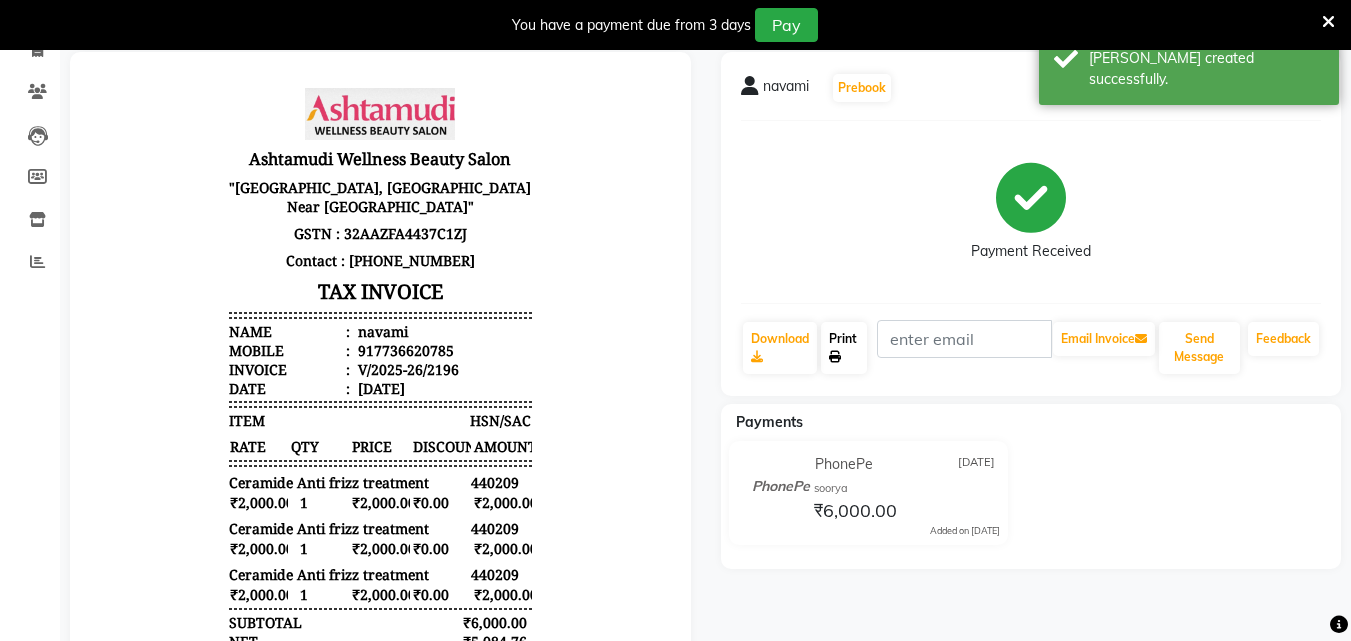 click on "Print" 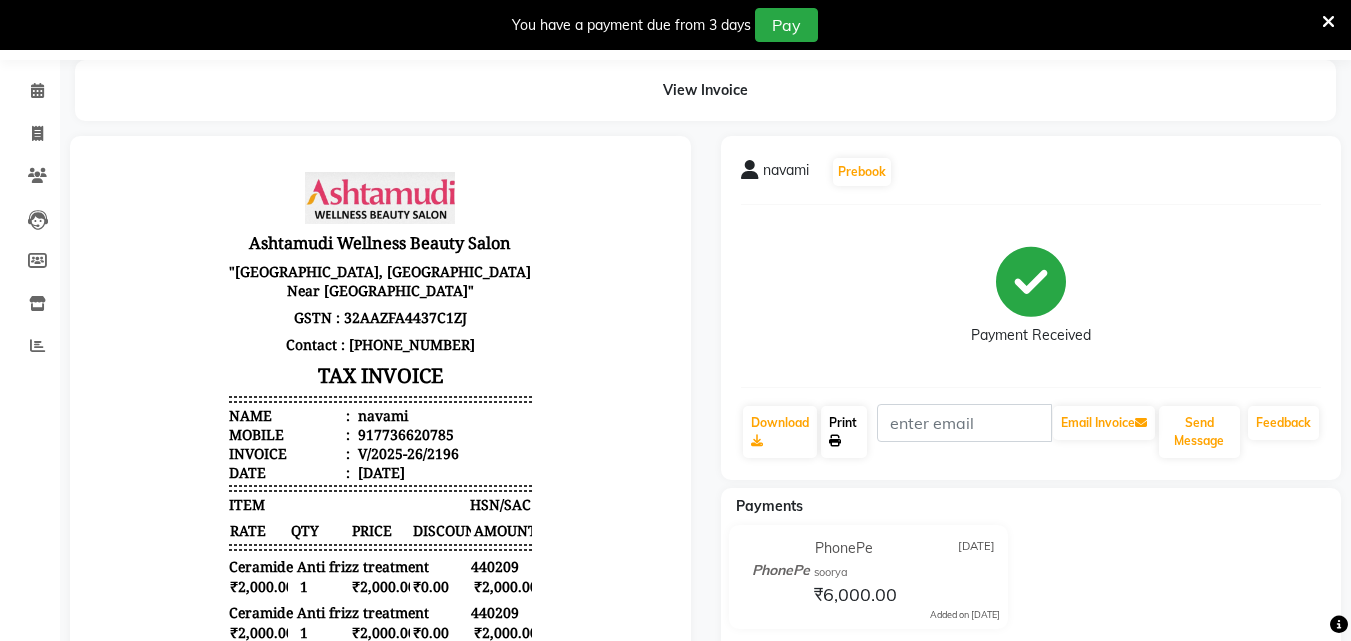 scroll, scrollTop: 0, scrollLeft: 0, axis: both 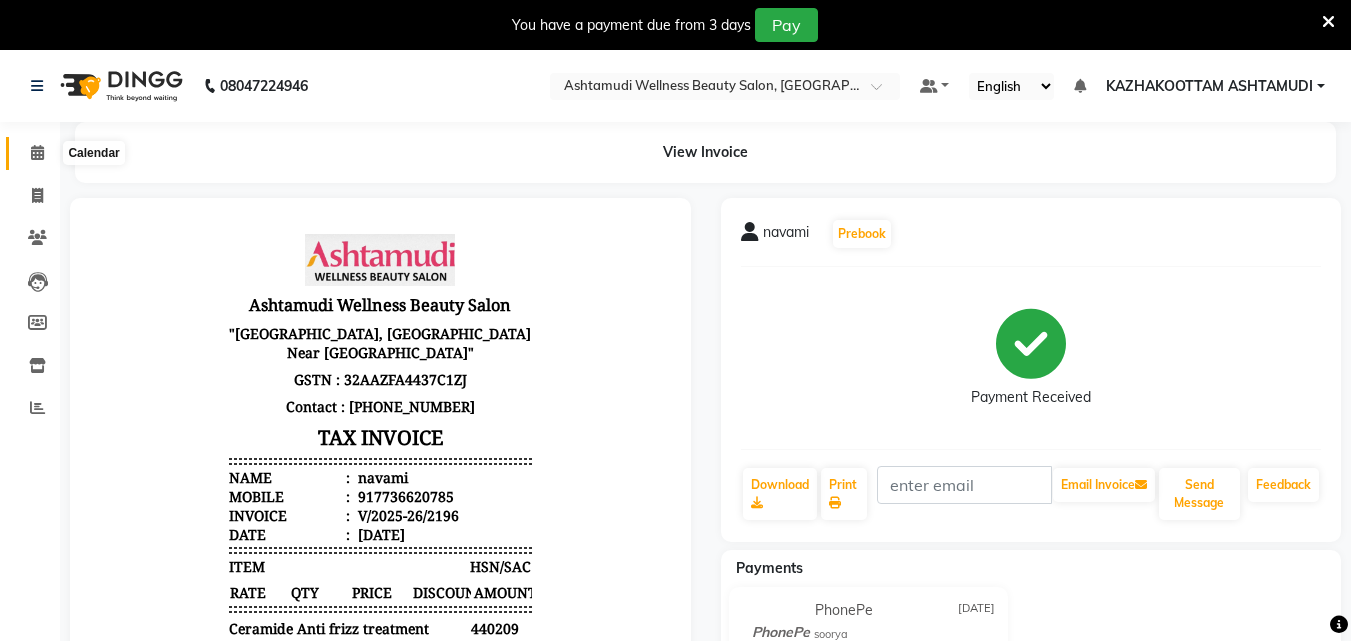 click 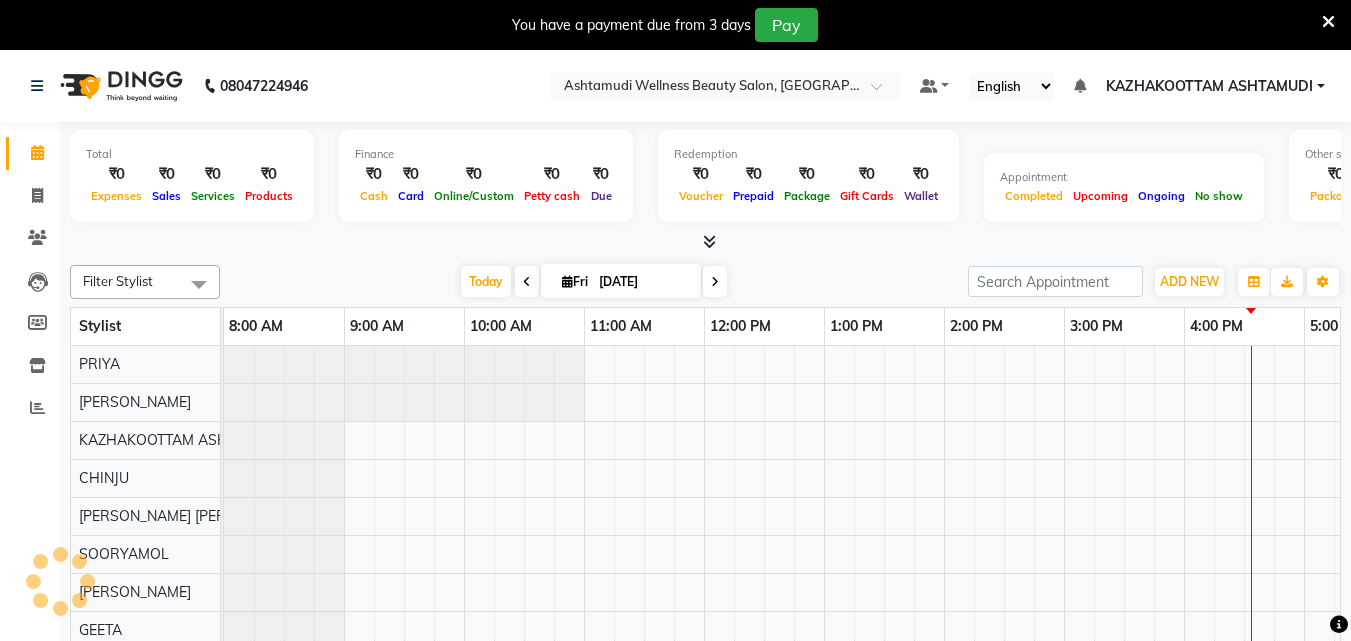 scroll, scrollTop: 0, scrollLeft: 0, axis: both 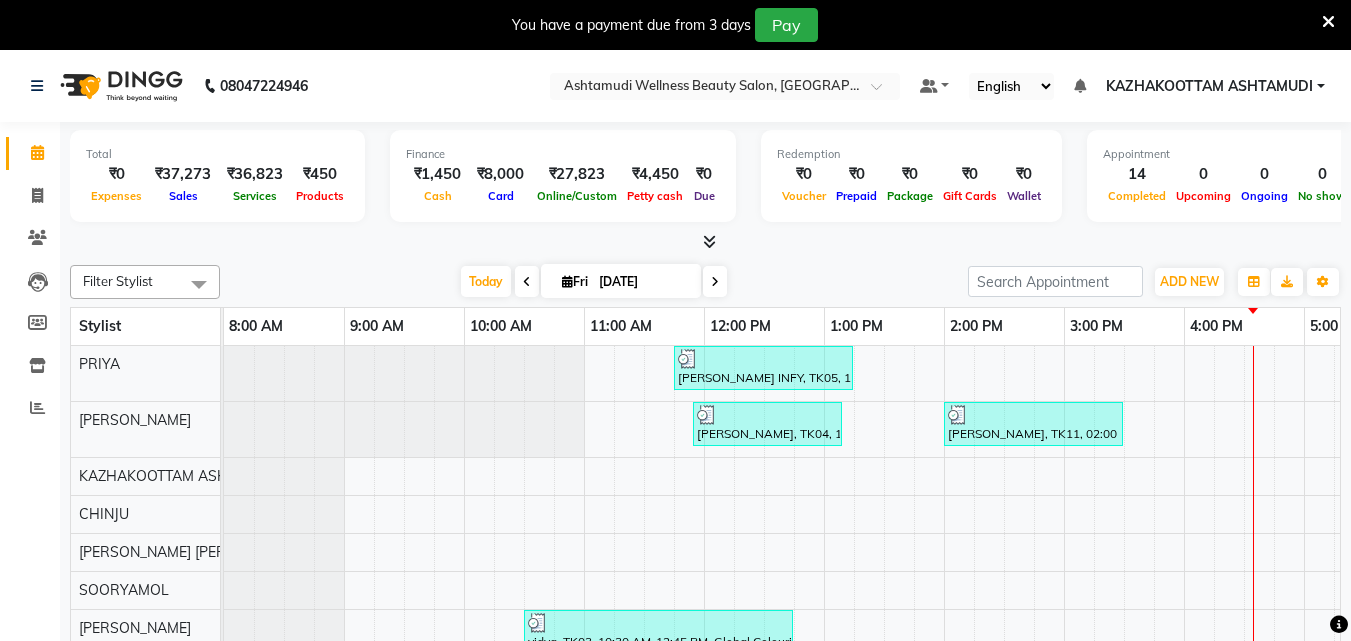 click at bounding box center (709, 241) 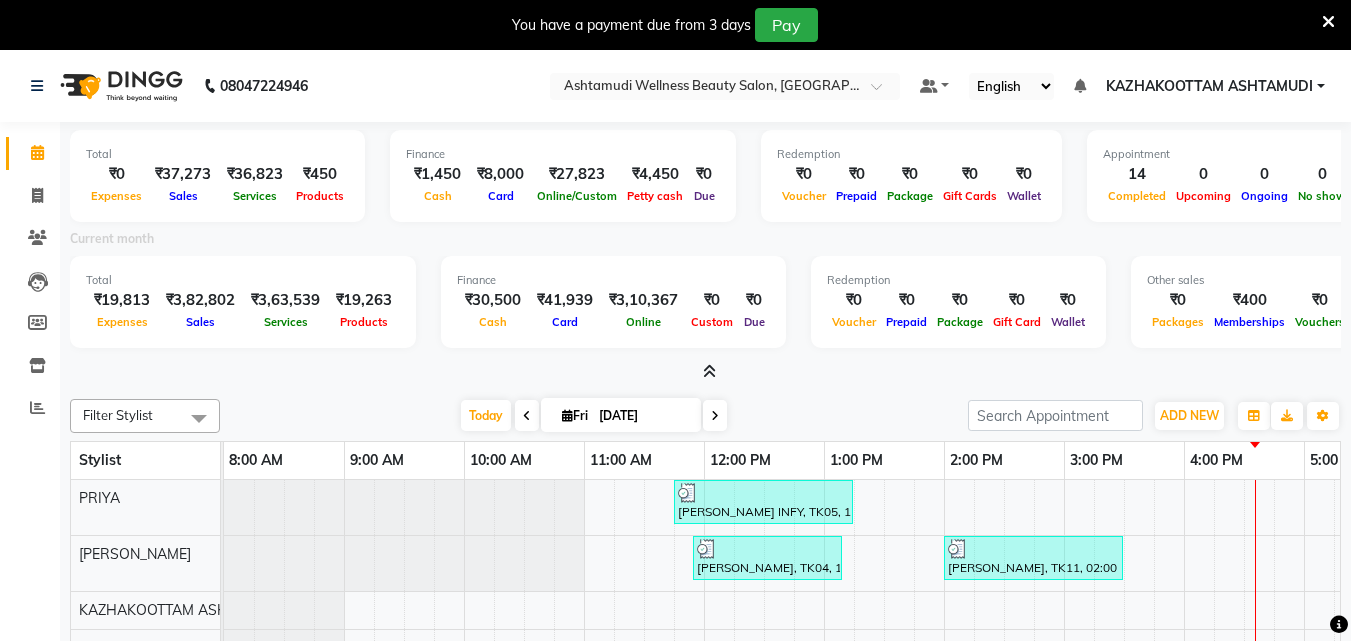 click at bounding box center (709, 371) 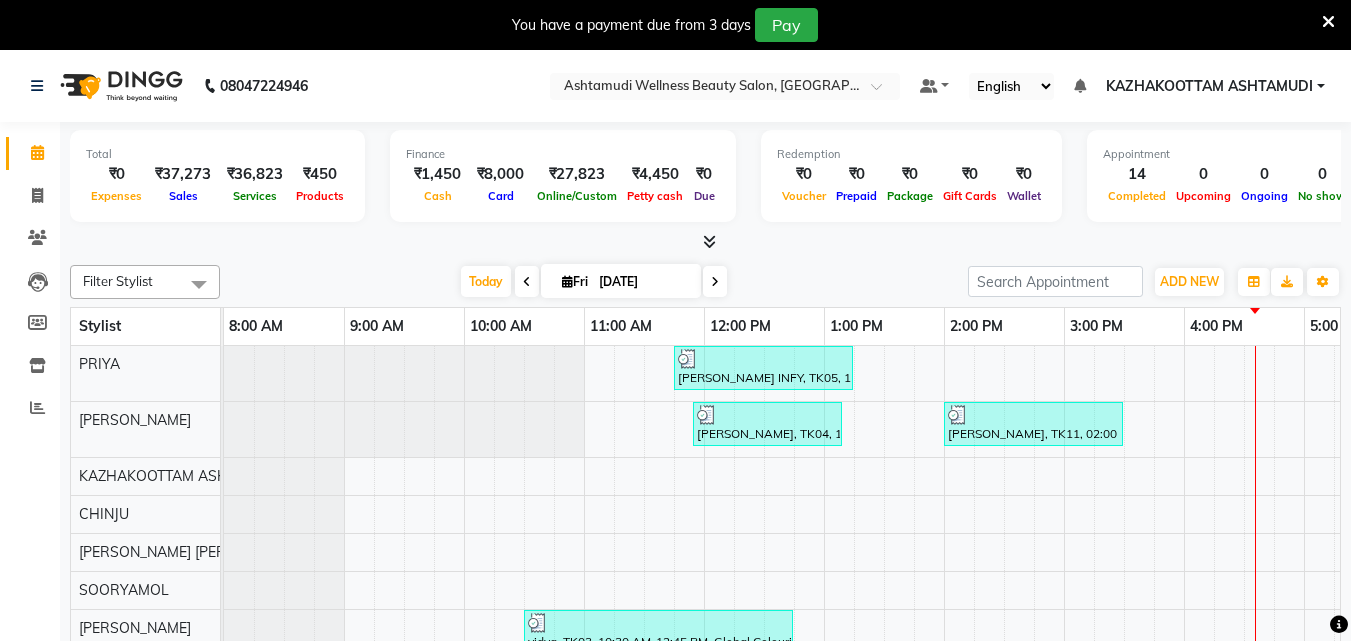 scroll, scrollTop: 67, scrollLeft: 0, axis: vertical 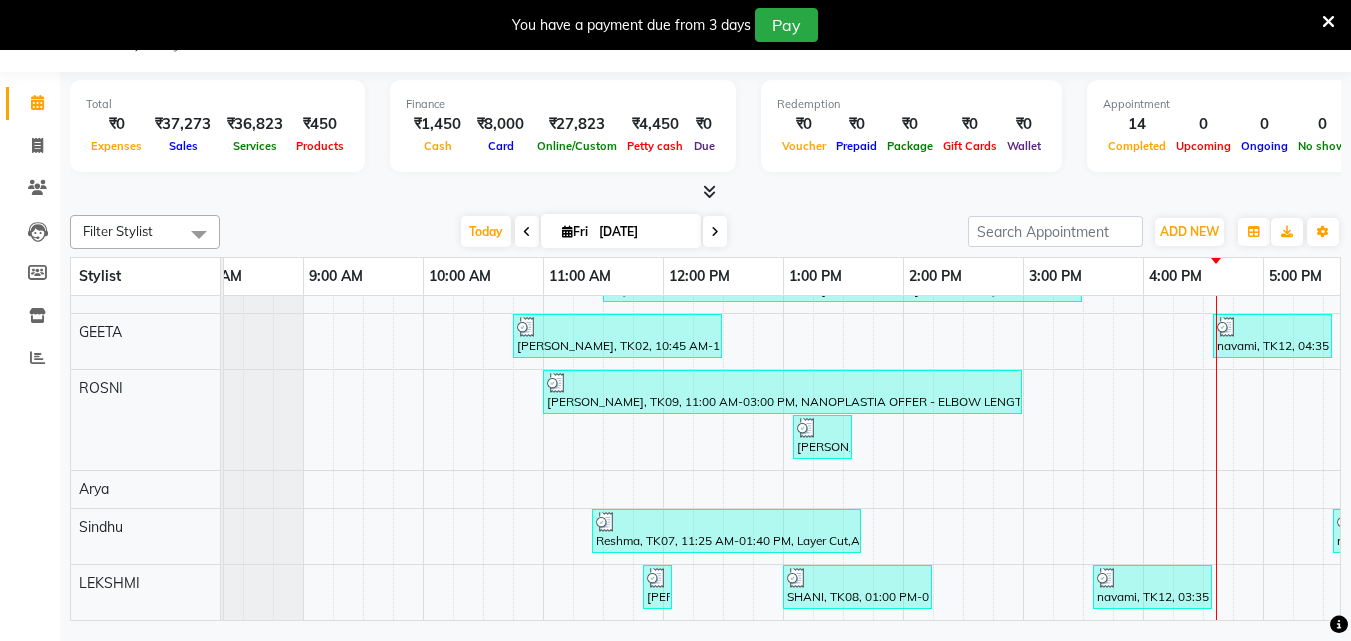 click at bounding box center (709, 191) 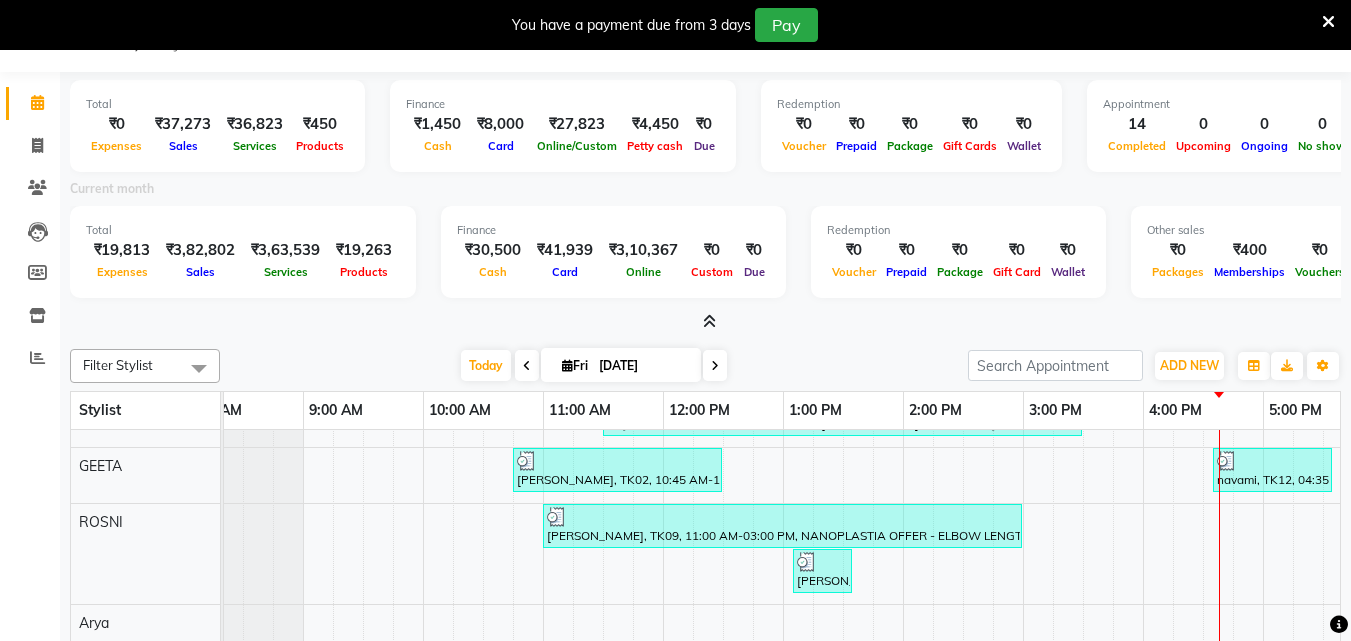 click at bounding box center [709, 321] 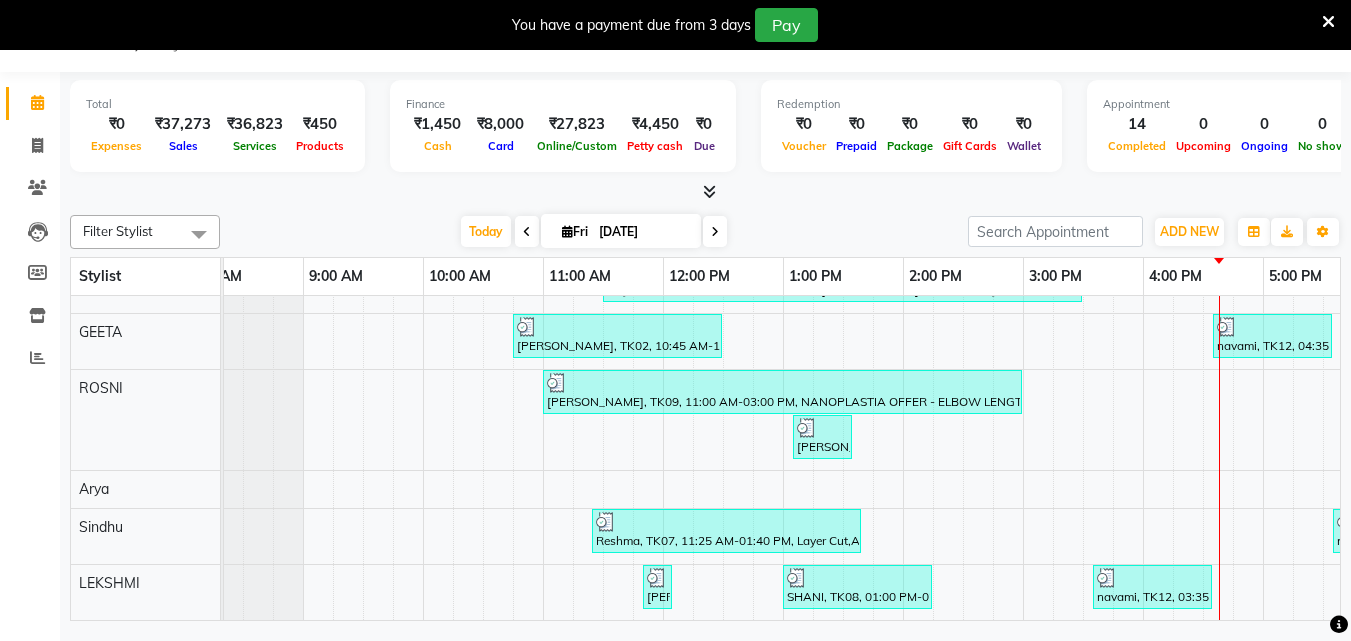 scroll, scrollTop: 250, scrollLeft: 41, axis: both 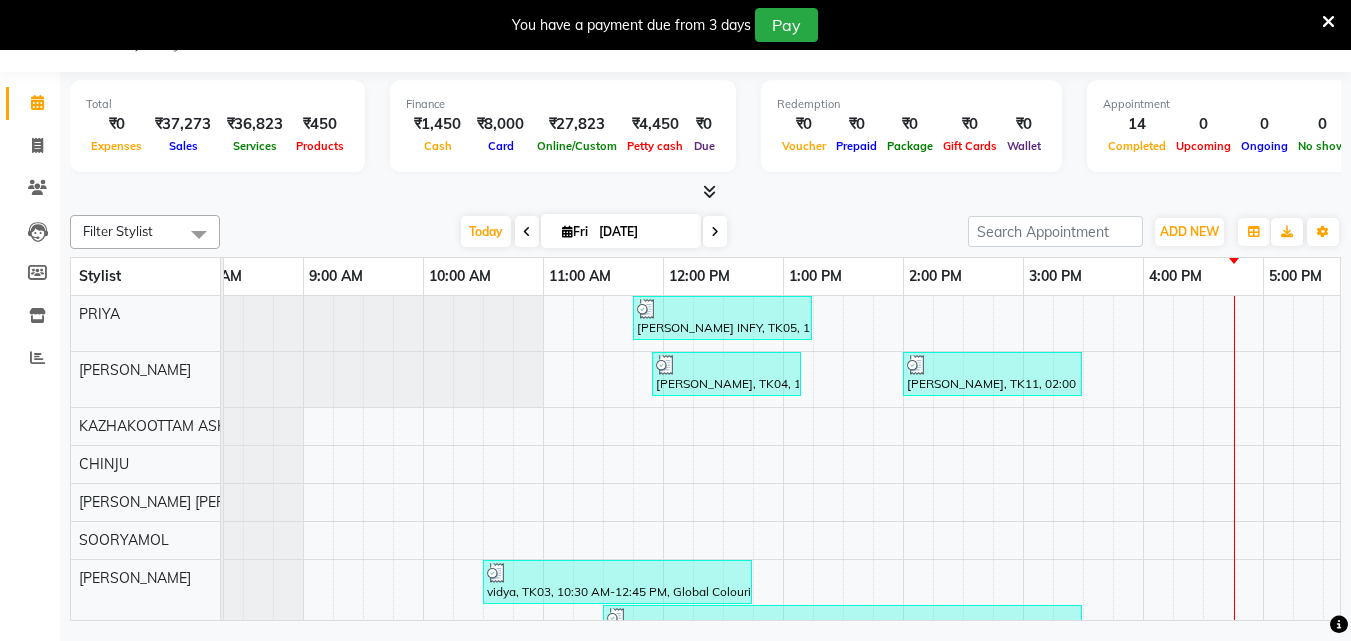 click at bounding box center [705, 192] 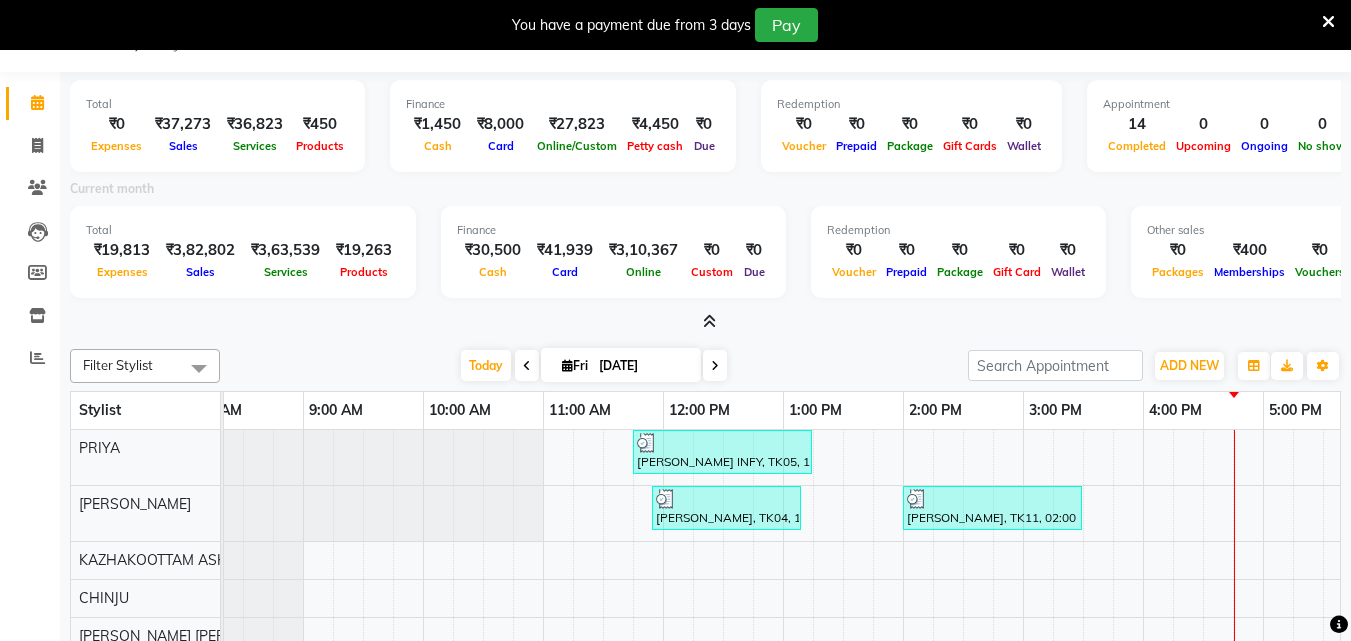drag, startPoint x: 710, startPoint y: 322, endPoint x: 785, endPoint y: 344, distance: 78.160095 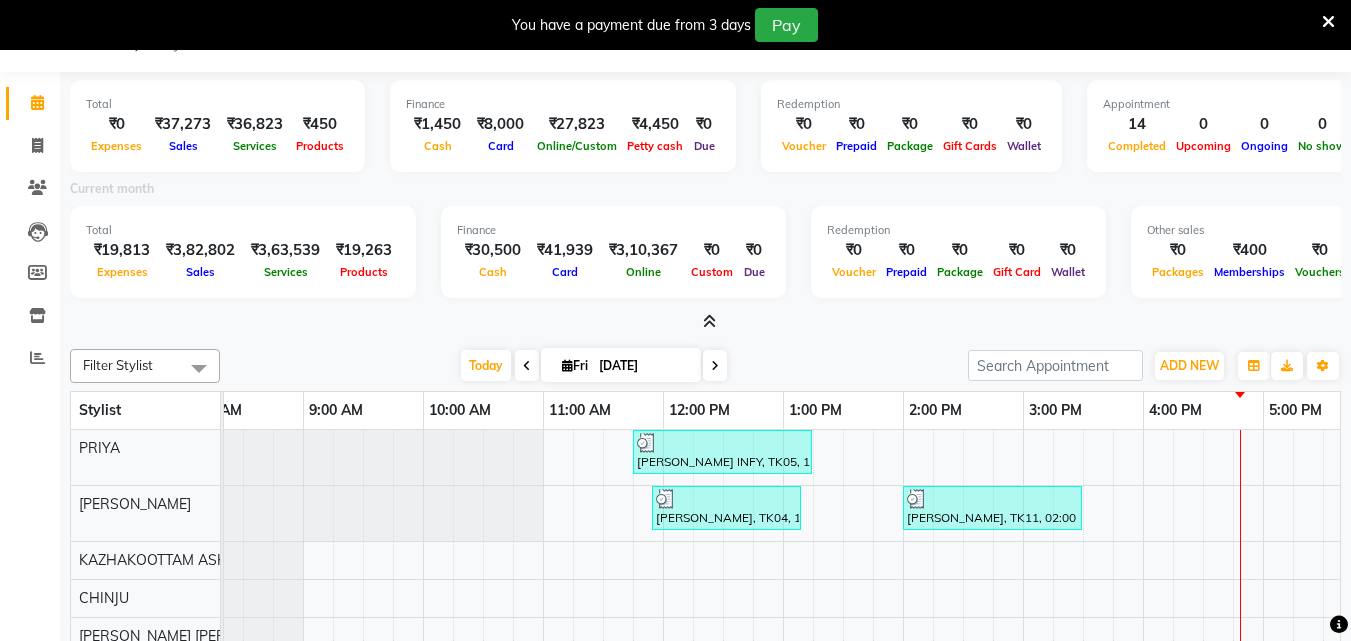 click on "Total  ₹0  Expenses ₹37,273  Sales ₹36,823  Services ₹450  Products Finance  ₹1,450  Cash ₹8,000  Card ₹27,823  Online/Custom ₹4,450 Petty cash ₹0 Due  Redemption  ₹0 Voucher ₹0 Prepaid ₹0 Package ₹0  Gift Cards ₹0  Wallet  Appointment  14 Completed 0 Upcoming 0 Ongoing 0 No show  Other sales  ₹0  Packages ₹0  Memberships ₹0  Vouchers ₹0  Prepaids ₹0  Gift Cards Current month Total  ₹19,813  Expenses ₹3,82,802  Sales ₹3,63,539 Services ₹19,263 Products  Finance  ₹30,500  Cash ₹41,939  Card ₹3,10,367 Online ₹0 Custom ₹0 Due  Redemption  ₹0 Voucher ₹0 Prepaid ₹0 Package ₹0 Gift Card ₹0 Wallet Other sales  ₹0  Packages ₹400  Memberships ₹0  Vouchers ₹0  Prepaids ₹0  Gift Cards Filter Stylist Select All Arya  CHINJU GEETA KAZHAKOOTTAM ASHTAMUDI KRISHNA LEKSHMI MADONNA MICHAEL Poornima Gopal PRIYA ROSNI Sindhu SOORYAMOL Today  Fri 11-07-2025 Toggle Dropdown Add Appointment Add Invoice Add Expense Add Attendance Add Client Toggle Dropdown" 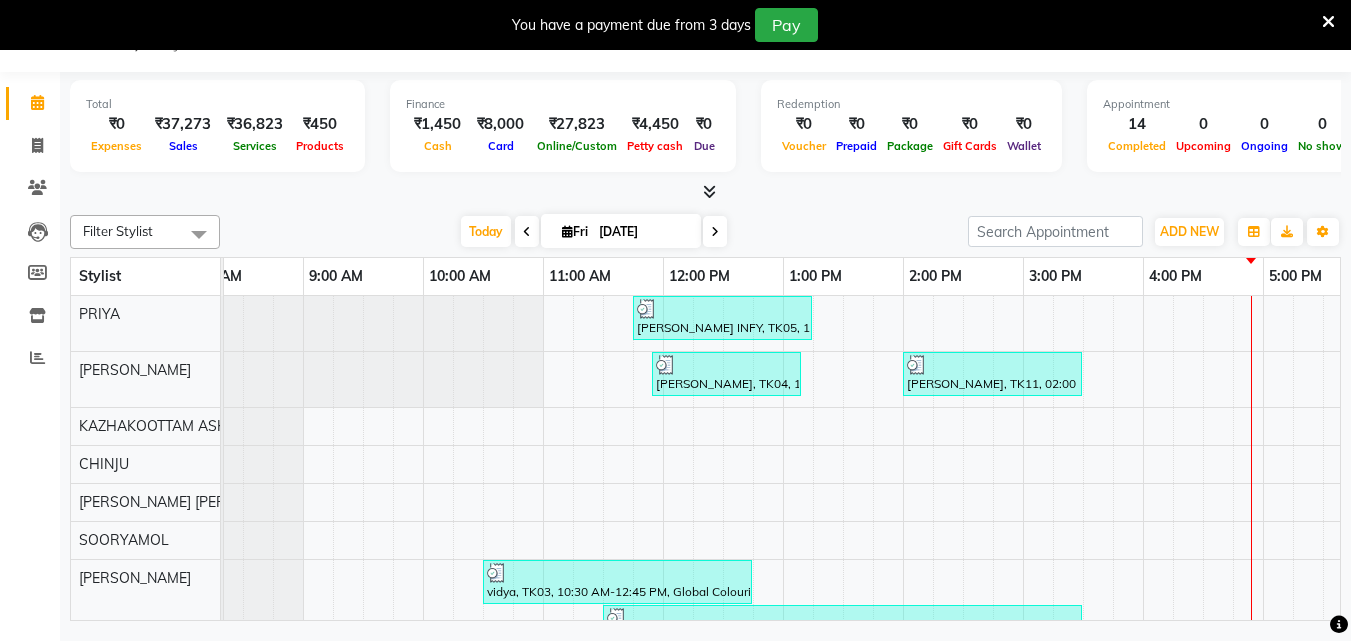 click at bounding box center [1328, 22] 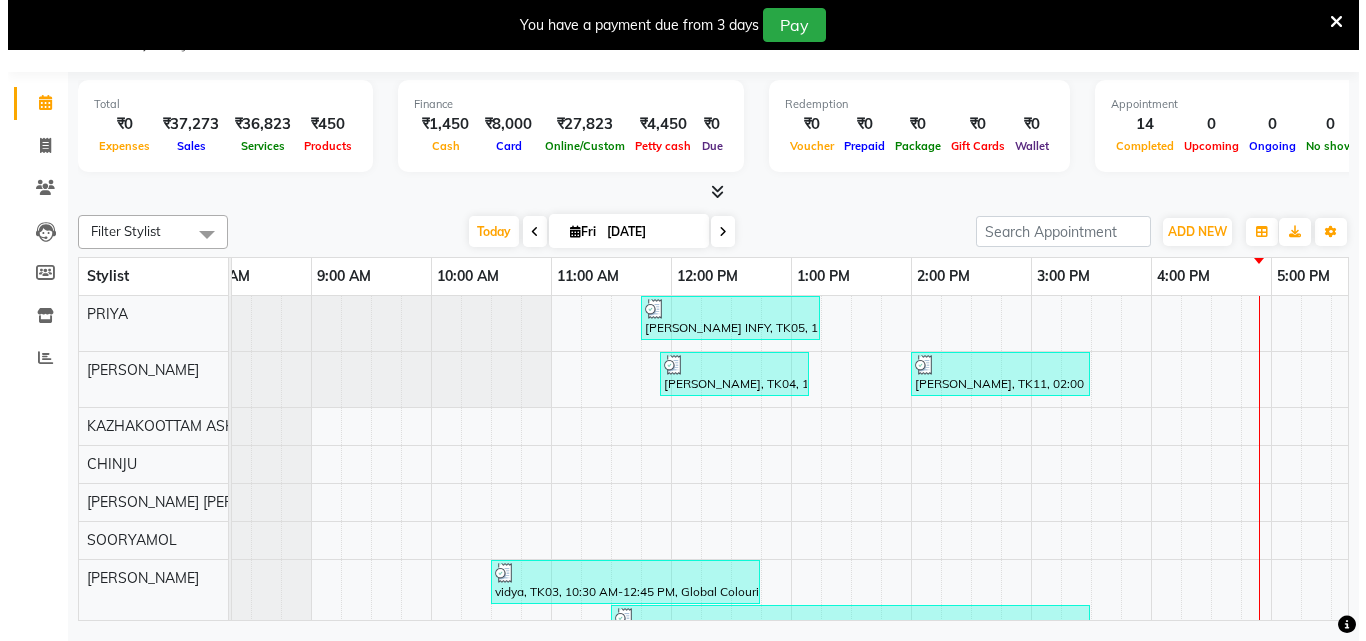 scroll, scrollTop: 0, scrollLeft: 0, axis: both 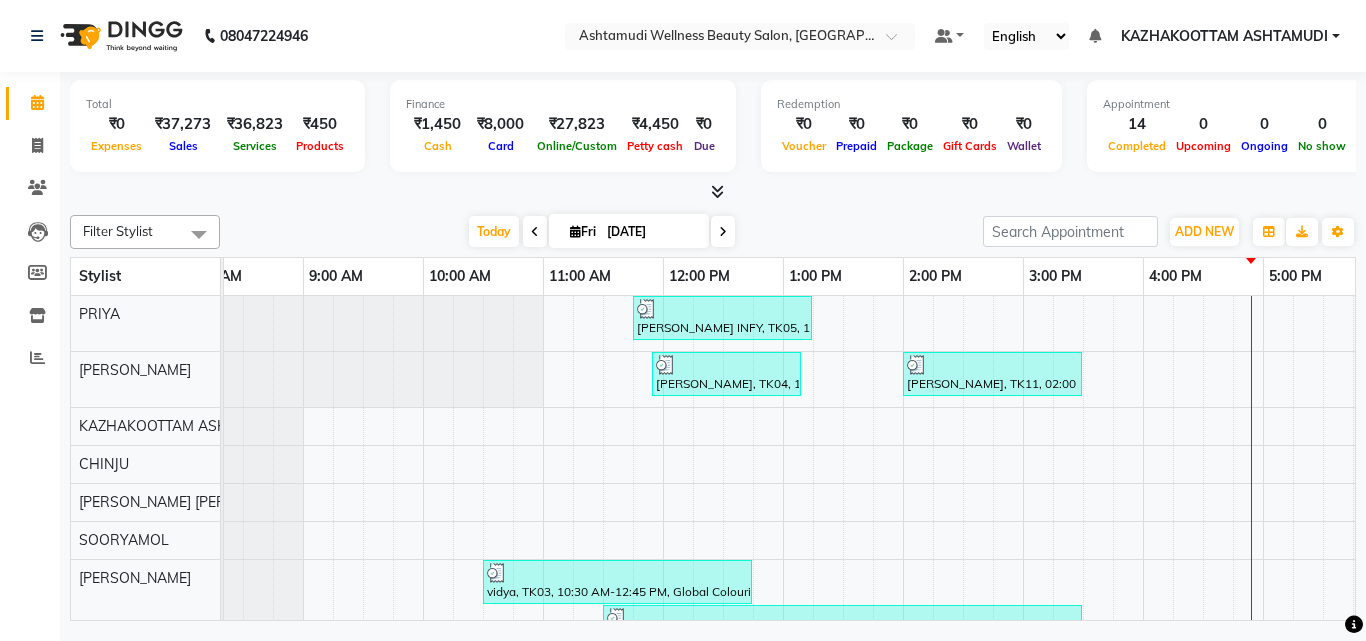 click at bounding box center (717, 191) 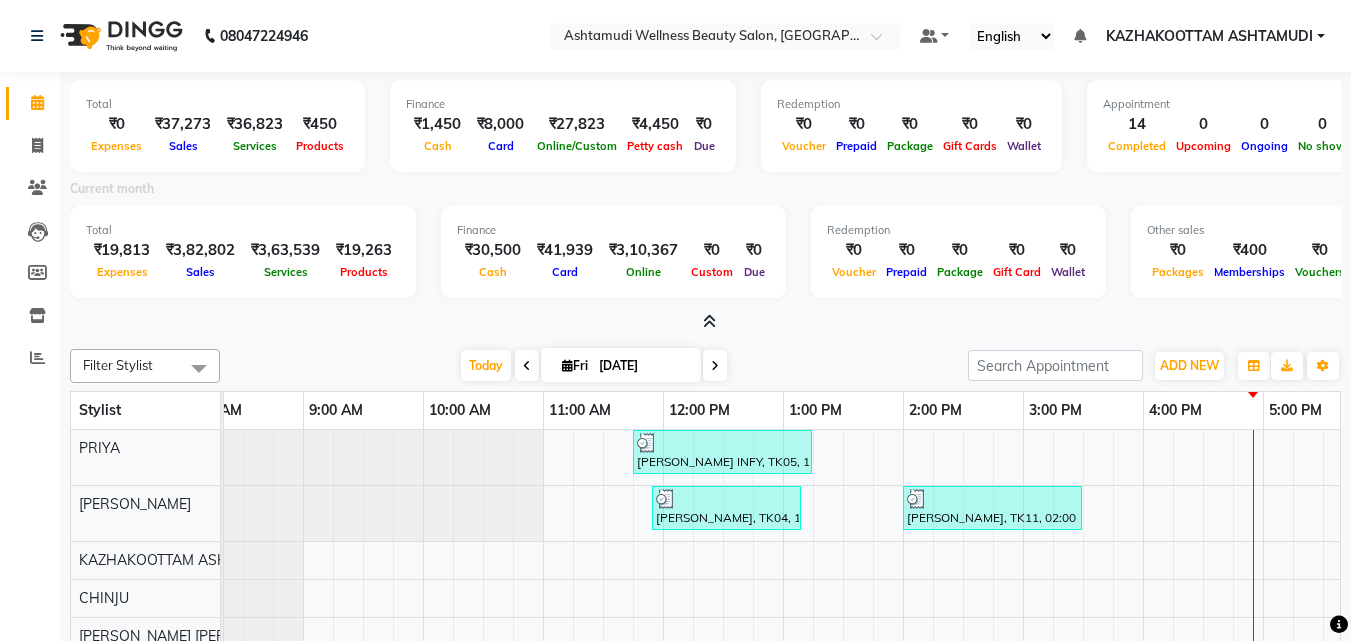 click at bounding box center (709, 321) 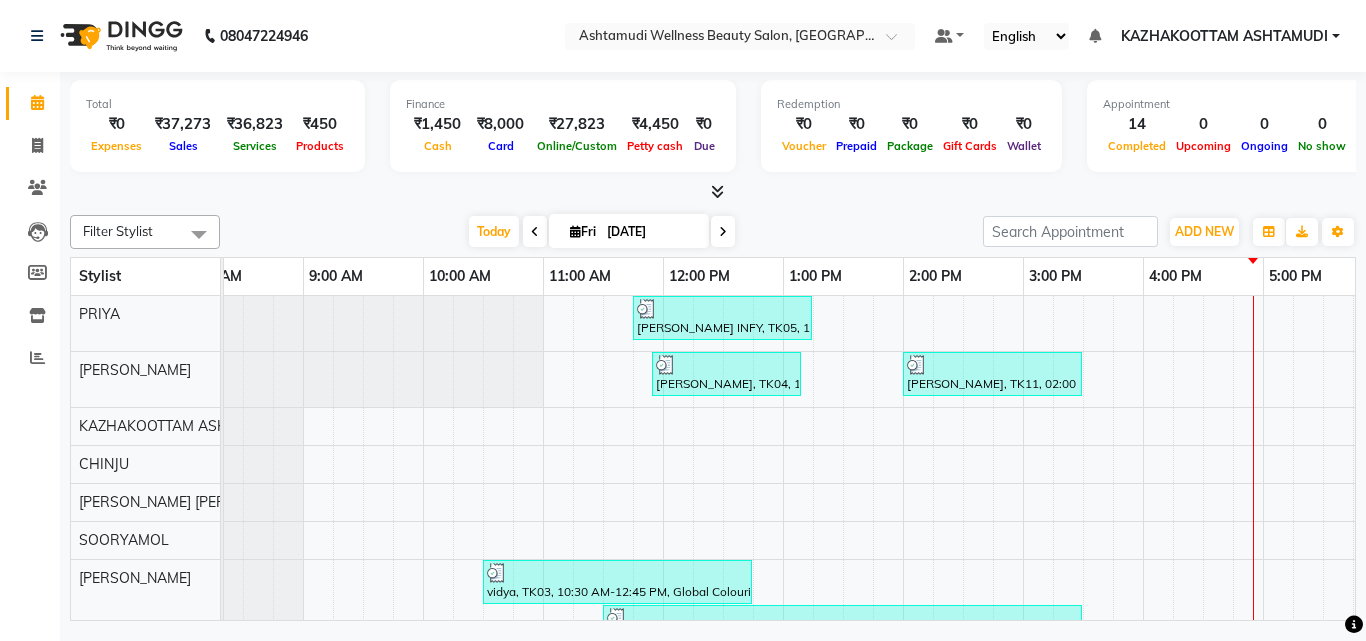 click at bounding box center [717, 191] 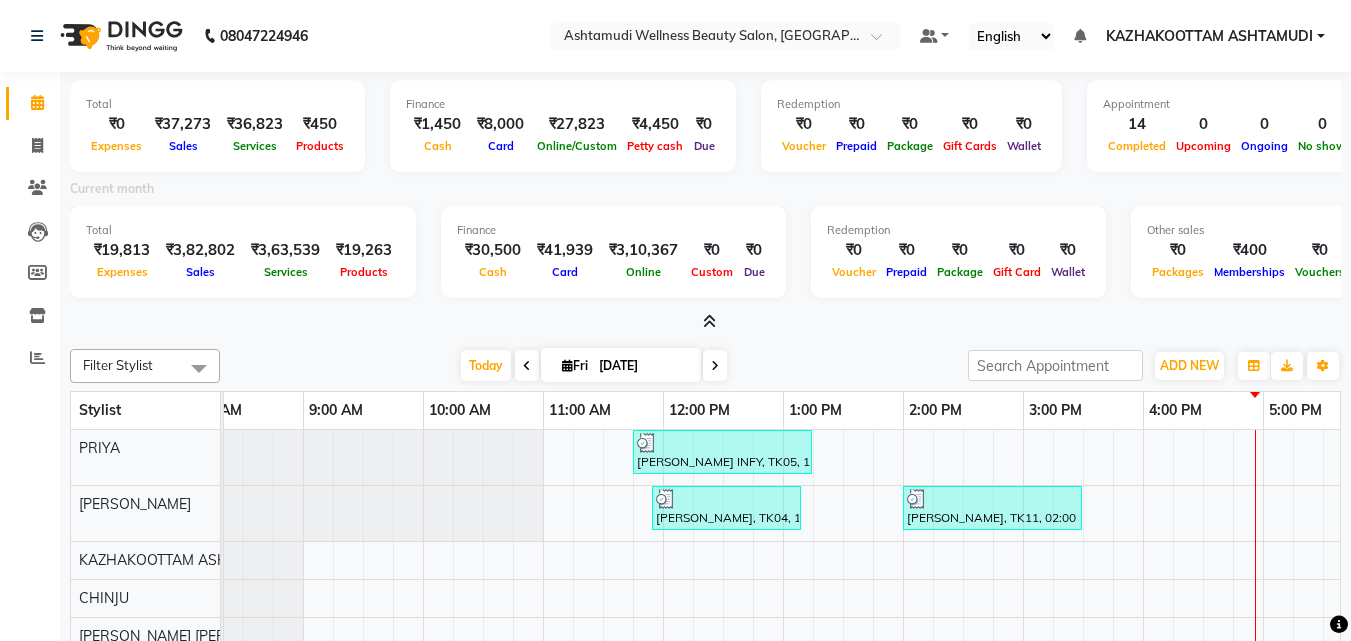 click at bounding box center [709, 321] 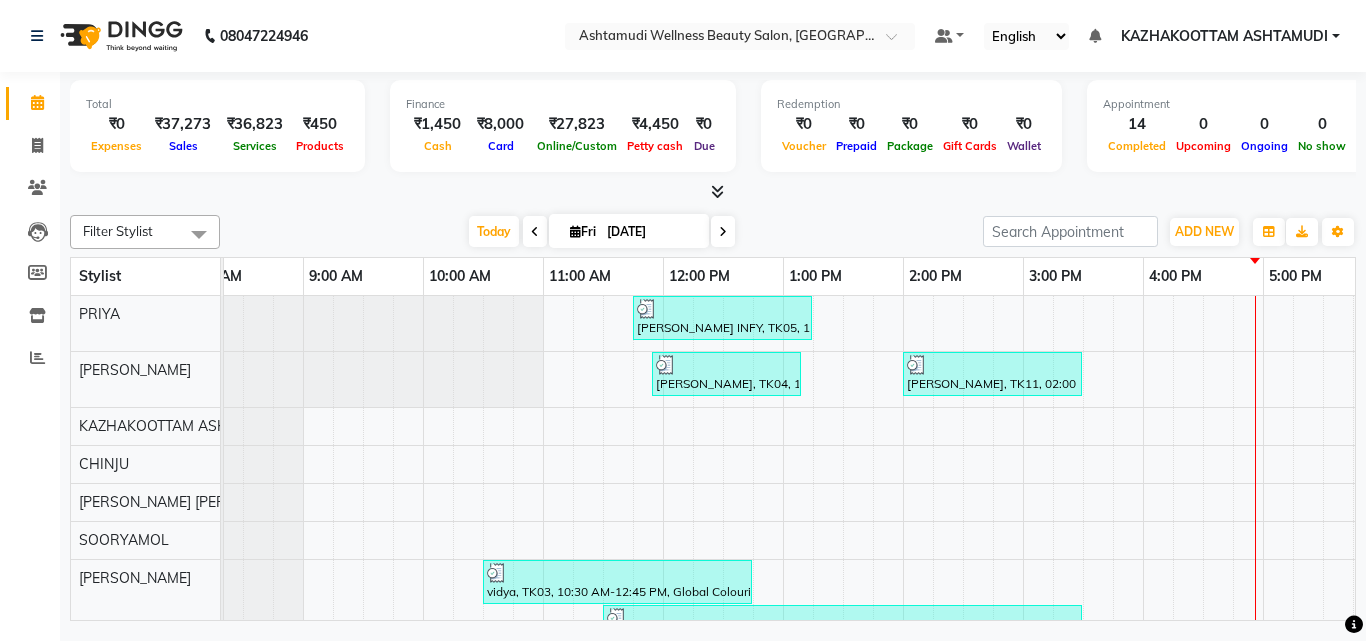 scroll, scrollTop: 100, scrollLeft: 41, axis: both 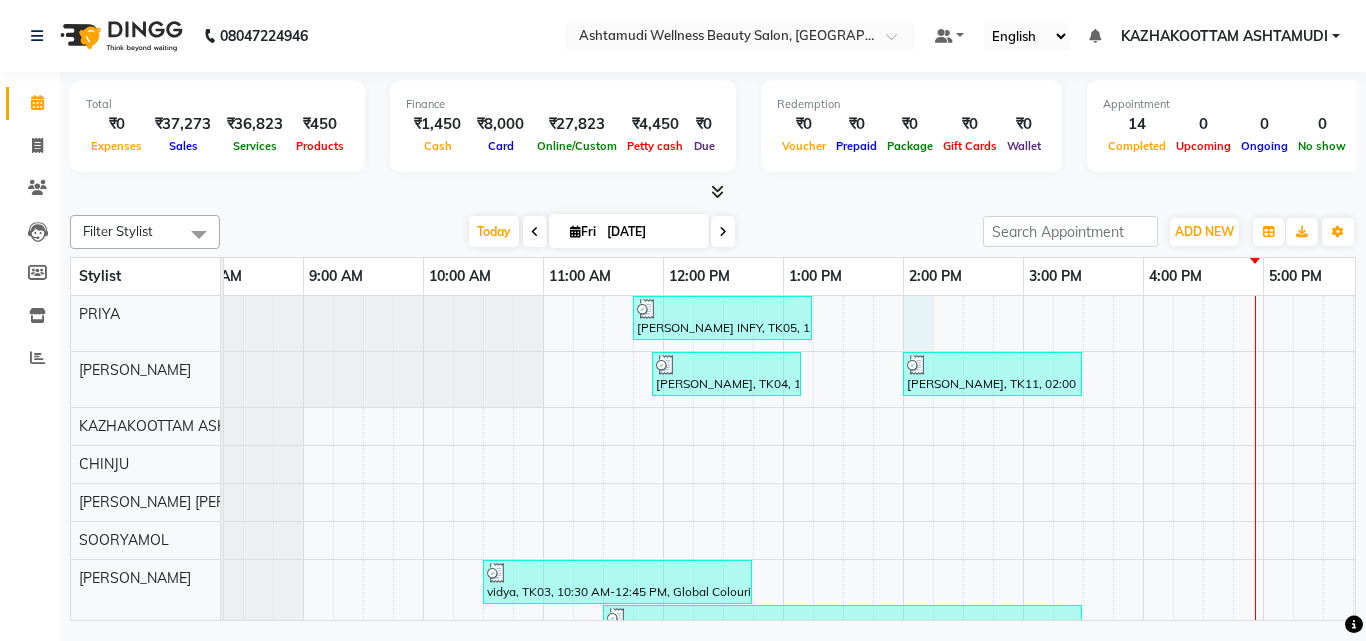 click on "Swathy INFY, TK05, 11:45 AM-01:15 PM, Skin Whitening Facial,Full Hand D Tan,Eyebrows Threading     Renju, TK04, 11:55 AM-01:10 PM, D-Tan Cleanup,Eyebrows Threading     sheeja, TK11, 02:00 PM-03:30 PM, Full Leg Waxing,Eyebrows Threading,Upper Lip Threading,Chin Threading     vidya, TK03, 10:30 AM-12:45 PM, Global Colouring (Ammonia Free),Eyebrows Threading     divya, TK10, 11:30 AM-03:30 PM, Anti-Dandruff Treatment,Layer Cut,NANOPLASTIA OFFER - ELBOW LENGTH     mrudhula, TK02, 10:45 AM-12:30 PM, U Cut,Hair Cut With Fringes,Eyebrows Threading     navami, TK12, 04:35 PM-05:35 PM, Ceramide  Anti frizz treatment     Gopika, TK09, 11:00 AM-03:00 PM, NANOPLASTIA OFFER - ELBOW LENGTH,Layer Cut,Anti-Dandruff Treatment     maya, TK06, 01:05 PM-01:35 PM, Ironing     Reshma, TK07, 11:25 AM-01:40 PM, Layer Cut,Anti-Dandruff Treatment With Spa,Eyebrows Threading     navami, TK12, 05:35 PM-06:35 PM, Ceramide  Anti frizz treatment     Kavya infy, TK01, 11:50 AM-12:05 PM, Eyebrows Threading" at bounding box center (963, 631) 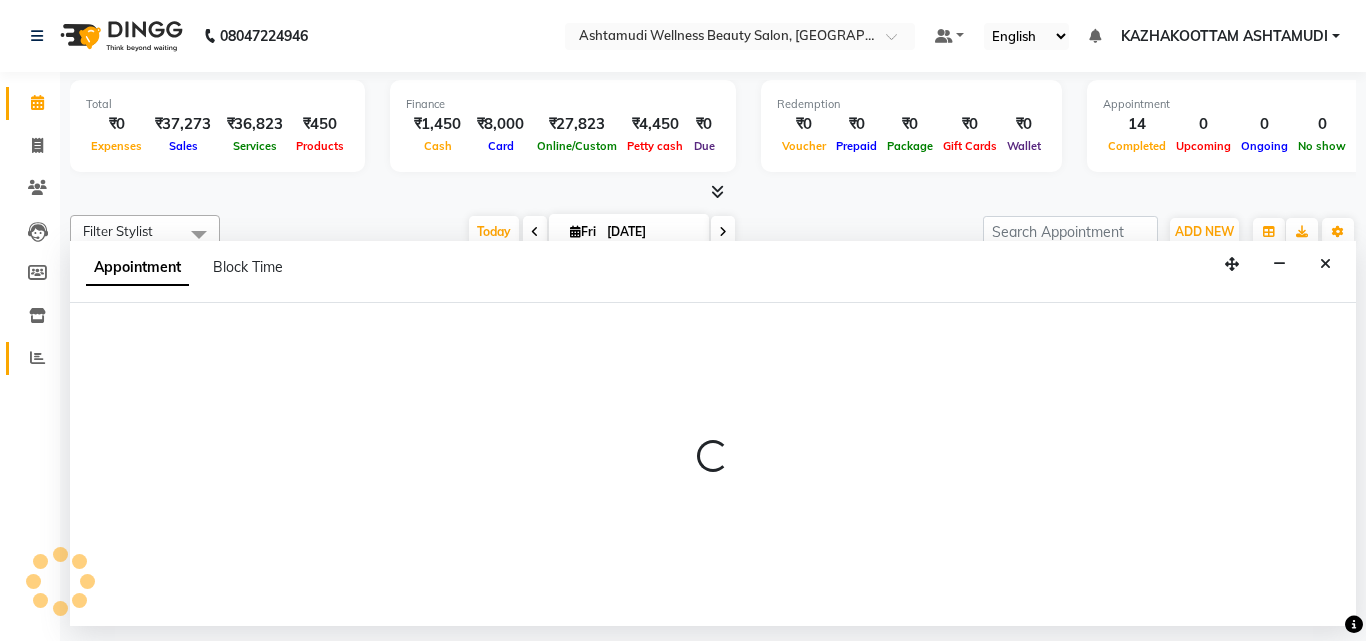 select on "27414" 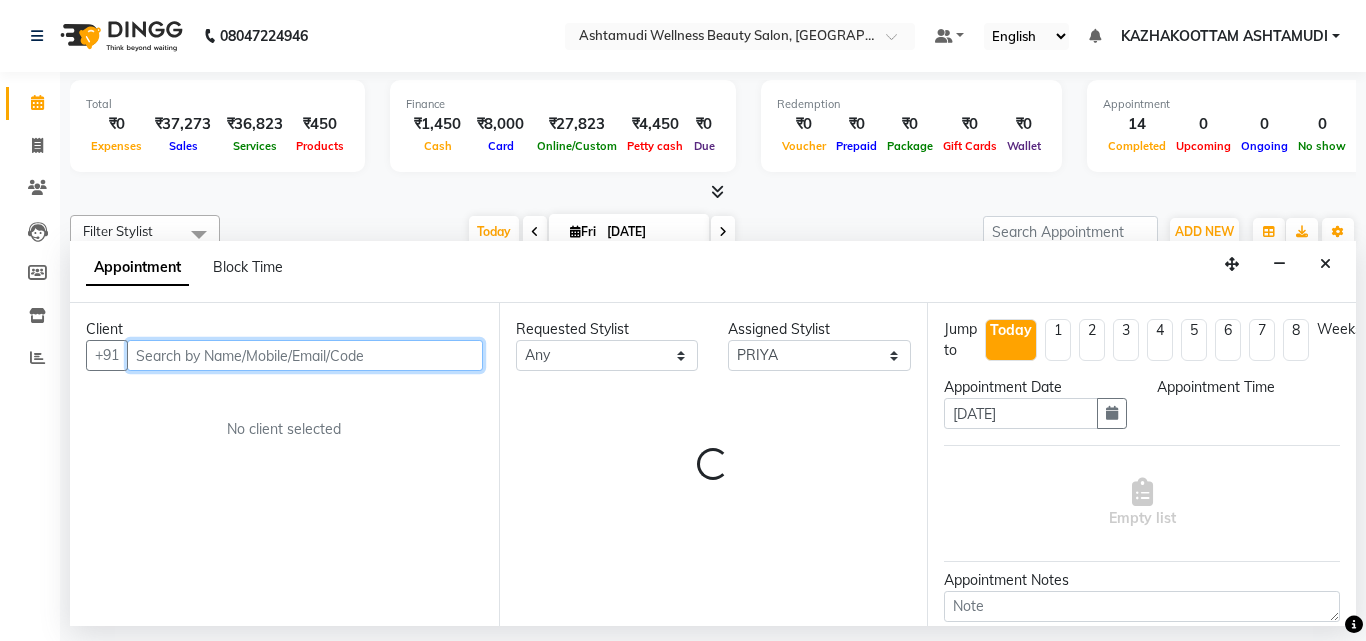select on "840" 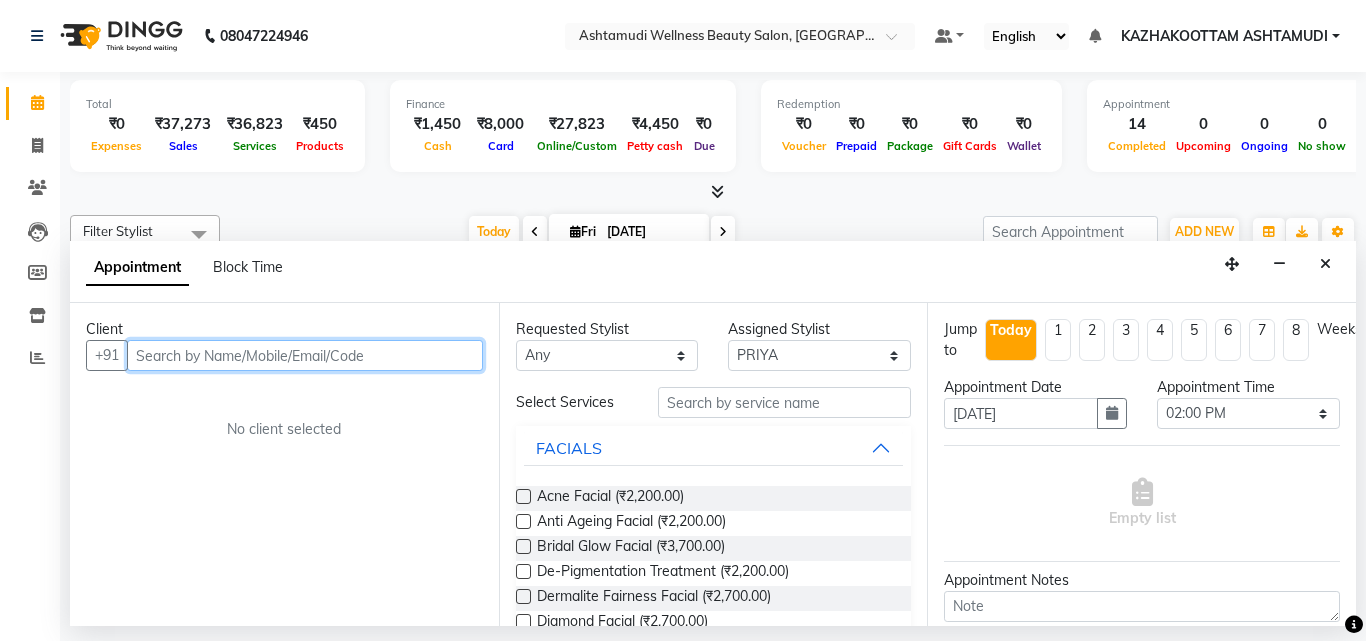 click at bounding box center [305, 355] 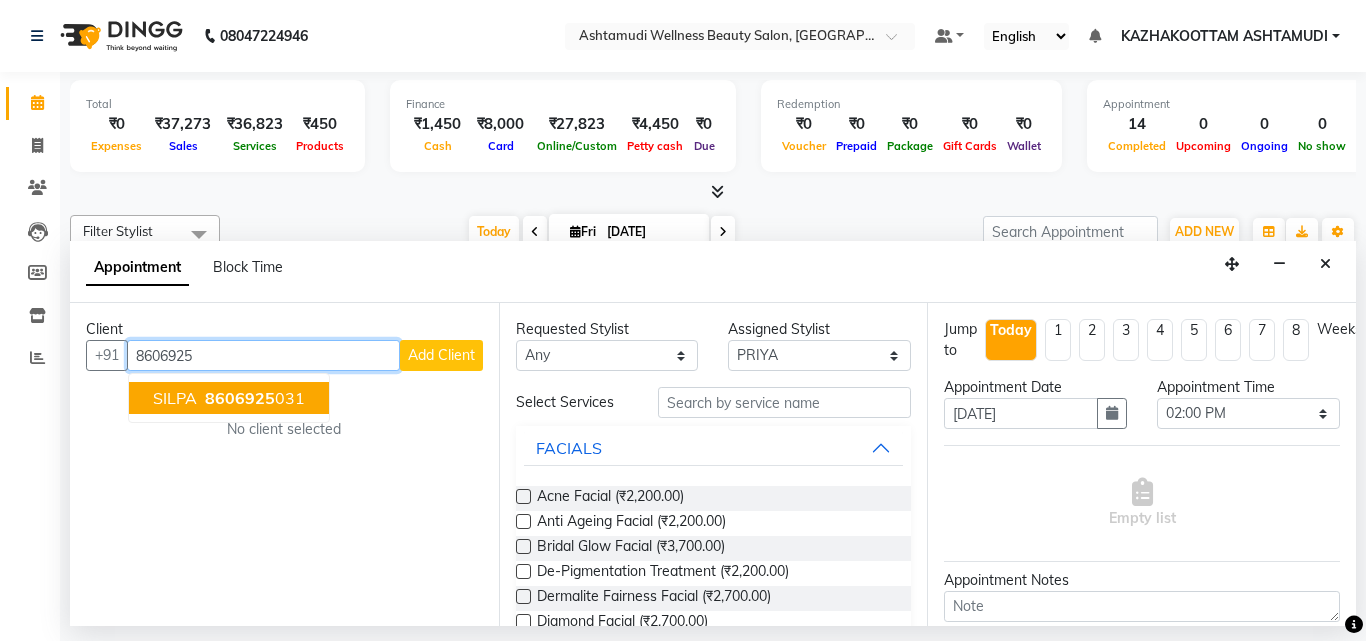 click on "SILPA   8606925 031" at bounding box center [229, 398] 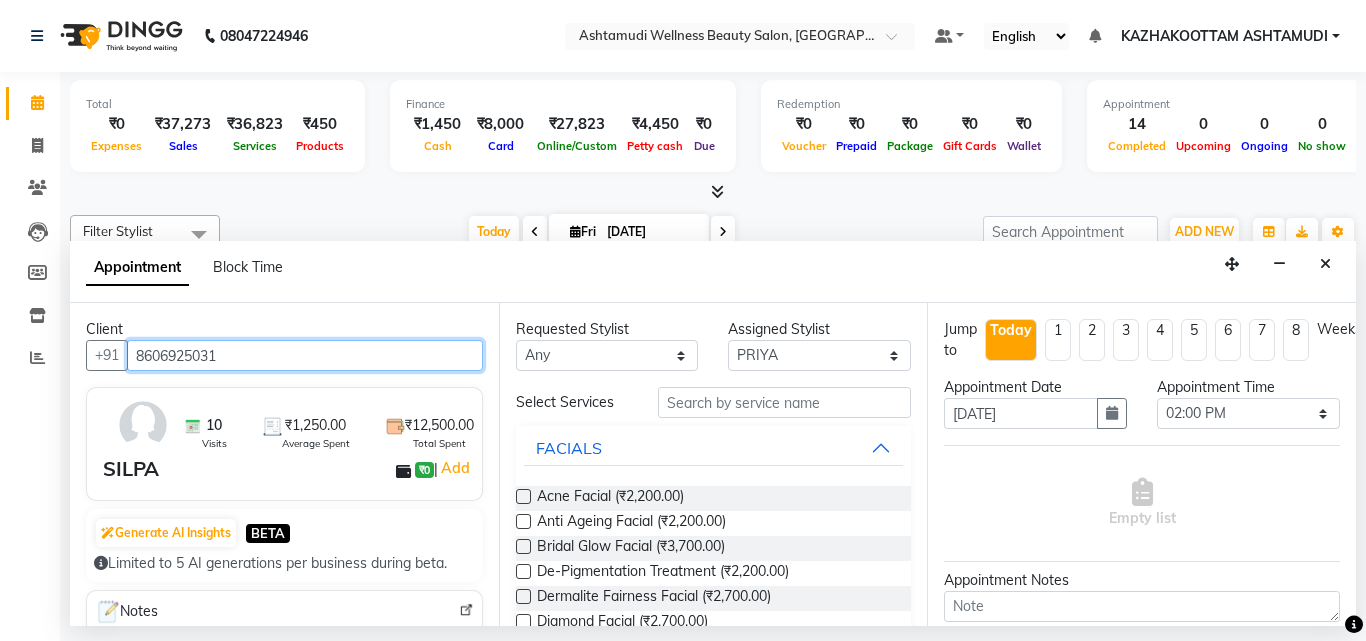 type on "8606925031" 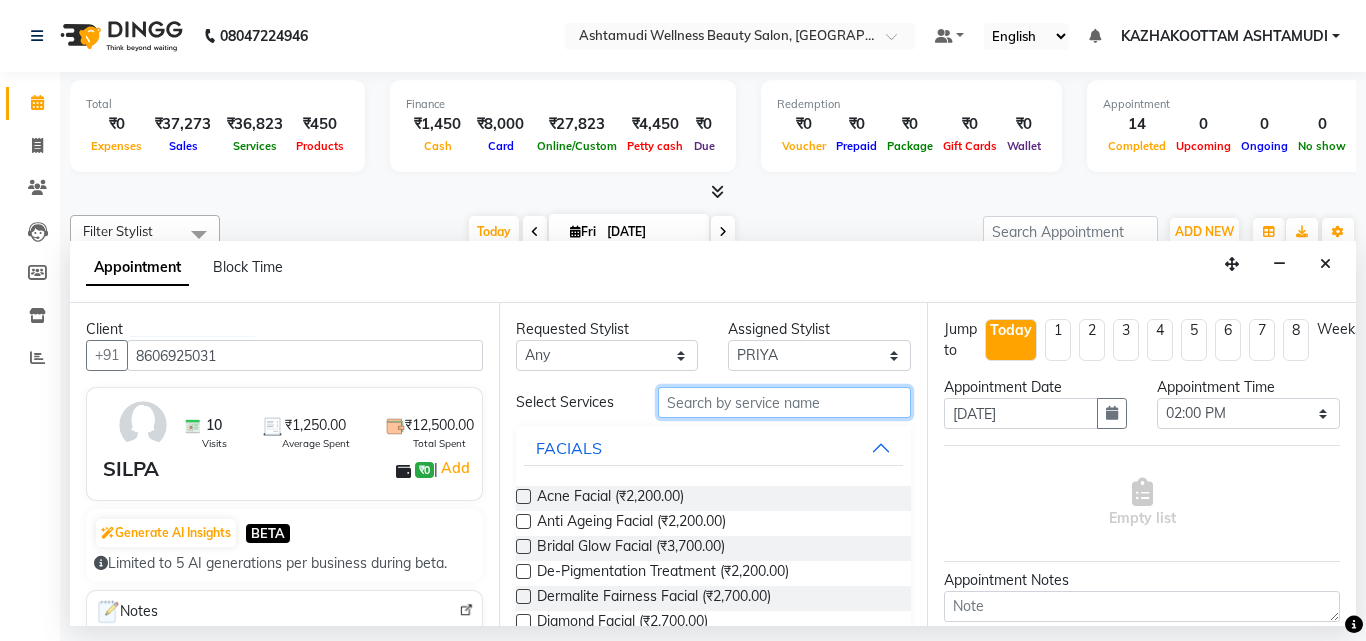 click at bounding box center (785, 402) 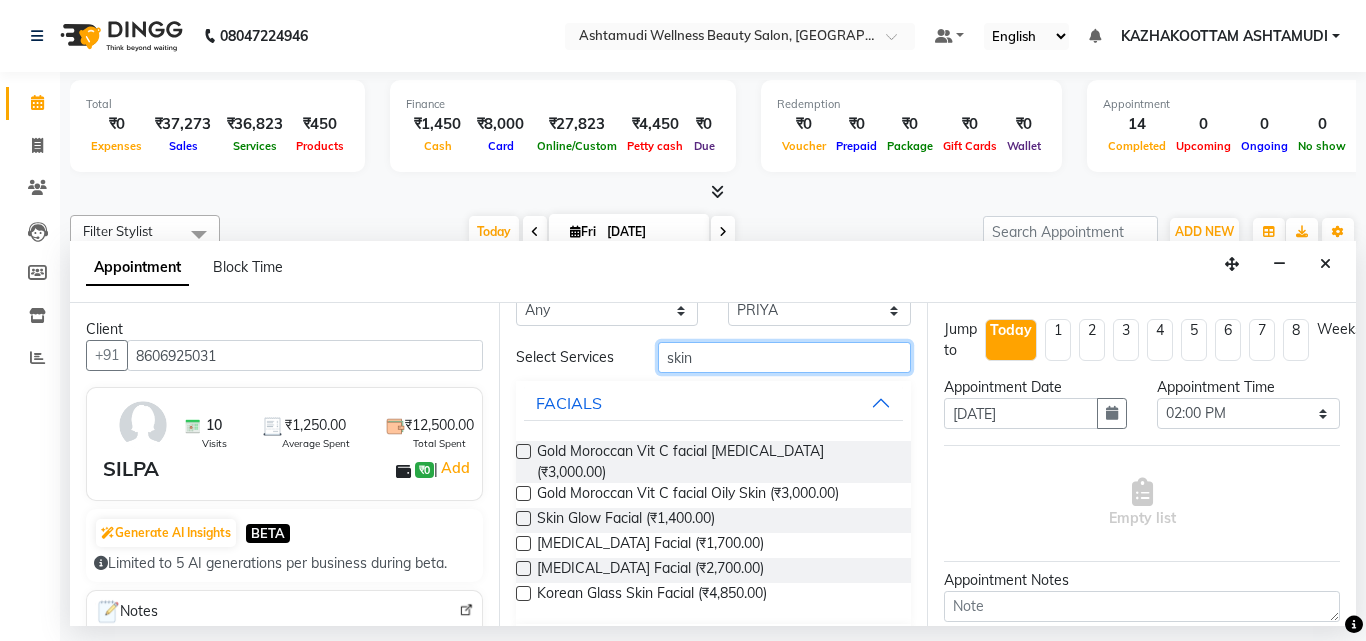 scroll, scrollTop: 86, scrollLeft: 0, axis: vertical 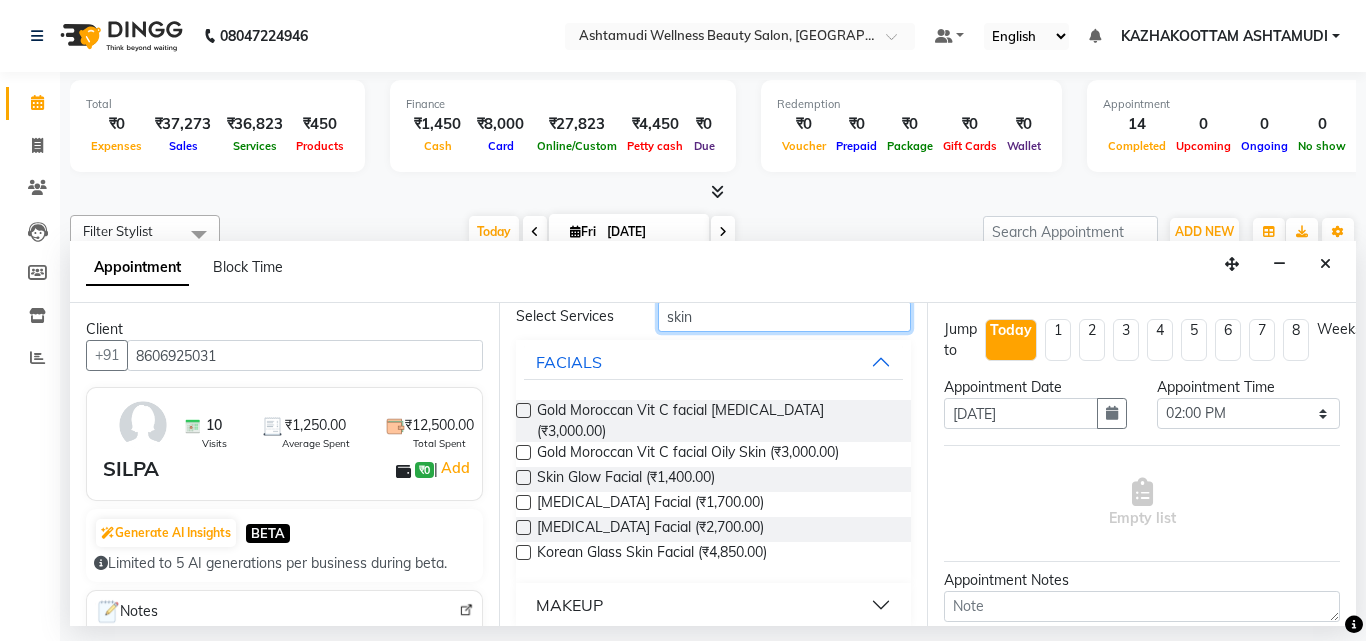 type on "skin" 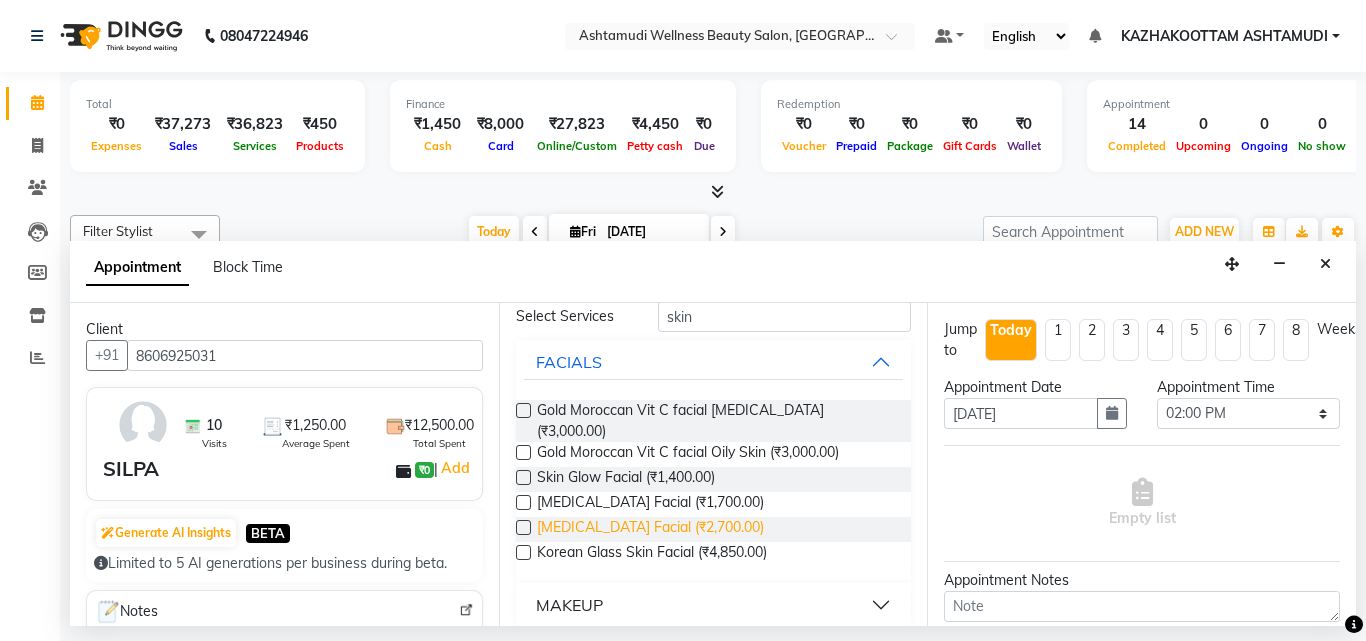 drag, startPoint x: 525, startPoint y: 508, endPoint x: 536, endPoint y: 504, distance: 11.7046995 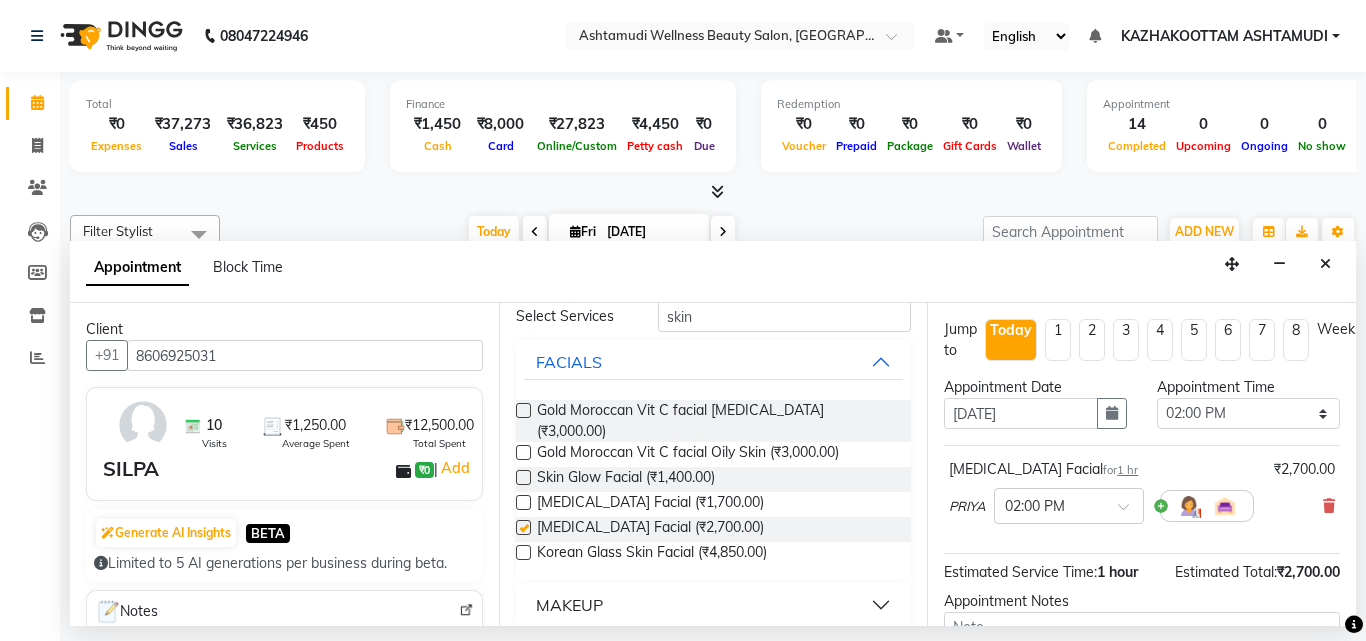 checkbox on "false" 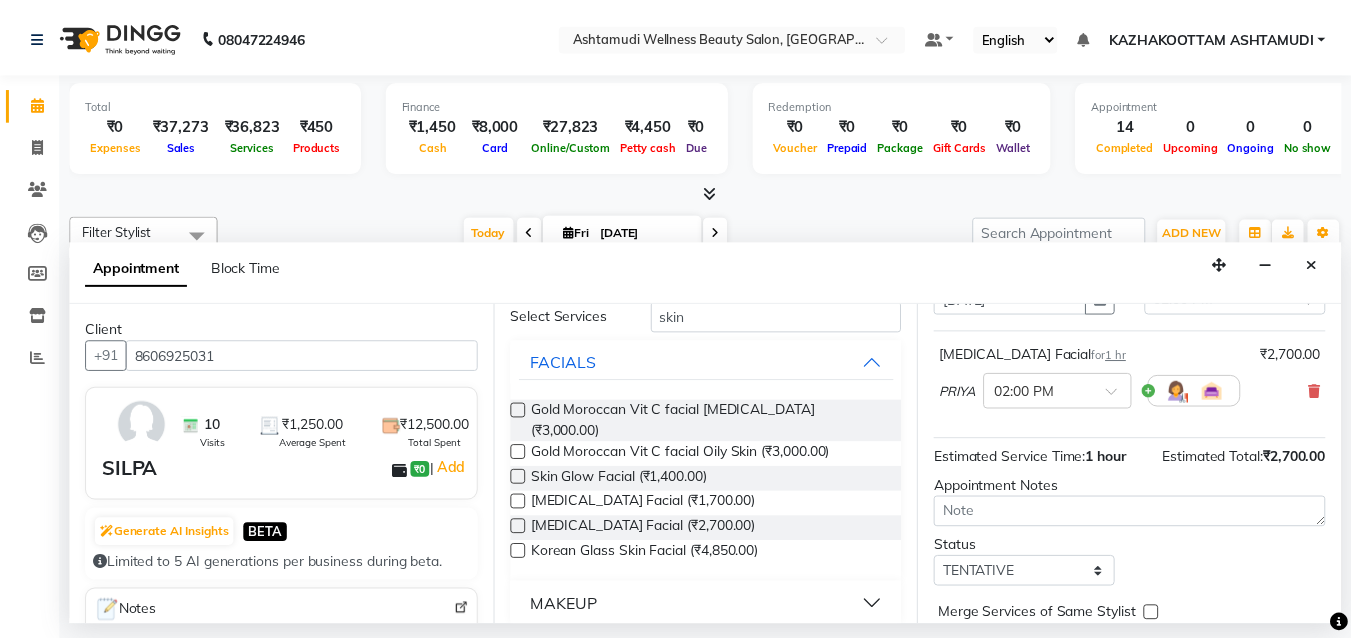 scroll, scrollTop: 218, scrollLeft: 0, axis: vertical 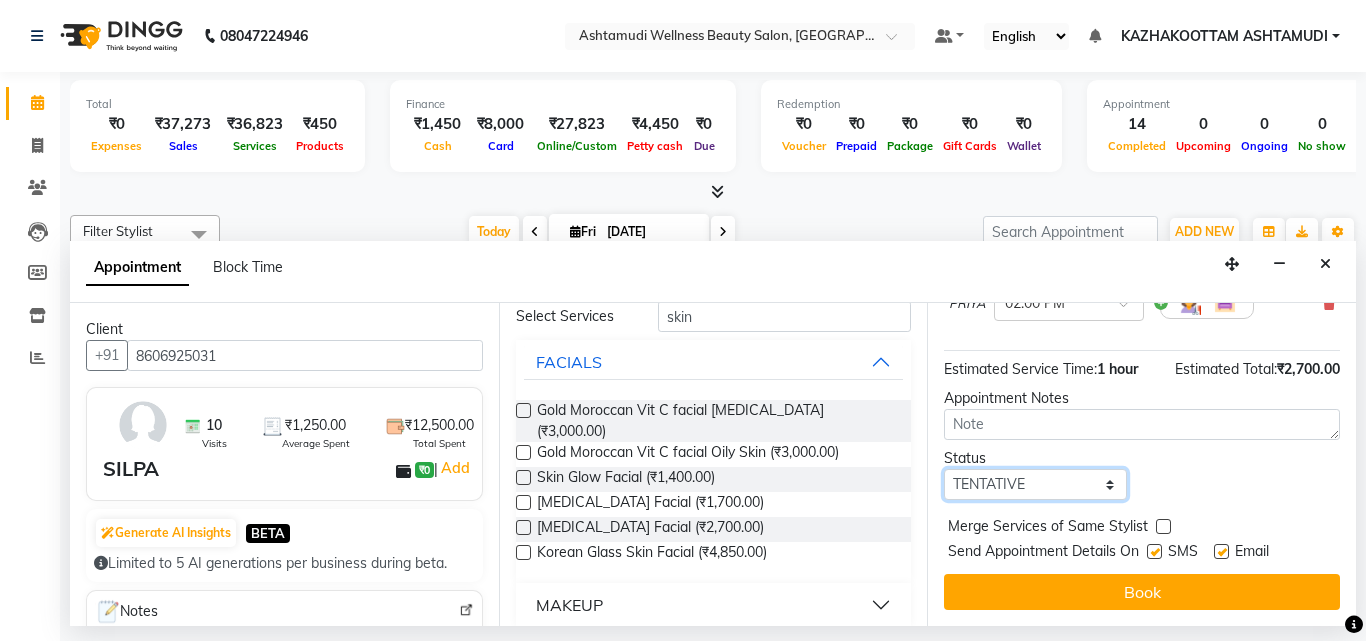 click on "Select TENTATIVE CONFIRM CHECK-IN UPCOMING" at bounding box center [1035, 484] 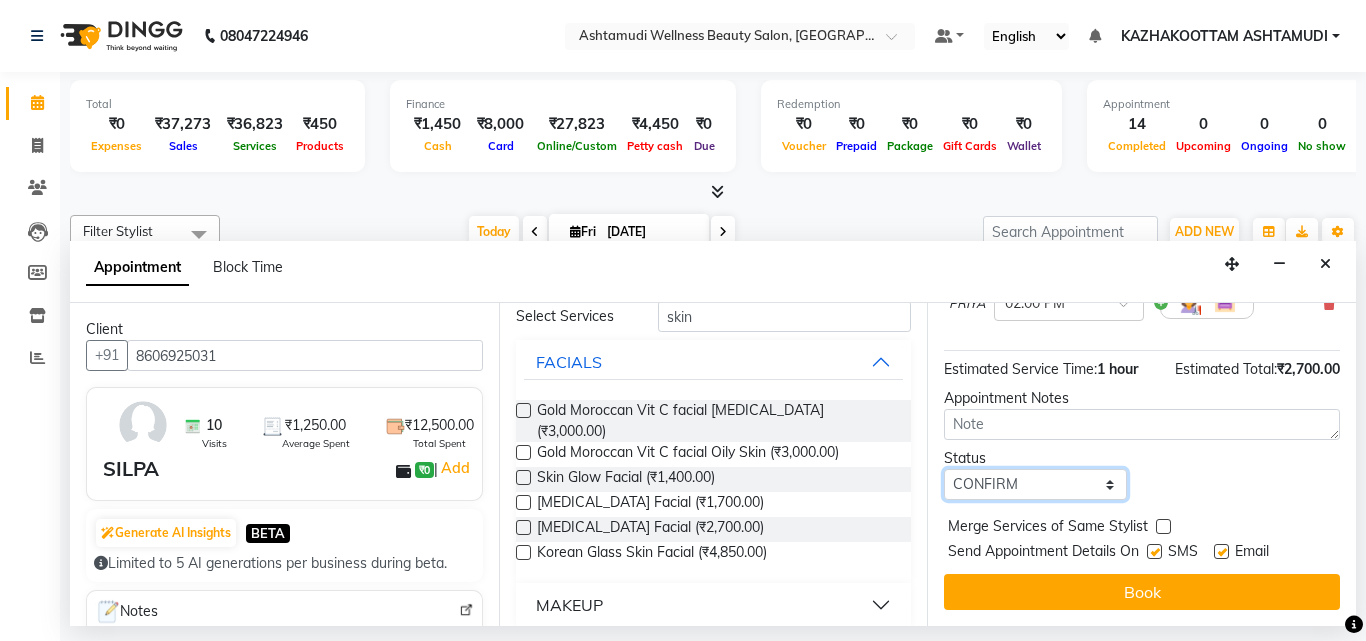 click on "Select TENTATIVE CONFIRM CHECK-IN UPCOMING" at bounding box center (1035, 484) 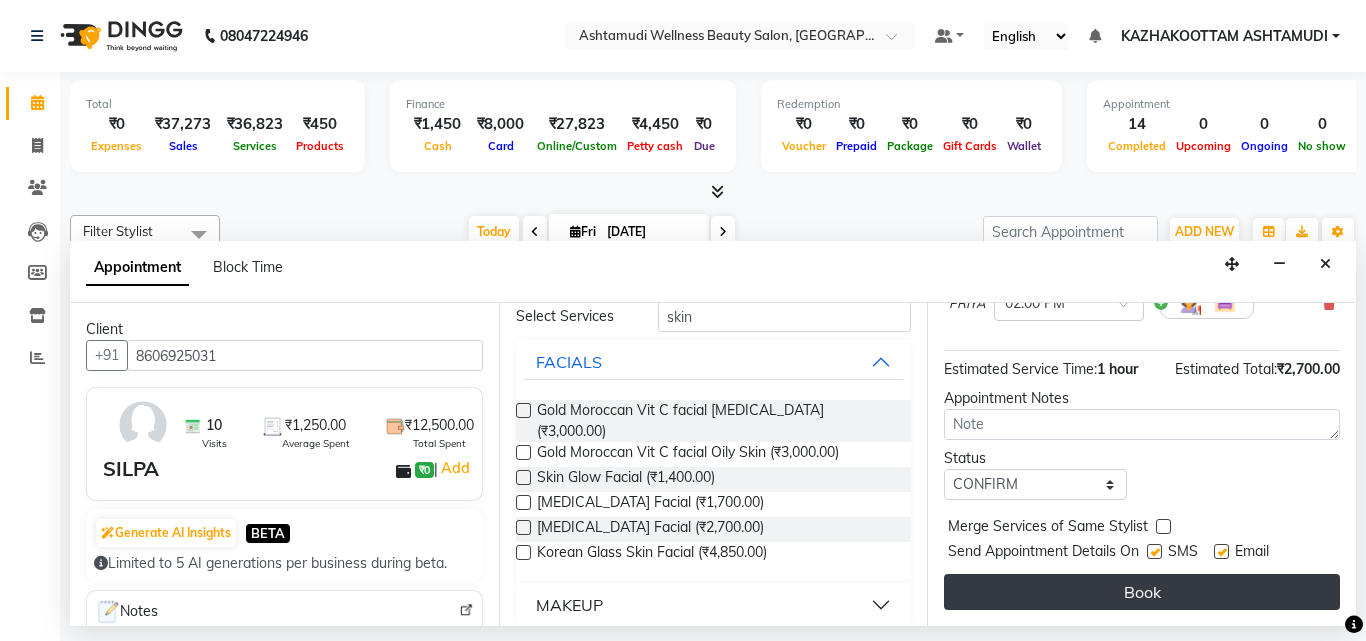 click on "Book" at bounding box center [1142, 592] 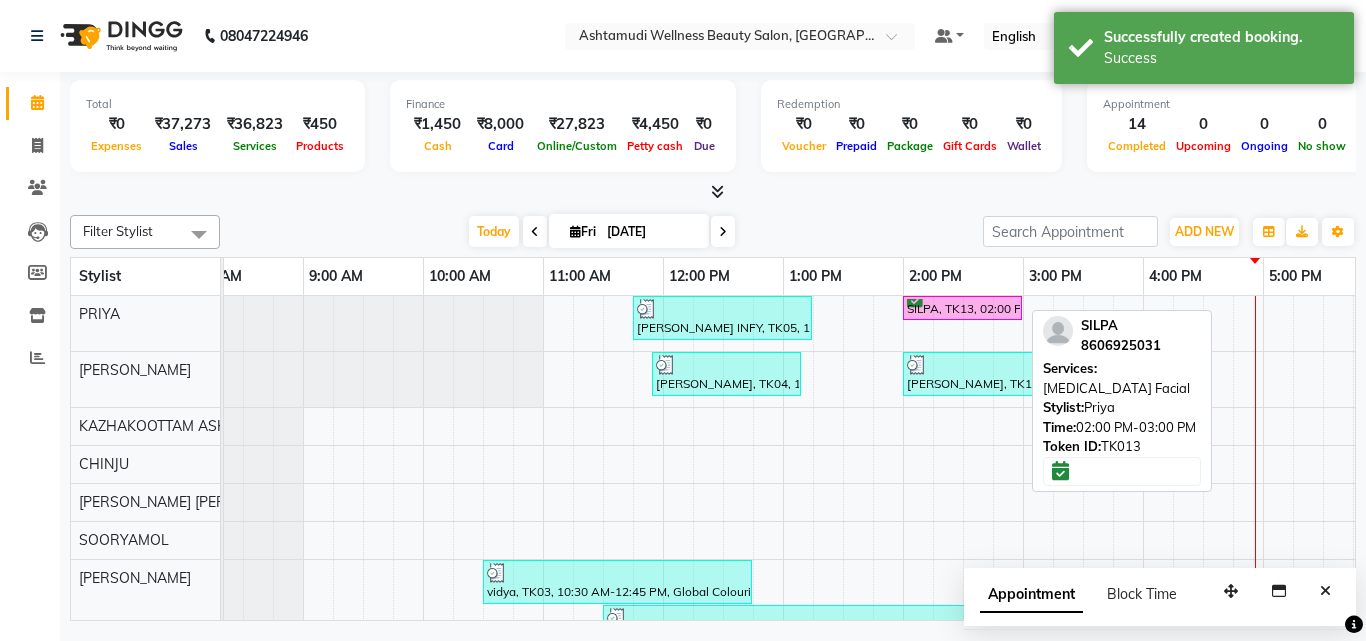 click on "SILPA, TK13, 02:00 PM-03:00 PM, Skin Whitening Facial" at bounding box center (962, 308) 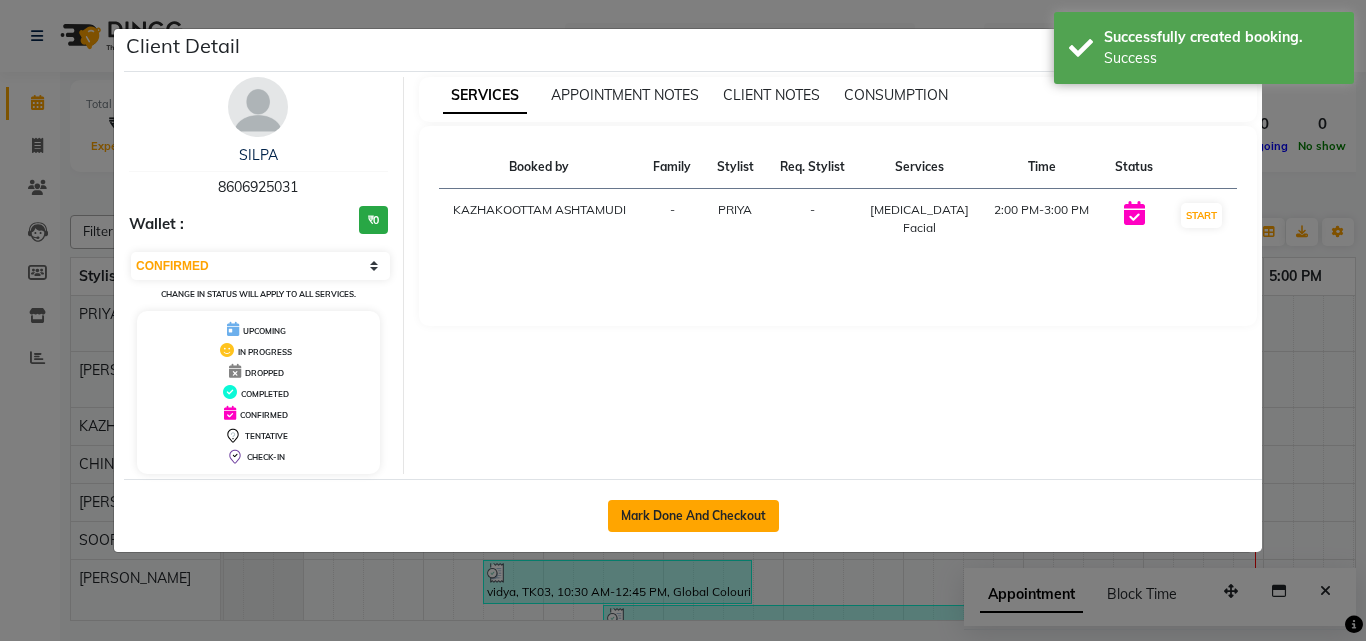 click on "Mark Done And Checkout" 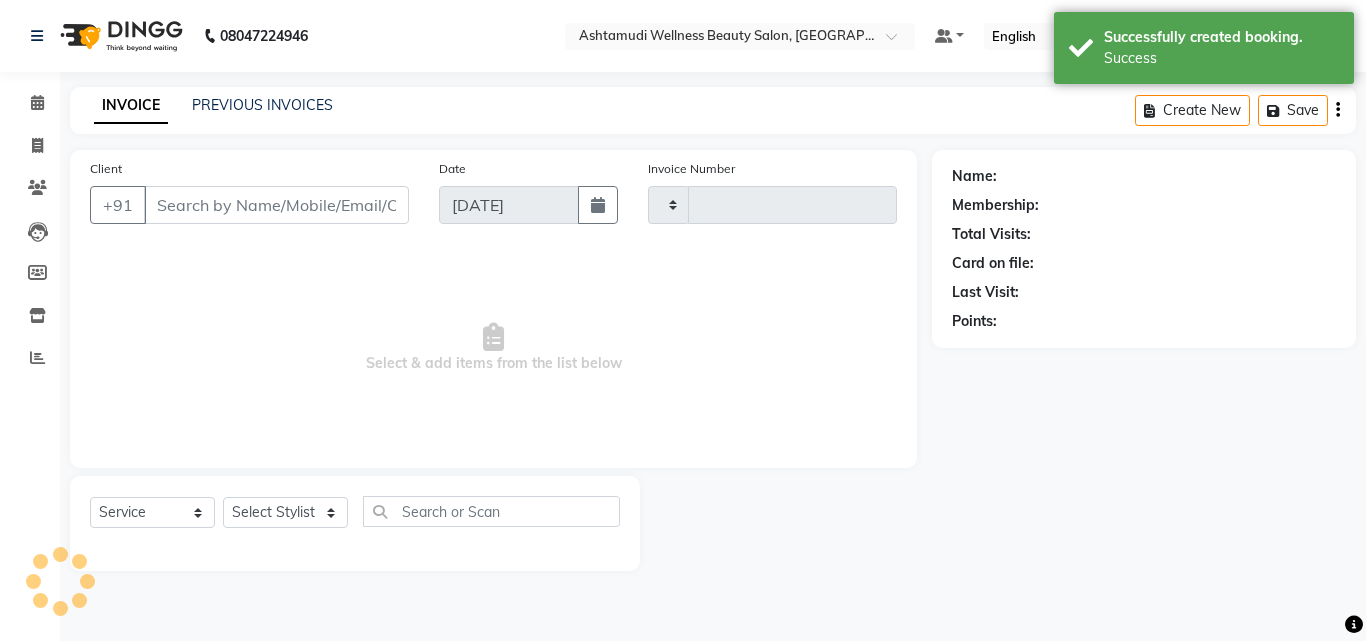 type on "2197" 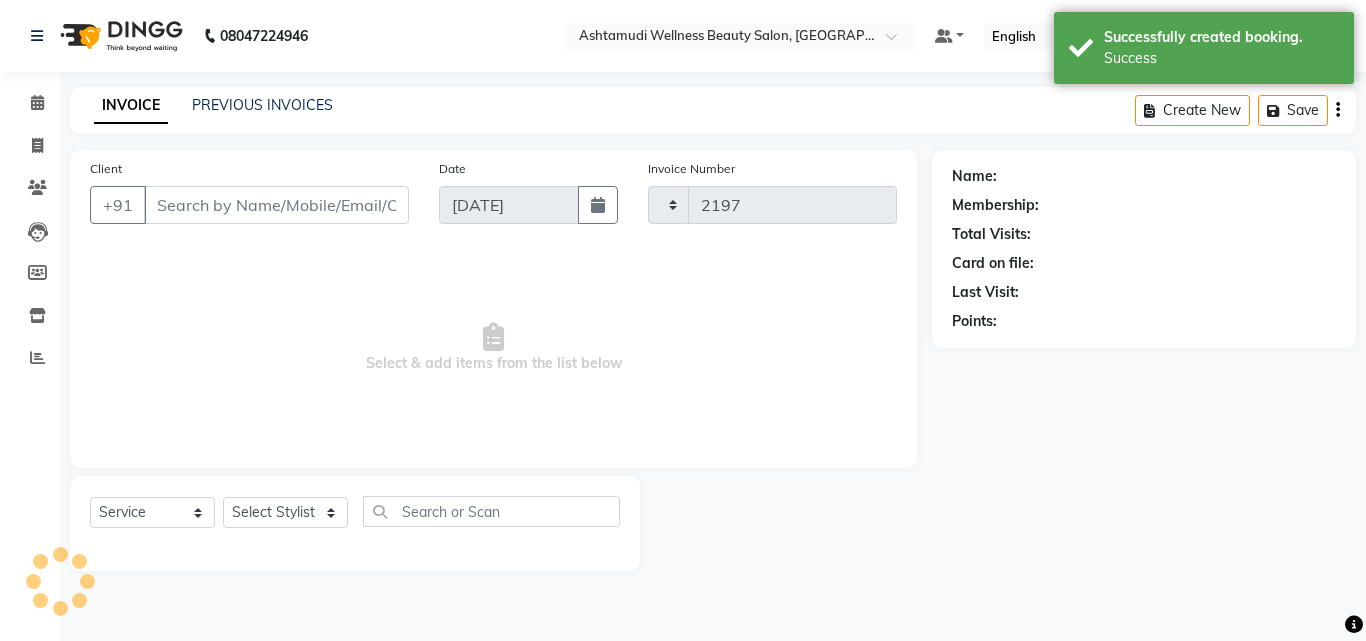 select on "4662" 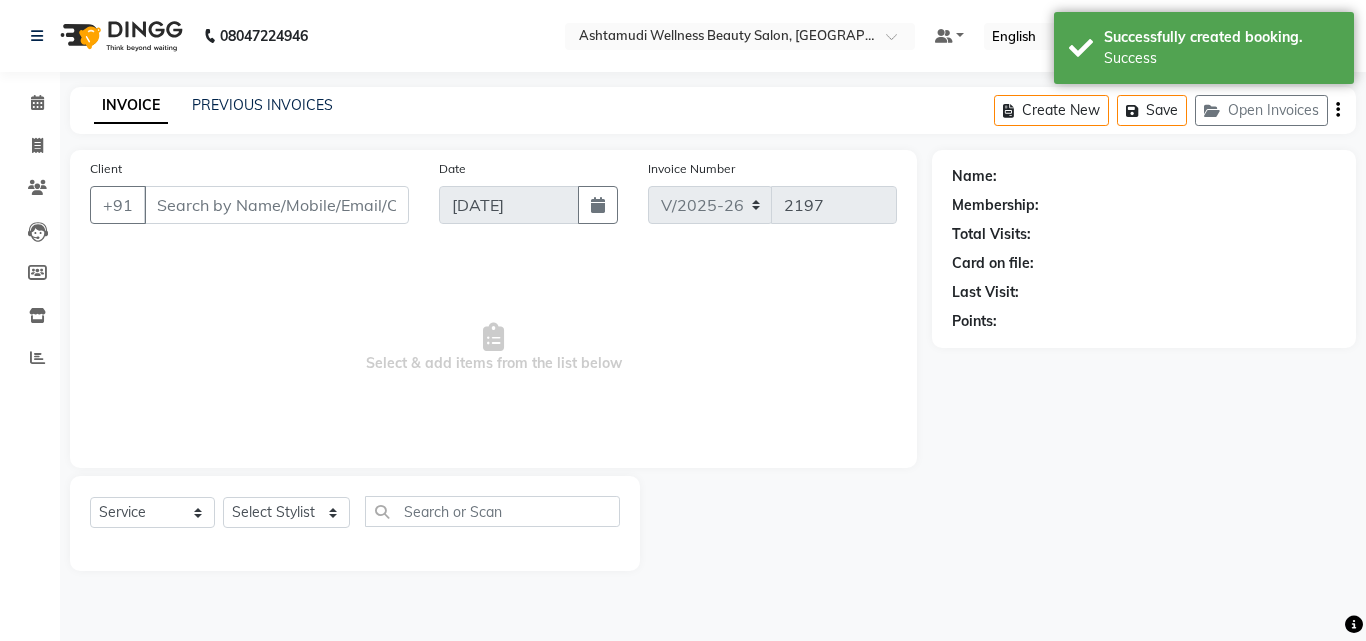 type on "8606925031" 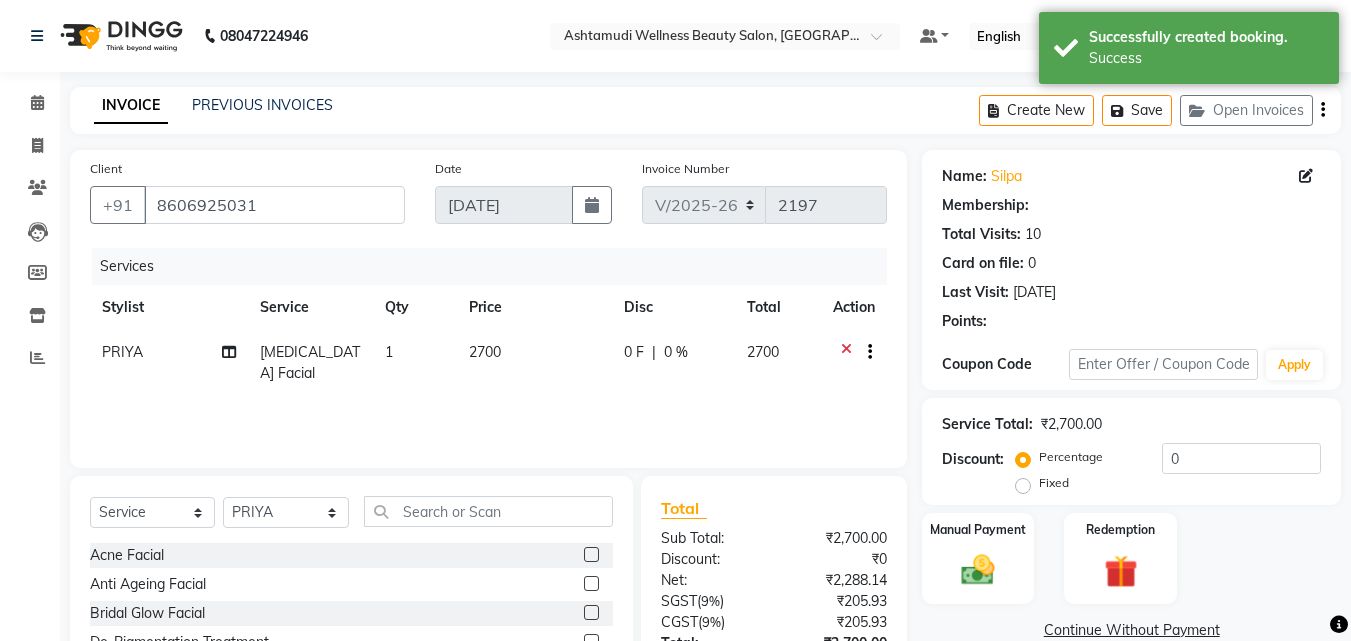 select on "1: Object" 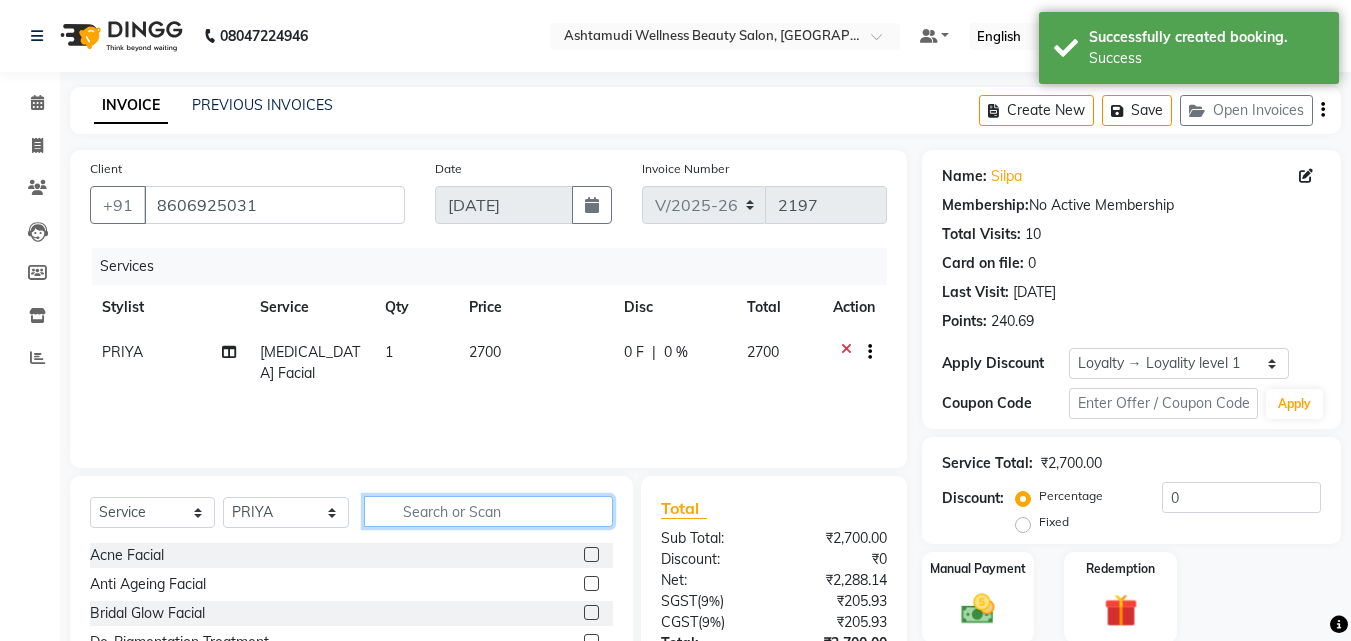 click 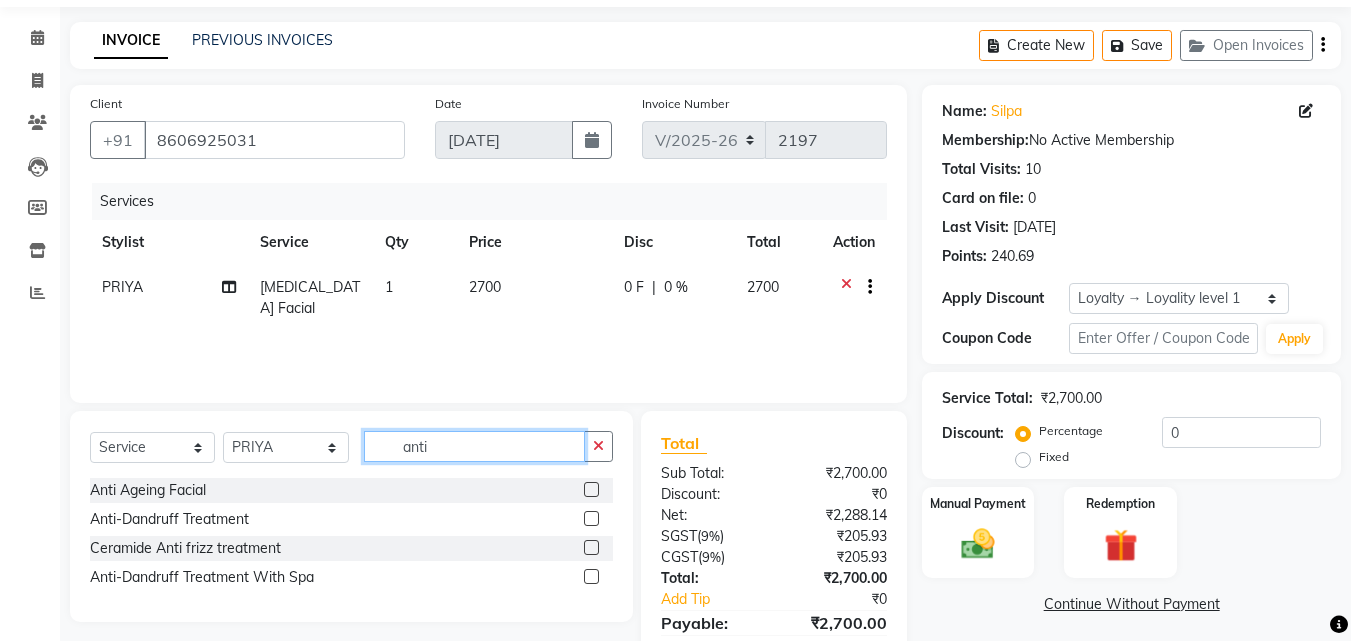 scroll, scrollTop: 100, scrollLeft: 0, axis: vertical 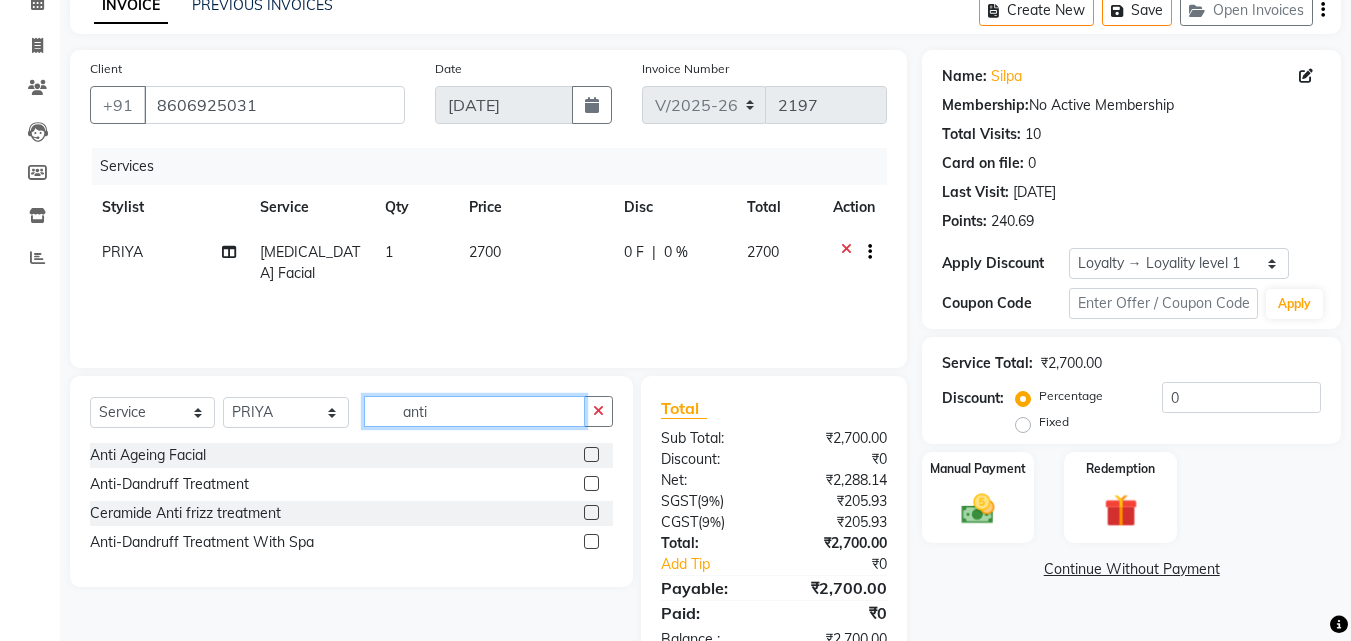 type on "anti" 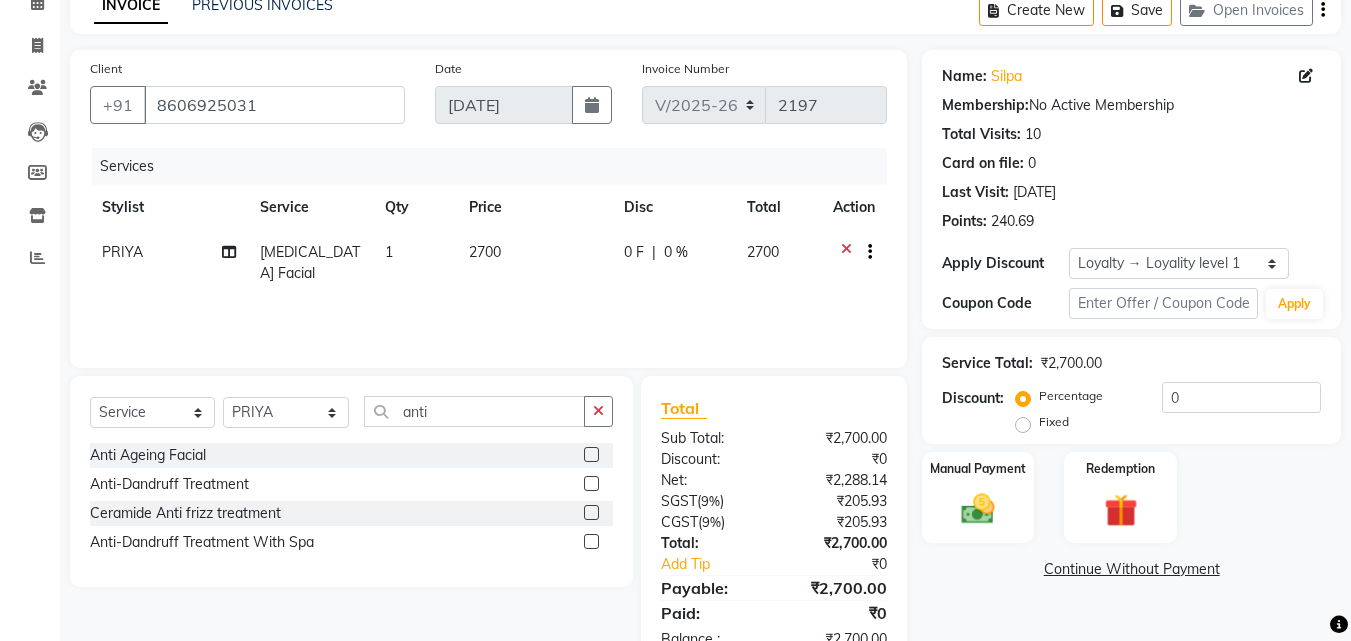 click 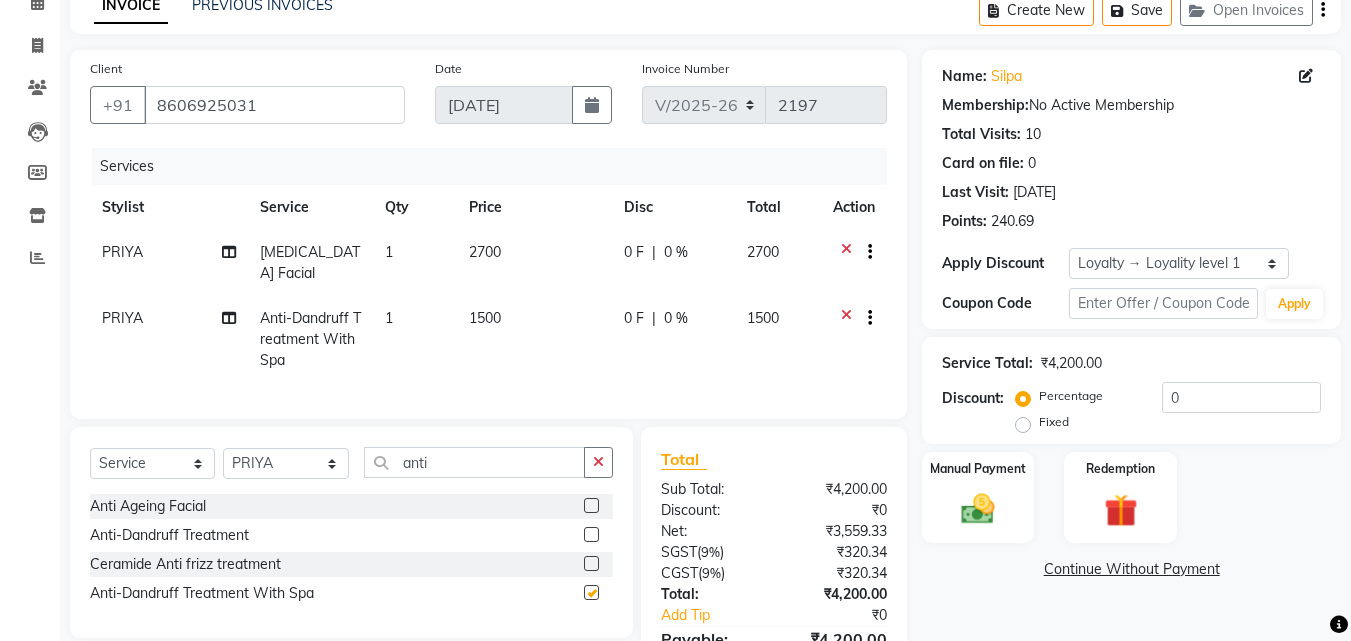 checkbox on "false" 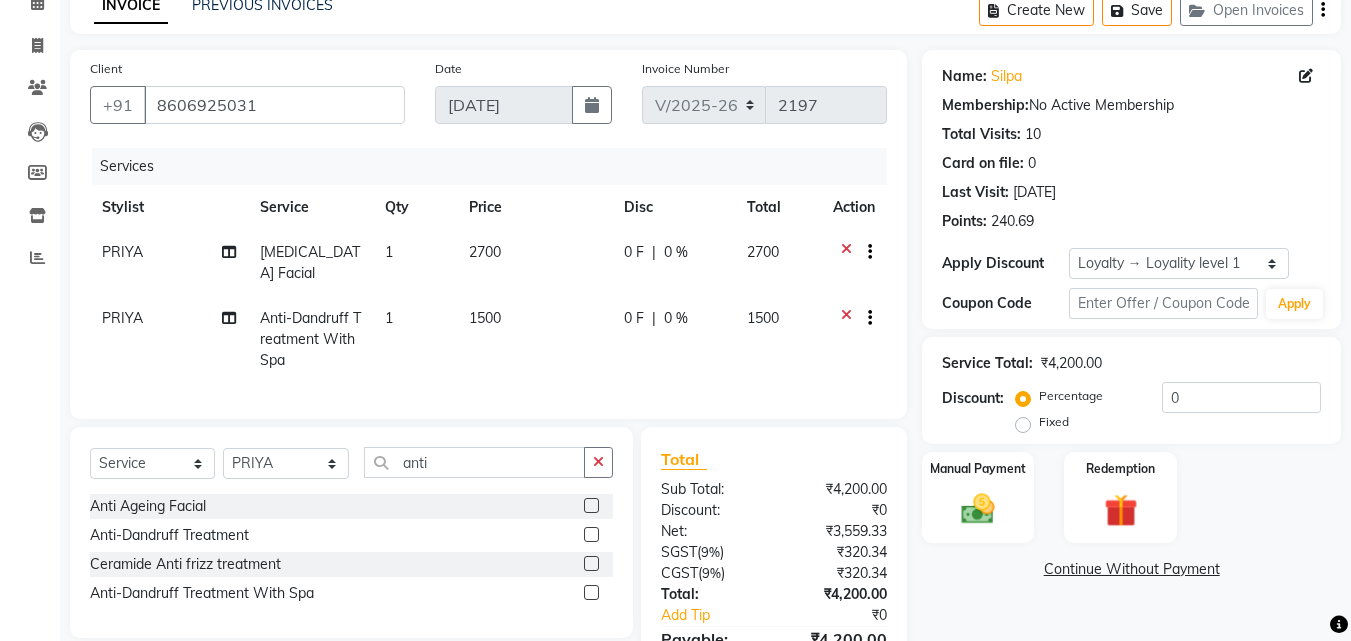 drag, startPoint x: 849, startPoint y: 246, endPoint x: 827, endPoint y: 261, distance: 26.627054 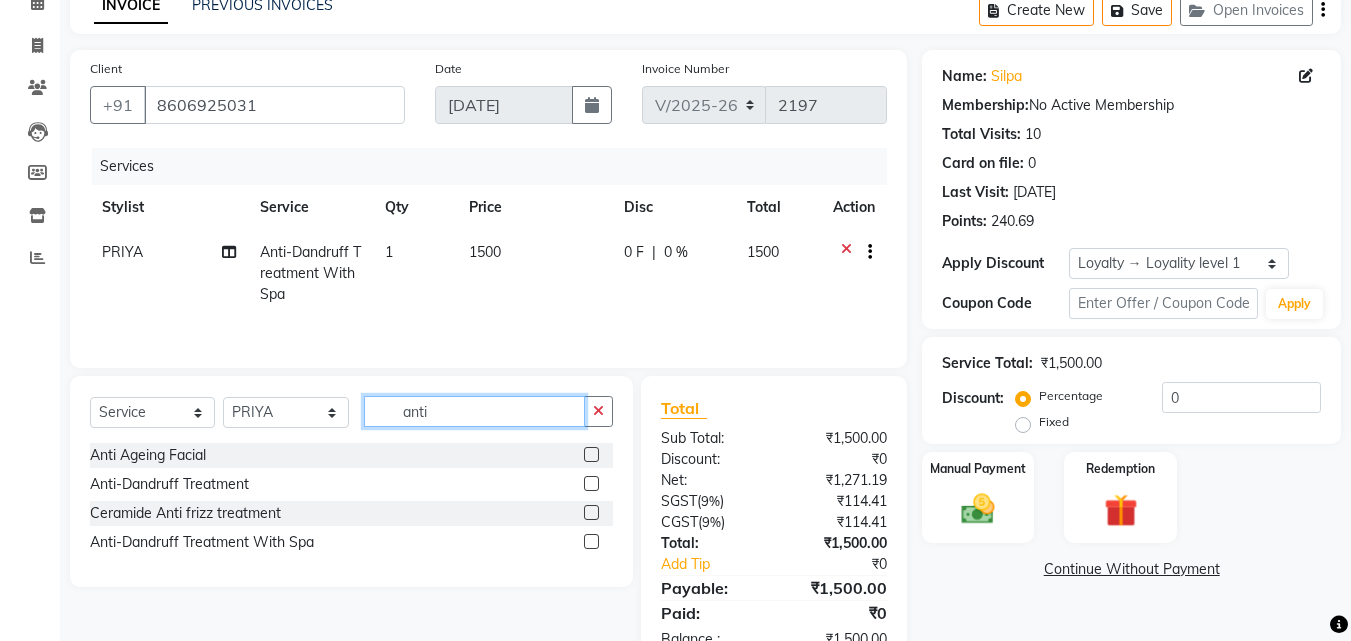 click on "anti" 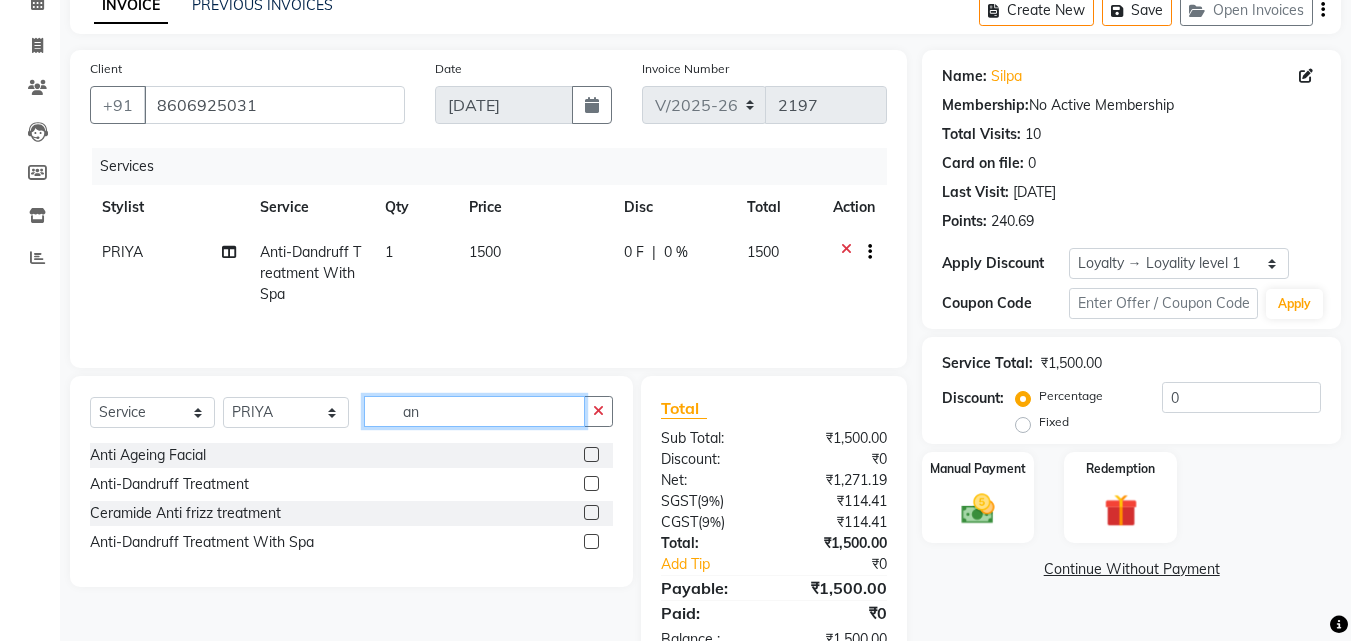 type on "a" 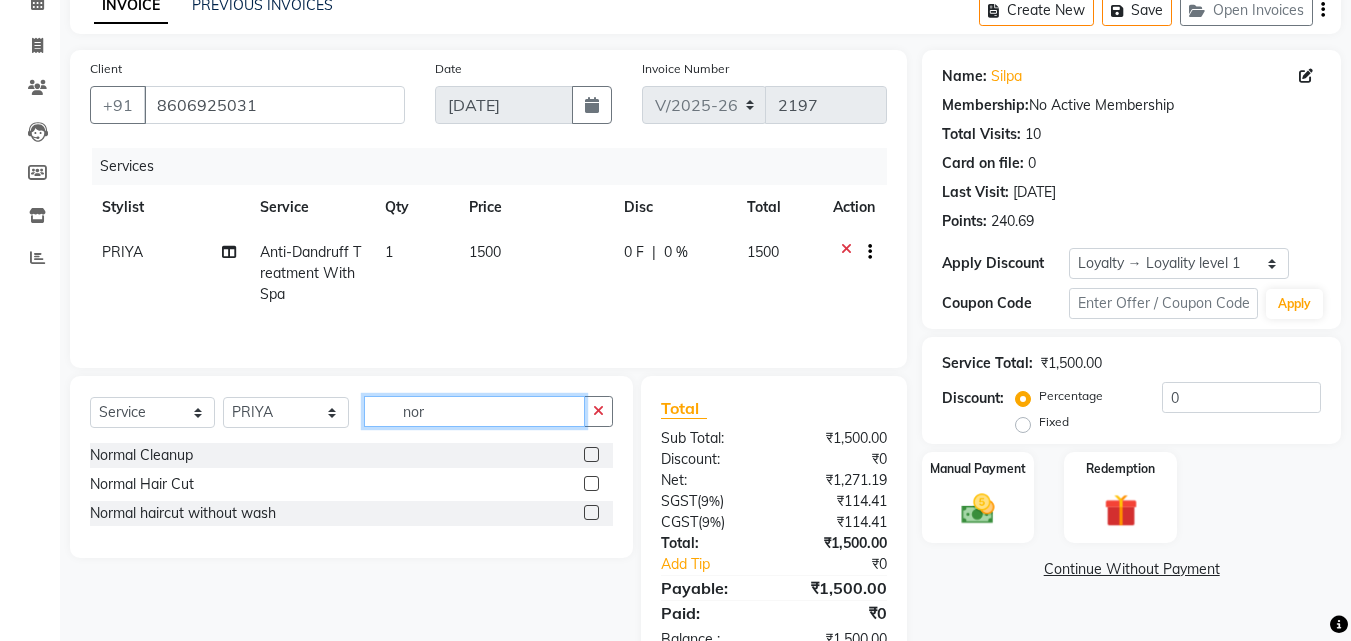 type on "nor" 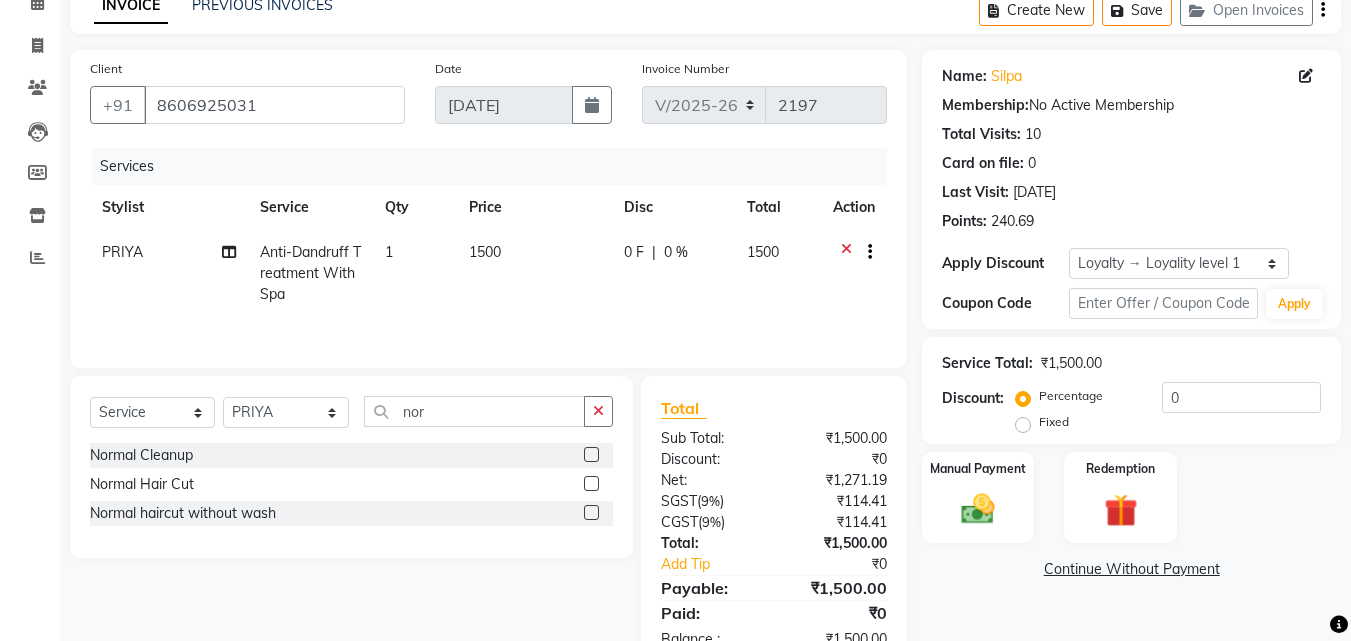 click 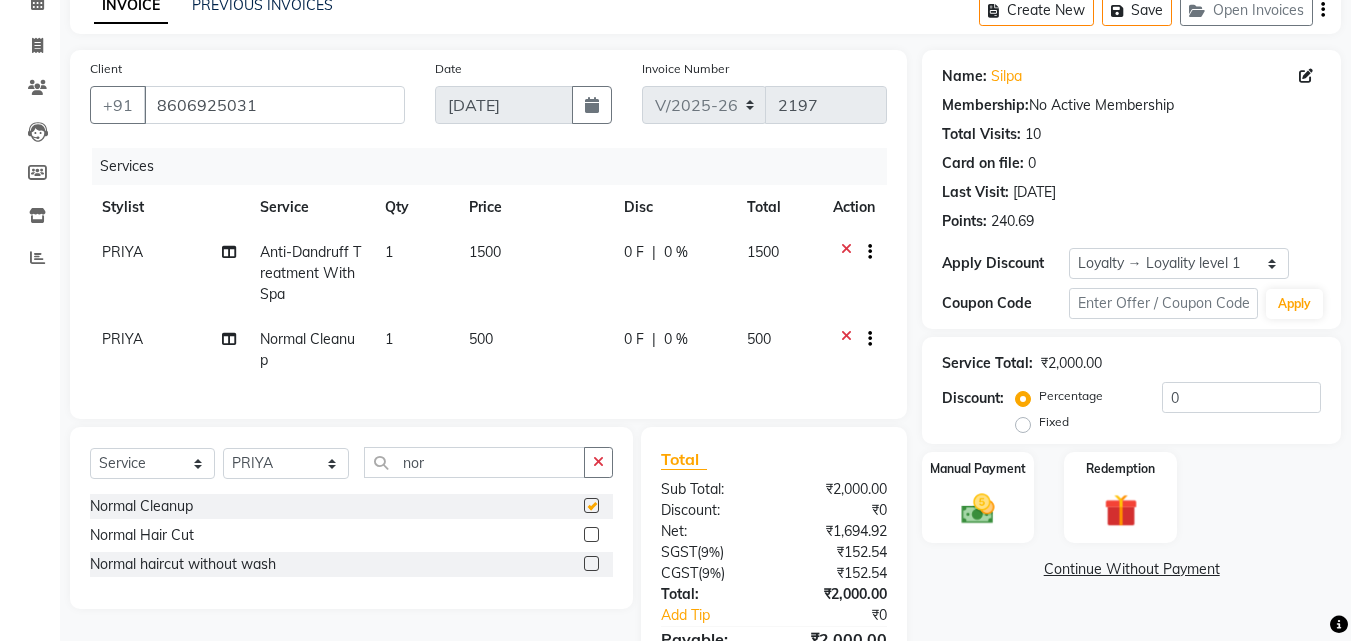 checkbox on "false" 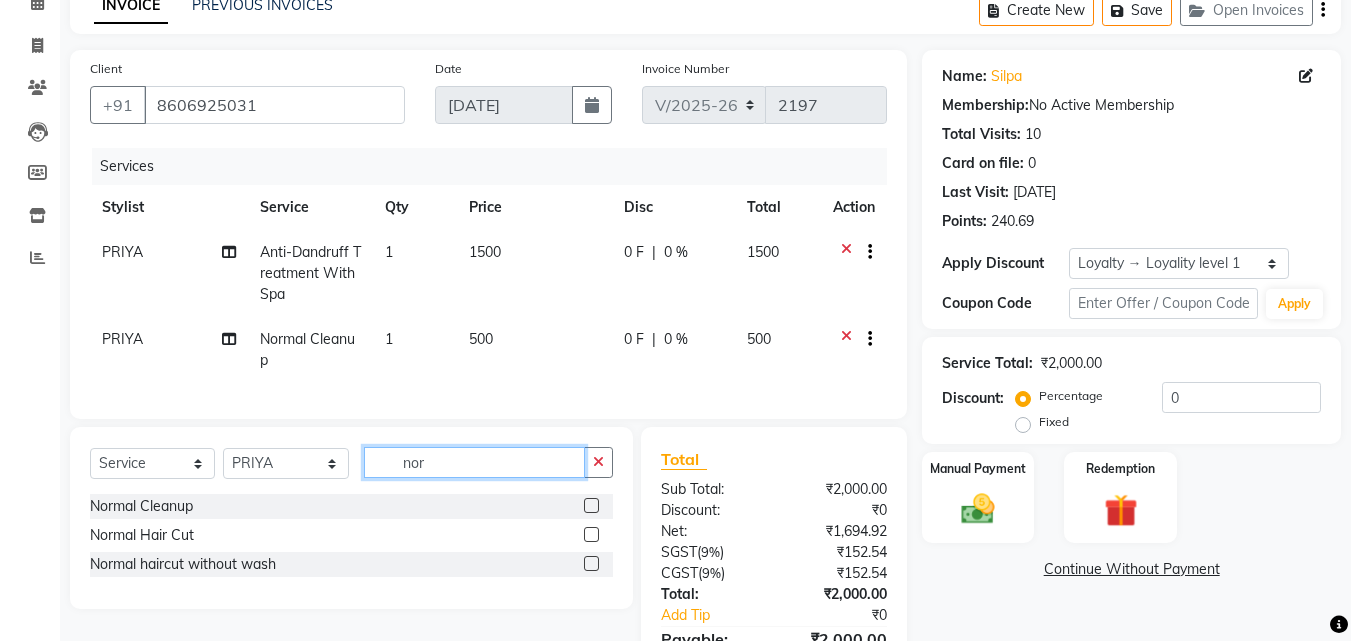 click on "nor" 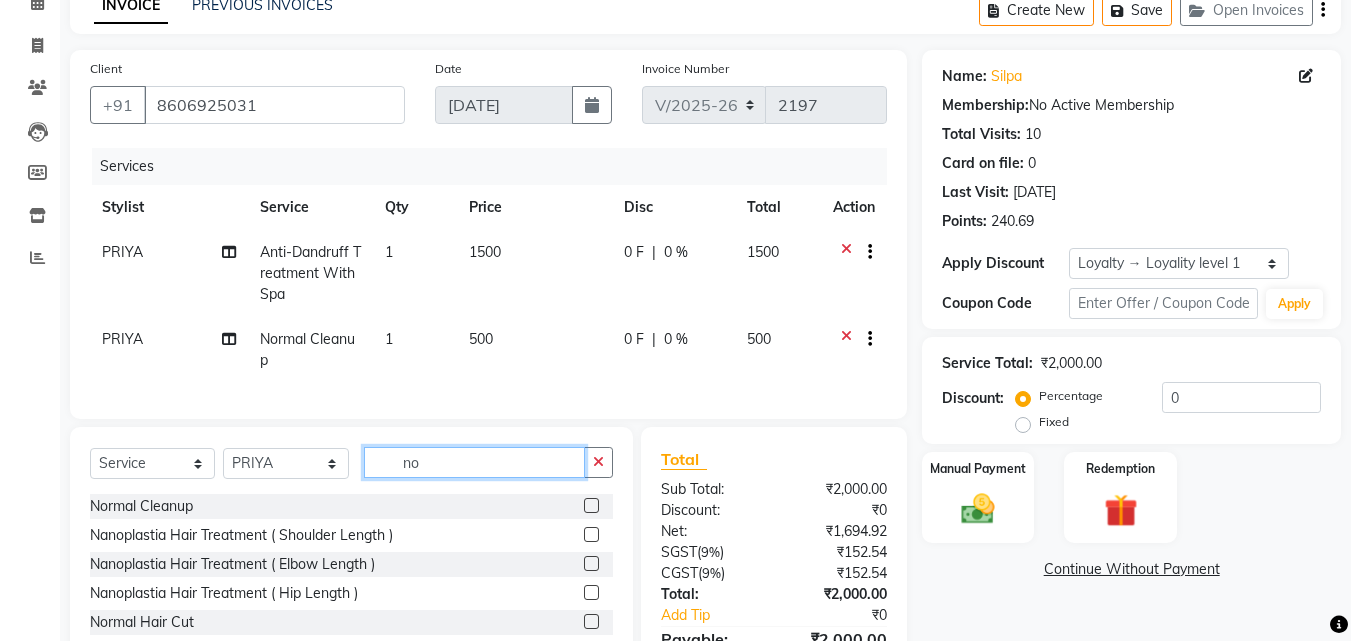 type on "n" 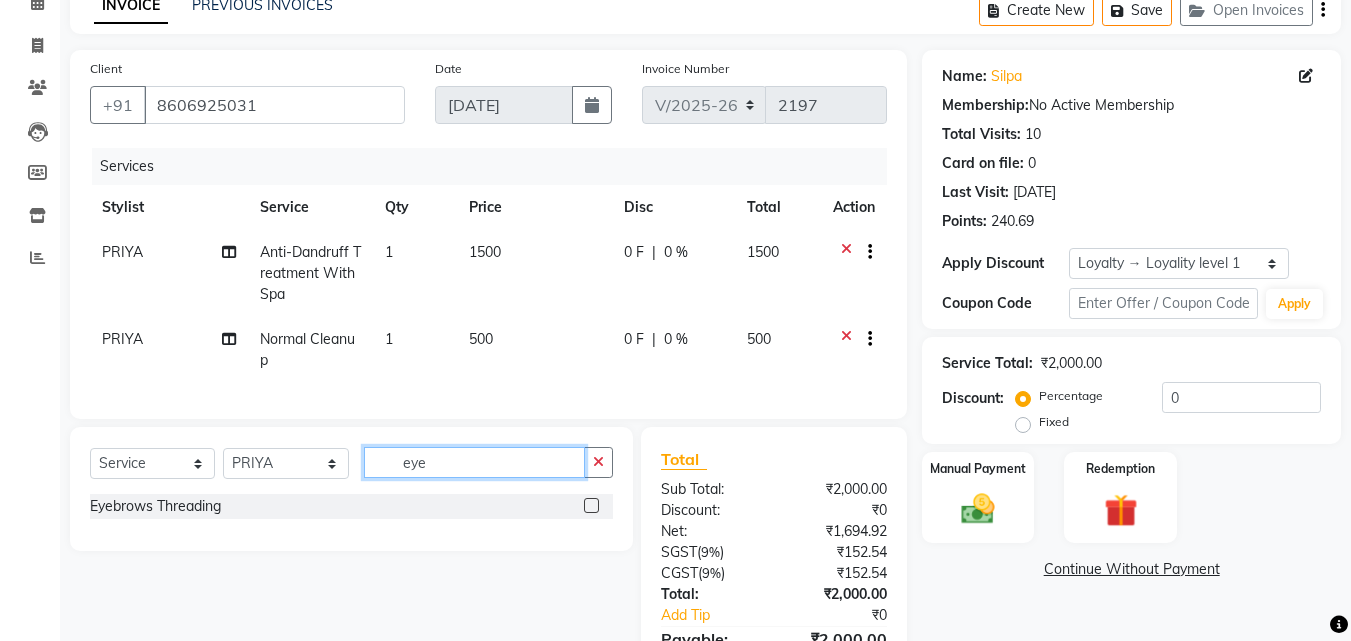 type on "eye" 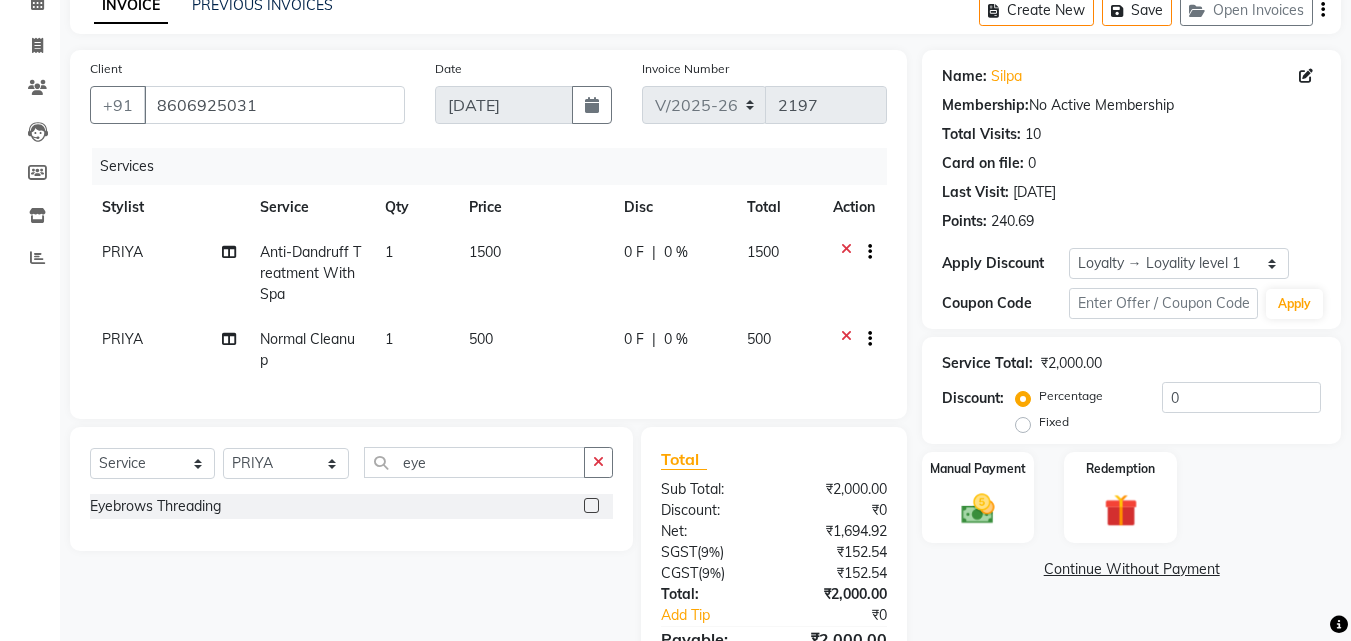 click 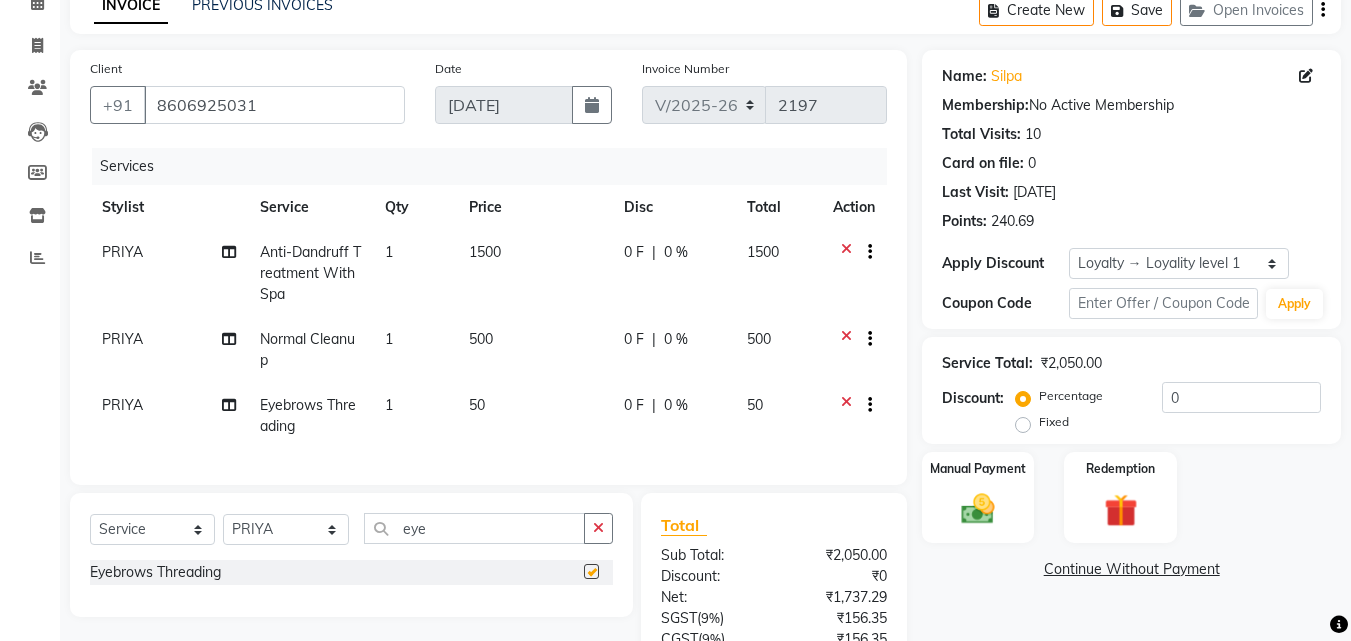checkbox on "false" 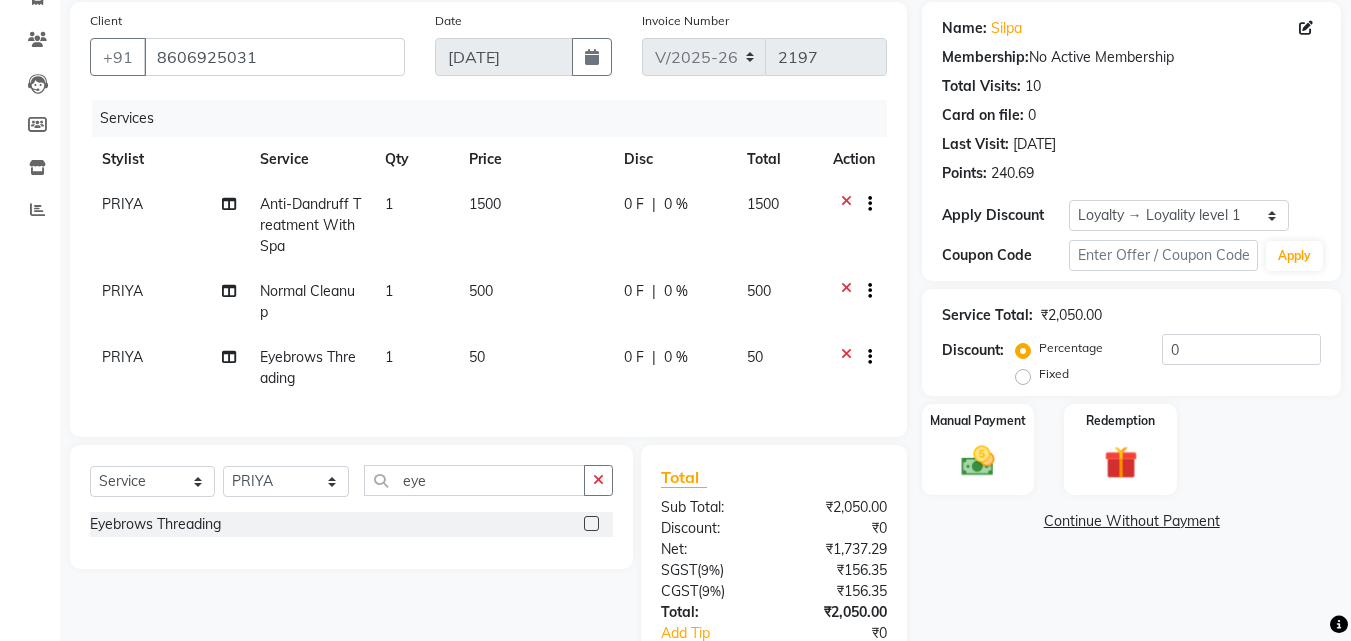 scroll, scrollTop: 291, scrollLeft: 0, axis: vertical 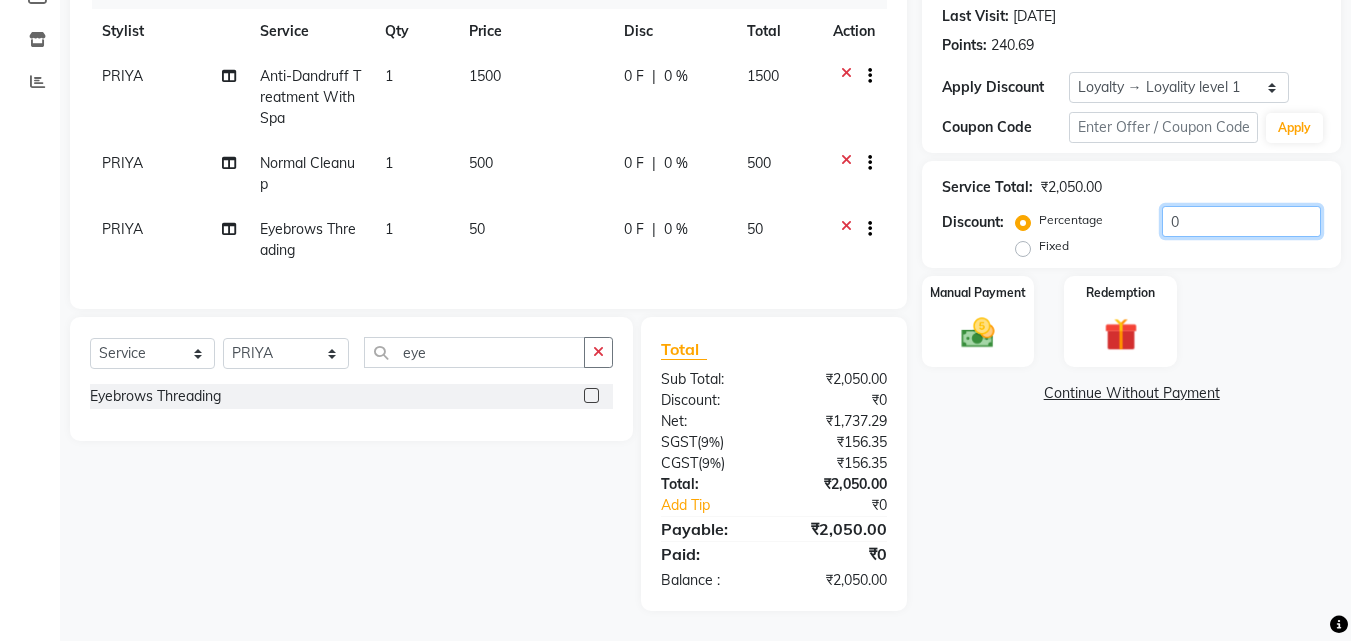 click on "0" 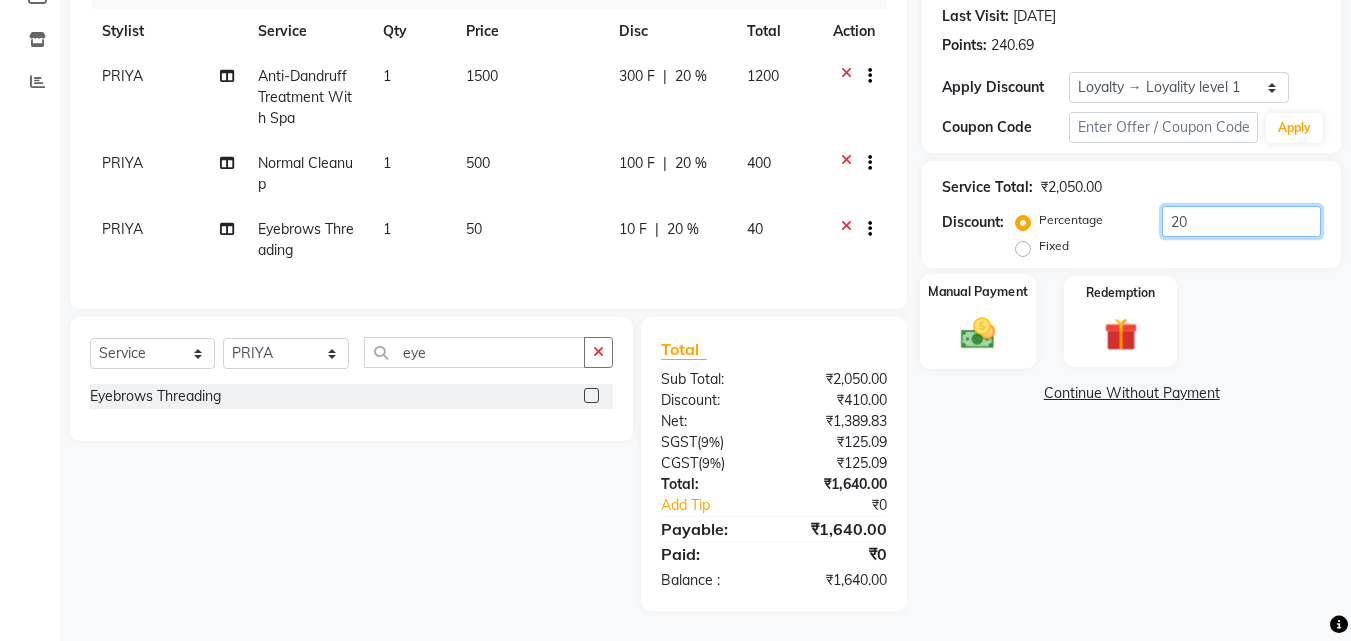 type on "20" 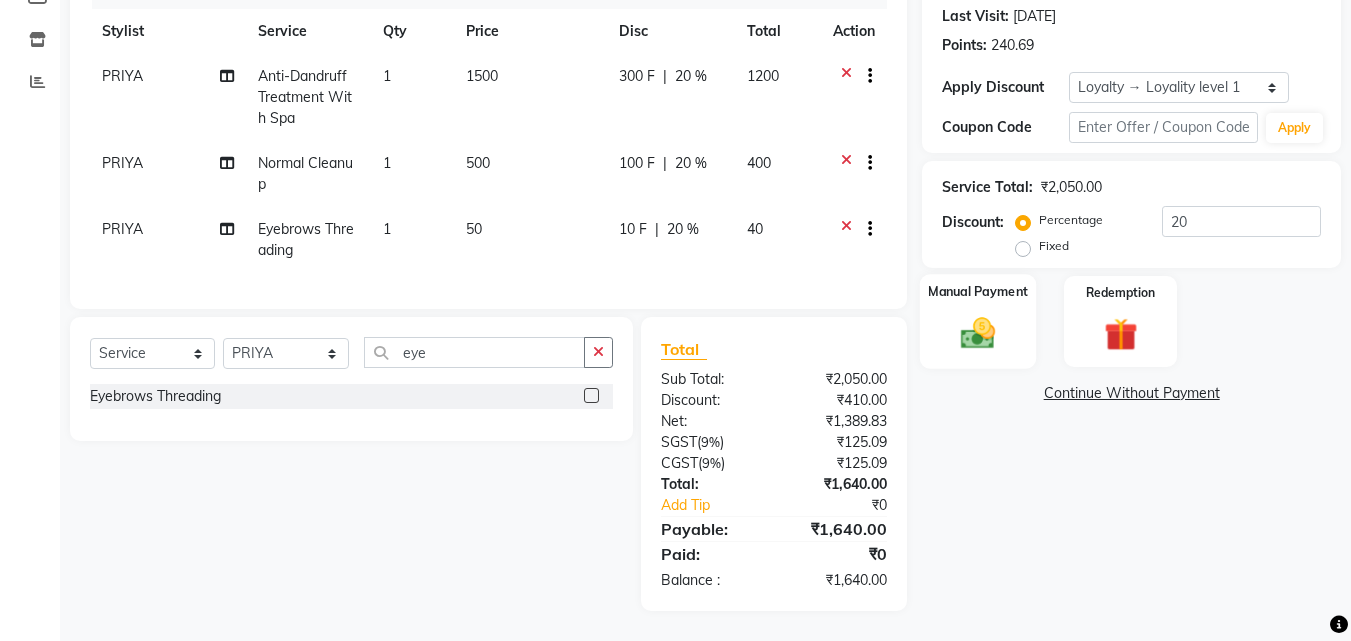 click 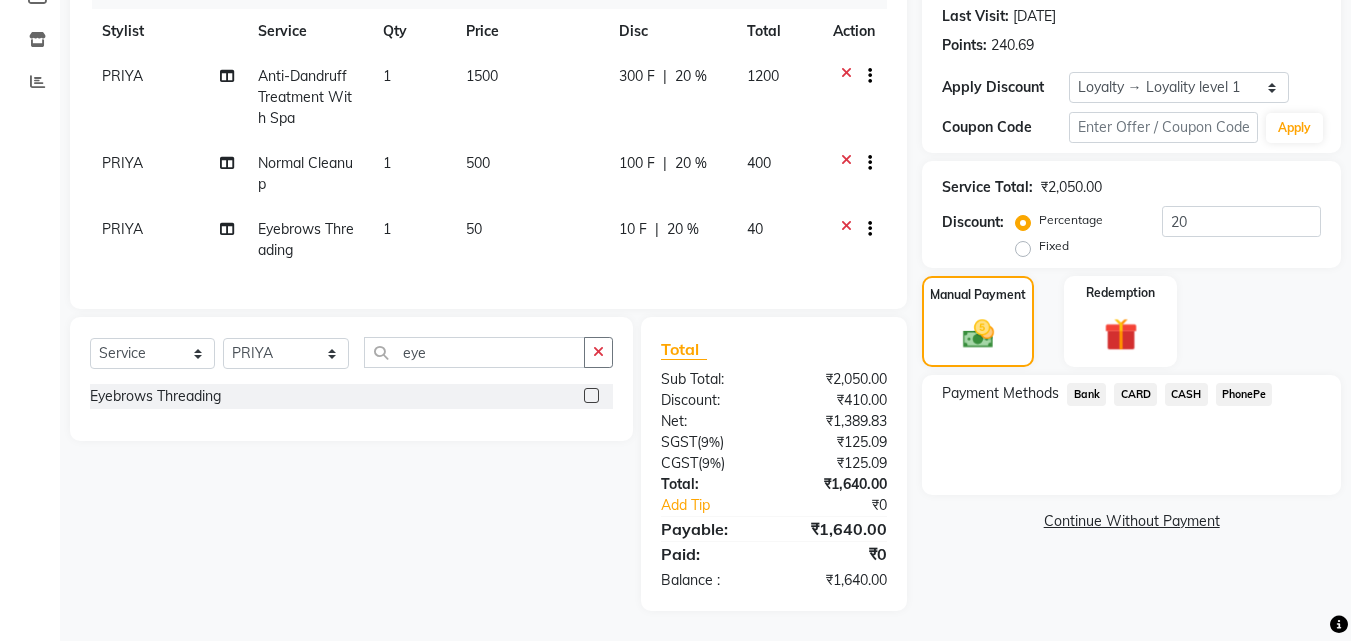 click on "PhonePe" 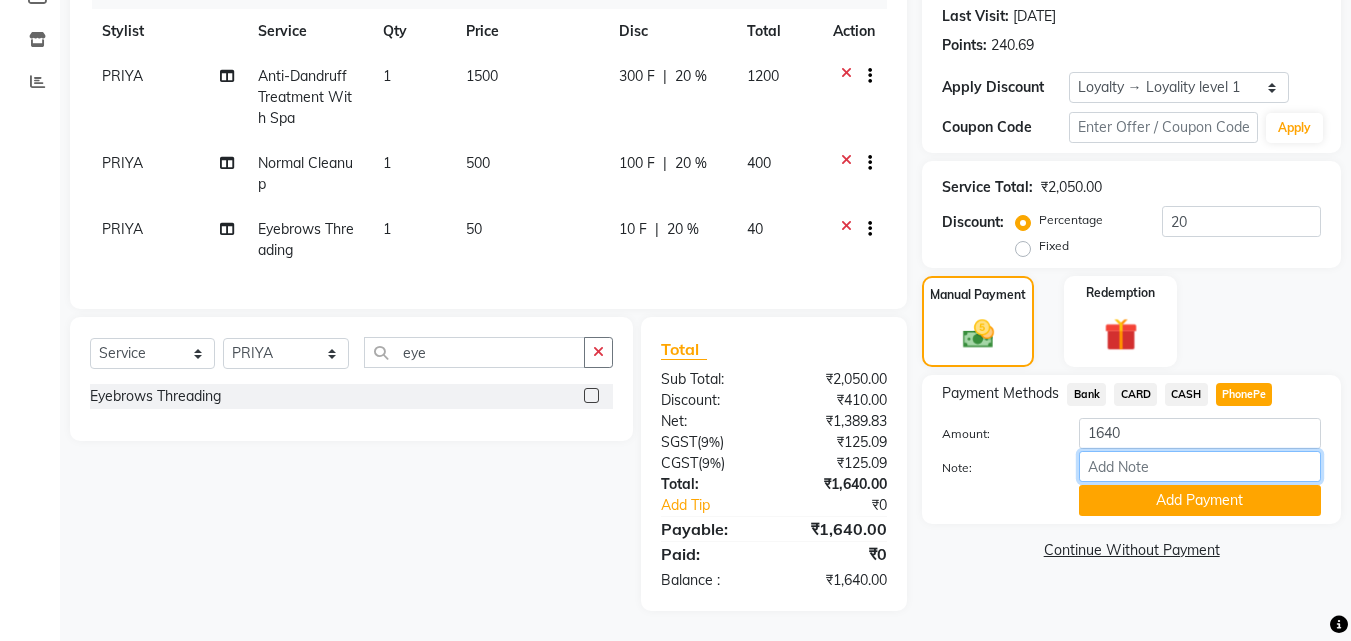 click on "Note:" at bounding box center (1200, 466) 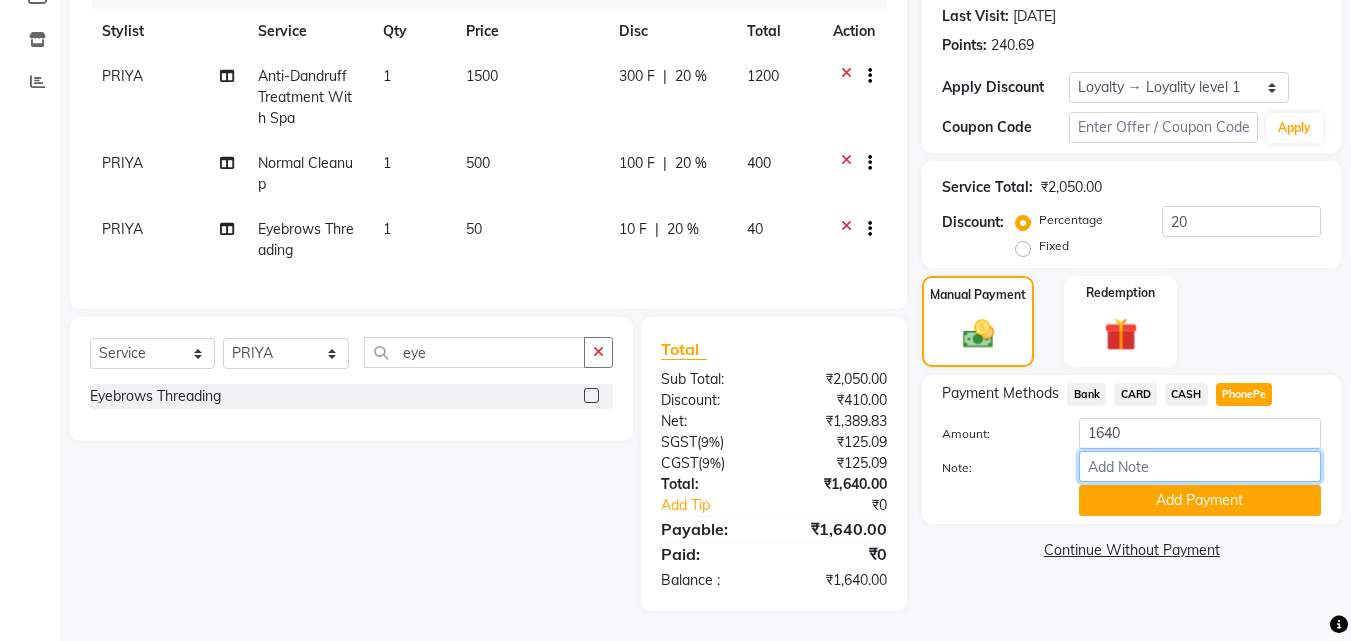 type on "soorya" 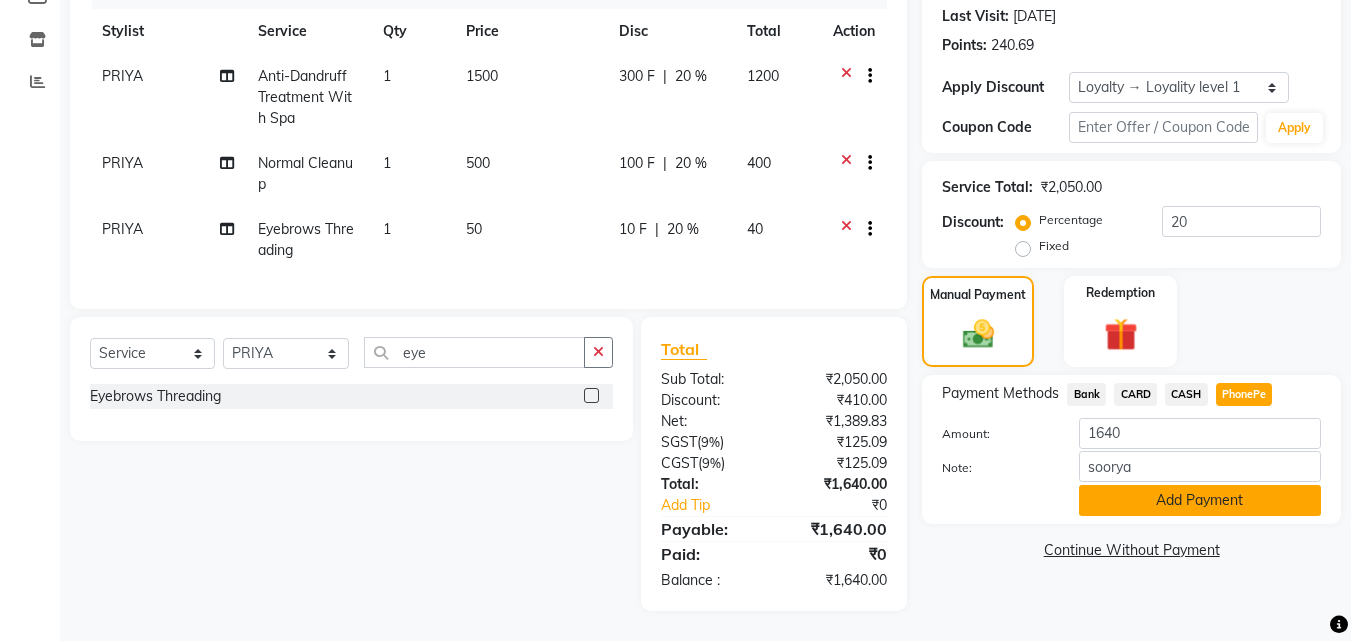 click on "Add Payment" 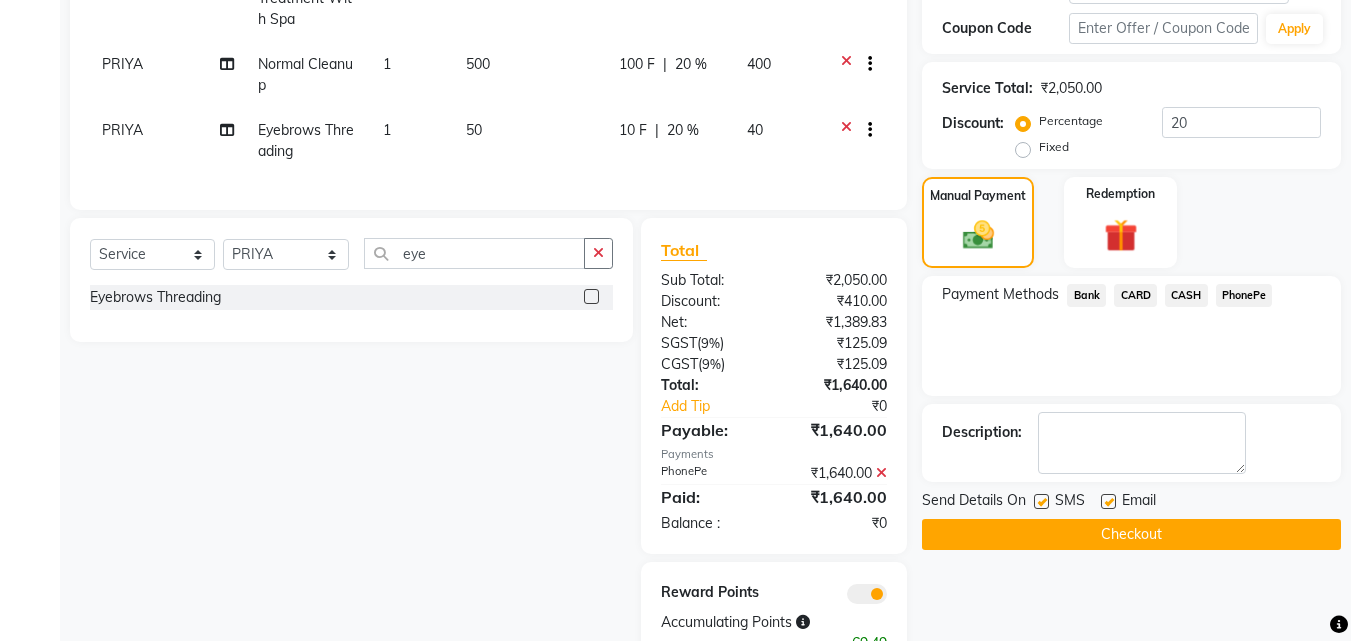 scroll, scrollTop: 453, scrollLeft: 0, axis: vertical 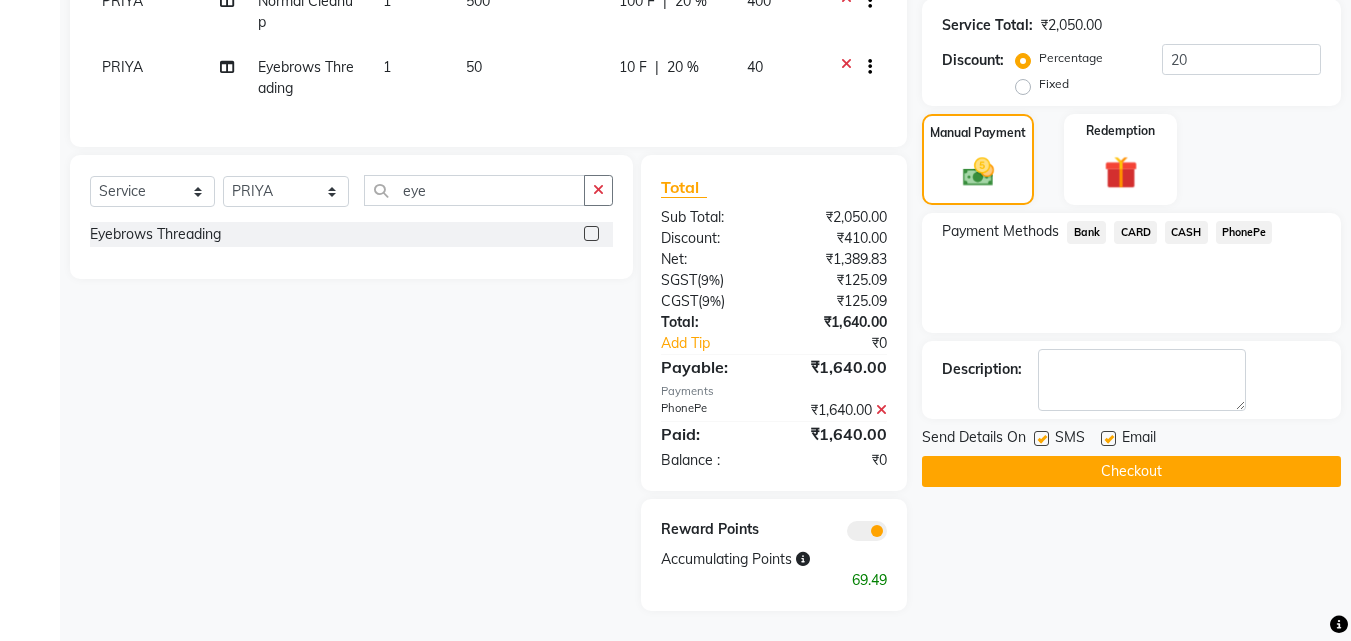 drag, startPoint x: 1040, startPoint y: 422, endPoint x: 1102, endPoint y: 423, distance: 62.008064 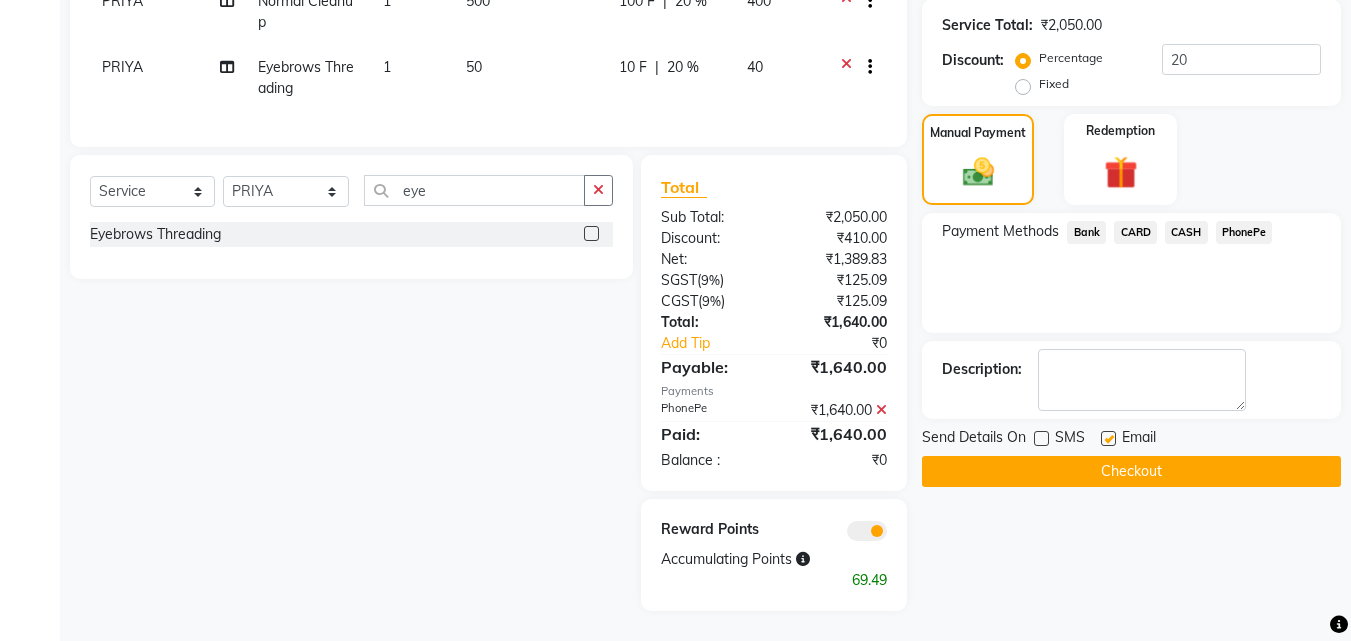 click 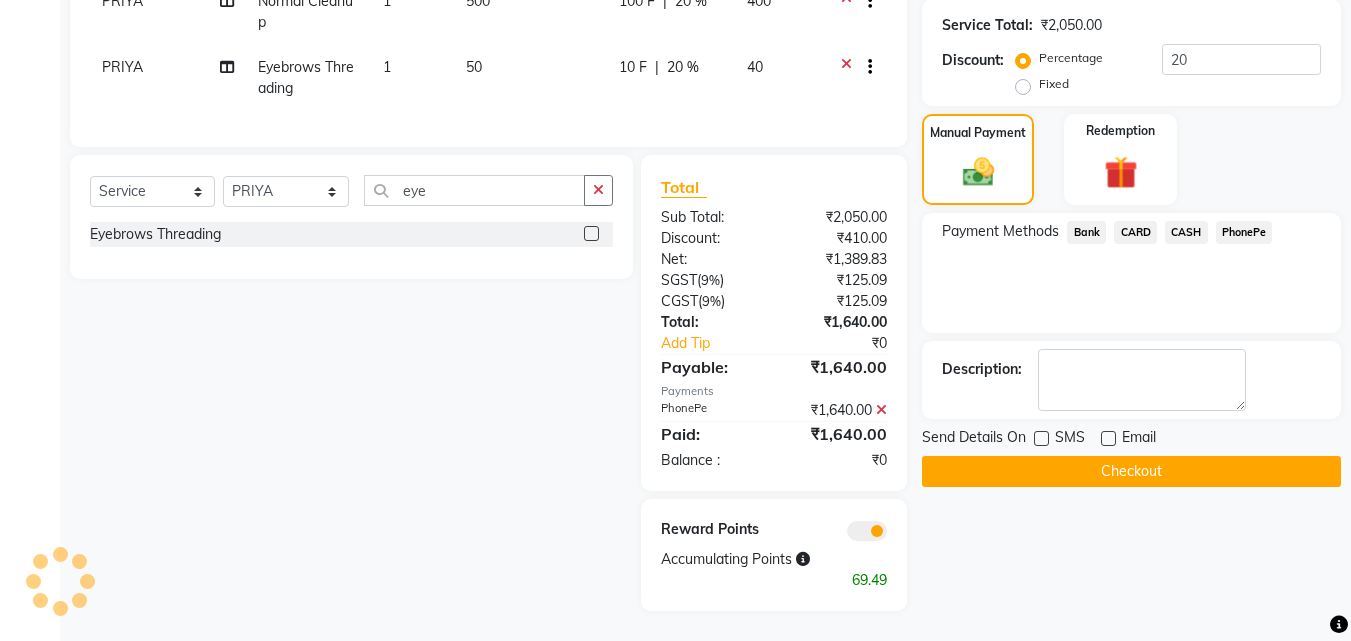 click on "Checkout" 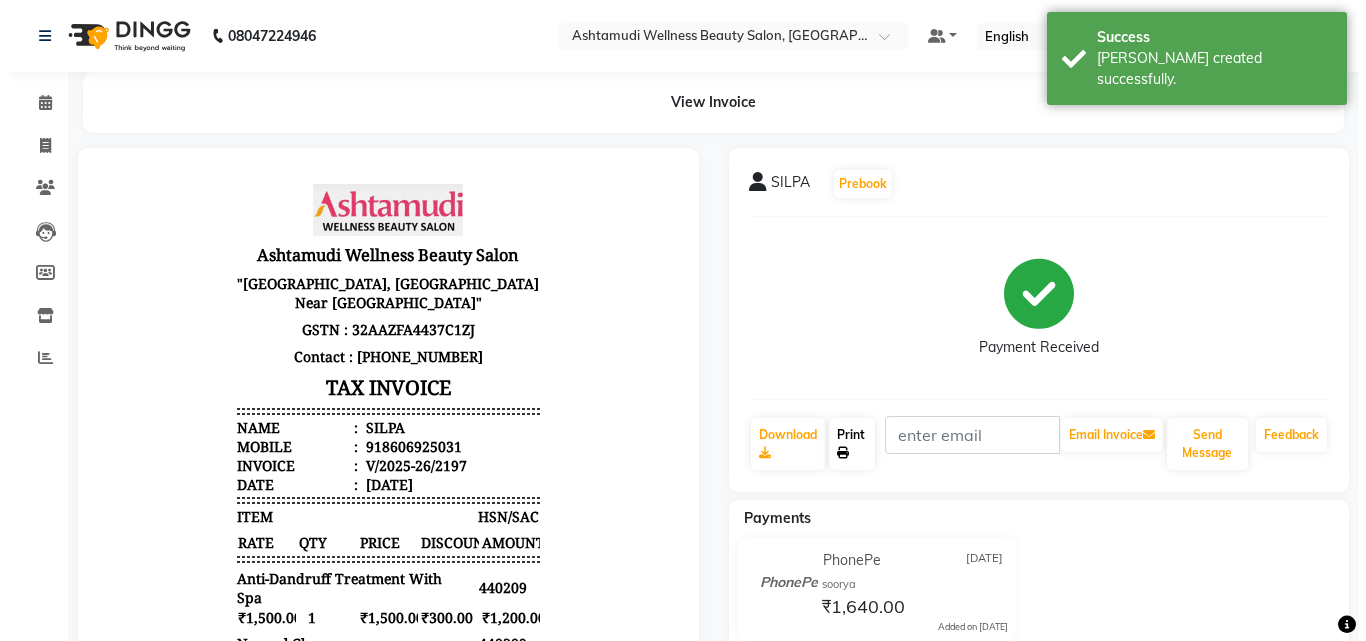 scroll, scrollTop: 0, scrollLeft: 0, axis: both 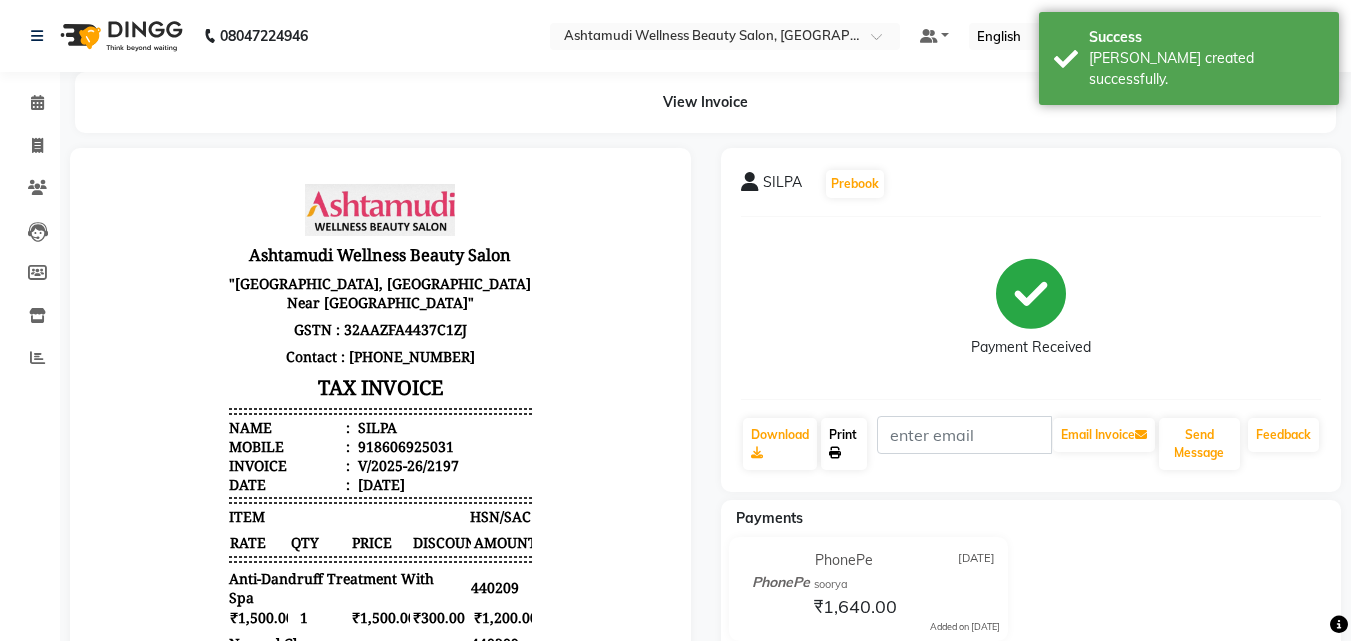 click on "Print" 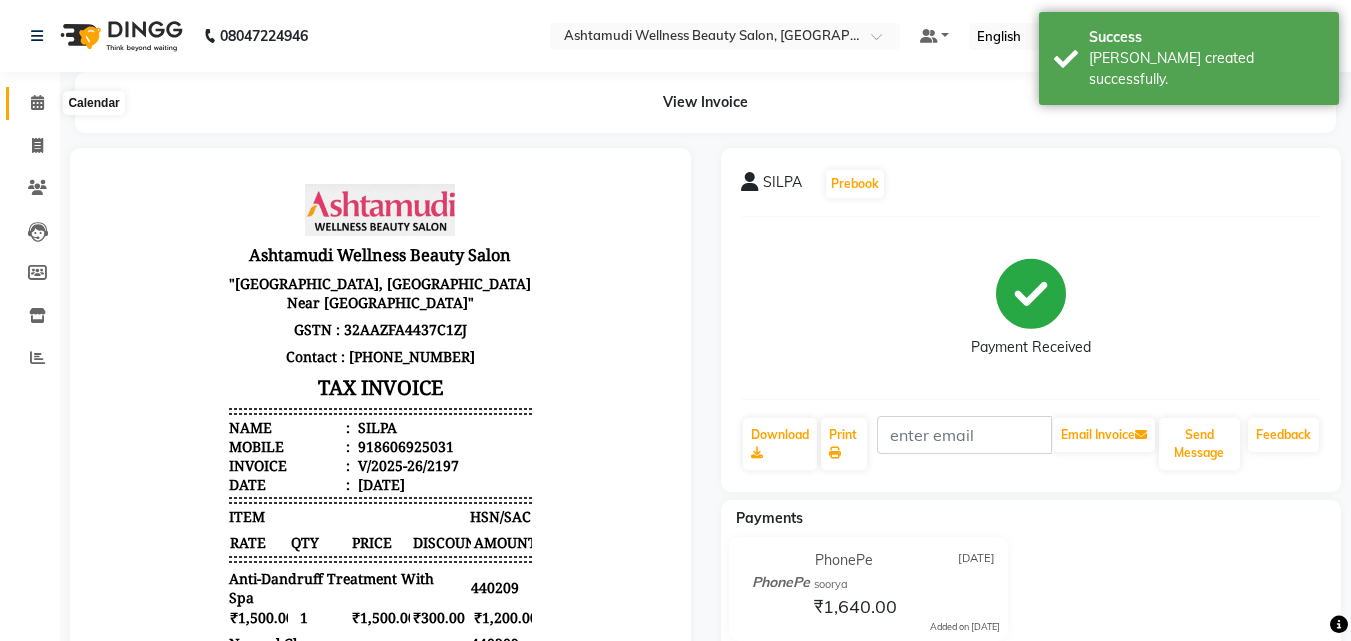 click 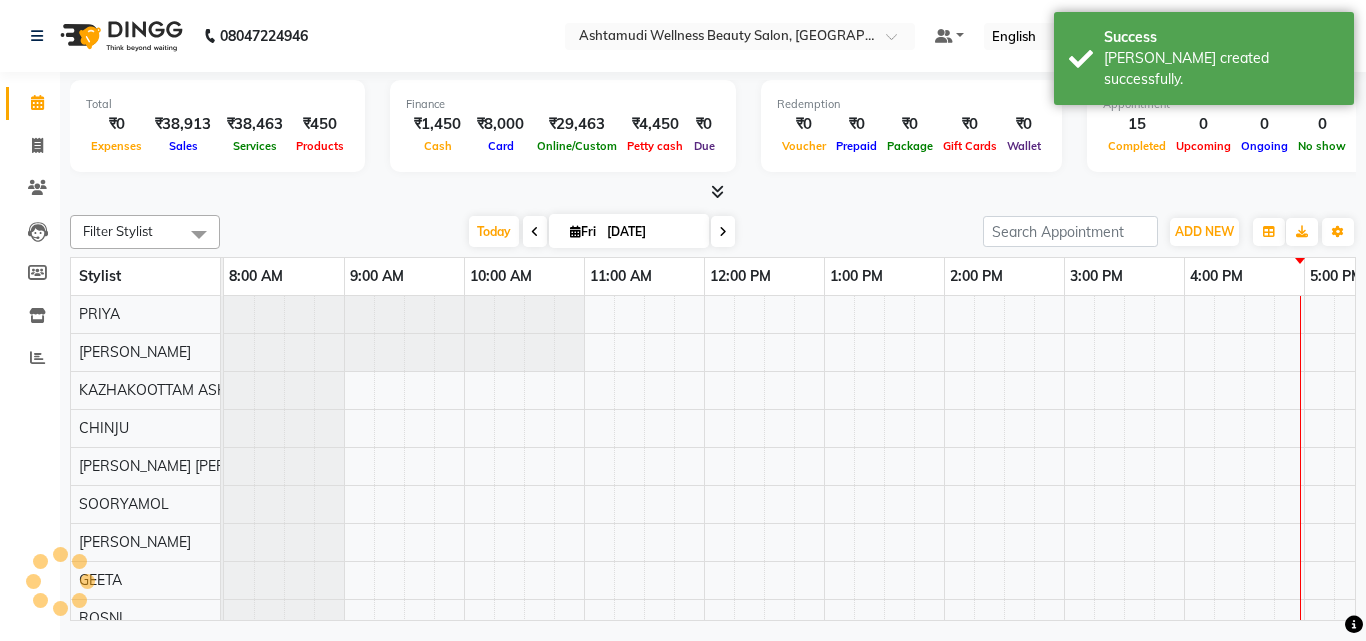 scroll, scrollTop: 0, scrollLeft: 0, axis: both 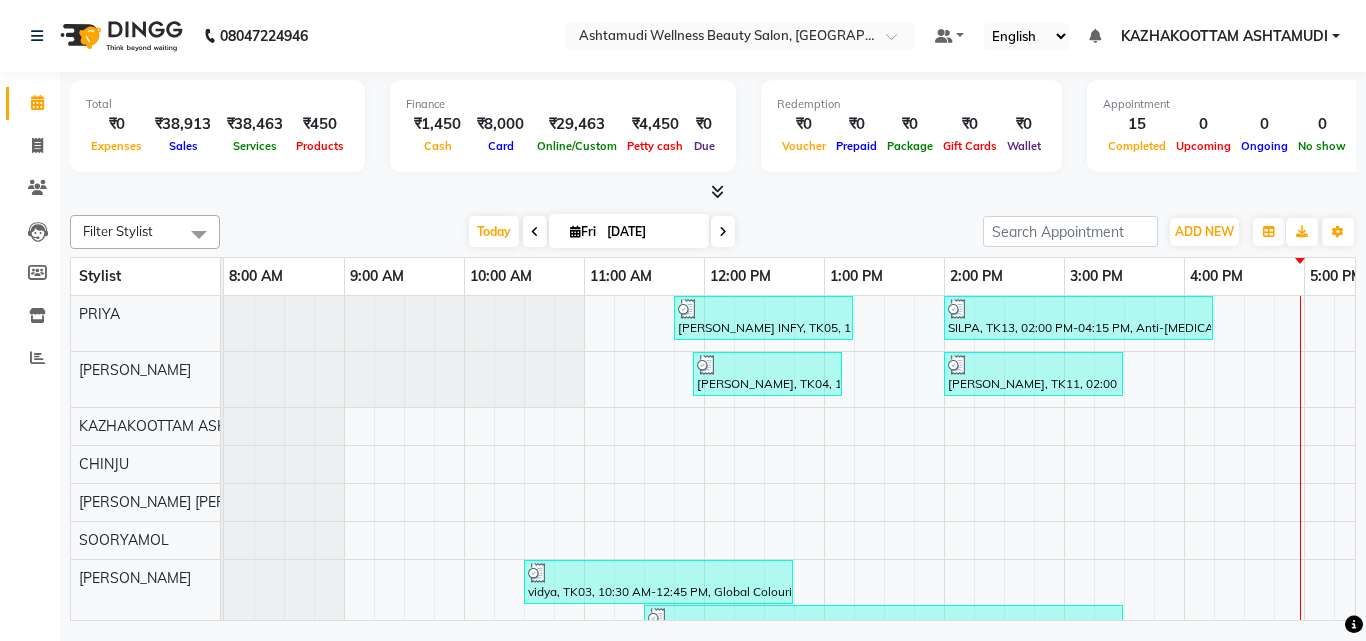 click at bounding box center [717, 191] 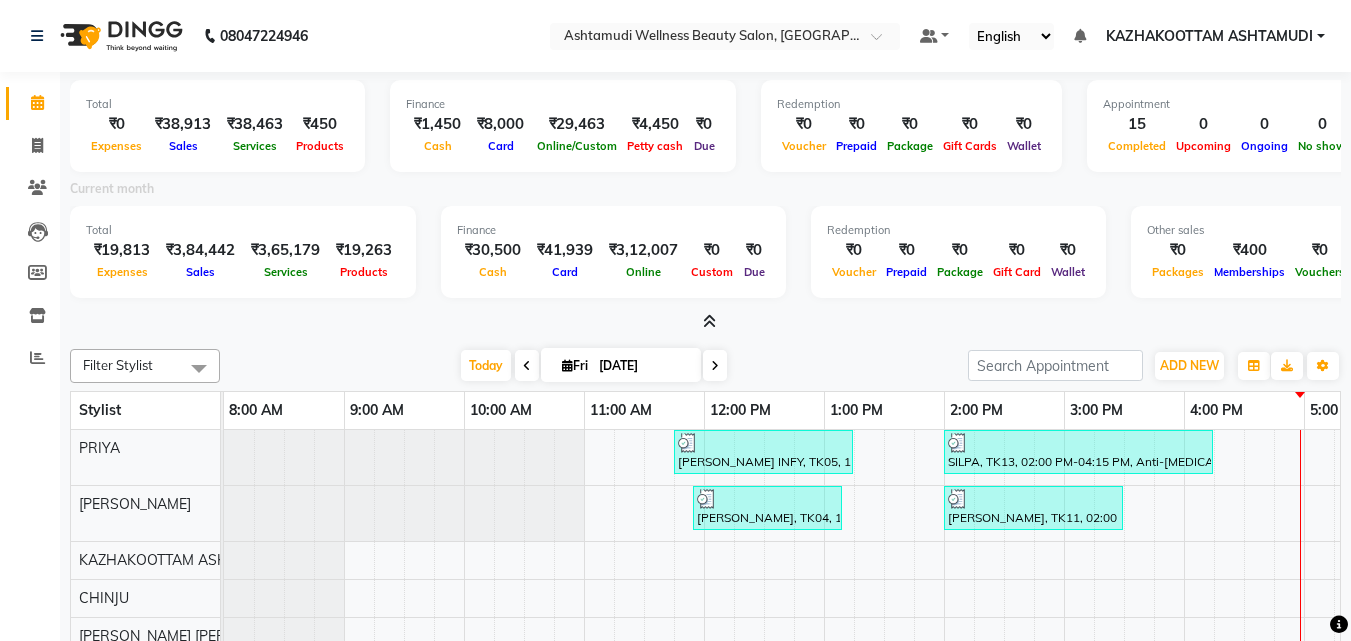 click at bounding box center [709, 321] 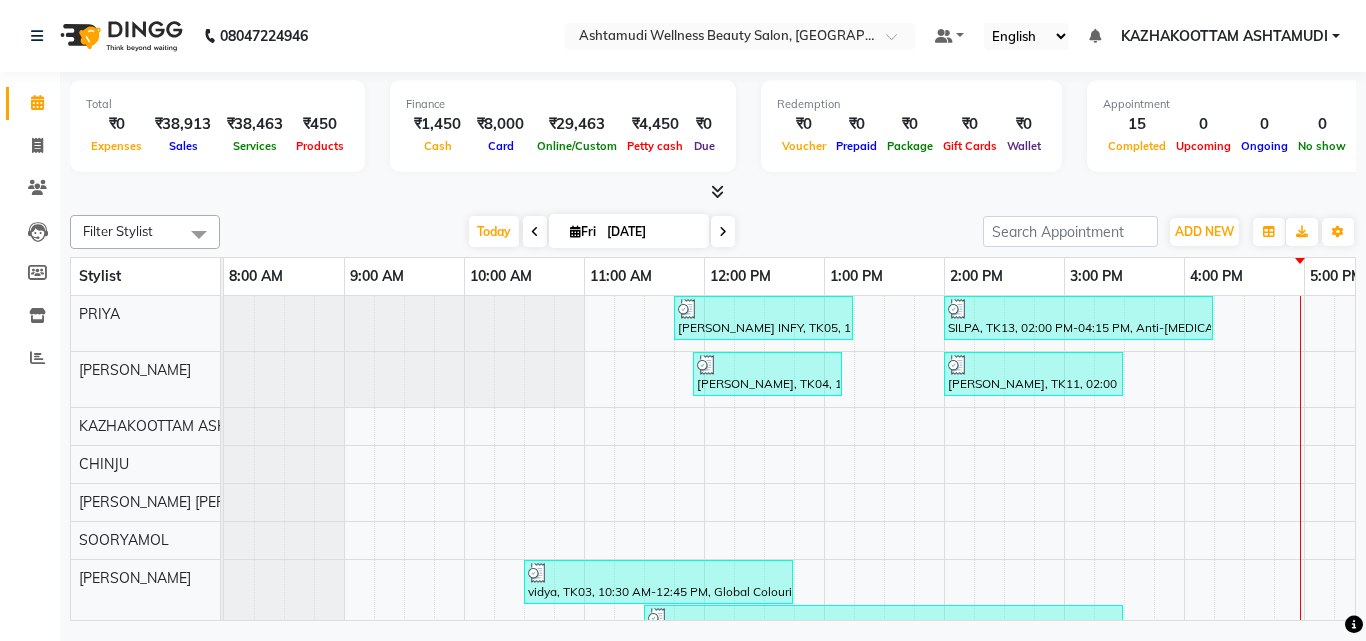 click at bounding box center (713, 192) 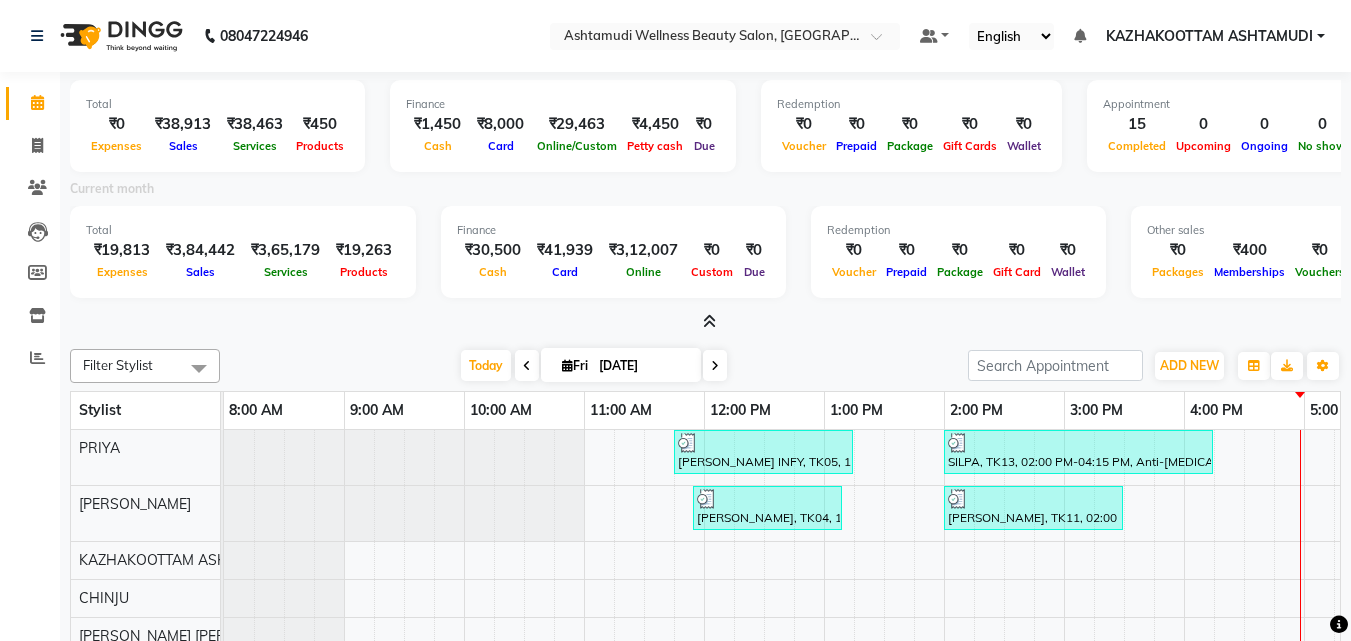click at bounding box center [709, 321] 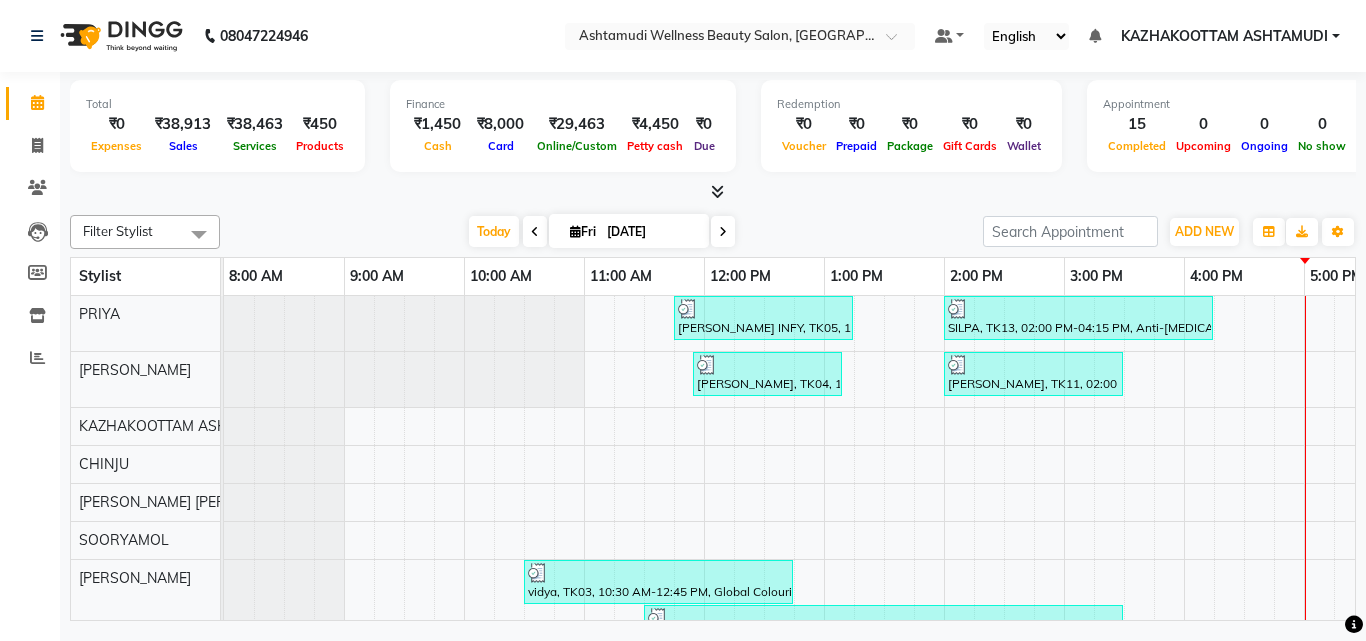 click at bounding box center (717, 191) 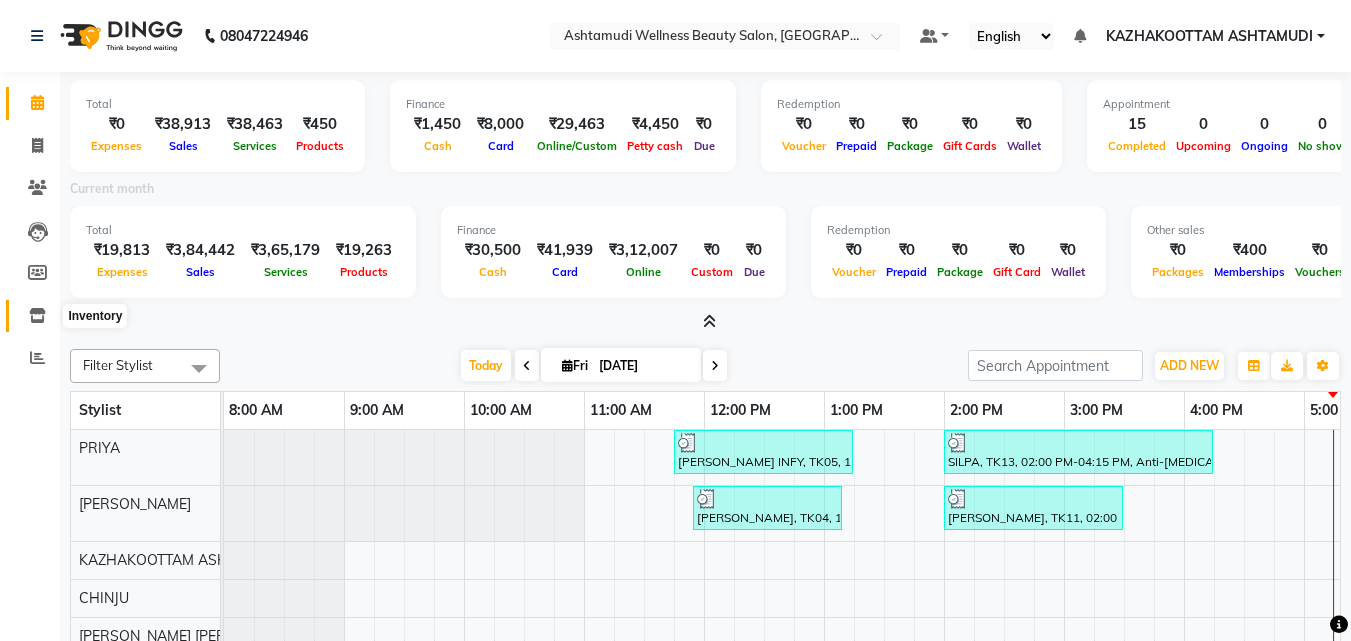 drag, startPoint x: 41, startPoint y: 315, endPoint x: 27, endPoint y: 304, distance: 17.804493 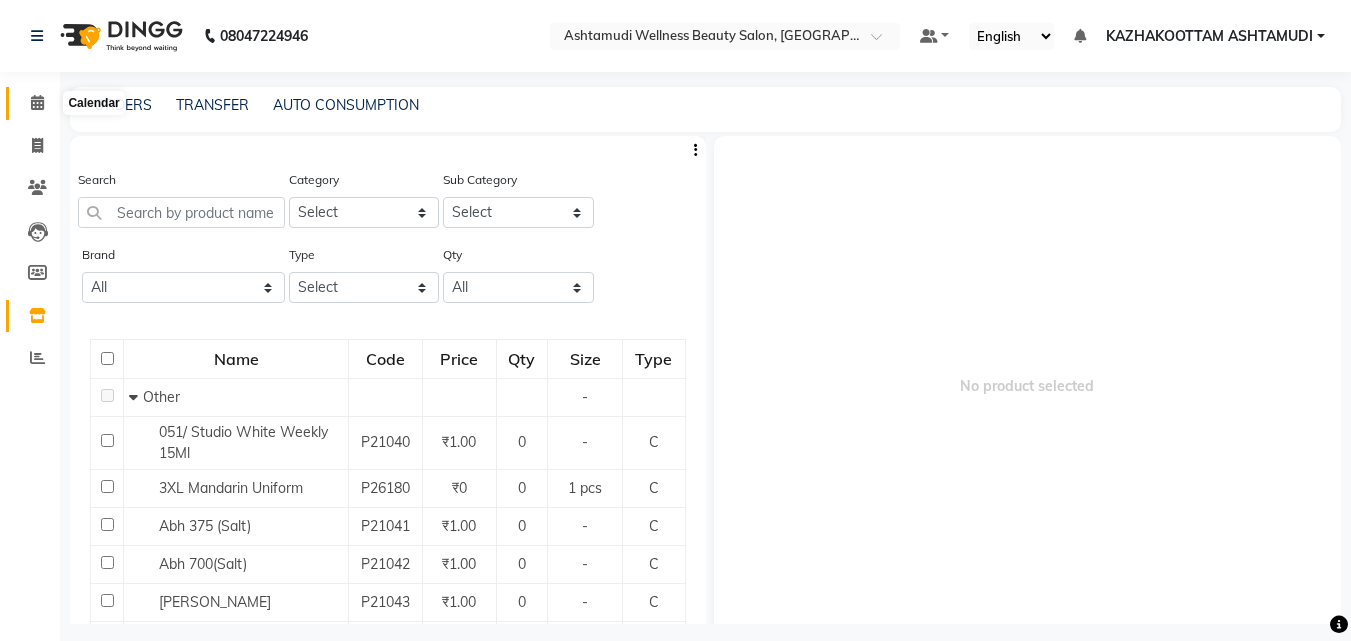 click 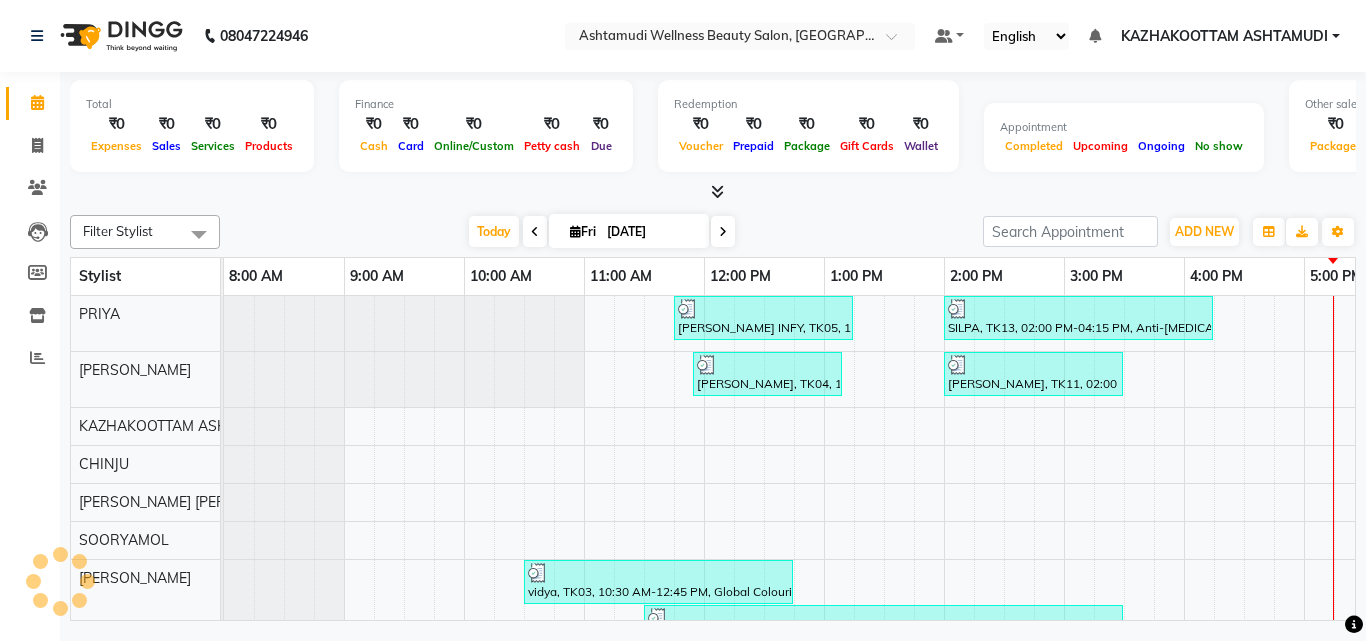 scroll, scrollTop: 0, scrollLeft: 0, axis: both 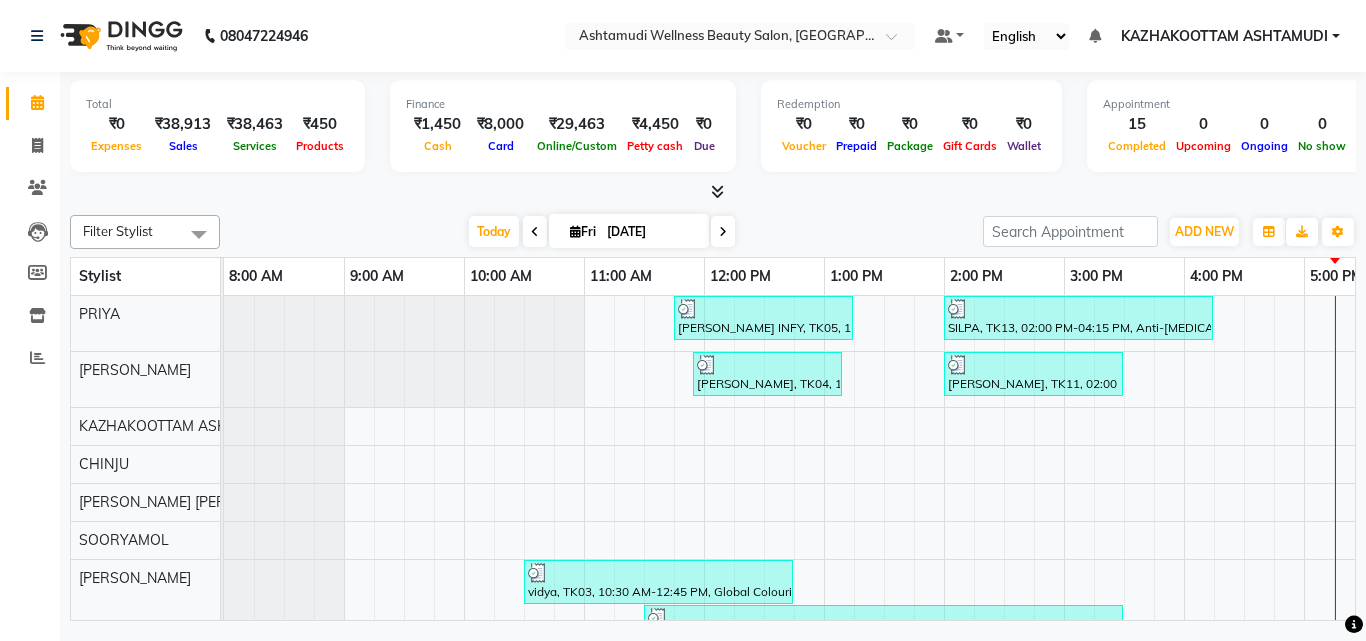 click at bounding box center (717, 191) 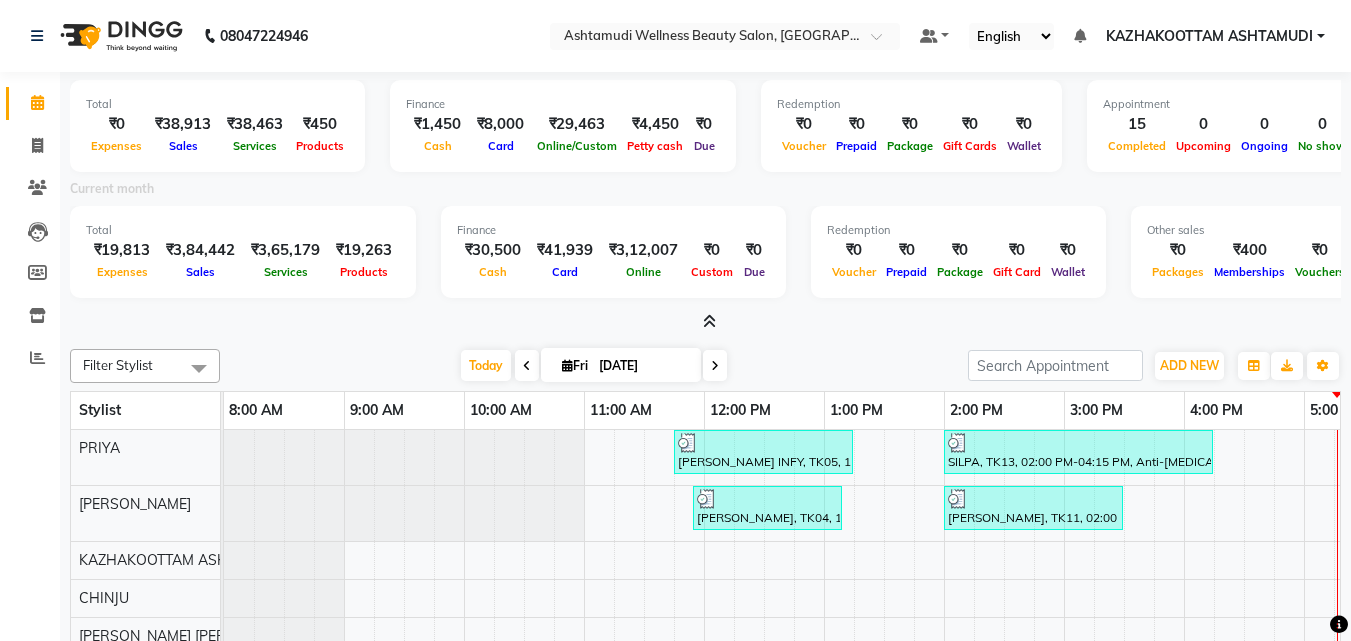 click on "Current month" at bounding box center [705, 192] 